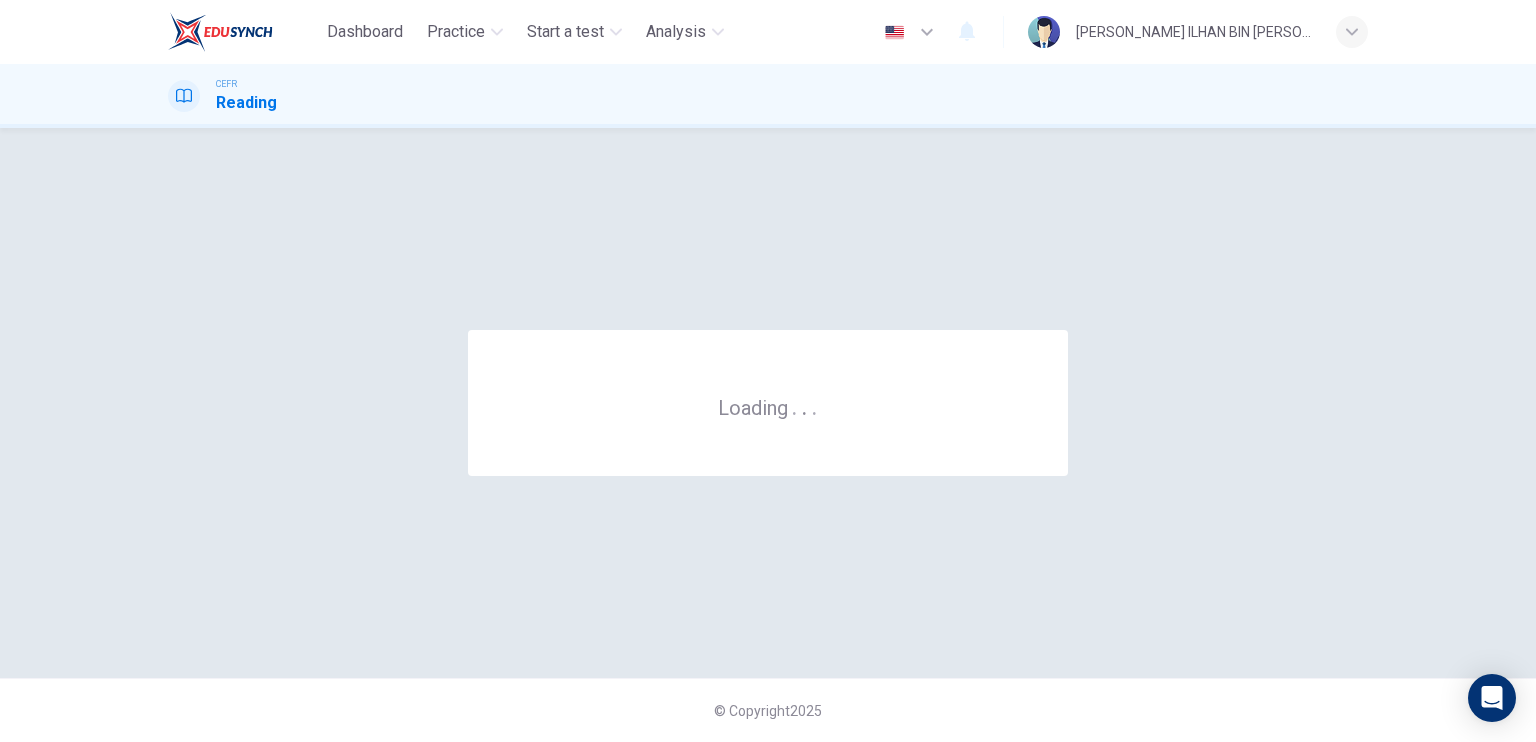 scroll, scrollTop: 0, scrollLeft: 0, axis: both 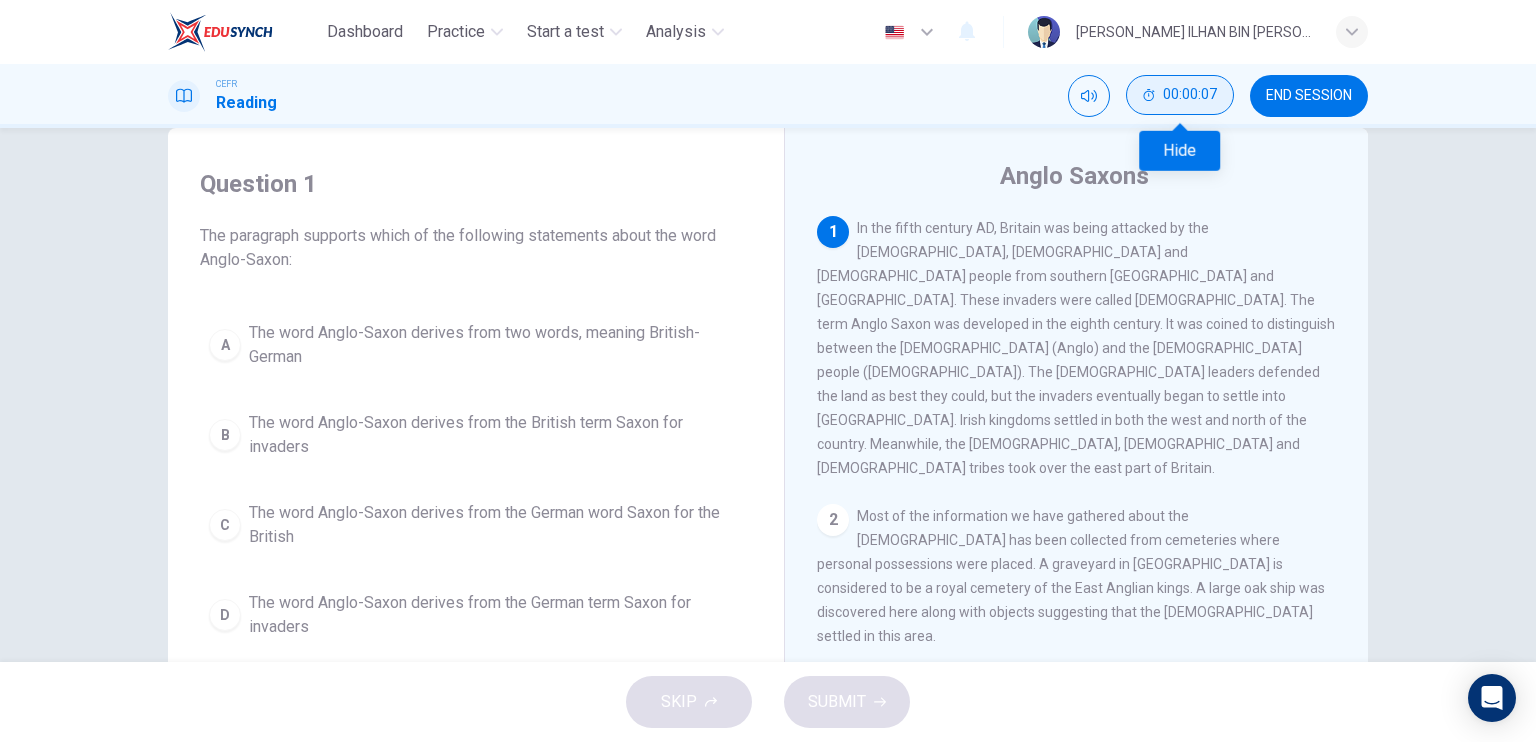 click on "00:00:07" at bounding box center (1190, 95) 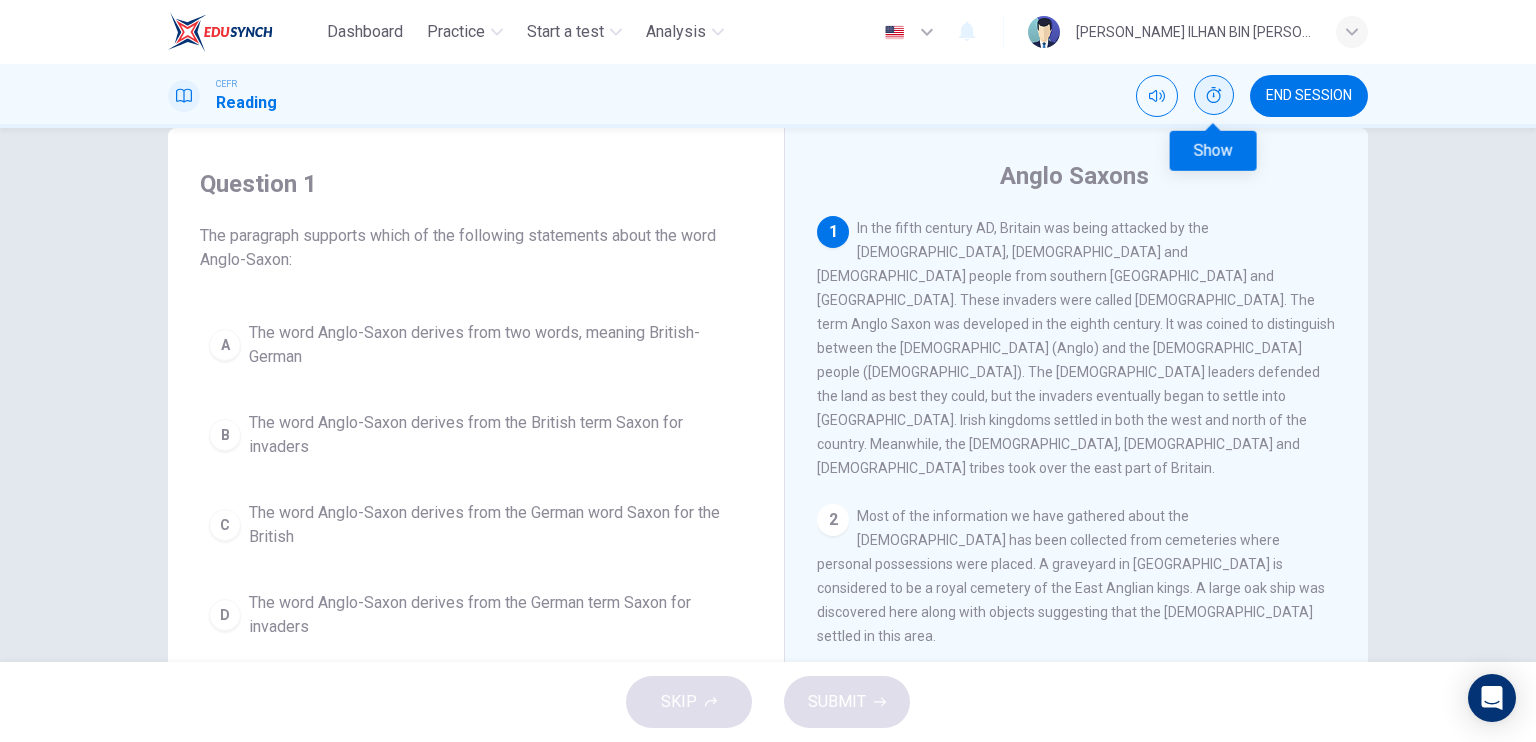click at bounding box center (1214, 95) 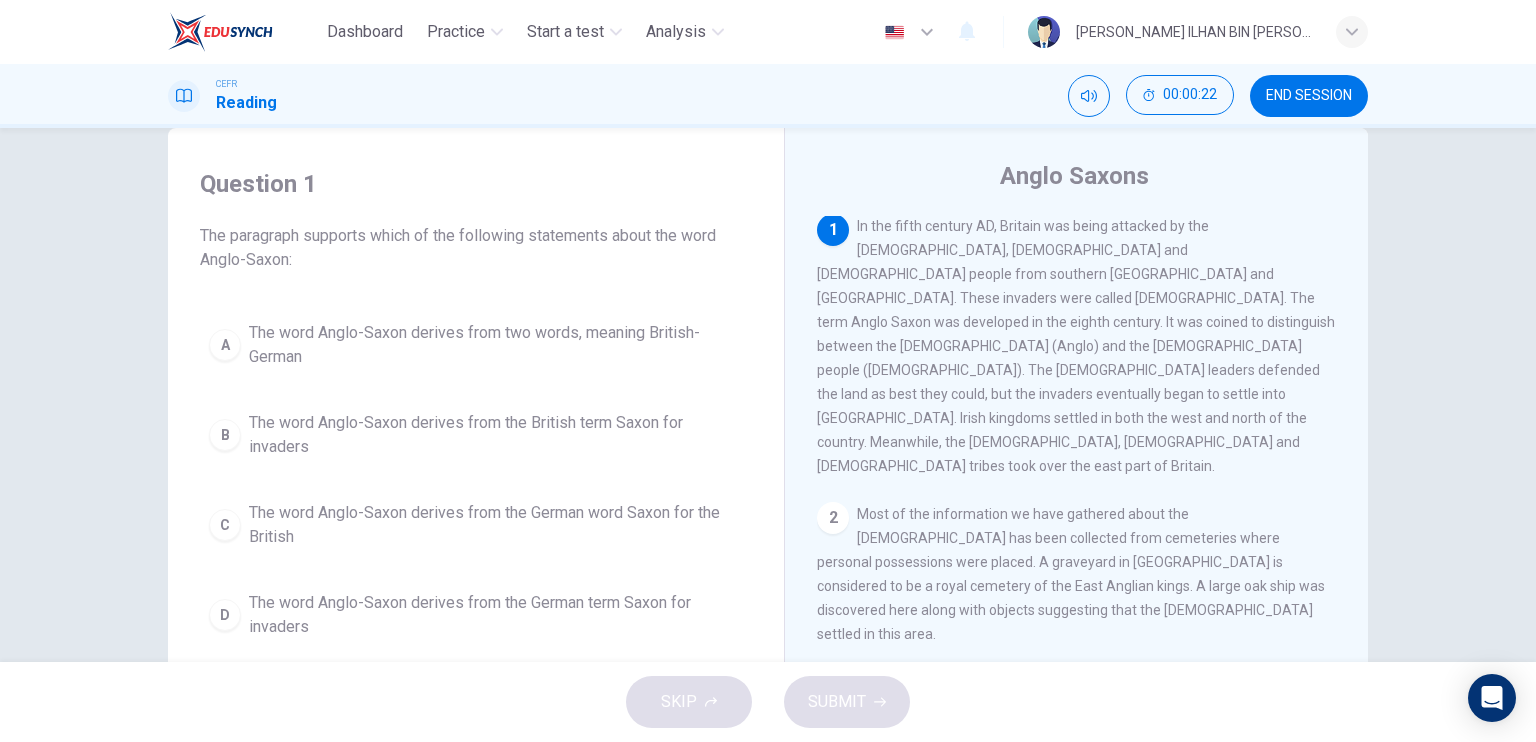 scroll, scrollTop: 0, scrollLeft: 0, axis: both 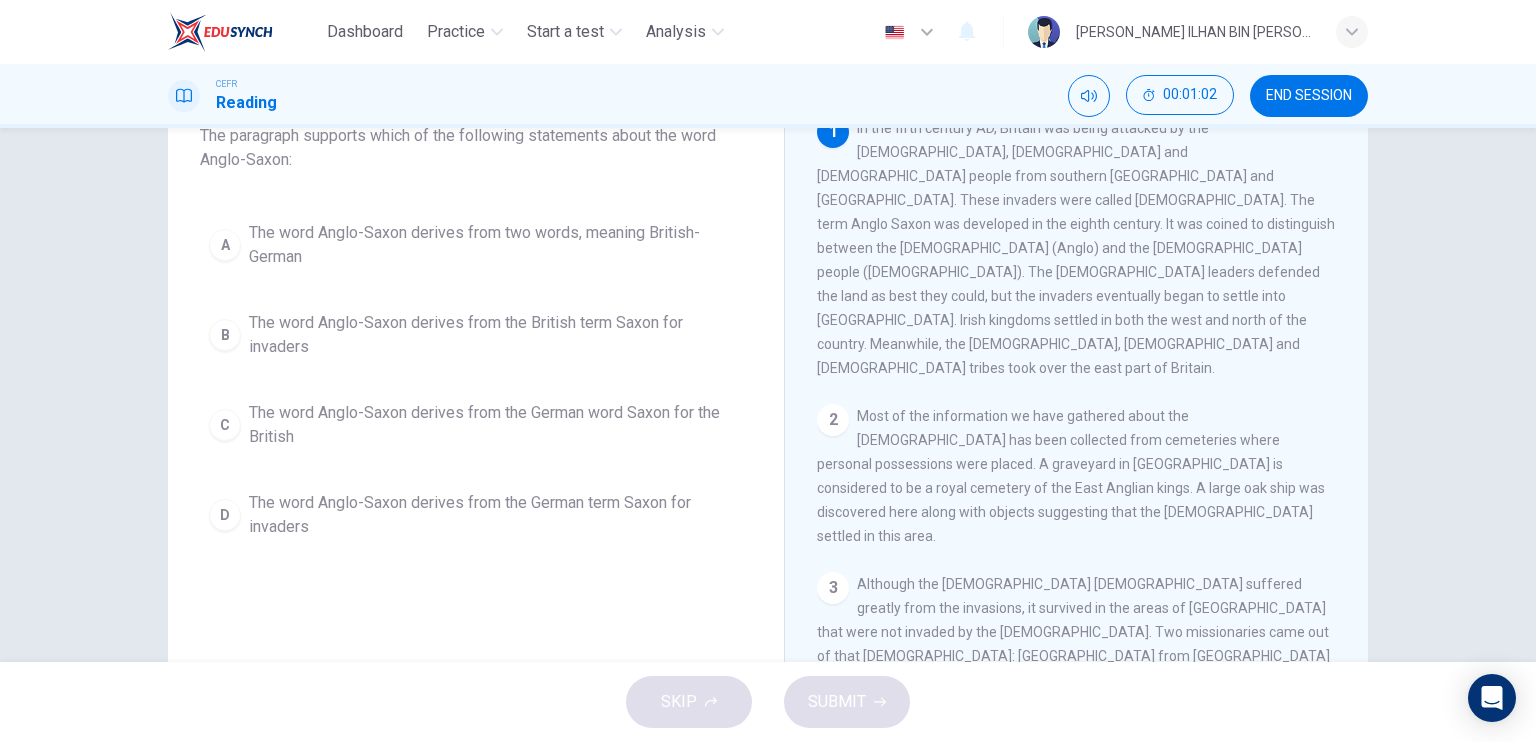 click on "D" at bounding box center [225, 515] 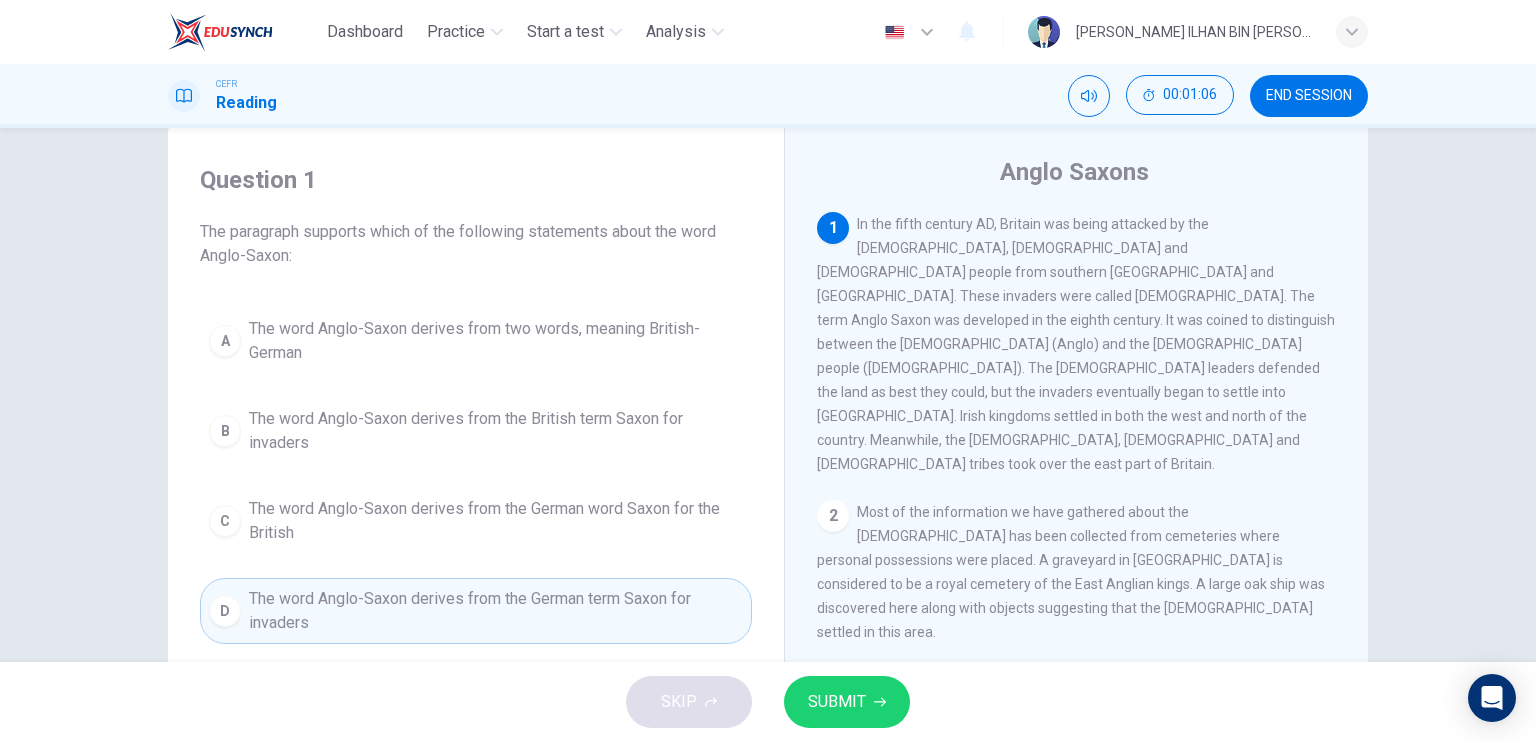 scroll, scrollTop: 40, scrollLeft: 0, axis: vertical 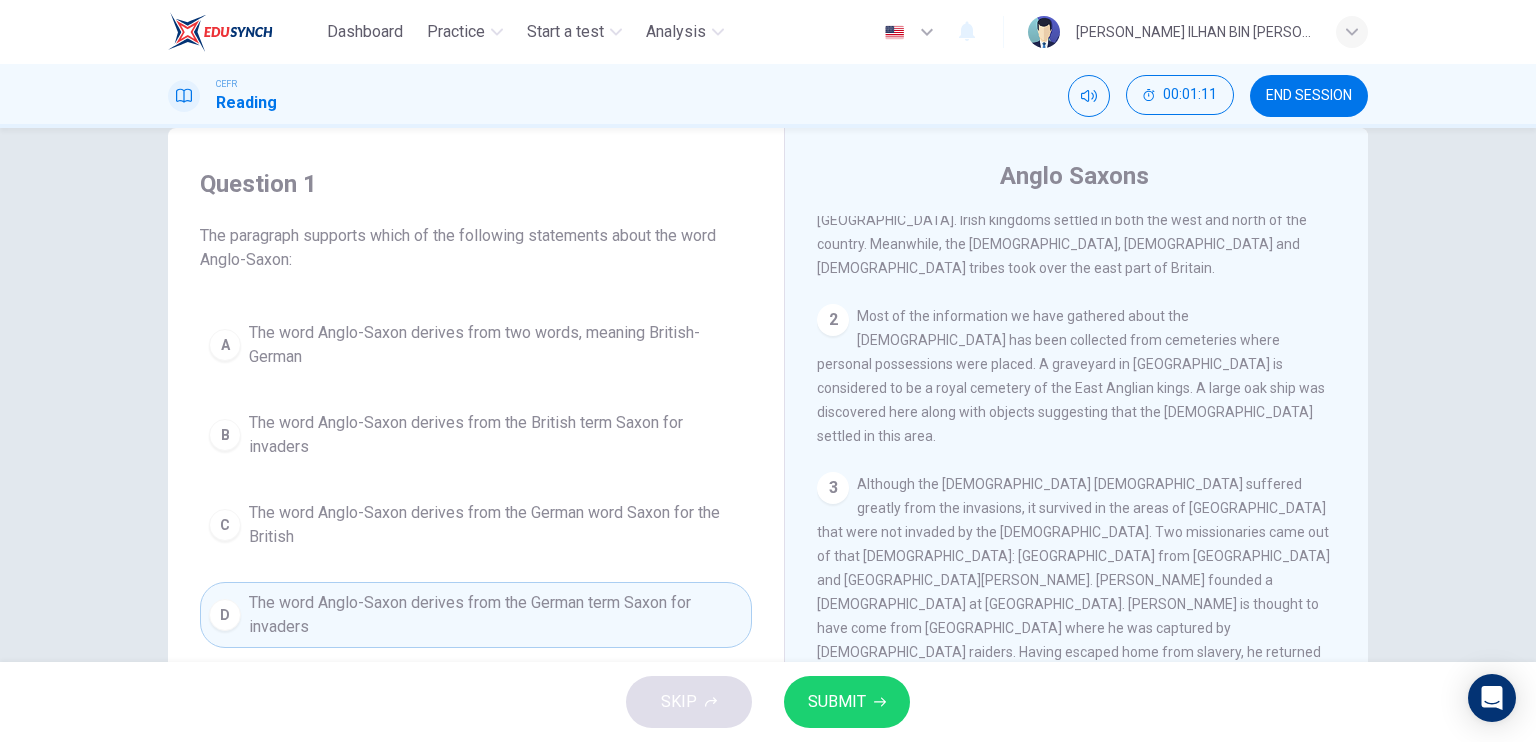 click on "SKIP SUBMIT" at bounding box center [768, 702] 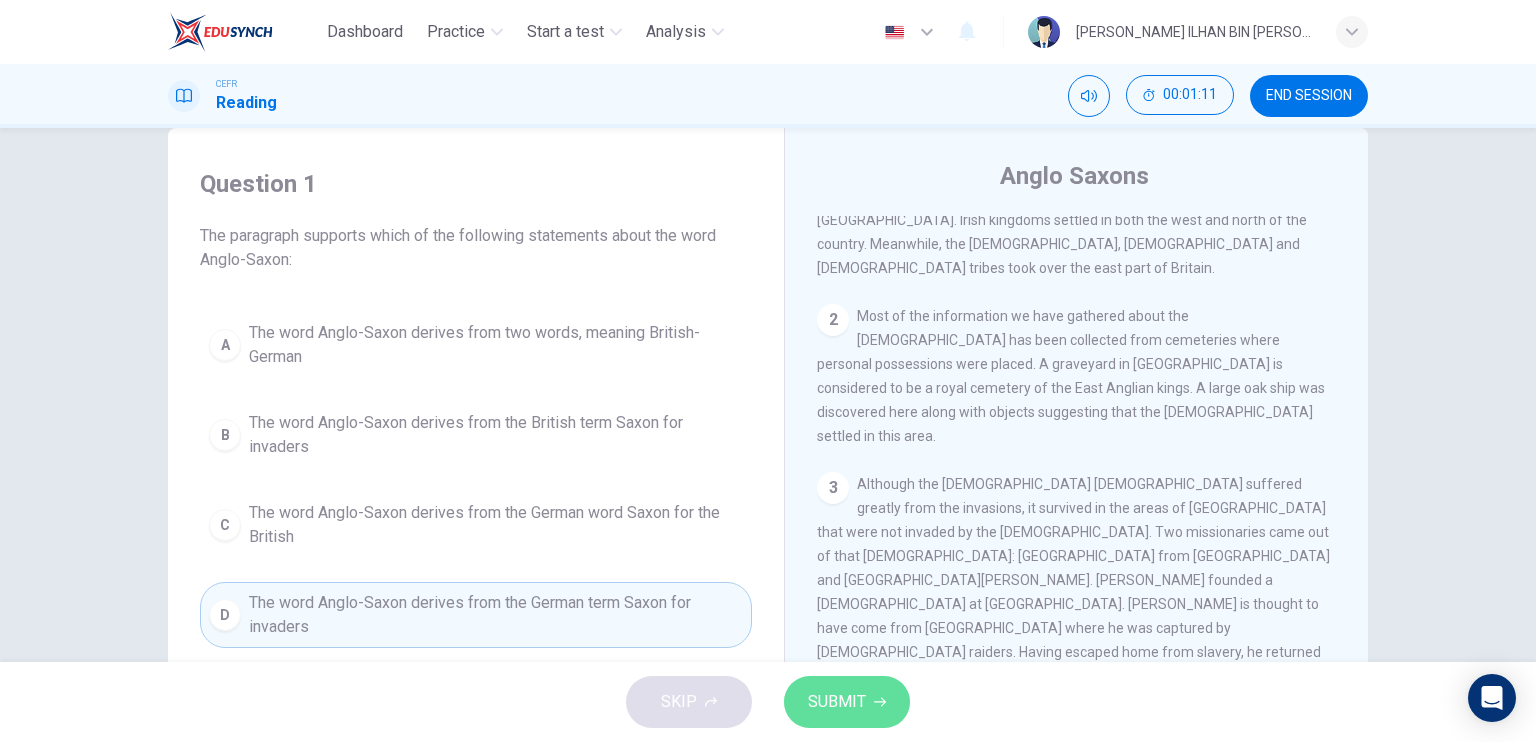 click on "SUBMIT" at bounding box center [847, 702] 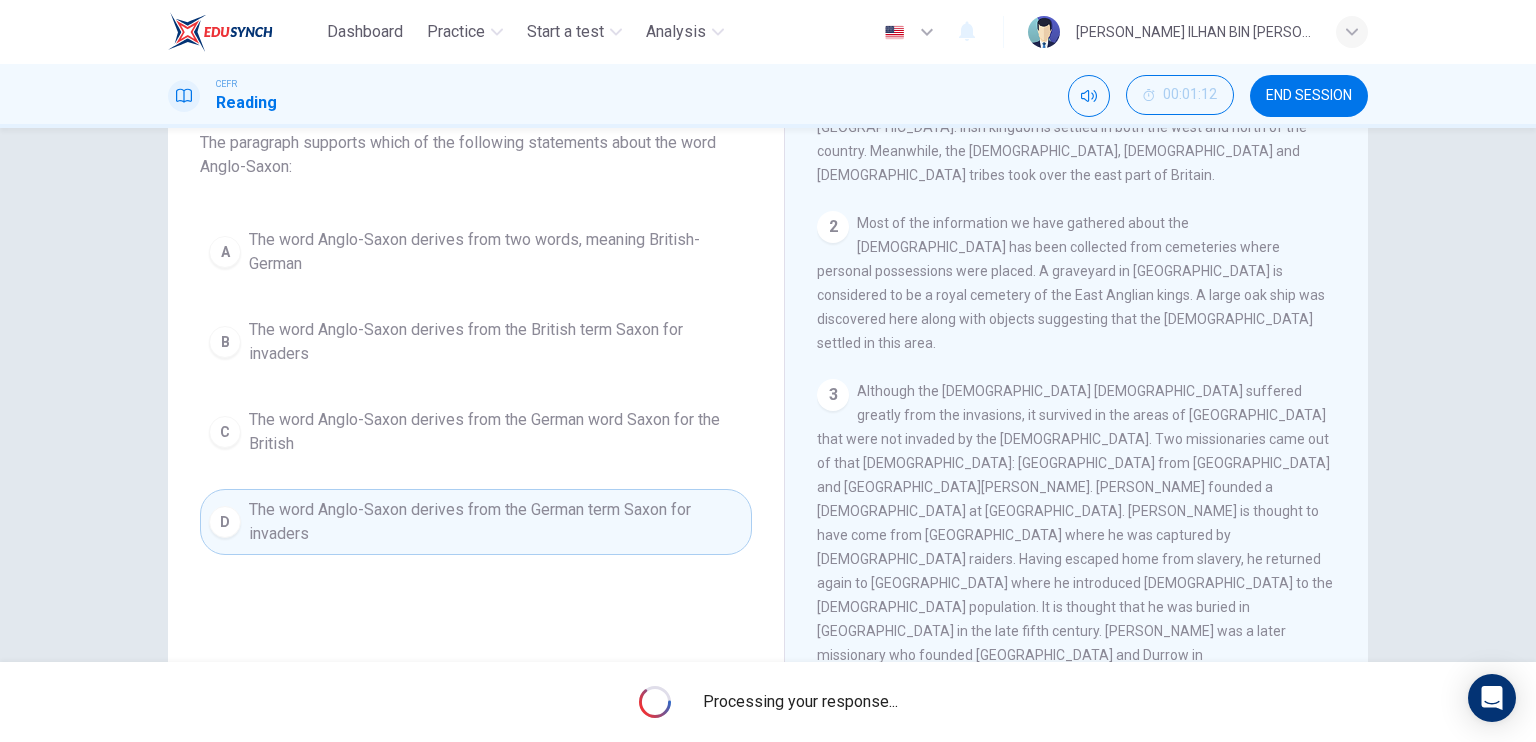 scroll, scrollTop: 140, scrollLeft: 0, axis: vertical 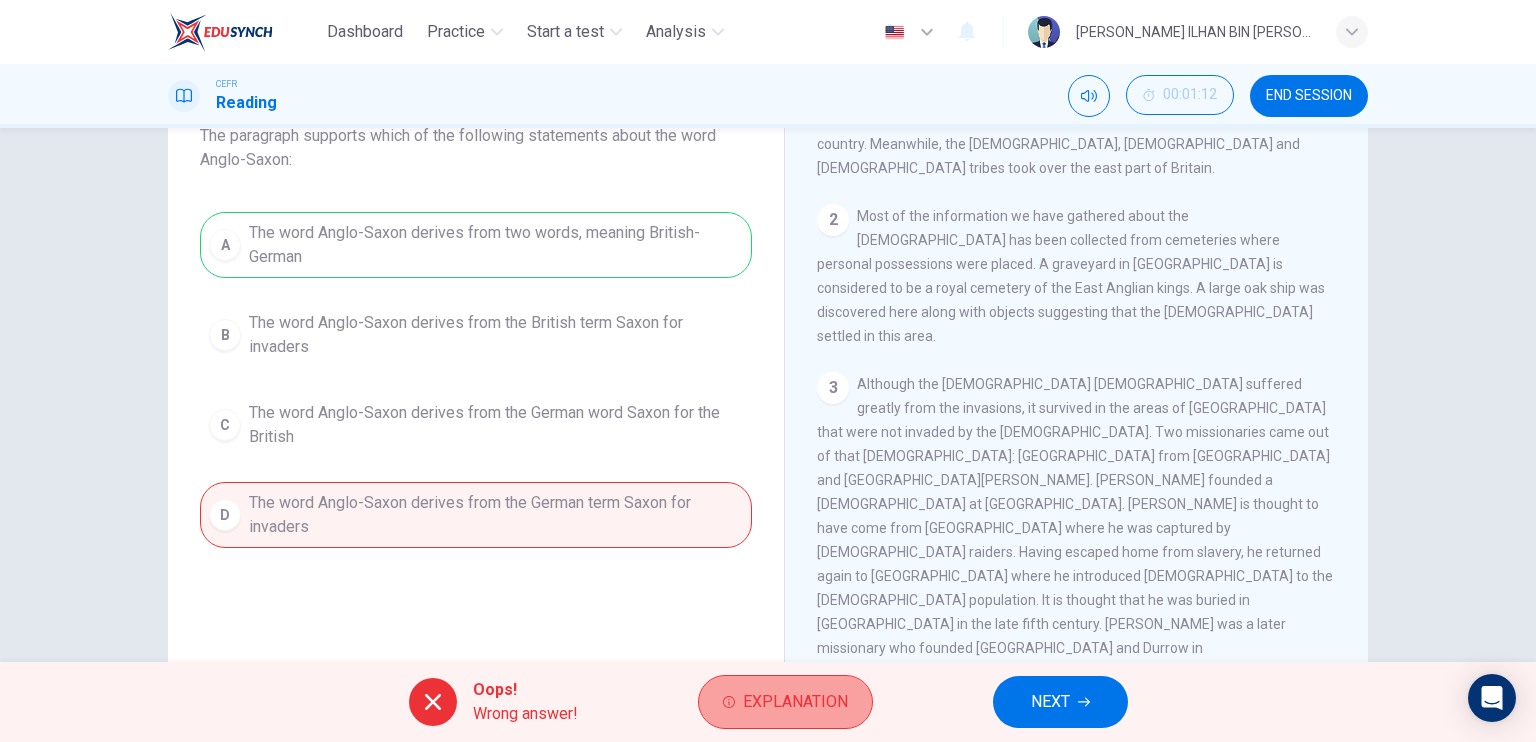 click on "Explanation" at bounding box center [795, 702] 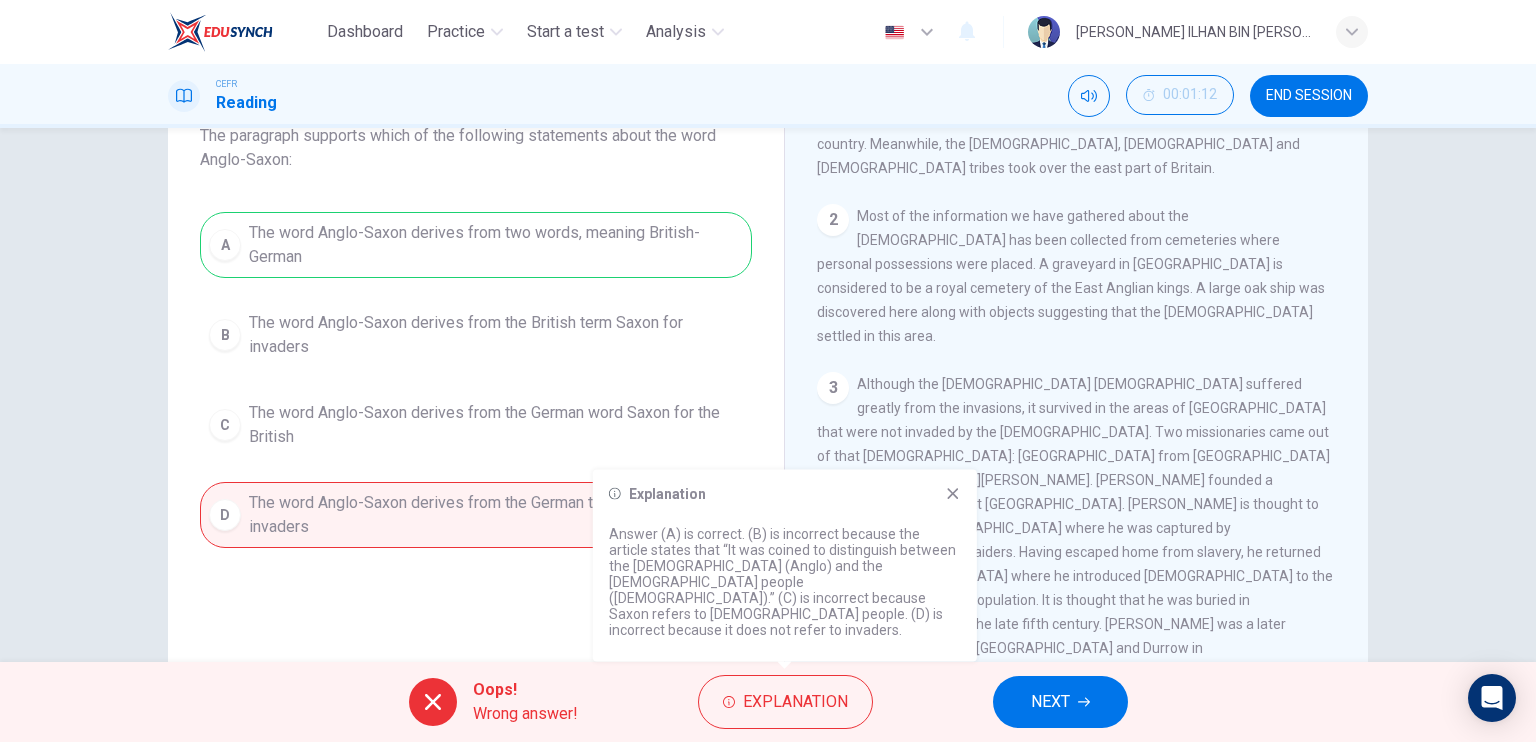 click on "Explanation" at bounding box center [785, 494] 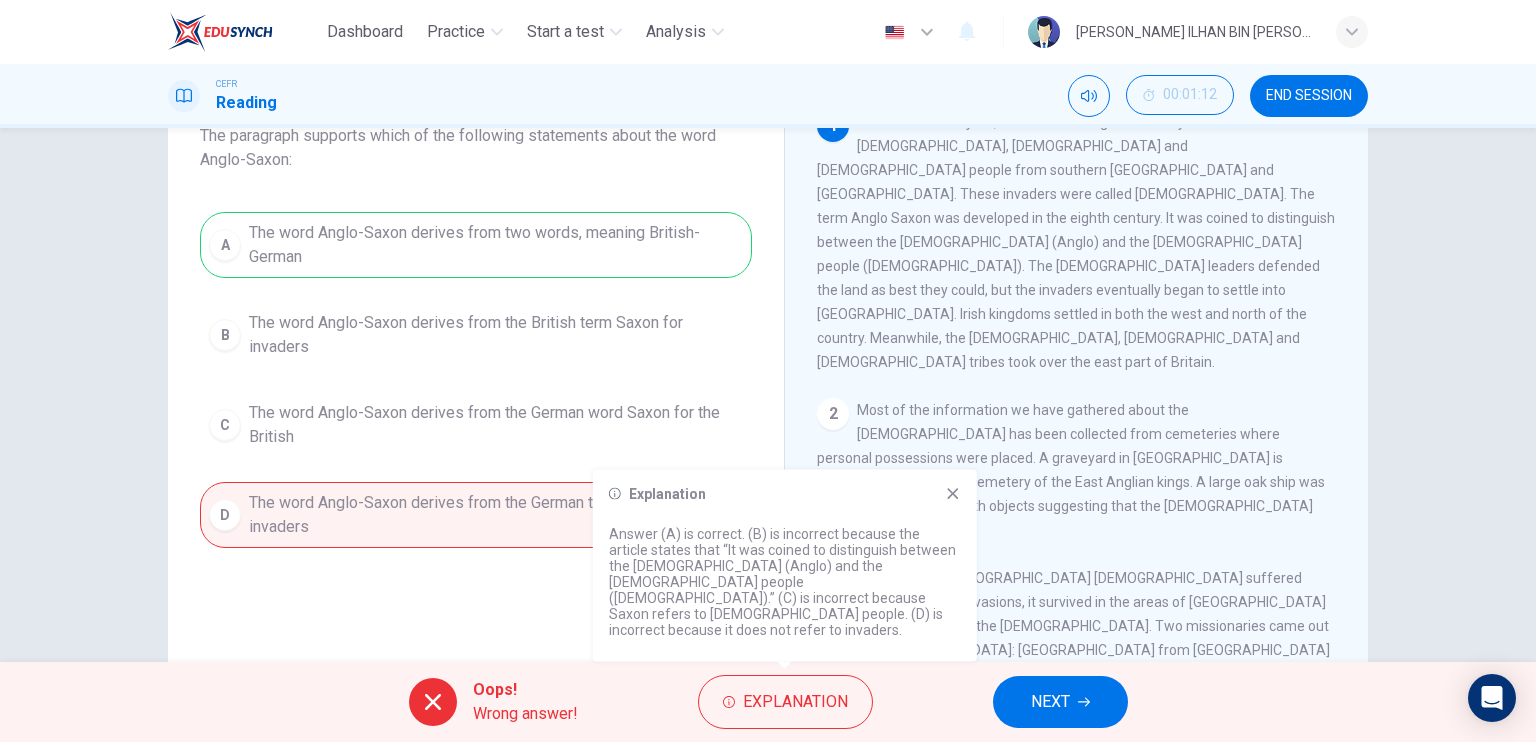 scroll, scrollTop: 0, scrollLeft: 0, axis: both 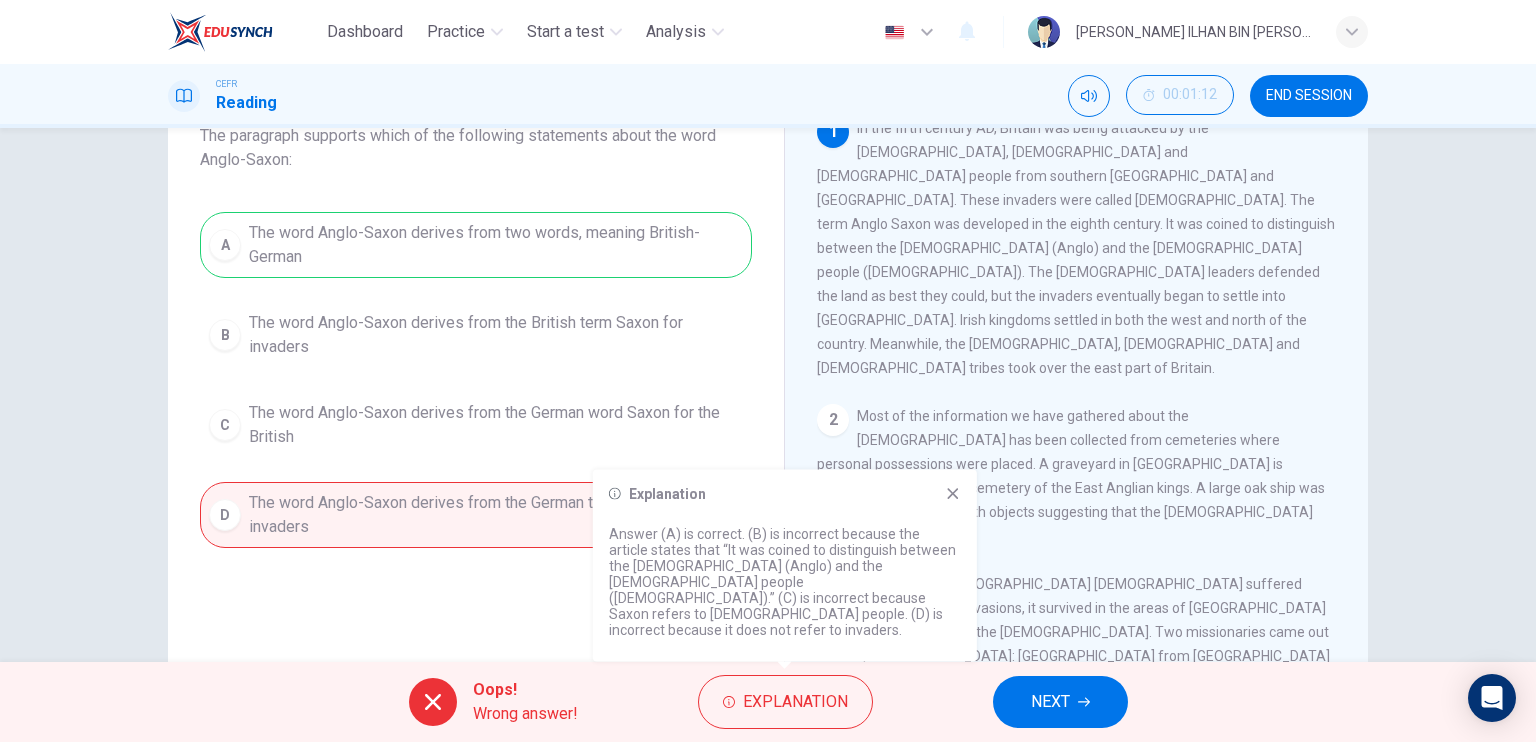 click 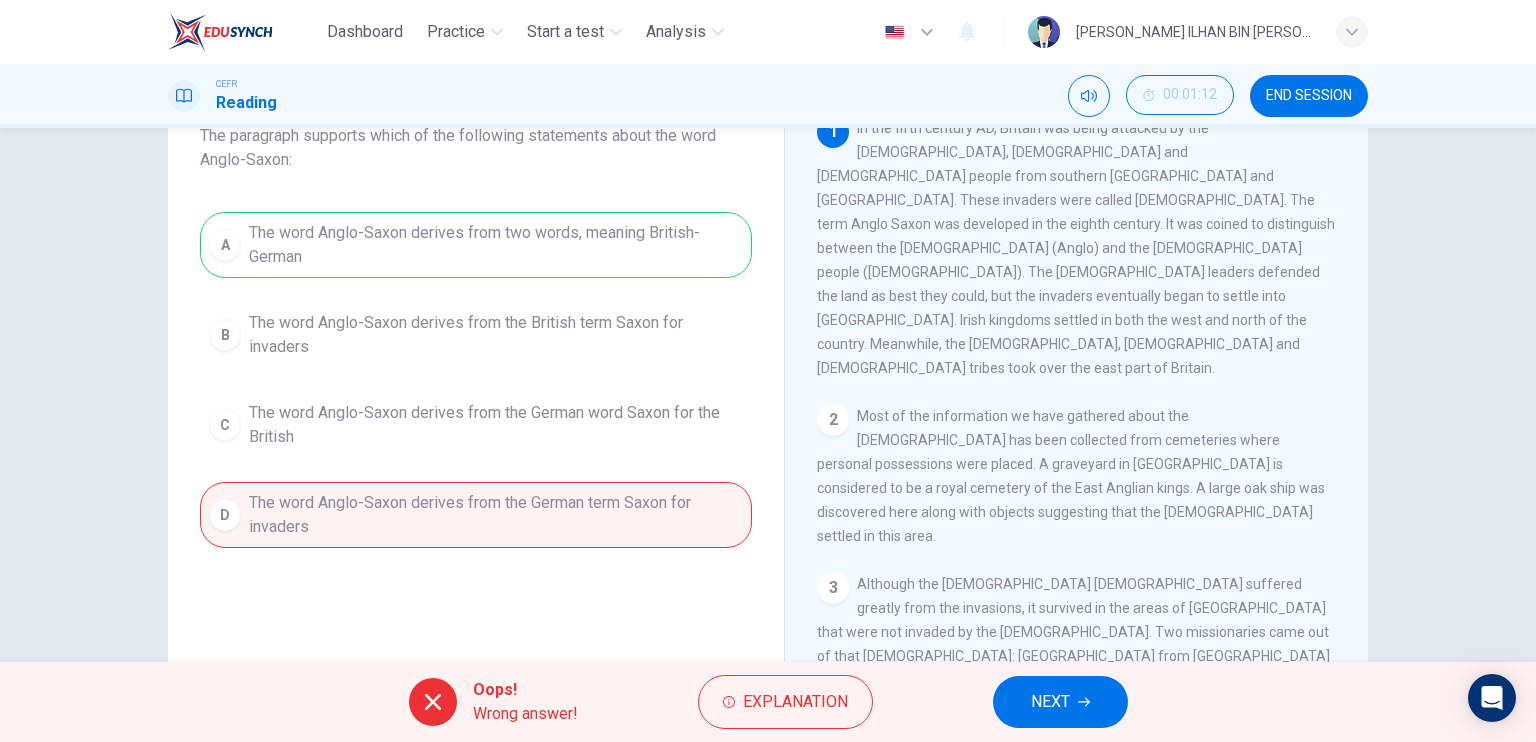 click on "NEXT" at bounding box center (1050, 702) 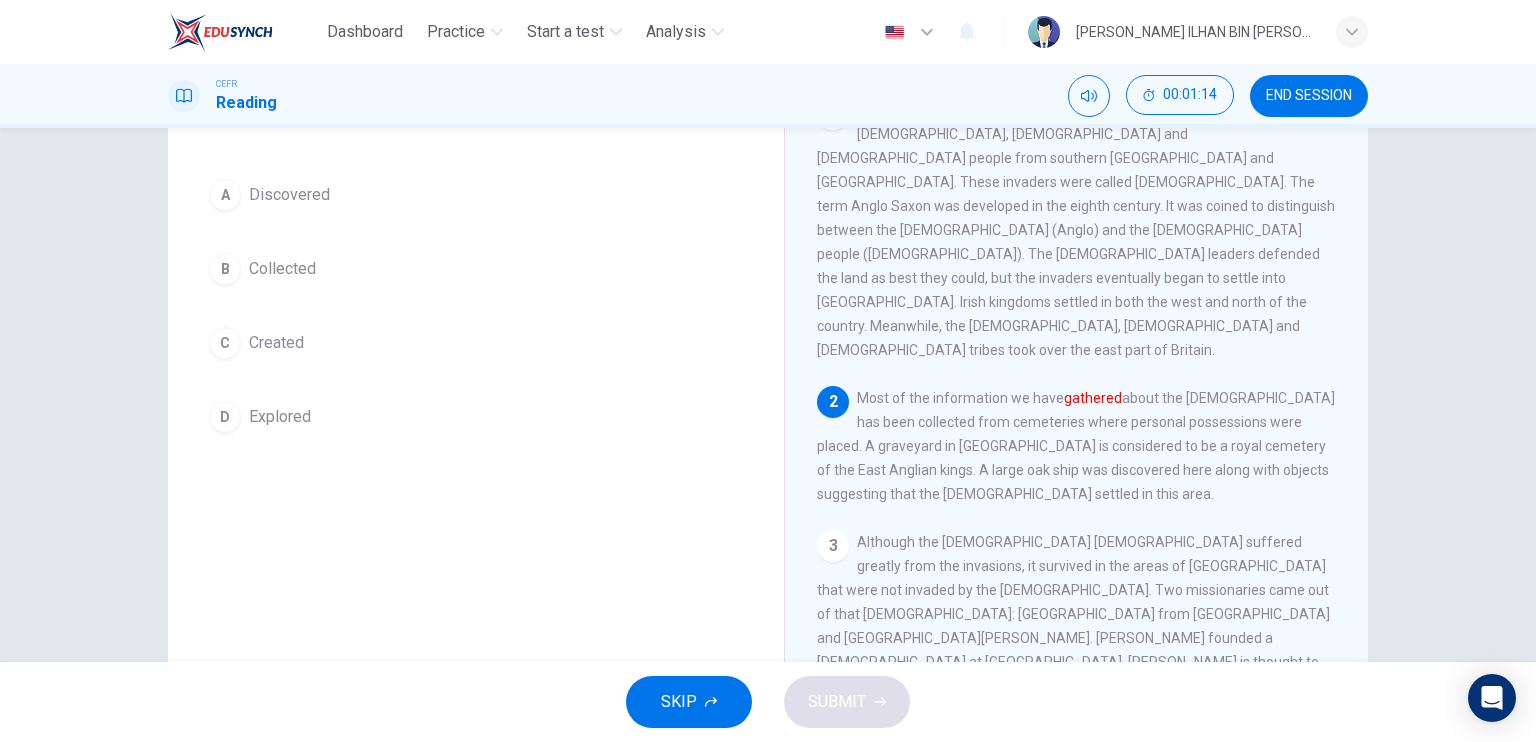 scroll, scrollTop: 100, scrollLeft: 0, axis: vertical 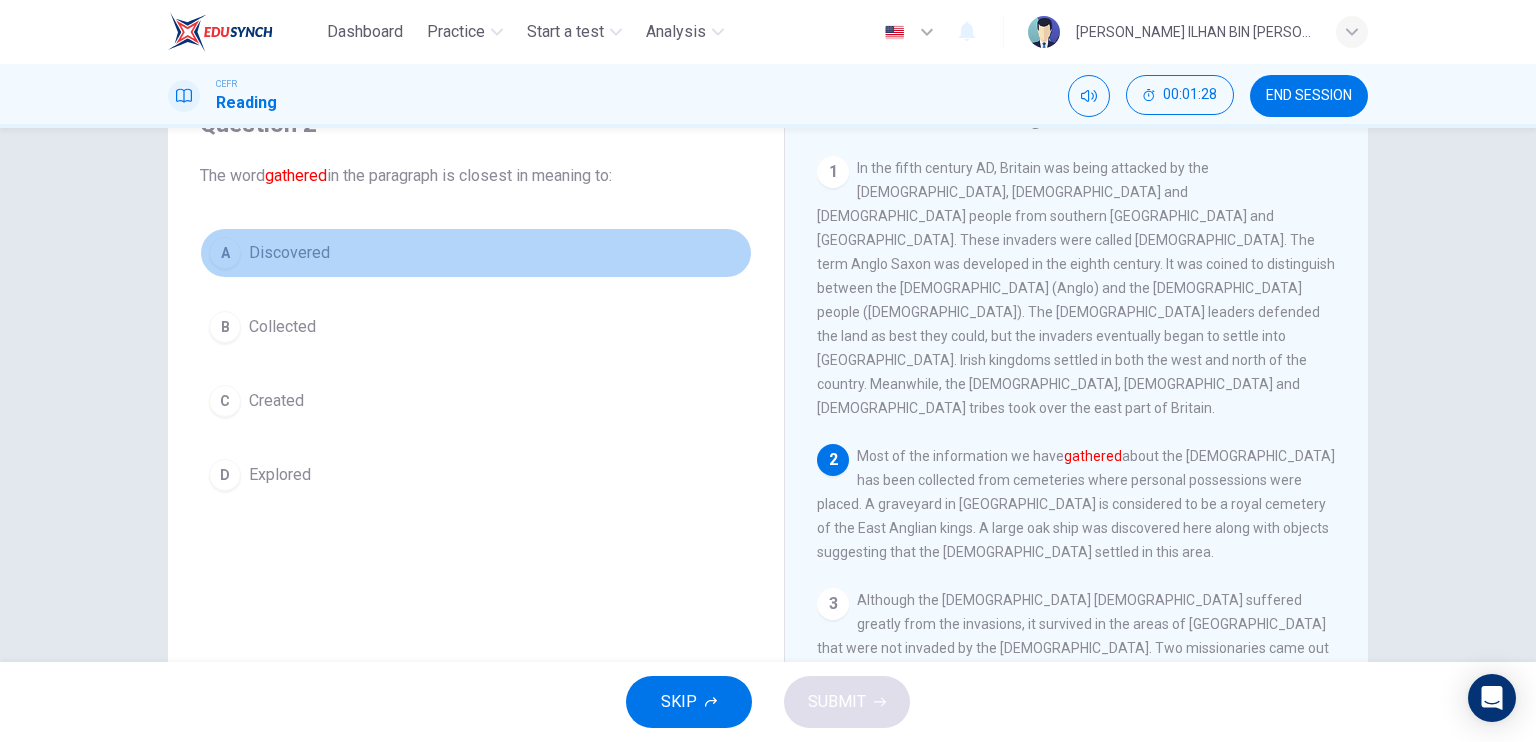 click on "A" at bounding box center [225, 253] 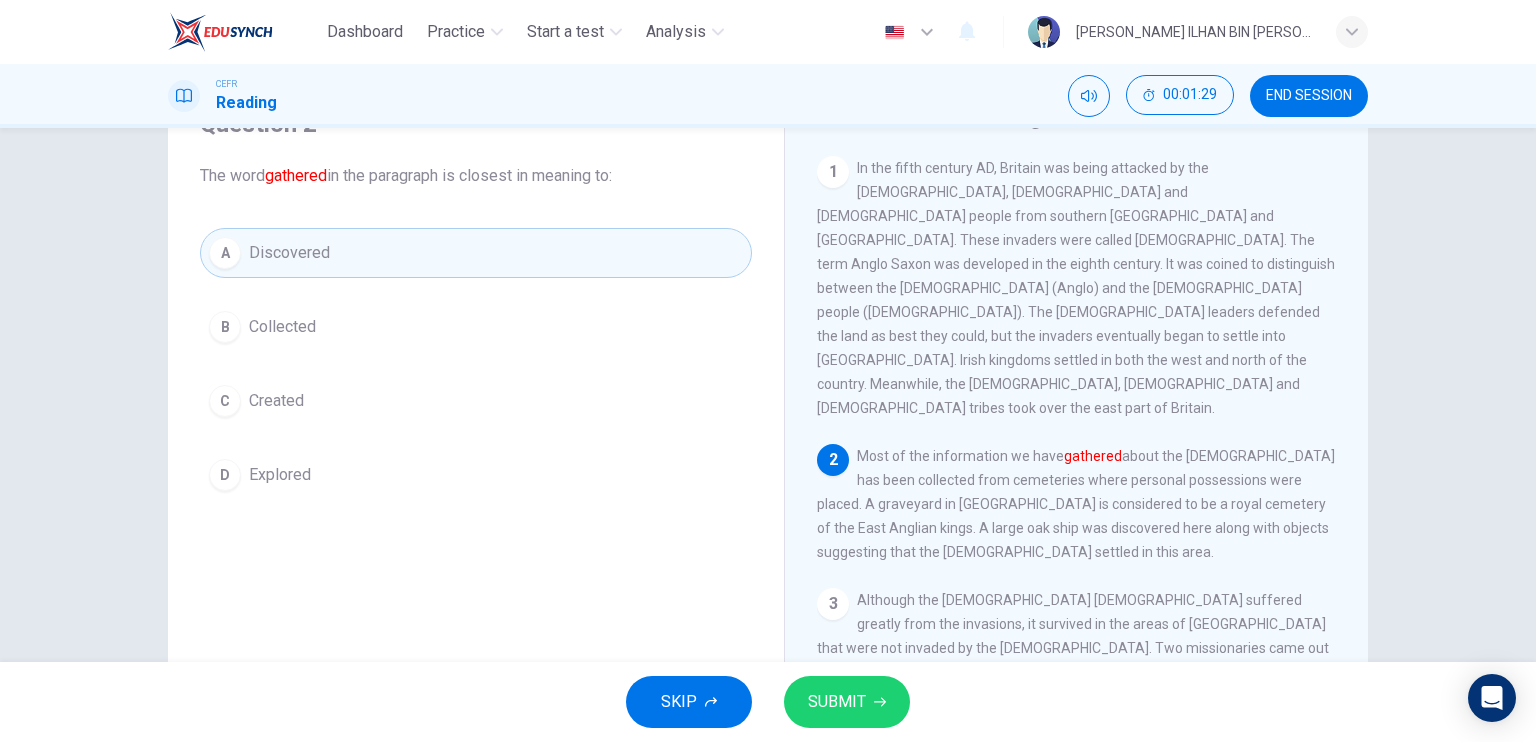click on "SUBMIT" at bounding box center [837, 702] 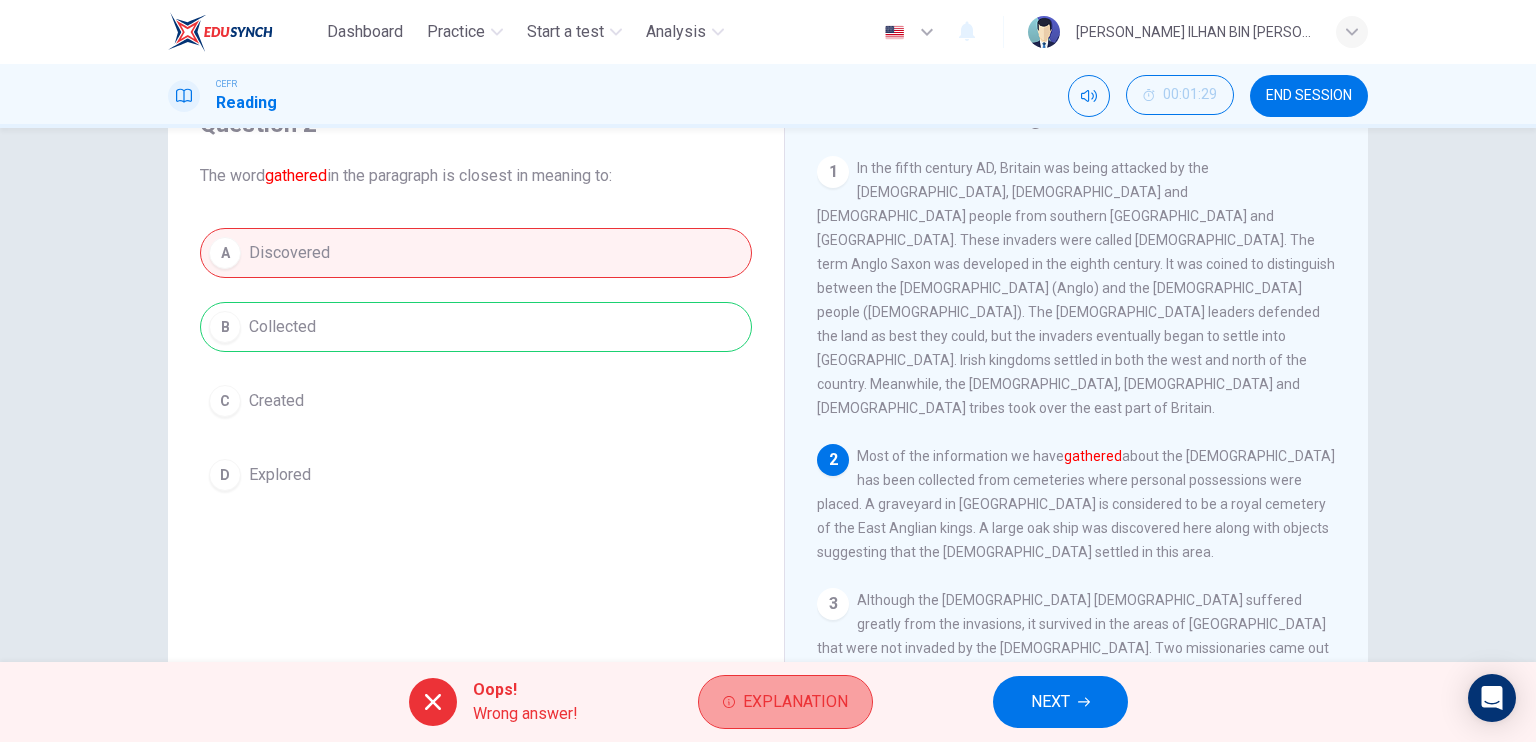 click on "Explanation" at bounding box center [785, 702] 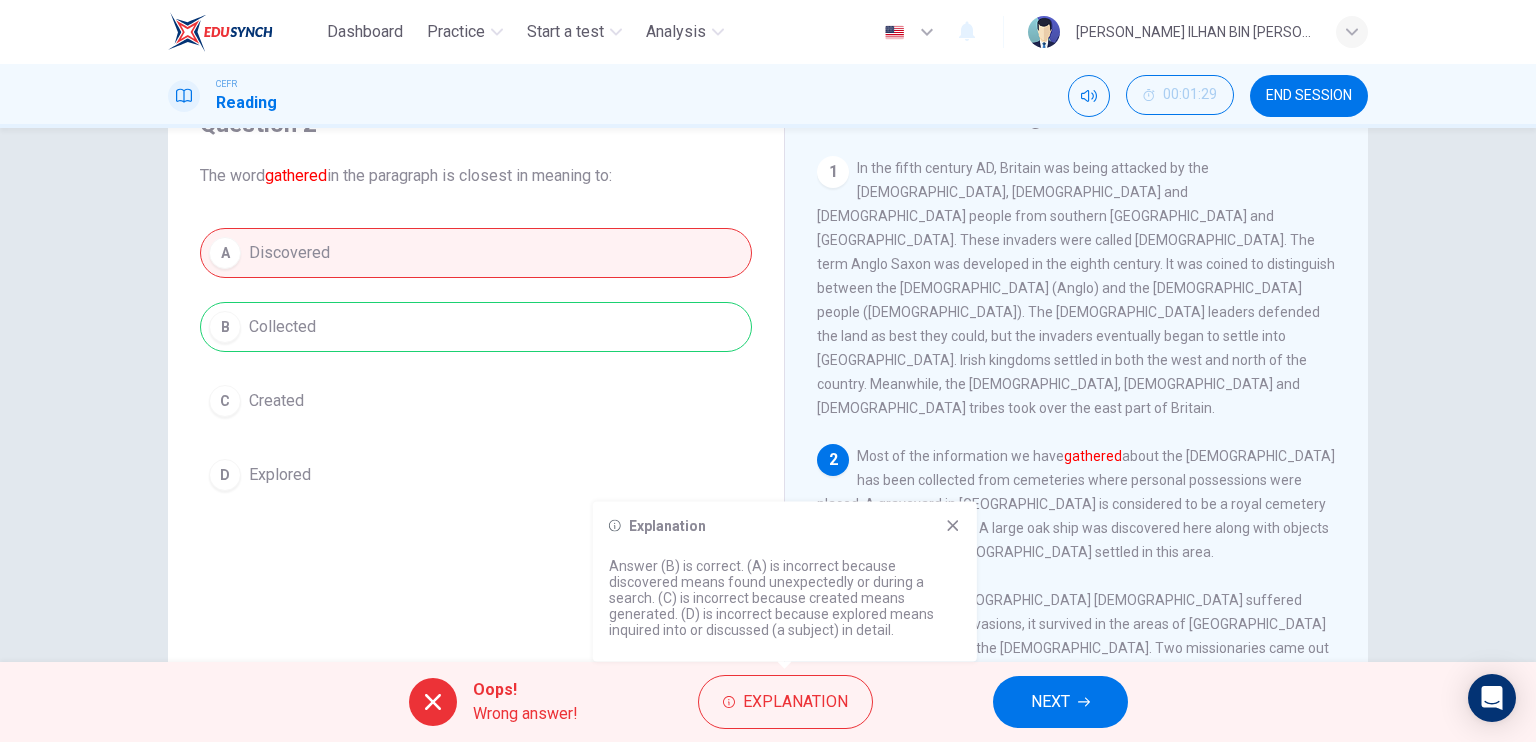 click on "NEXT" at bounding box center [1050, 702] 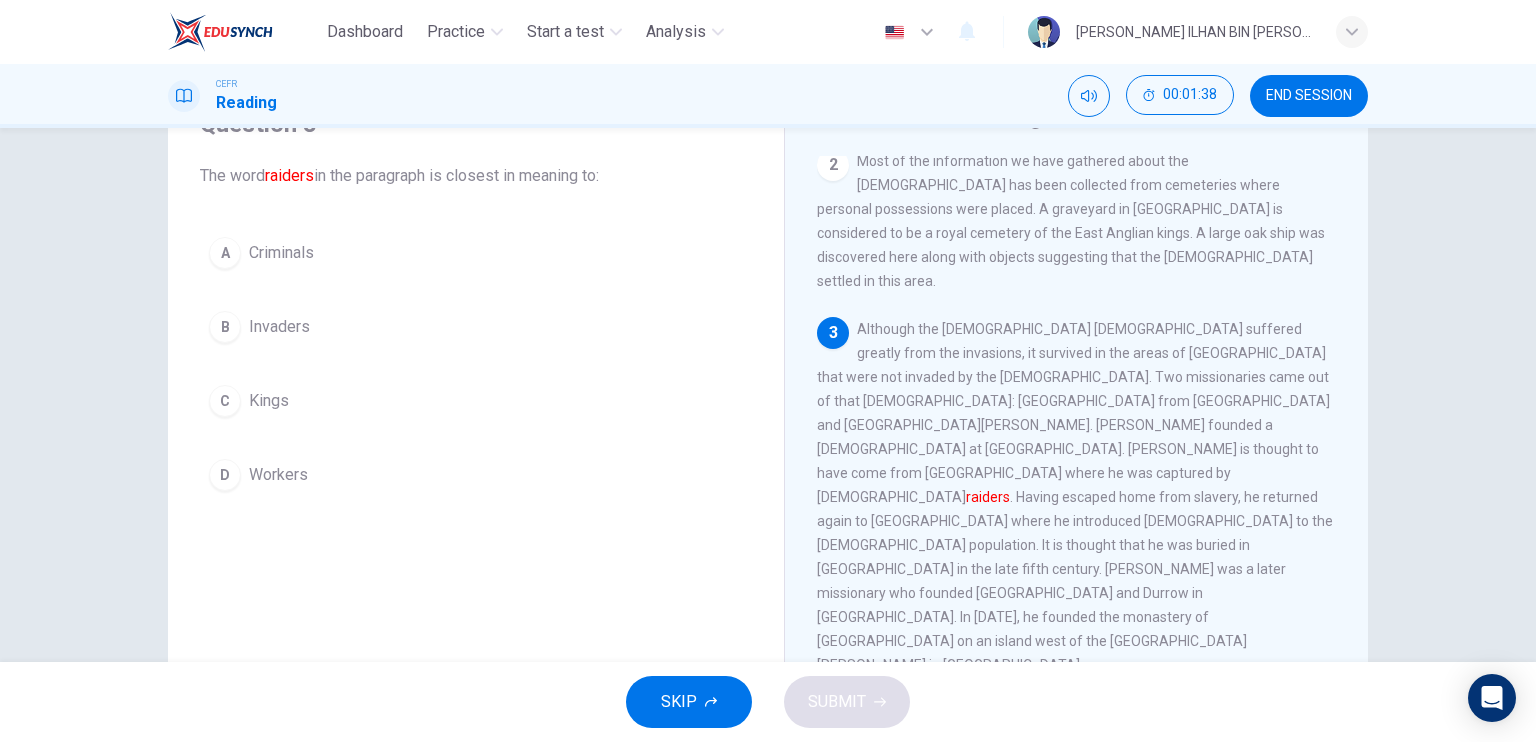 scroll, scrollTop: 300, scrollLeft: 0, axis: vertical 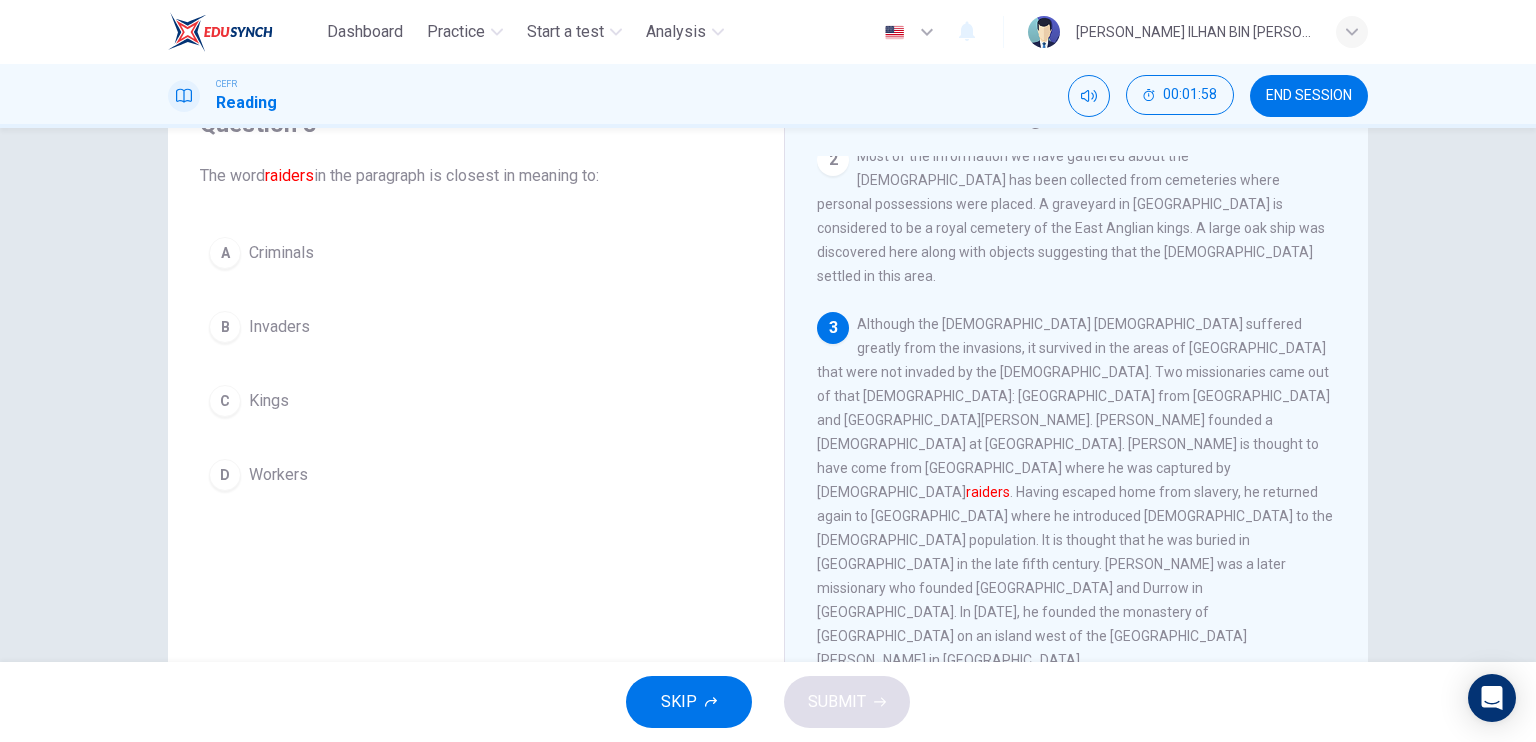 click on "B" at bounding box center [225, 327] 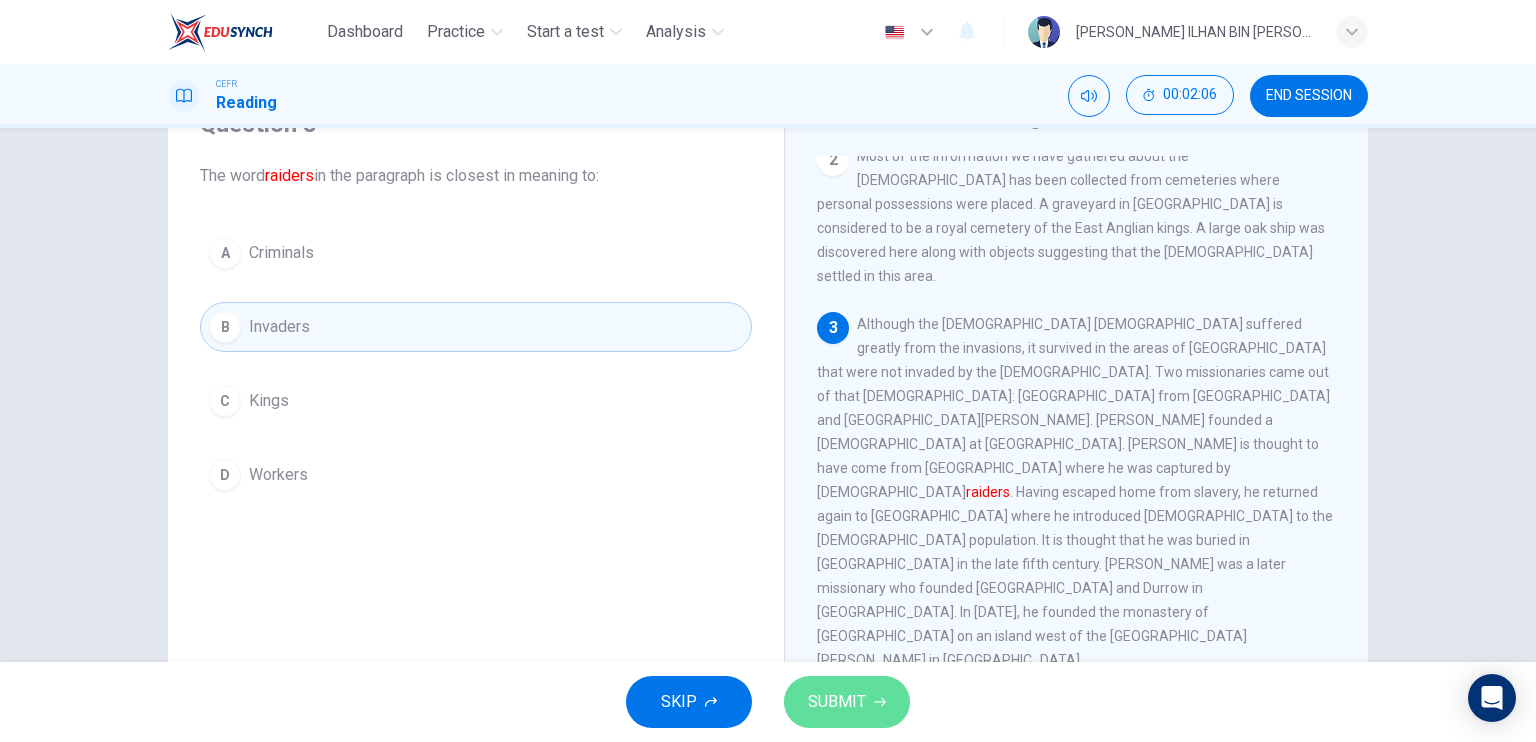 click on "SUBMIT" at bounding box center (837, 702) 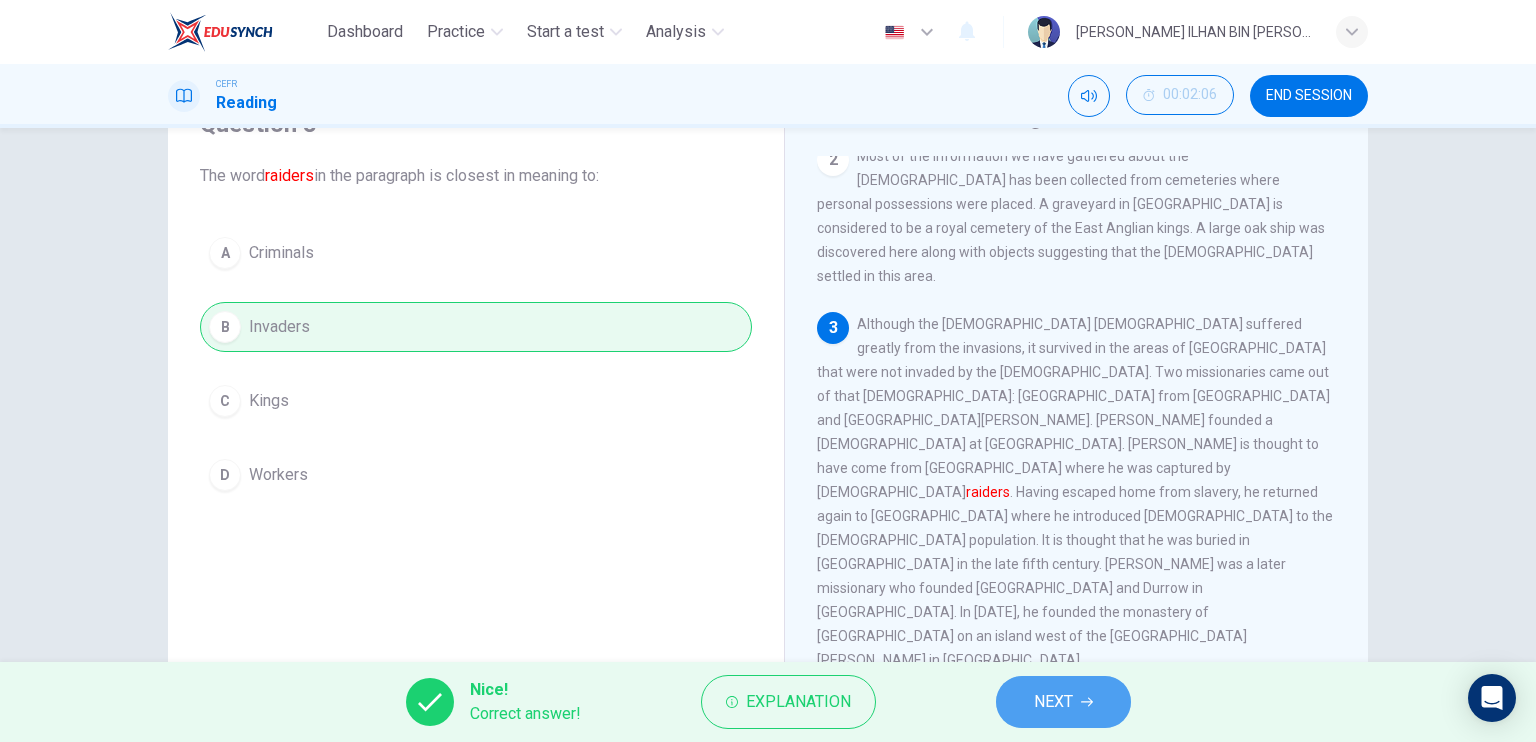 click on "NEXT" at bounding box center (1063, 702) 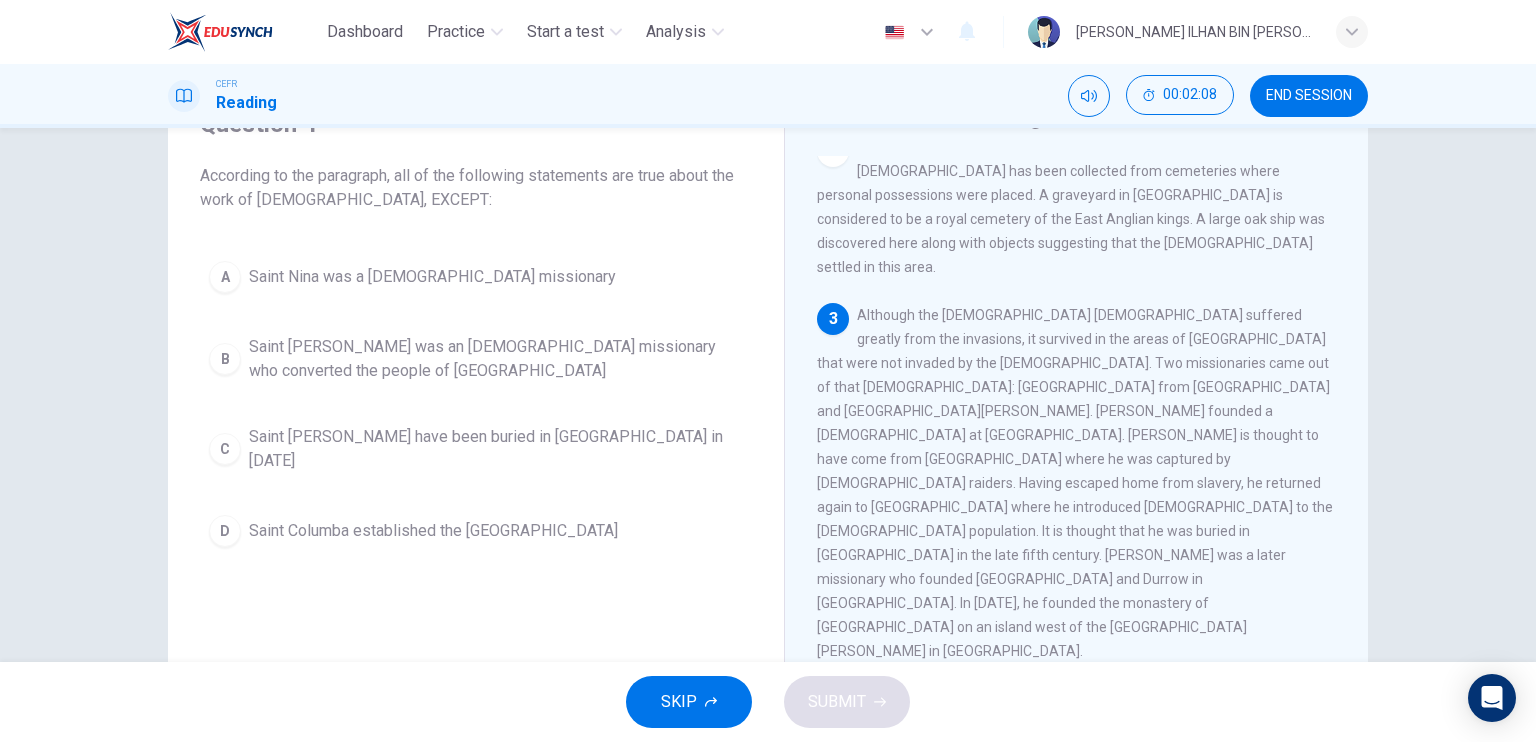 scroll, scrollTop: 300, scrollLeft: 0, axis: vertical 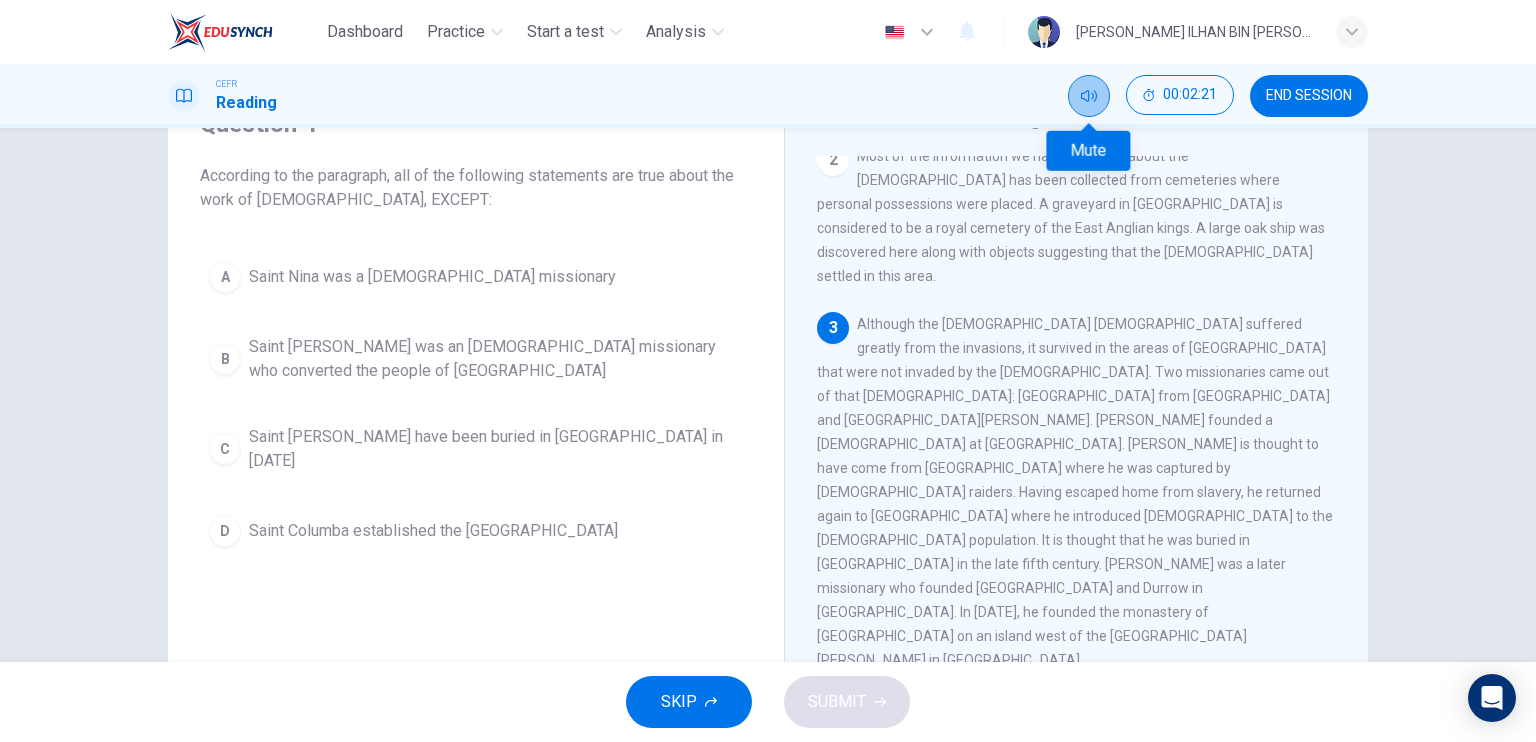 click at bounding box center (1089, 96) 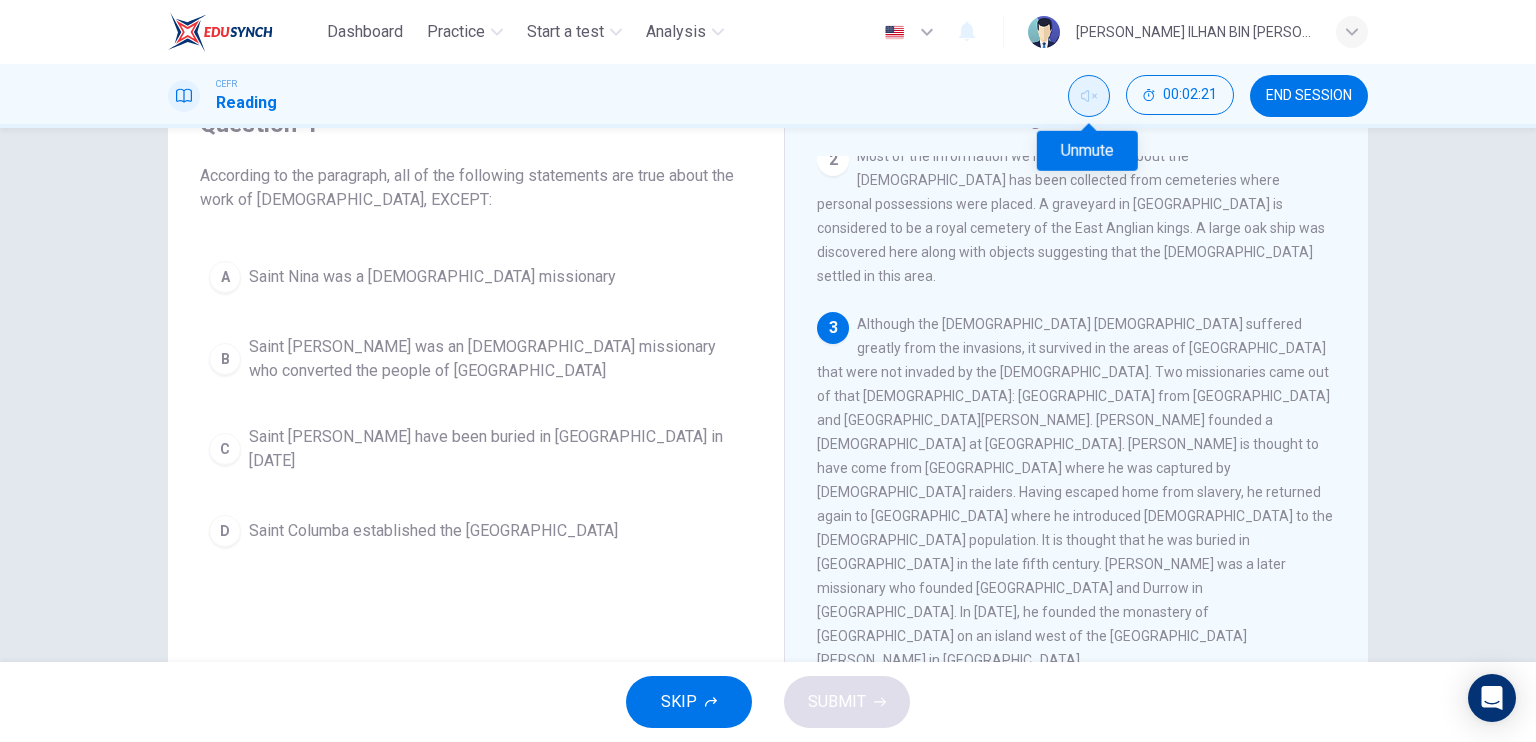 click at bounding box center [1089, 96] 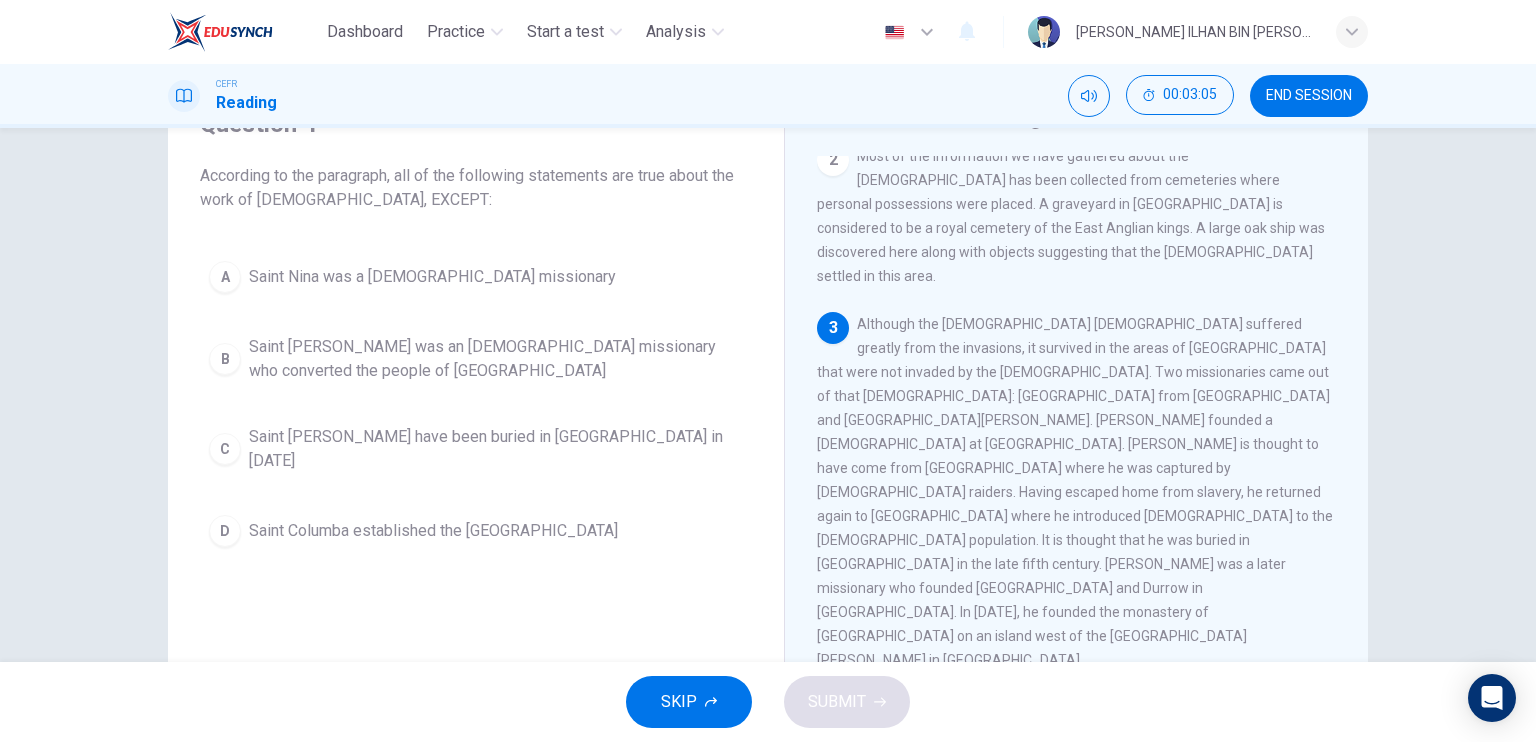 click on "A Saint Nina was a Scottish missionary B Saint Patrick was an Irish missionary who converted the people of Northern Ireland C Saint Patrick may have been buried in Country Down in 590 AD D Saint Columba established the Ionan monastery" at bounding box center (476, 404) 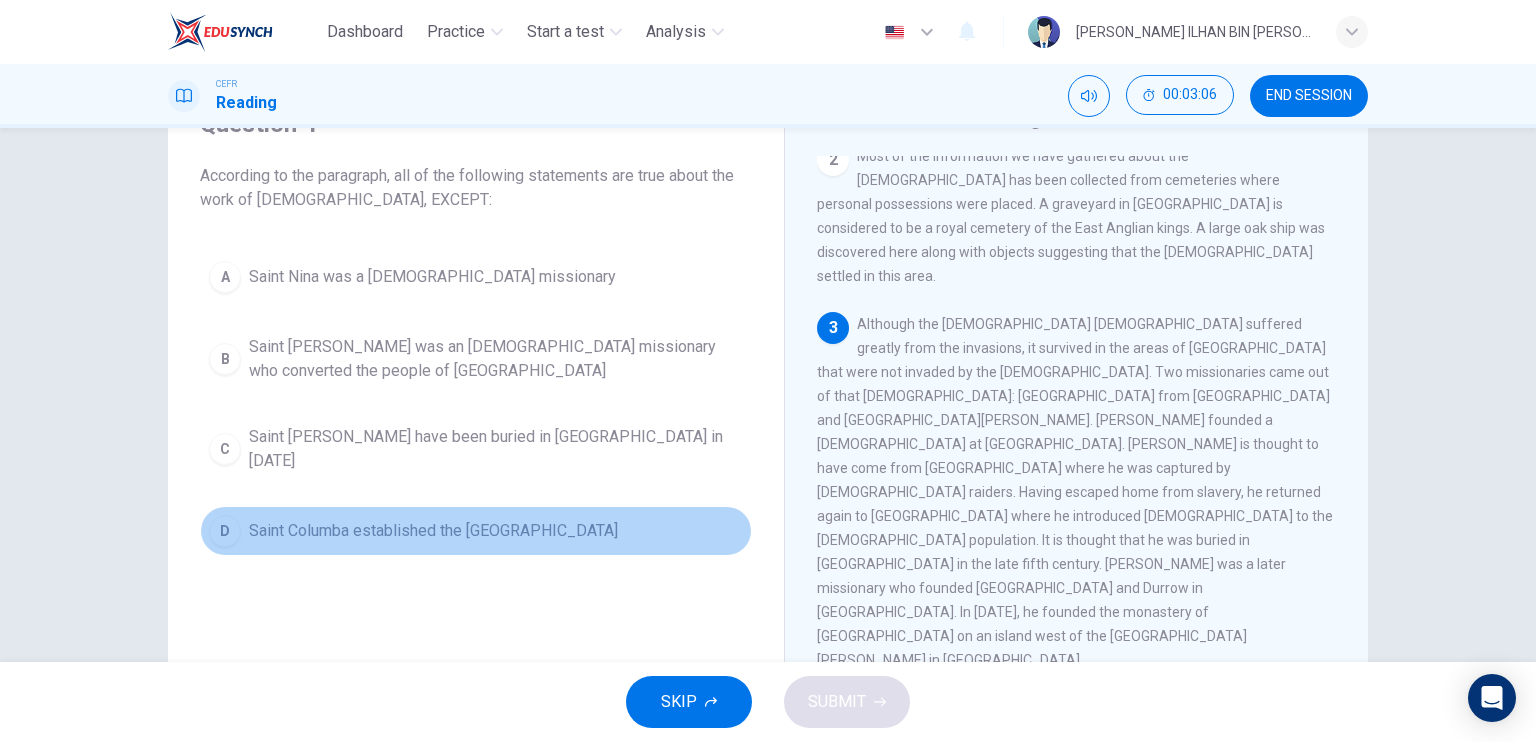 click on "D" at bounding box center [225, 531] 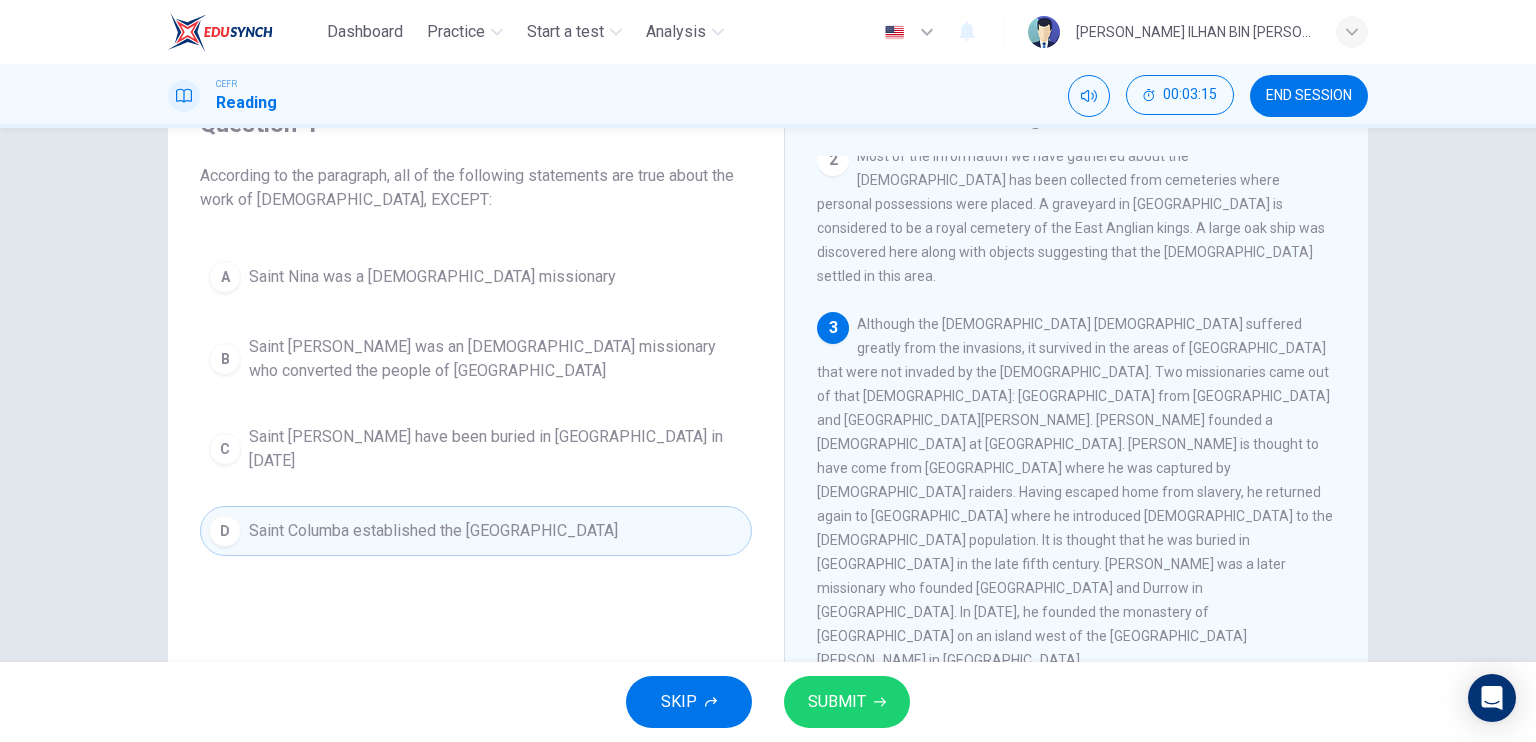 click on "C Saint Patrick may have been buried in Country Down in 590 AD" at bounding box center [476, 449] 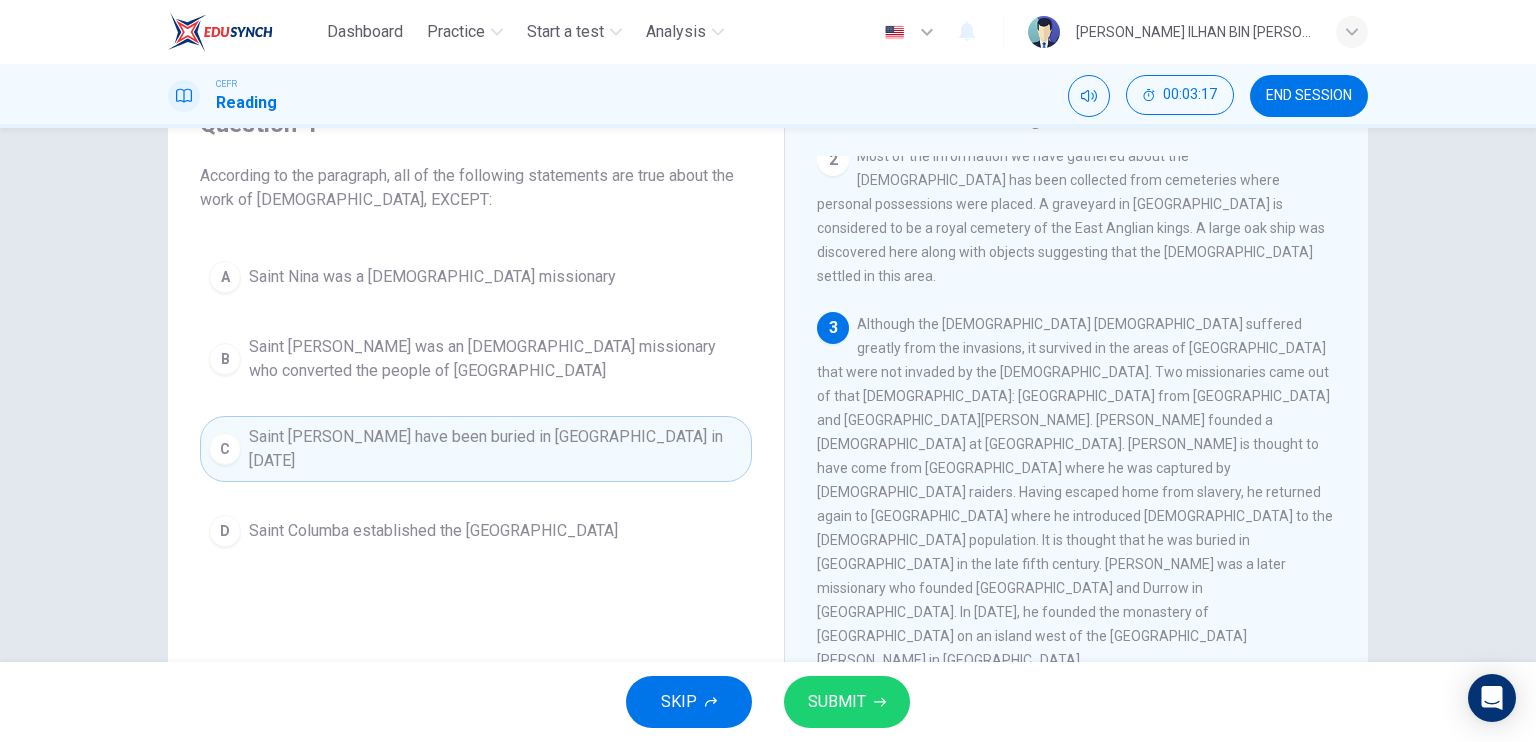 click on "SUBMIT" at bounding box center [847, 702] 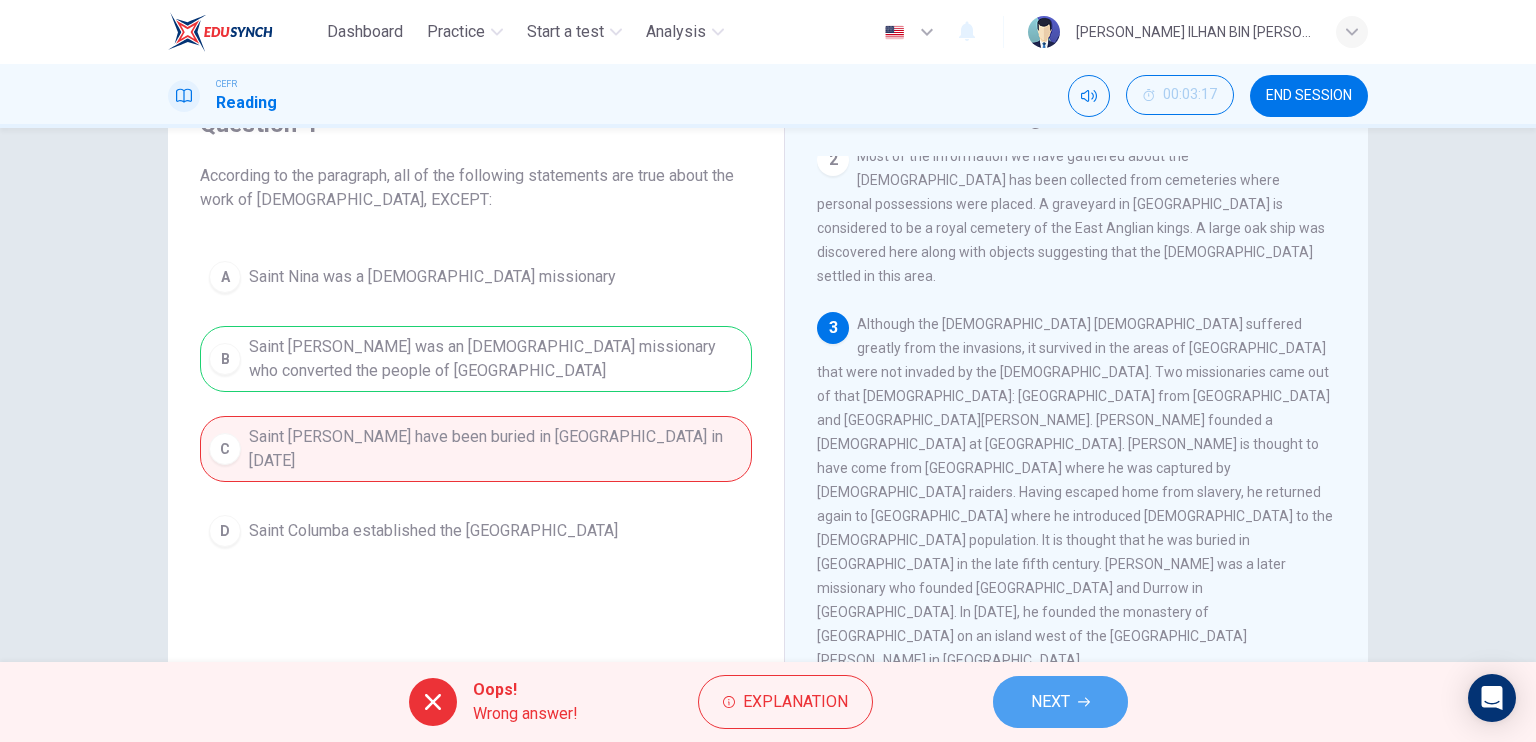 click on "NEXT" at bounding box center [1060, 702] 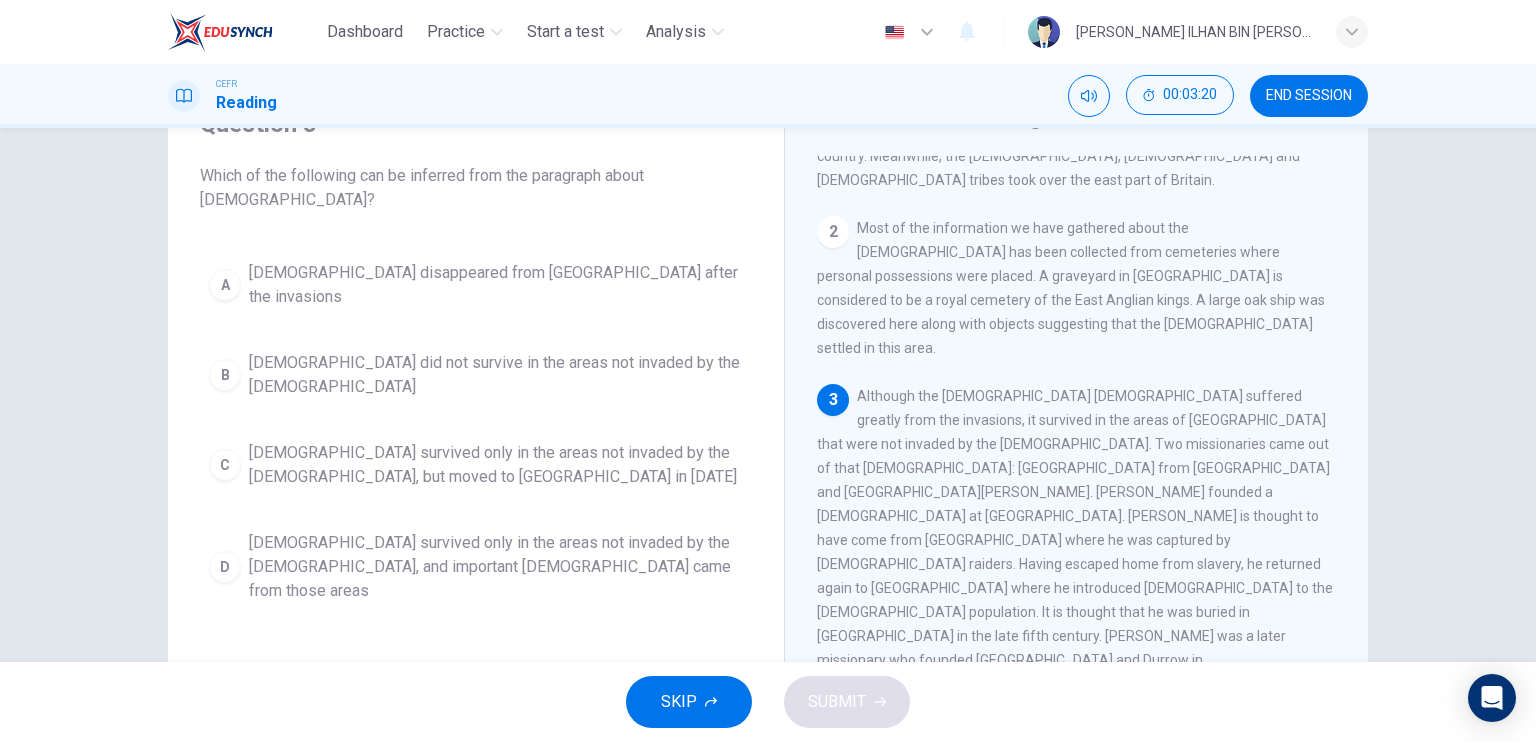 scroll, scrollTop: 225, scrollLeft: 0, axis: vertical 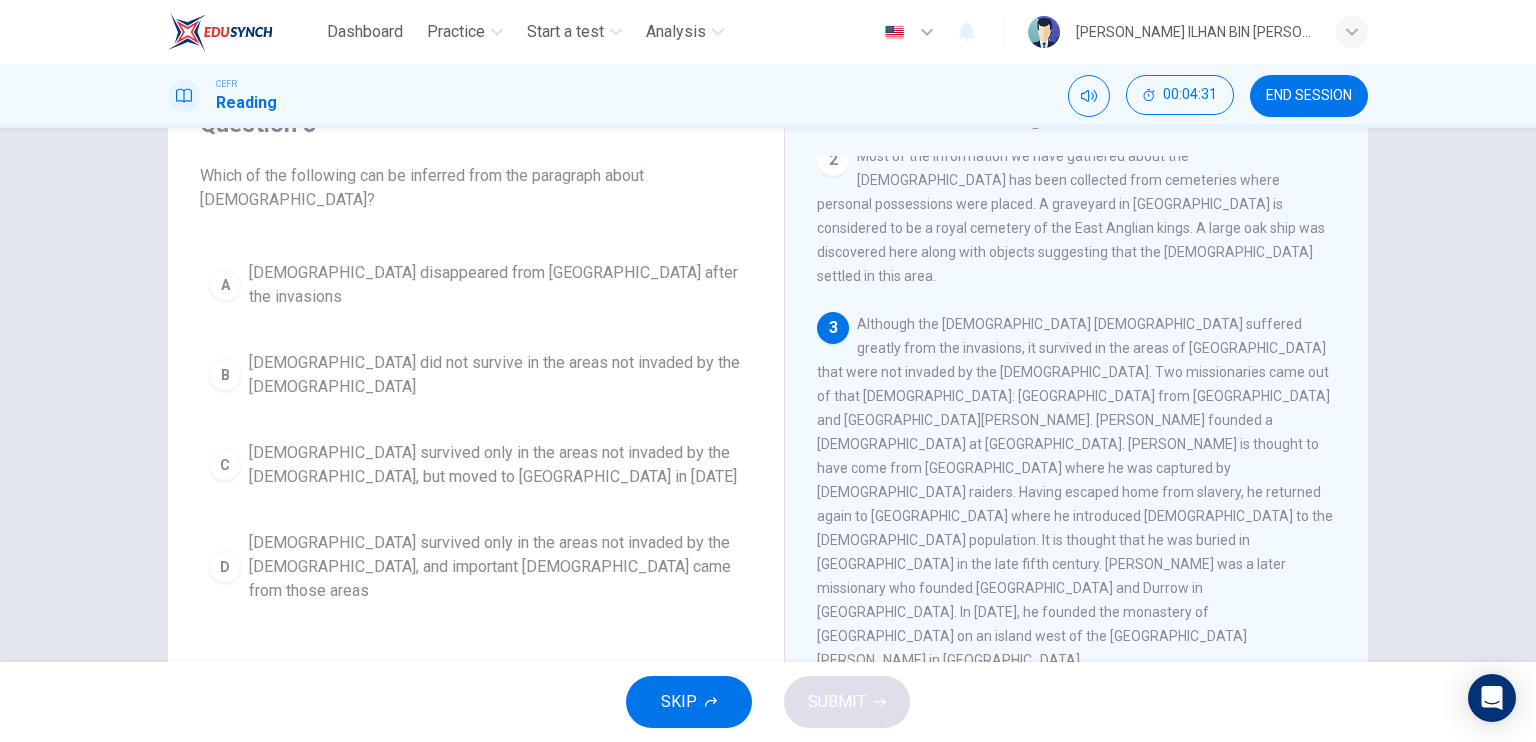 click on "D" at bounding box center (225, 567) 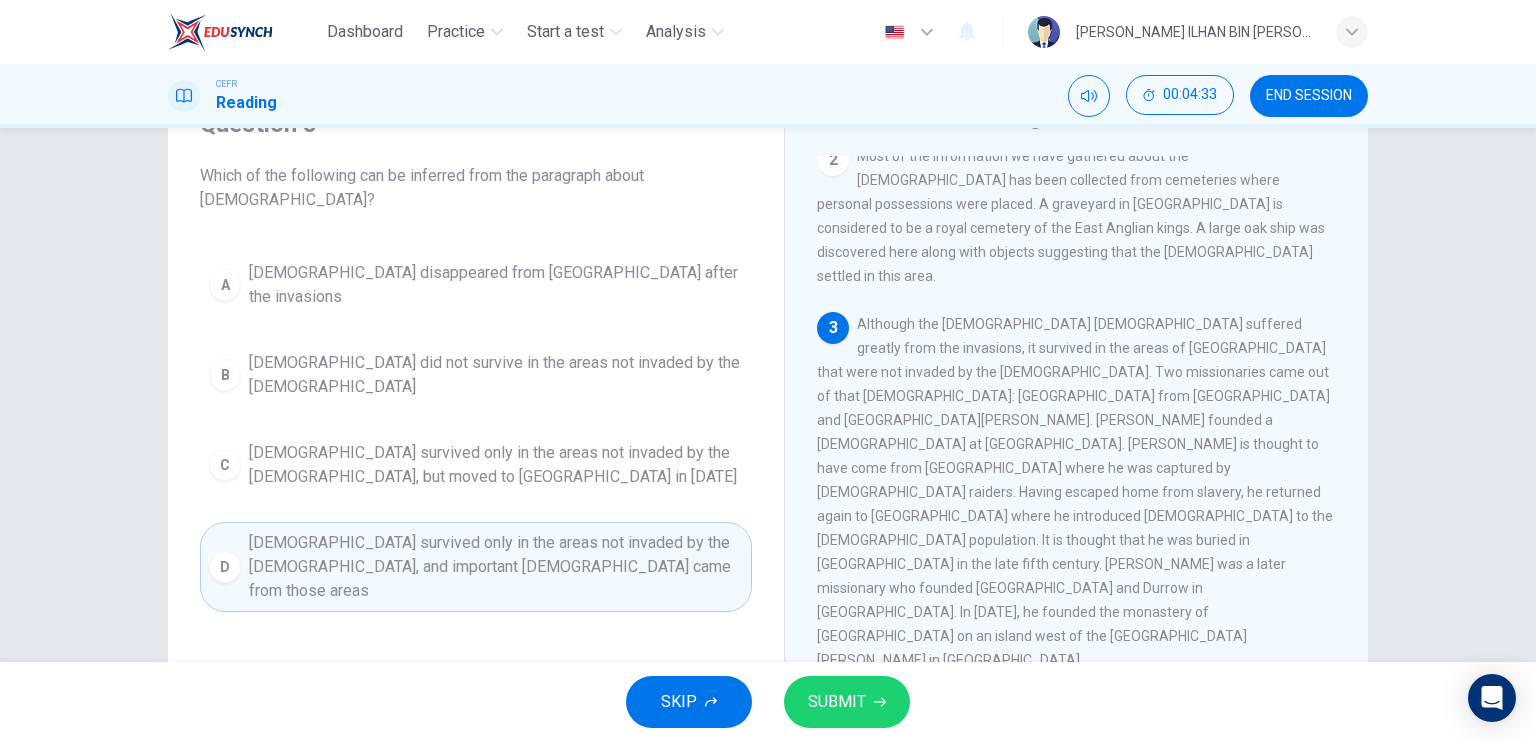 click on "SUBMIT" at bounding box center (847, 702) 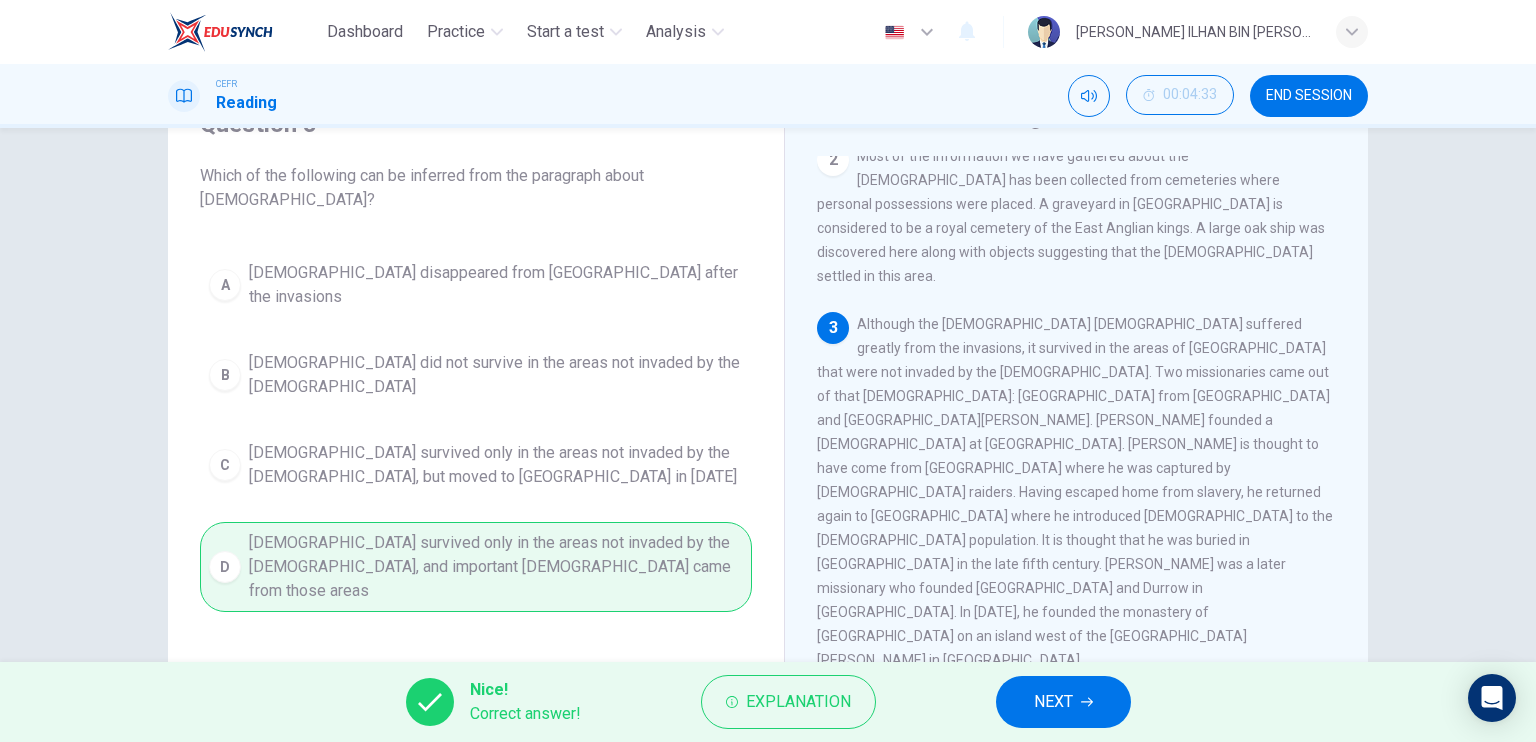 click on "NEXT" at bounding box center [1053, 702] 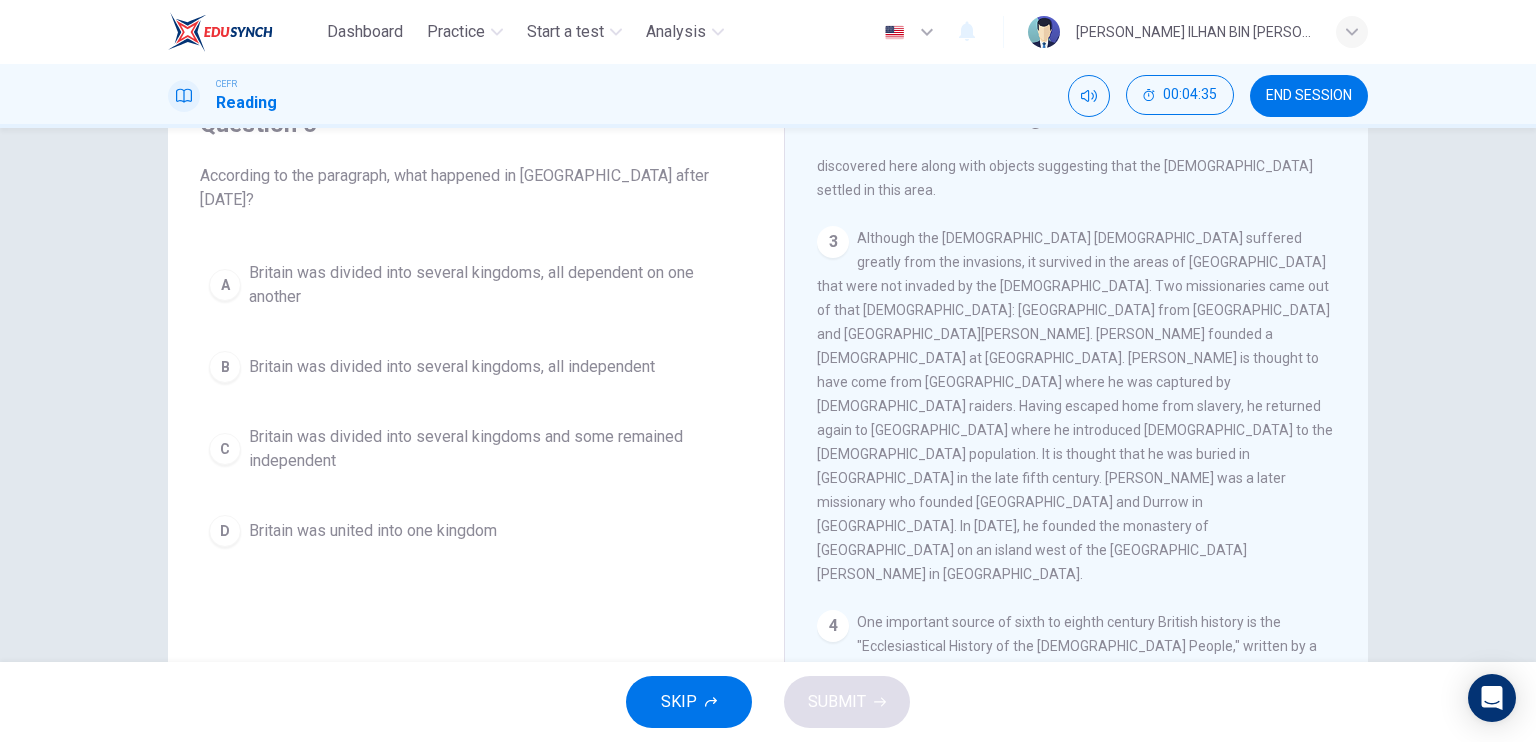 scroll, scrollTop: 600, scrollLeft: 0, axis: vertical 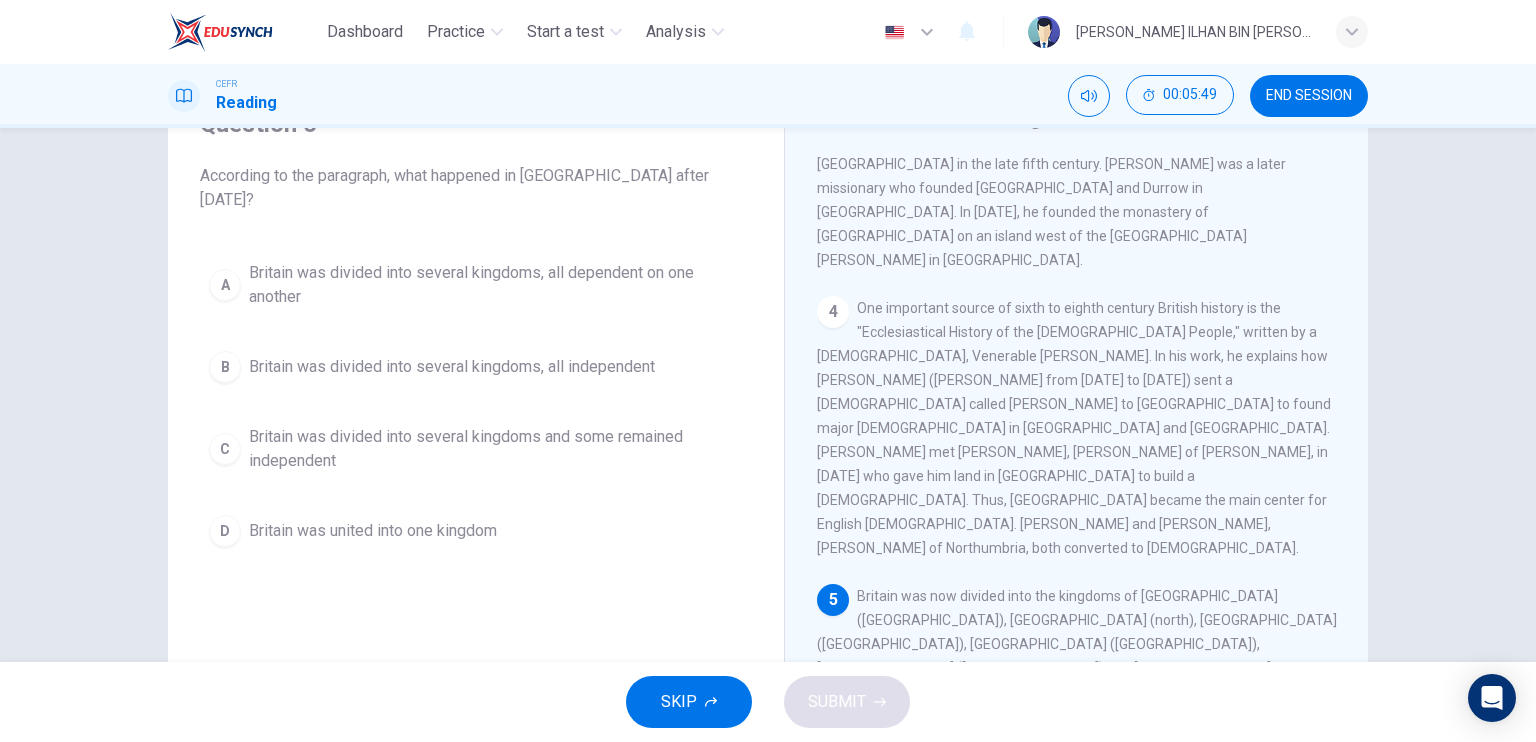 click on "B" at bounding box center (225, 367) 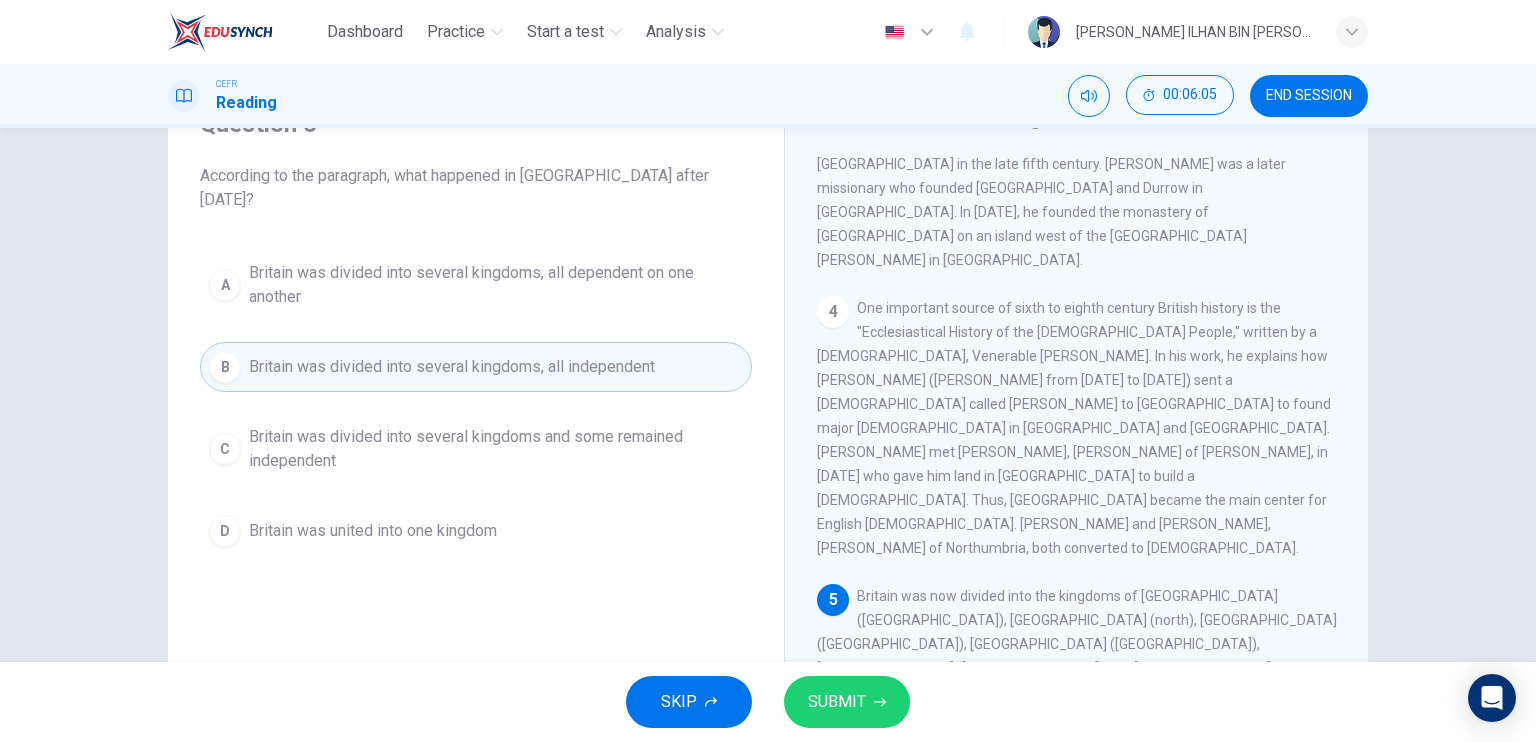 click on "Britain was divided into several kingdoms, all dependent on one another" at bounding box center [496, 285] 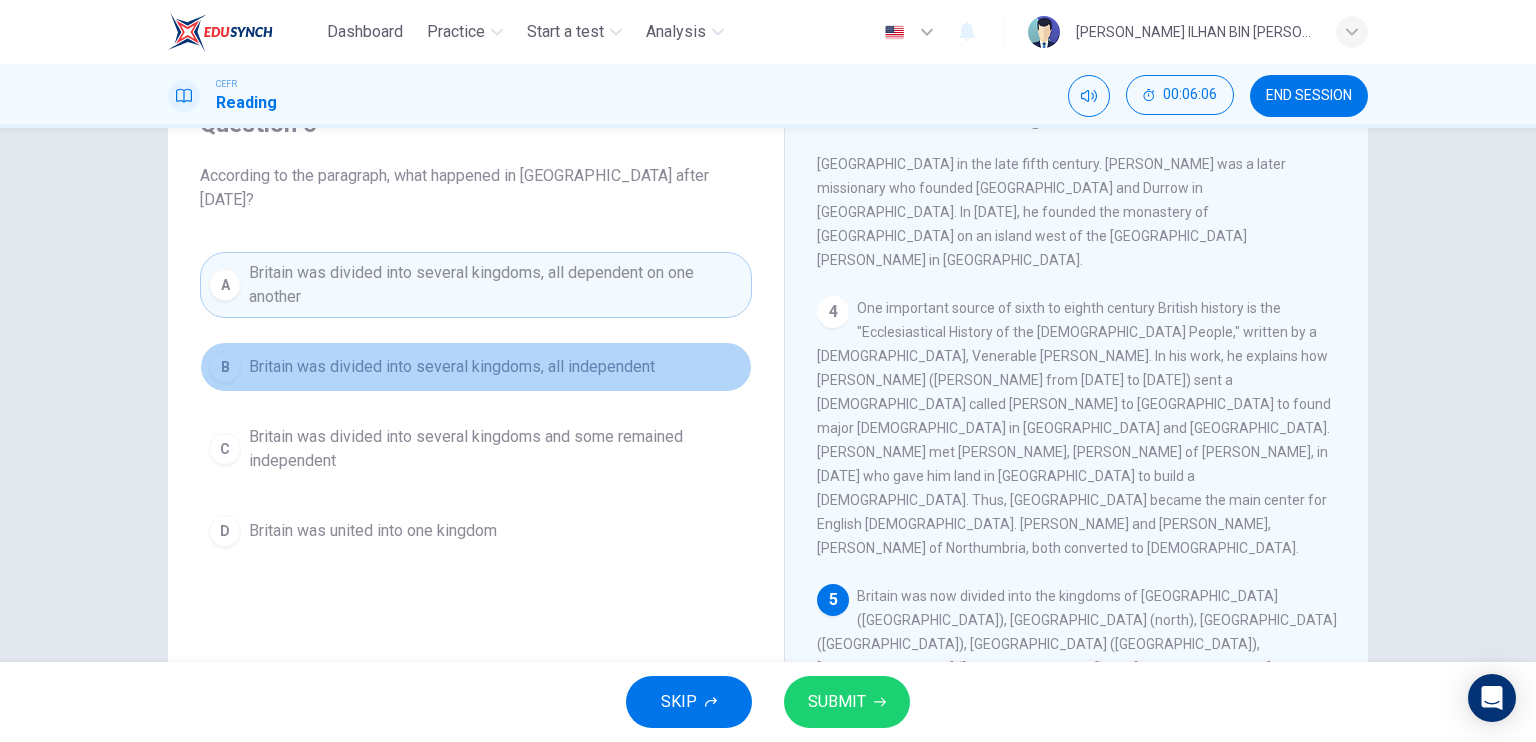 click on "B Britain was divided into several kingdoms, all independent" at bounding box center (476, 367) 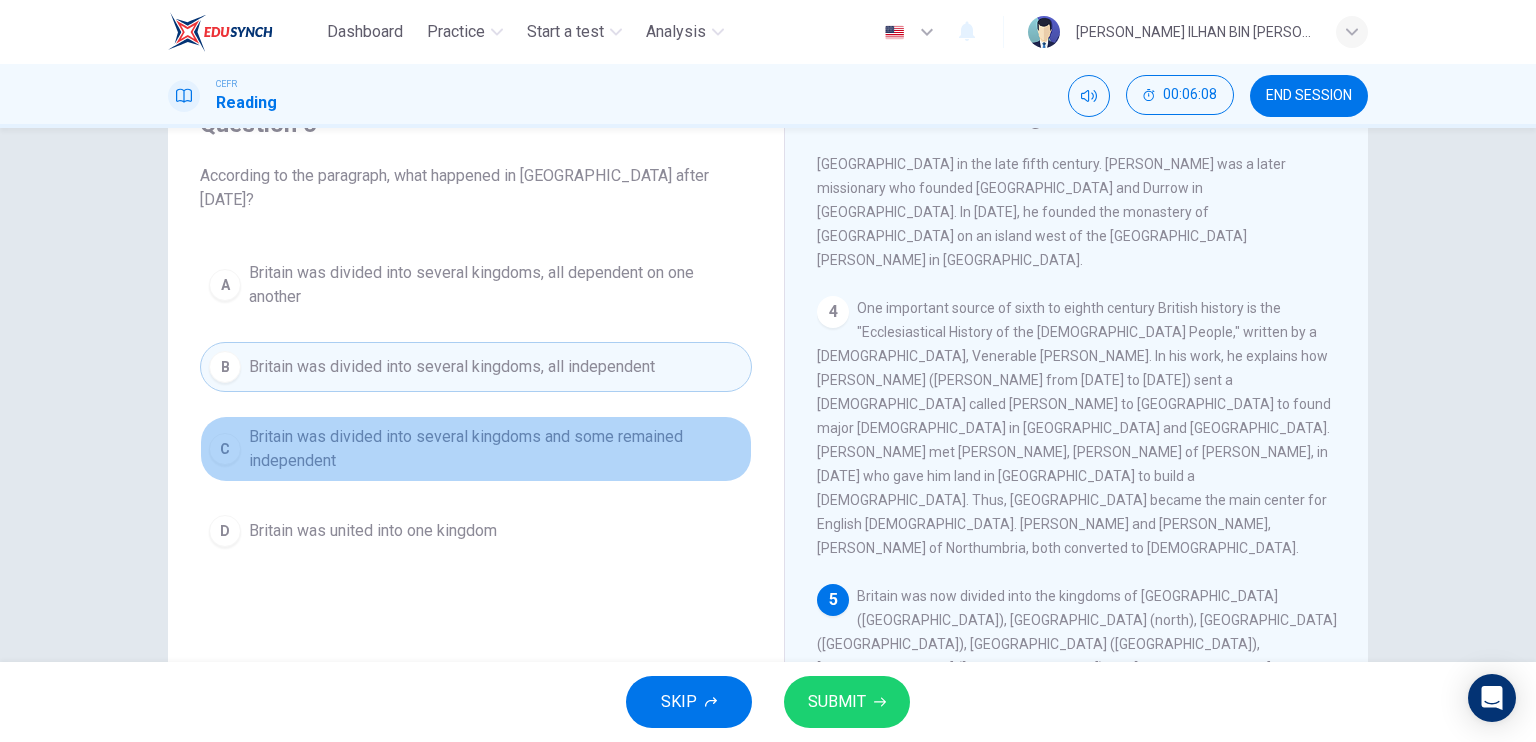 click on "Britain was divided into several kingdoms and some remained independent" at bounding box center [496, 449] 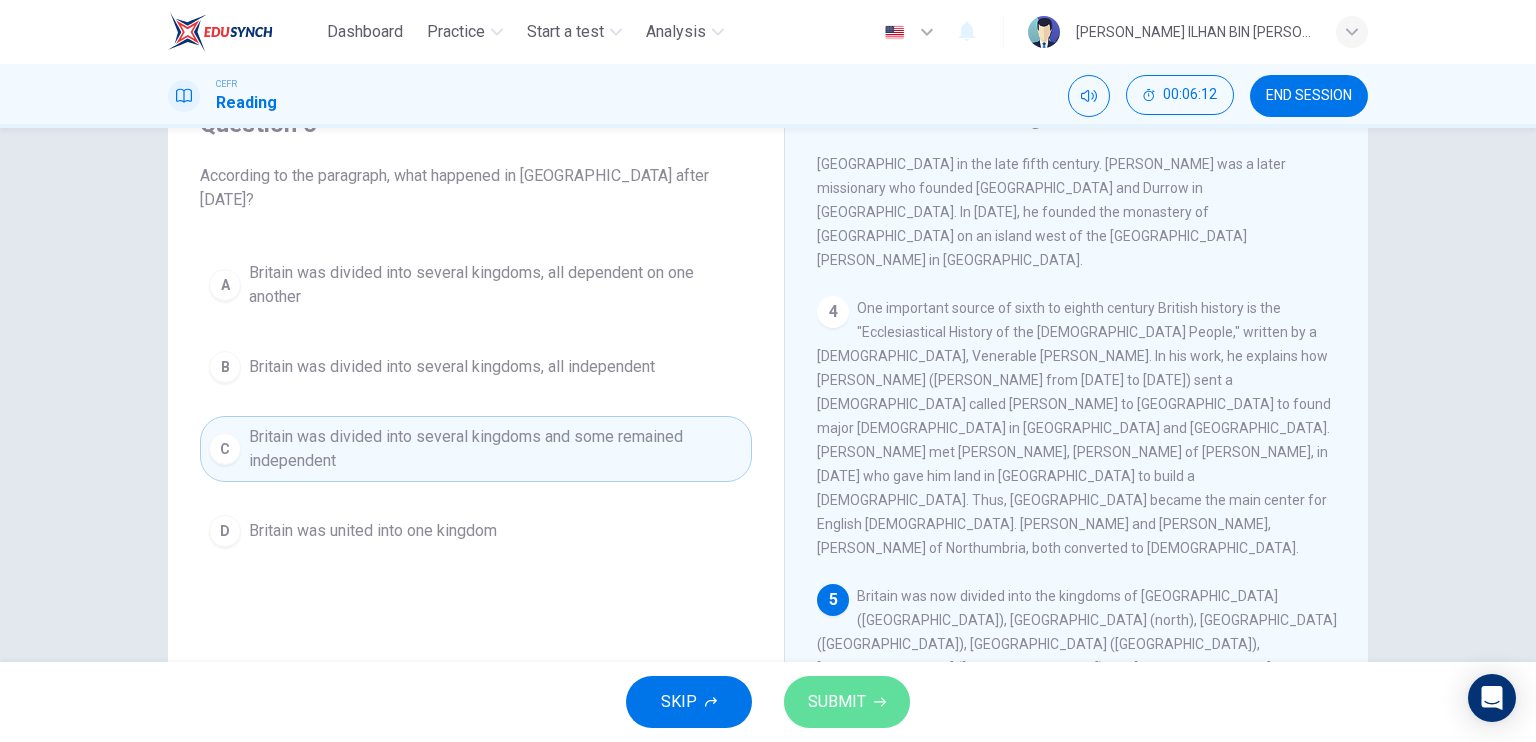 click on "SUBMIT" at bounding box center [837, 702] 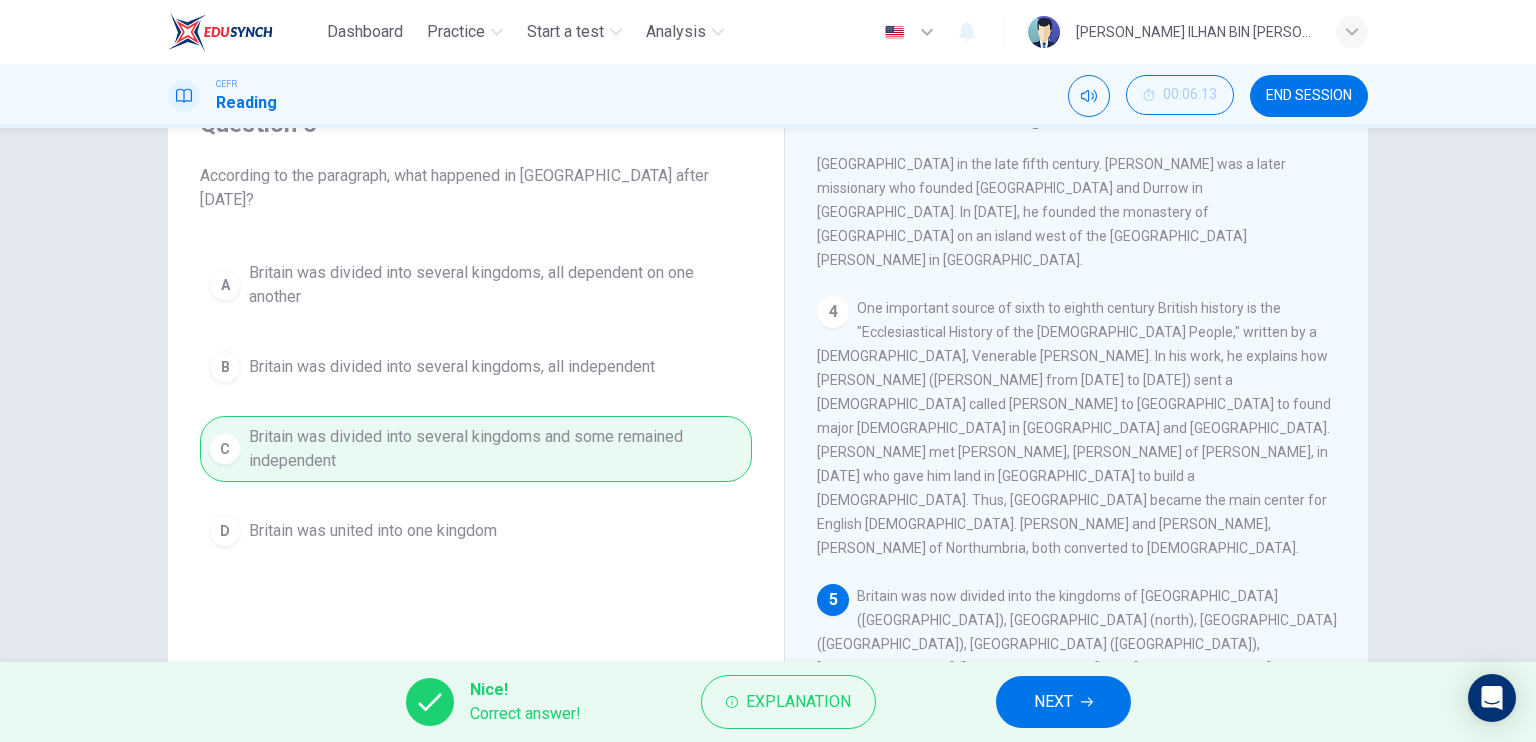 click on "NEXT" at bounding box center [1063, 702] 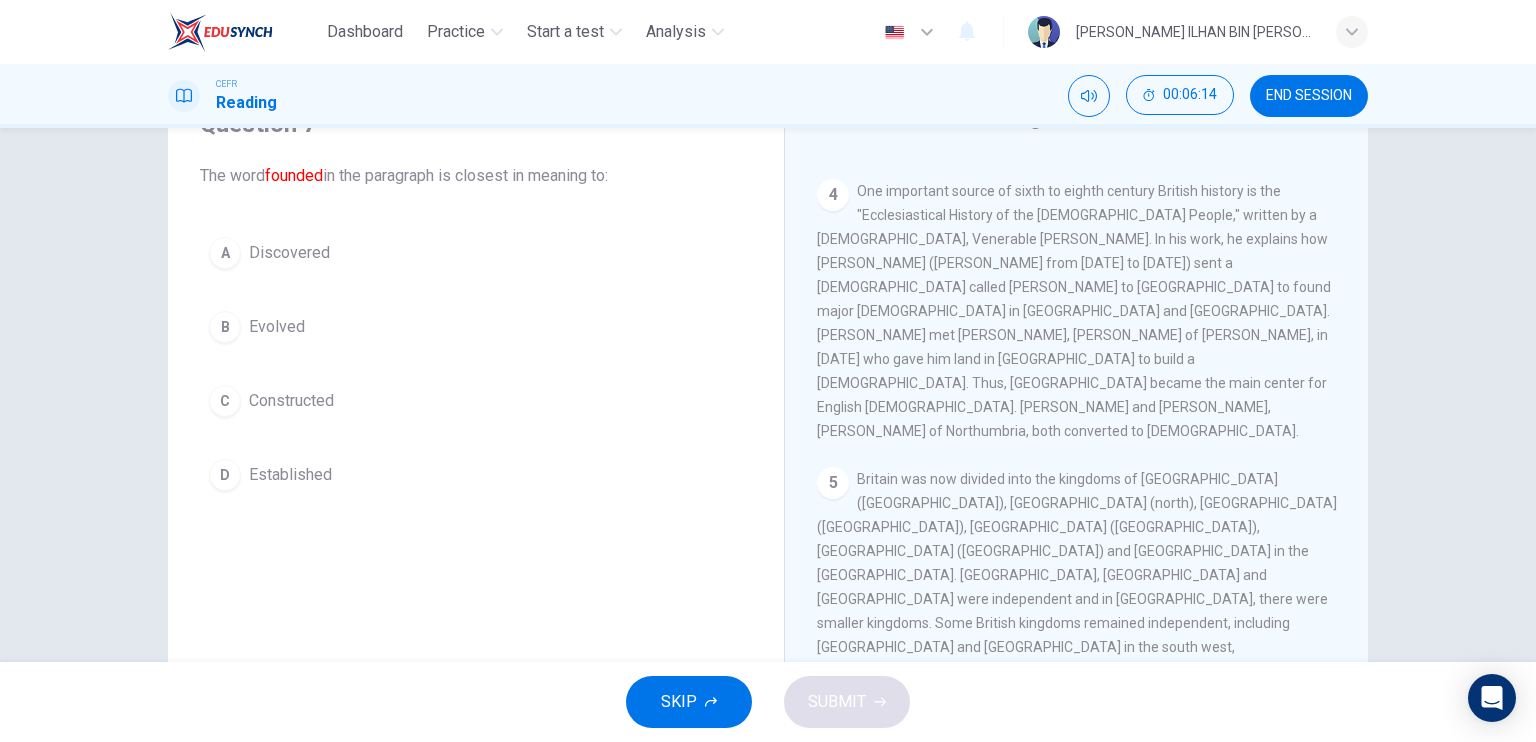 scroll, scrollTop: 825, scrollLeft: 0, axis: vertical 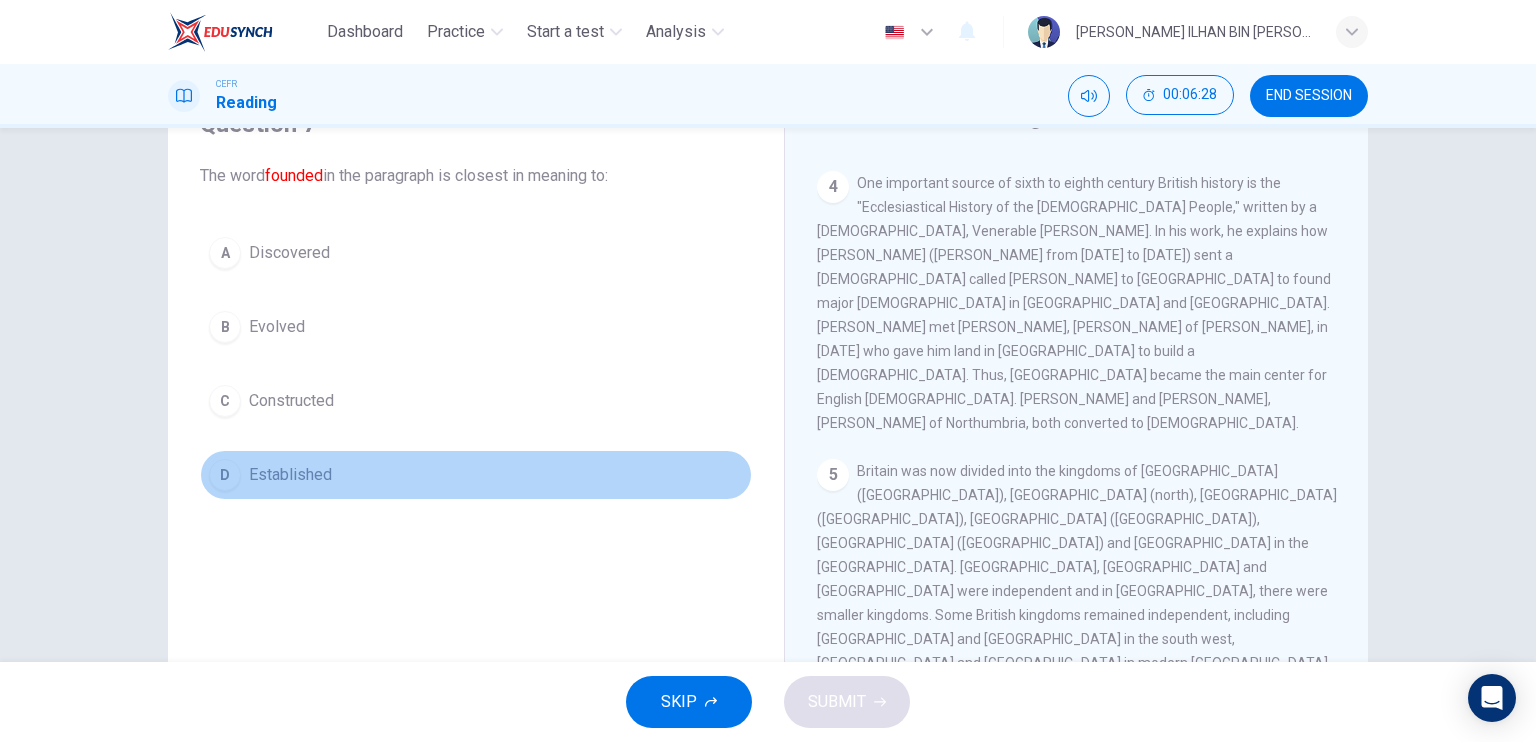 click on "D" at bounding box center [225, 475] 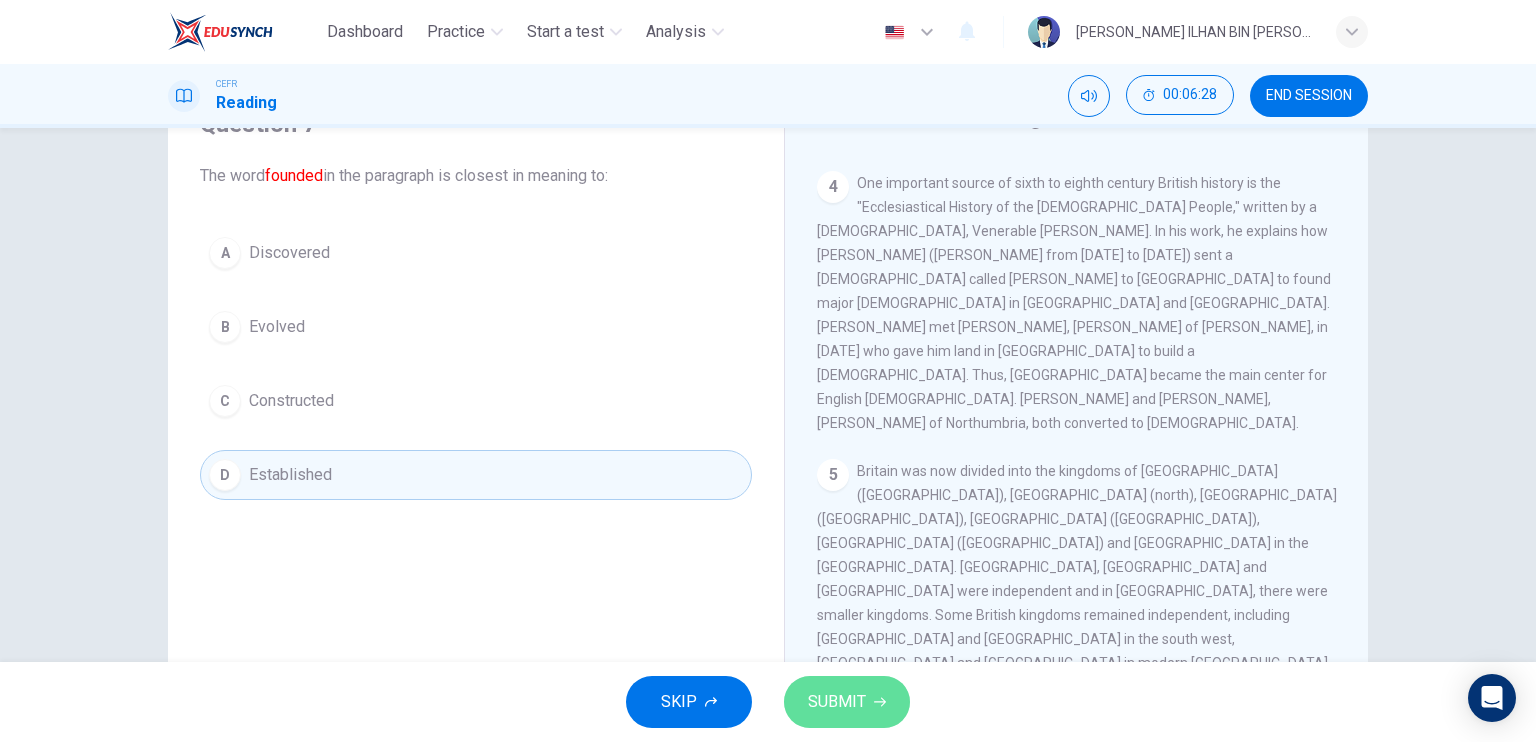 click on "SUBMIT" at bounding box center [847, 702] 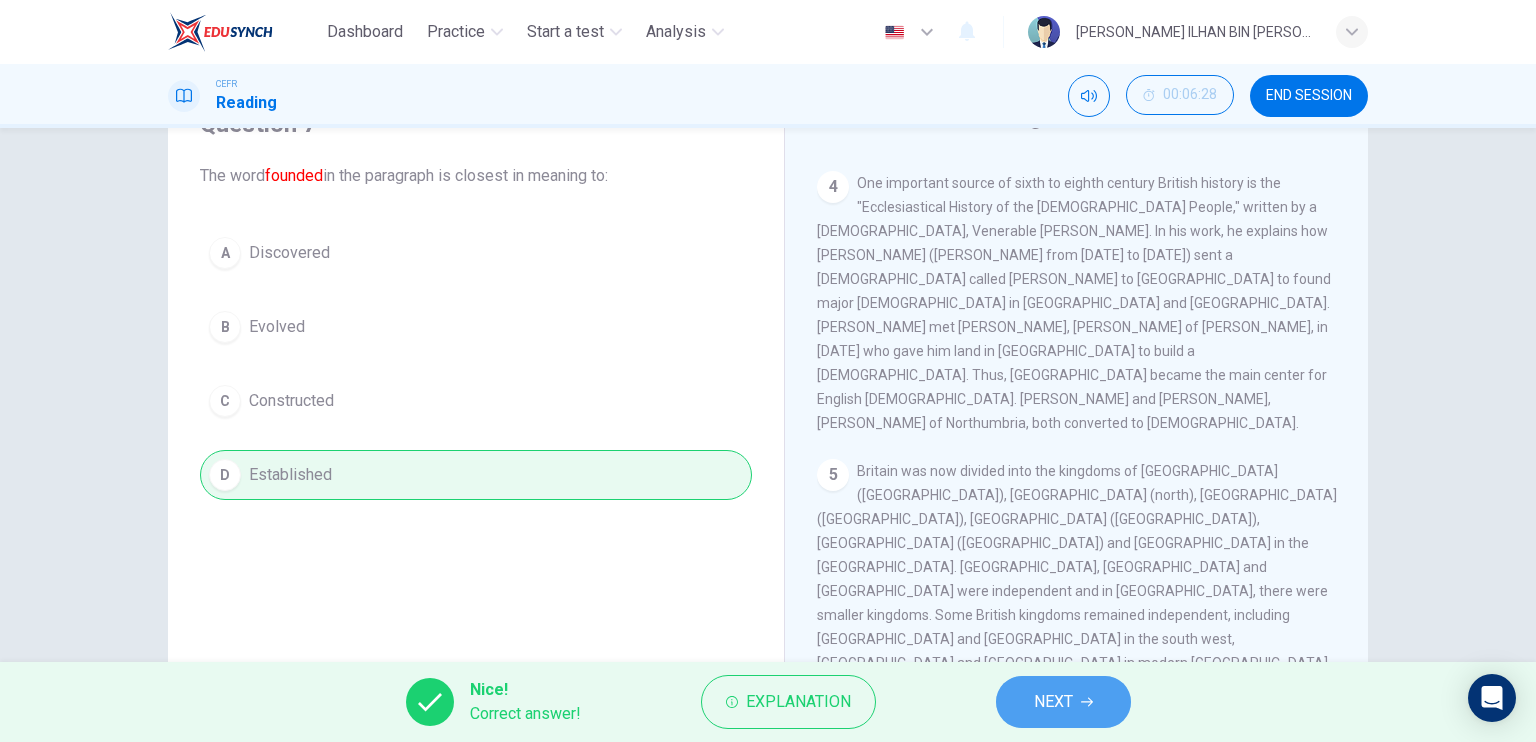 click on "NEXT" at bounding box center [1053, 702] 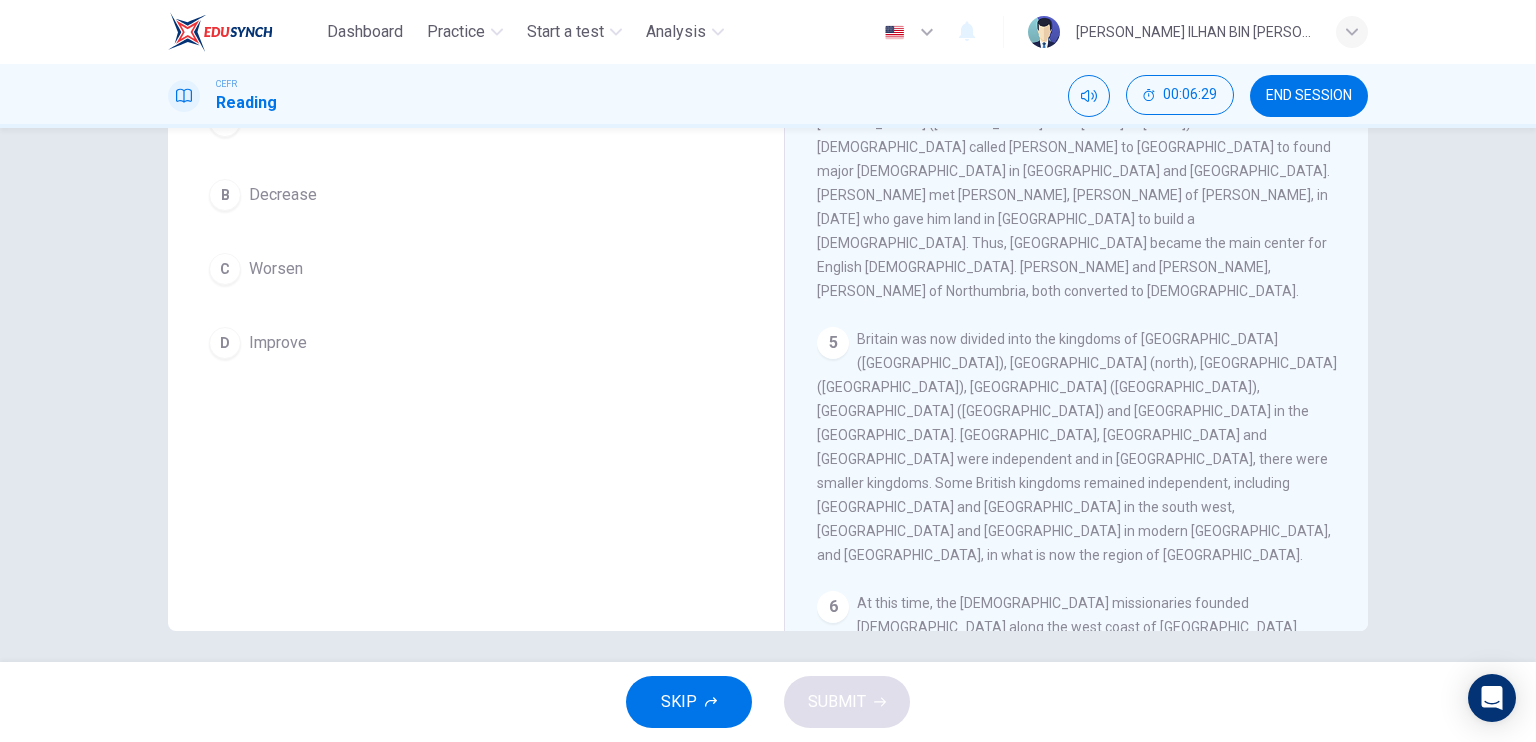 scroll, scrollTop: 240, scrollLeft: 0, axis: vertical 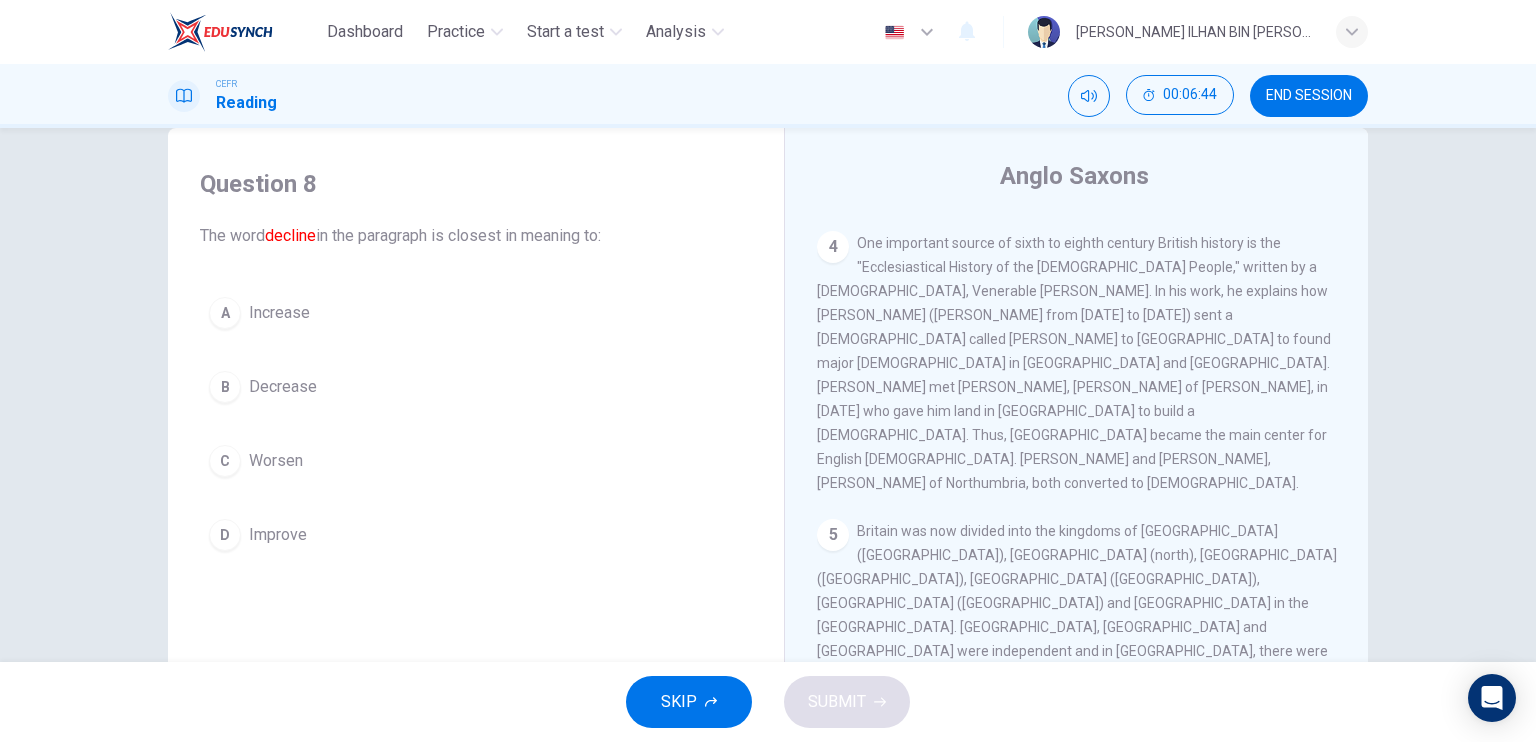 click on "B Decrease" at bounding box center [476, 387] 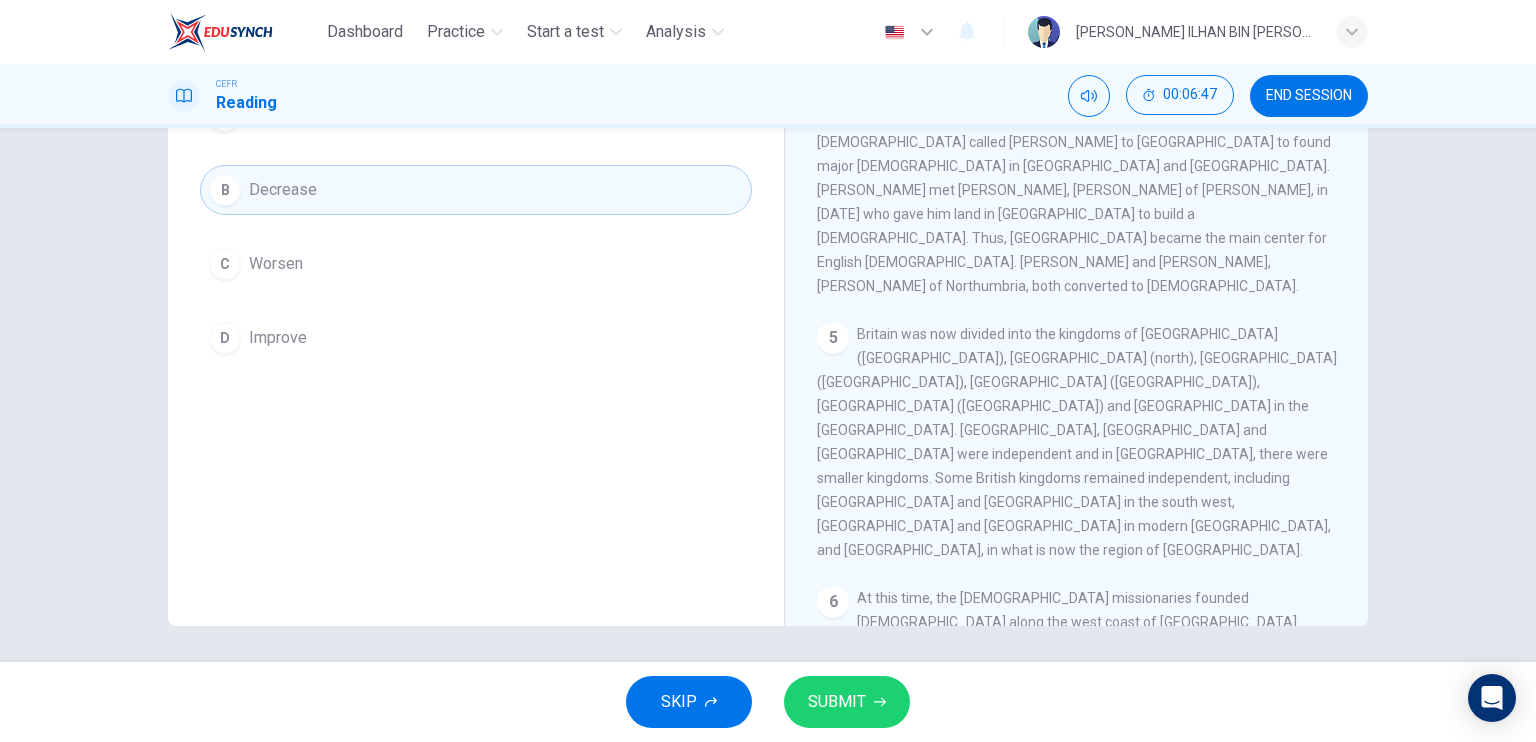 scroll, scrollTop: 240, scrollLeft: 0, axis: vertical 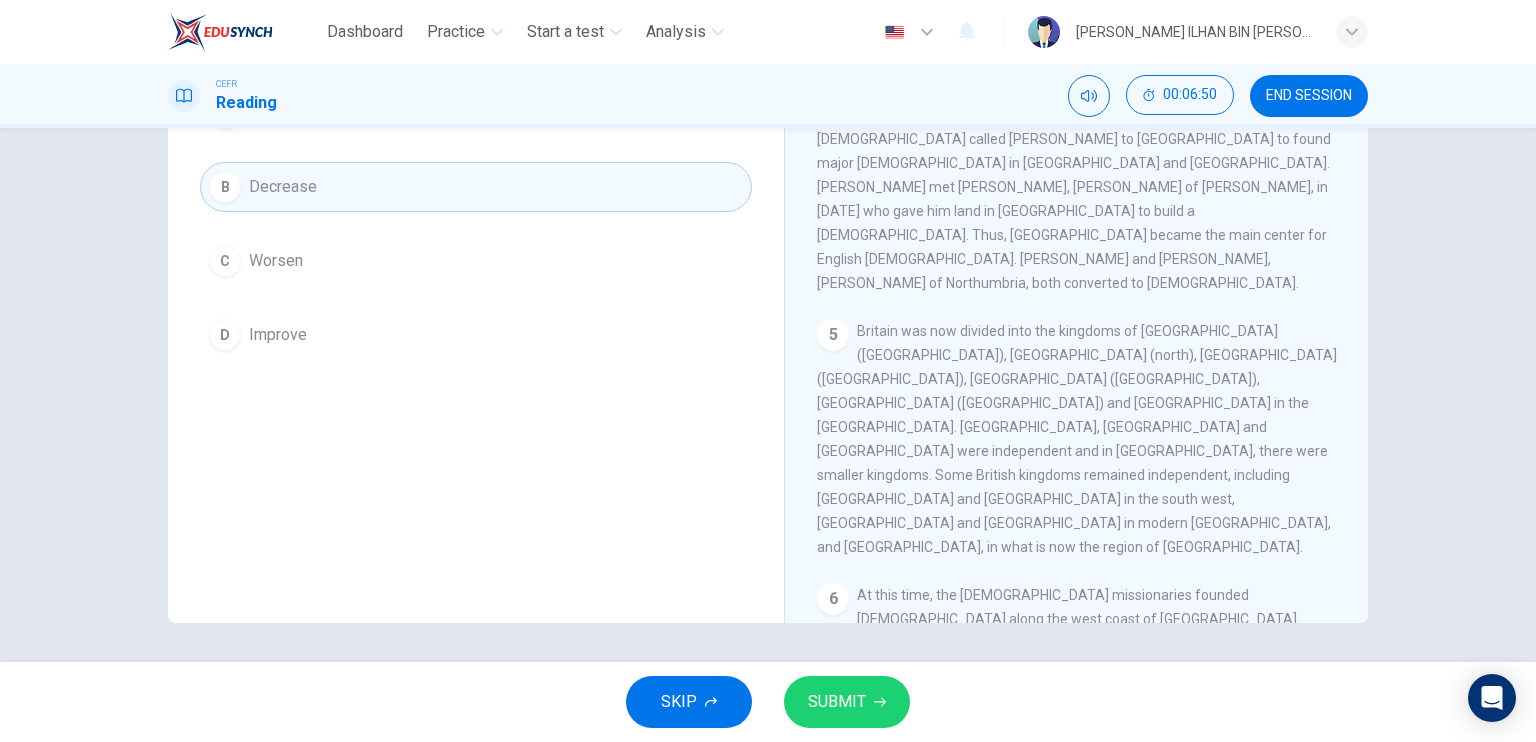 click on "C Worsen" at bounding box center (476, 261) 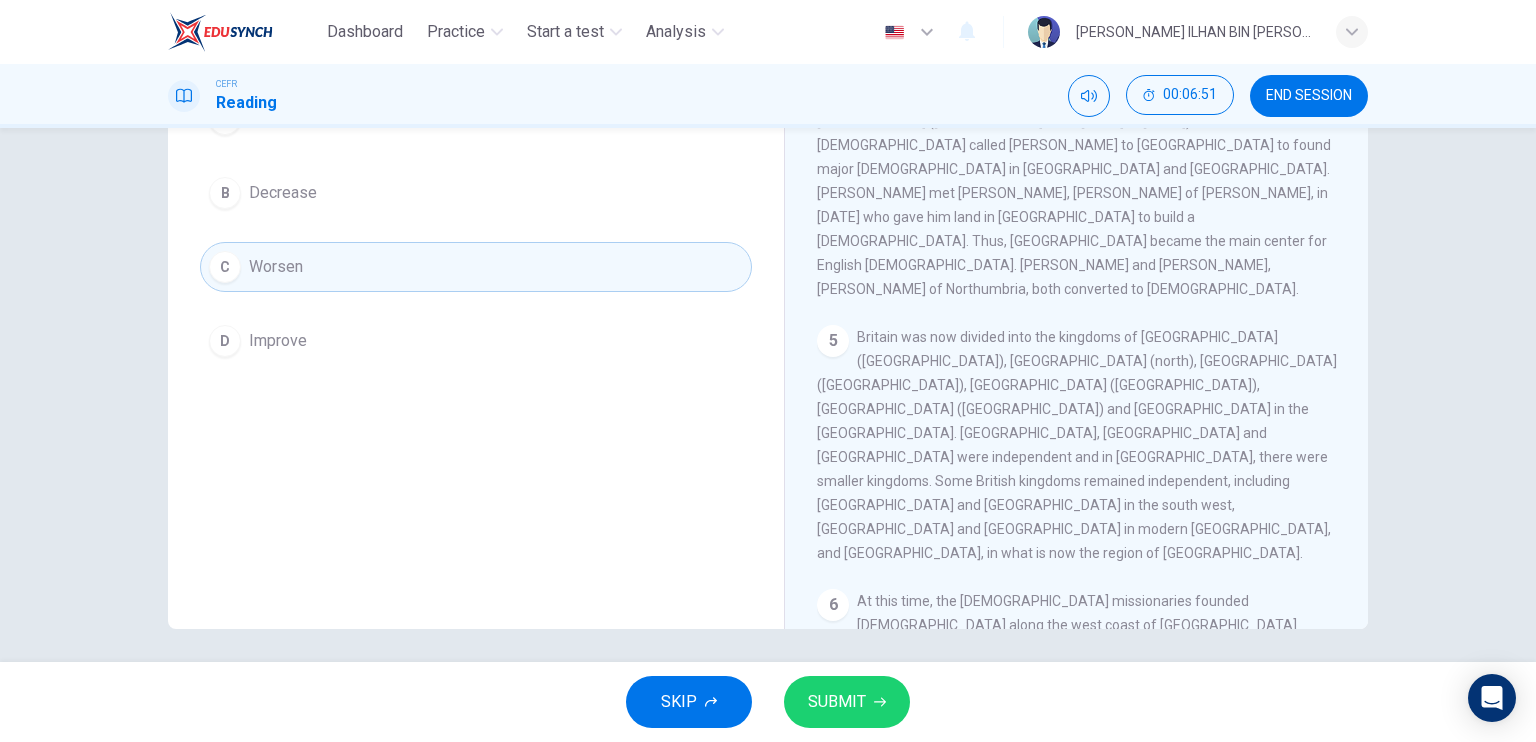 scroll, scrollTop: 240, scrollLeft: 0, axis: vertical 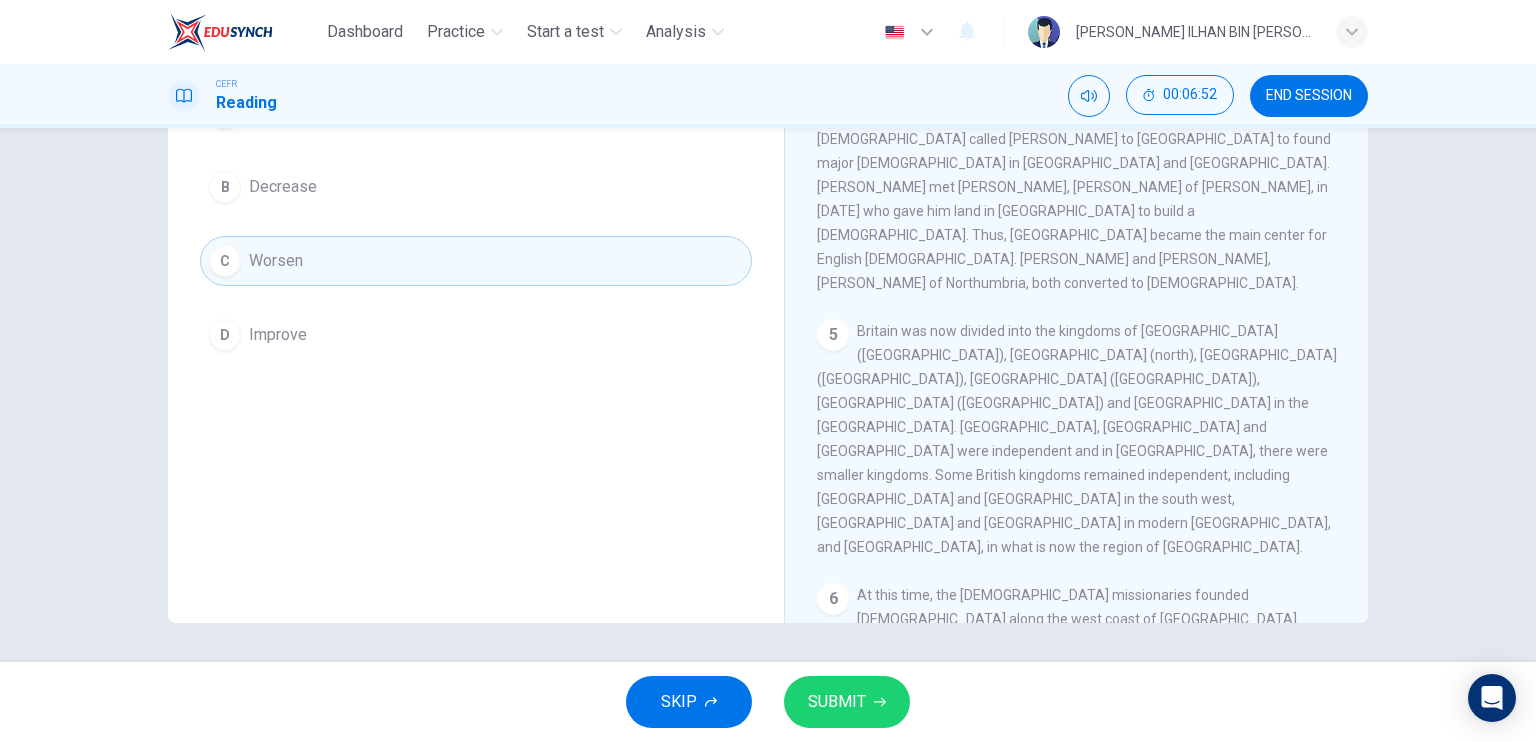 click on "SUBMIT" at bounding box center (847, 702) 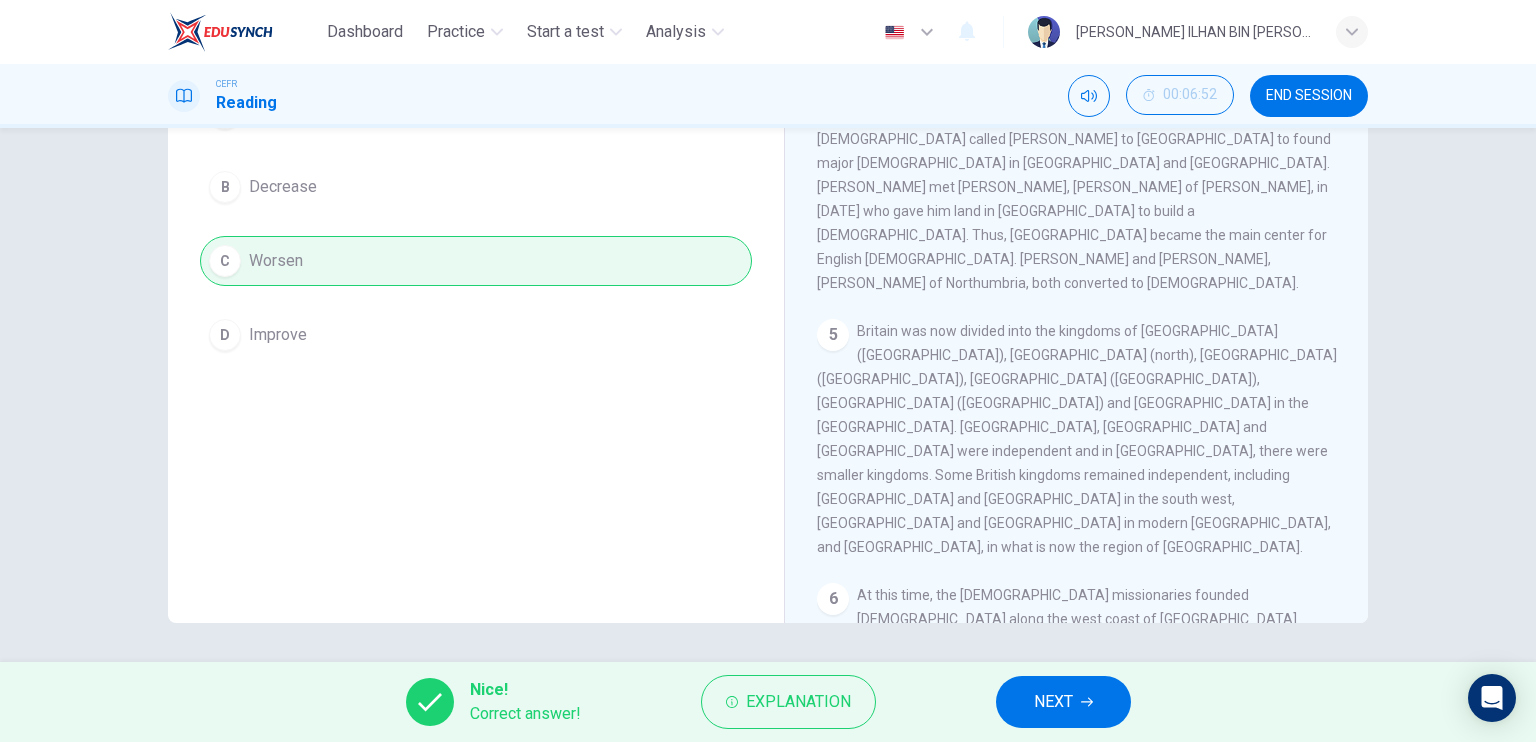 click on "NEXT" at bounding box center (1063, 702) 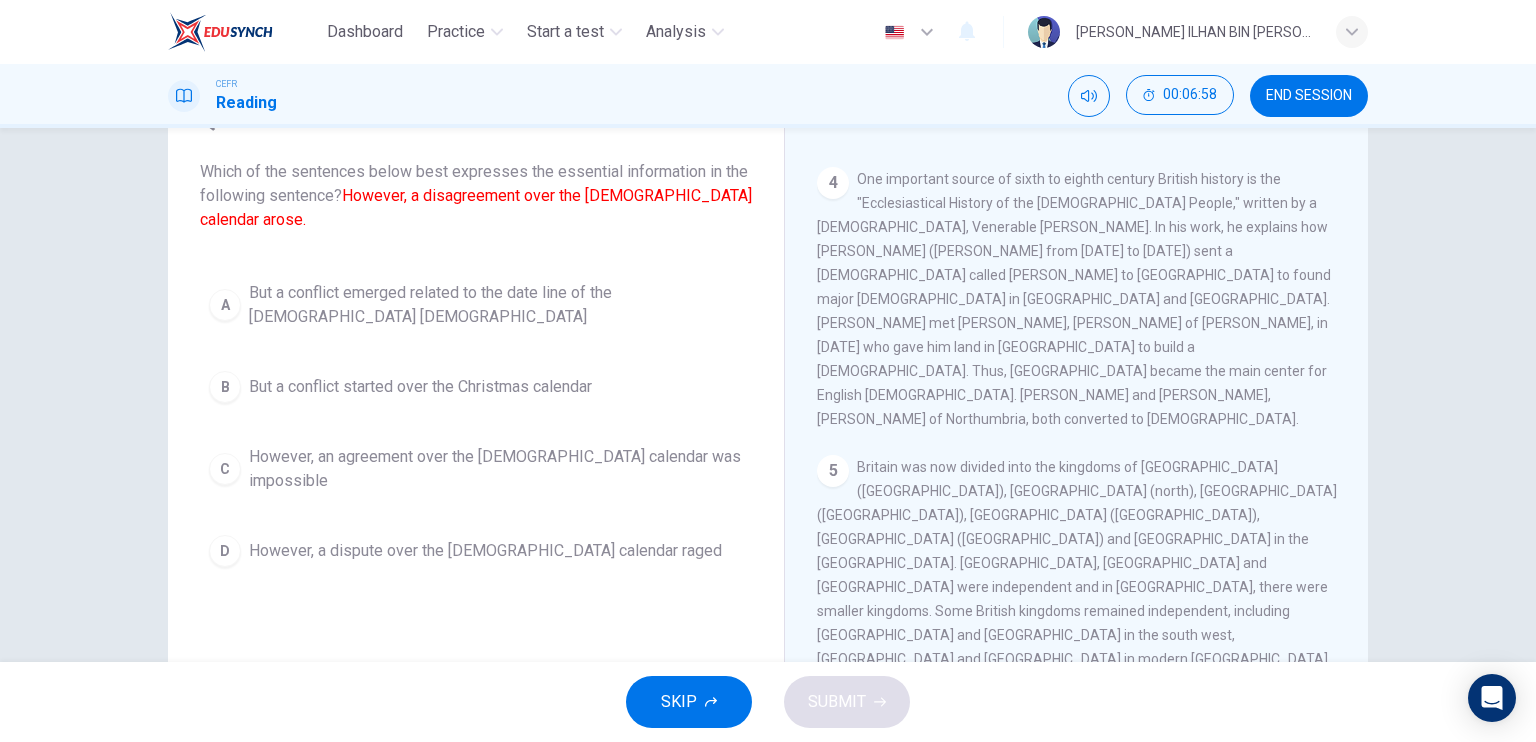 scroll, scrollTop: 240, scrollLeft: 0, axis: vertical 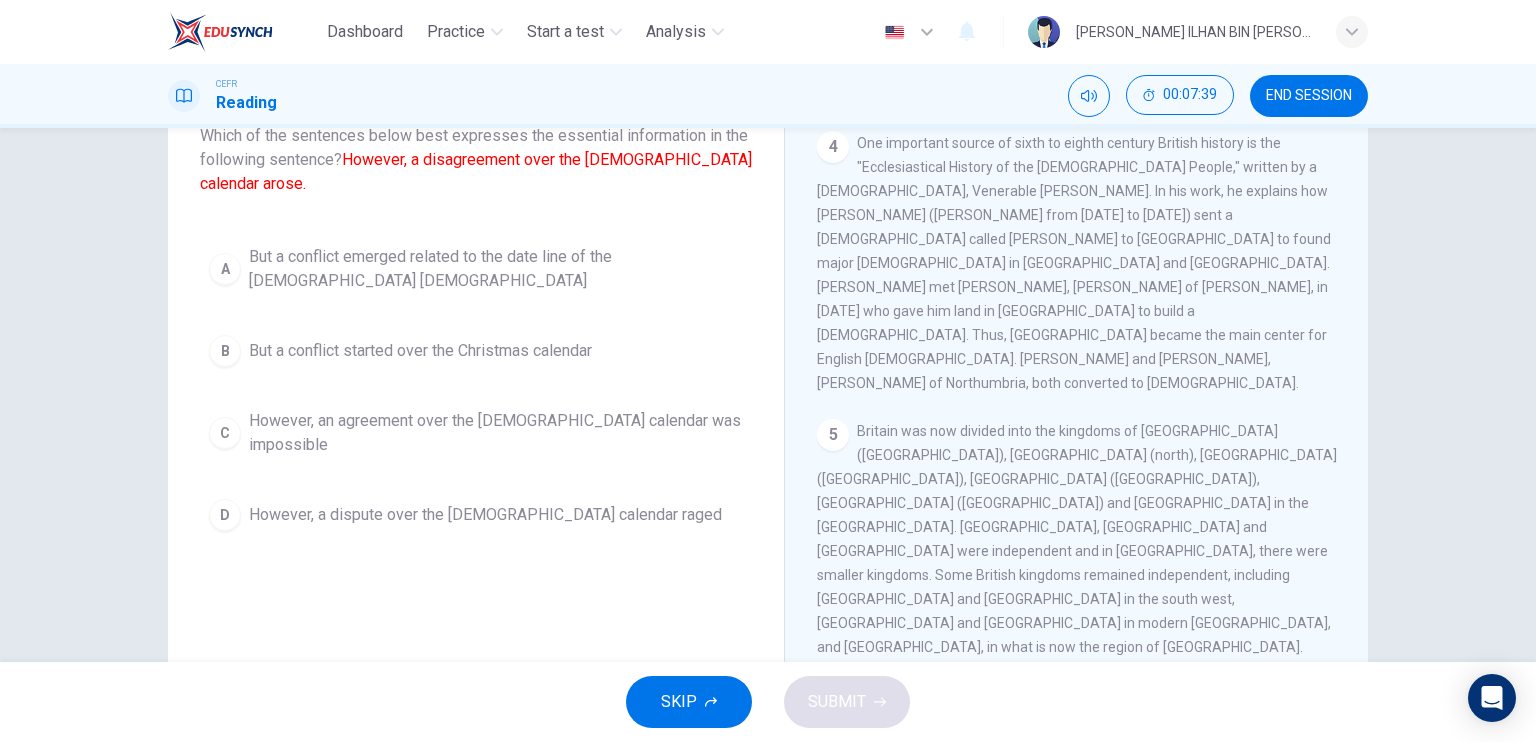 click on "D However, a dispute over the Christian calendar raged" at bounding box center (476, 515) 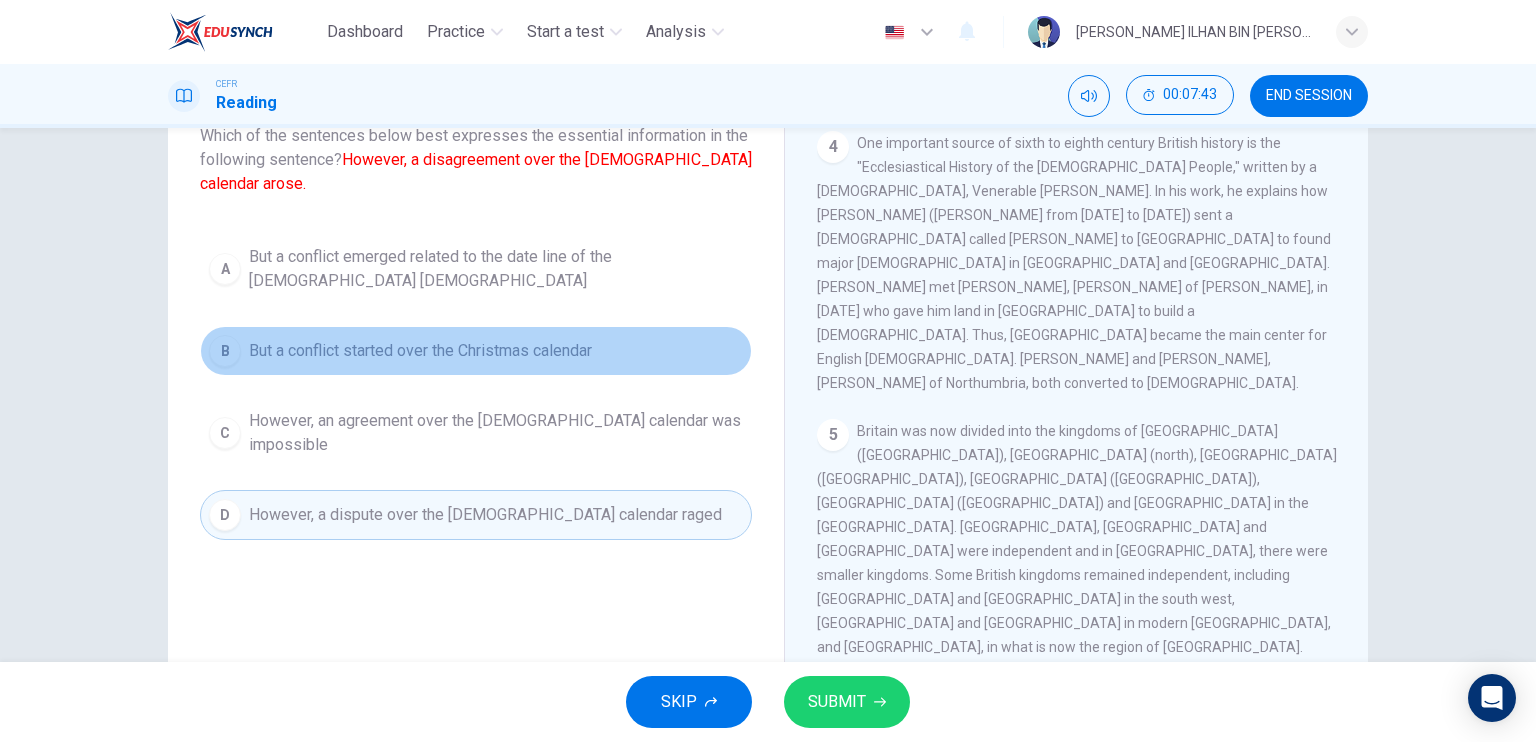click on "But a conflict started over the Christmas calendar" at bounding box center [420, 351] 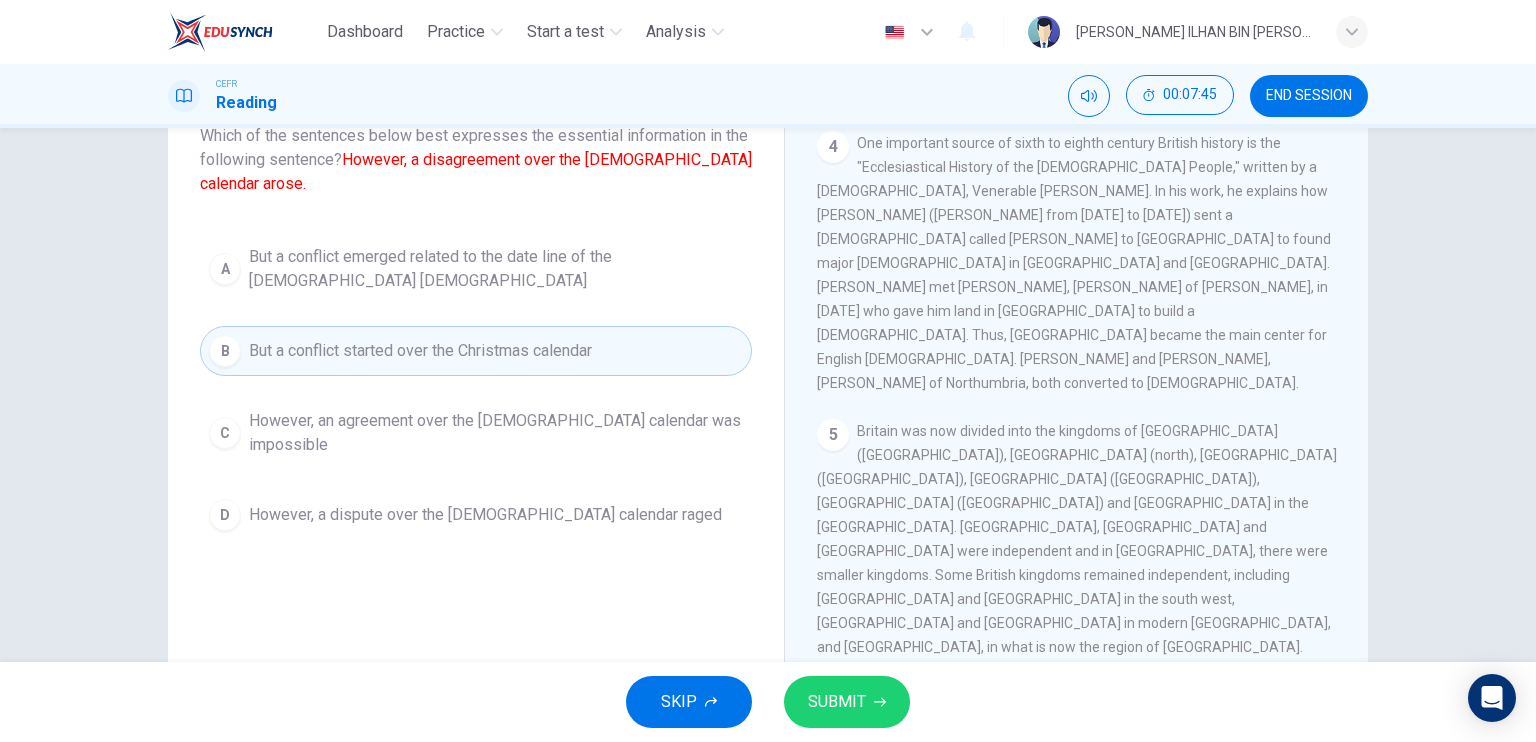 click on "D However, a dispute over the Christian calendar raged" at bounding box center [476, 515] 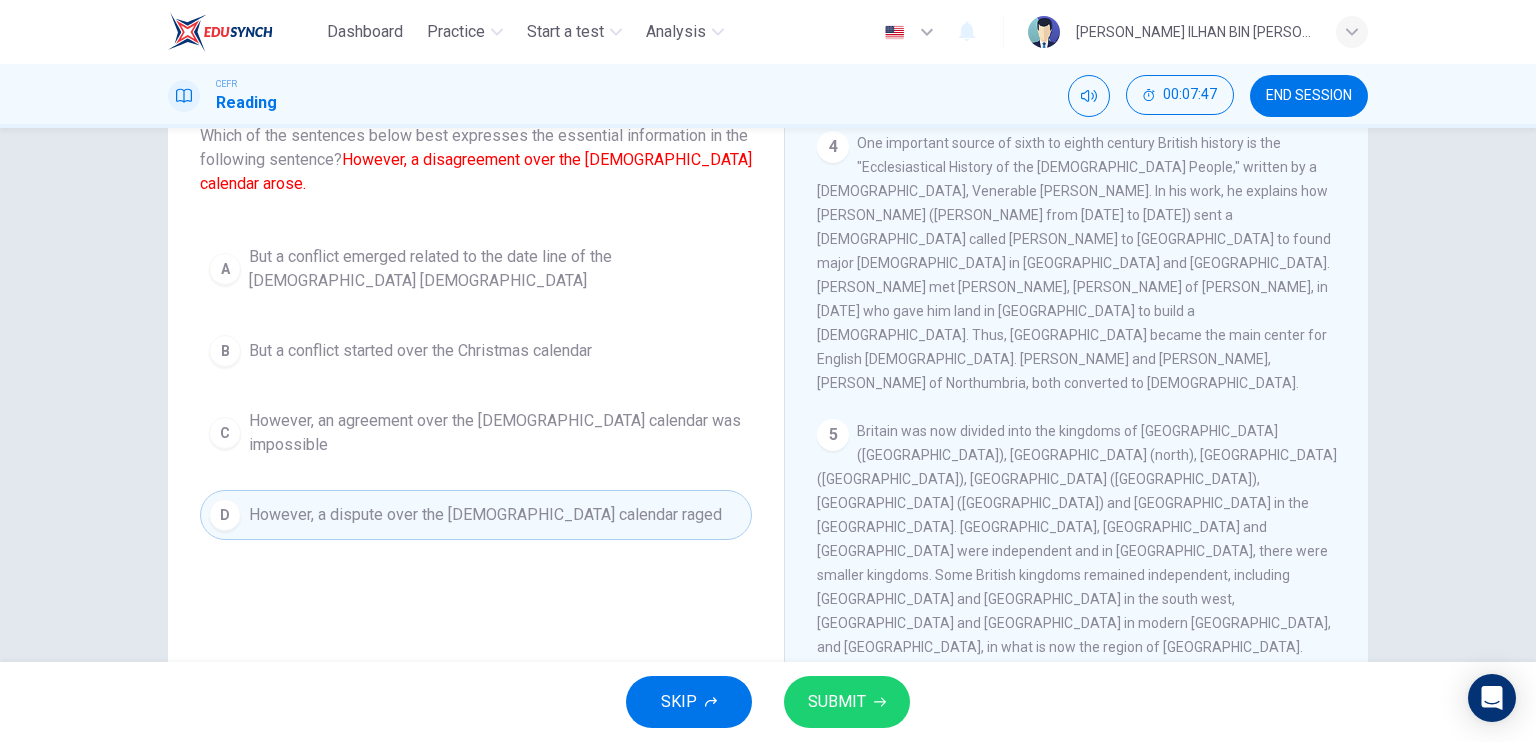 click on "SUBMIT" at bounding box center [847, 702] 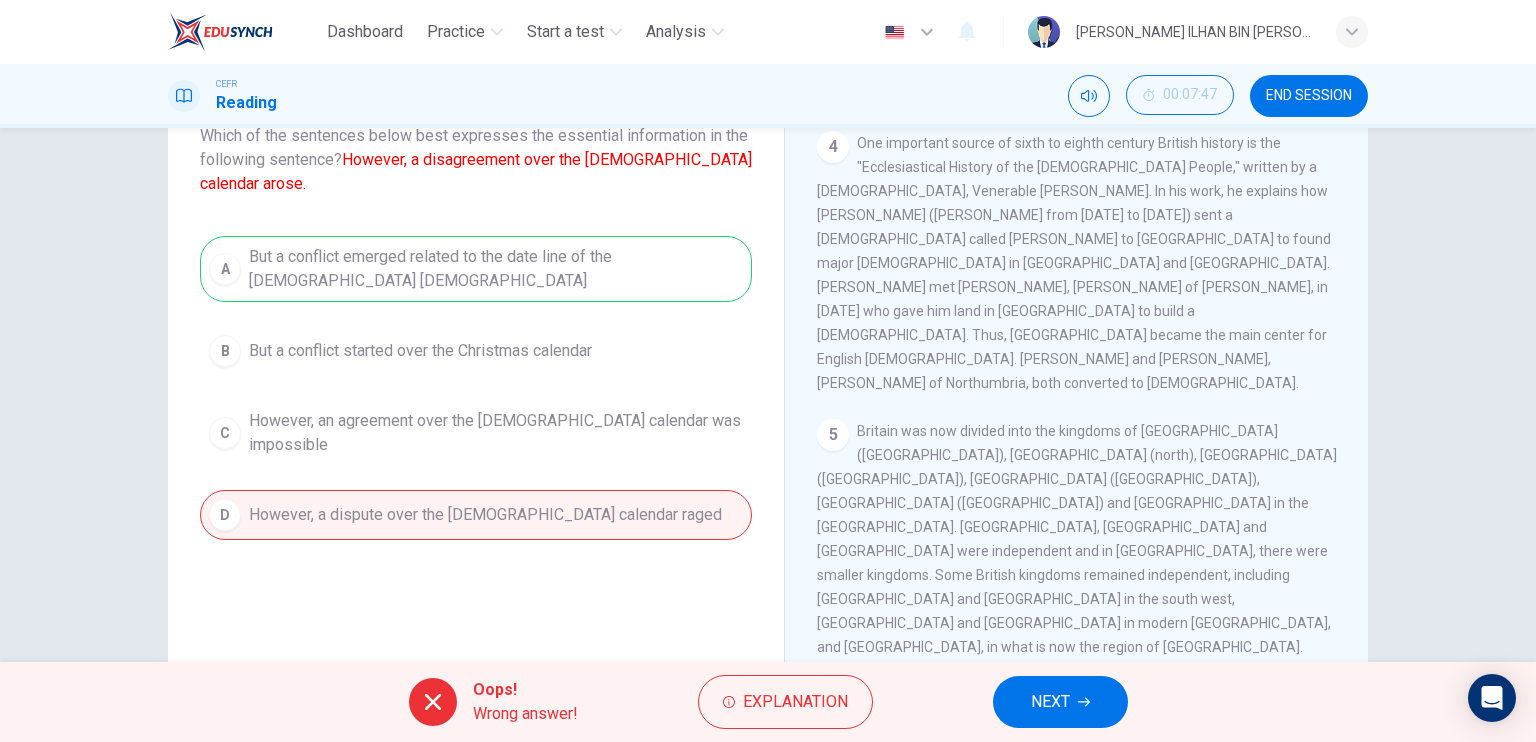 click on "NEXT" at bounding box center [1060, 702] 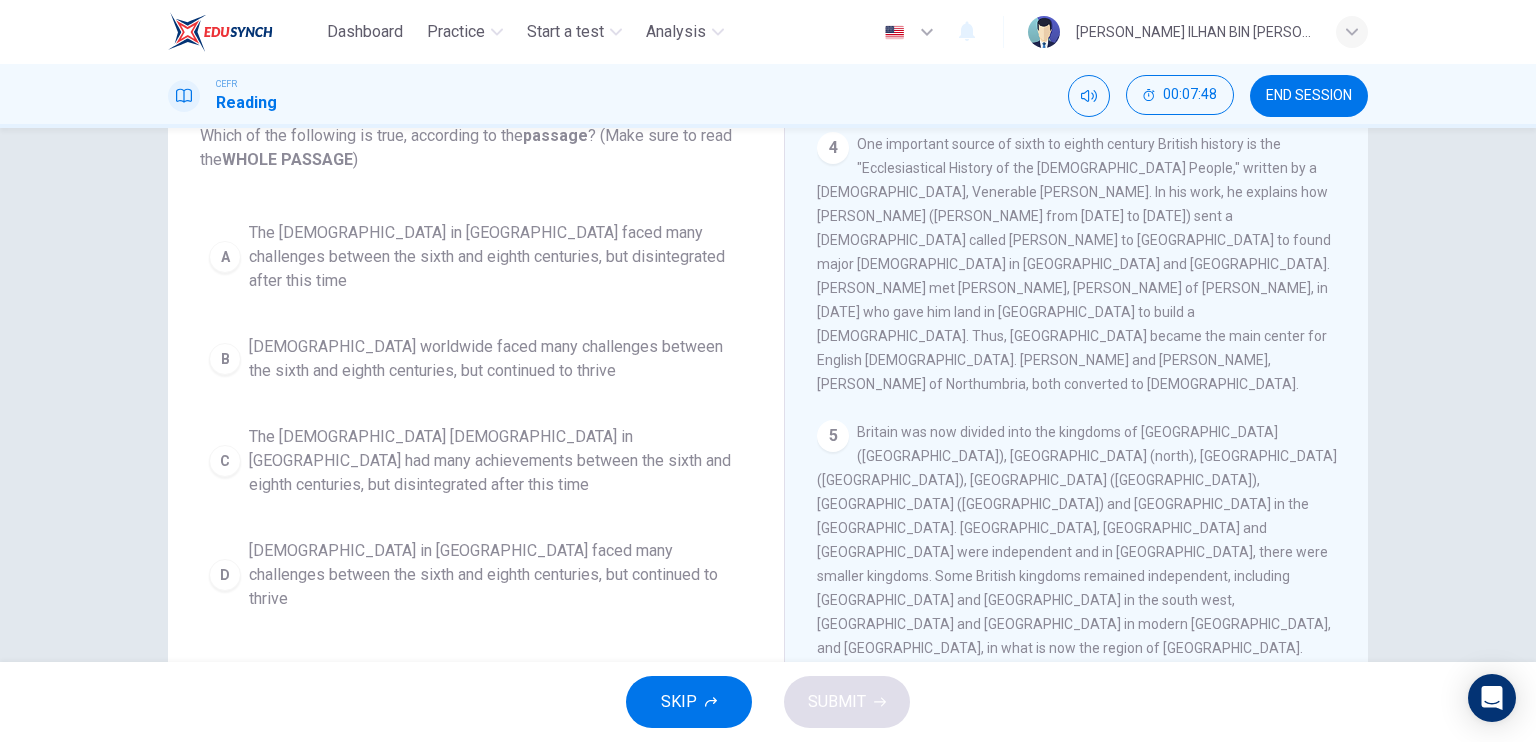 scroll, scrollTop: 825, scrollLeft: 0, axis: vertical 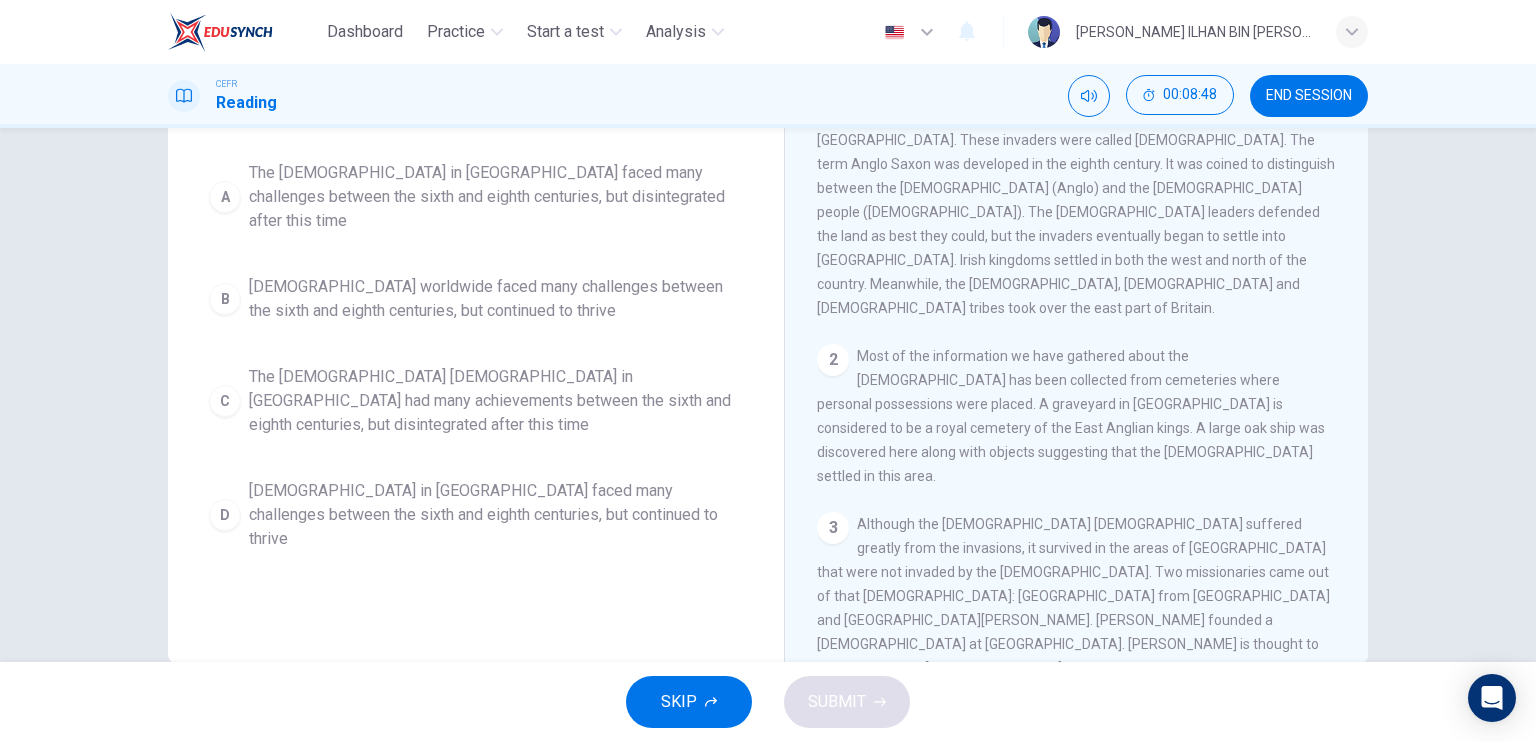 click on "B" at bounding box center (225, 299) 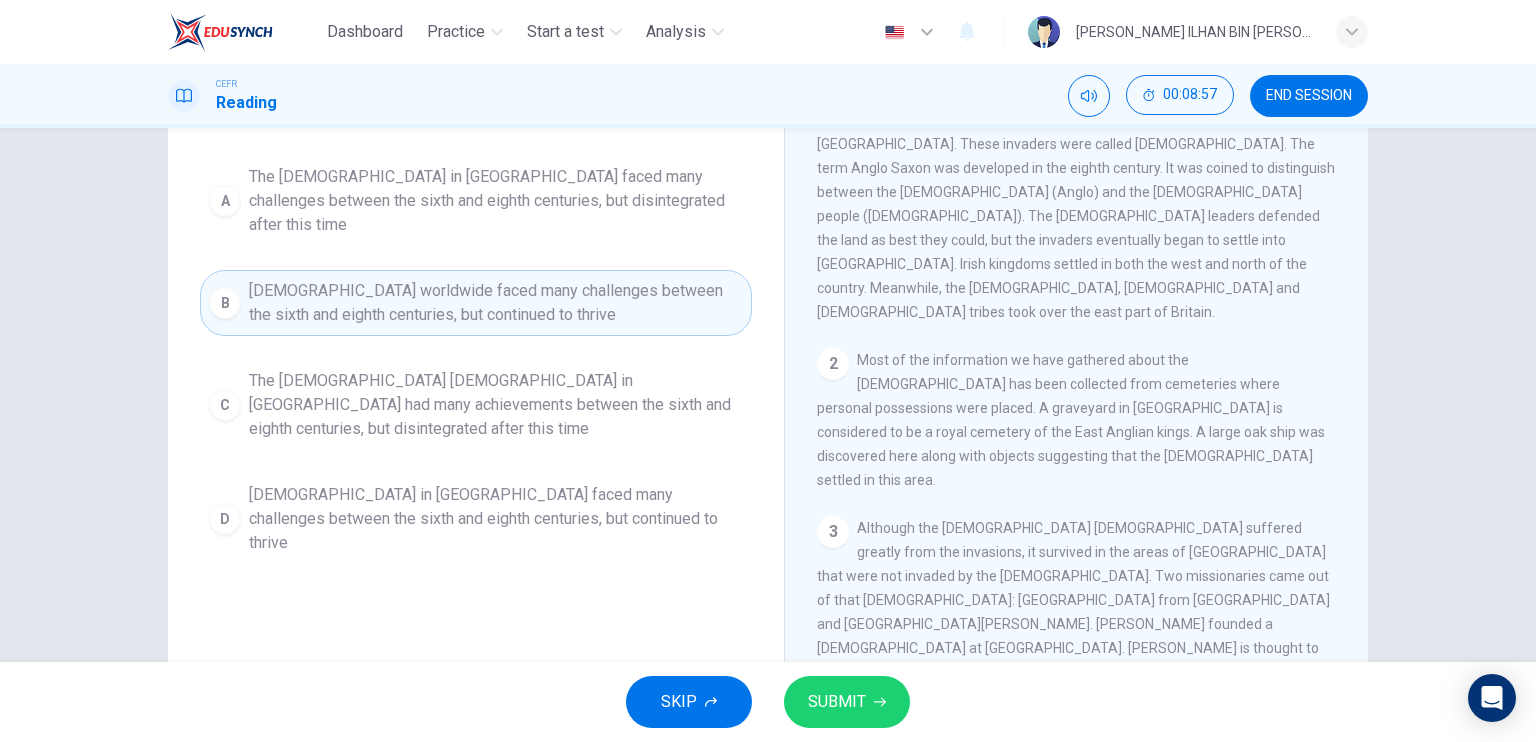 scroll, scrollTop: 200, scrollLeft: 0, axis: vertical 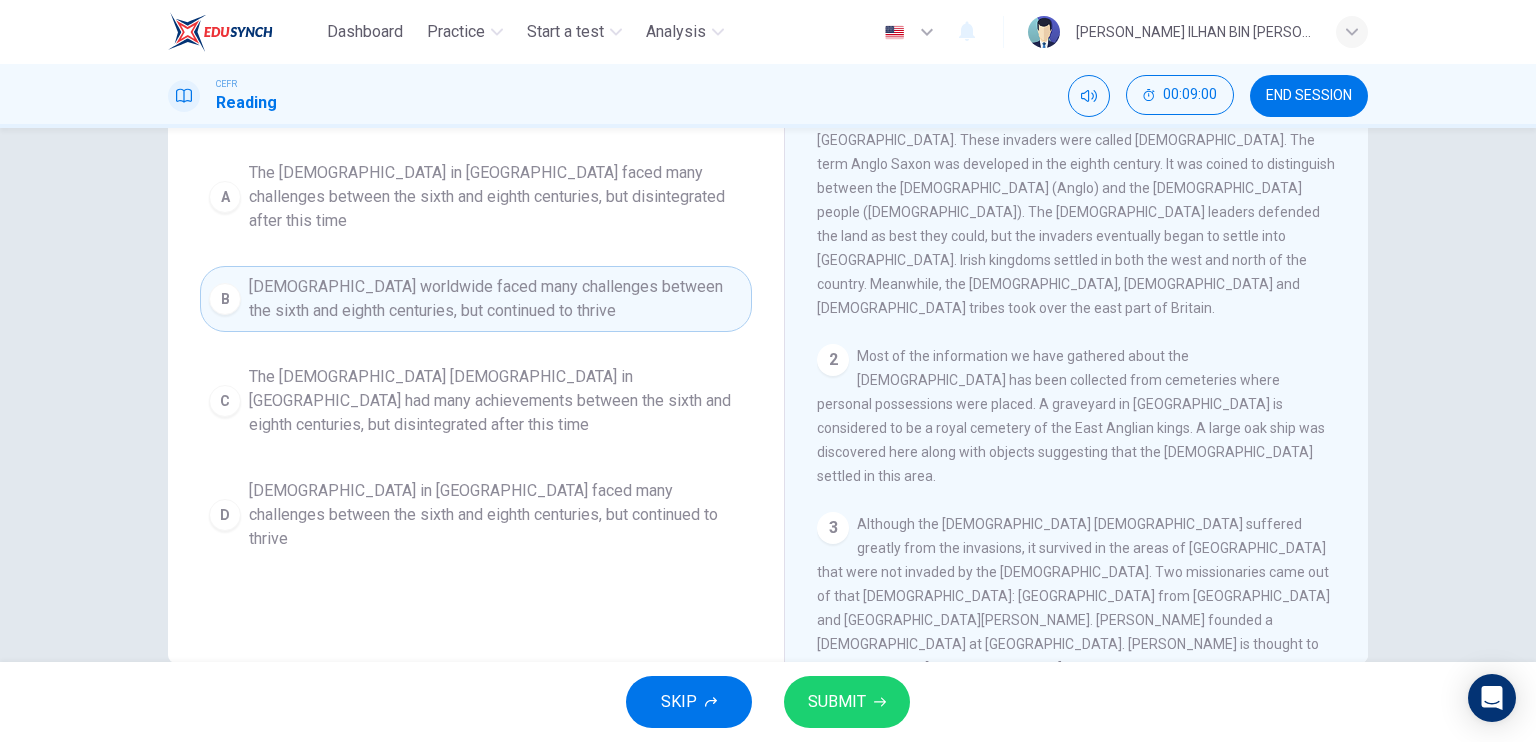 click on "SUBMIT" at bounding box center [847, 702] 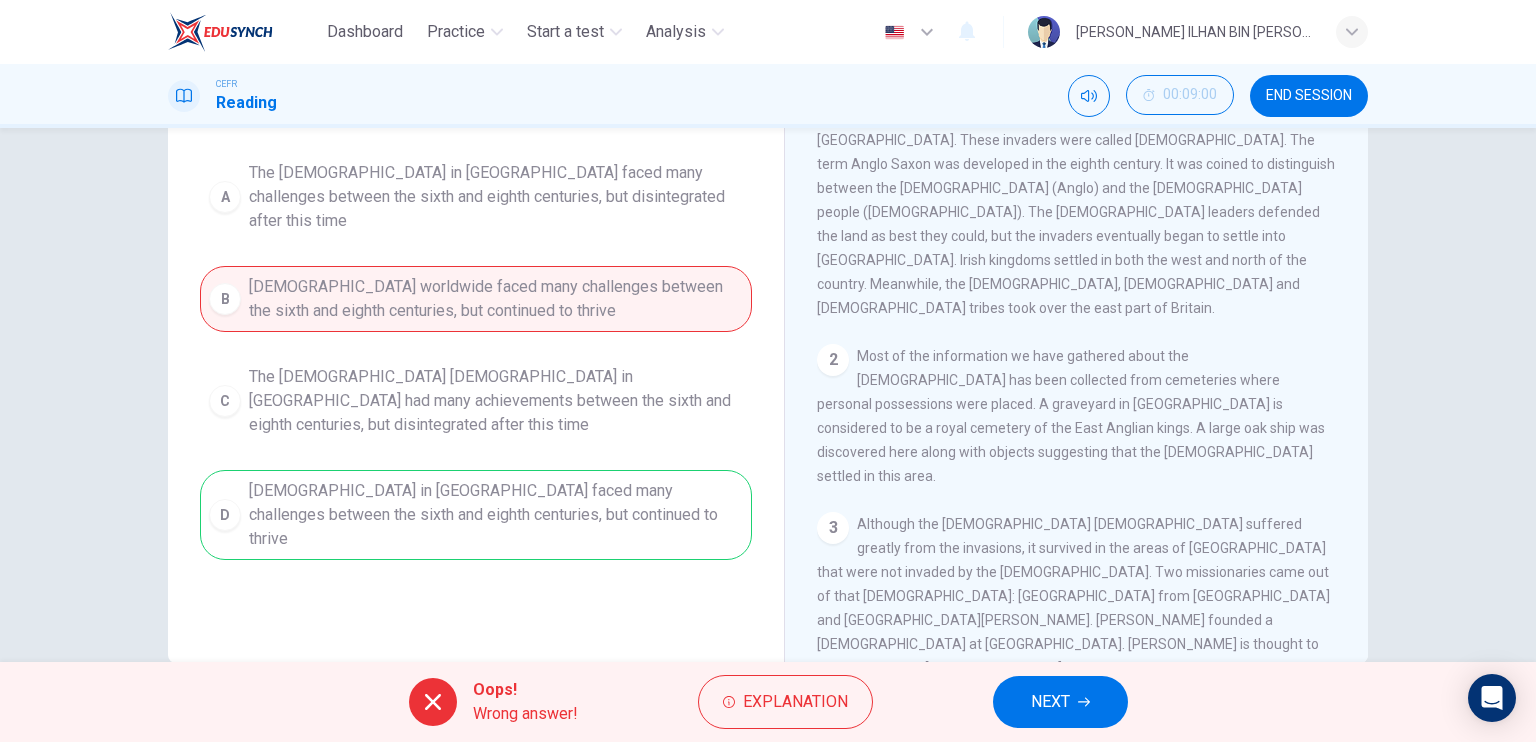click on "Oops! Wrong answer! Explanation NEXT" at bounding box center (768, 702) 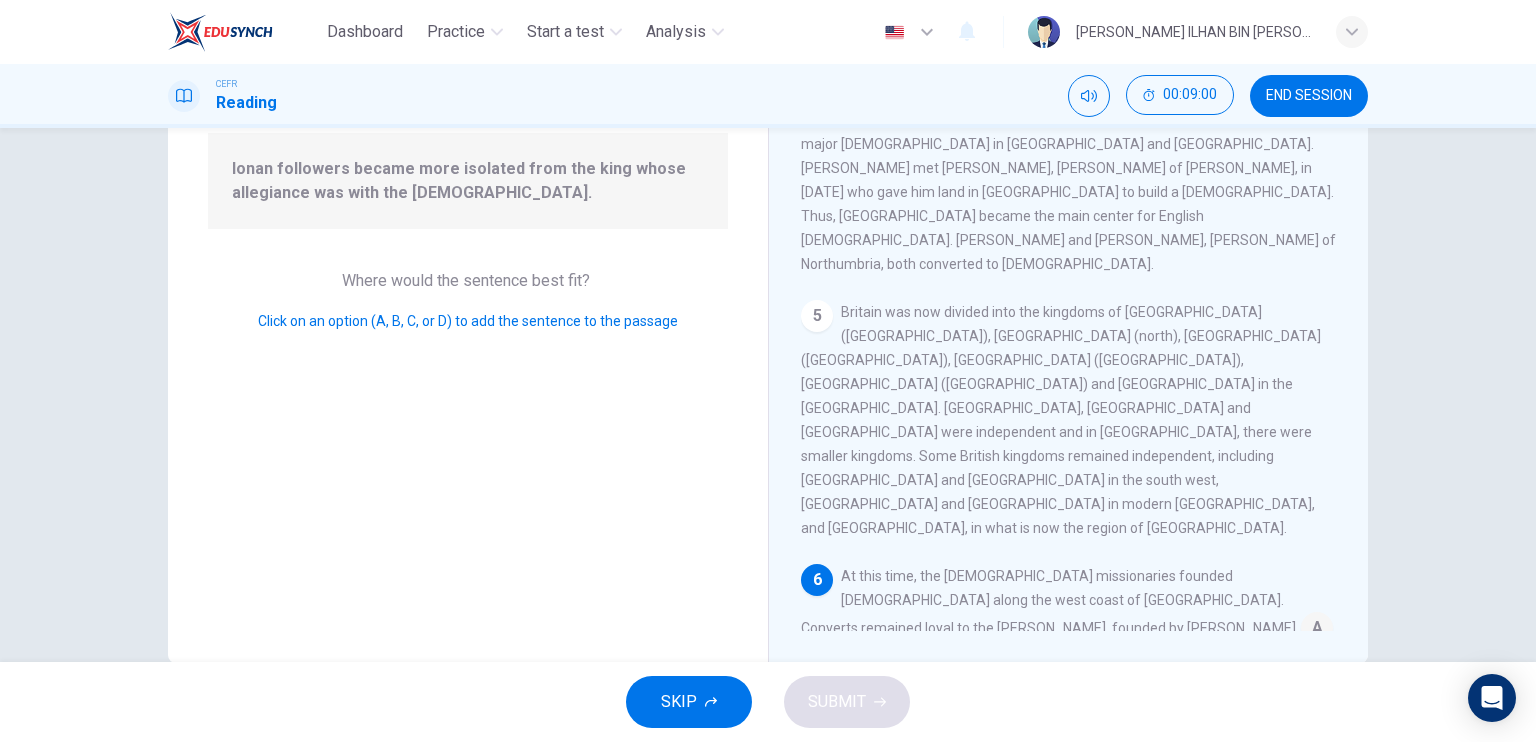 scroll, scrollTop: 851, scrollLeft: 0, axis: vertical 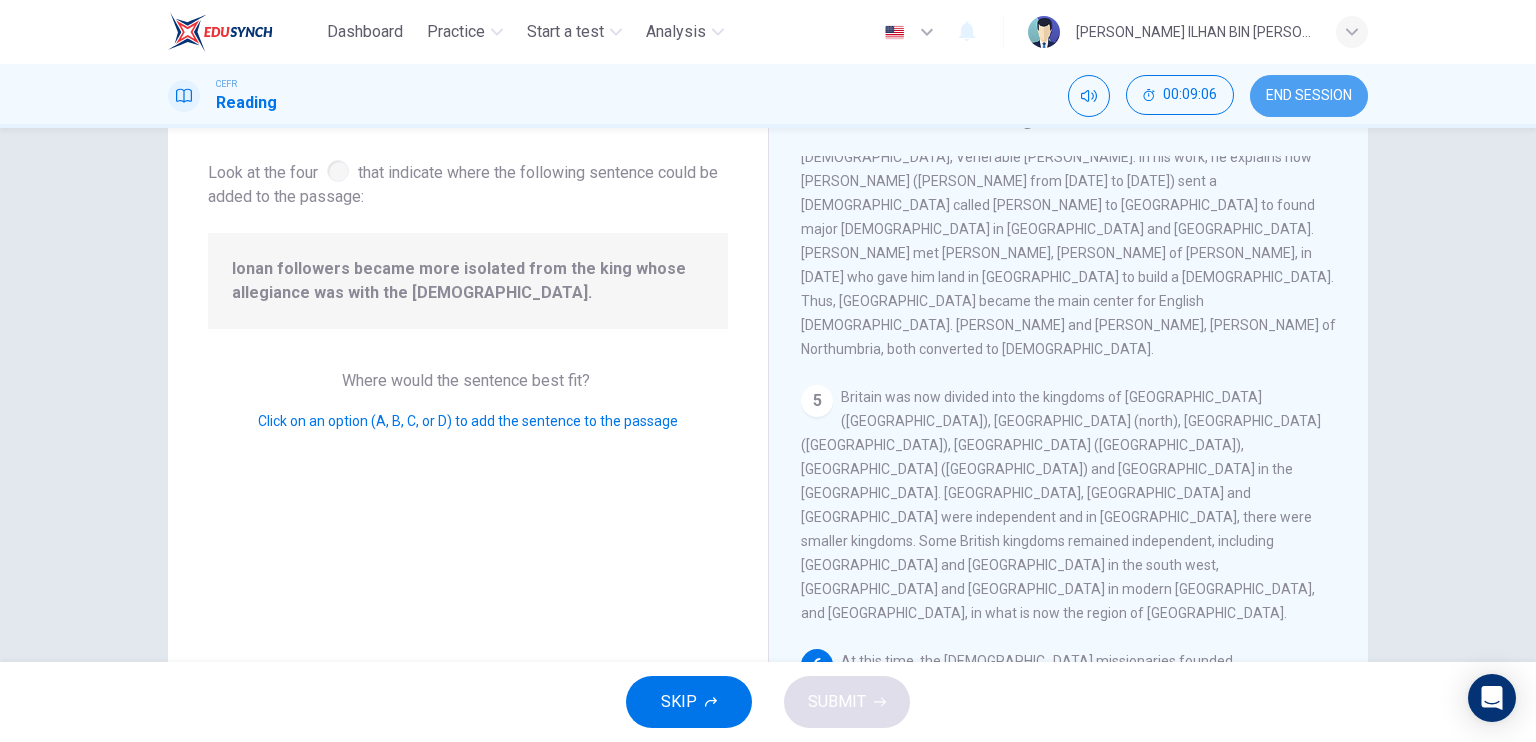 click on "END SESSION" at bounding box center [1309, 96] 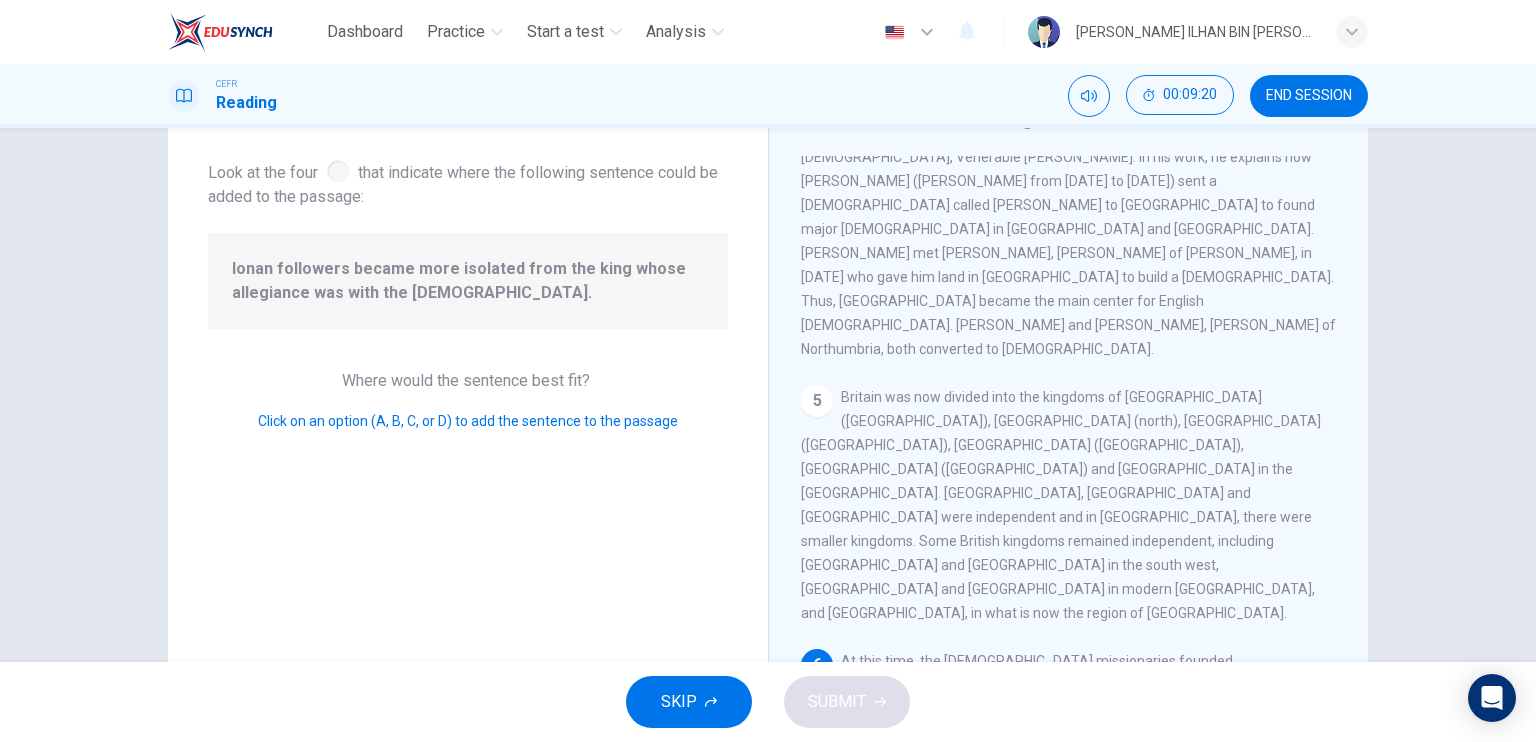 click on "Question 11 Look at the four     that indicate where the following sentence could be added to the passage: Ionan followers became more isolated from the king whose allegiance was with the Roman church. Where would the sentence best fit?   Click on an option (A, B, C, or D) to add the sentence to the passage" at bounding box center (468, 415) 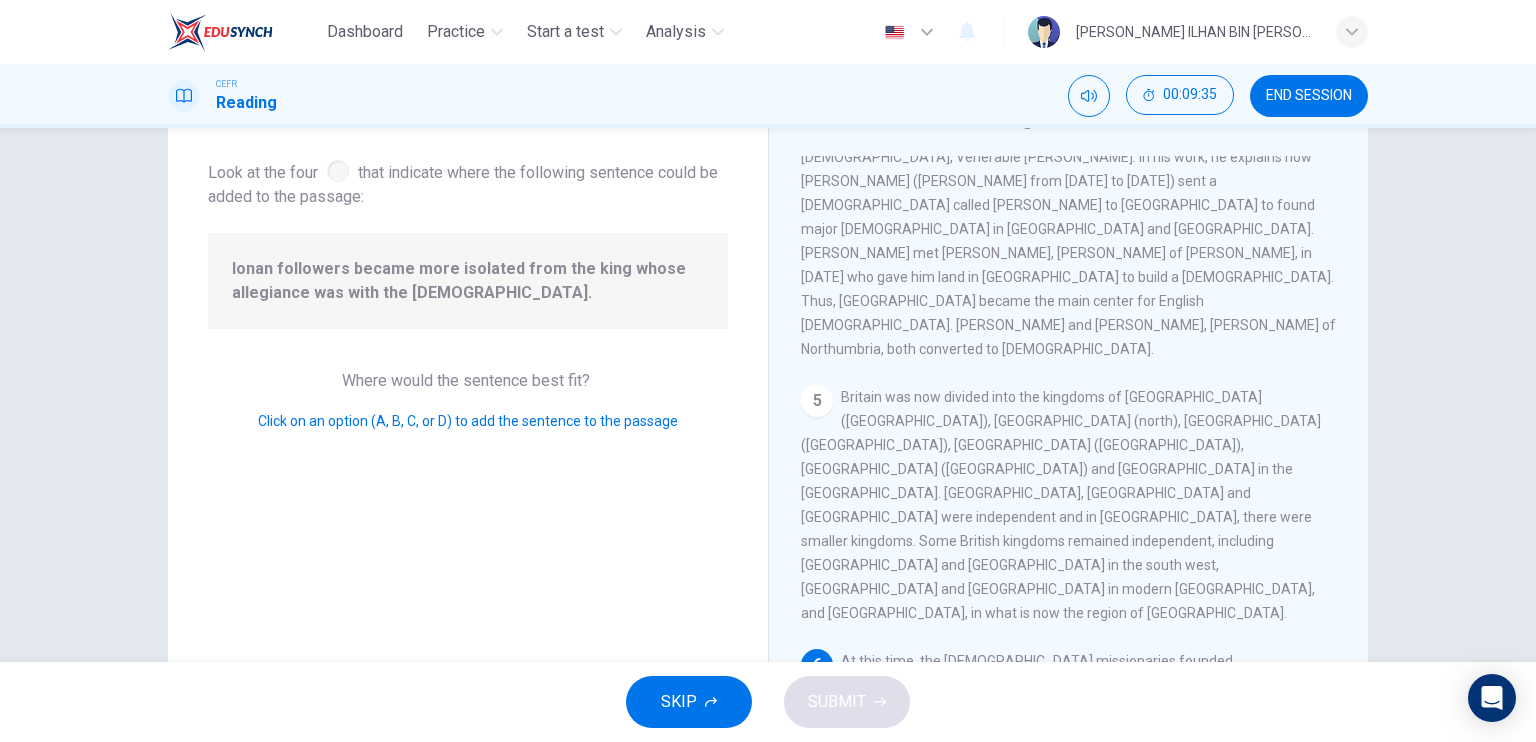 click at bounding box center [1317, 715] 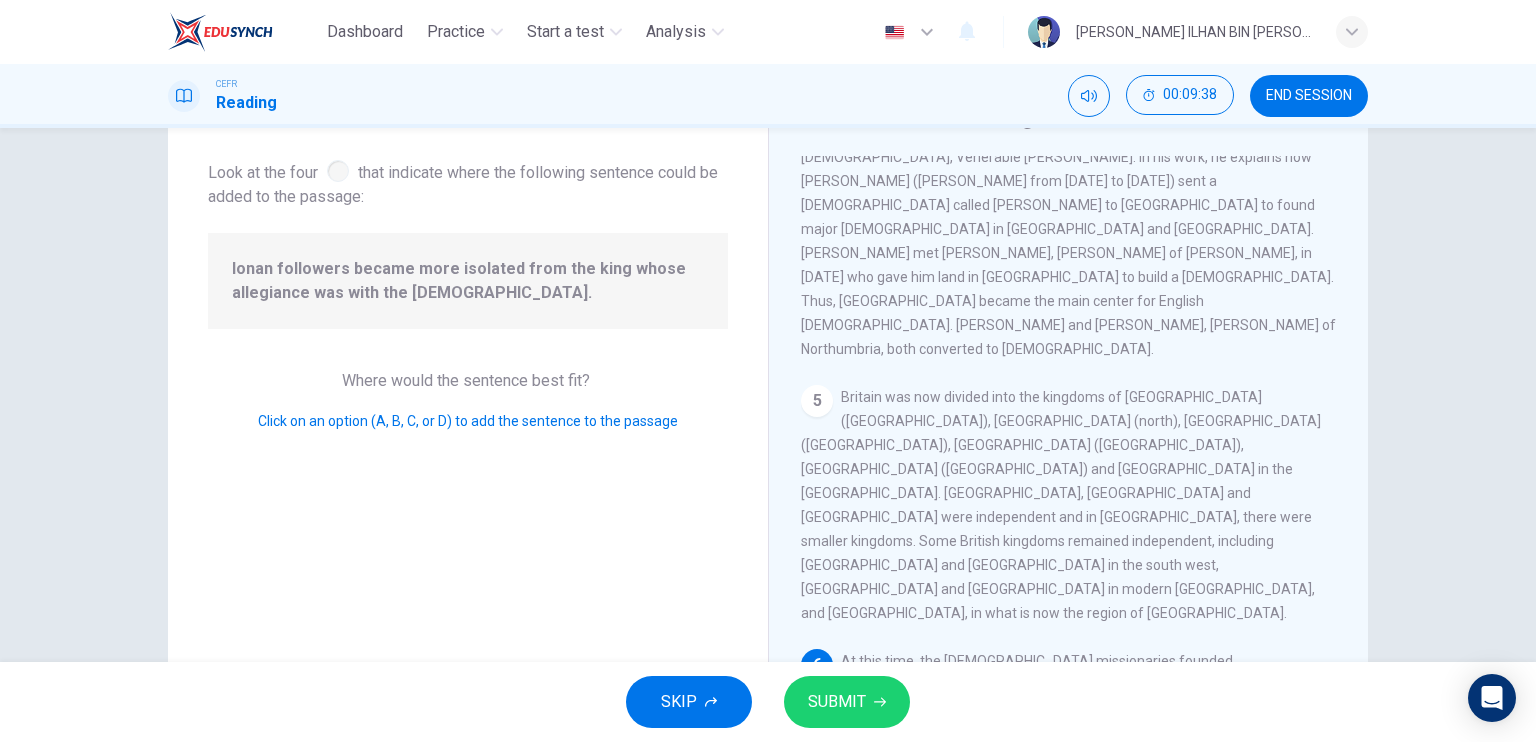 click at bounding box center (1317, 715) 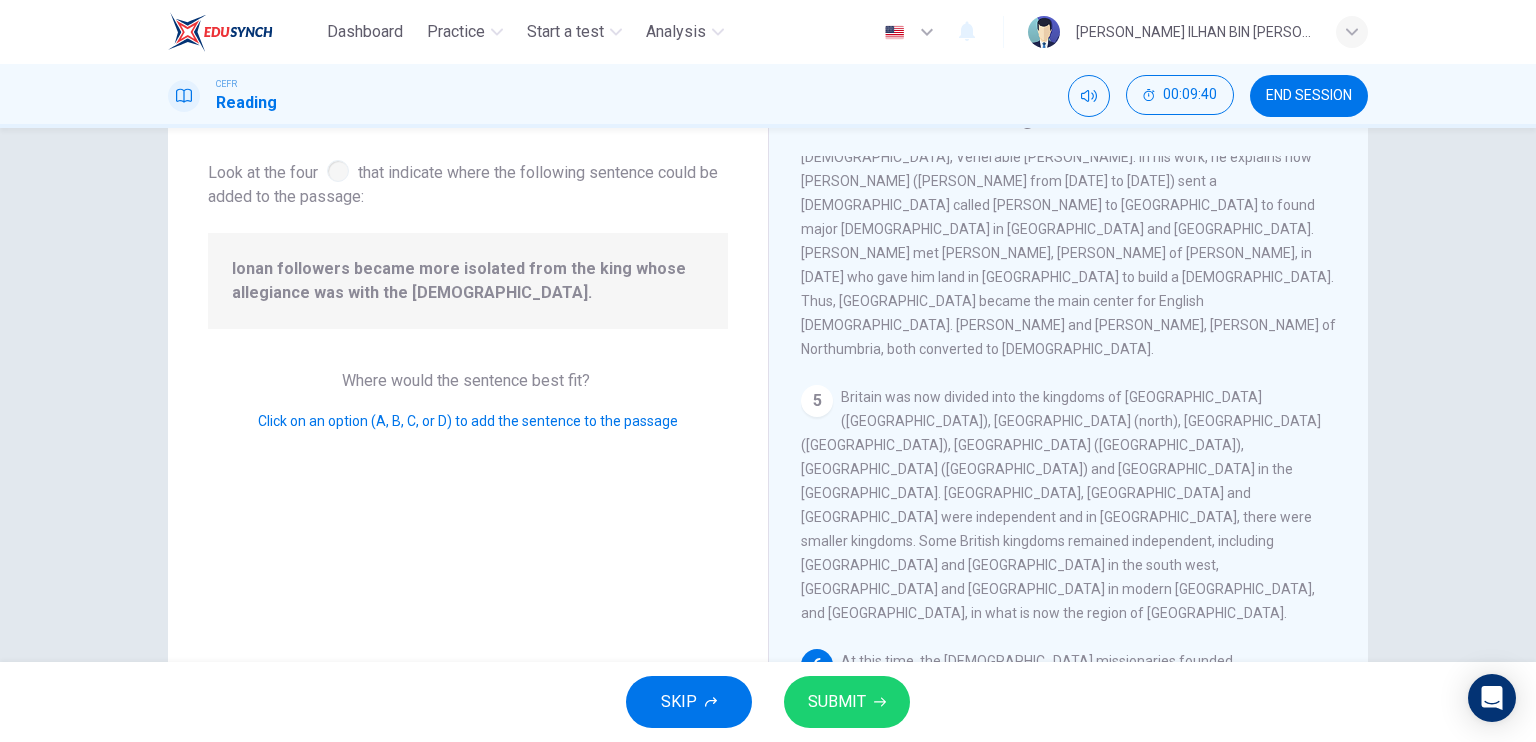 click at bounding box center [1076, 827] 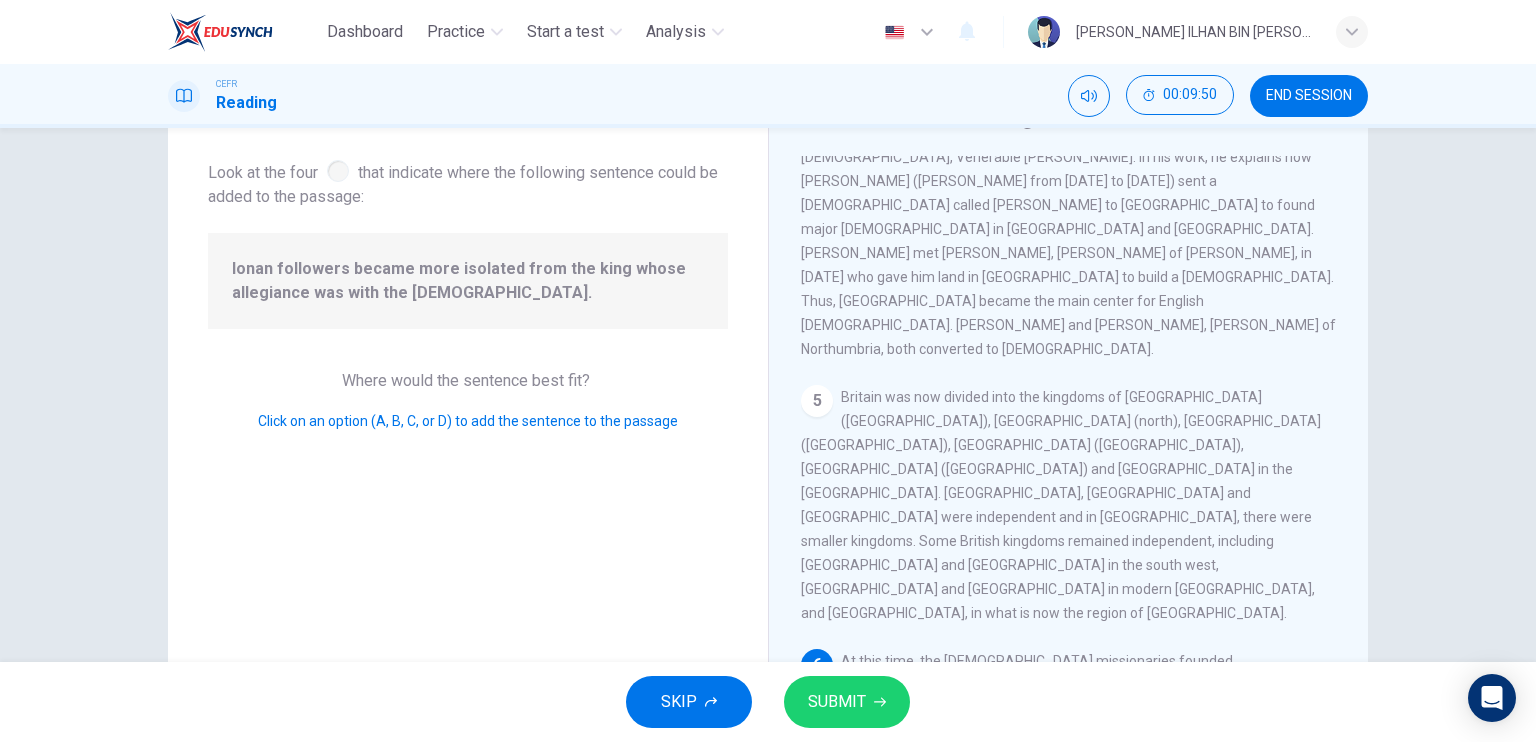 click at bounding box center [1287, 747] 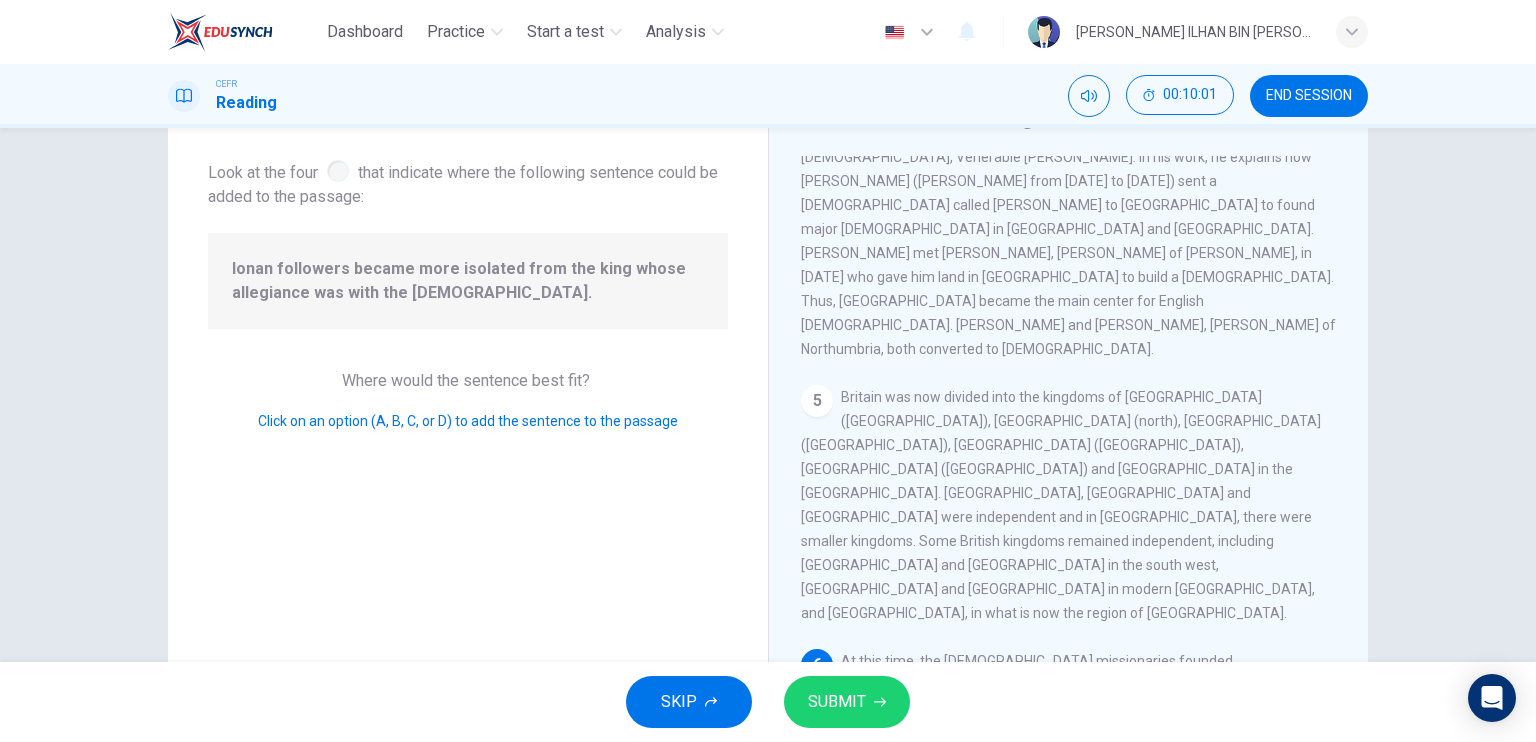 click at bounding box center [938, 827] 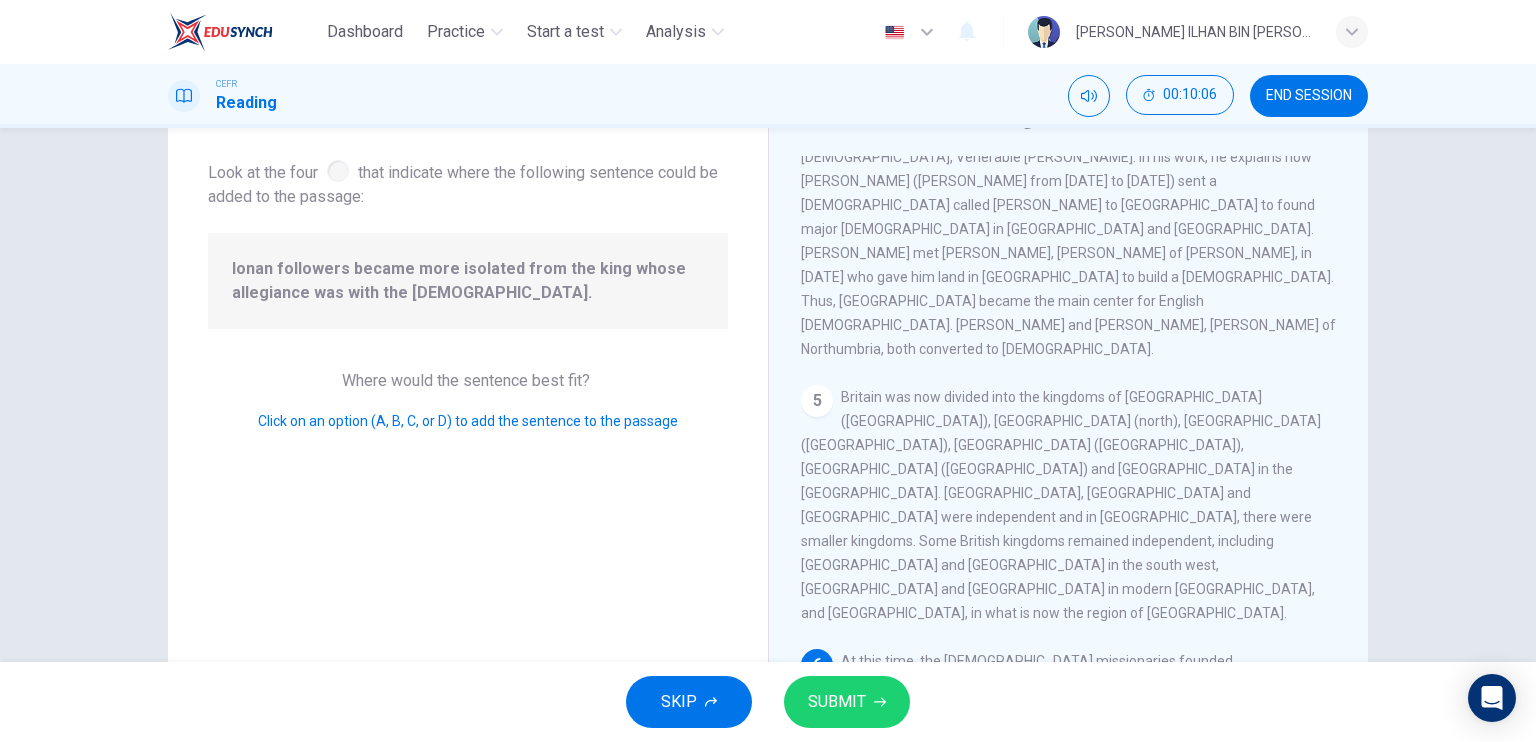 click at bounding box center [1068, 859] 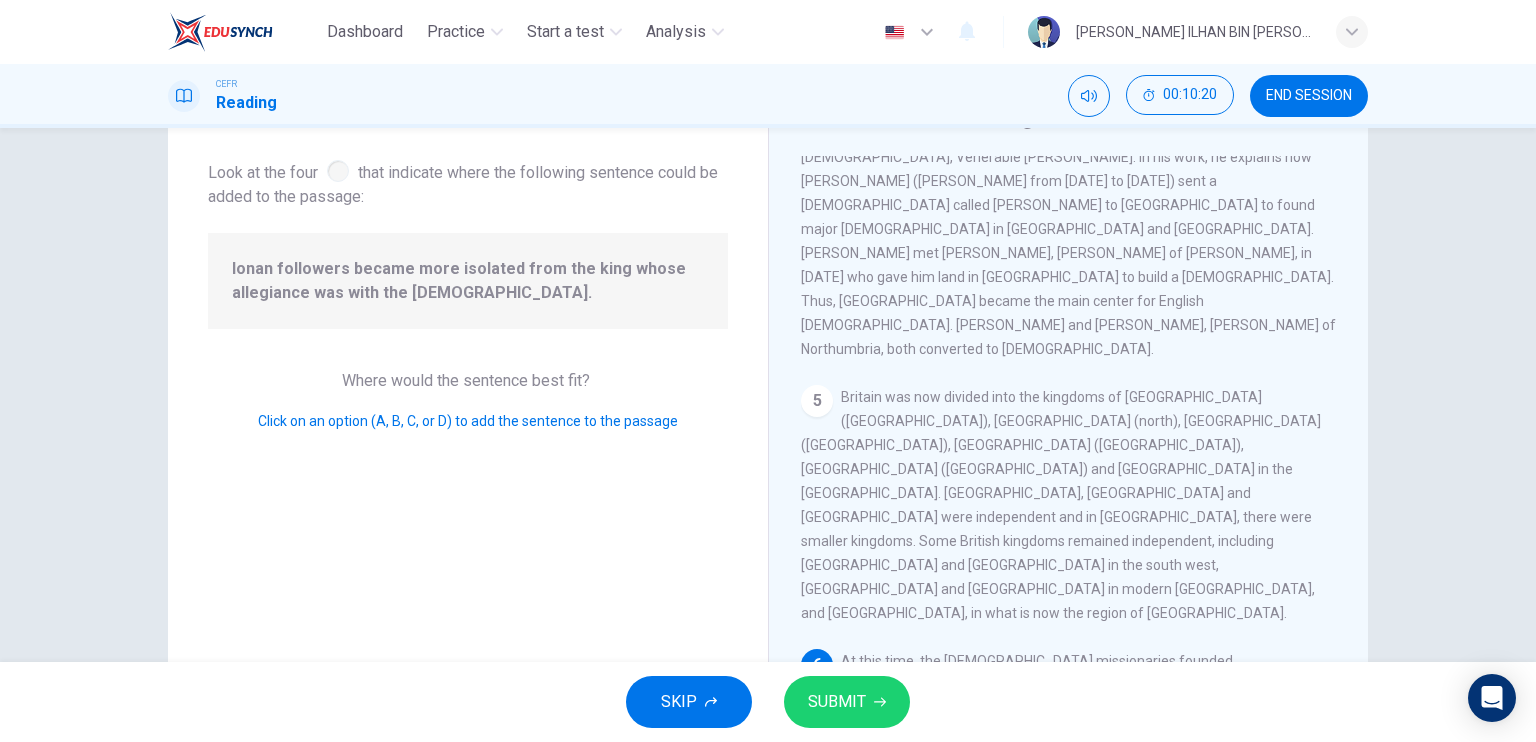 click at bounding box center (1287, 779) 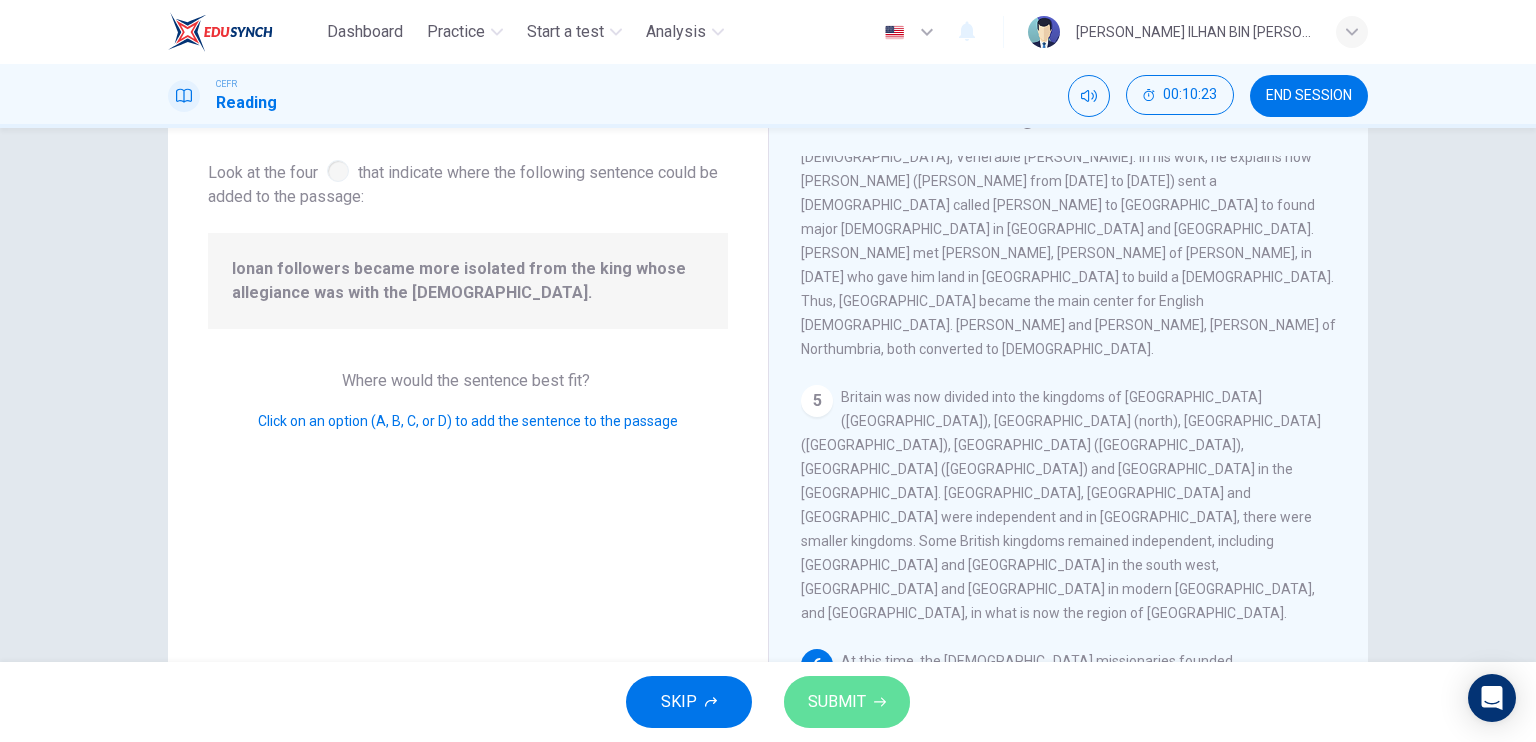click on "SUBMIT" at bounding box center [847, 702] 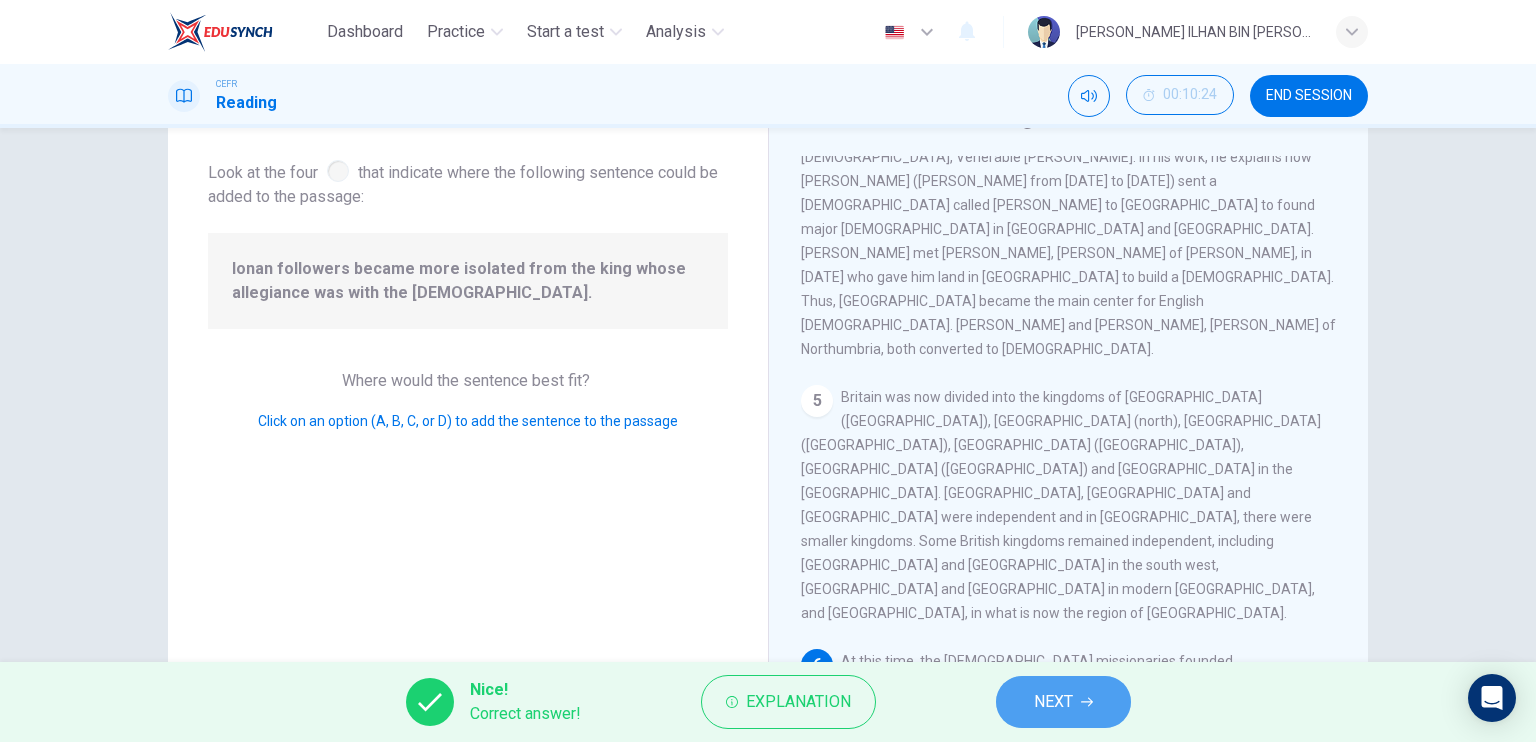 click on "NEXT" at bounding box center [1053, 702] 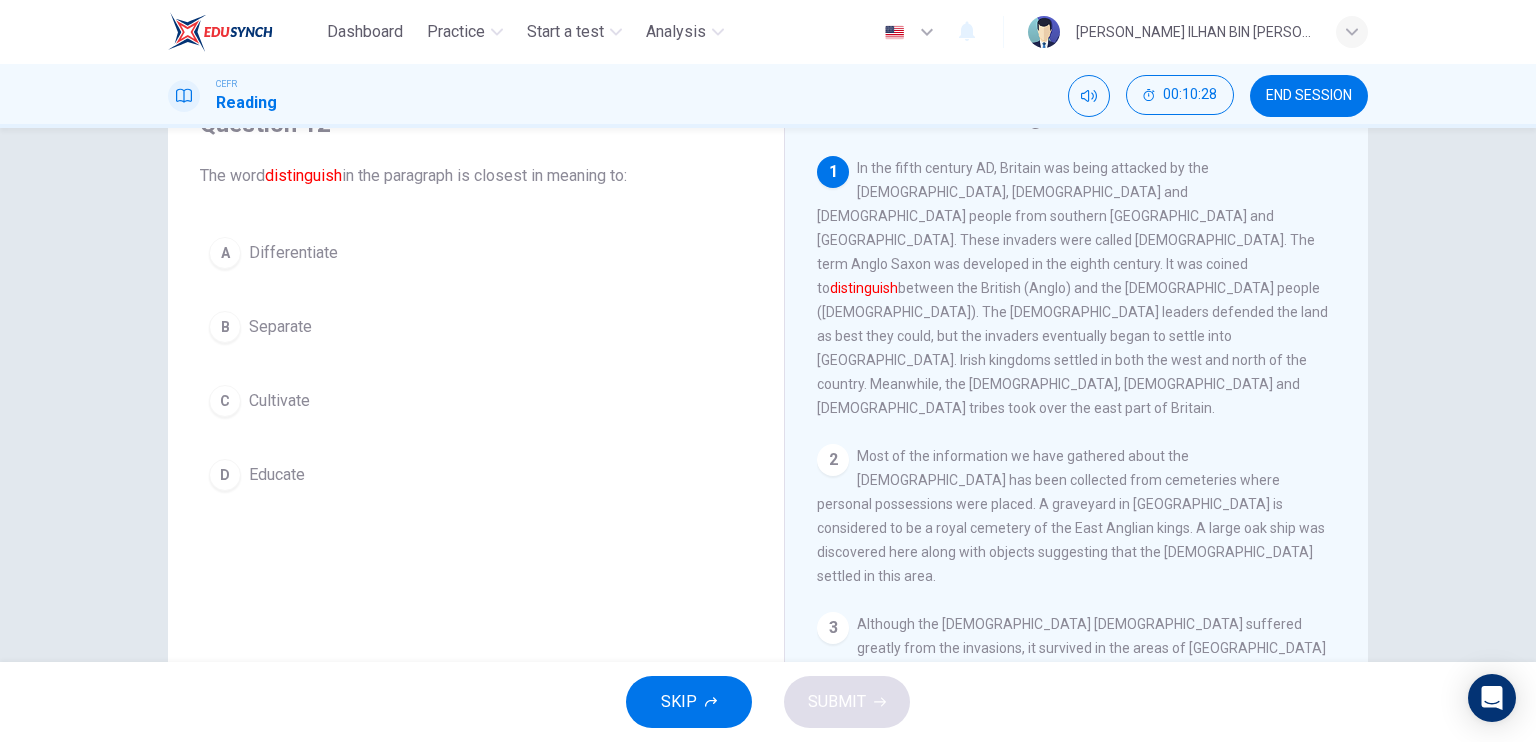 click on "A" at bounding box center (225, 253) 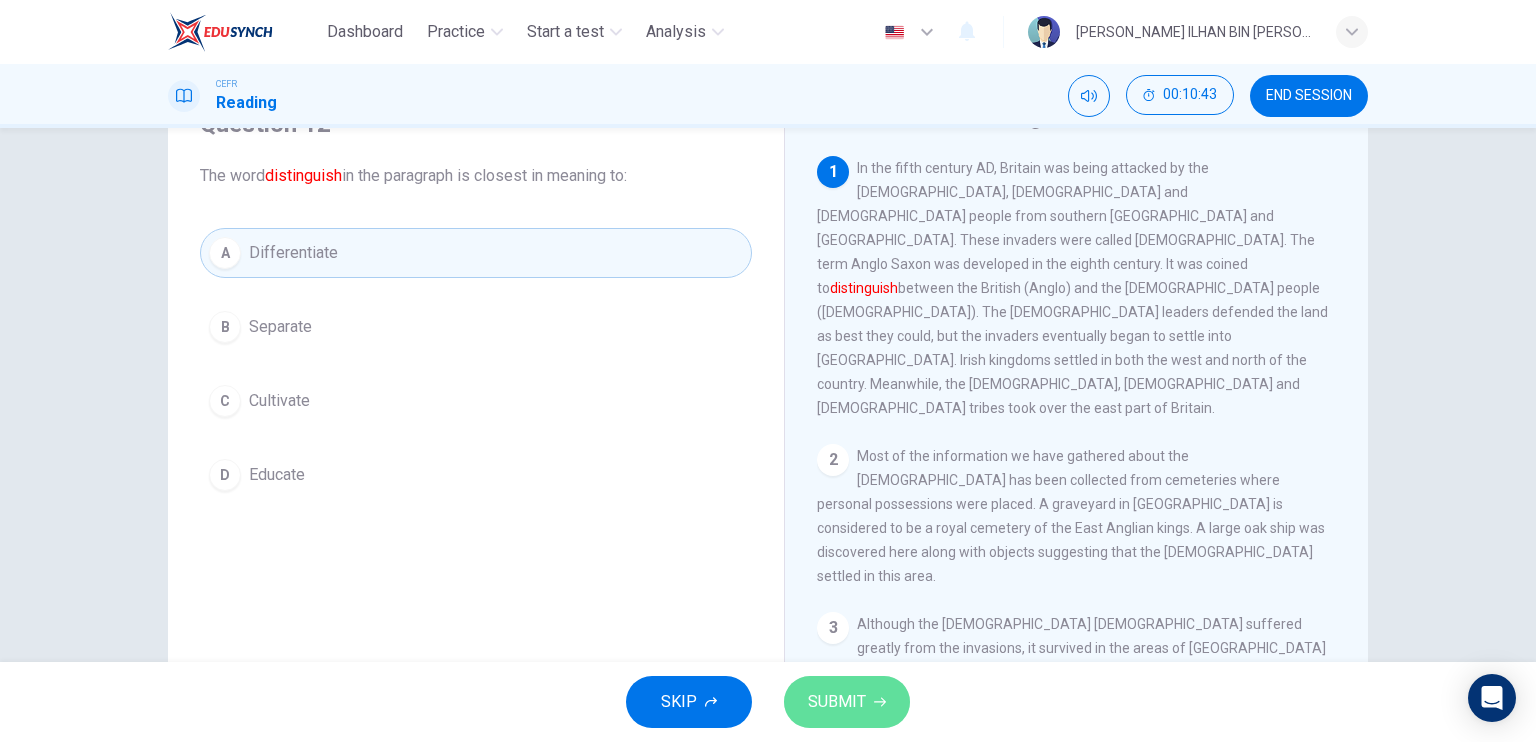 click on "SUBMIT" at bounding box center (847, 702) 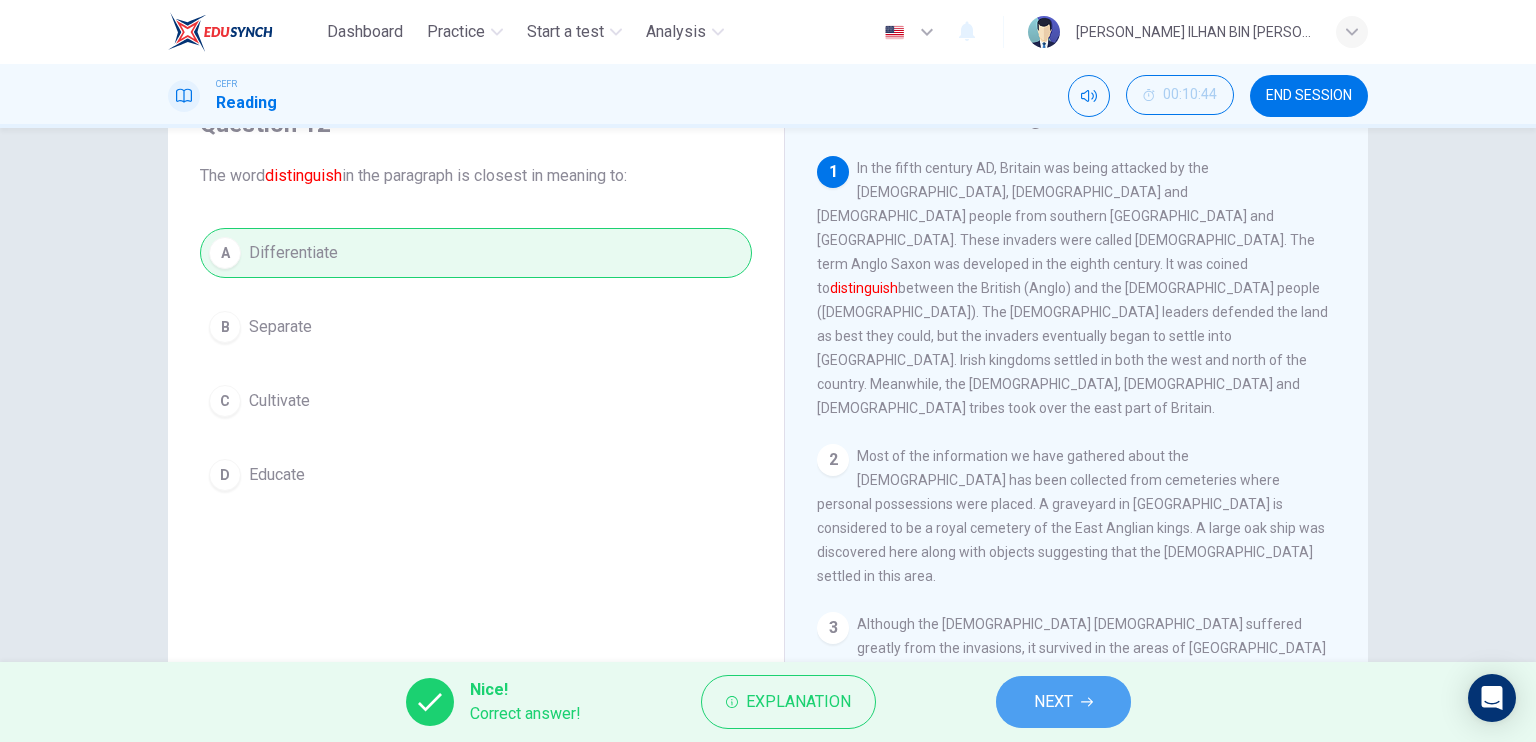 click on "NEXT" at bounding box center (1053, 702) 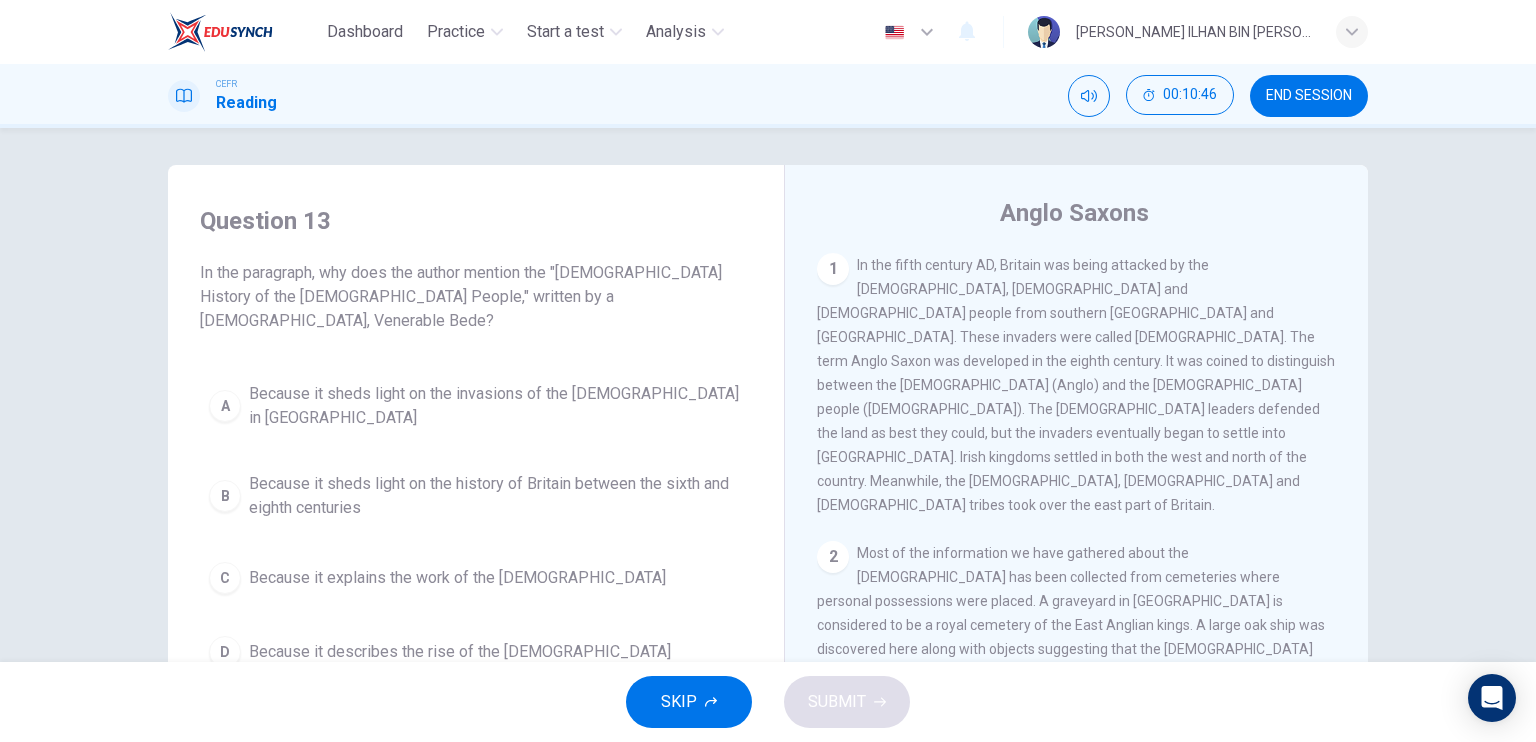 scroll, scrollTop: 0, scrollLeft: 0, axis: both 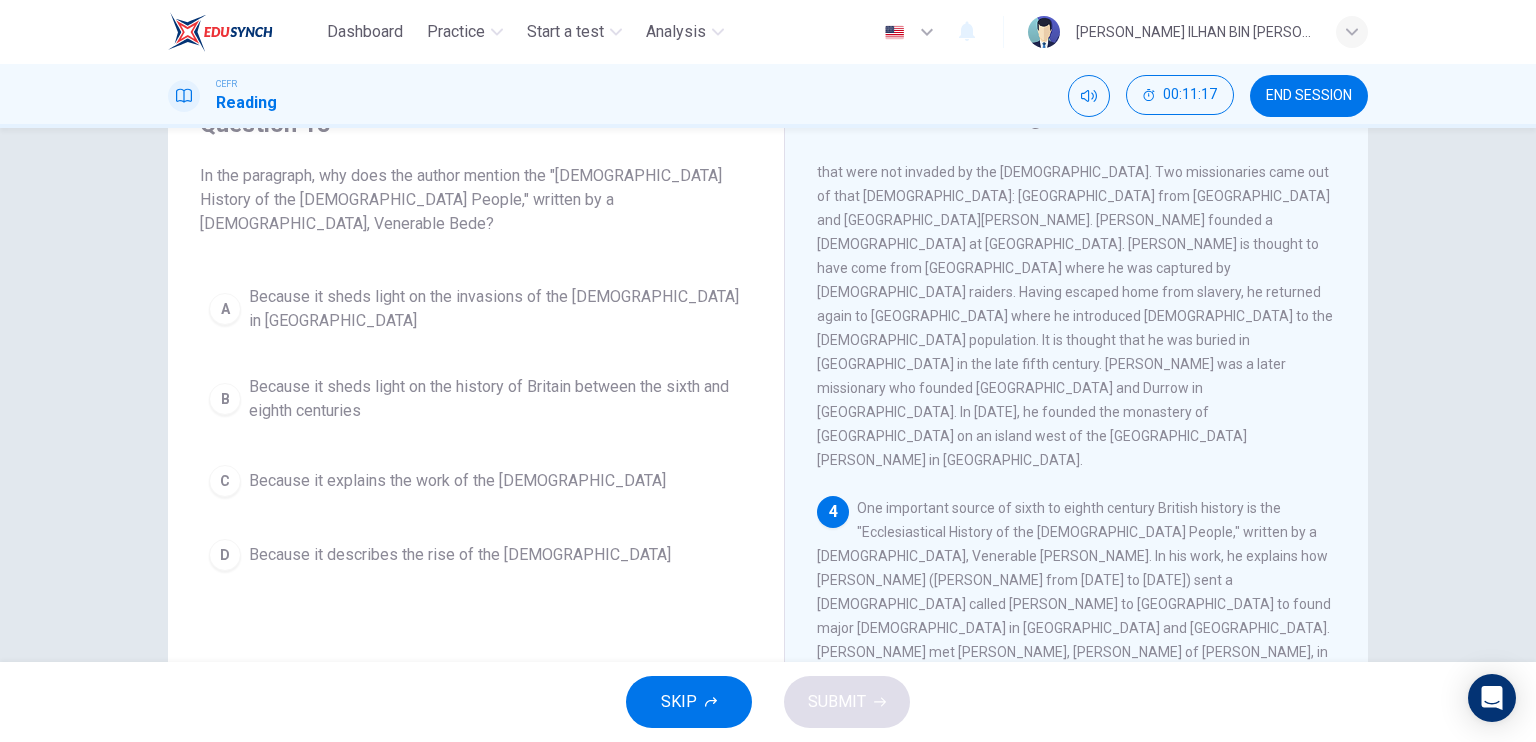 click on "B" at bounding box center [225, 399] 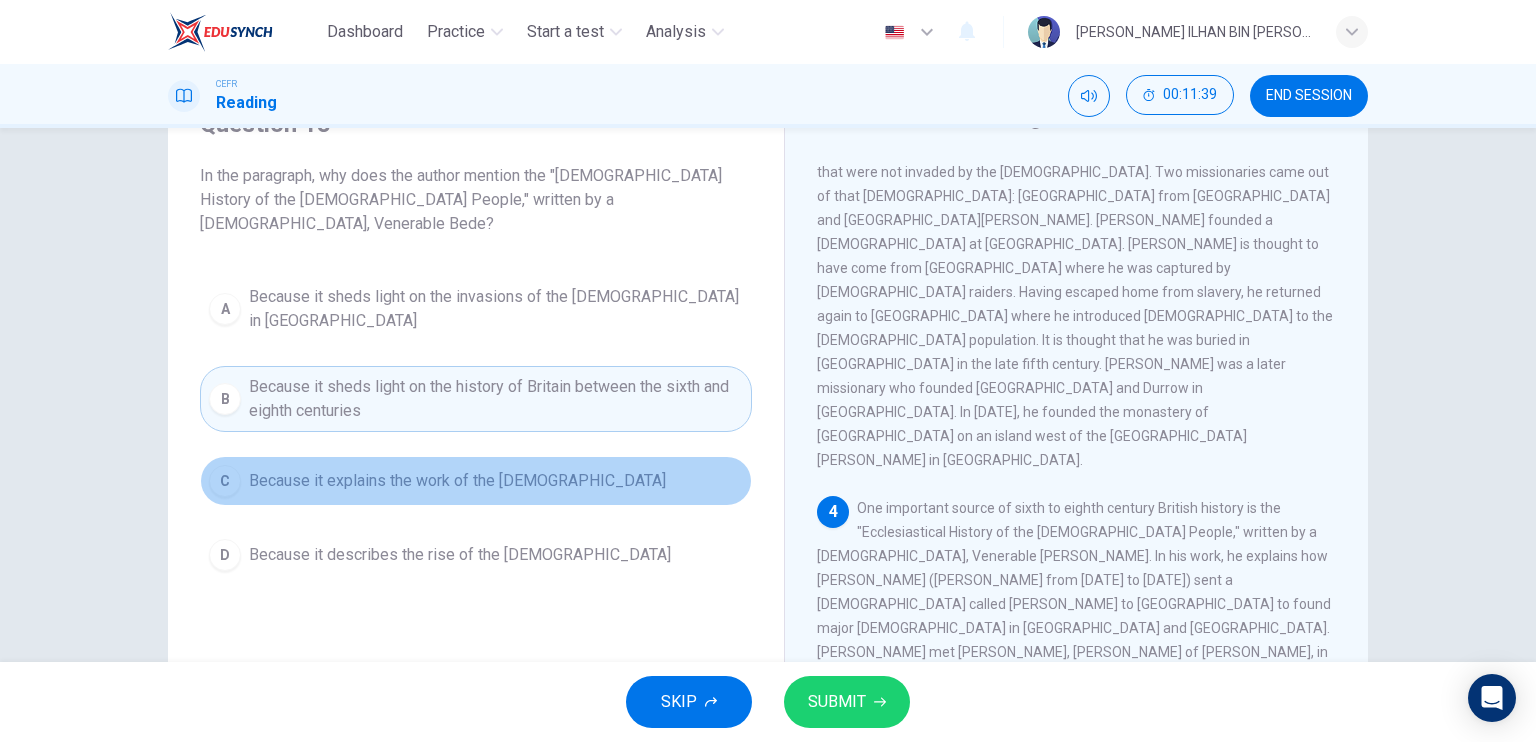 click on "Because it explains the work of the missionaries" at bounding box center [457, 481] 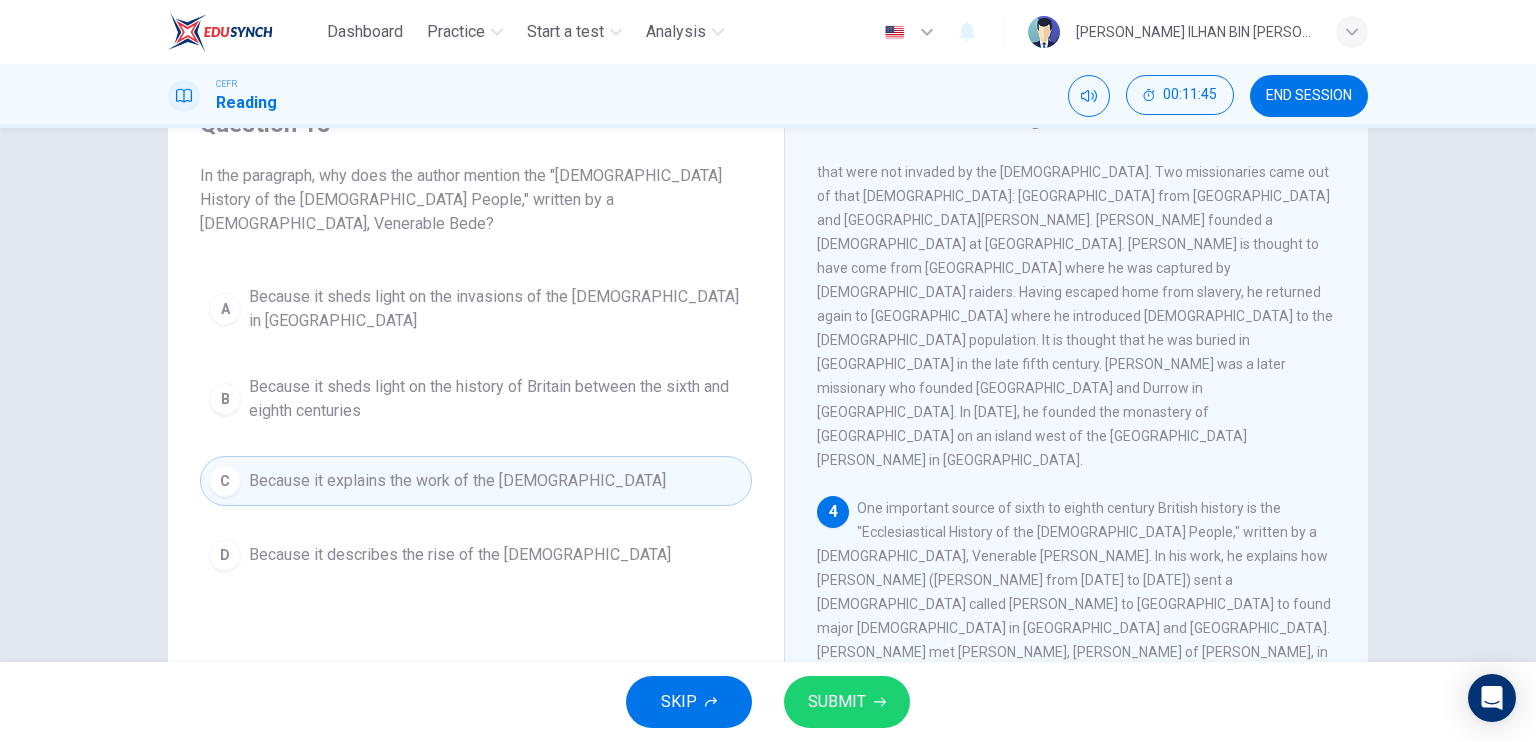 click on "Because it describes the rise of the Canterbury church" at bounding box center (460, 555) 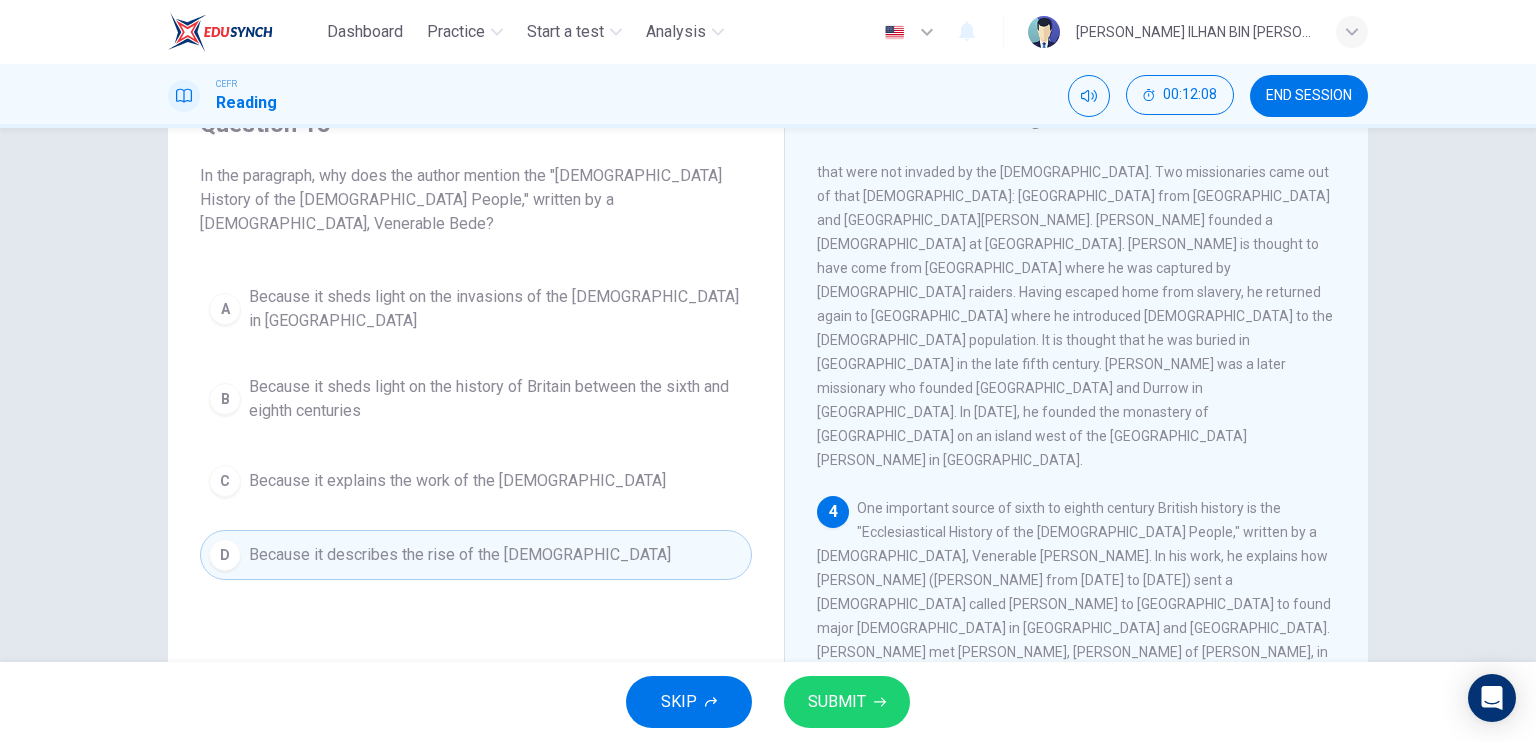 click on "SUBMIT" at bounding box center (837, 702) 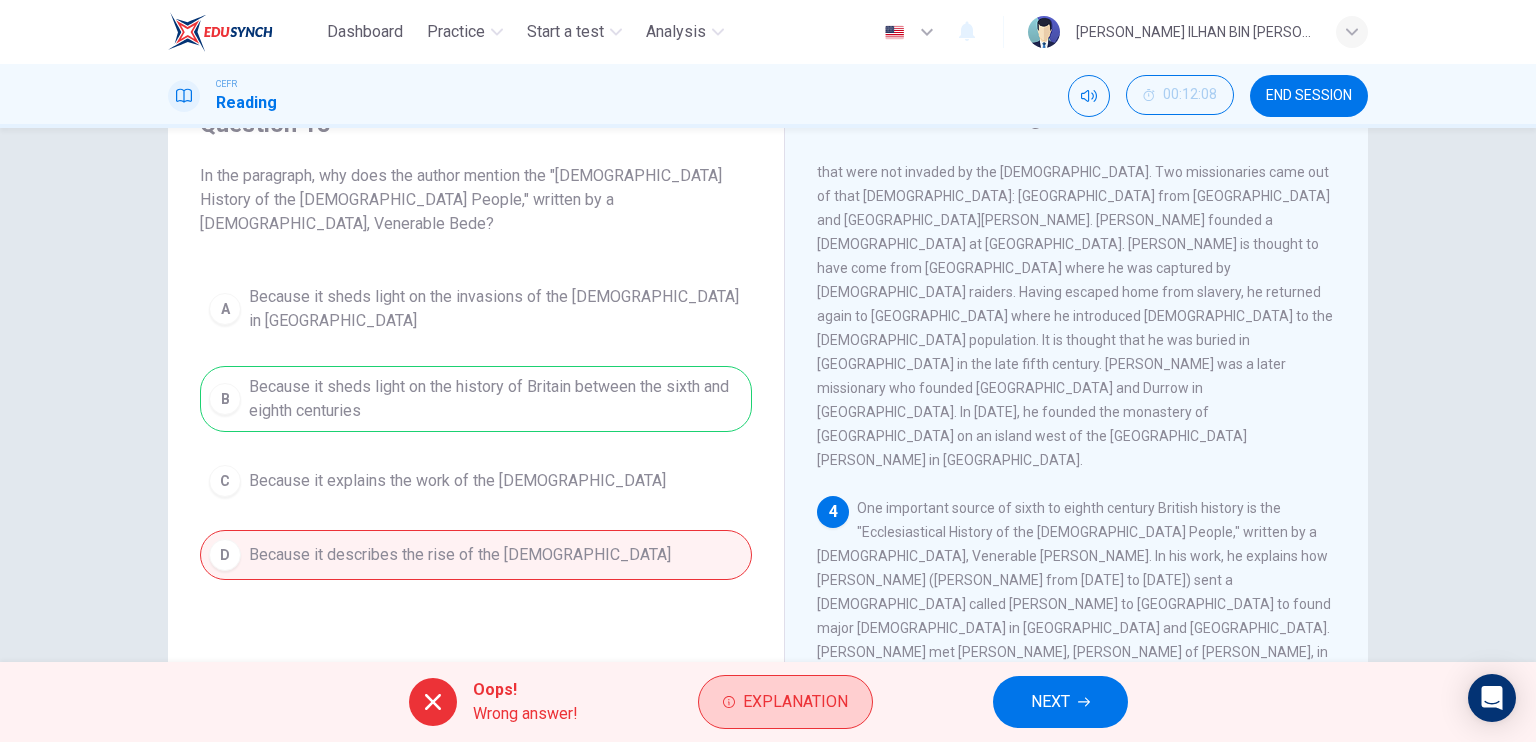 click on "Explanation" at bounding box center [785, 702] 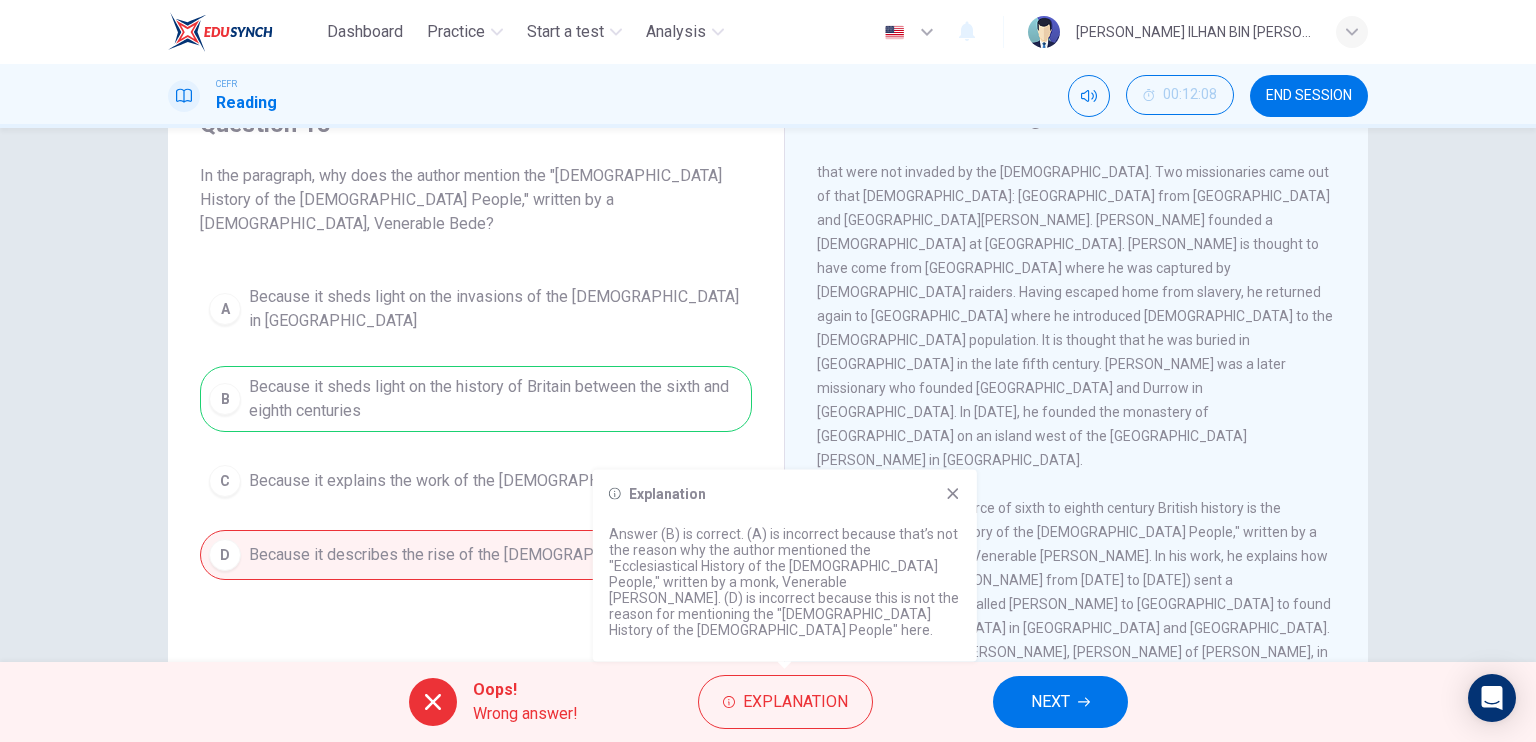 click on "NEXT" at bounding box center (1060, 702) 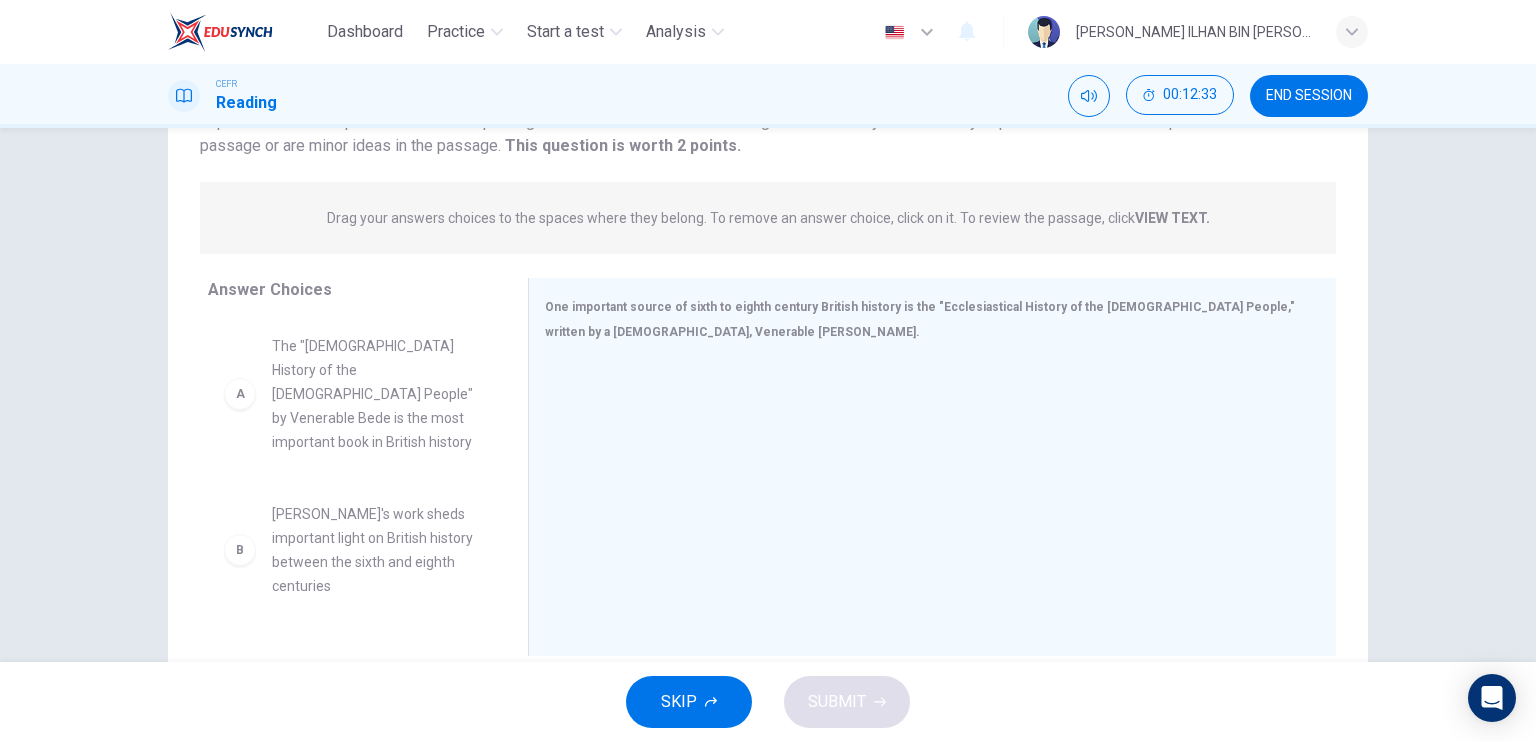 scroll, scrollTop: 200, scrollLeft: 0, axis: vertical 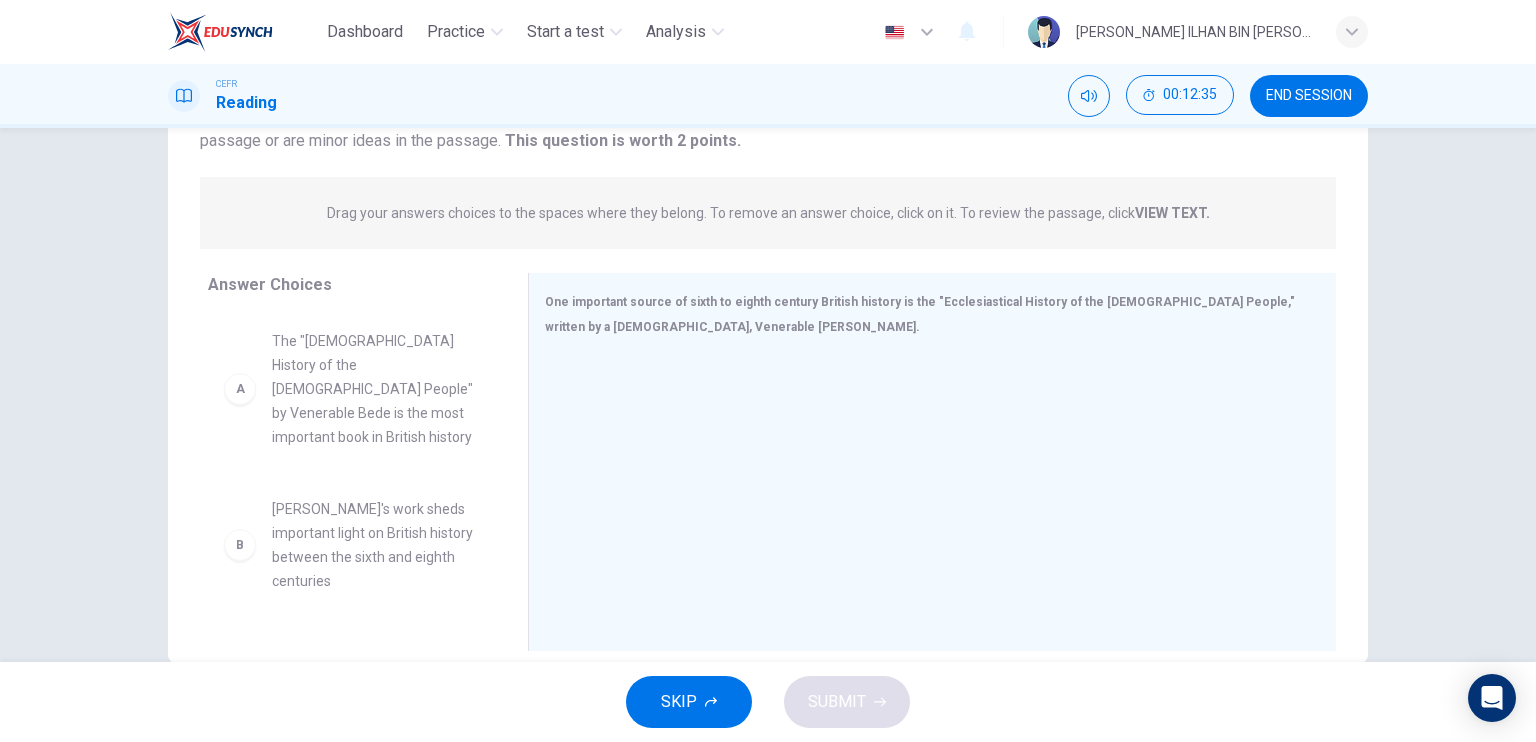 click on "A" at bounding box center [240, 389] 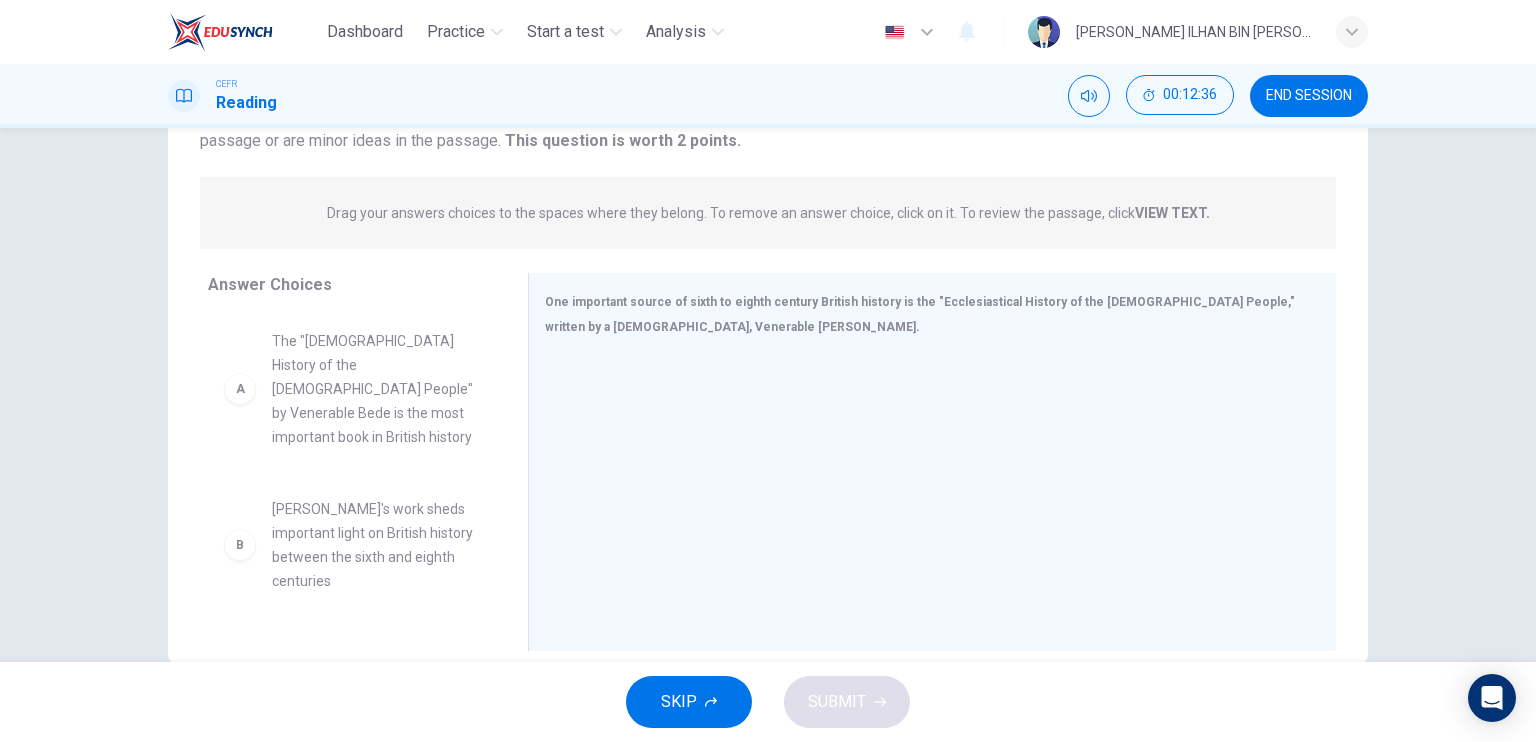 click on "The "Ecclesiastical History of the English People" by Venerable Bede is the most important book in British history" at bounding box center (376, 389) 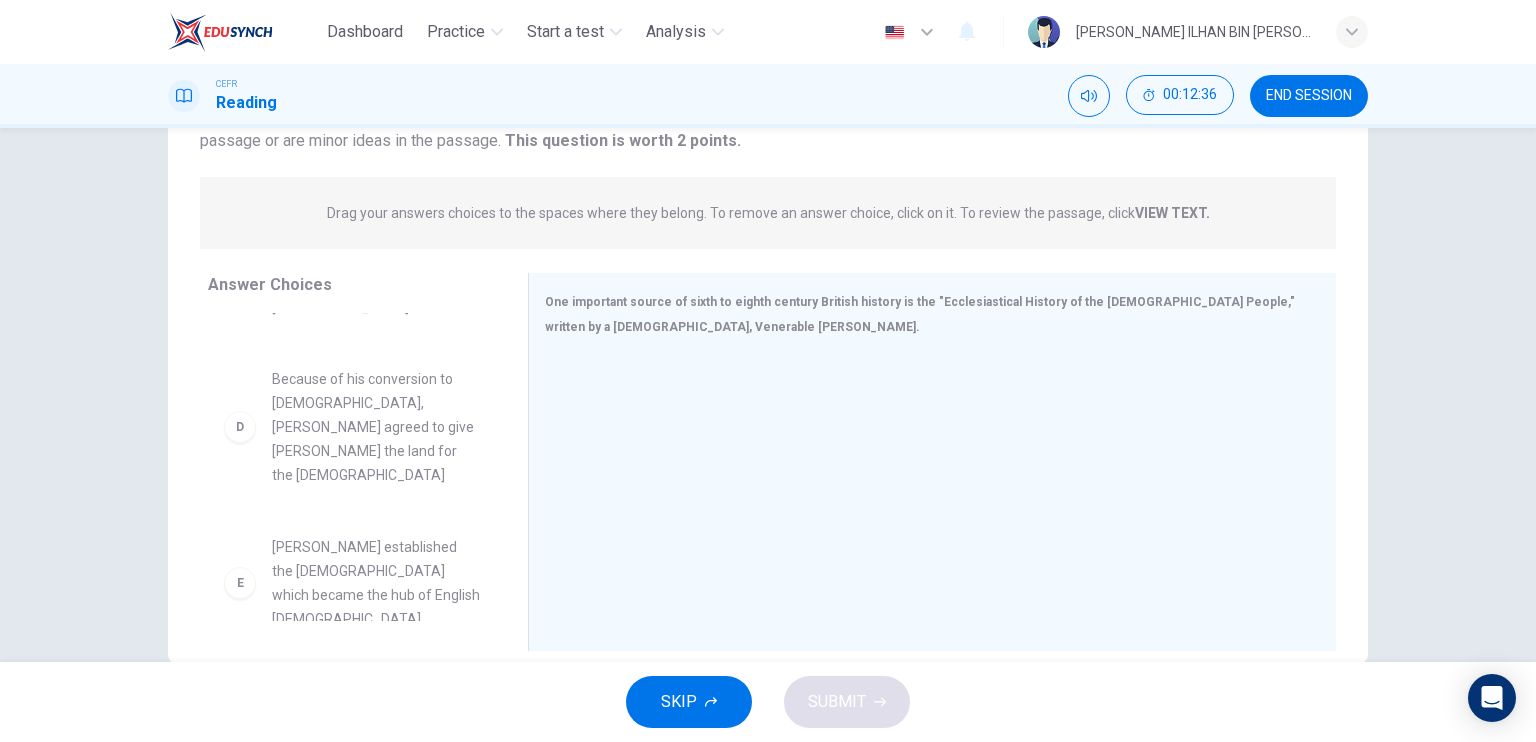 scroll, scrollTop: 492, scrollLeft: 0, axis: vertical 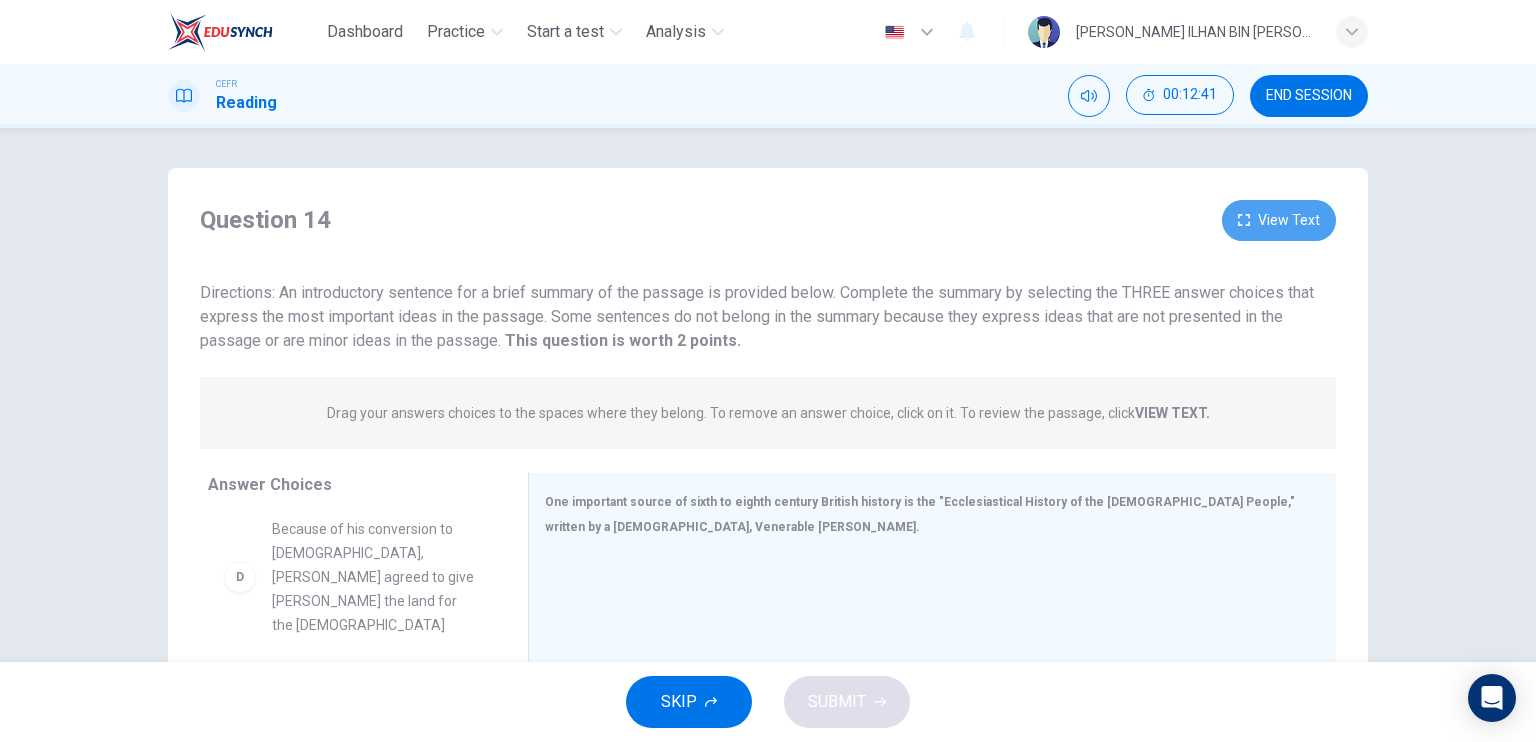 click on "View Text" at bounding box center (1279, 220) 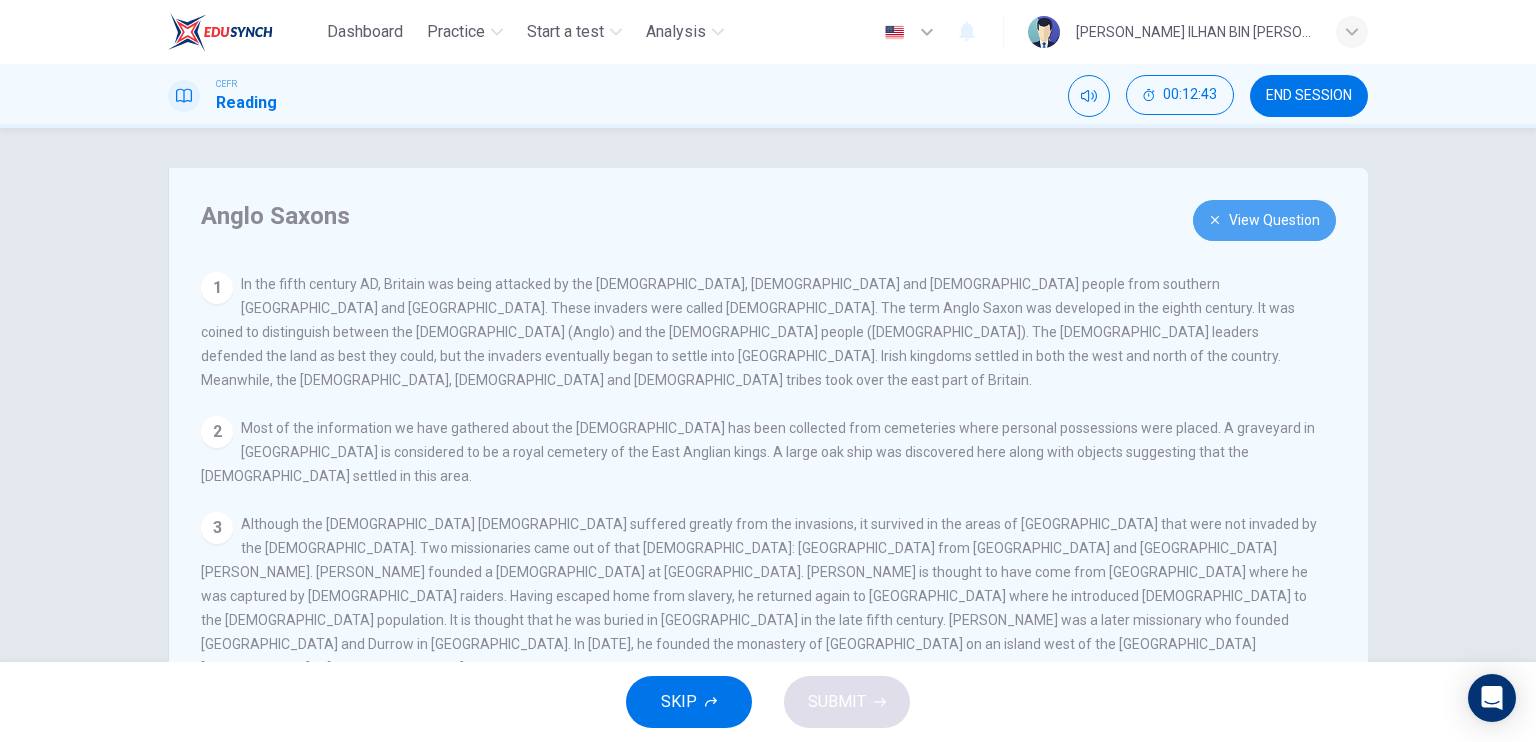 click on "View Question" at bounding box center [1264, 220] 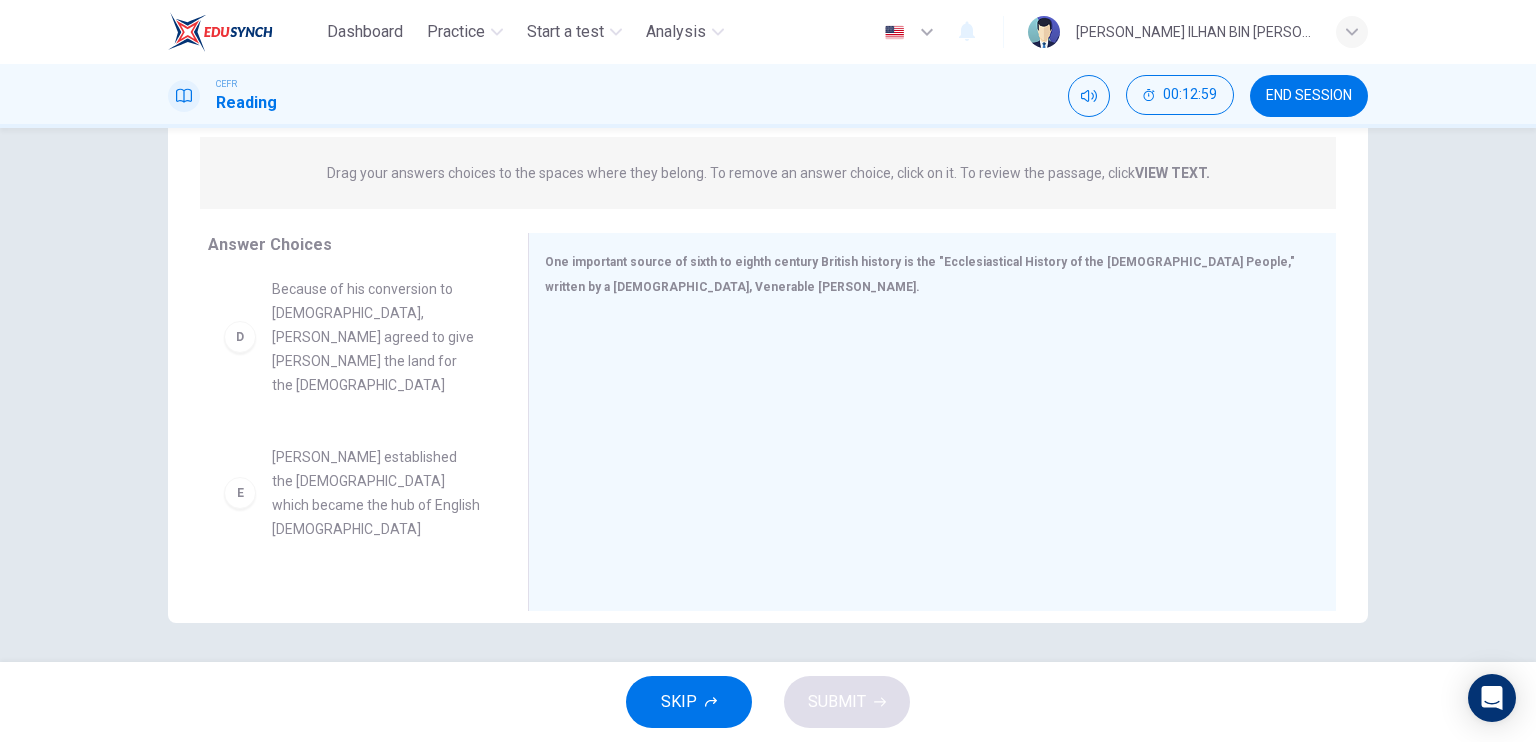 scroll, scrollTop: 240, scrollLeft: 0, axis: vertical 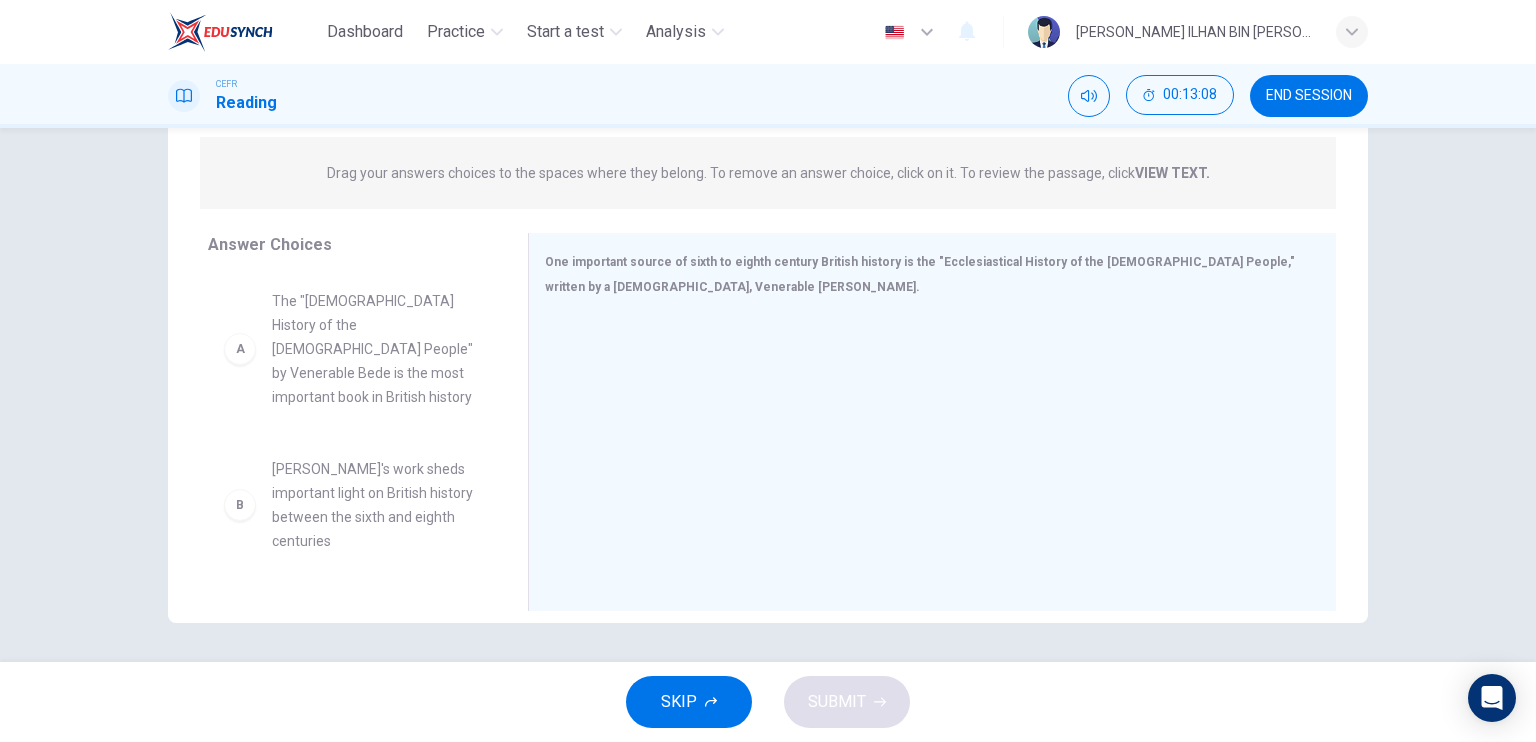 click on "A" at bounding box center (240, 349) 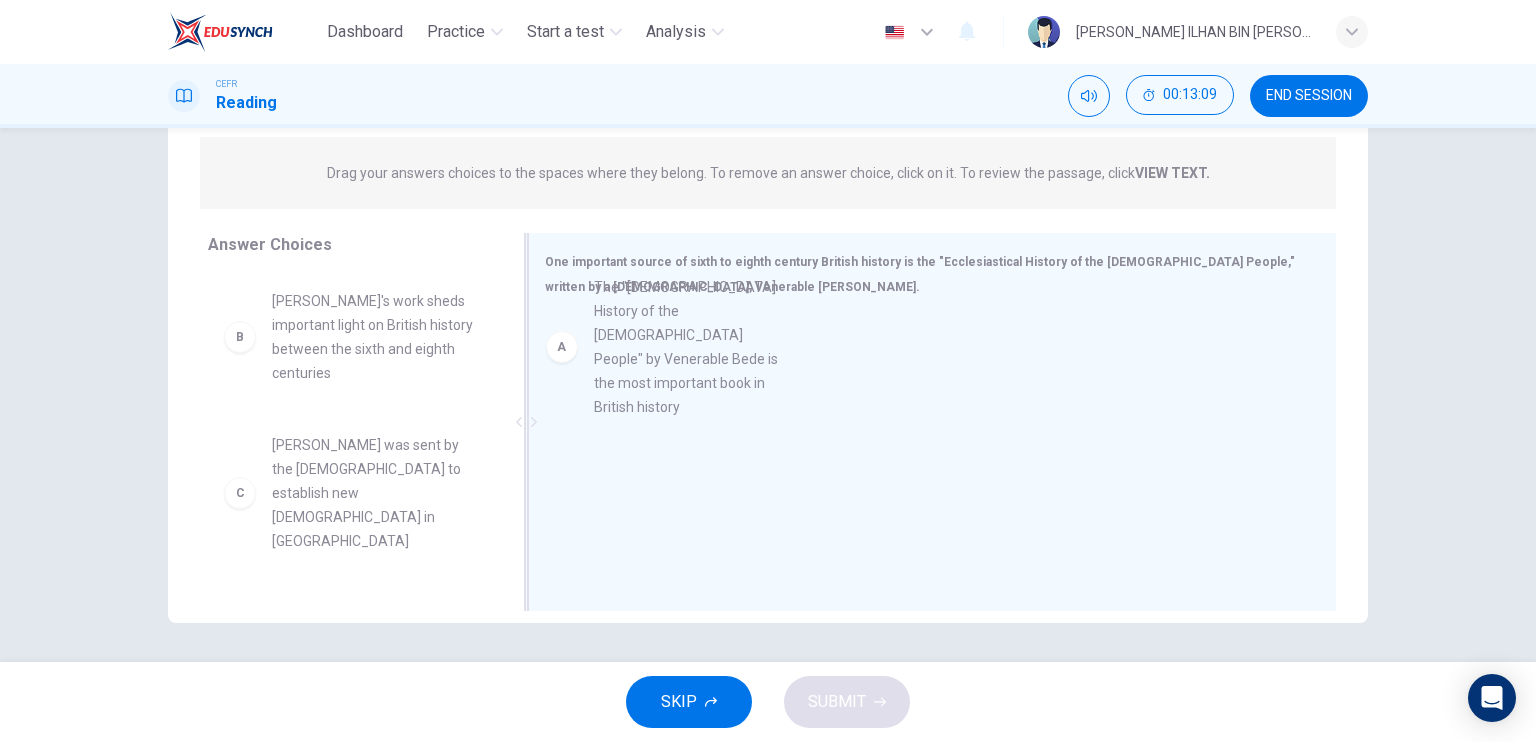 drag, startPoint x: 234, startPoint y: 351, endPoint x: 607, endPoint y: 337, distance: 373.26263 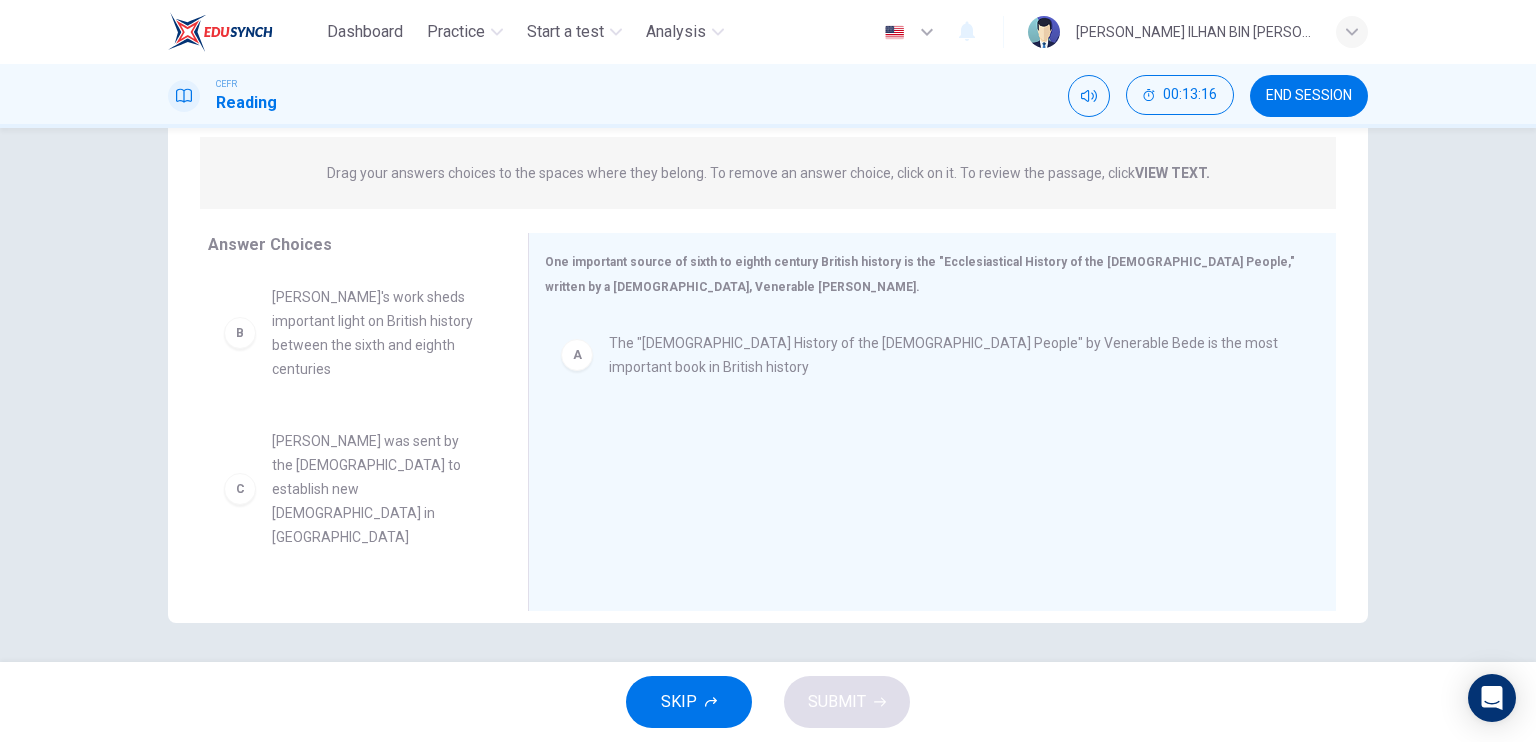 scroll, scrollTop: 0, scrollLeft: 0, axis: both 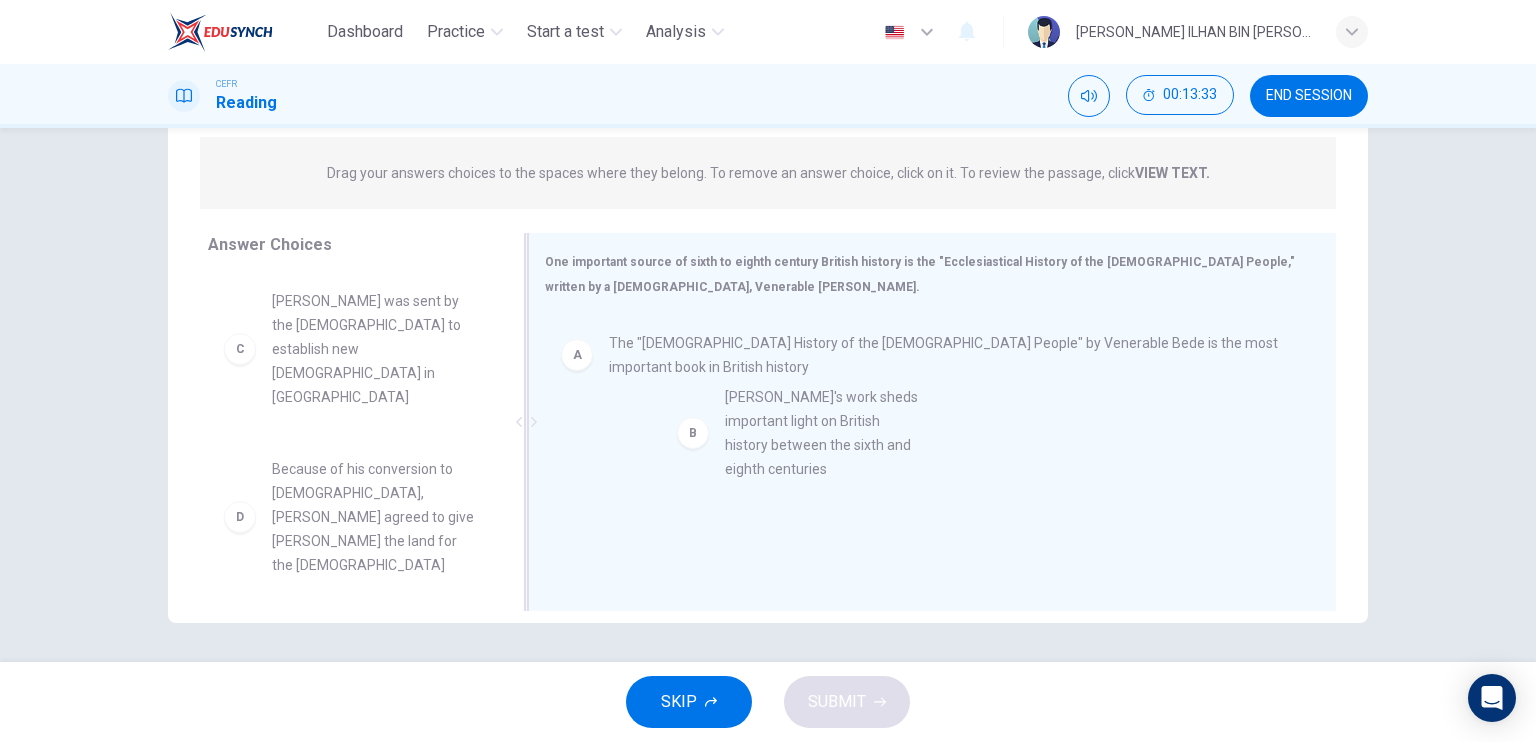 drag, startPoint x: 240, startPoint y: 323, endPoint x: 703, endPoint y: 423, distance: 473.67606 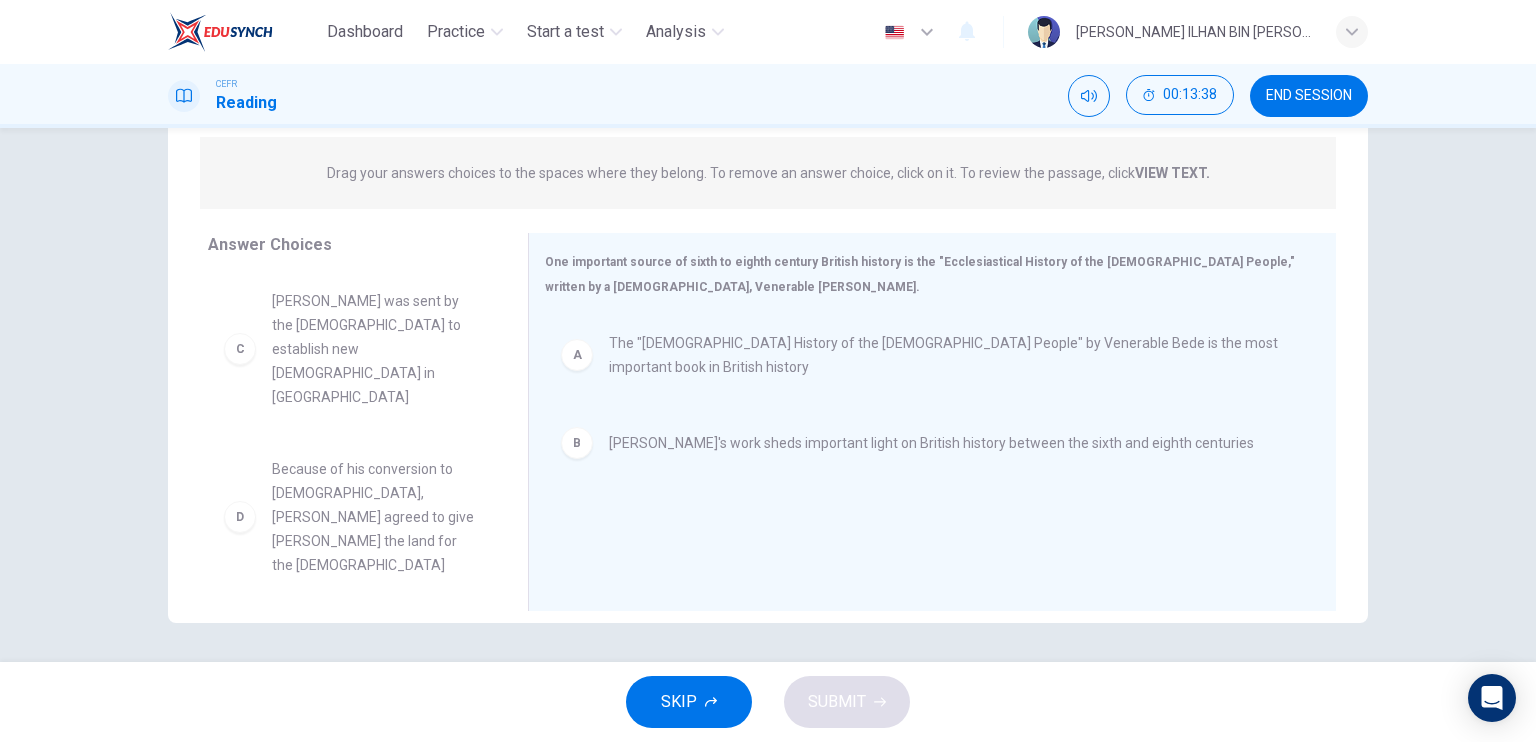scroll, scrollTop: 0, scrollLeft: 0, axis: both 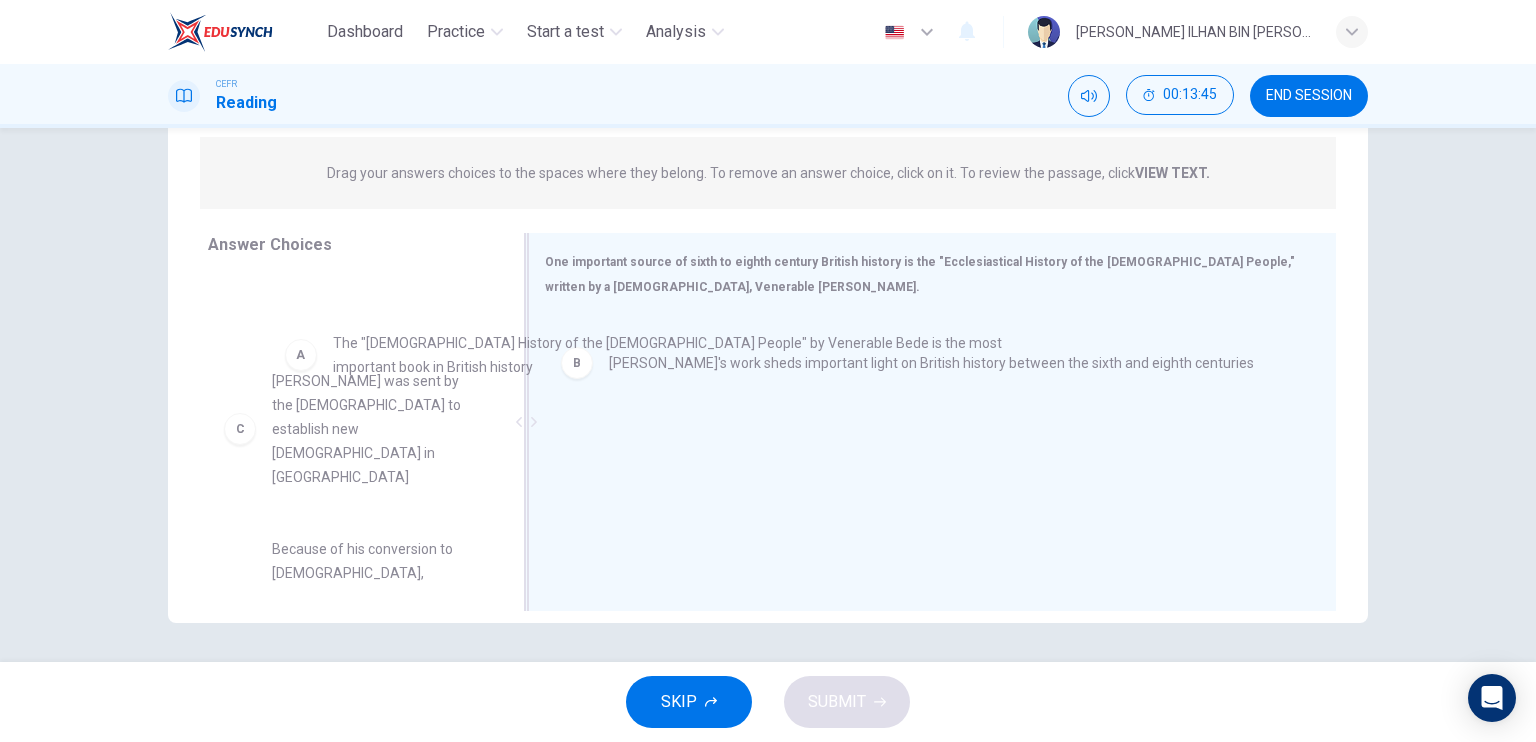 drag, startPoint x: 707, startPoint y: 361, endPoint x: 430, endPoint y: 362, distance: 277.0018 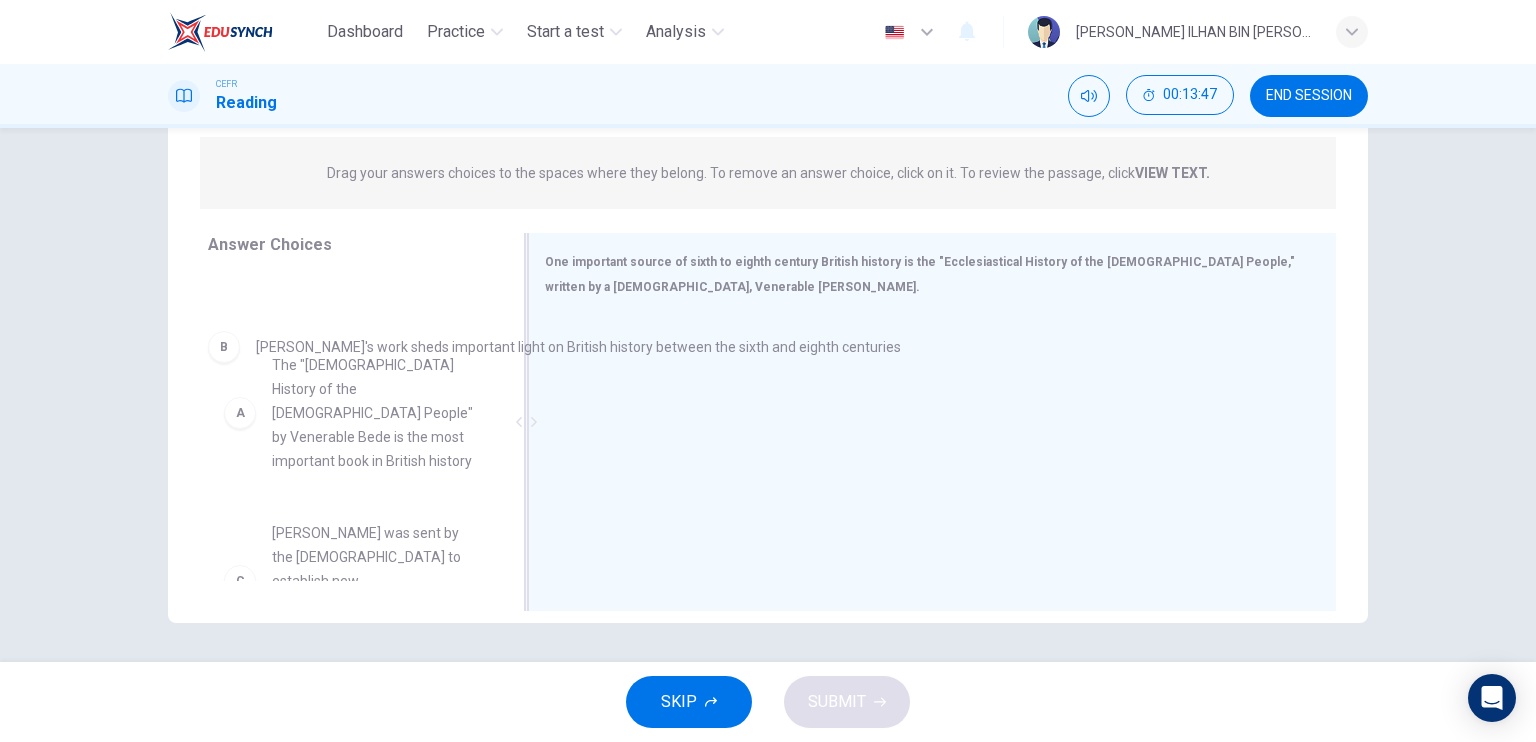 drag, startPoint x: 728, startPoint y: 352, endPoint x: 374, endPoint y: 351, distance: 354.0014 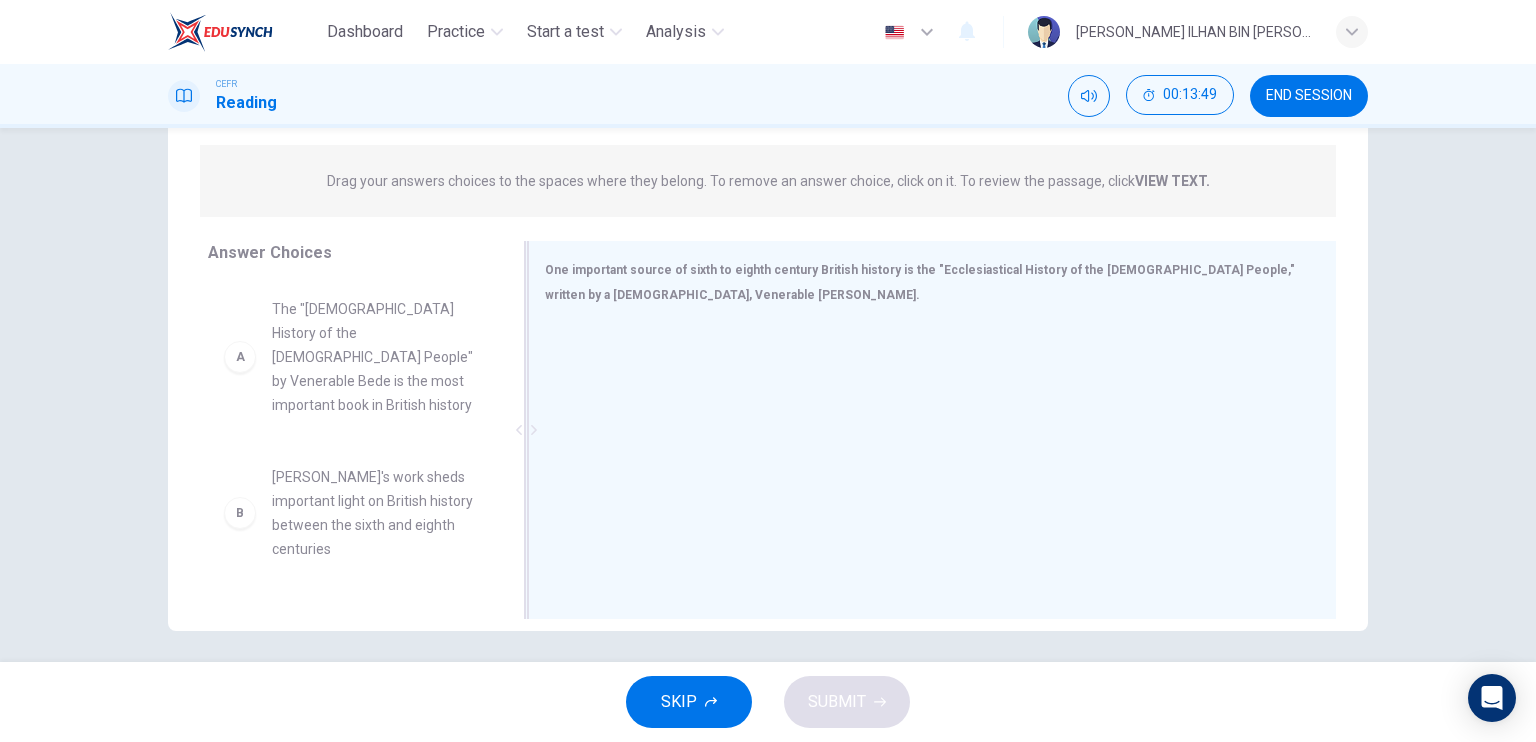 scroll, scrollTop: 240, scrollLeft: 0, axis: vertical 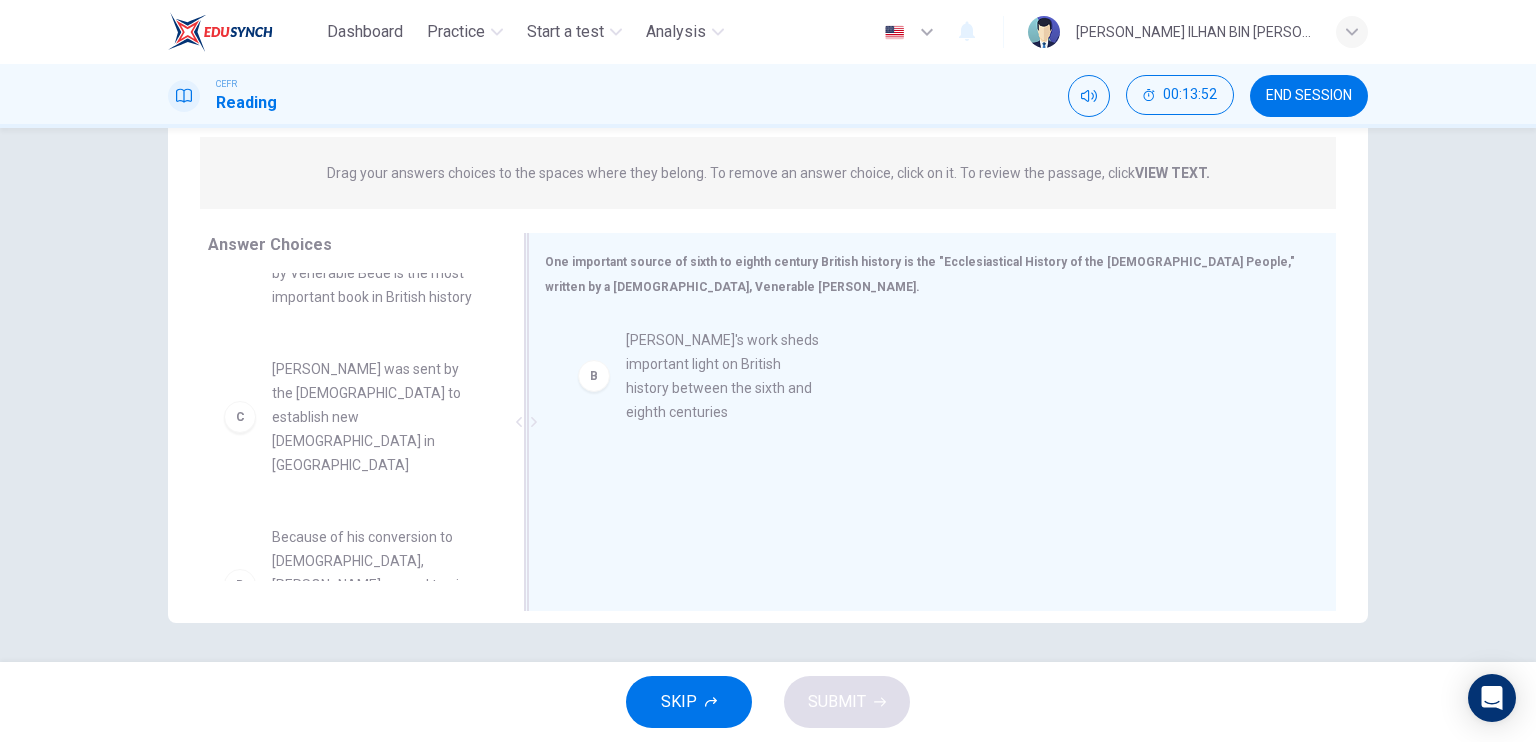drag, startPoint x: 384, startPoint y: 413, endPoint x: 748, endPoint y: 383, distance: 365.23416 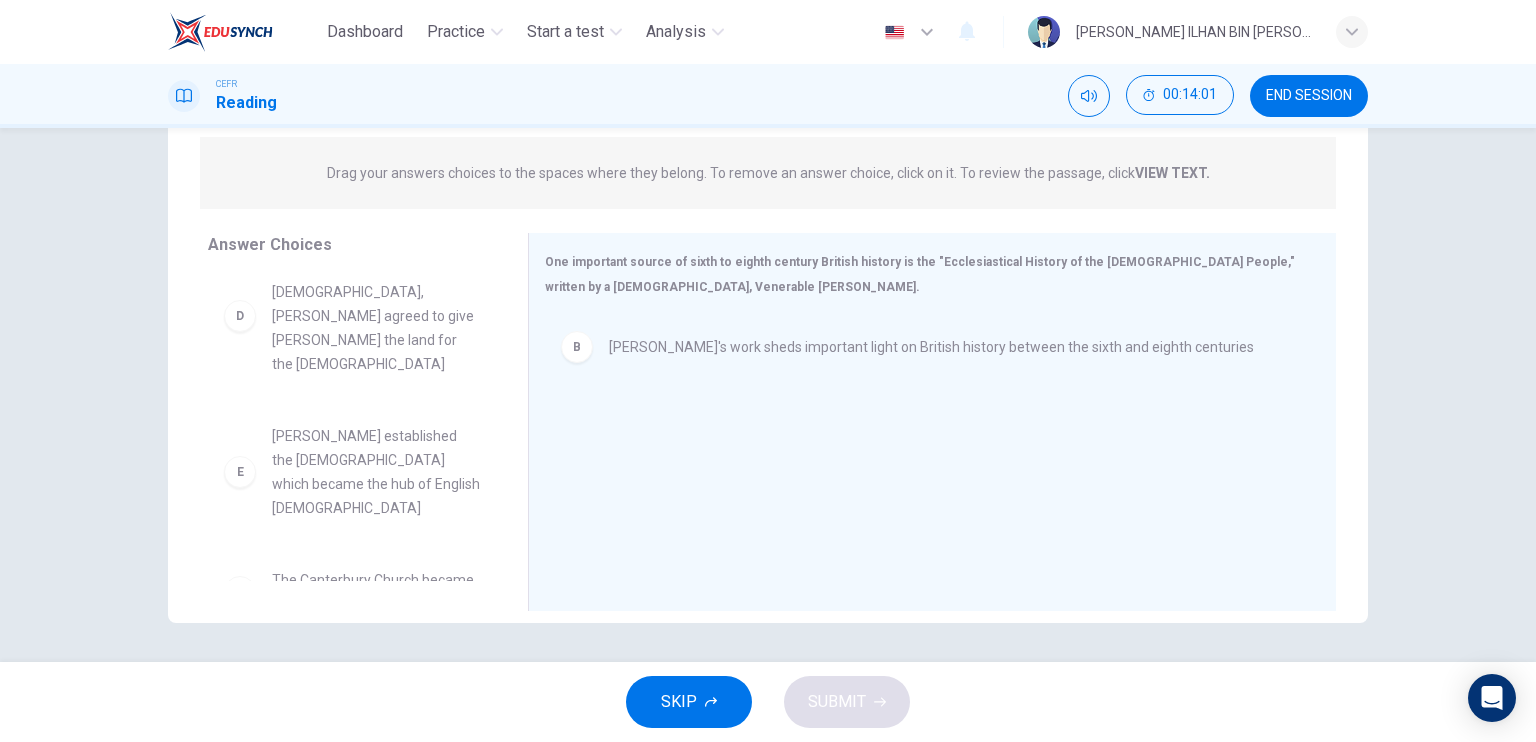 scroll, scrollTop: 372, scrollLeft: 0, axis: vertical 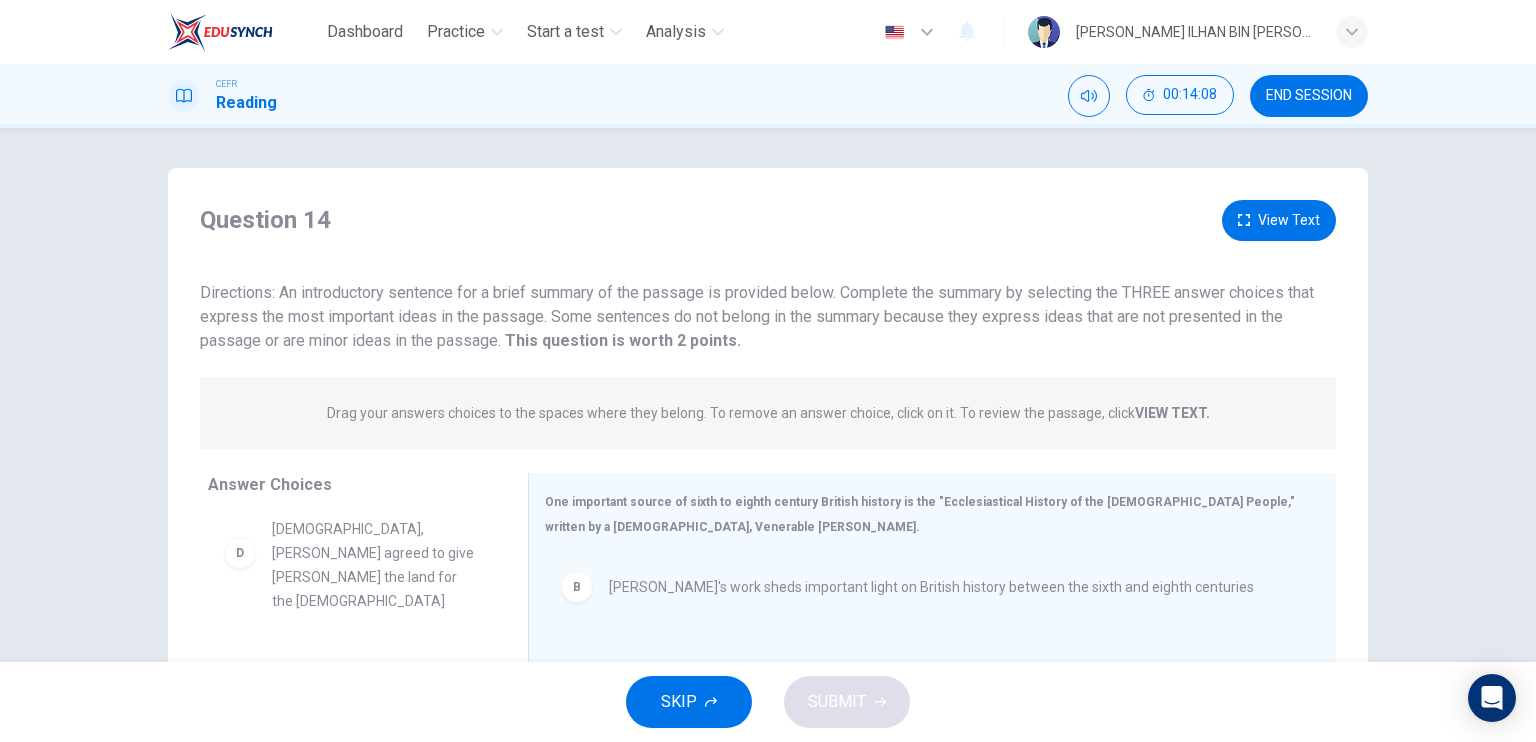 click on "View Text" at bounding box center [1279, 220] 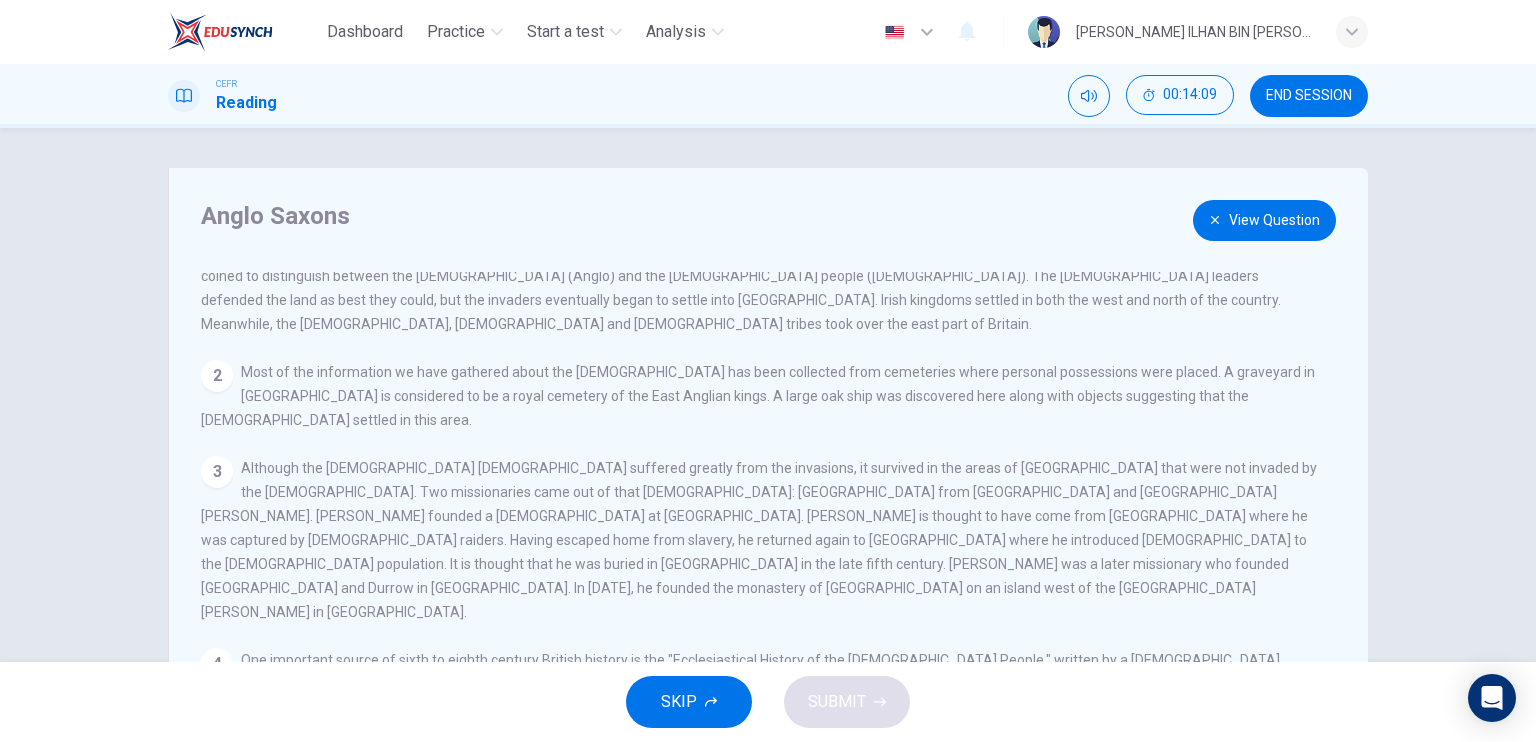 scroll, scrollTop: 188, scrollLeft: 0, axis: vertical 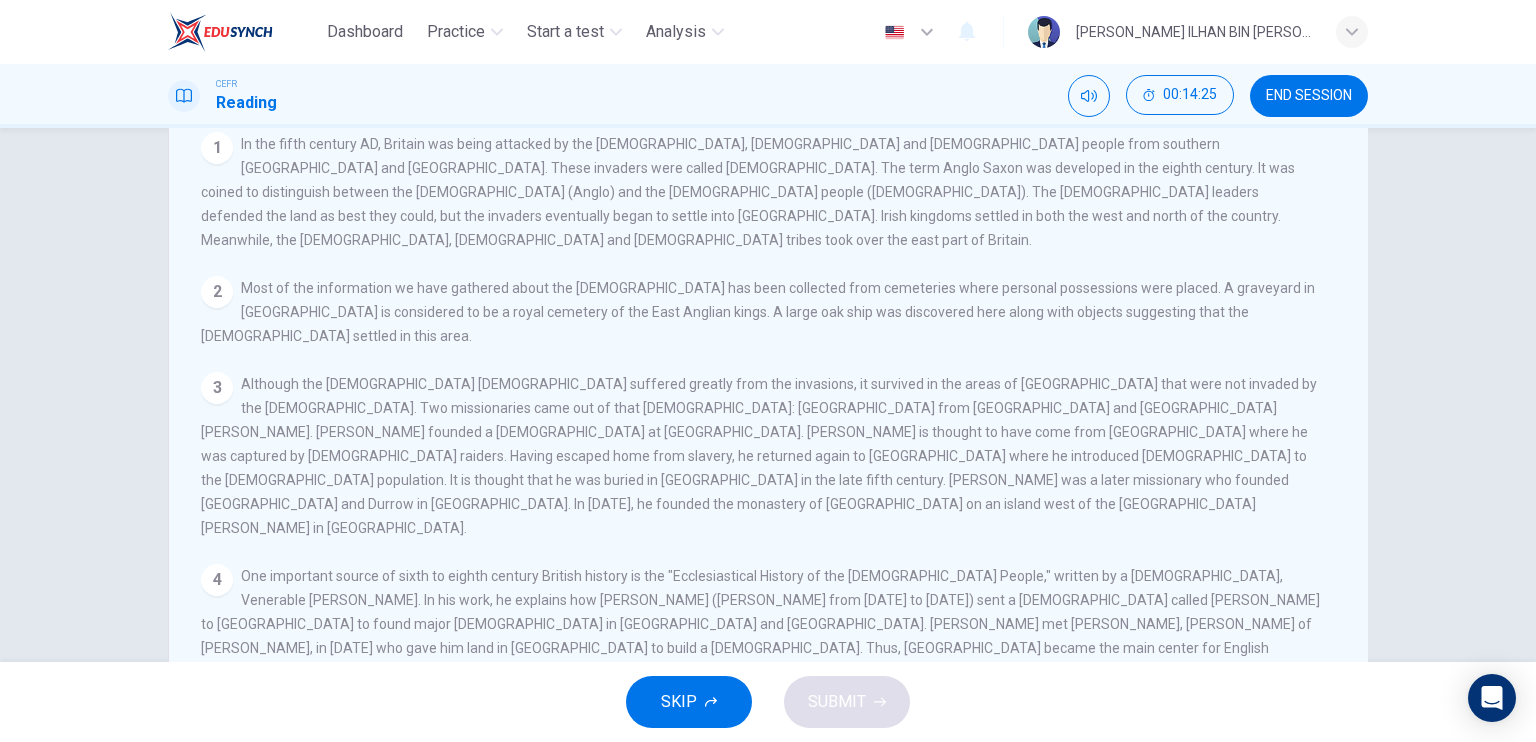 click on "00:14:25 END SESSION" at bounding box center (1218, 96) 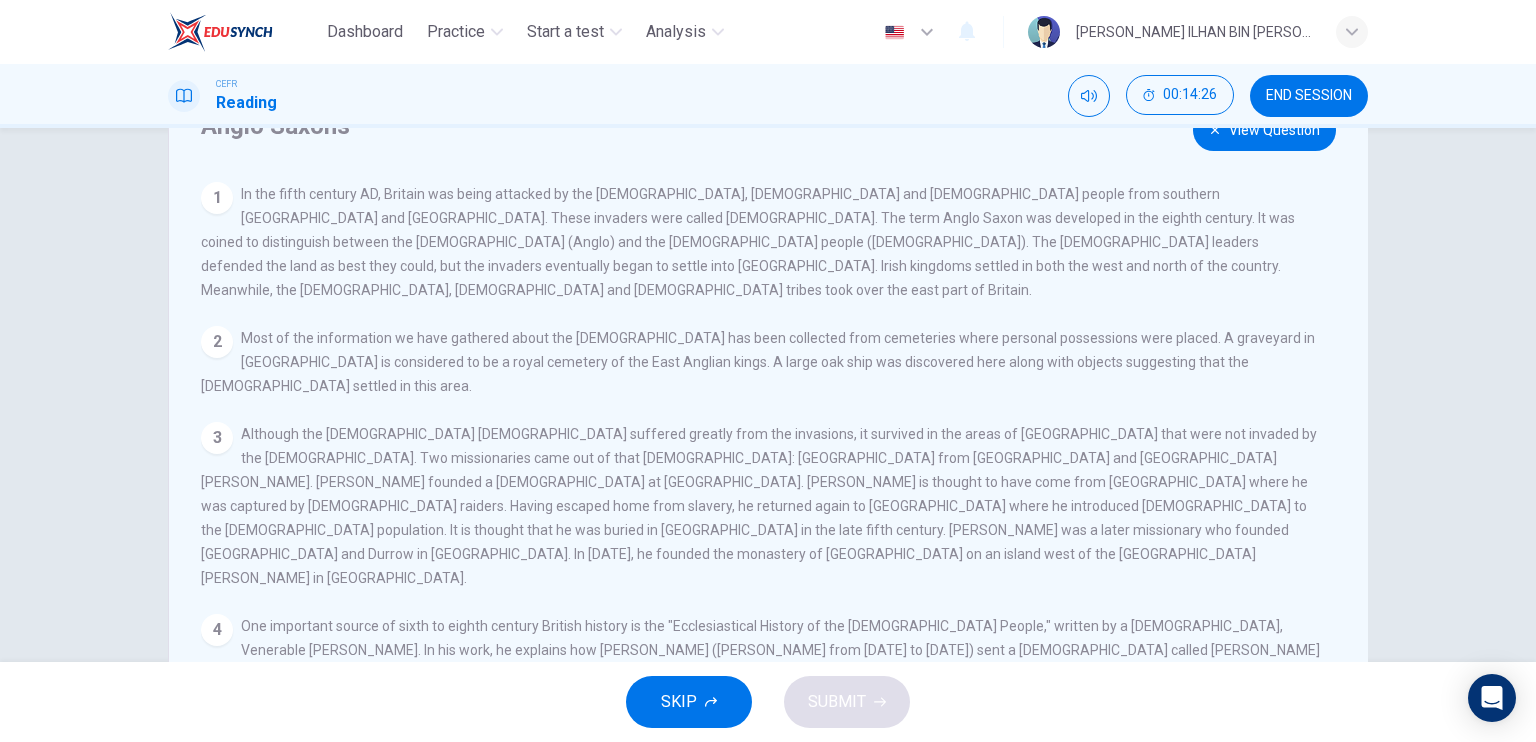 scroll, scrollTop: 0, scrollLeft: 0, axis: both 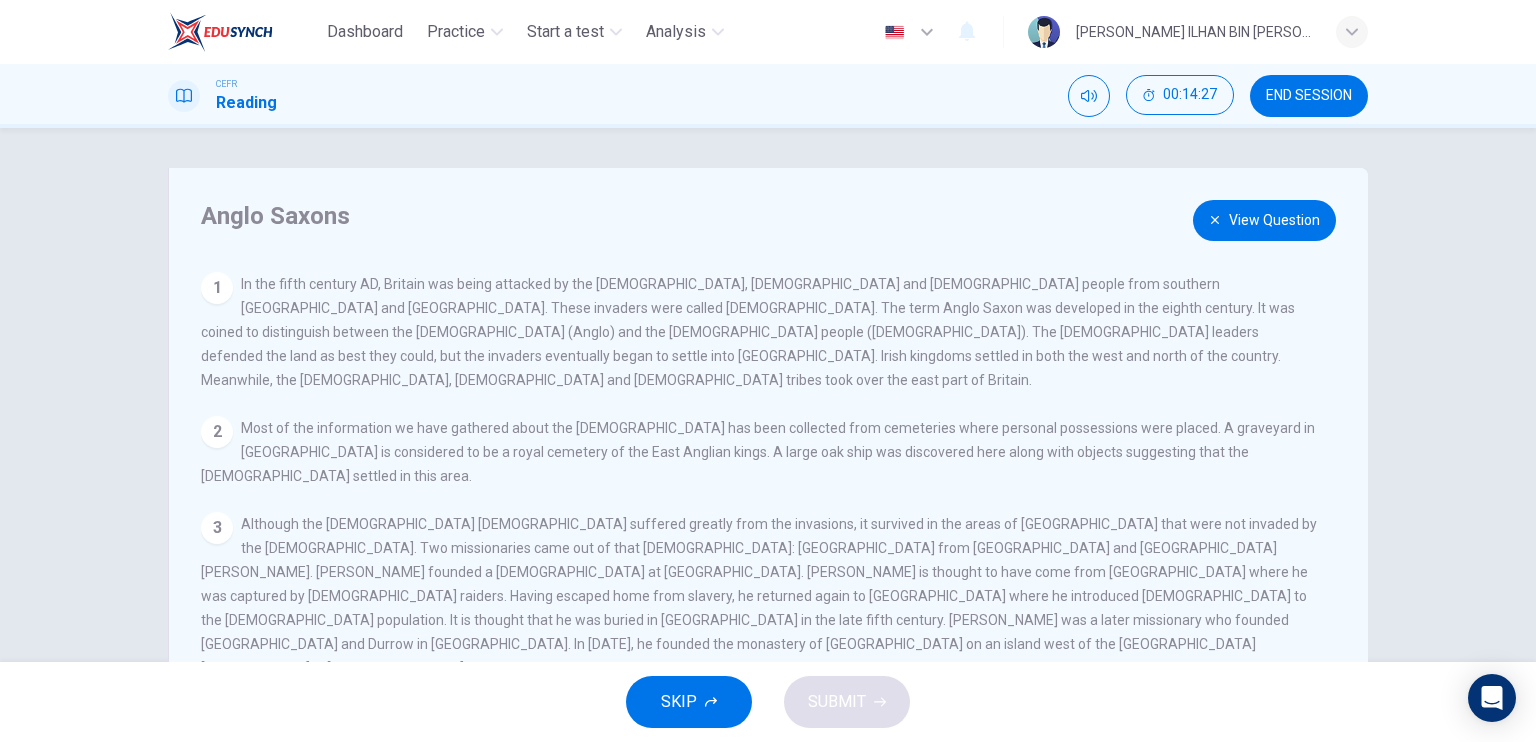 click on "Anglo Saxons View Question 1 In the fifth century AD, Britain was being attacked by the Irish, Pict and Germanic people from southern Denmark and Germany. These invaders were called Saxons. The term Anglo Saxon was developed in the eighth century. It was coined to distinguish between the British (Anglo) and the Germanic people (Saxons). The Roman-Britano leaders defended the land as best they could, but the invaders eventually began to settle into Britain. Irish kingdoms settled in both the west and north of the country. Meanwhile, the Angles, Saxons and Jute tribes took over the east part of Britain. 2 Most of the information we have gathered about the Anglo-Saxons has been collected from cemeteries where personal possessions were placed. A graveyard in Suffolk is considered to be a royal cemetery of the East Anglian kings. A large oak ship was discovered here along with objects suggesting that the Swedes settled in this area. 3 4 5 6 7" at bounding box center (768, 515) 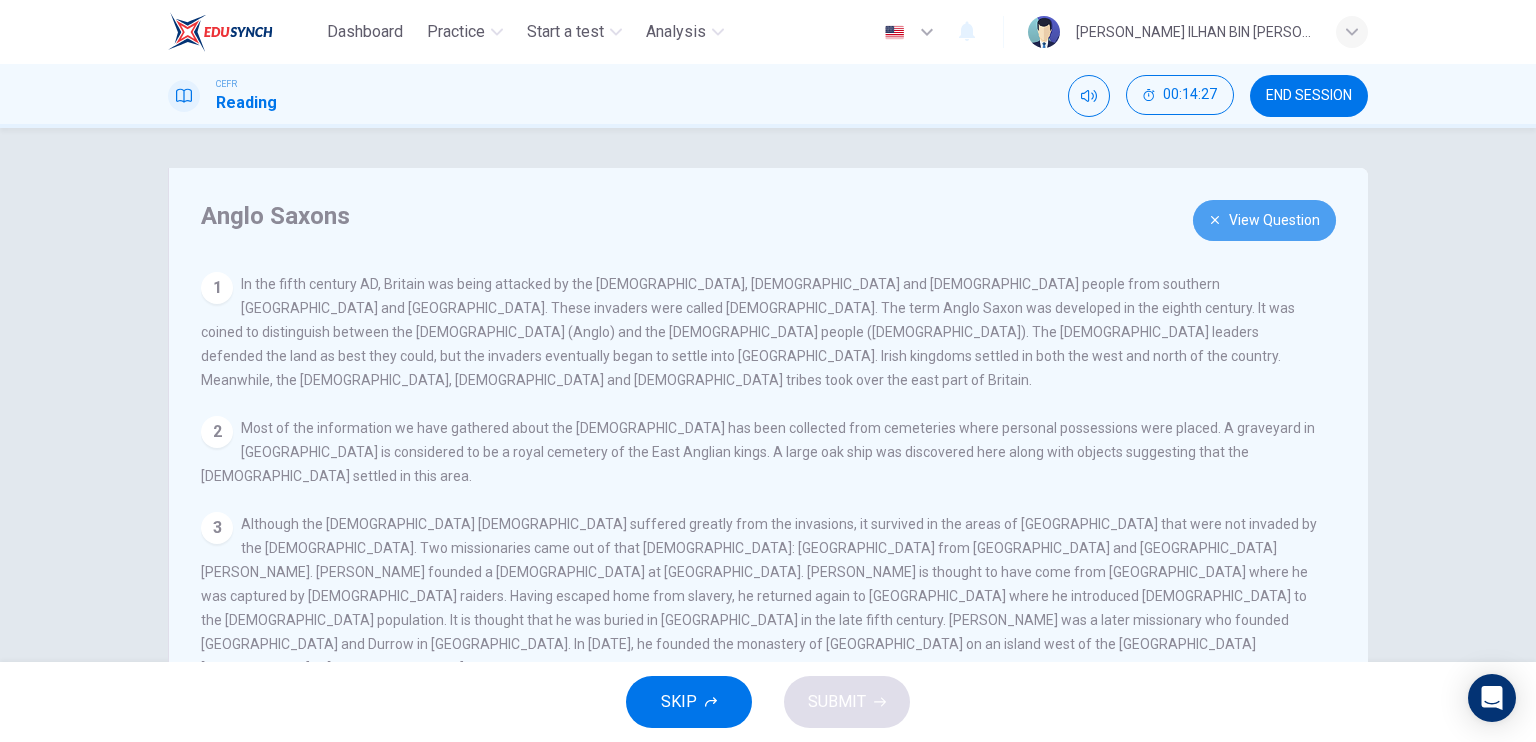click on "View Question" at bounding box center [1264, 220] 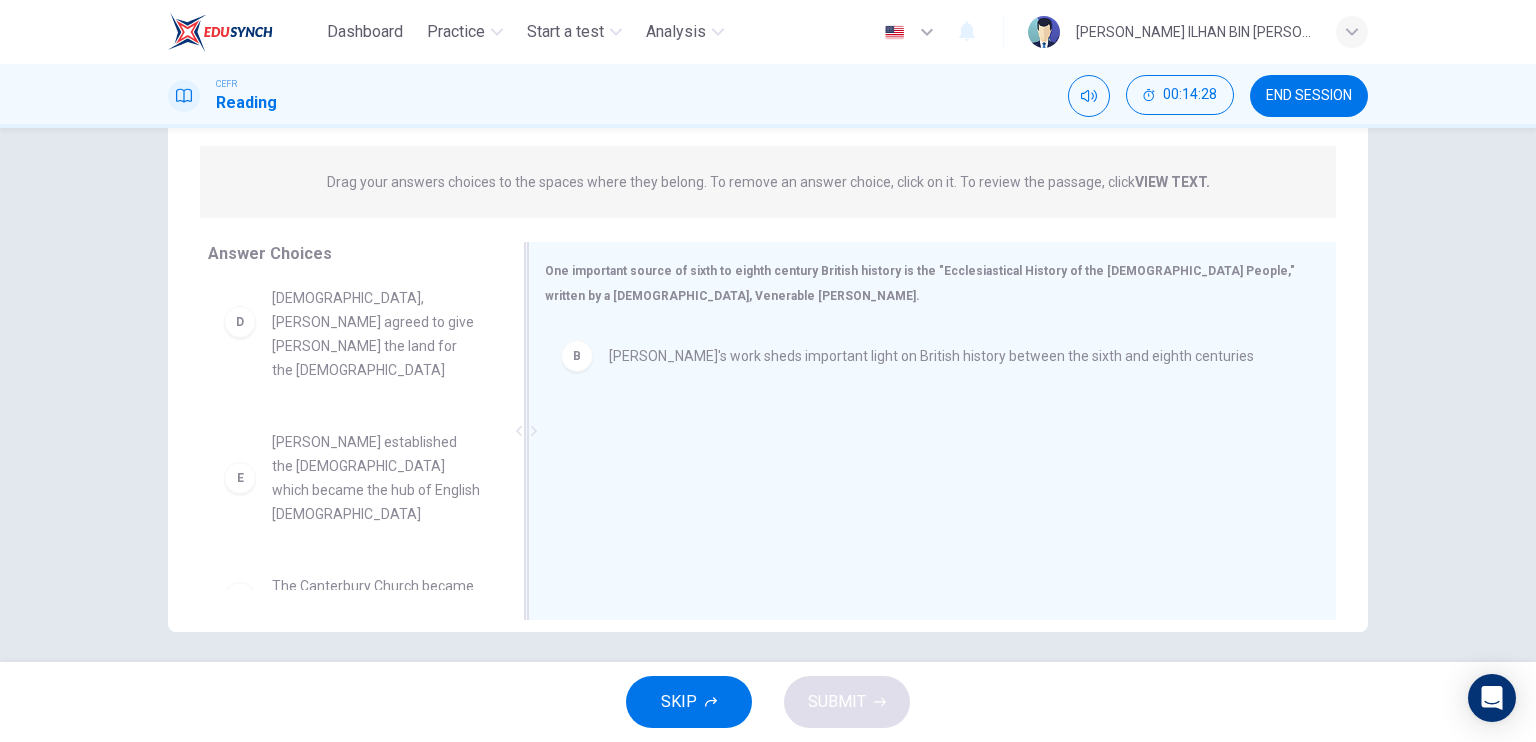 scroll, scrollTop: 240, scrollLeft: 0, axis: vertical 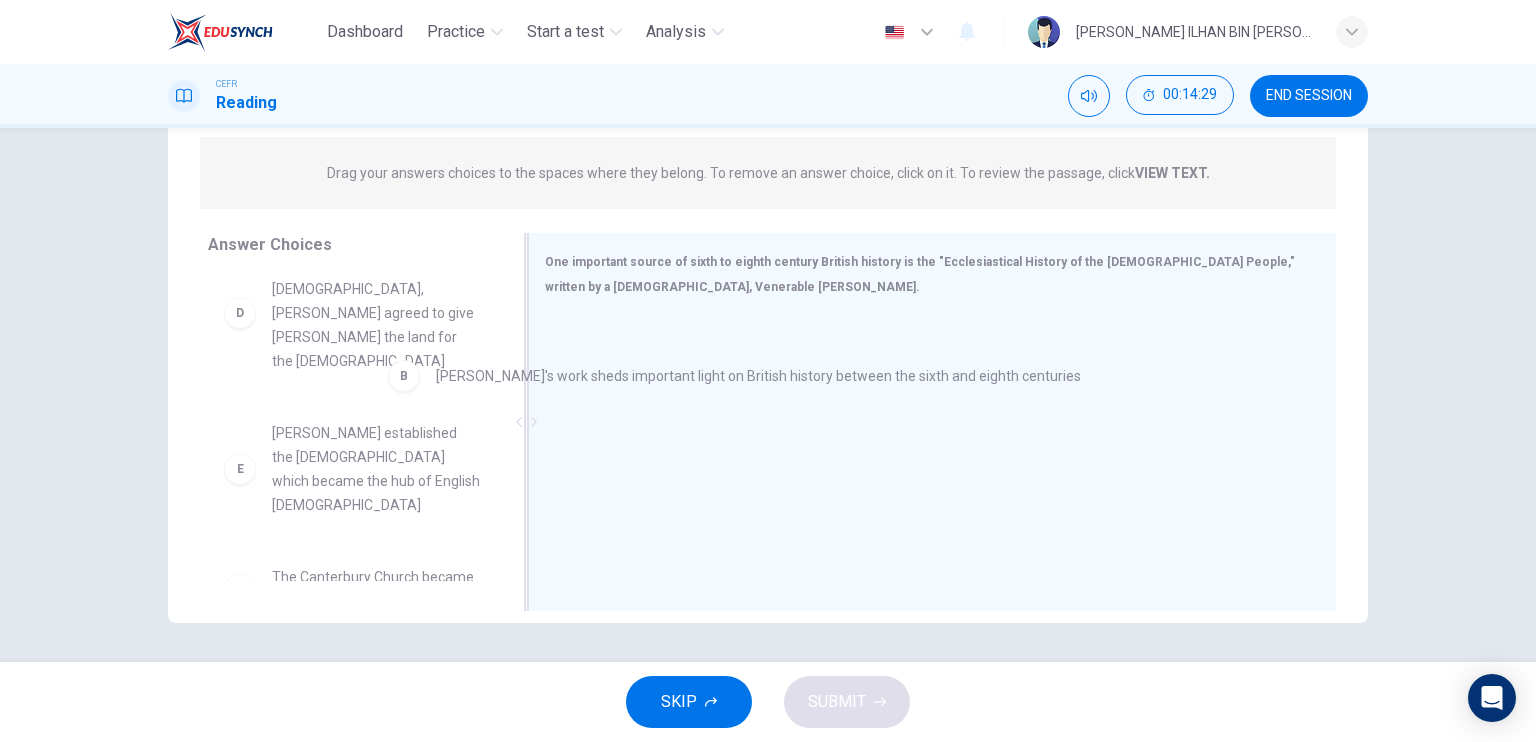 drag, startPoint x: 722, startPoint y: 340, endPoint x: 367, endPoint y: 380, distance: 357.2464 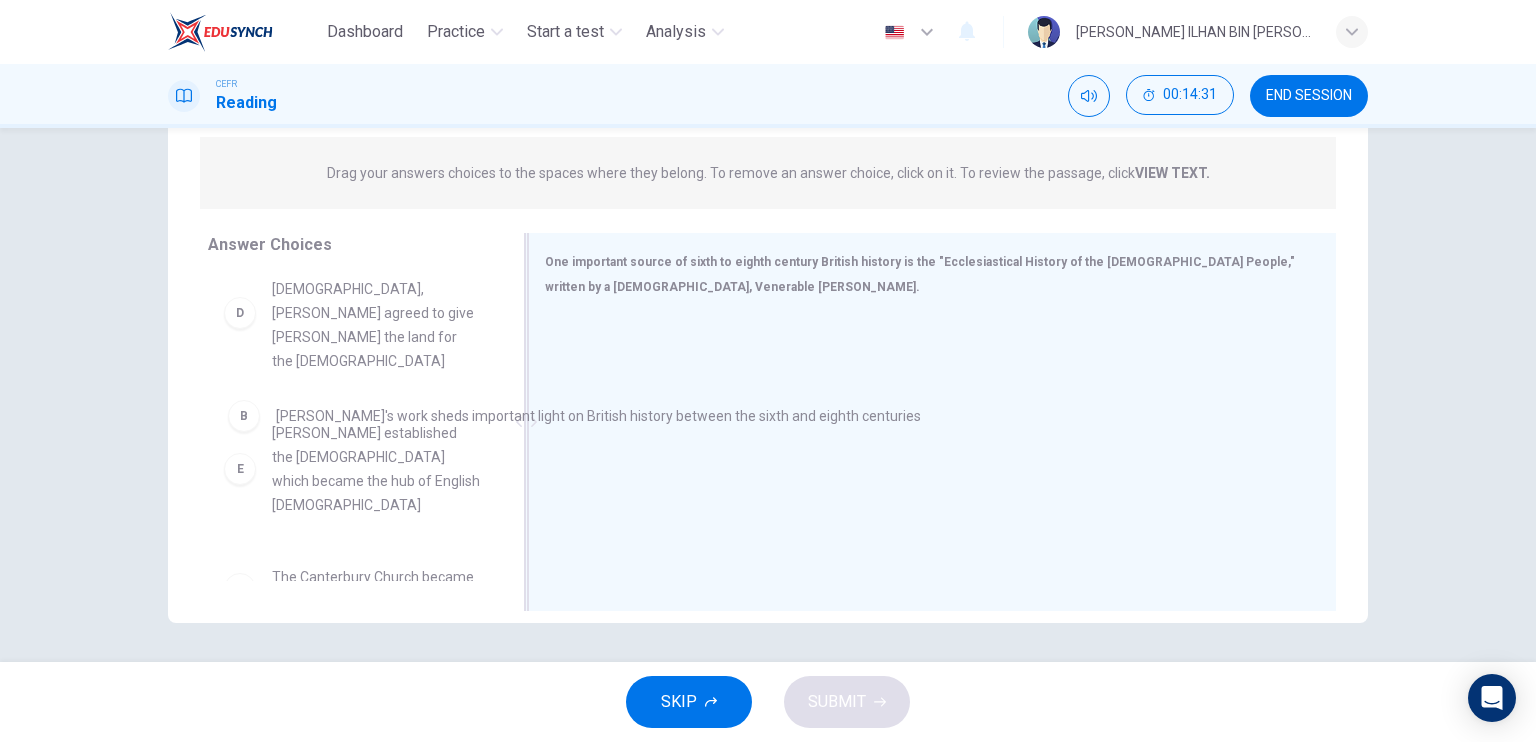 drag, startPoint x: 677, startPoint y: 341, endPoint x: 302, endPoint y: 414, distance: 382.03928 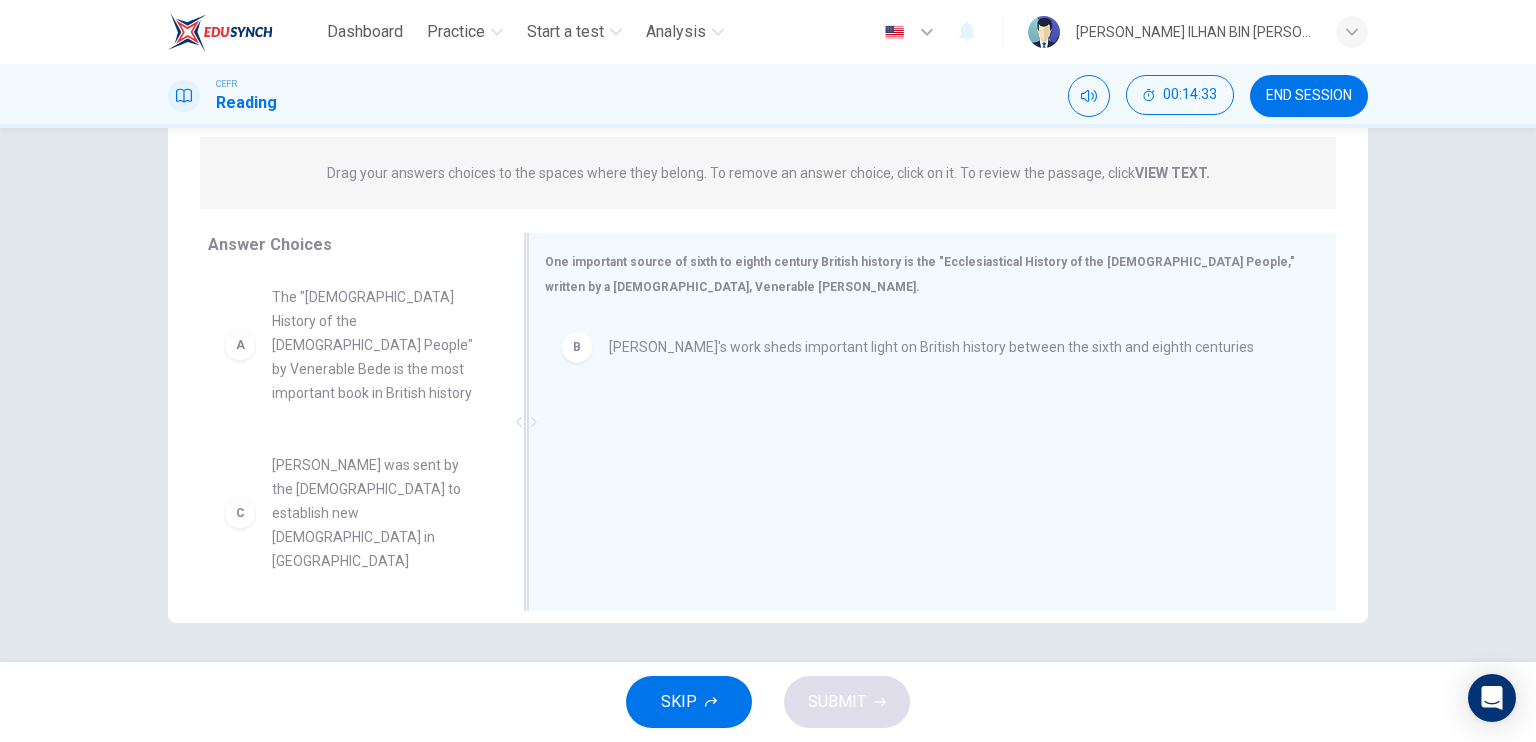 scroll, scrollTop: 0, scrollLeft: 0, axis: both 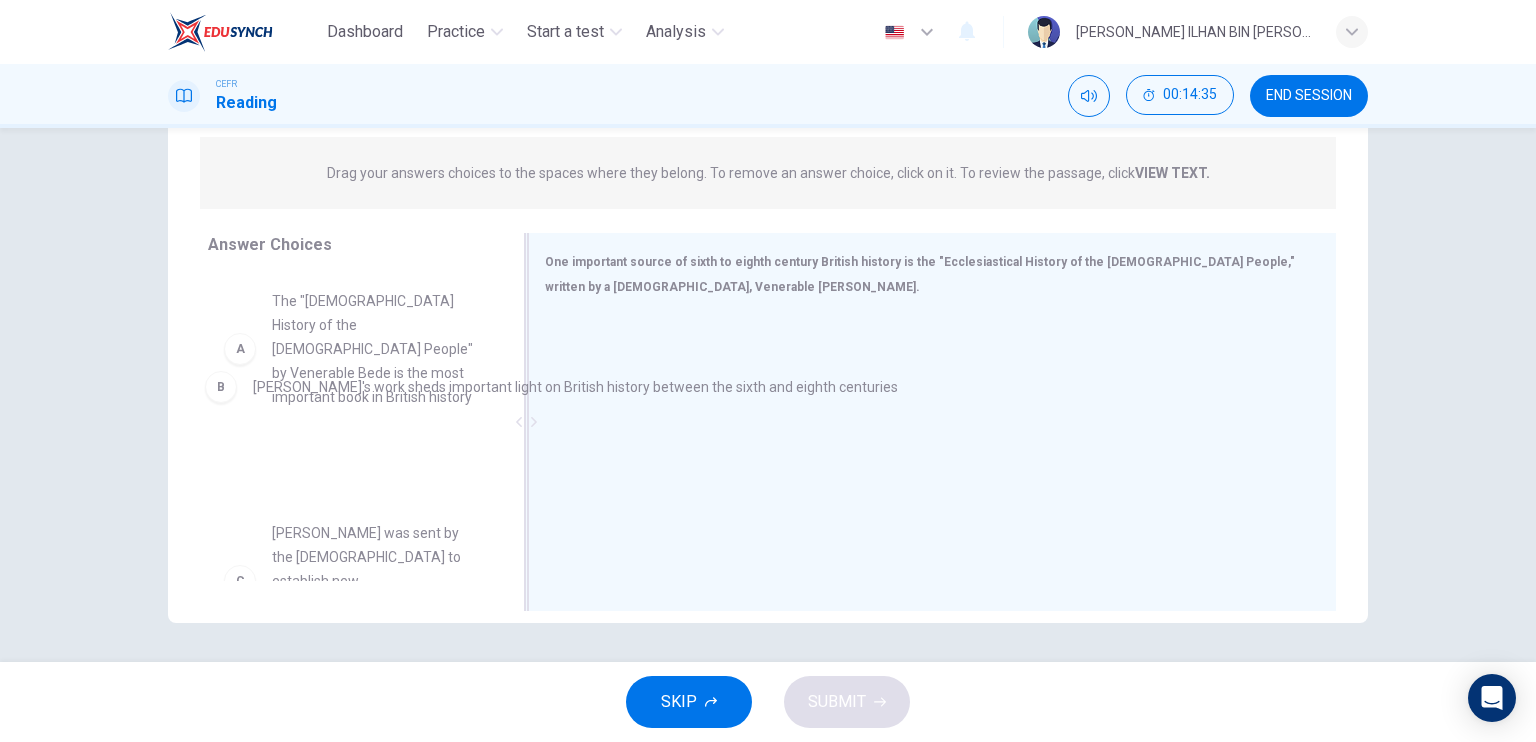 drag, startPoint x: 629, startPoint y: 340, endPoint x: 270, endPoint y: 381, distance: 361.33365 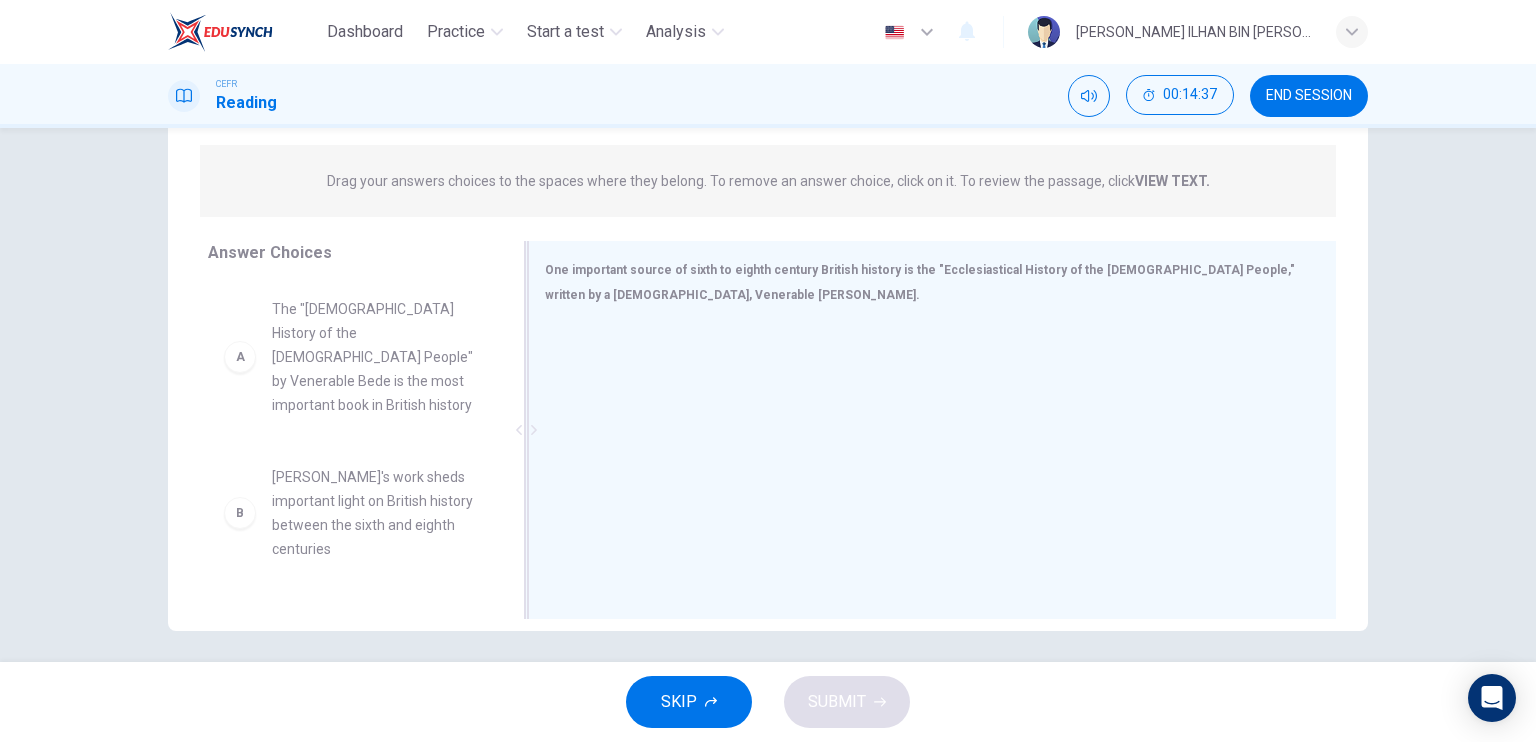 scroll, scrollTop: 240, scrollLeft: 0, axis: vertical 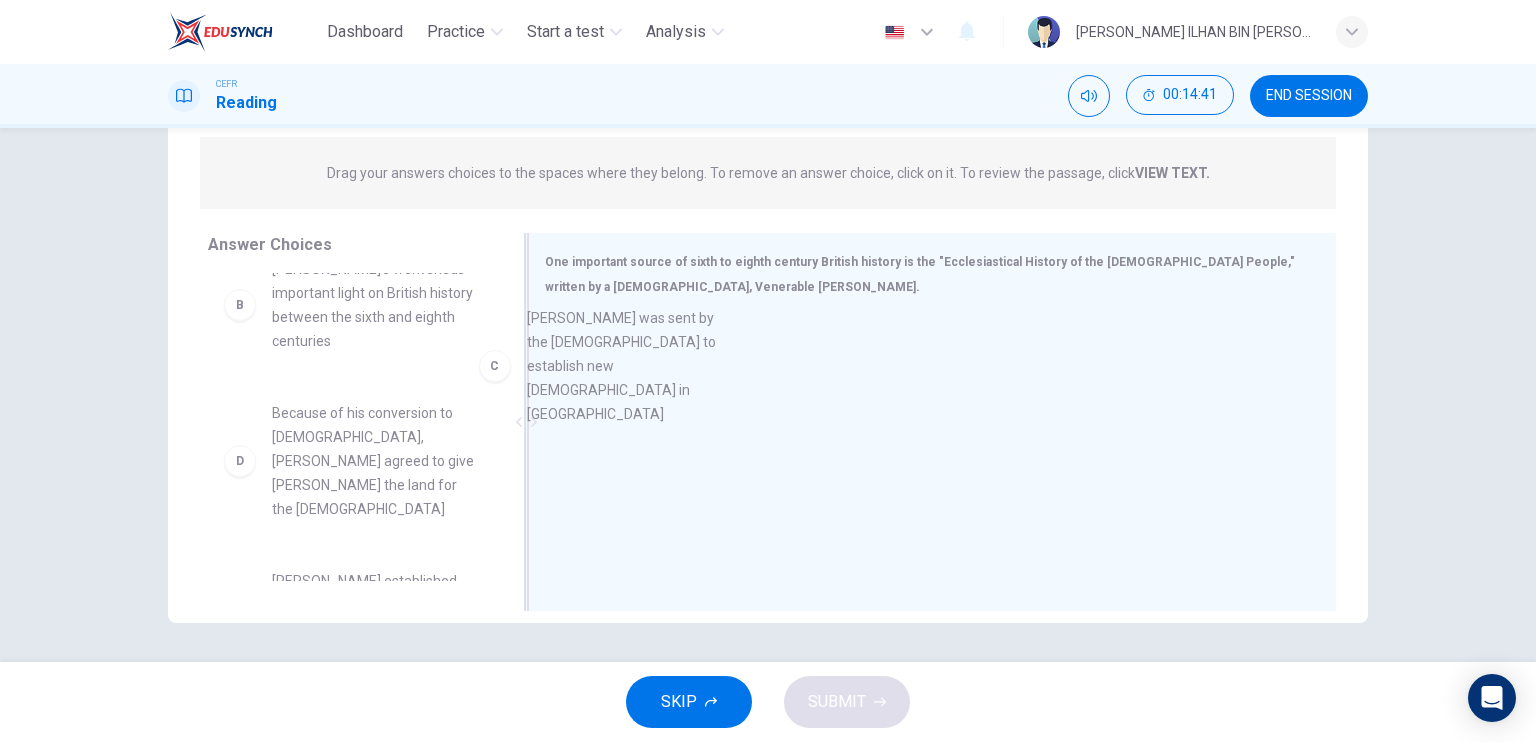drag, startPoint x: 340, startPoint y: 431, endPoint x: 666, endPoint y: 343, distance: 337.6685 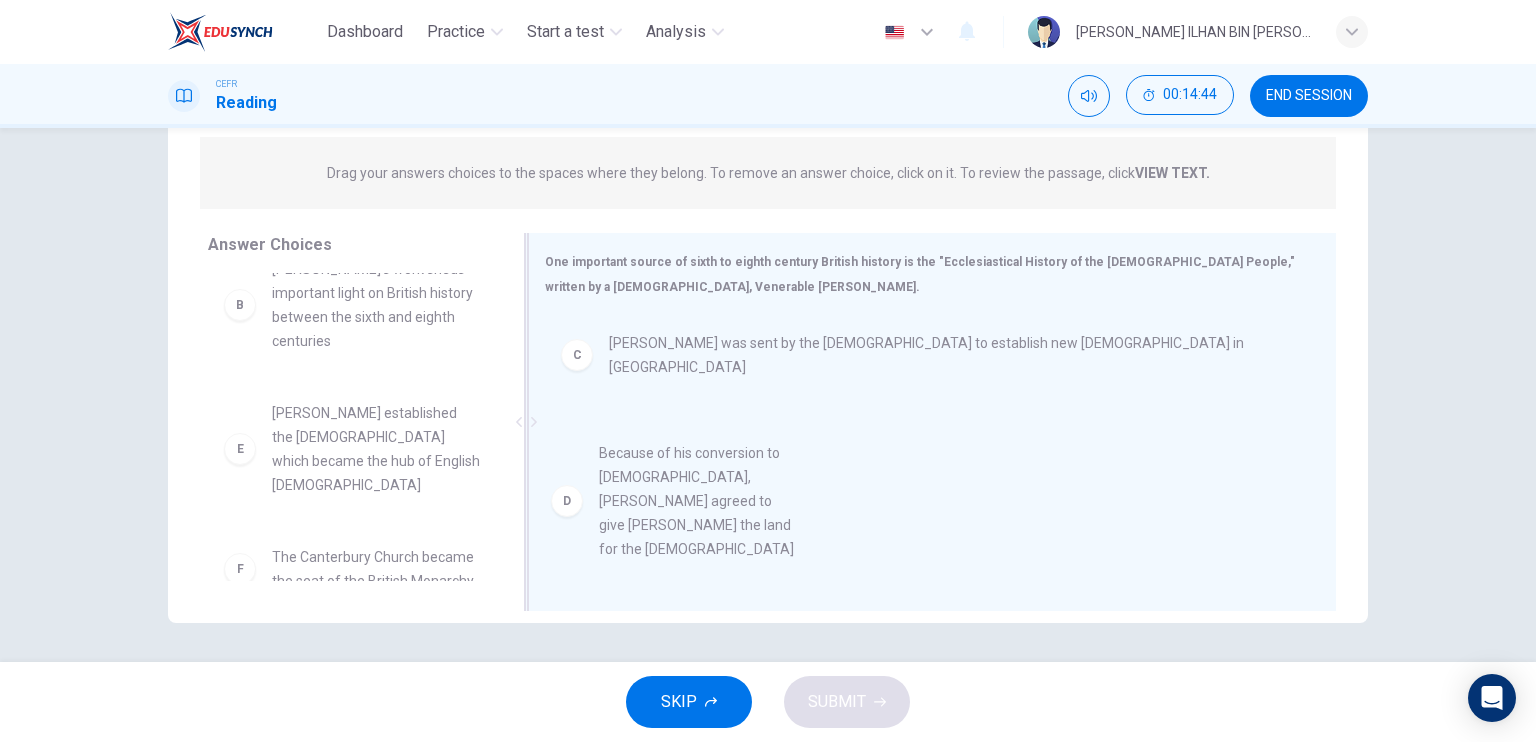 drag, startPoint x: 298, startPoint y: 467, endPoint x: 628, endPoint y: 492, distance: 330.94562 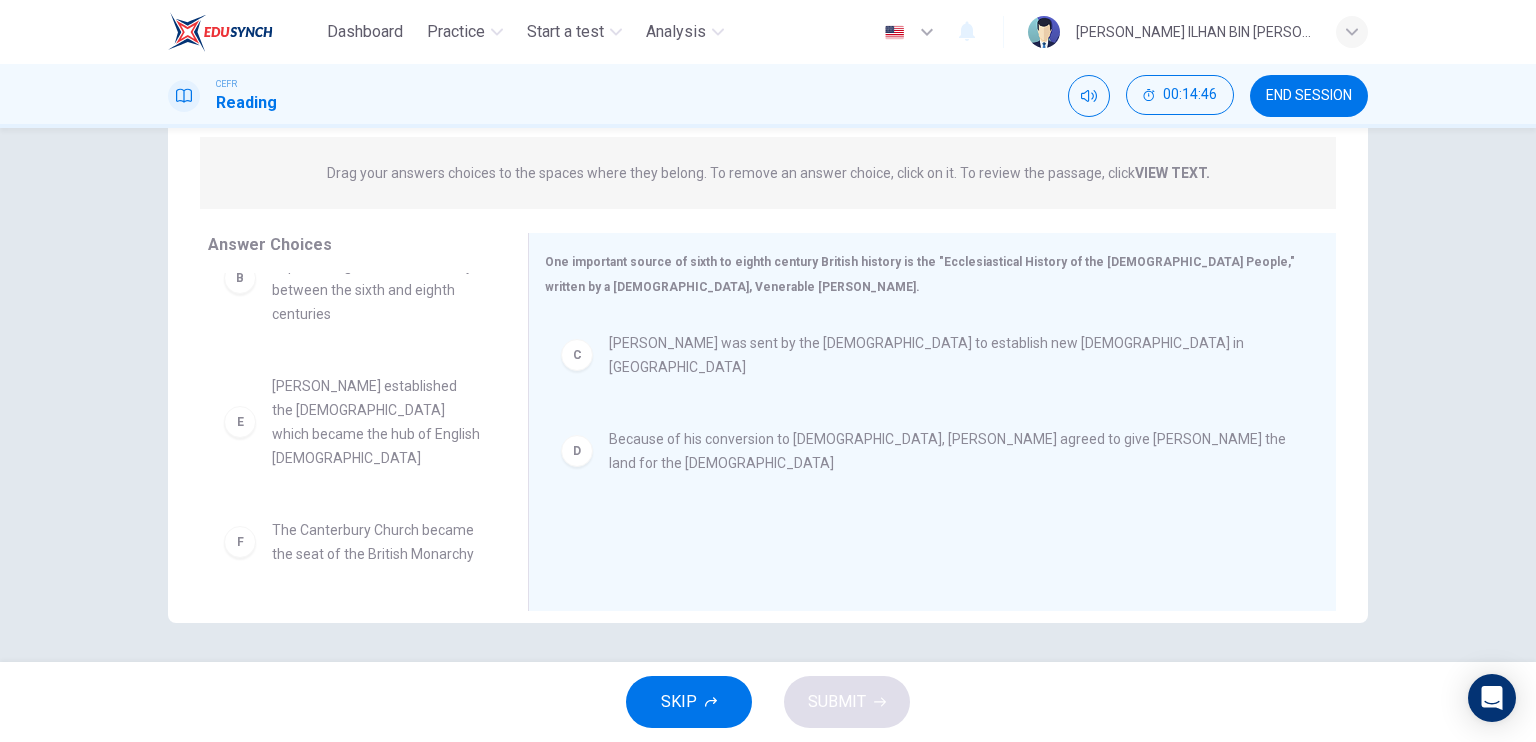scroll, scrollTop: 228, scrollLeft: 0, axis: vertical 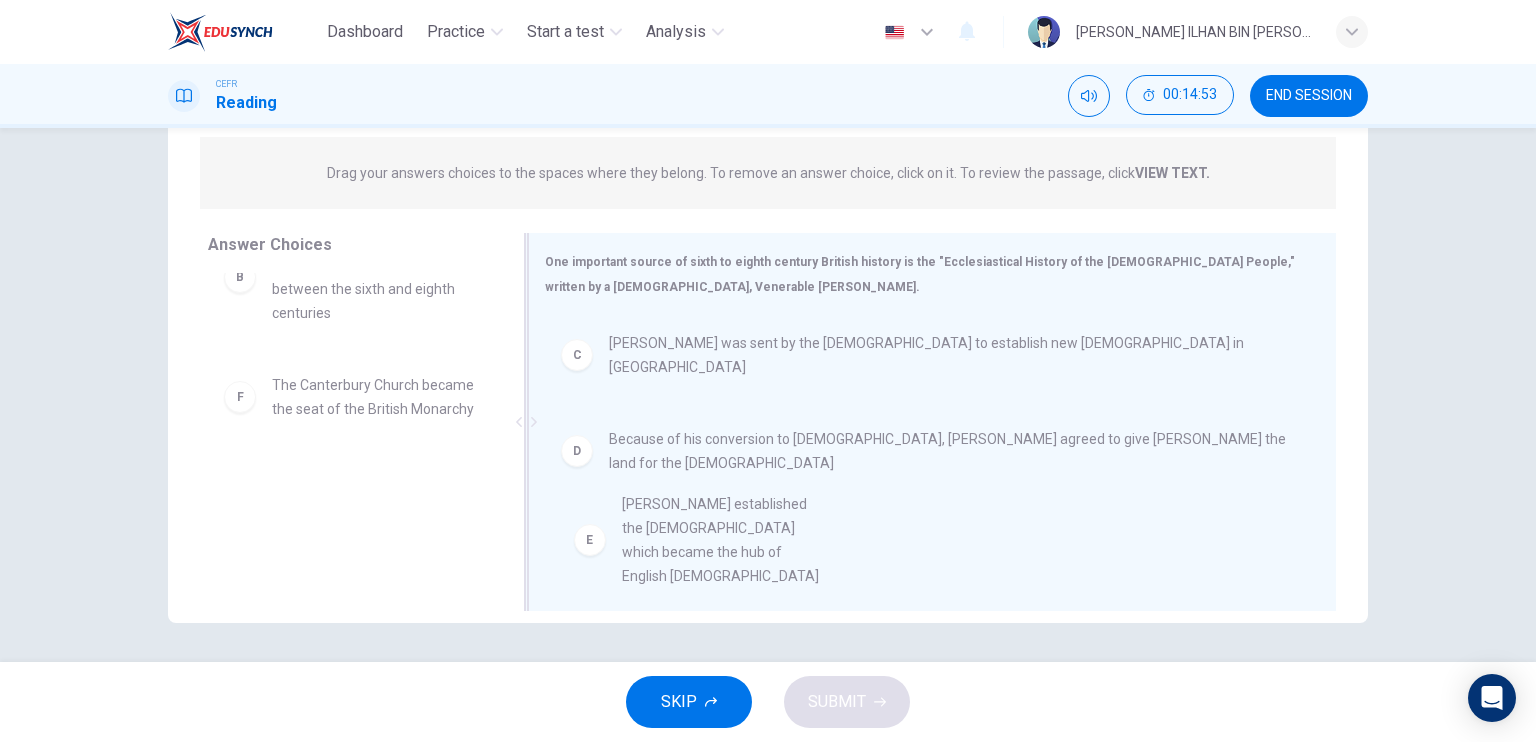 drag, startPoint x: 336, startPoint y: 407, endPoint x: 696, endPoint y: 551, distance: 387.73187 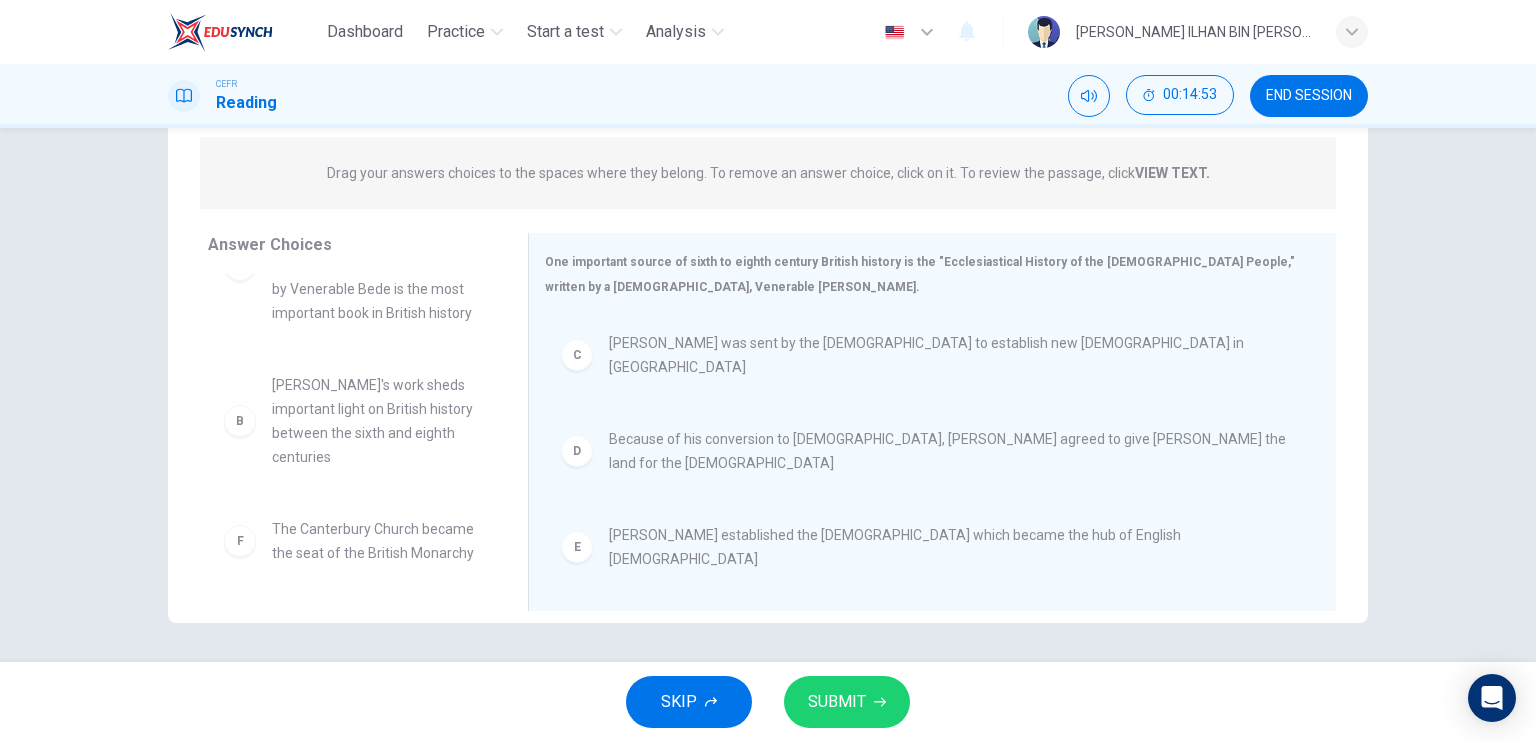 scroll, scrollTop: 84, scrollLeft: 0, axis: vertical 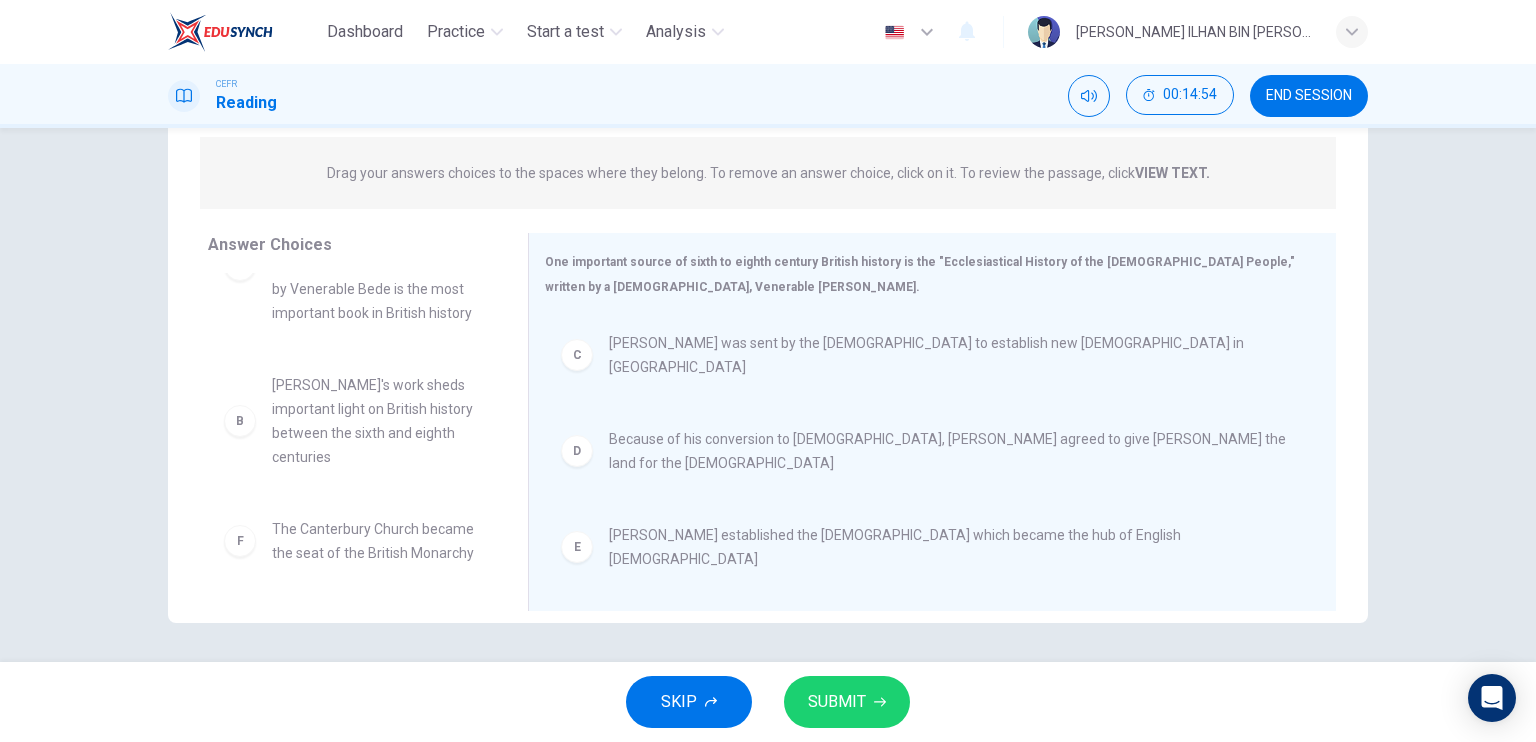click on "SUBMIT" at bounding box center (847, 702) 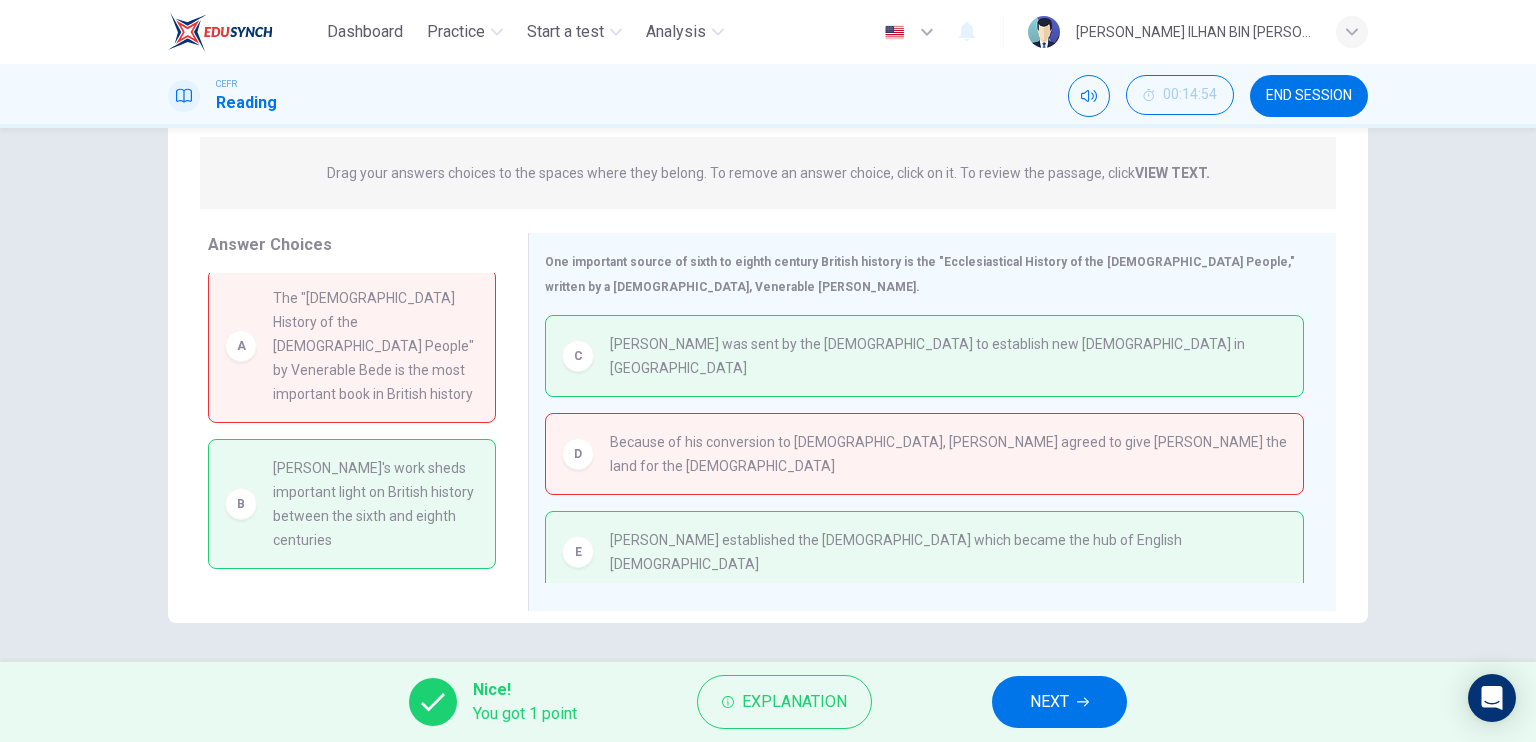 scroll, scrollTop: 0, scrollLeft: 0, axis: both 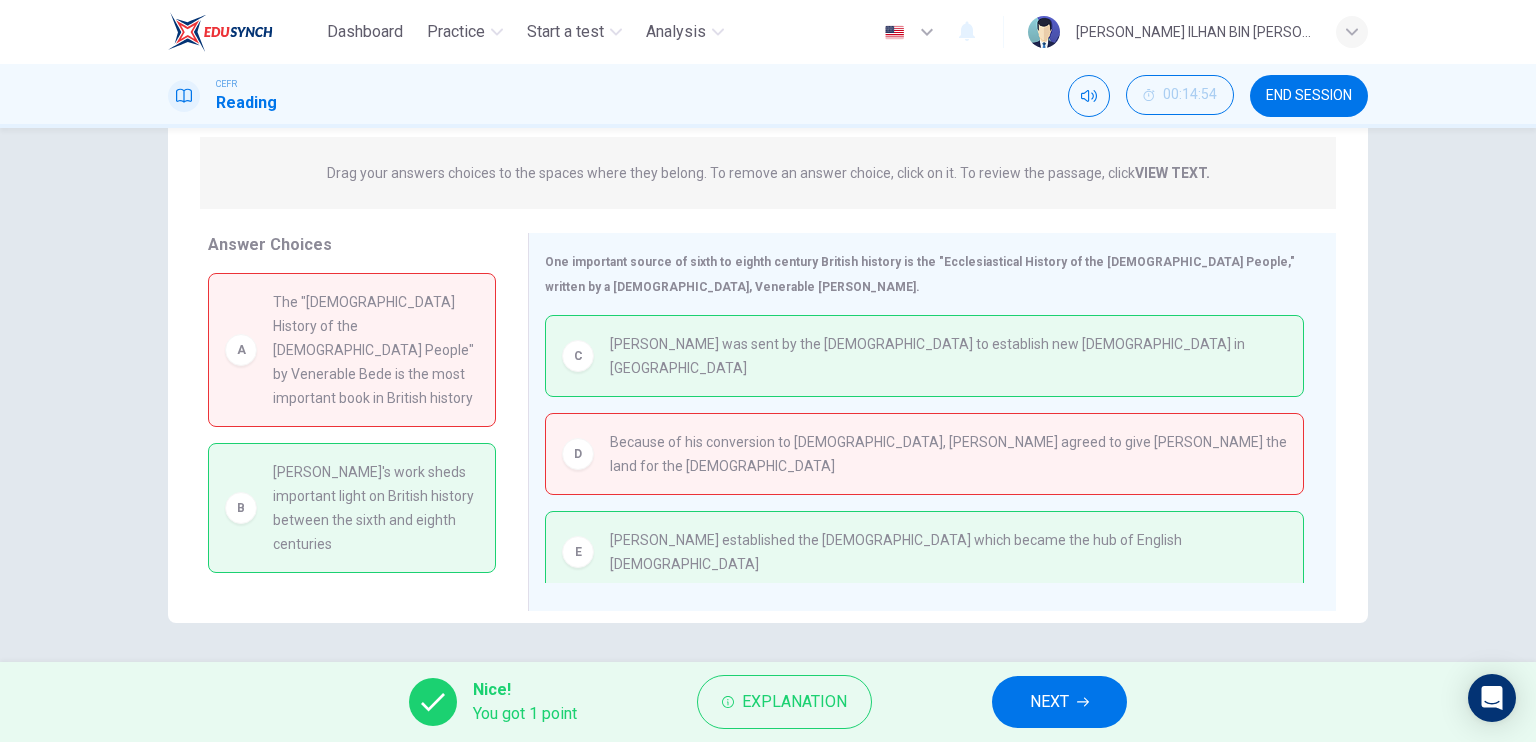 click on "NEXT" at bounding box center [1049, 702] 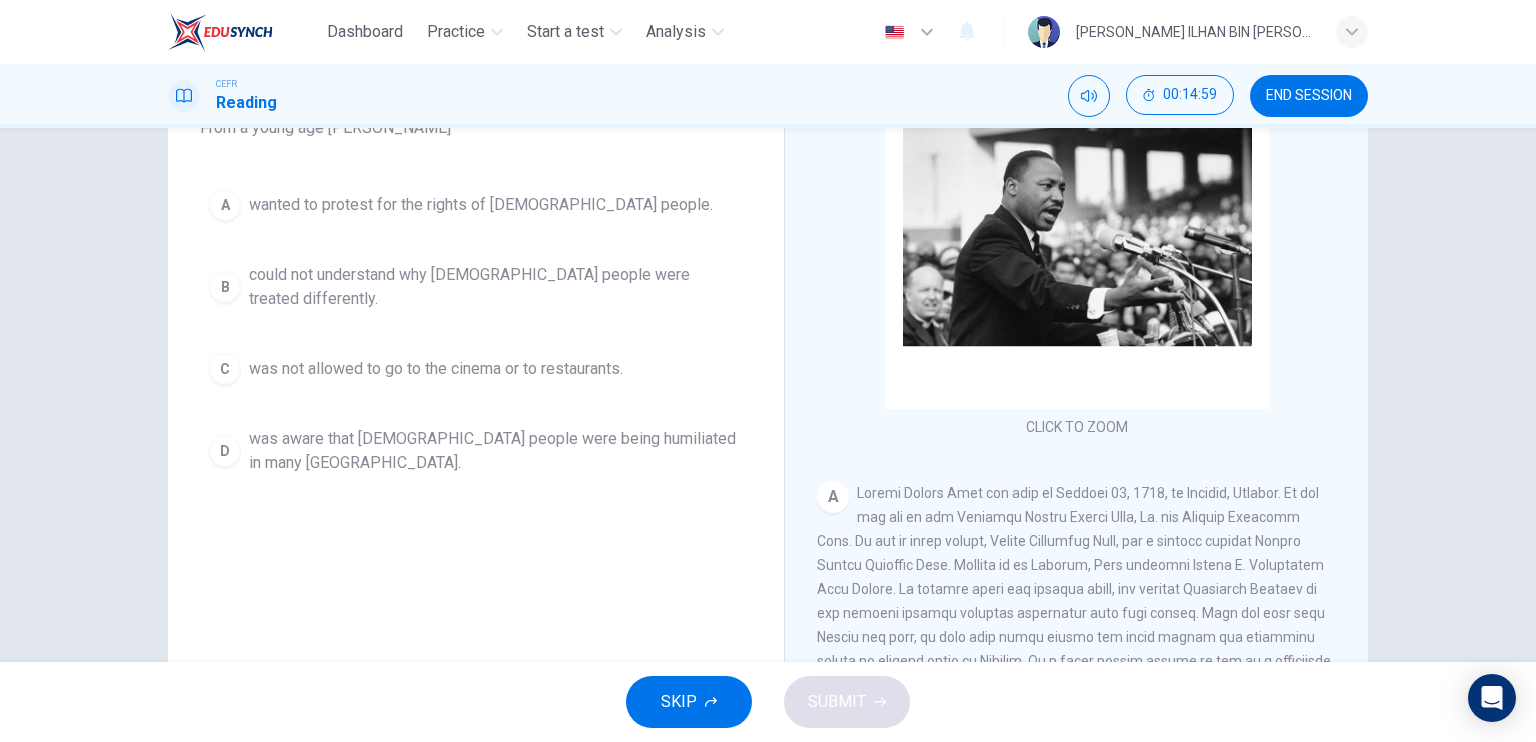 scroll, scrollTop: 240, scrollLeft: 0, axis: vertical 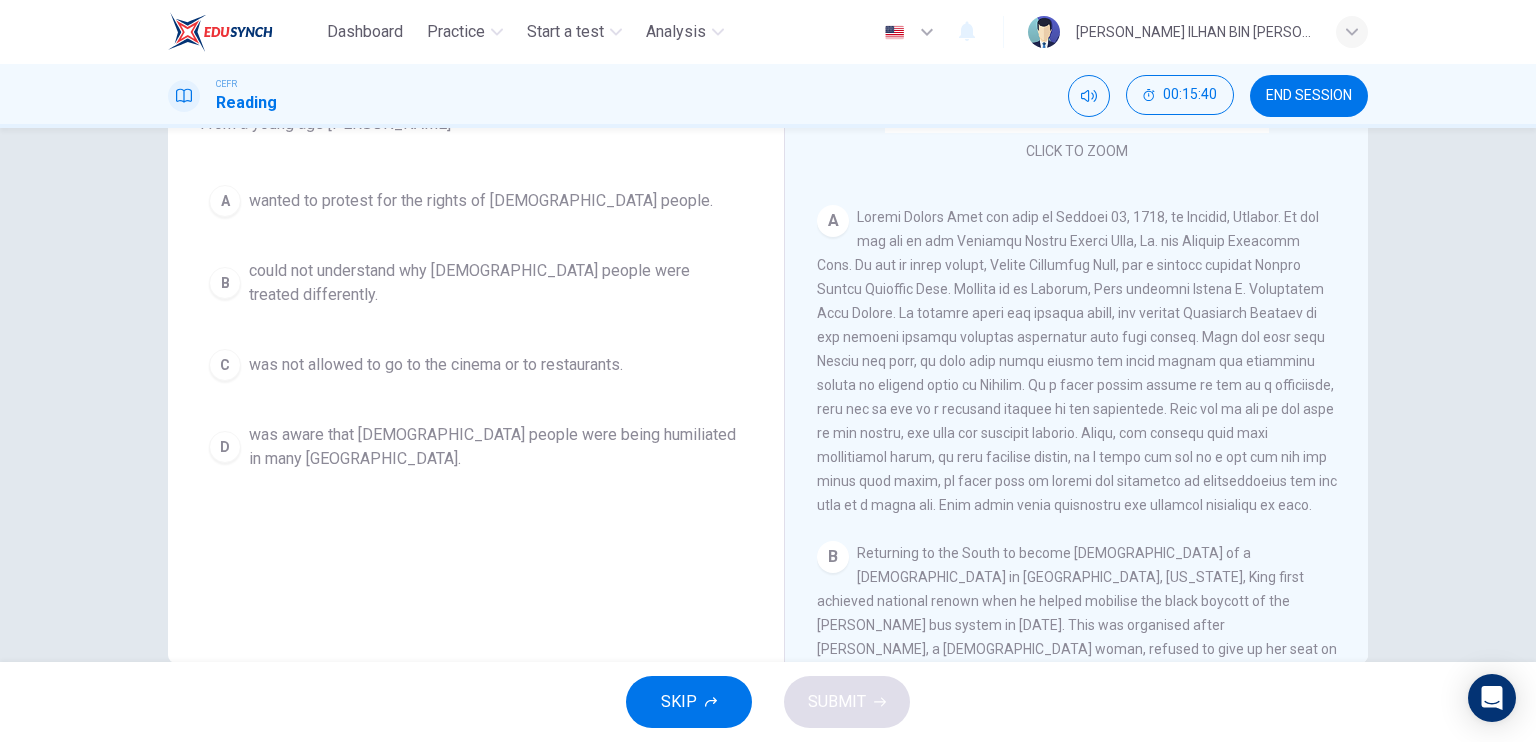 click on "B" at bounding box center (225, 283) 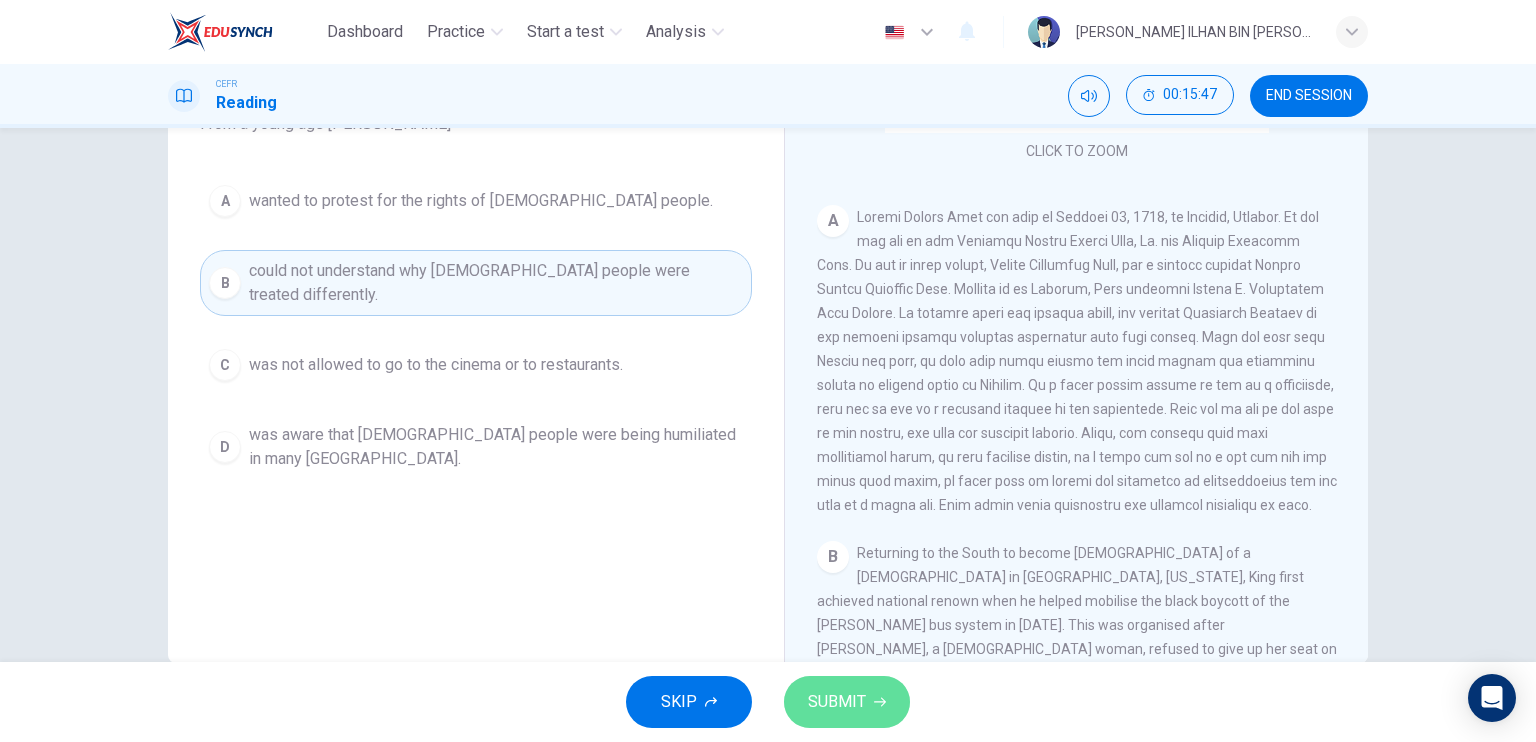 click on "SUBMIT" at bounding box center [837, 702] 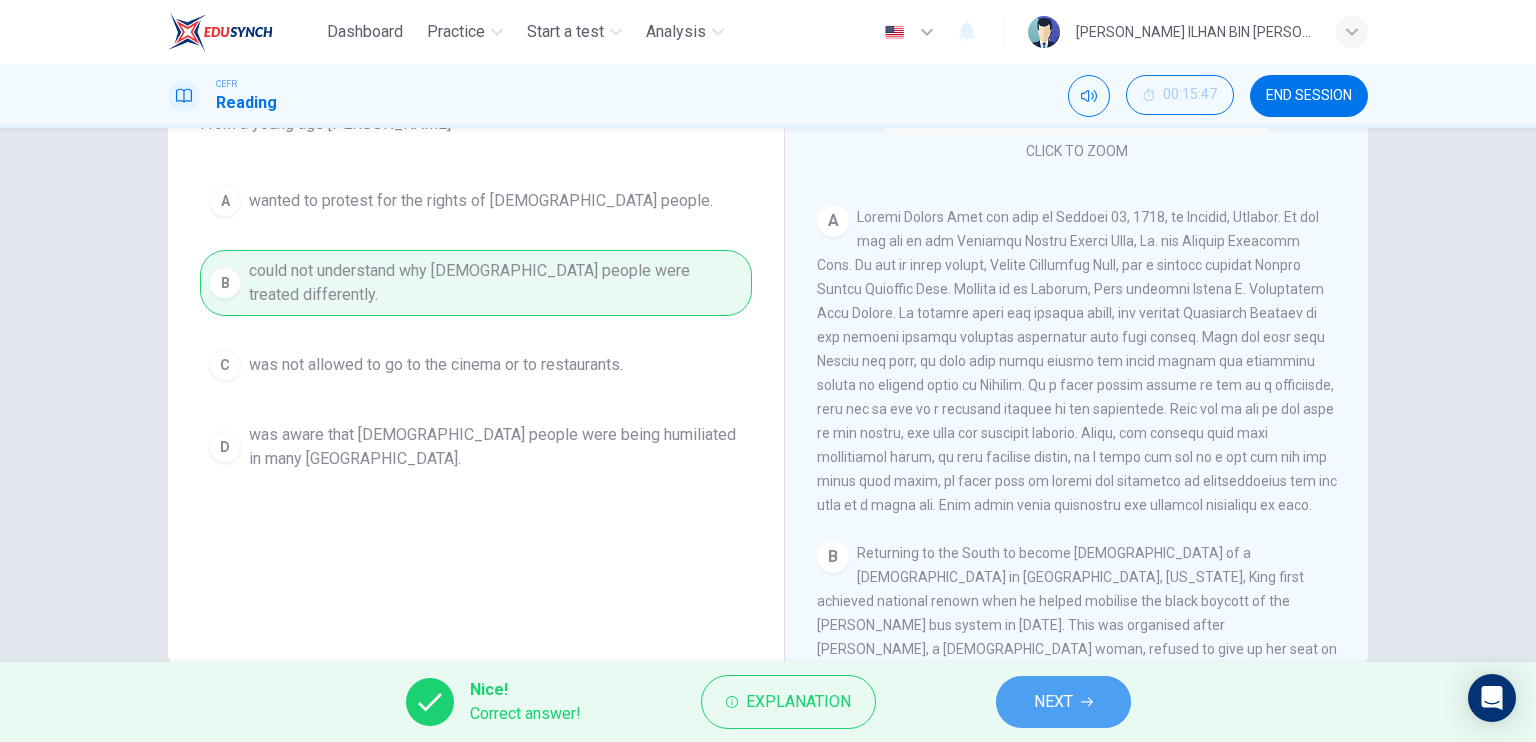 click on "NEXT" at bounding box center [1053, 702] 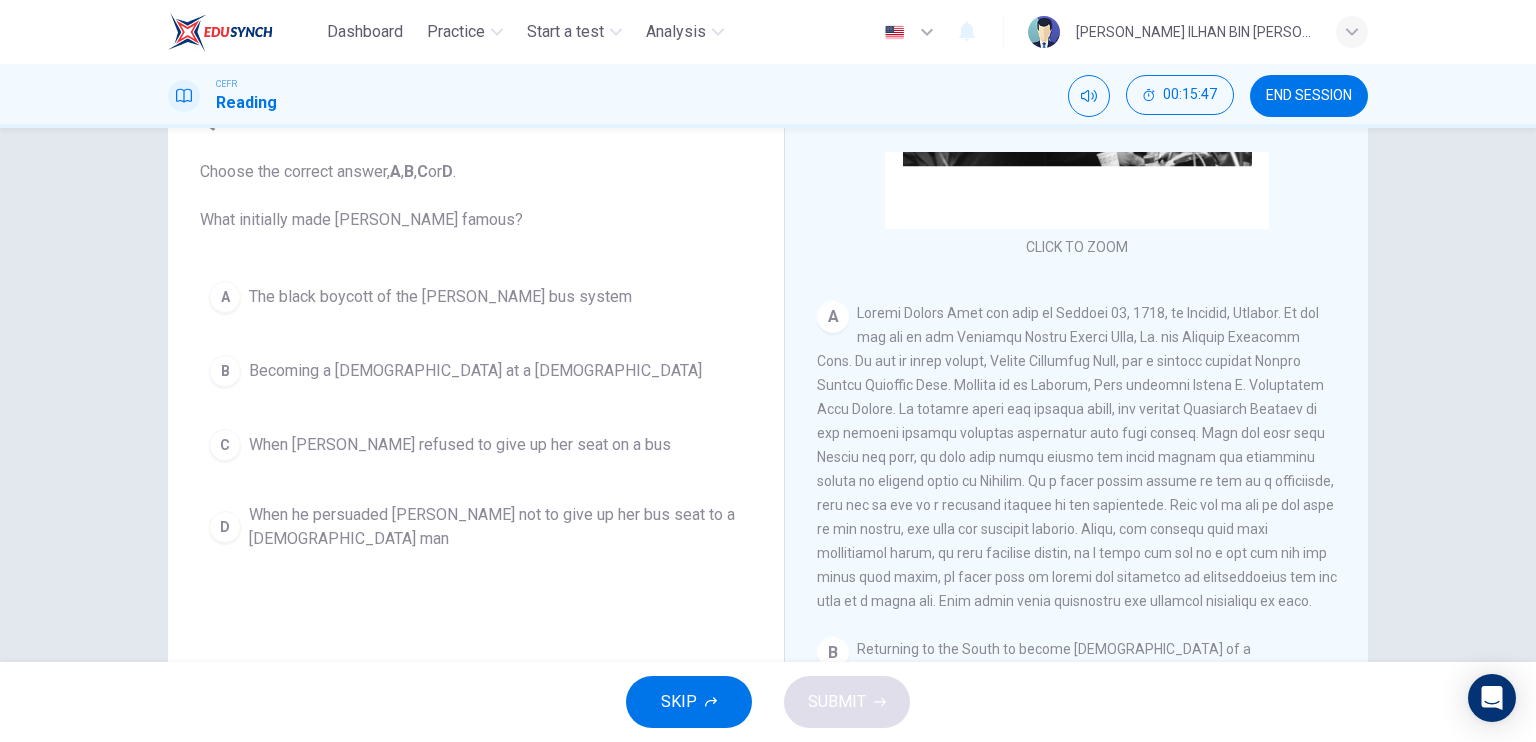 scroll, scrollTop: 100, scrollLeft: 0, axis: vertical 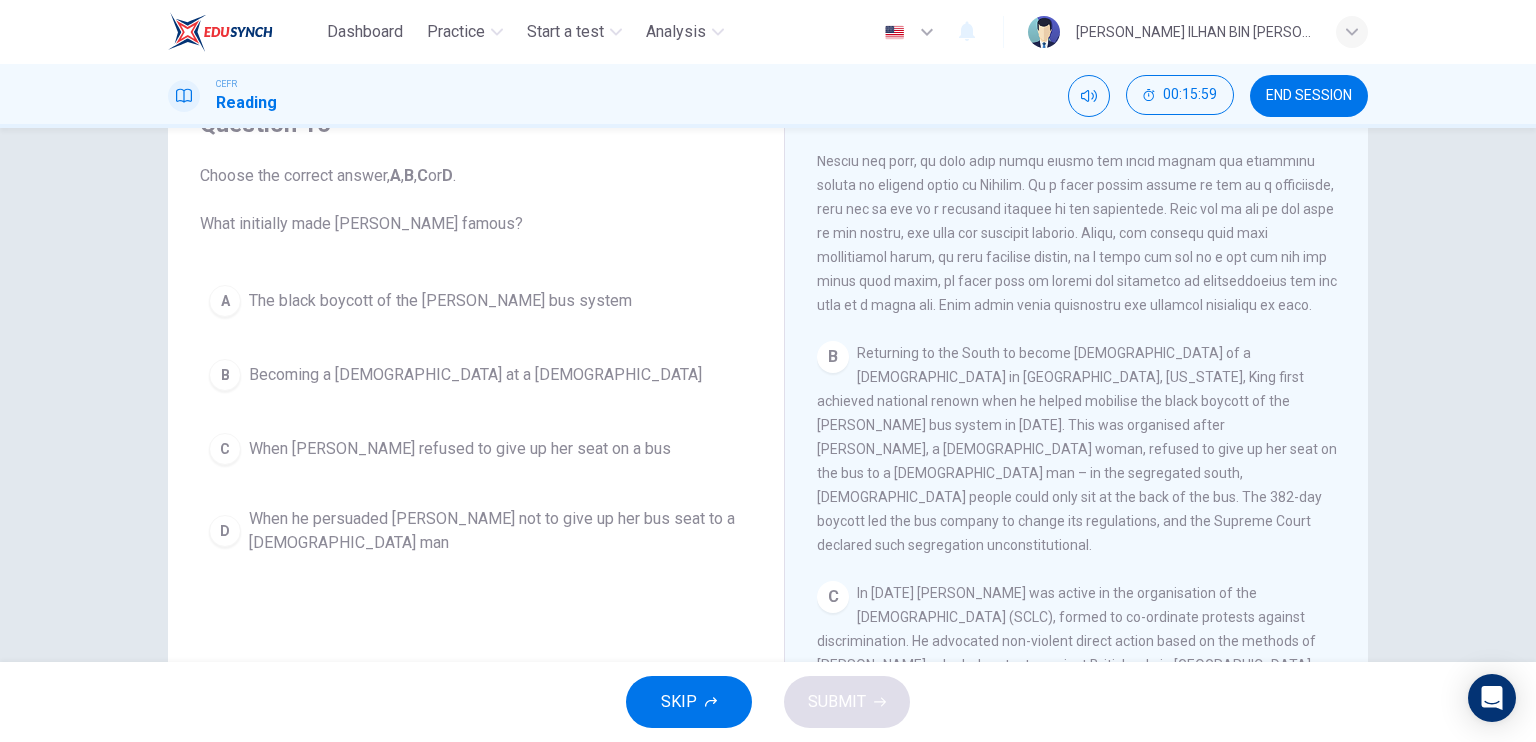 click on "The black boycott of the Montgomery bus system" at bounding box center [440, 301] 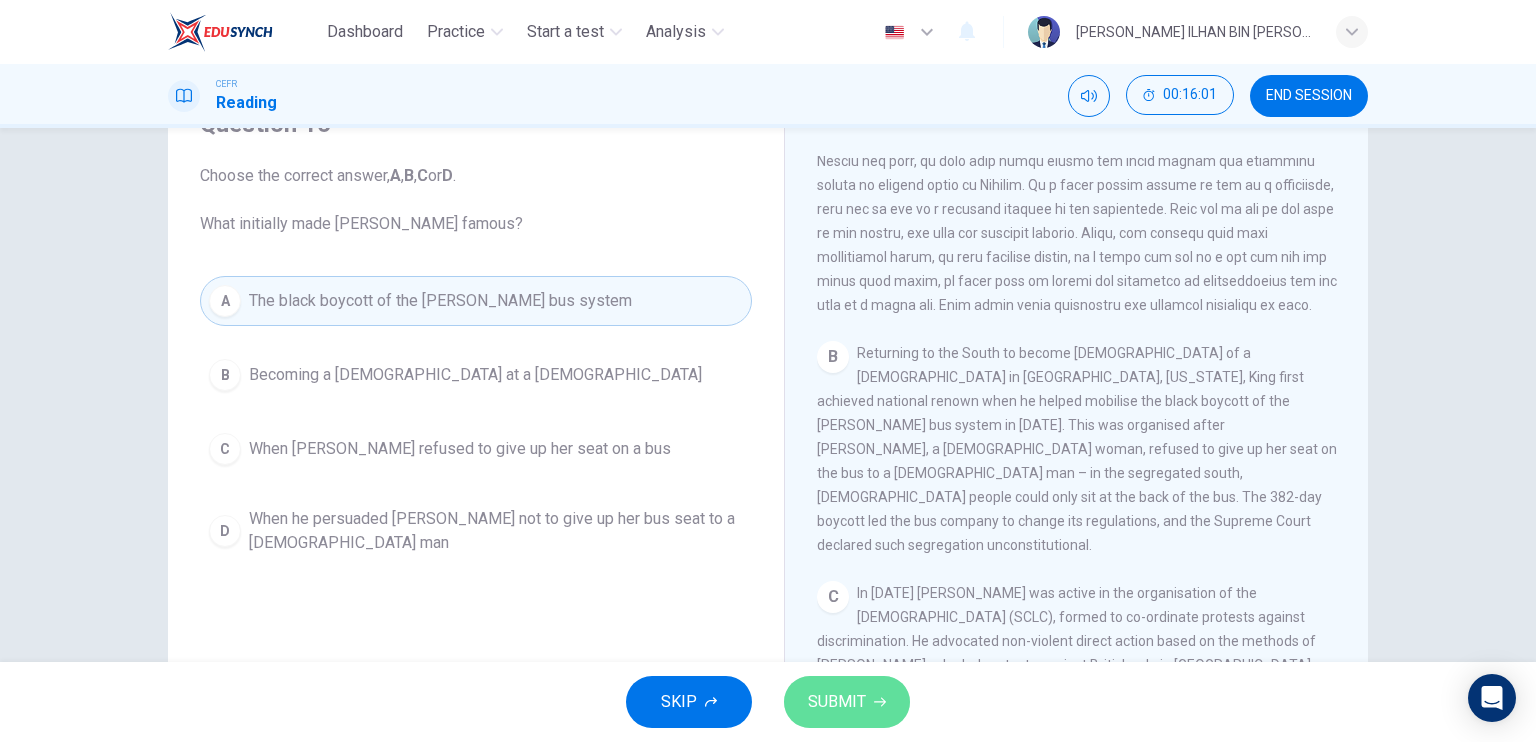 click on "SUBMIT" at bounding box center (837, 702) 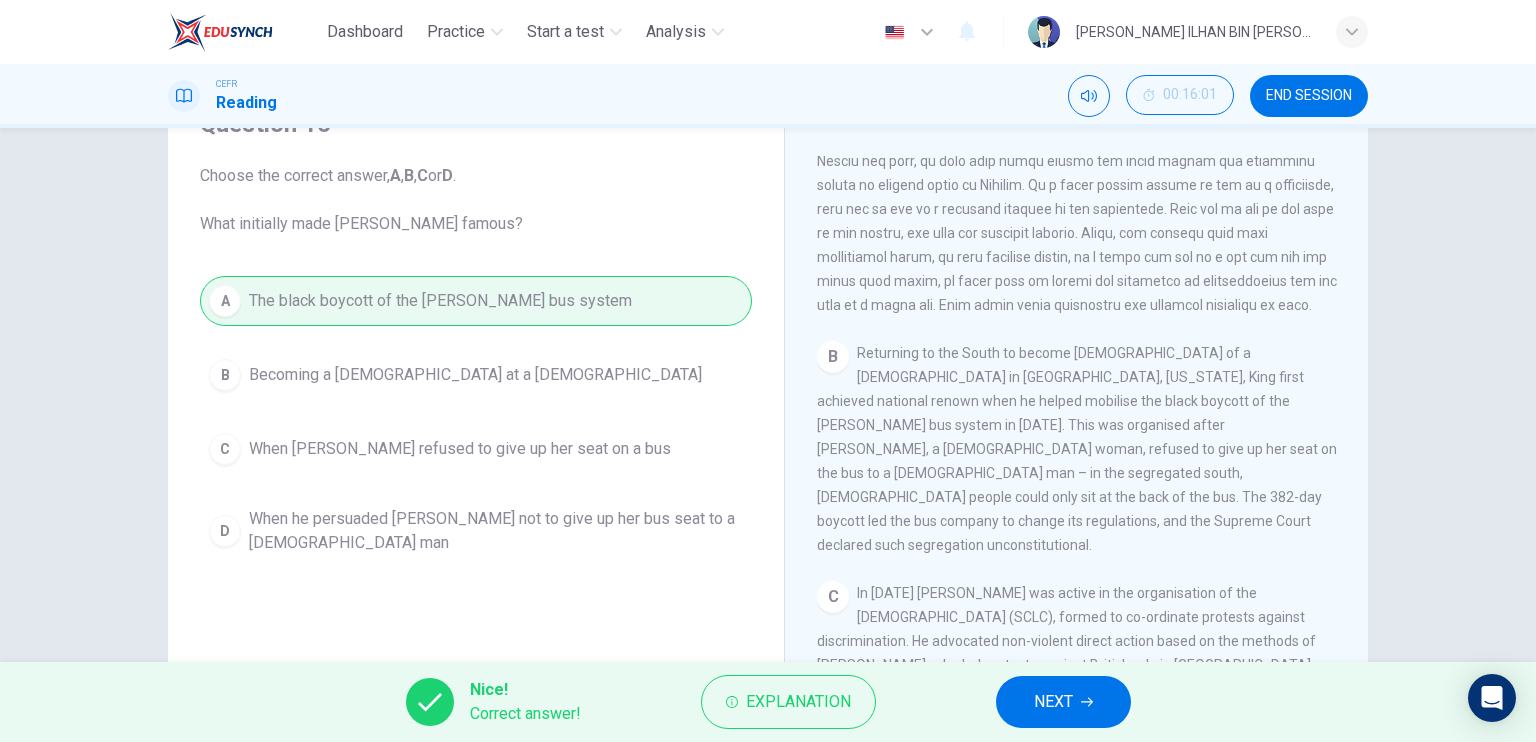 click on "NEXT" at bounding box center (1053, 702) 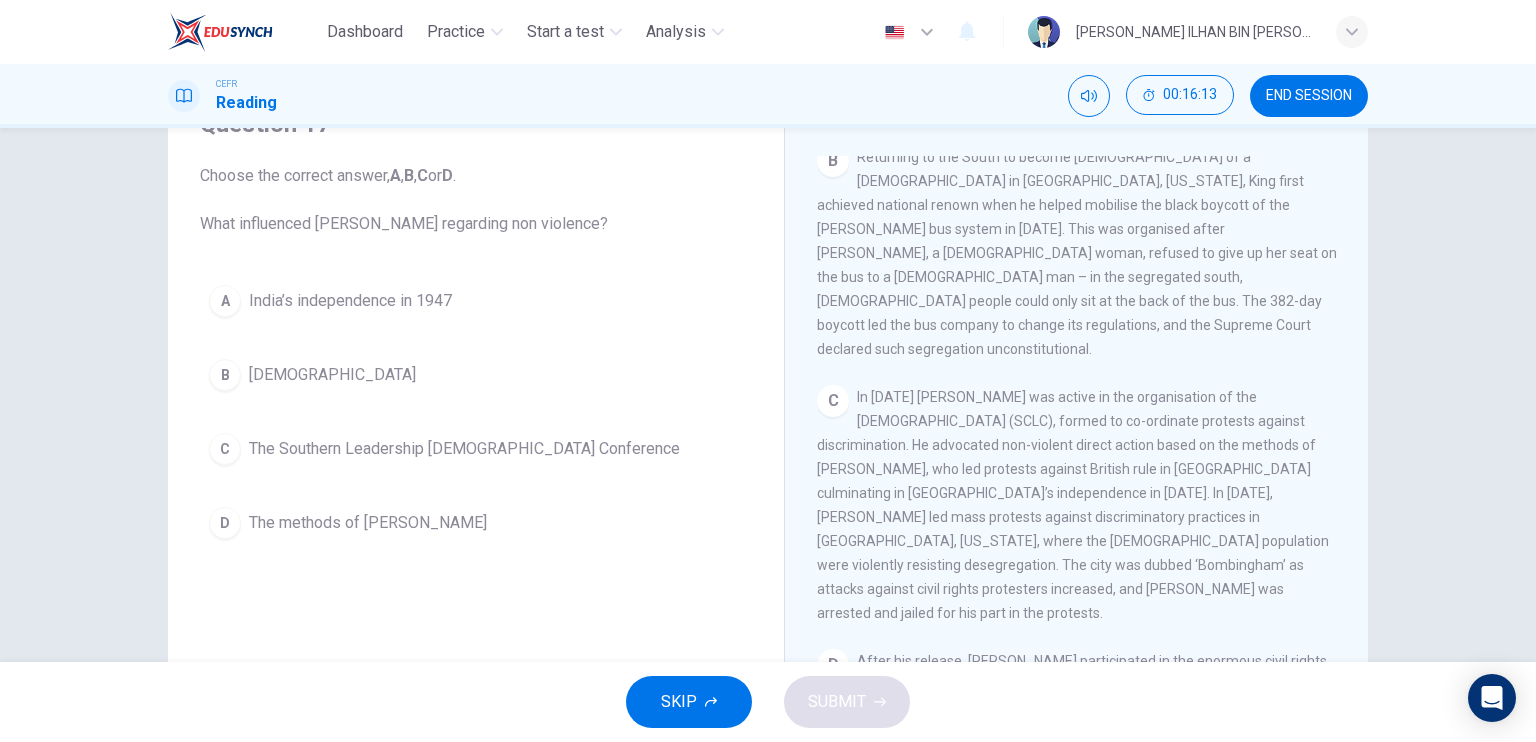 scroll, scrollTop: 772, scrollLeft: 0, axis: vertical 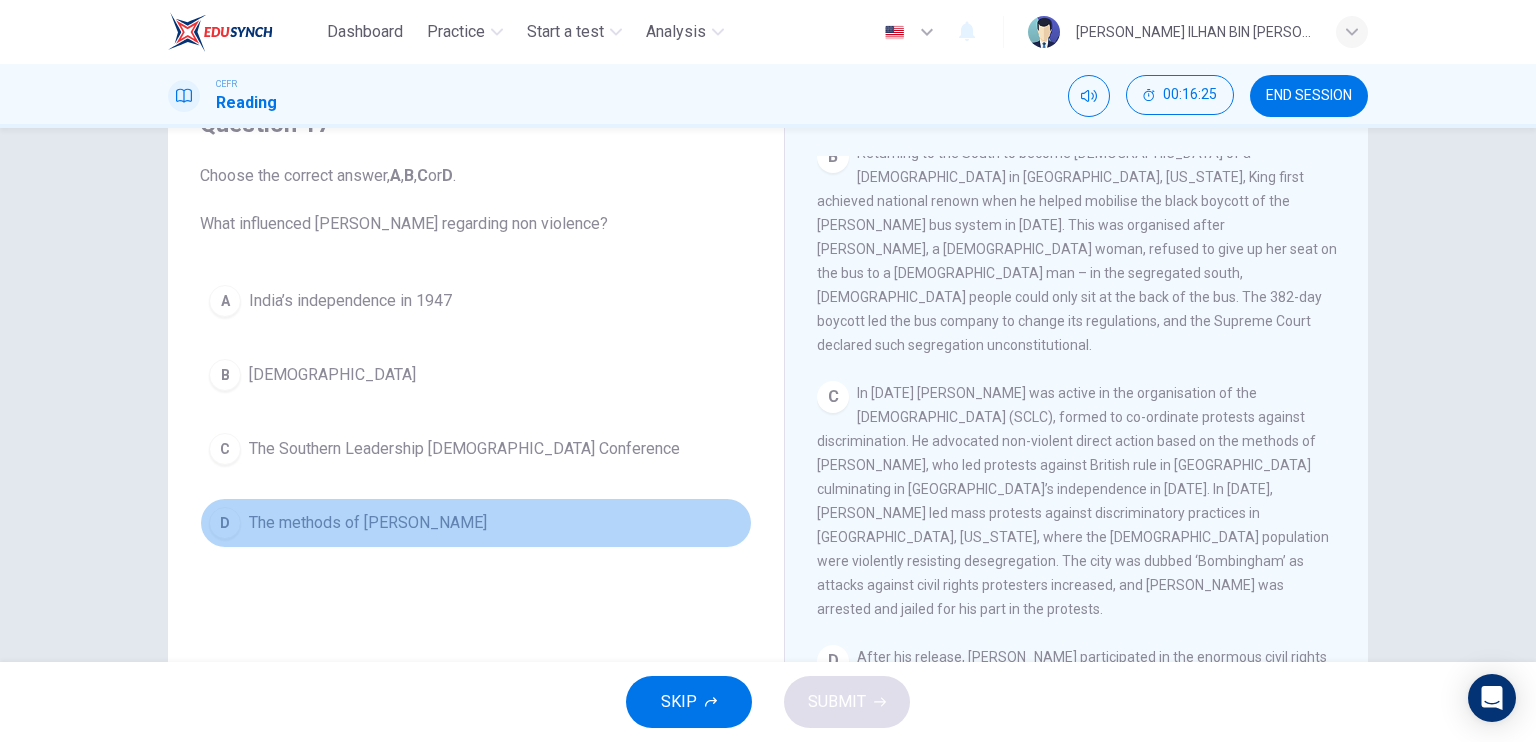 click on "The methods of Gandhi" at bounding box center [368, 523] 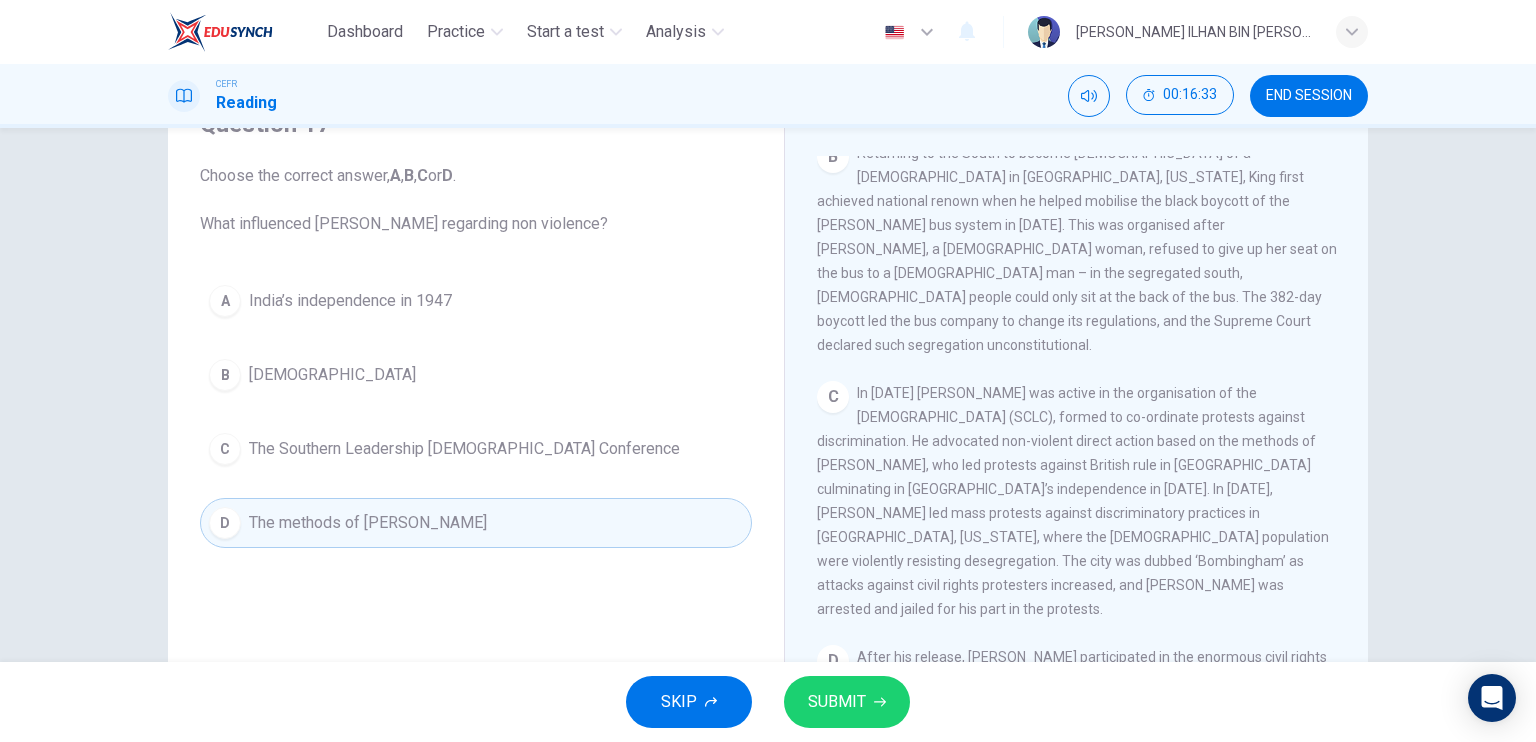 click on "SUBMIT" at bounding box center [847, 702] 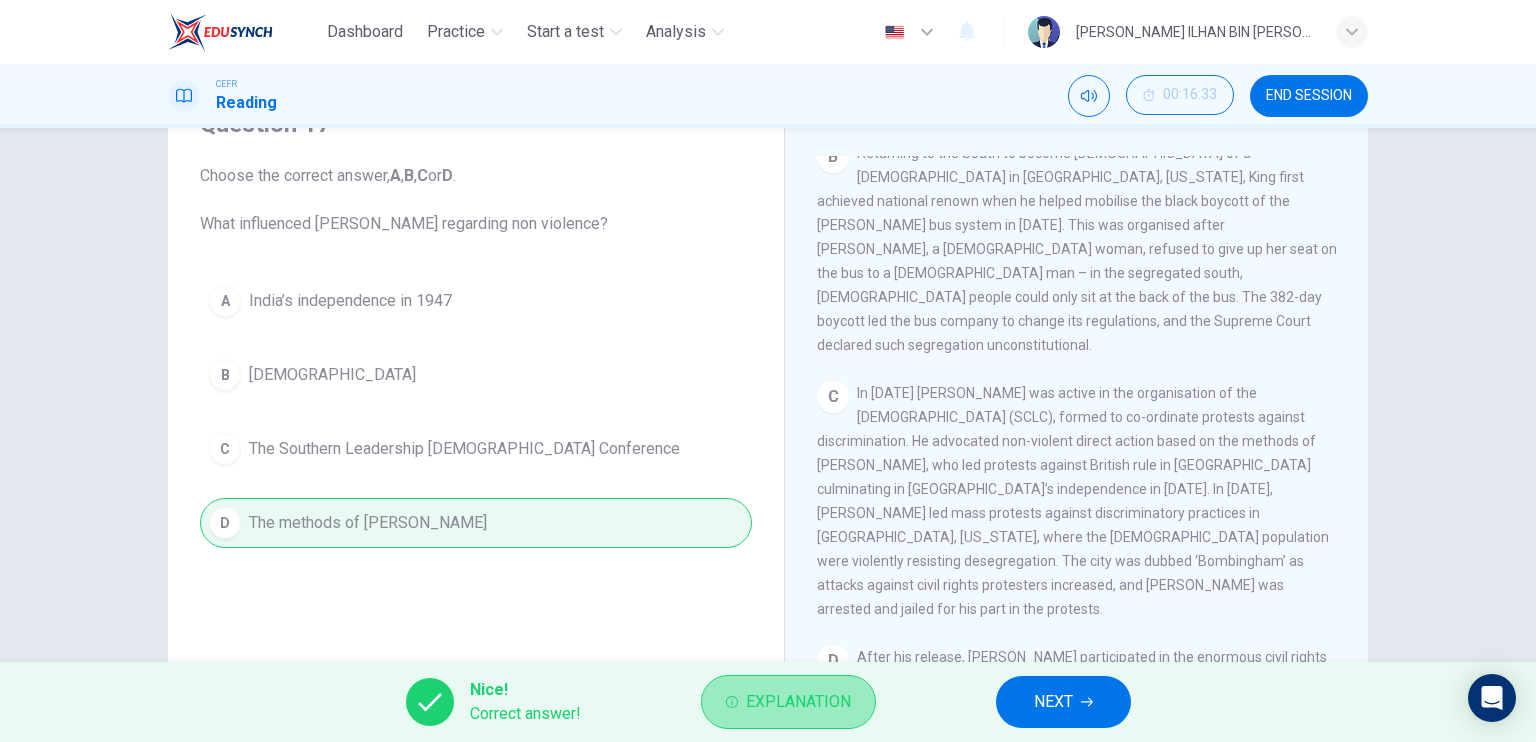 click on "Explanation" at bounding box center [798, 702] 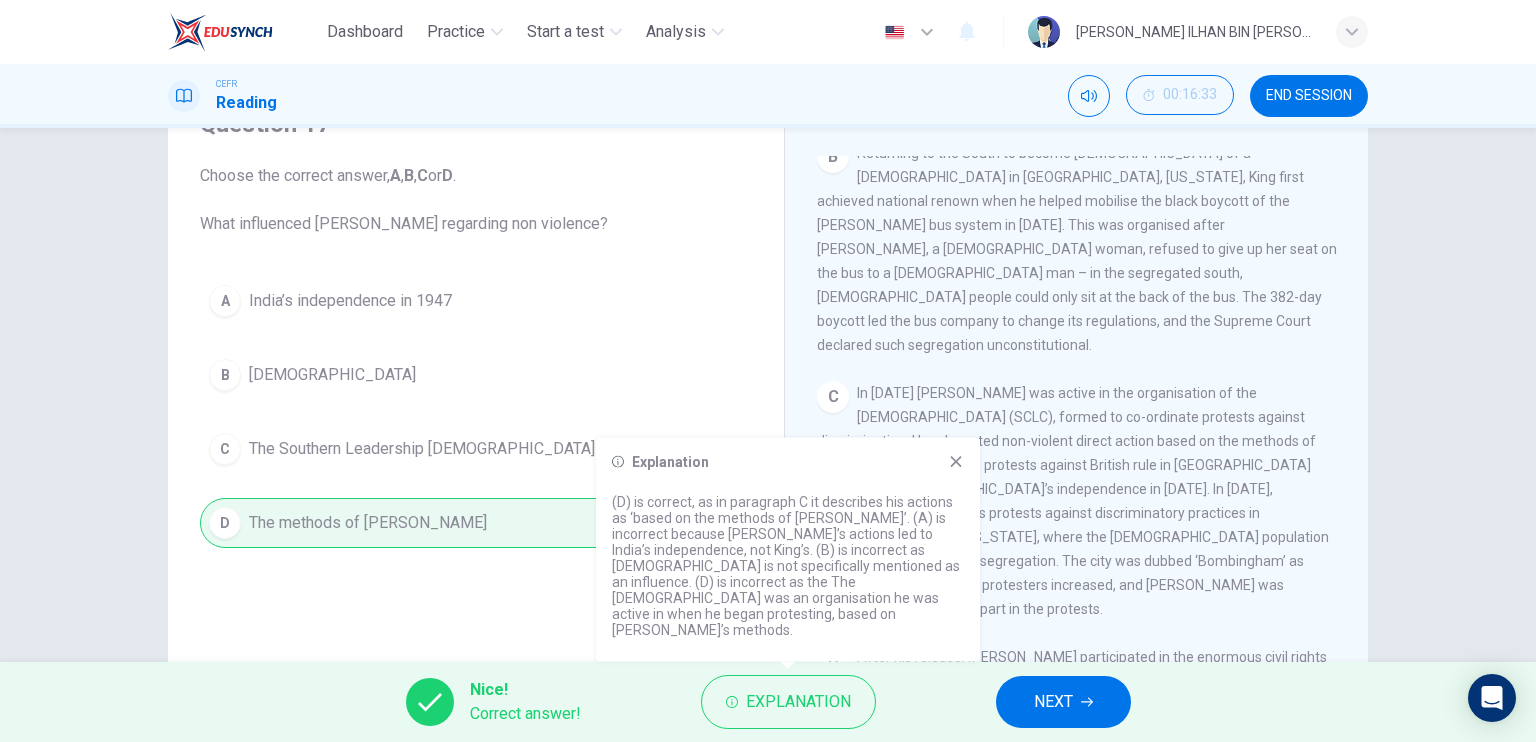 click on "NEXT" at bounding box center (1063, 702) 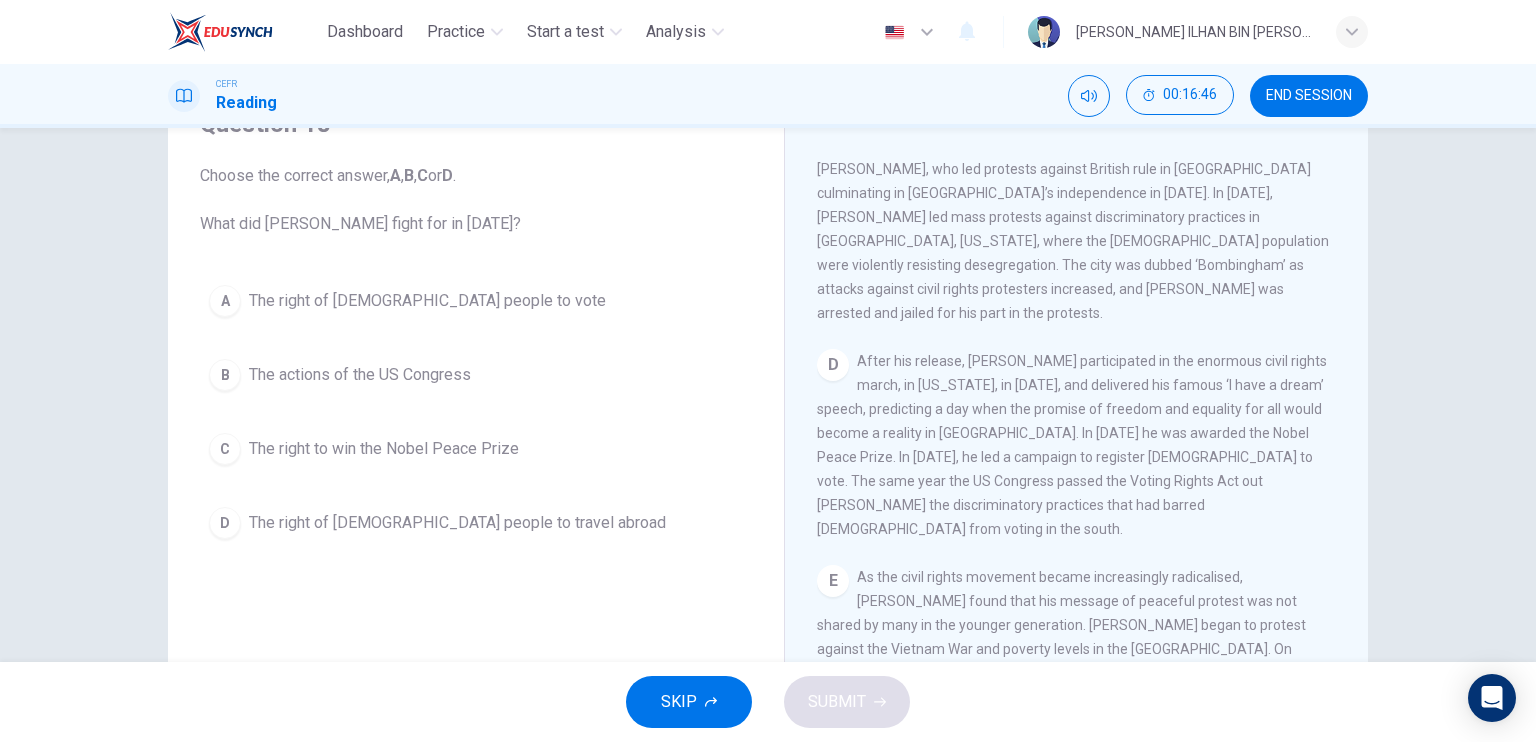 scroll, scrollTop: 1072, scrollLeft: 0, axis: vertical 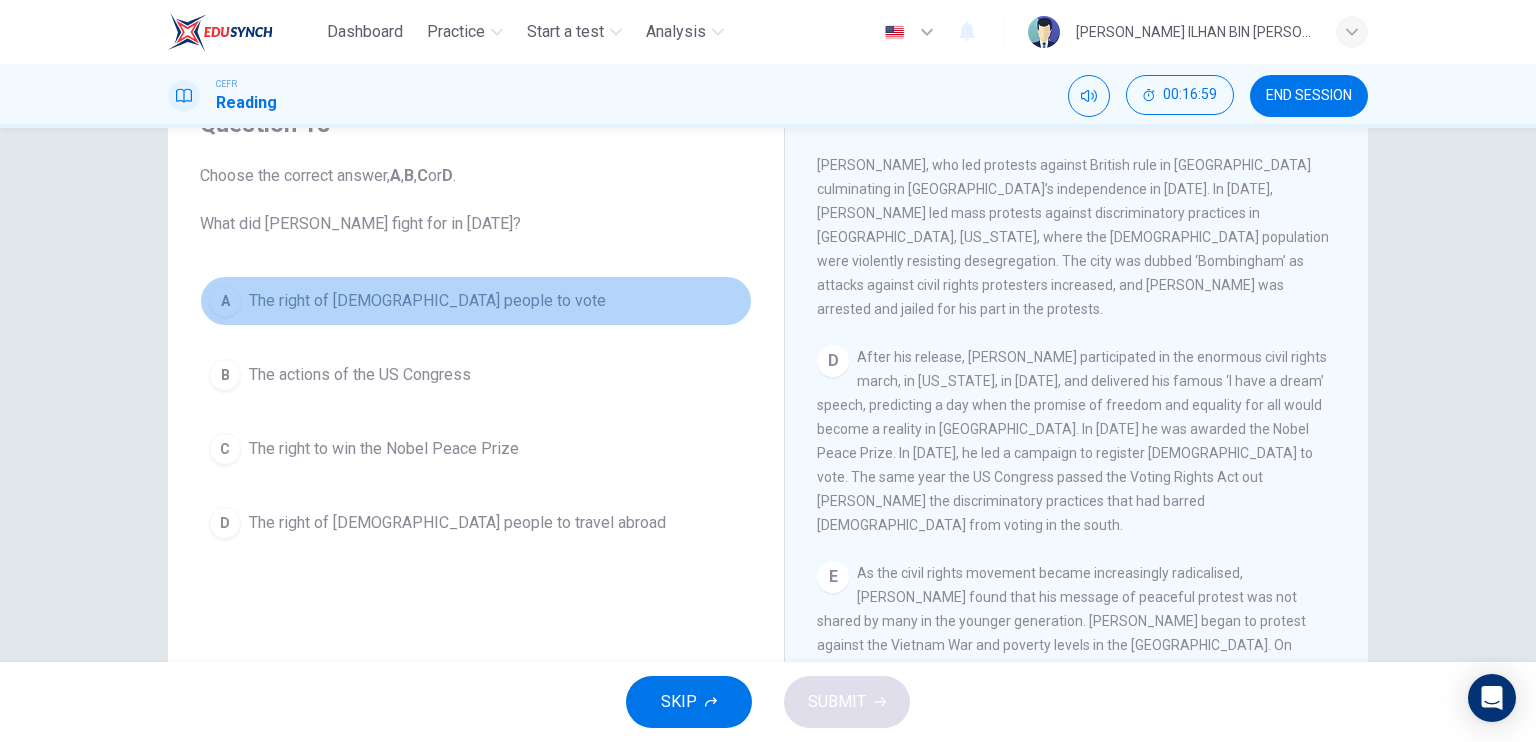 click on "The right of black people to vote" at bounding box center (427, 301) 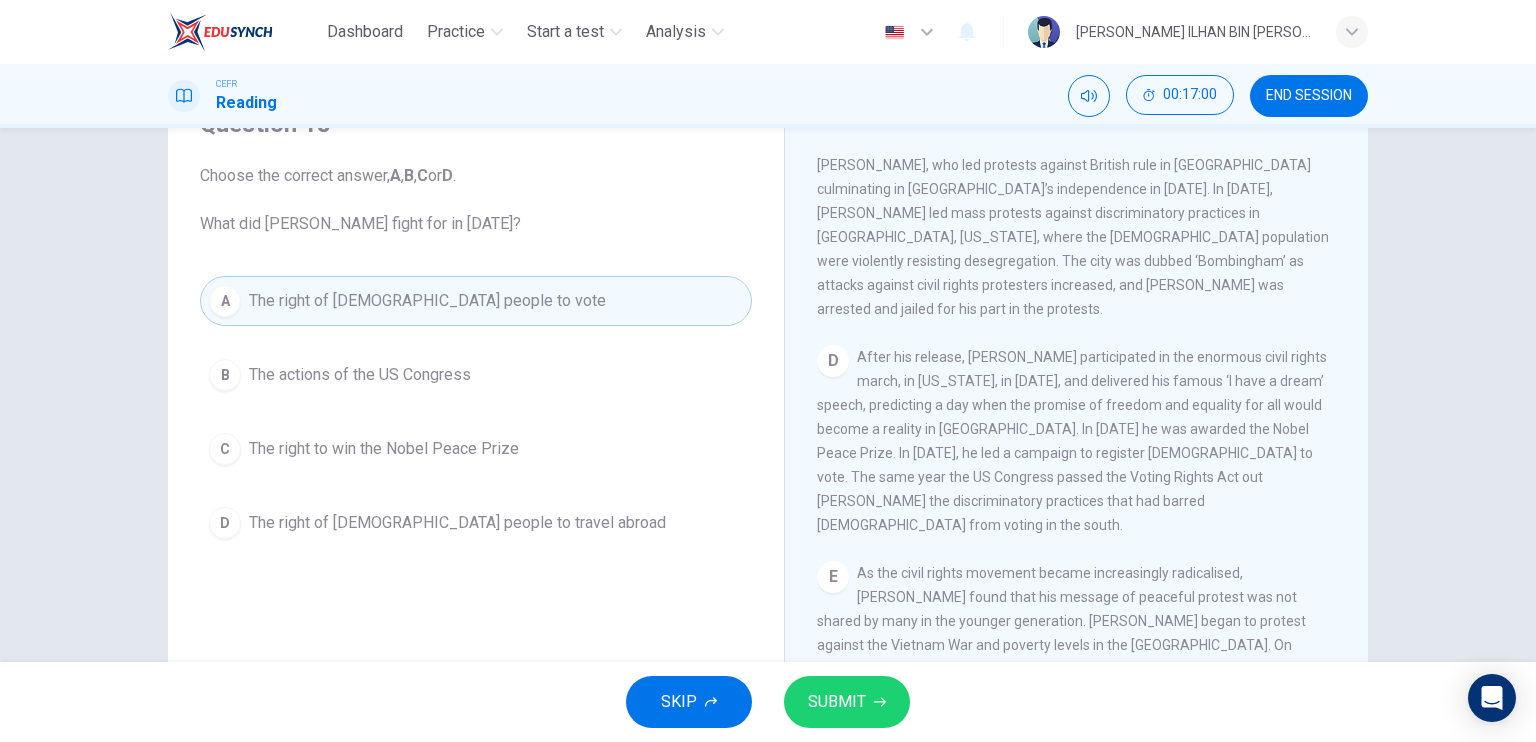 click on "SKIP SUBMIT" at bounding box center (768, 702) 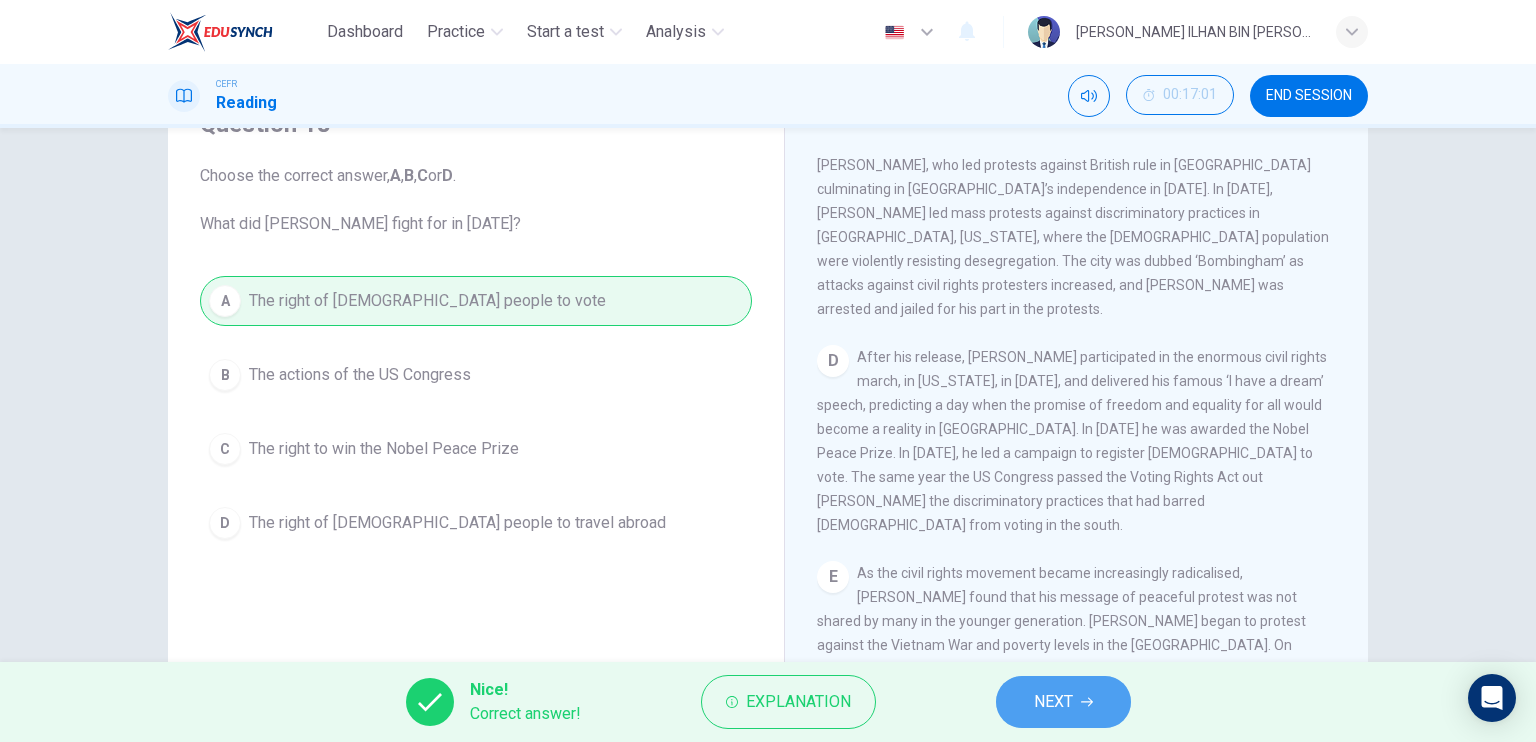 click on "NEXT" at bounding box center (1063, 702) 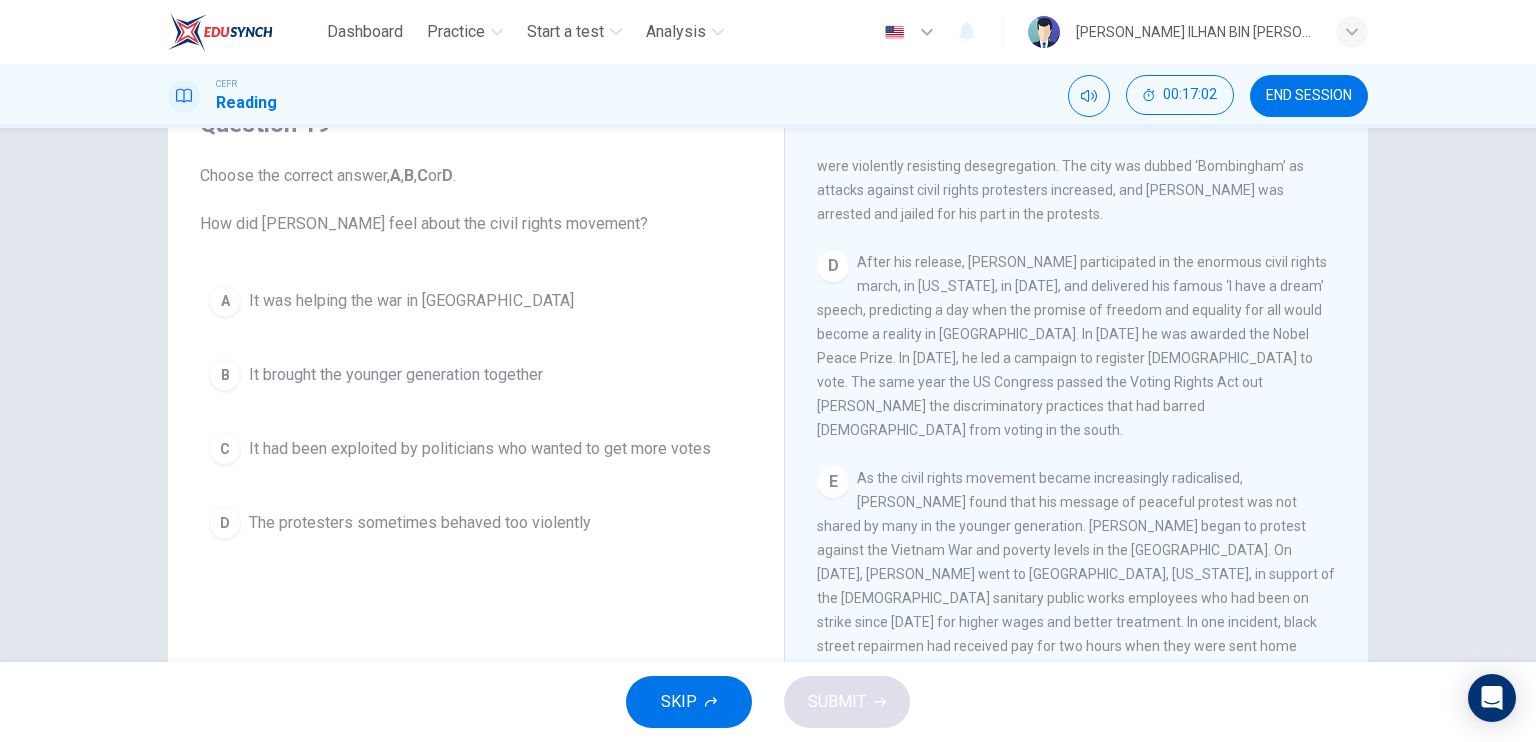 scroll, scrollTop: 1172, scrollLeft: 0, axis: vertical 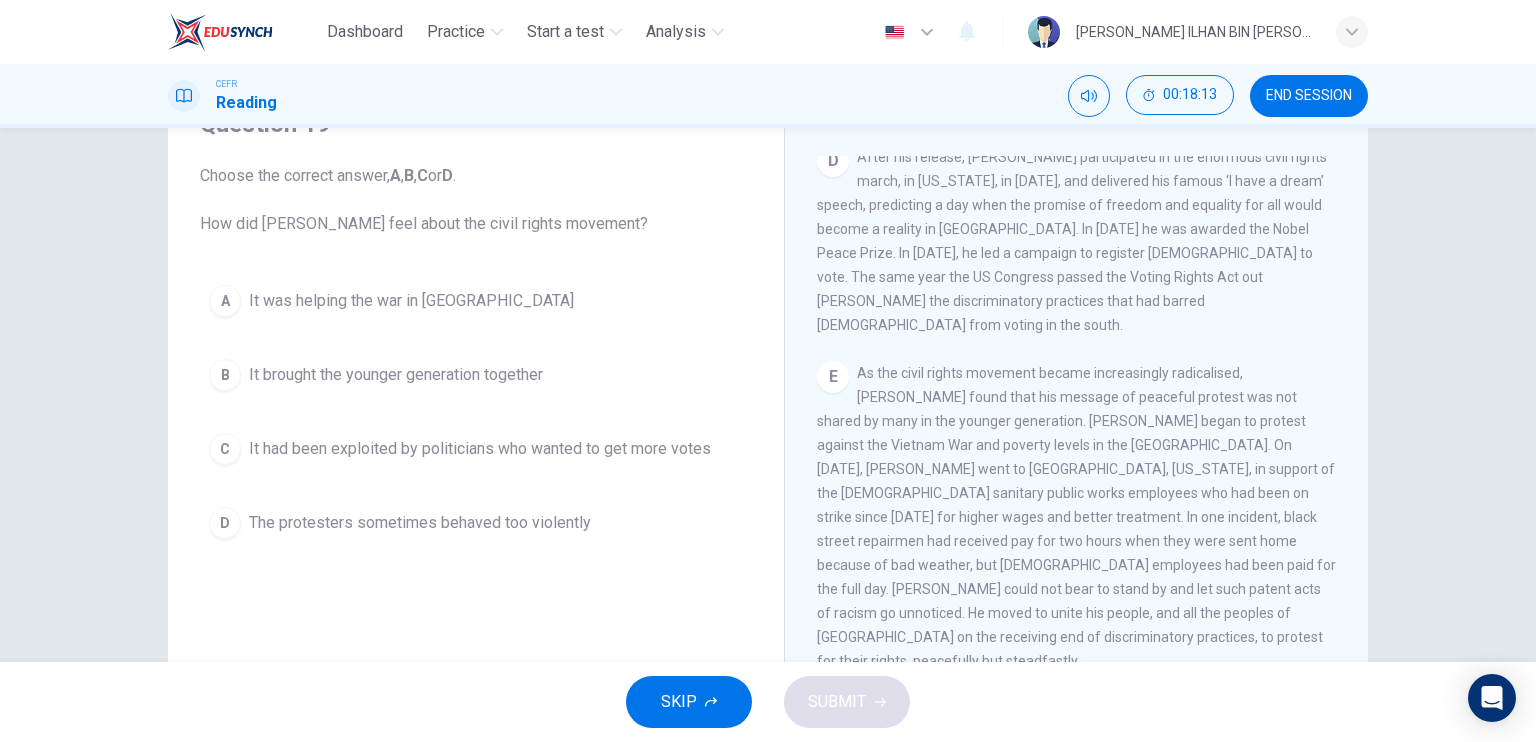 click on "C" at bounding box center [225, 449] 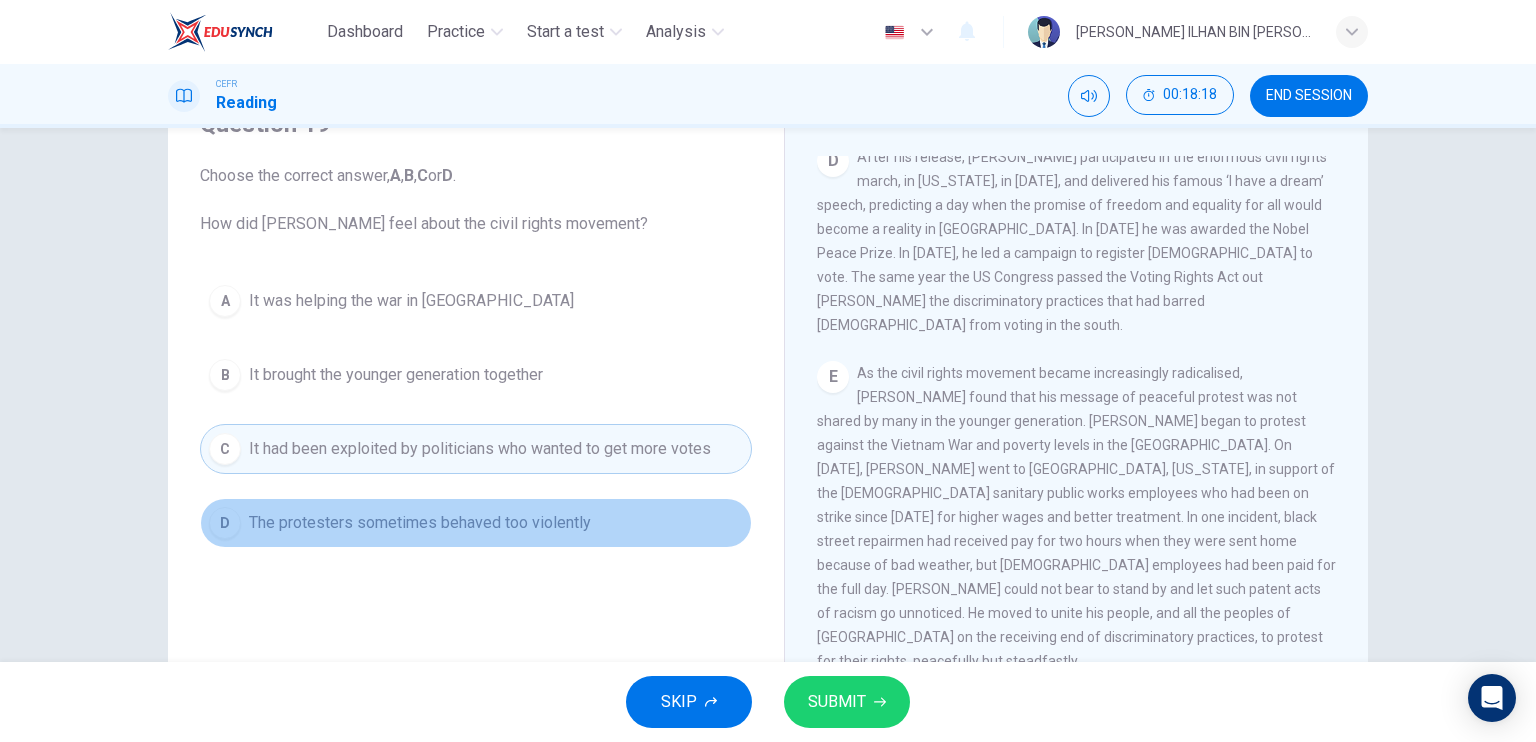 click on "D" at bounding box center [225, 523] 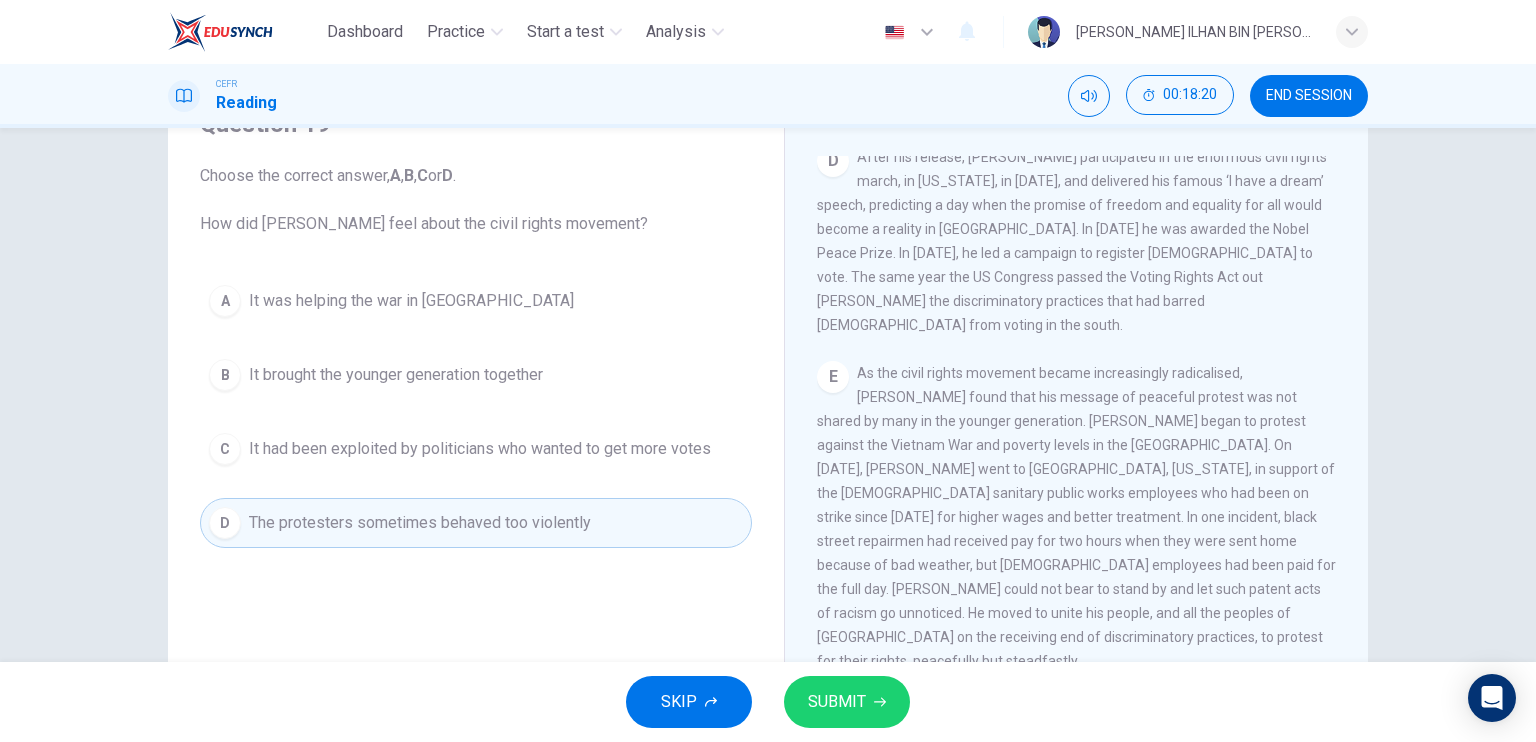 click on "SUBMIT" at bounding box center (837, 702) 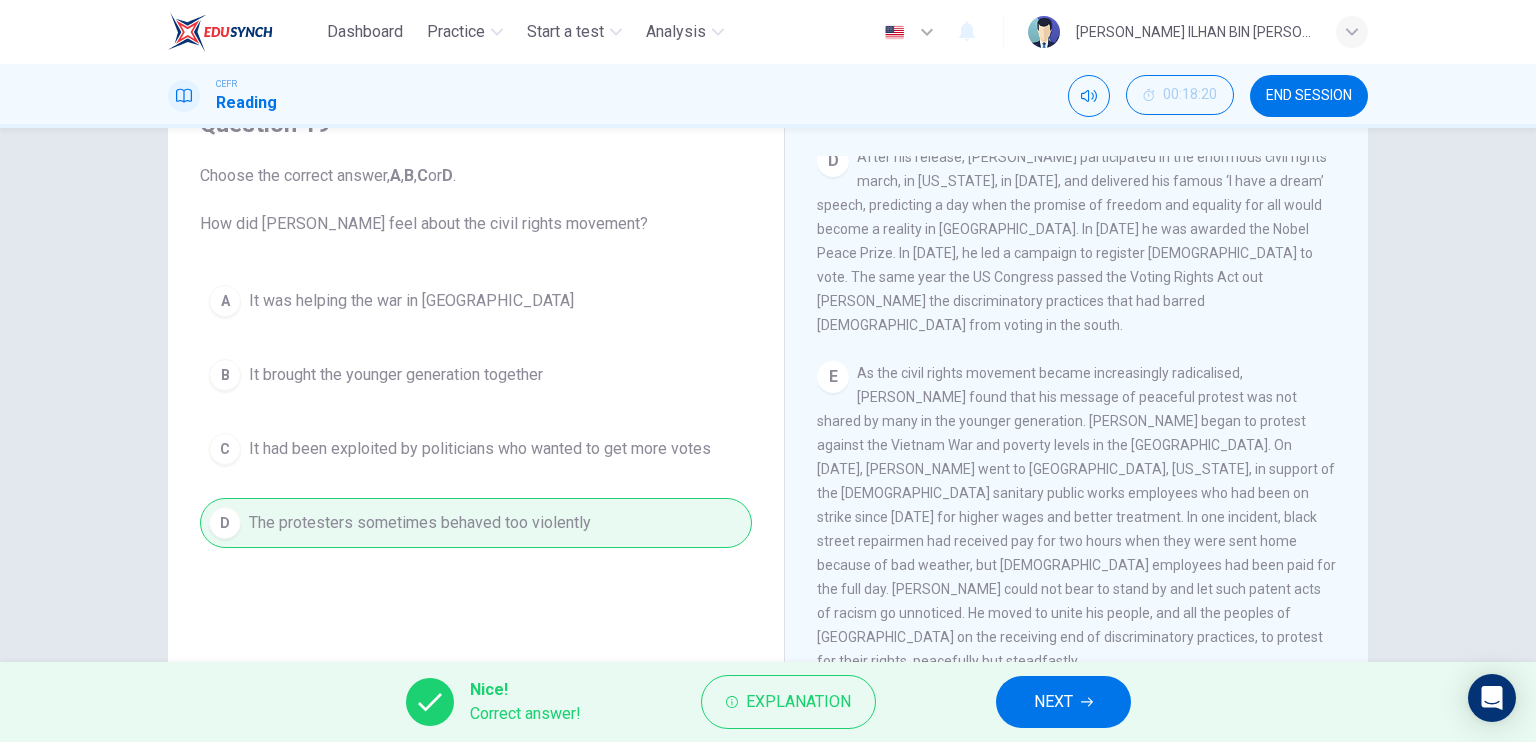 click on "NEXT" at bounding box center (1053, 702) 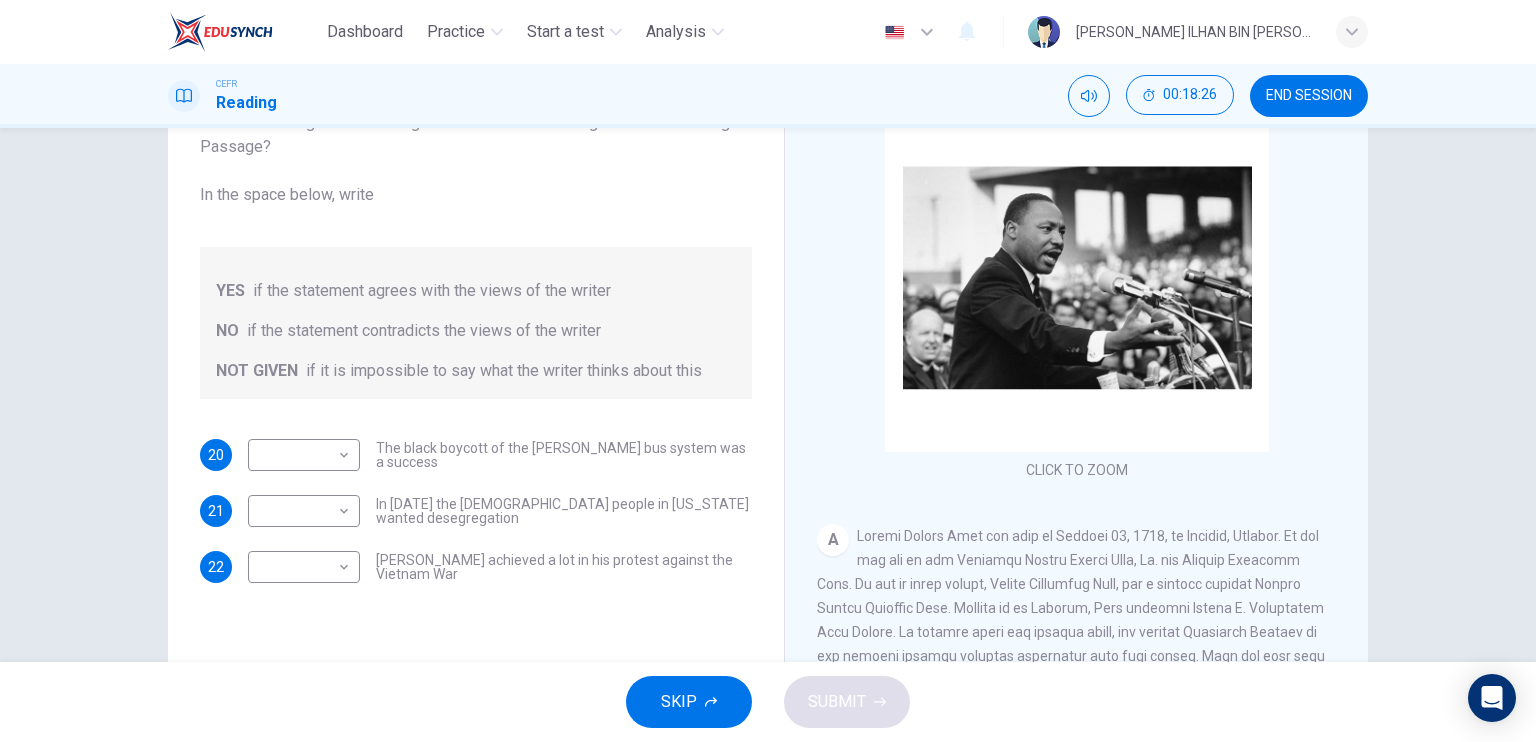 scroll, scrollTop: 200, scrollLeft: 0, axis: vertical 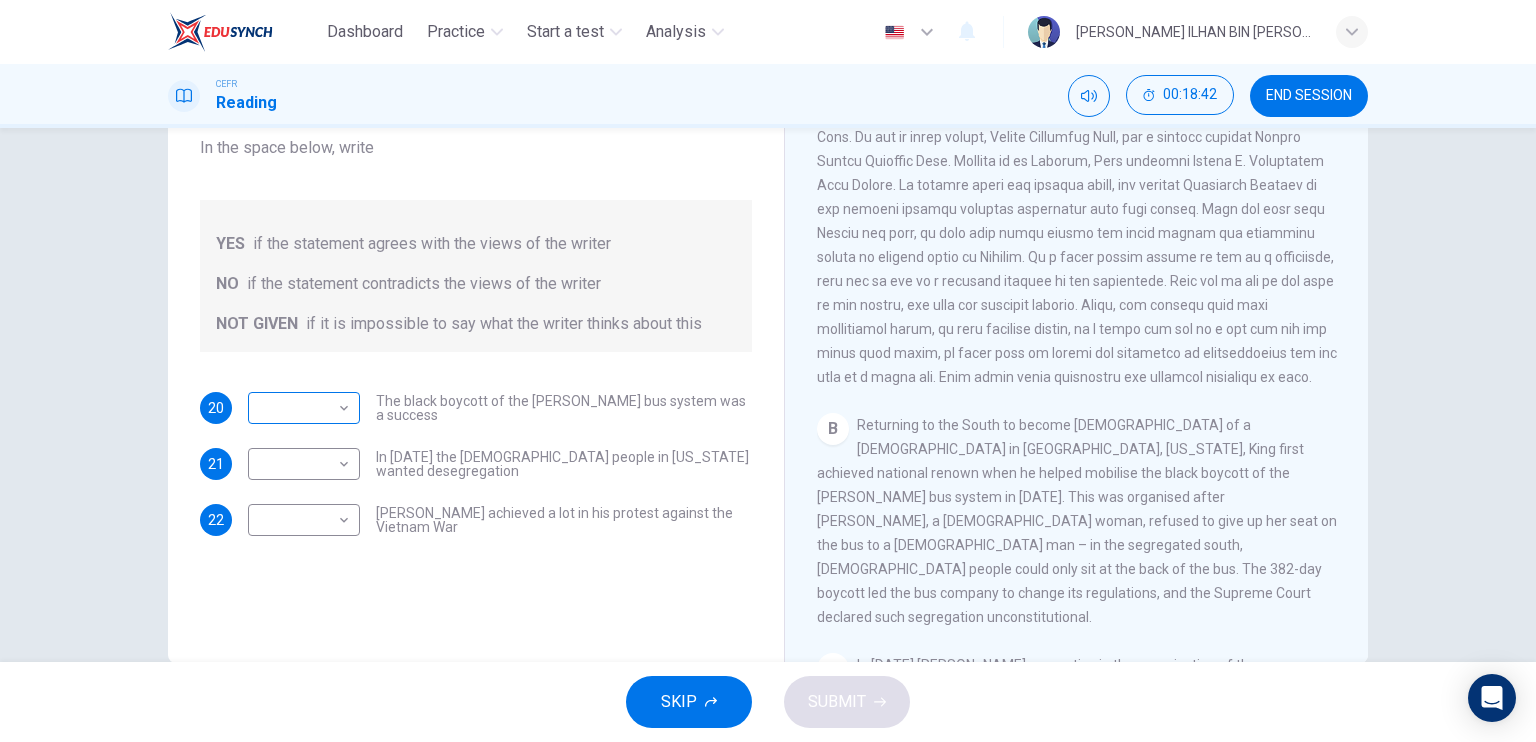 click on "Dashboard Practice Start a test Analysis English en ​ MUHAMMAD OMAR ILHAN BIN OMAR CEFR Reading 00:18:42 END SESSION Questions 20 - 22 Do the following statements agree with the information given in the Reading Passage? In the space below, write YES if the statement agrees with the views of the writer NO if the statement contradicts the views of the writer NOT GIVEN if it is impossible to say what the writer thinks about this 20 ​ ​ The black boycott of the Montgomery bus system was a success 21 ​ ​ In 1963 the white people in Alabama wanted desegregation 22 ​ ​ Martin Luther King achieved a lot in his protest against the Vietnam War Martin Luther King CLICK TO ZOOM Click to Zoom A B C D E F SKIP SUBMIT EduSynch - Online Language Proficiency Testing
×
Dashboard Practice Start a test Analysis Notifications © Copyright  2025" at bounding box center [768, 371] 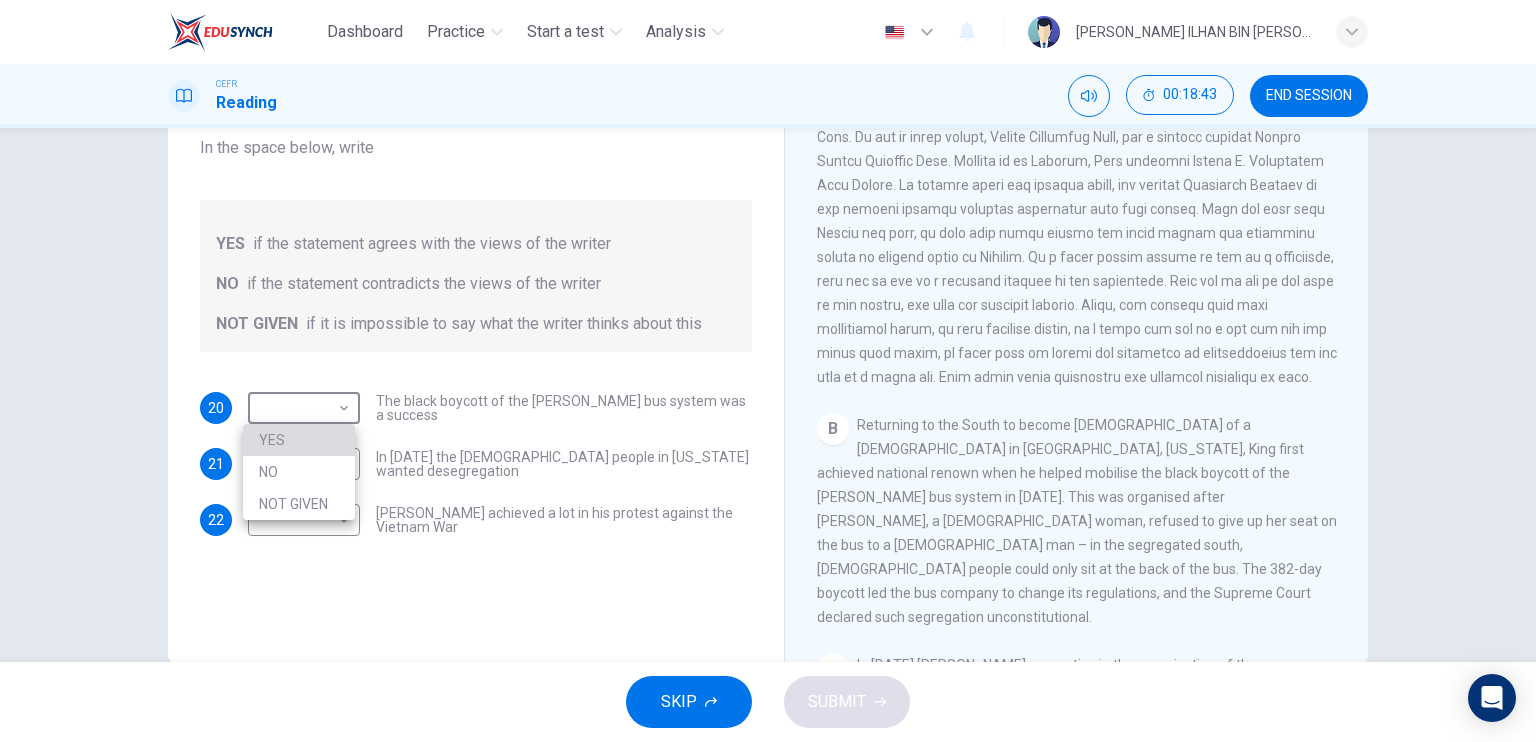 click on "YES" at bounding box center (299, 440) 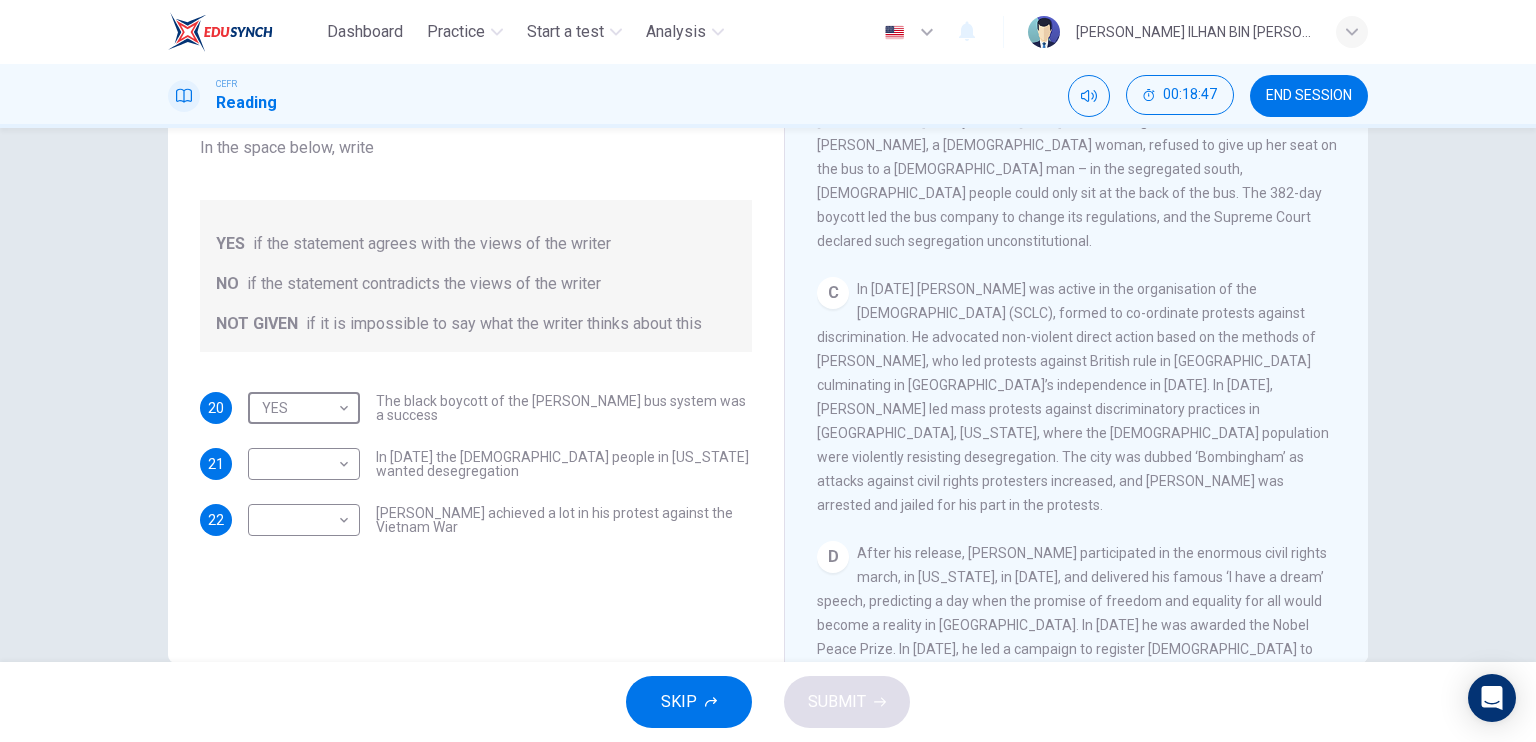 scroll, scrollTop: 800, scrollLeft: 0, axis: vertical 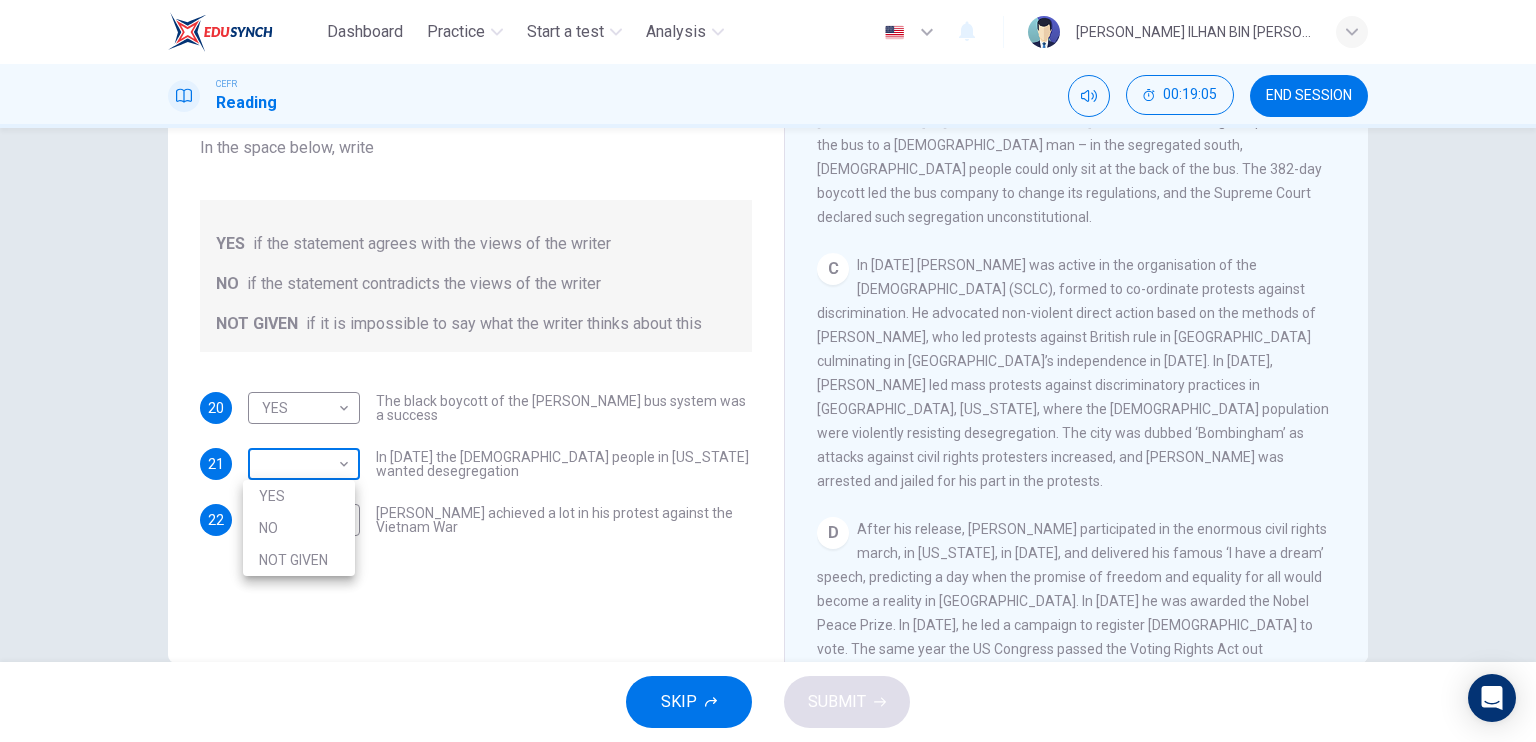 click on "Dashboard Practice Start a test Analysis English en ​ MUHAMMAD OMAR ILHAN BIN OMAR CEFR Reading 00:19:05 END SESSION Questions 20 - 22 Do the following statements agree with the information given in the Reading Passage? In the space below, write YES if the statement agrees with the views of the writer NO if the statement contradicts the views of the writer NOT GIVEN if it is impossible to say what the writer thinks about this 20 YES YES ​ The black boycott of the Montgomery bus system was a success 21 ​ ​ In 1963 the white people in Alabama wanted desegregation 22 ​ ​ Martin Luther King achieved a lot in his protest against the Vietnam War Martin Luther King CLICK TO ZOOM Click to Zoom A B C D E F SKIP SUBMIT EduSynch - Online Language Proficiency Testing
×
Dashboard Practice Start a test Analysis Notifications © Copyright  2025 YES NO NOT GIVEN" at bounding box center [768, 371] 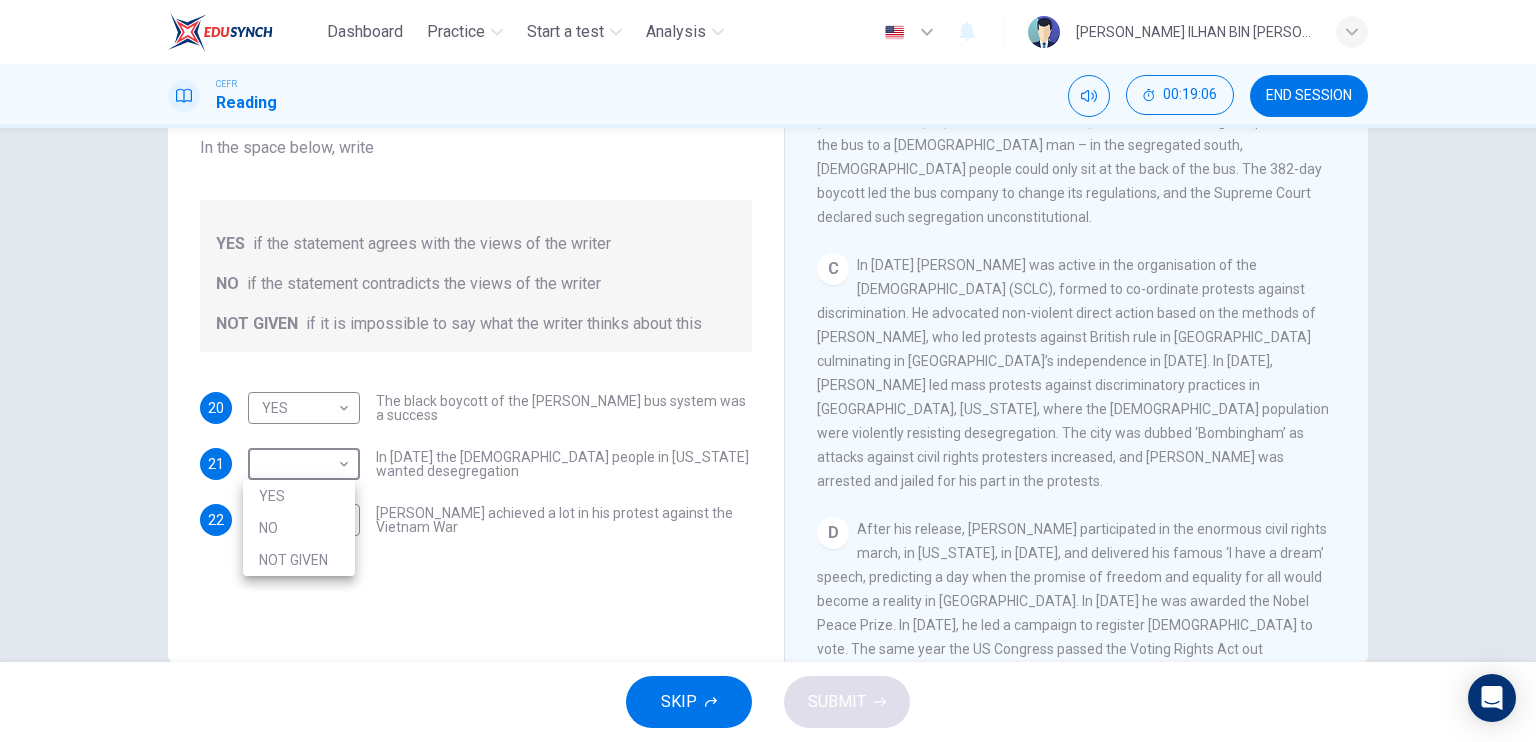click on "NO" at bounding box center (299, 528) 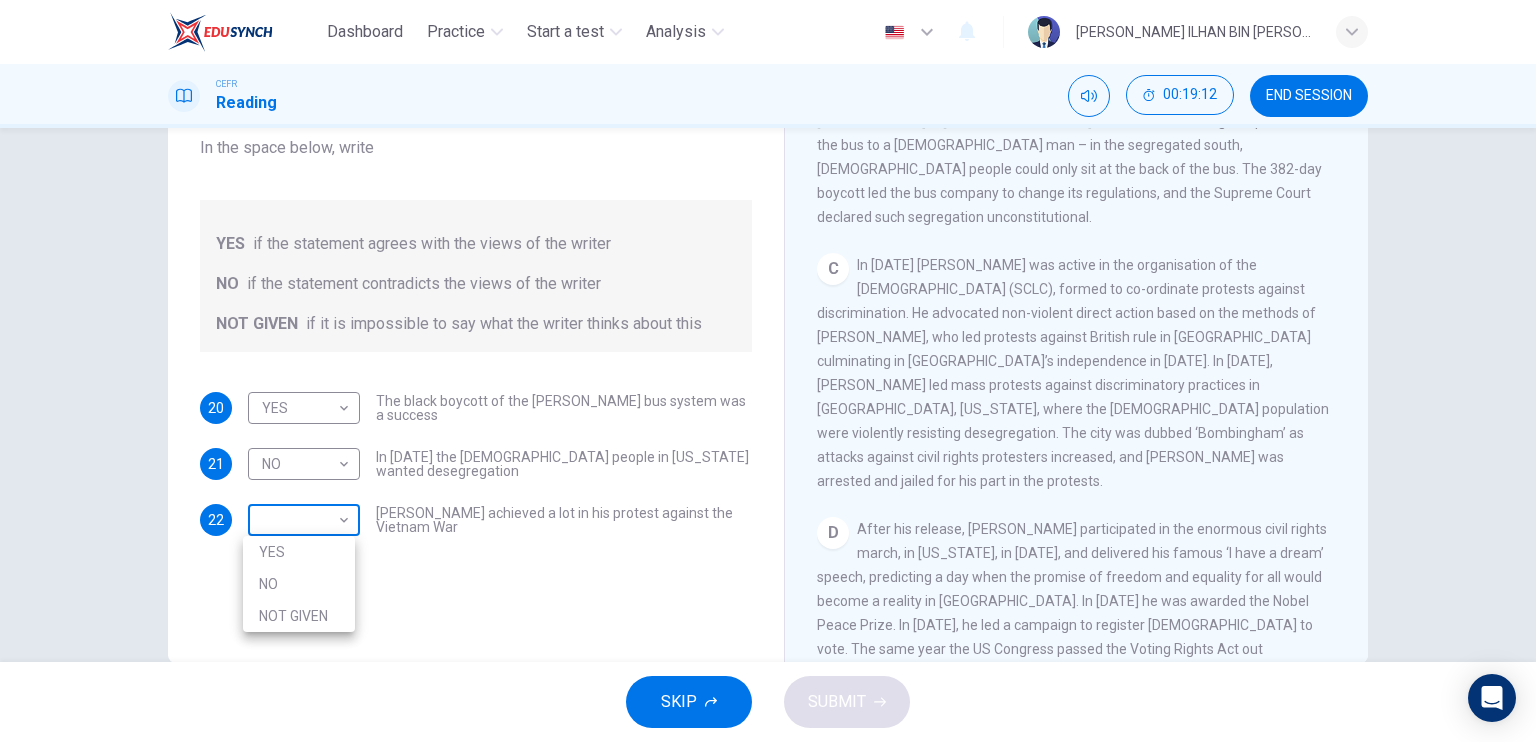click on "Dashboard Practice Start a test Analysis English en ​ MUHAMMAD OMAR ILHAN BIN OMAR CEFR Reading 00:19:12 END SESSION Questions 20 - 22 Do the following statements agree with the information given in the Reading Passage? In the space below, write YES if the statement agrees with the views of the writer NO if the statement contradicts the views of the writer NOT GIVEN if it is impossible to say what the writer thinks about this 20 YES YES ​ The black boycott of the Montgomery bus system was a success 21 NO NO ​ In 1963 the white people in Alabama wanted desegregation 22 ​ ​ Martin Luther King achieved a lot in his protest against the Vietnam War Martin Luther King CLICK TO ZOOM Click to Zoom A B C D E F SKIP SUBMIT EduSynch - Online Language Proficiency Testing
×
Dashboard Practice Start a test Analysis Notifications © Copyright  2025 YES NO NOT GIVEN" at bounding box center (768, 371) 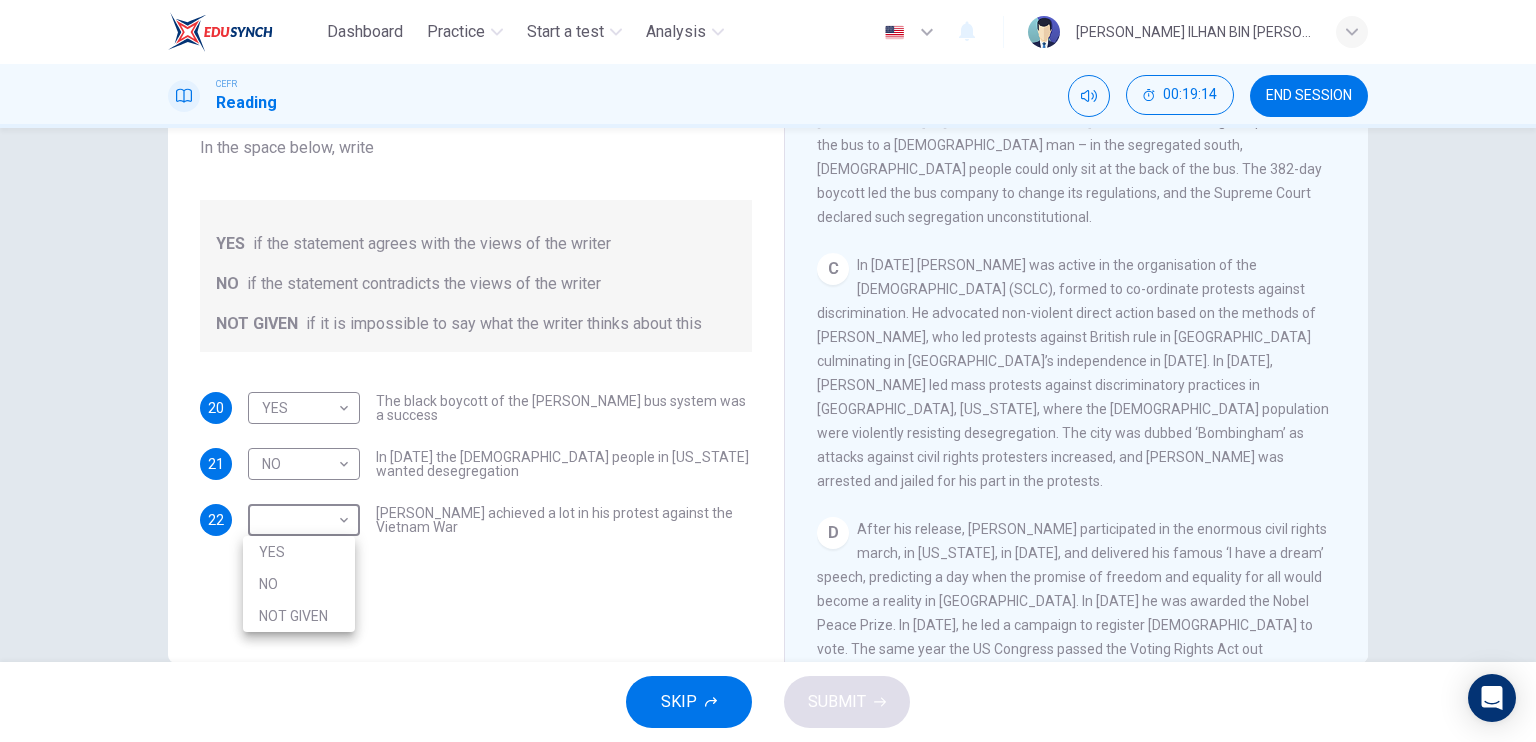 click at bounding box center [768, 371] 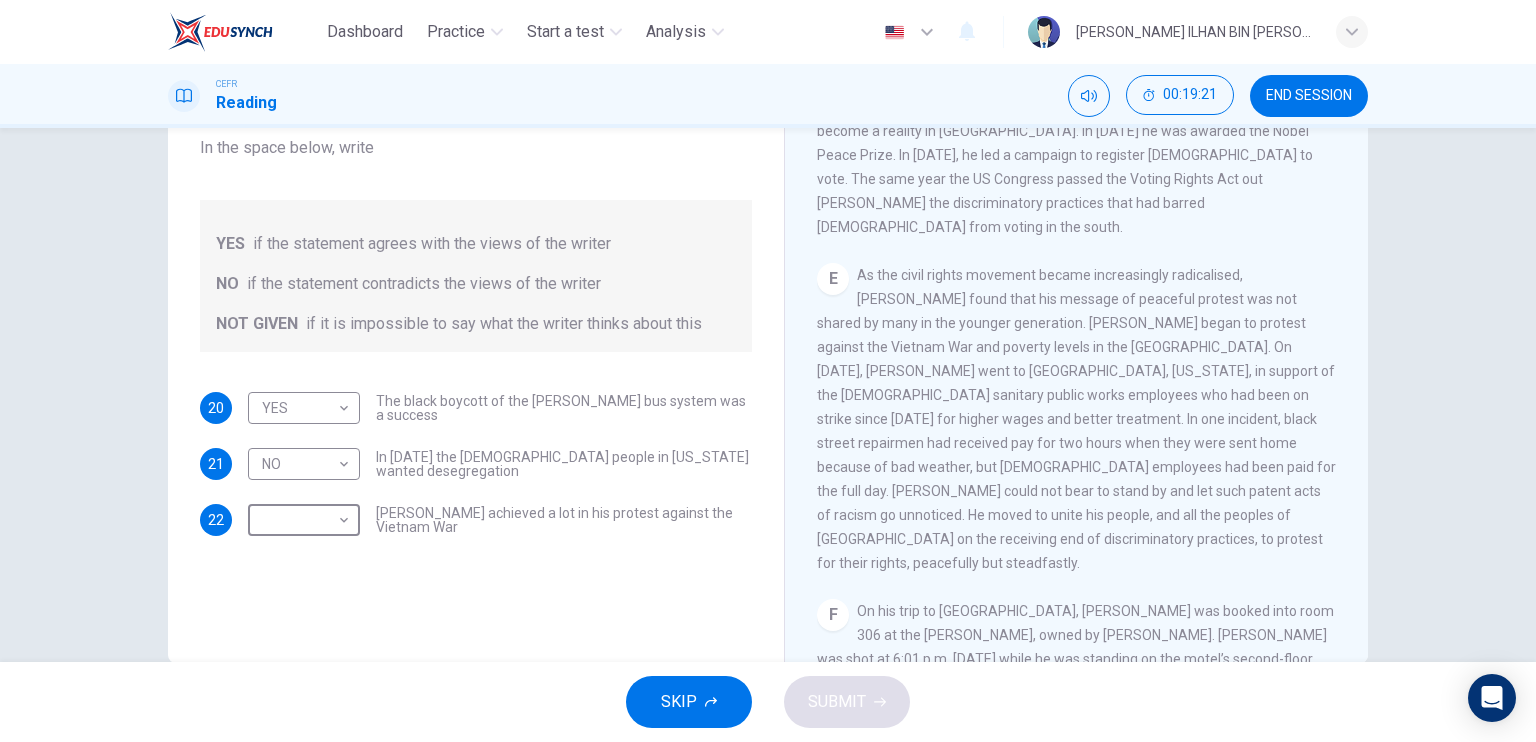 scroll, scrollTop: 1272, scrollLeft: 0, axis: vertical 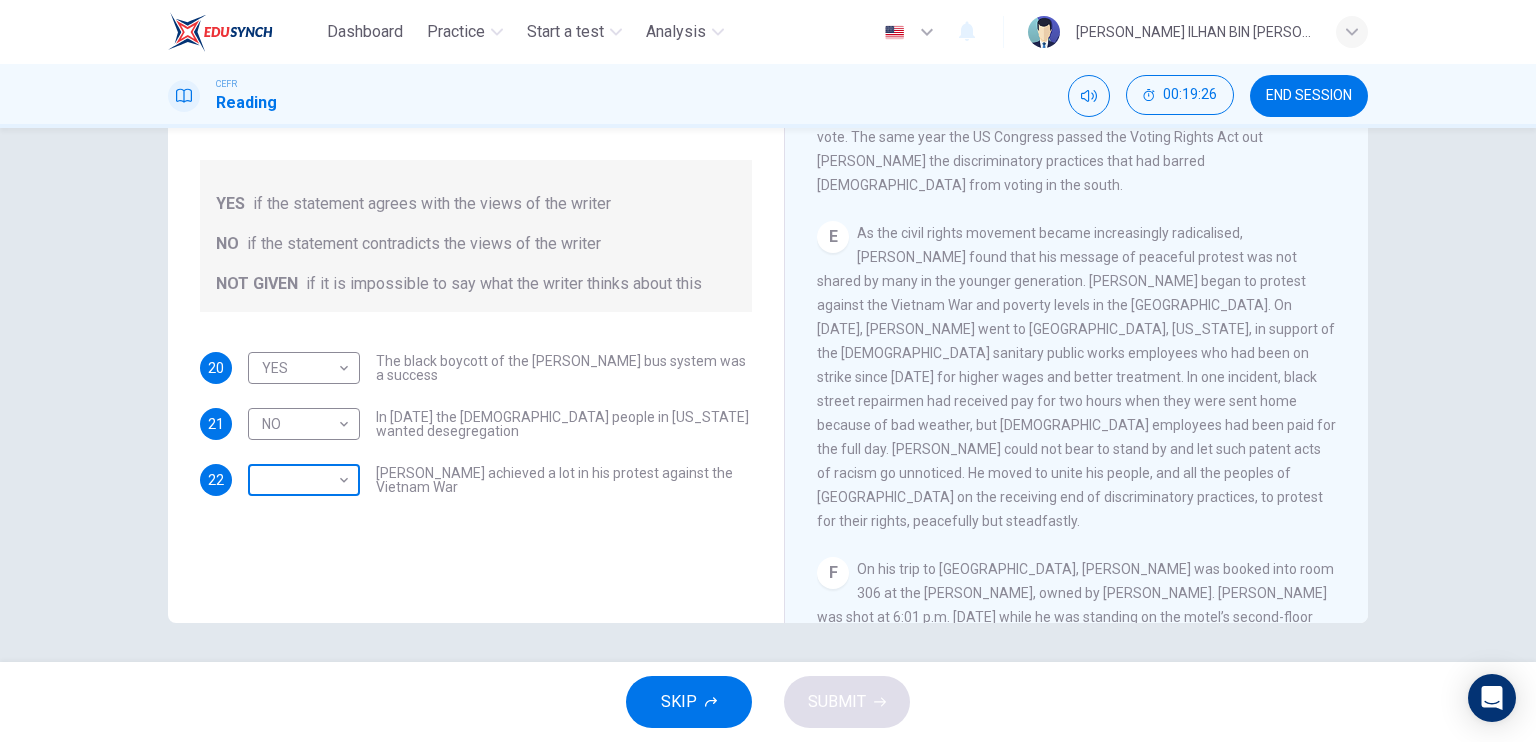 click on "Dashboard Practice Start a test Analysis English en ​ MUHAMMAD OMAR ILHAN BIN OMAR CEFR Reading 00:19:26 END SESSION Questions 20 - 22 Do the following statements agree with the information given in the Reading Passage? In the space below, write YES if the statement agrees with the views of the writer NO if the statement contradicts the views of the writer NOT GIVEN if it is impossible to say what the writer thinks about this 20 YES YES ​ The black boycott of the Montgomery bus system was a success 21 NO NO ​ In 1963 the white people in Alabama wanted desegregation 22 ​ ​ Martin Luther King achieved a lot in his protest against the Vietnam War Martin Luther King CLICK TO ZOOM Click to Zoom A B C D E F SKIP SUBMIT EduSynch - Online Language Proficiency Testing
×
Dashboard Practice Start a test Analysis Notifications © Copyright  2025" at bounding box center [768, 371] 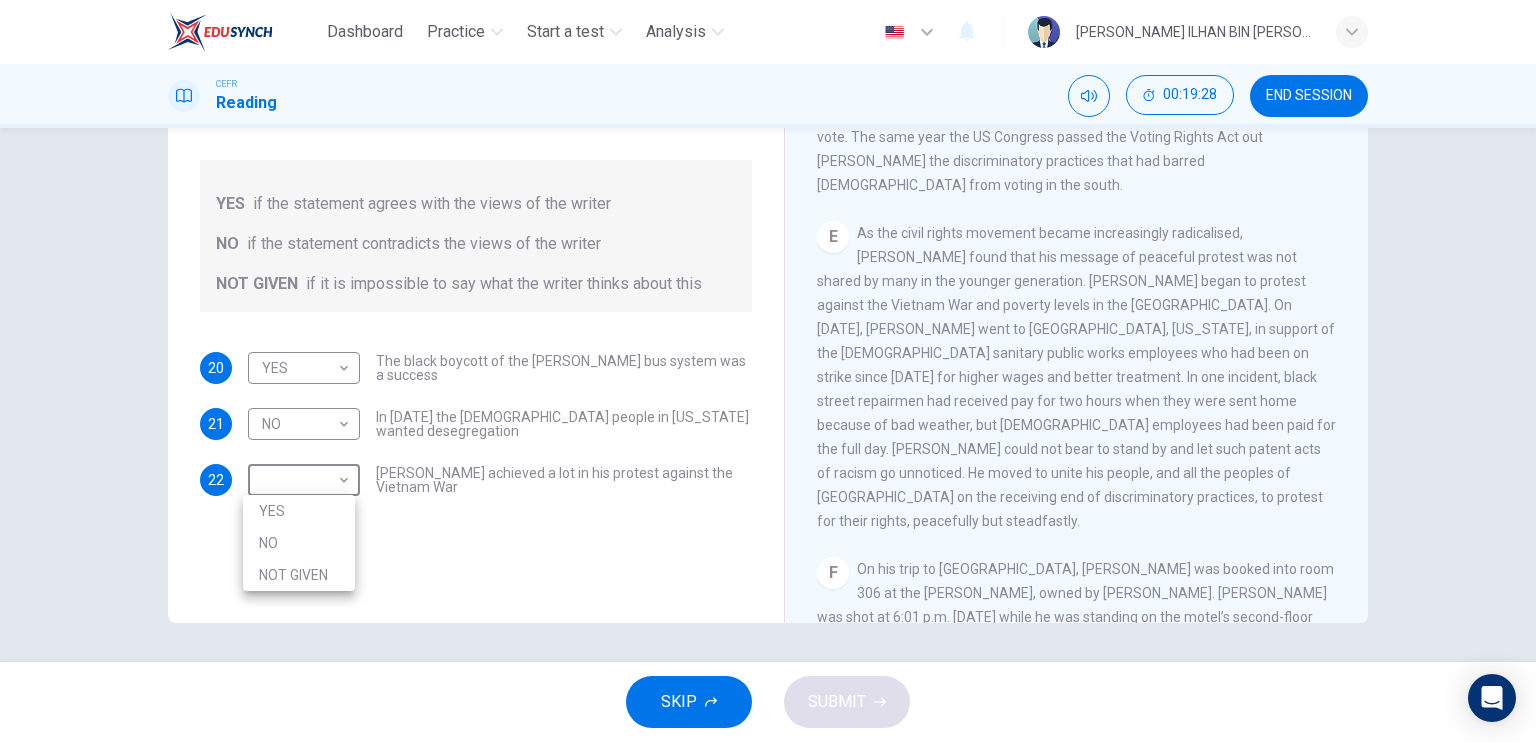 click on "NOT GIVEN" at bounding box center (299, 575) 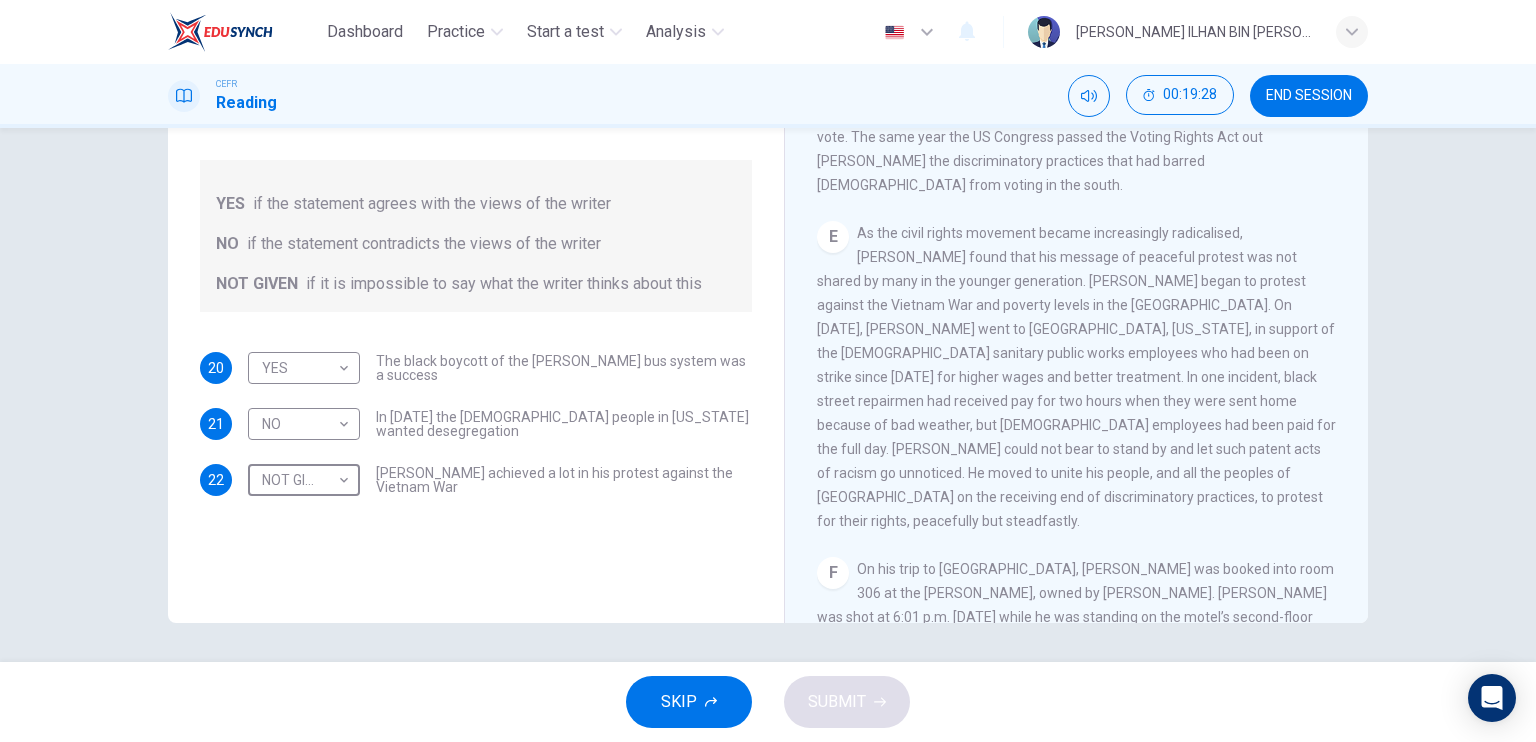 type on "NOT GIVEN" 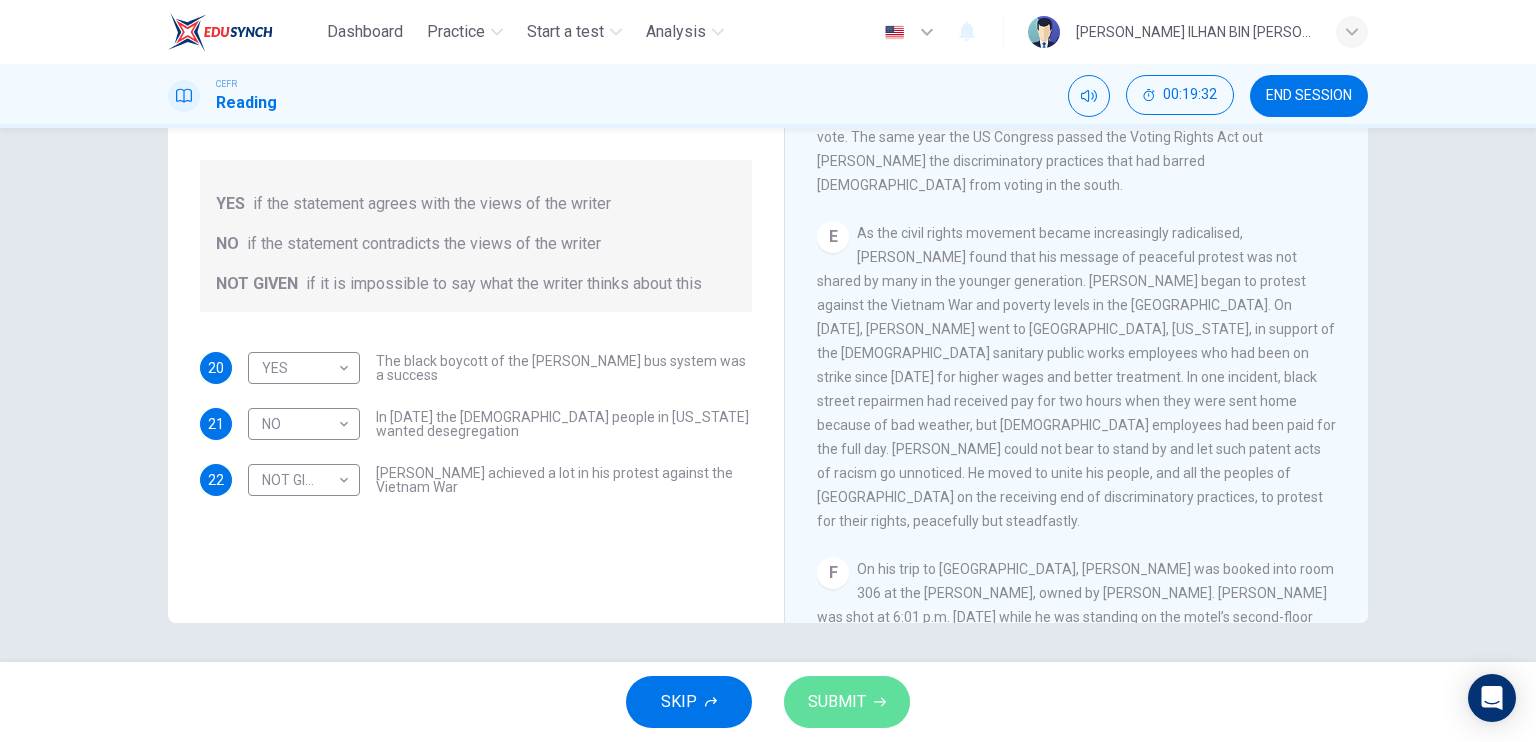 click on "SUBMIT" at bounding box center (847, 702) 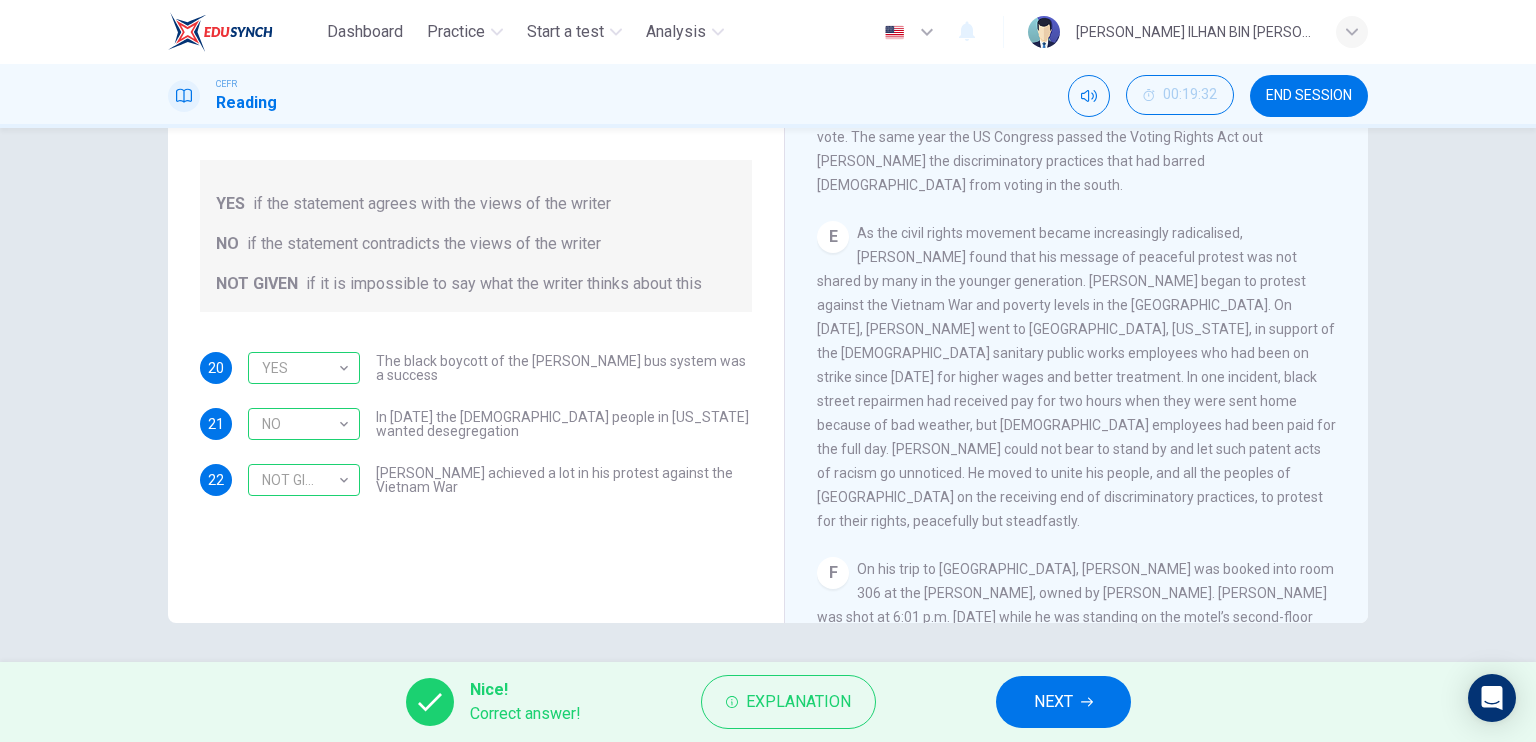 click on "NEXT" at bounding box center (1063, 702) 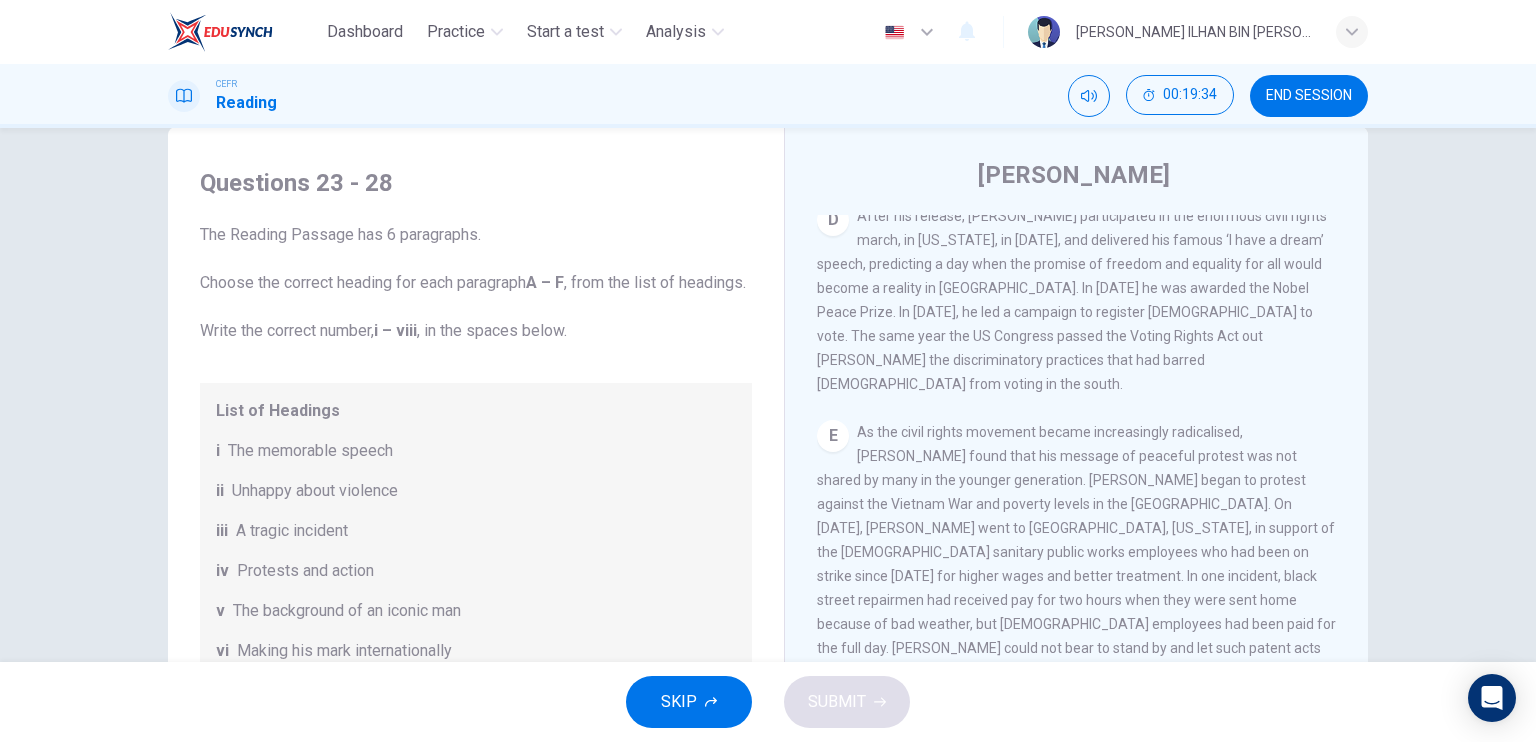 scroll, scrollTop: 40, scrollLeft: 0, axis: vertical 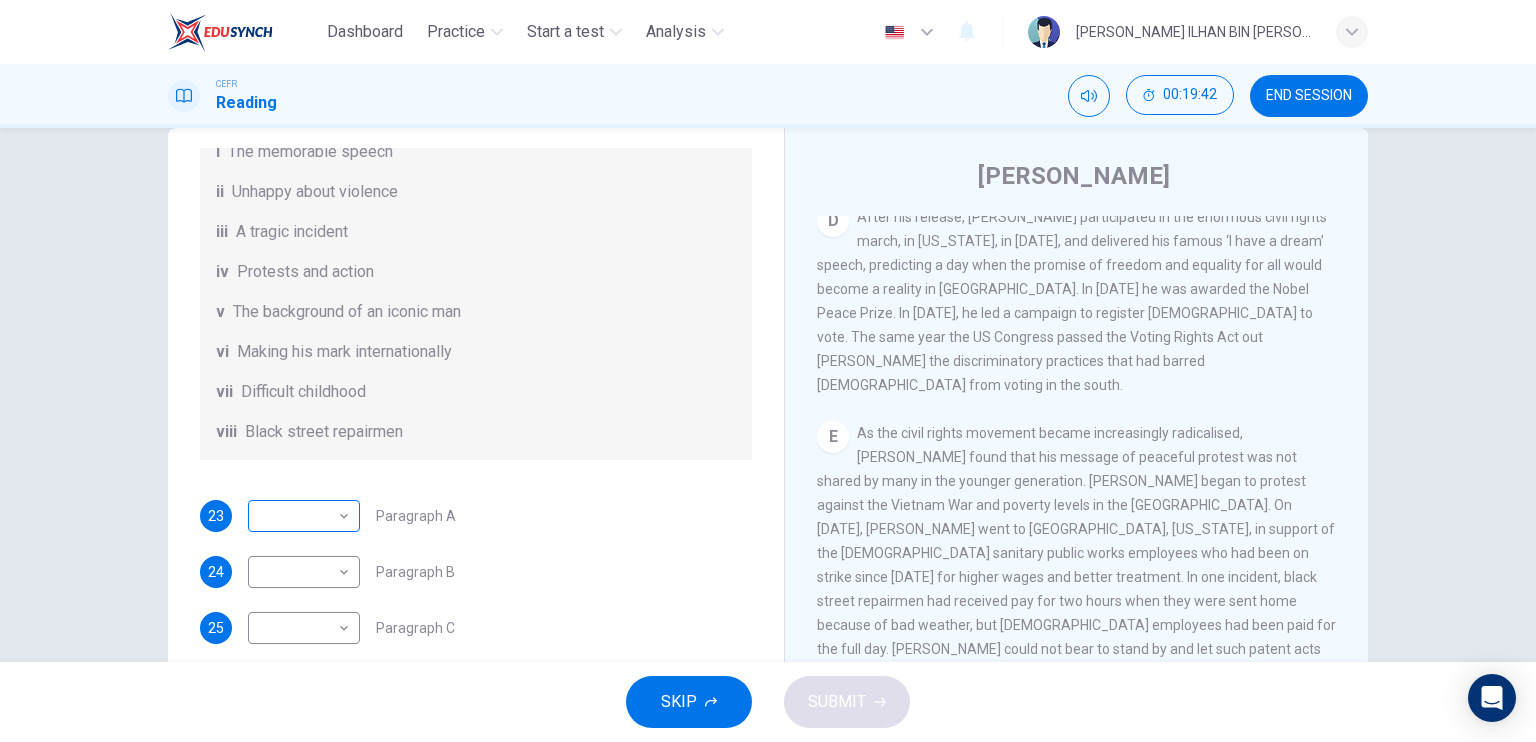 click on "Dashboard Practice Start a test Analysis English en ​ MUHAMMAD OMAR ILHAN BIN OMAR CEFR Reading 00:19:42 END SESSION Questions 23 - 28 The Reading Passage has 6 paragraphs.
Choose the correct heading for each paragraph  A – F , from the list of headings.
Write the correct number,  i – viii , in the spaces below. List of Headings i The memorable speech ii Unhappy about violence iii A tragic incident iv Protests and action v The background of an iconic man vi Making his mark internationally vii Difficult childhood viii Black street repairmen 23 ​ ​ Paragraph A 24 ​ ​ Paragraph B 25 ​ ​ Paragraph C 26 ​ ​ Paragraph D 27 ​ ​ Paragraph E 28 ​ ​ Paragraph F Martin Luther King CLICK TO ZOOM Click to Zoom A B C D E F SKIP SUBMIT EduSynch - Online Language Proficiency Testing
×
Dashboard Practice Start a test Analysis Notifications © Copyright  2025" at bounding box center (768, 371) 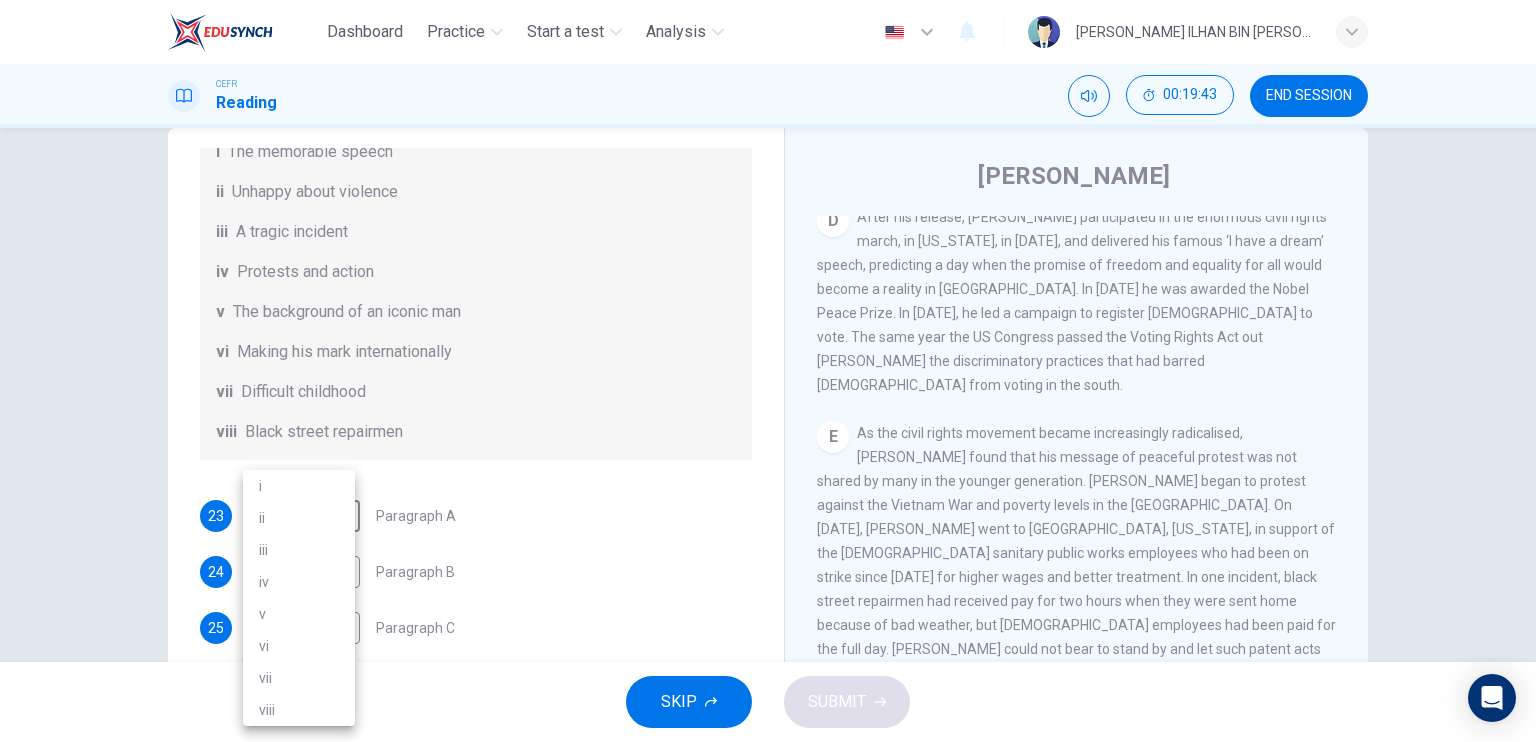 click at bounding box center (768, 371) 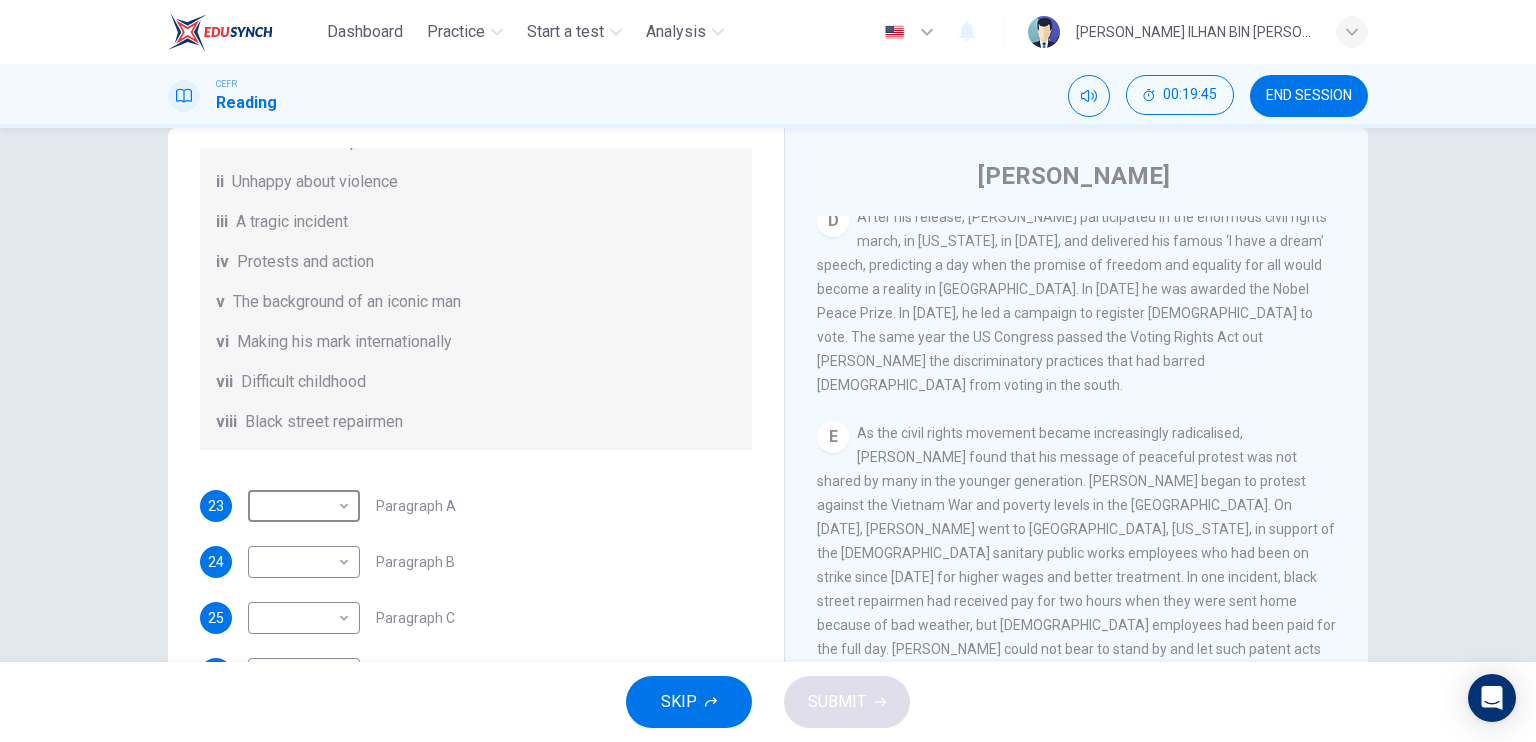 scroll, scrollTop: 252, scrollLeft: 0, axis: vertical 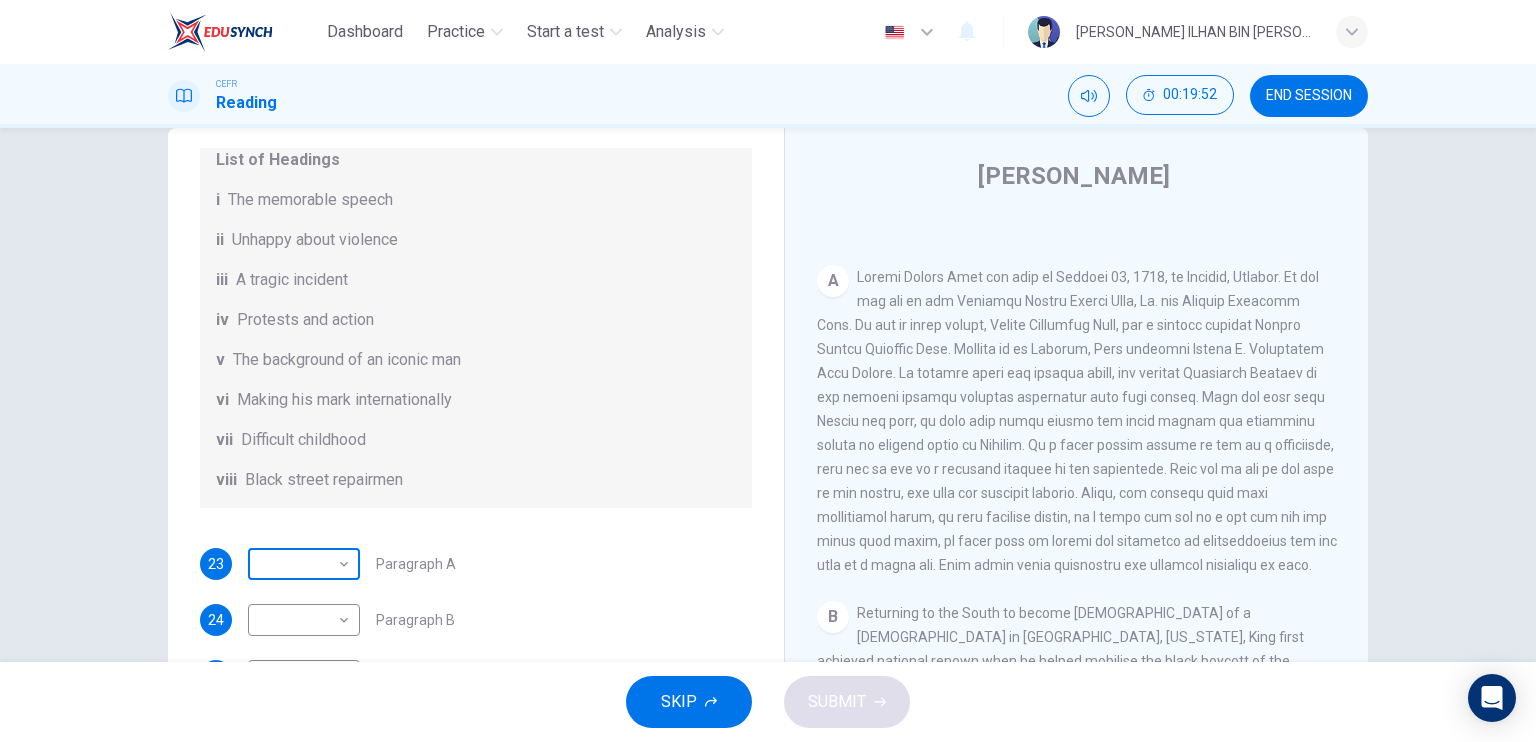 click on "Dashboard Practice Start a test Analysis English en ​ MUHAMMAD OMAR ILHAN BIN OMAR CEFR Reading 00:19:52 END SESSION Questions 23 - 28 The Reading Passage has 6 paragraphs.
Choose the correct heading for each paragraph  A – F , from the list of headings.
Write the correct number,  i – viii , in the spaces below. List of Headings i The memorable speech ii Unhappy about violence iii A tragic incident iv Protests and action v The background of an iconic man vi Making his mark internationally vii Difficult childhood viii Black street repairmen 23 ​ ​ Paragraph A 24 ​ ​ Paragraph B 25 ​ ​ Paragraph C 26 ​ ​ Paragraph D 27 ​ ​ Paragraph E 28 ​ ​ Paragraph F Martin Luther King CLICK TO ZOOM Click to Zoom A B C D E F SKIP SUBMIT EduSynch - Online Language Proficiency Testing
×
Dashboard Practice Start a test Analysis Notifications © Copyright  2025" at bounding box center [768, 371] 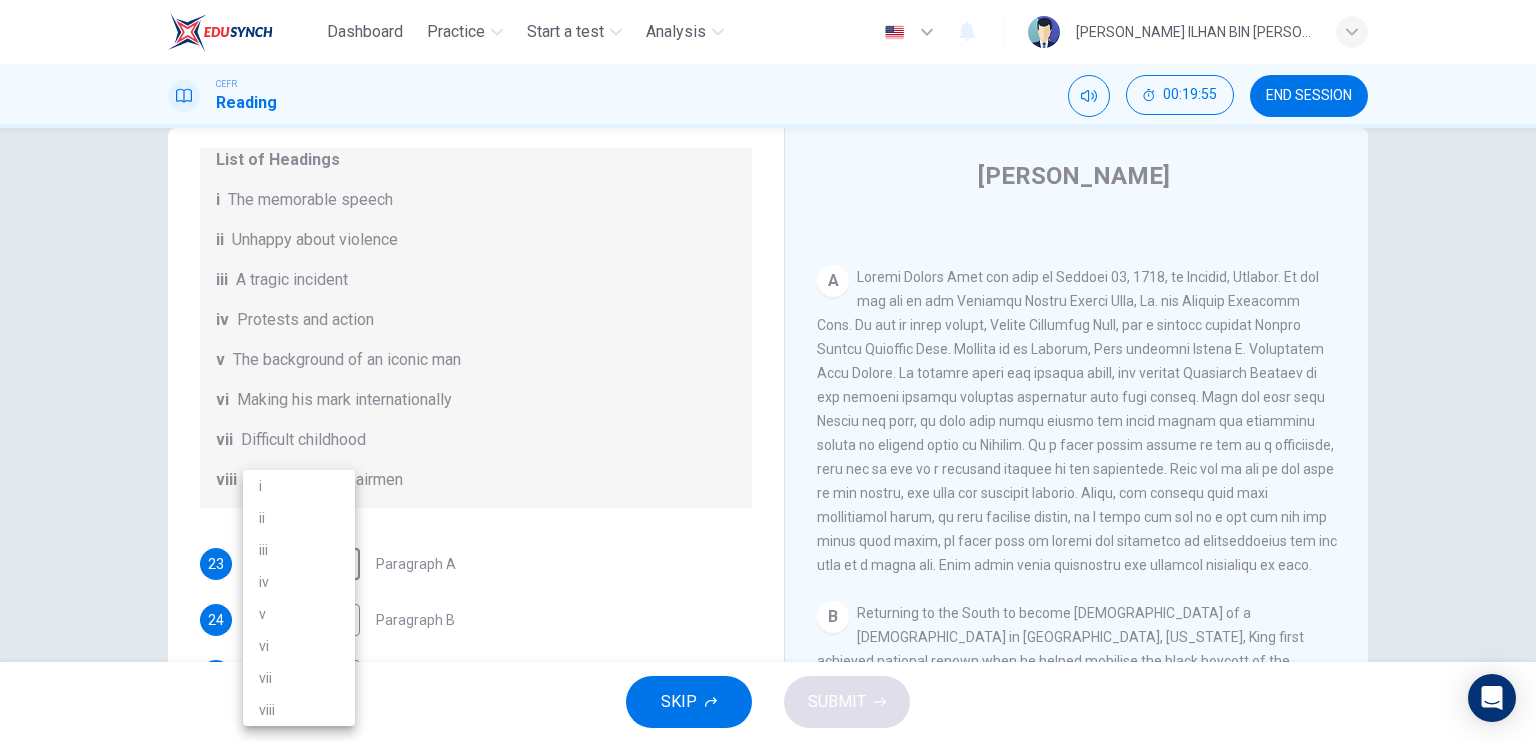 click on "vii" at bounding box center [299, 678] 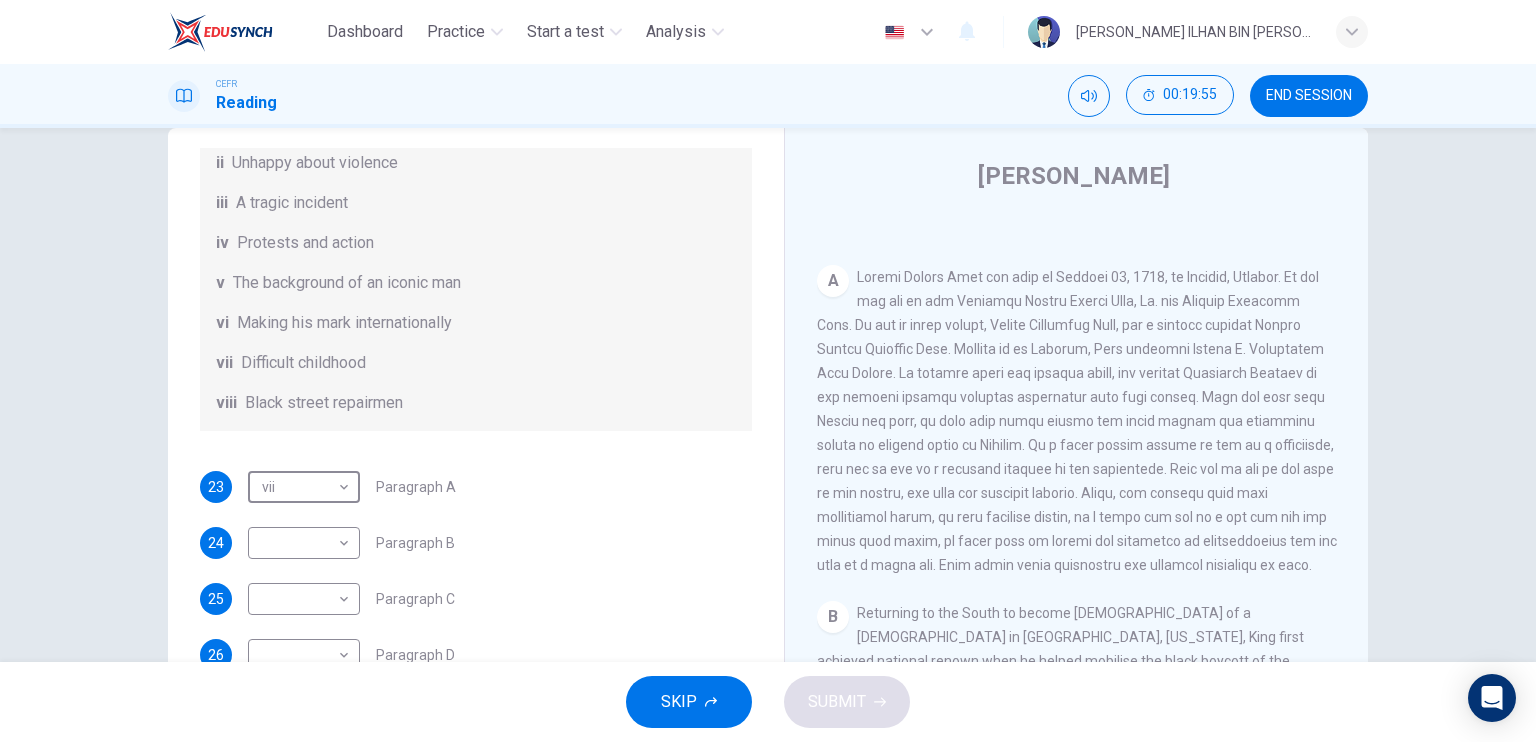 scroll, scrollTop: 352, scrollLeft: 0, axis: vertical 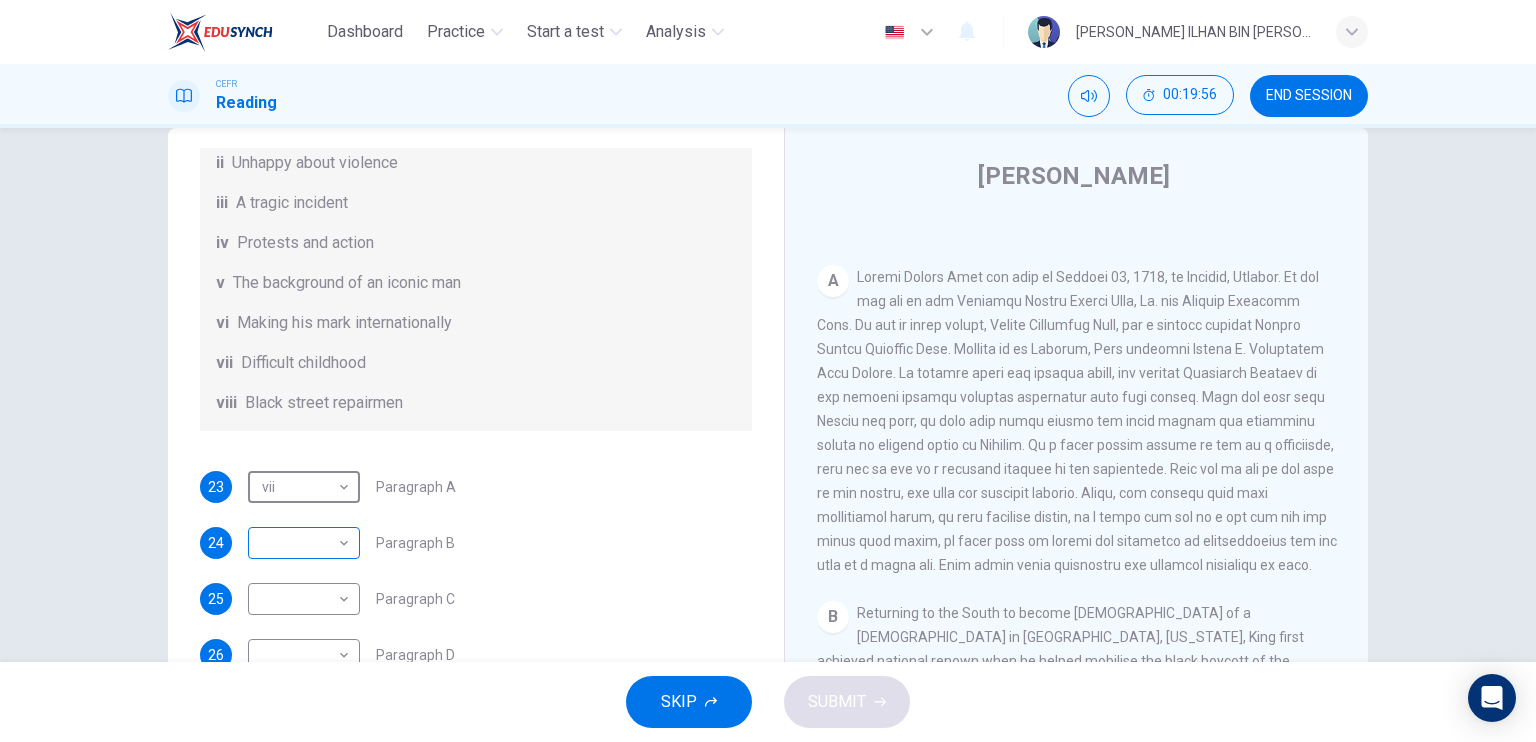 click on "Dashboard Practice Start a test Analysis English en ​ MUHAMMAD OMAR ILHAN BIN OMAR CEFR Reading 00:19:56 END SESSION Questions 23 - 28 The Reading Passage has 6 paragraphs.
Choose the correct heading for each paragraph  A – F , from the list of headings.
Write the correct number,  i – viii , in the spaces below. List of Headings i The memorable speech ii Unhappy about violence iii A tragic incident iv Protests and action v The background of an iconic man vi Making his mark internationally vii Difficult childhood viii Black street repairmen 23 vii vii ​ Paragraph A 24 ​ ​ Paragraph B 25 ​ ​ Paragraph C 26 ​ ​ Paragraph D 27 ​ ​ Paragraph E 28 ​ ​ Paragraph F Martin Luther King CLICK TO ZOOM Click to Zoom A B C D E F SKIP SUBMIT EduSynch - Online Language Proficiency Testing
×
Dashboard Practice Start a test Analysis Notifications © Copyright" at bounding box center (768, 371) 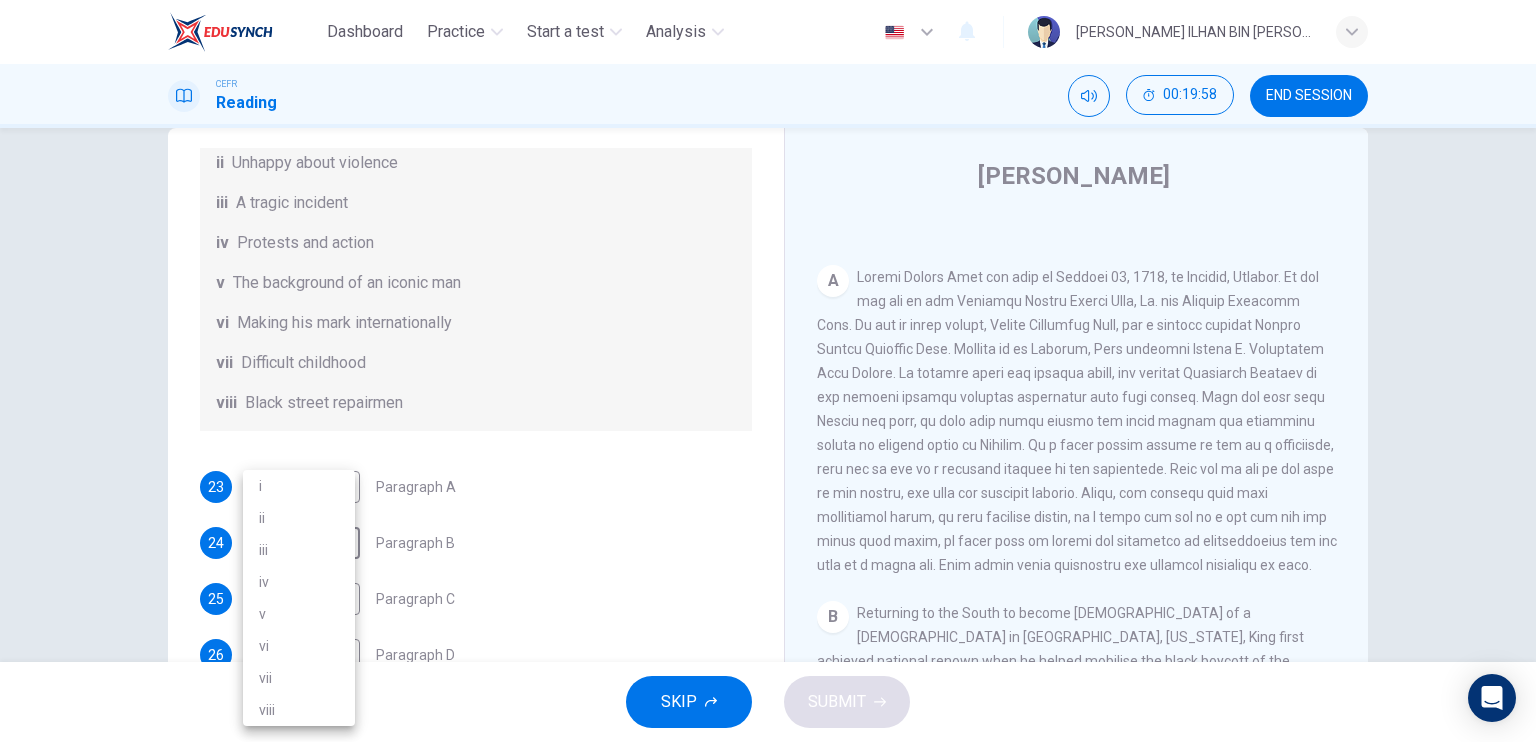 click at bounding box center (768, 371) 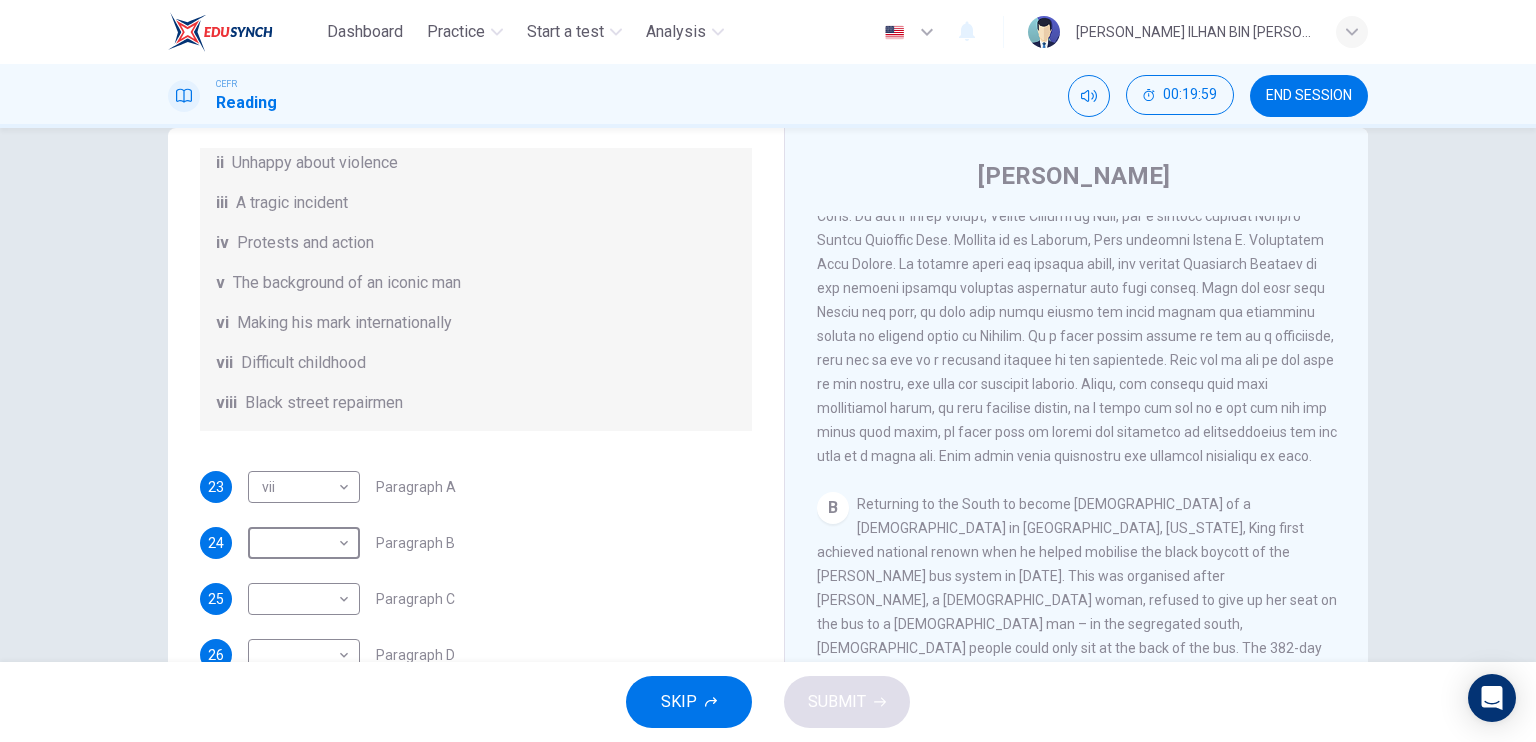 scroll, scrollTop: 572, scrollLeft: 0, axis: vertical 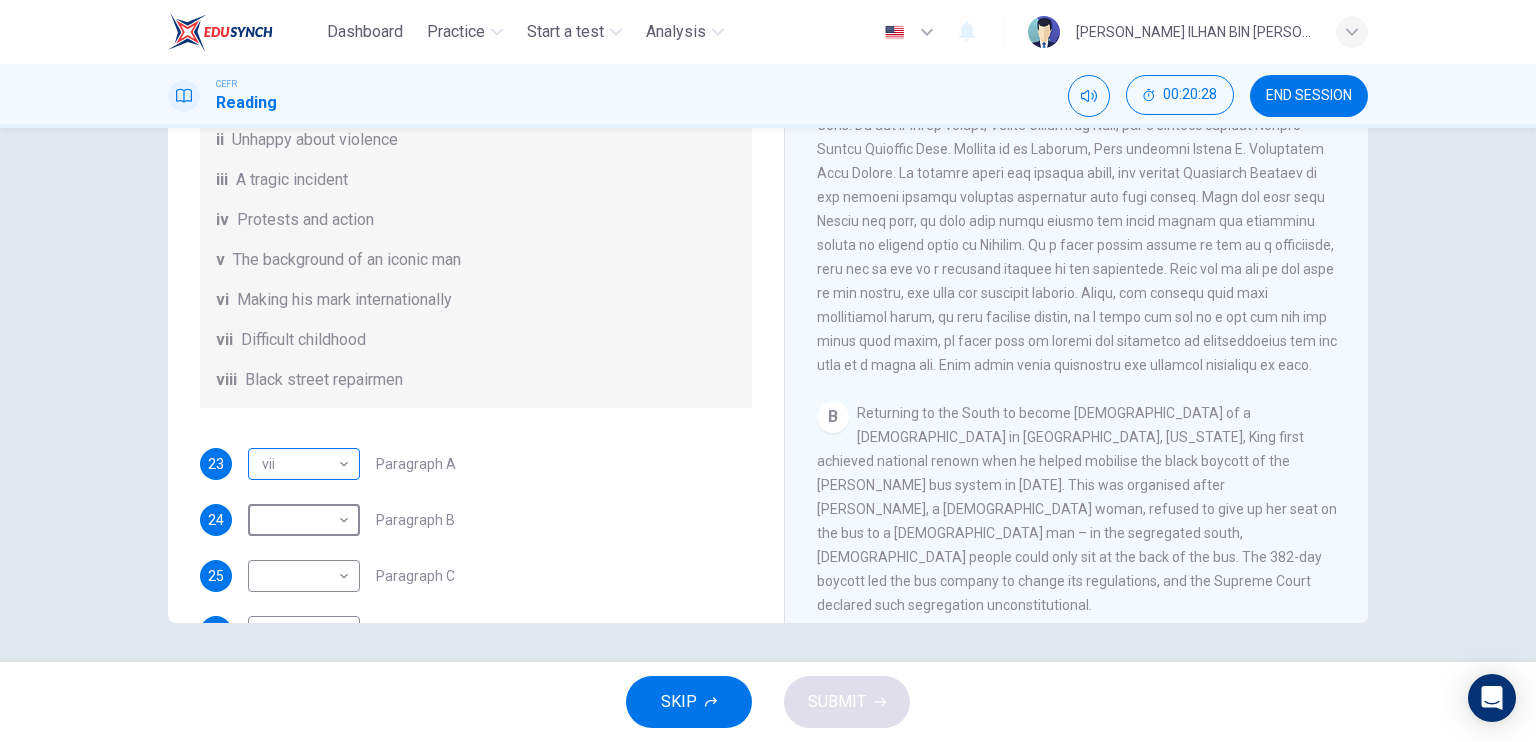 click on "Dashboard Practice Start a test Analysis English en ​ MUHAMMAD OMAR ILHAN BIN OMAR CEFR Reading 00:20:28 END SESSION Questions 23 - 28 The Reading Passage has 6 paragraphs.
Choose the correct heading for each paragraph  A – F , from the list of headings.
Write the correct number,  i – viii , in the spaces below. List of Headings i The memorable speech ii Unhappy about violence iii A tragic incident iv Protests and action v The background of an iconic man vi Making his mark internationally vii Difficult childhood viii Black street repairmen 23 vii vii ​ Paragraph A 24 ​ ​ Paragraph B 25 ​ ​ Paragraph C 26 ​ ​ Paragraph D 27 ​ ​ Paragraph E 28 ​ ​ Paragraph F Martin Luther King CLICK TO ZOOM Click to Zoom A B C D E F SKIP SUBMIT EduSynch - Online Language Proficiency Testing
×
Dashboard Practice Start a test Analysis Notifications © Copyright" at bounding box center (768, 371) 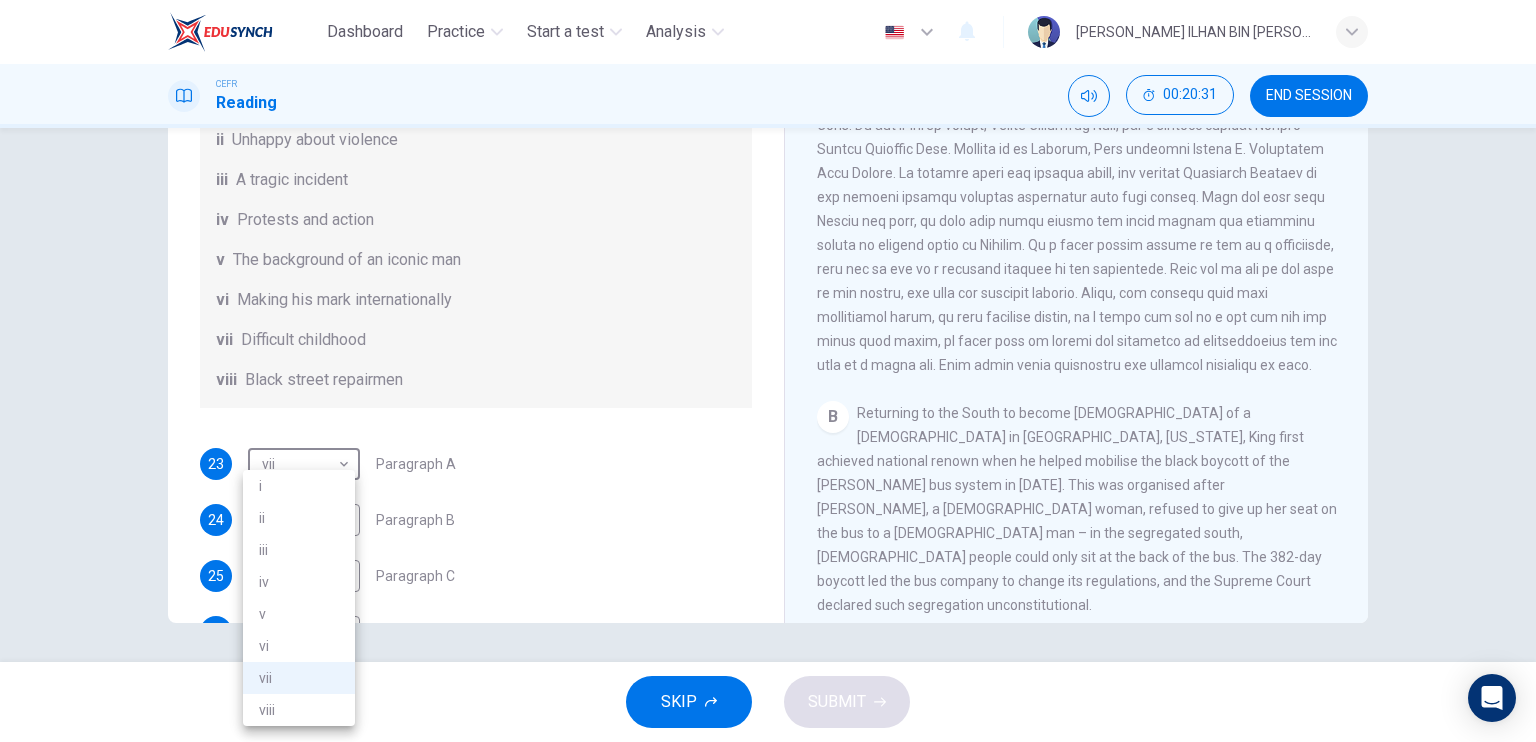 click on "v" at bounding box center [299, 614] 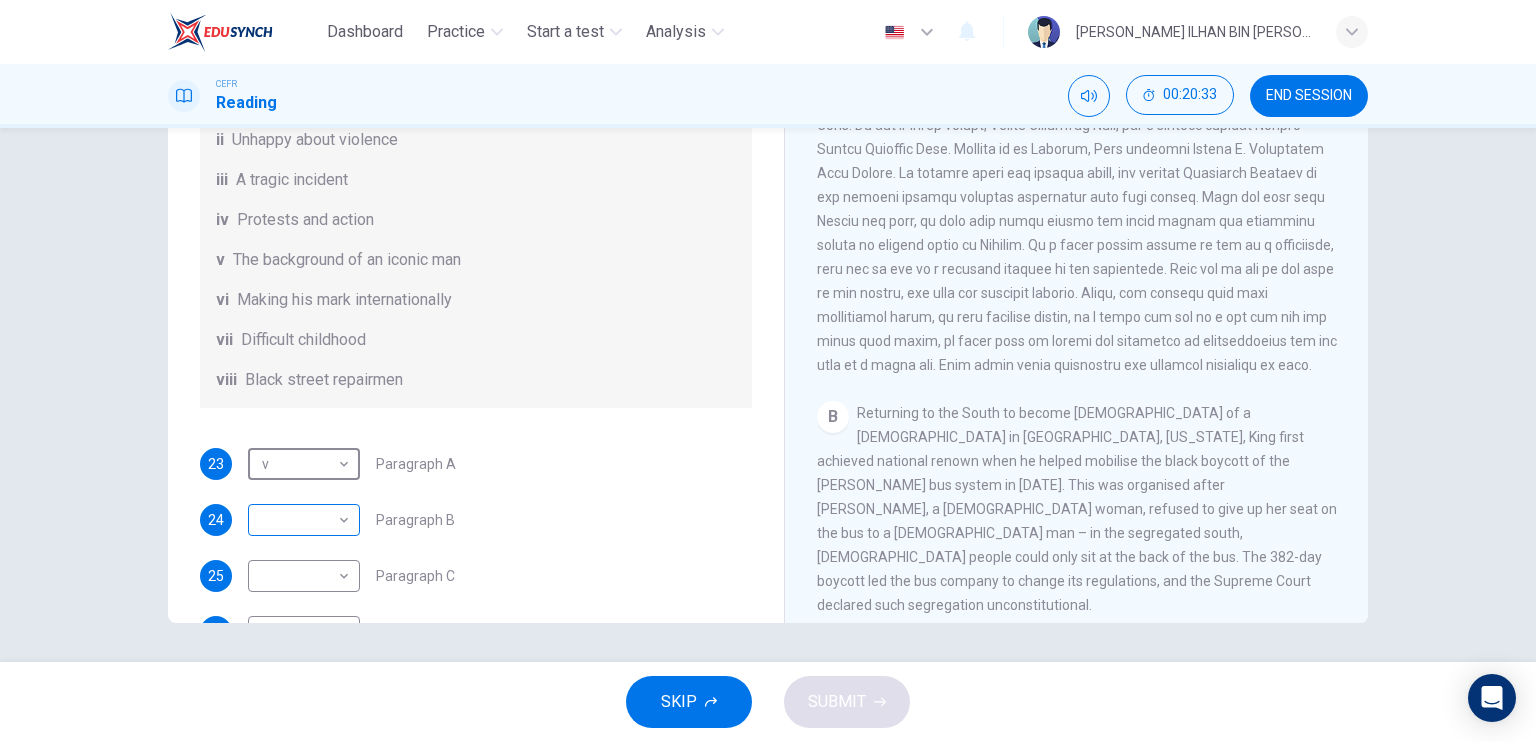 click on "Dashboard Practice Start a test Analysis English en ​ MUHAMMAD OMAR ILHAN BIN OMAR CEFR Reading 00:20:33 END SESSION Questions 23 - 28 The Reading Passage has 6 paragraphs.
Choose the correct heading for each paragraph  A – F , from the list of headings.
Write the correct number,  i – viii , in the spaces below. List of Headings i The memorable speech ii Unhappy about violence iii A tragic incident iv Protests and action v The background of an iconic man vi Making his mark internationally vii Difficult childhood viii Black street repairmen 23 v v ​ Paragraph A 24 ​ ​ Paragraph B 25 ​ ​ Paragraph C 26 ​ ​ Paragraph D 27 ​ ​ Paragraph E 28 ​ ​ Paragraph F Martin Luther King CLICK TO ZOOM Click to Zoom A B C D E F SKIP SUBMIT EduSynch - Online Language Proficiency Testing
×
Dashboard Practice Start a test Analysis Notifications © Copyright  2025" at bounding box center (768, 371) 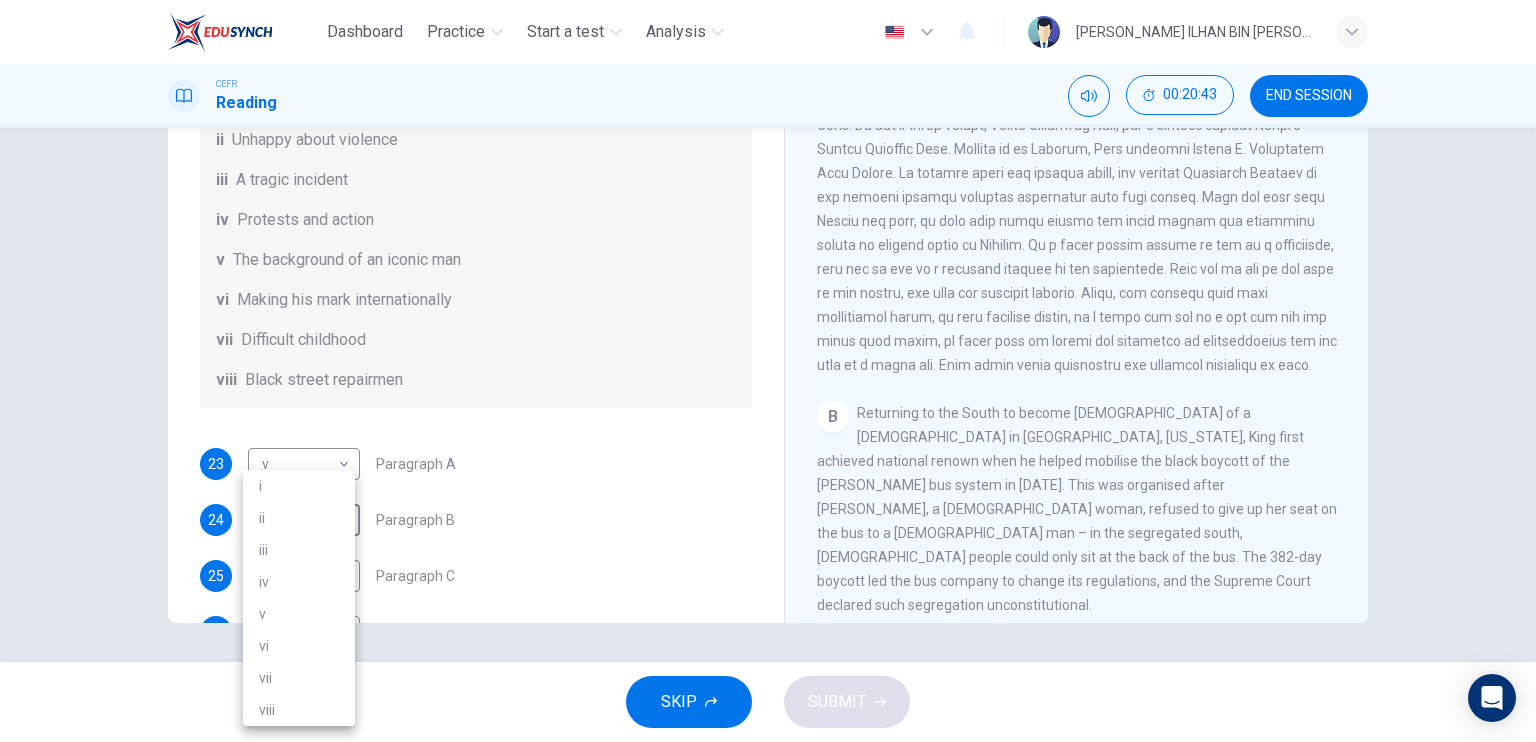 click on "vi" at bounding box center (299, 646) 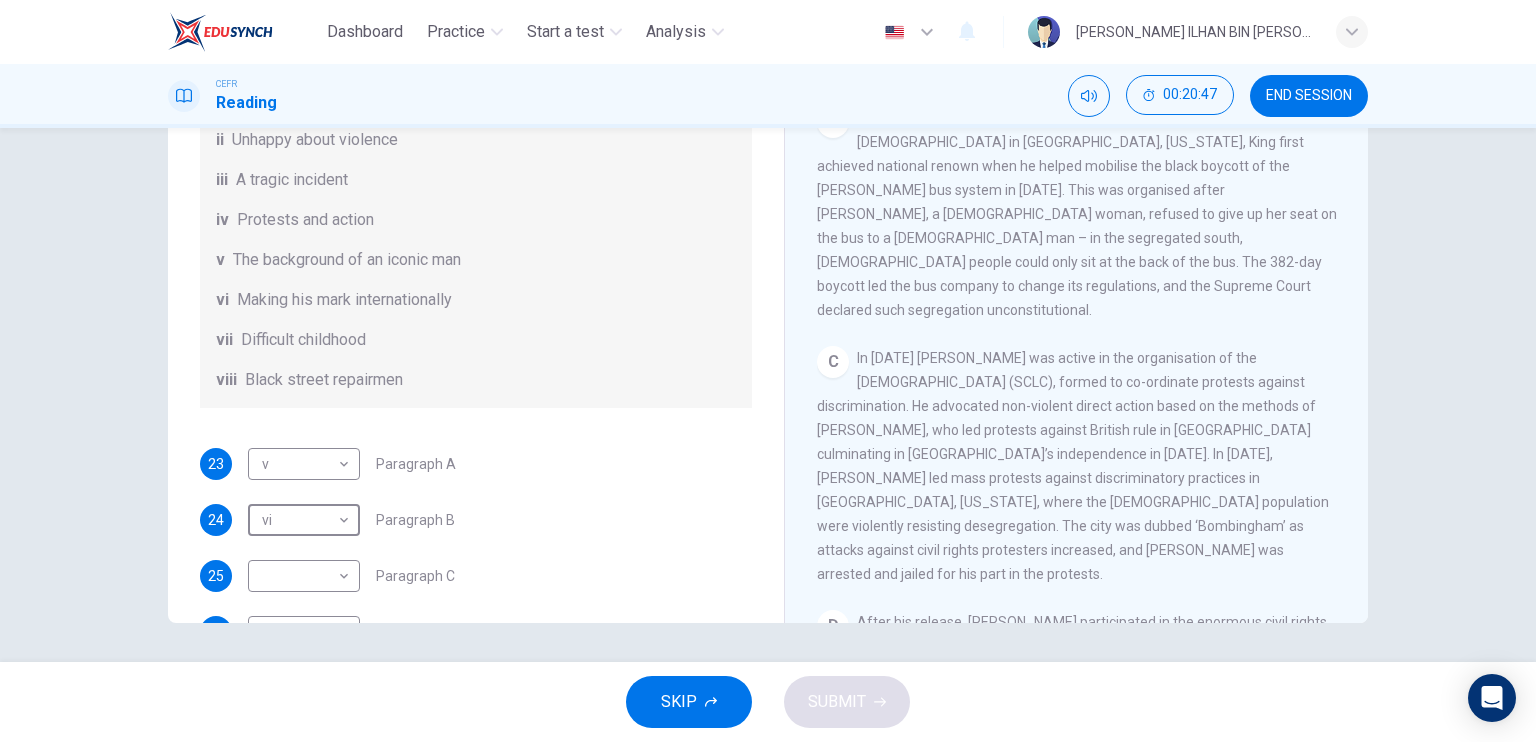 scroll, scrollTop: 672, scrollLeft: 0, axis: vertical 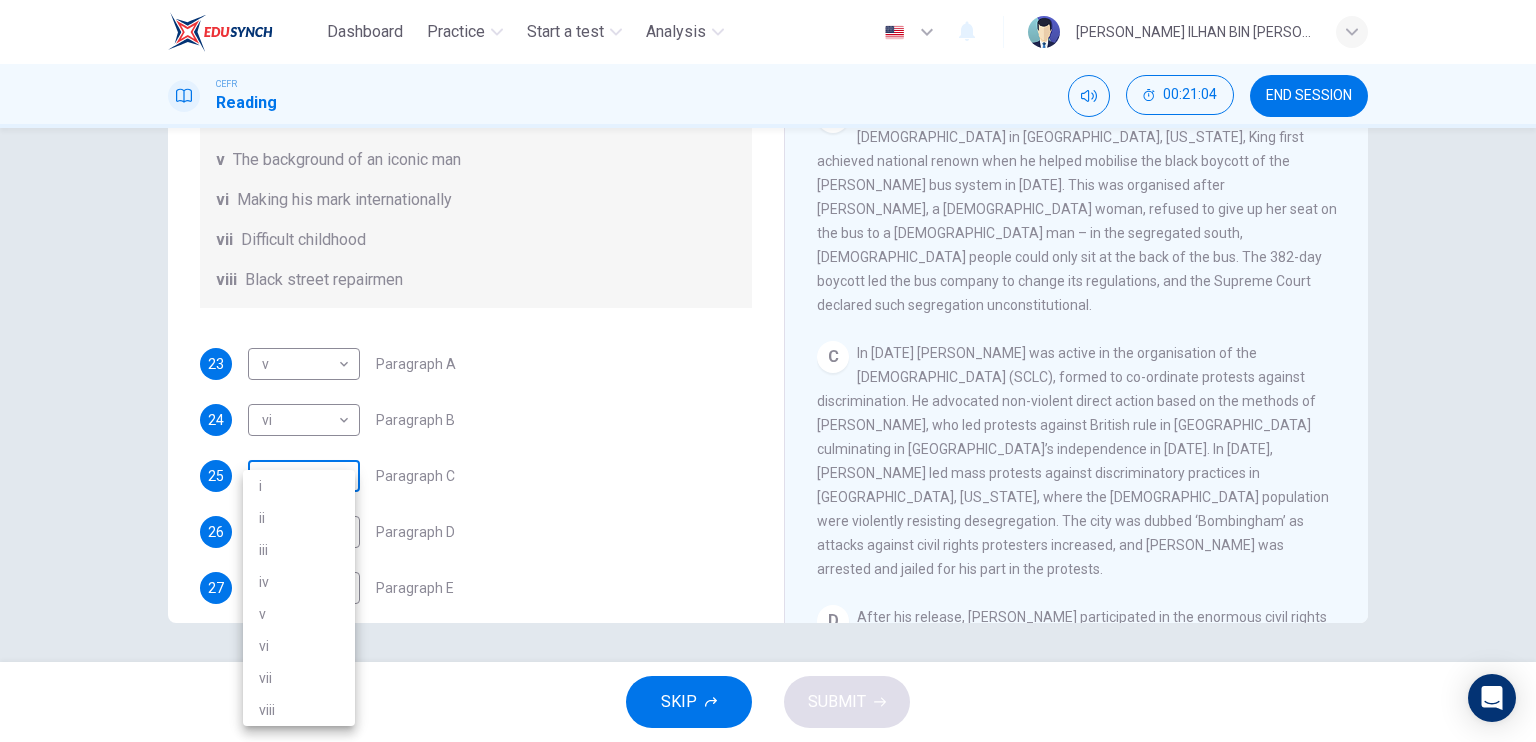 click on "Dashboard Practice Start a test Analysis English en ​ MUHAMMAD OMAR ILHAN BIN OMAR CEFR Reading 00:21:04 END SESSION Questions 23 - 28 The Reading Passage has 6 paragraphs.
Choose the correct heading for each paragraph  A – F , from the list of headings.
Write the correct number,  i – viii , in the spaces below. List of Headings i The memorable speech ii Unhappy about violence iii A tragic incident iv Protests and action v The background of an iconic man vi Making his mark internationally vii Difficult childhood viii Black street repairmen 23 v v ​ Paragraph A 24 vi vi ​ Paragraph B 25 ​ ​ Paragraph C 26 ​ ​ Paragraph D 27 ​ ​ Paragraph E 28 ​ ​ Paragraph F Martin Luther King CLICK TO ZOOM Click to Zoom A B C D E F SKIP SUBMIT EduSynch - Online Language Proficiency Testing
×
Dashboard Practice Start a test Analysis Notifications © Copyright  2025" at bounding box center [768, 371] 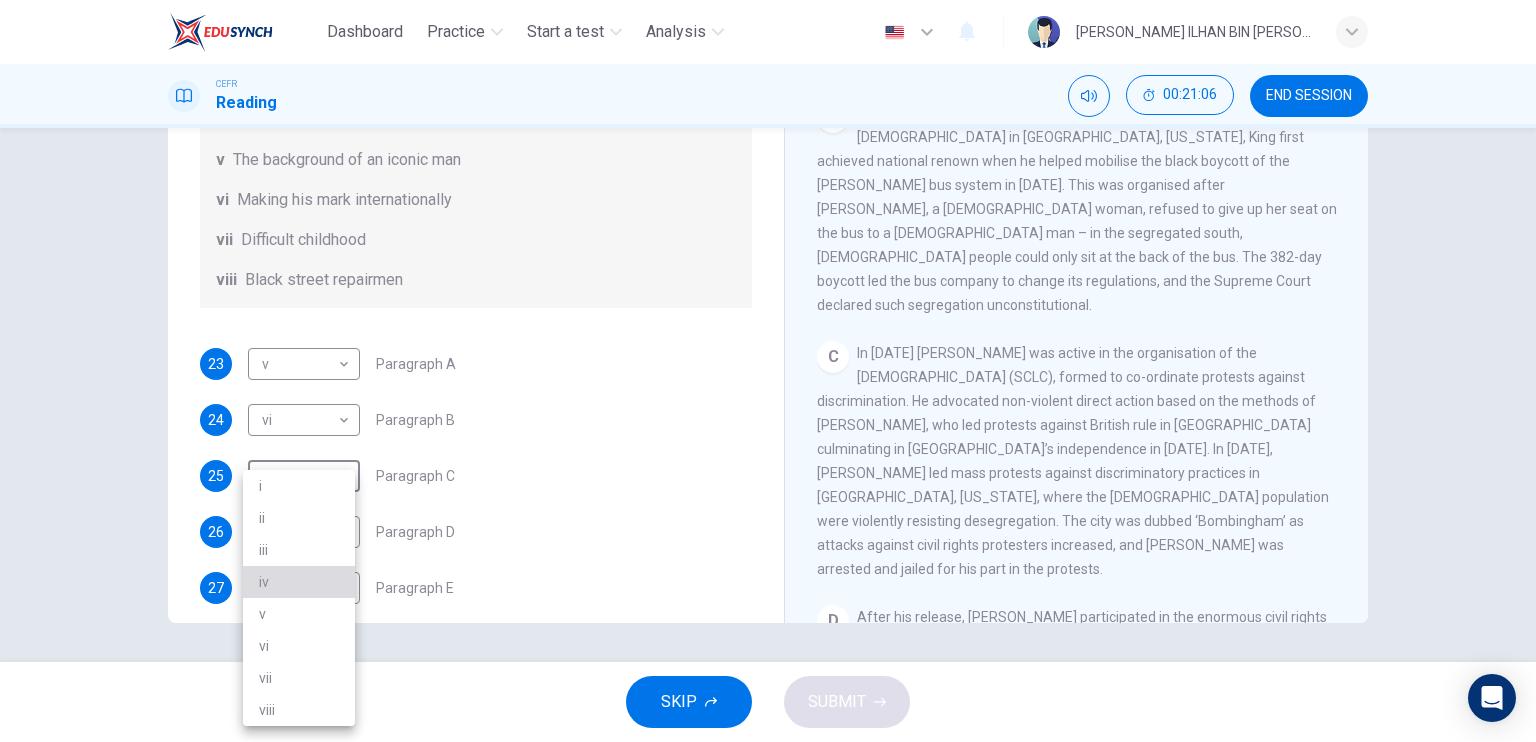 click on "iv" at bounding box center (299, 582) 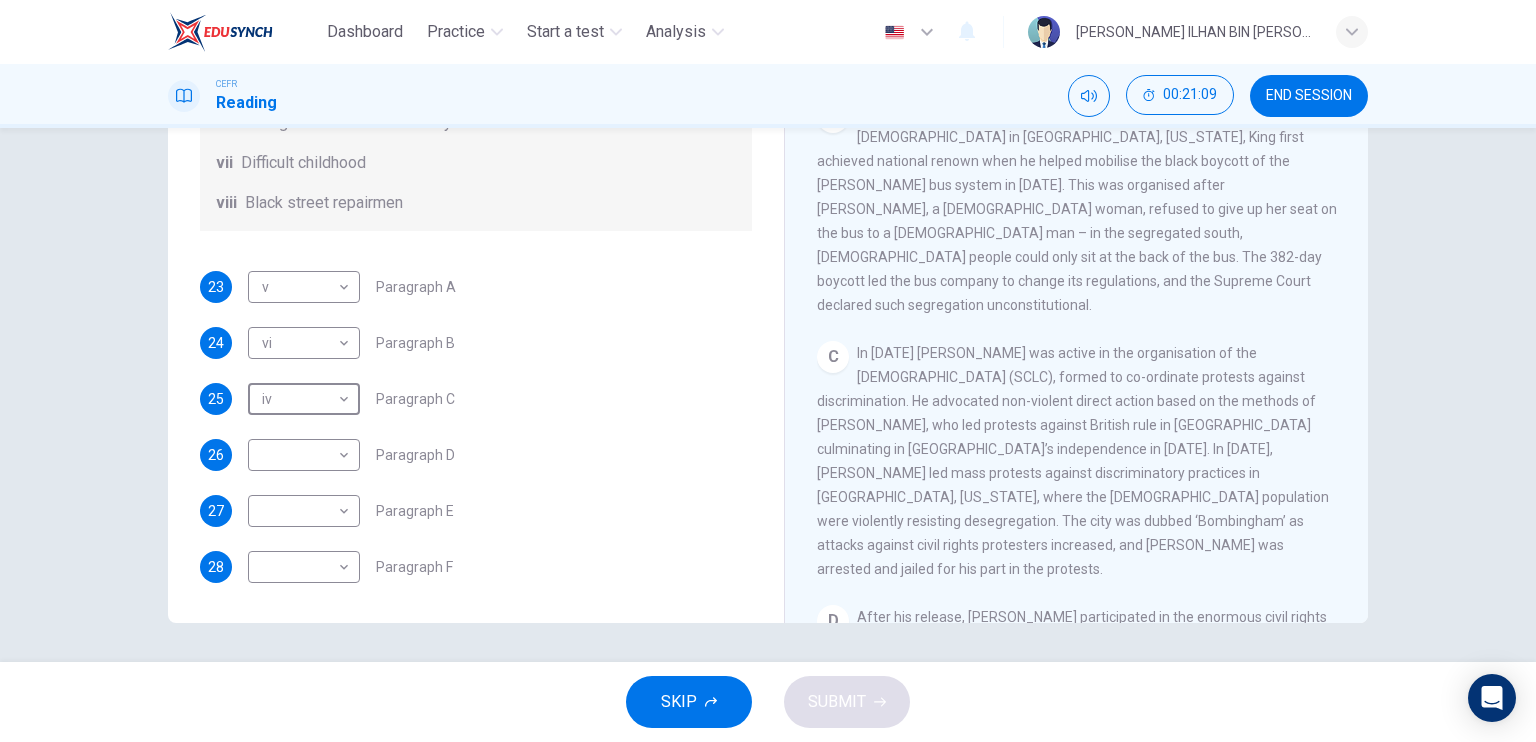scroll, scrollTop: 352, scrollLeft: 0, axis: vertical 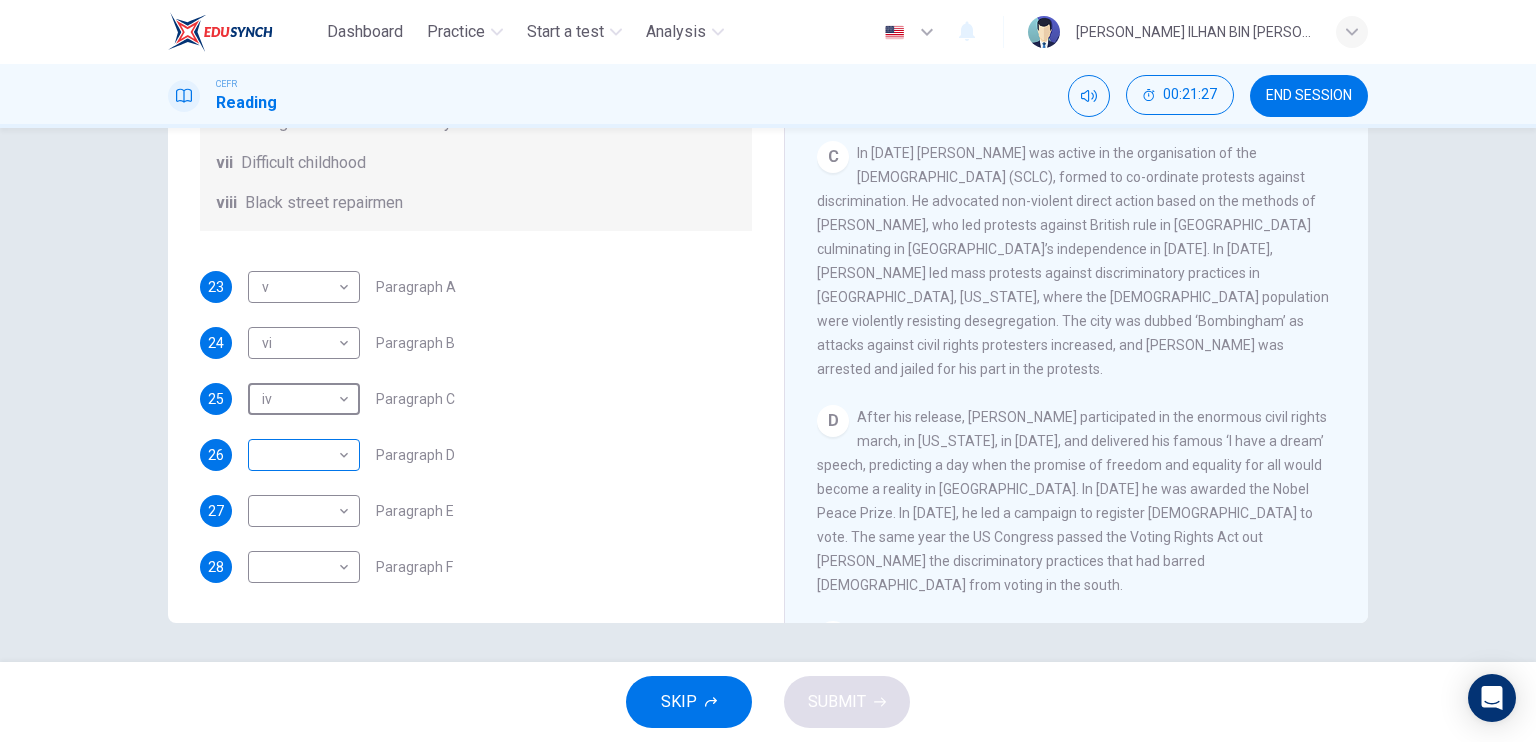 click on "Dashboard Practice Start a test Analysis English en ​ MUHAMMAD OMAR ILHAN BIN OMAR CEFR Reading 00:21:27 END SESSION Questions 23 - 28 The Reading Passage has 6 paragraphs.
Choose the correct heading for each paragraph  A – F , from the list of headings.
Write the correct number,  i – viii , in the spaces below. List of Headings i The memorable speech ii Unhappy about violence iii A tragic incident iv Protests and action v The background of an iconic man vi Making his mark internationally vii Difficult childhood viii Black street repairmen 23 v v ​ Paragraph A 24 vi vi ​ Paragraph B 25 iv iv ​ Paragraph C 26 ​ ​ Paragraph D 27 ​ ​ Paragraph E 28 ​ ​ Paragraph F Martin Luther King CLICK TO ZOOM Click to Zoom A B C D E F SKIP SUBMIT EduSynch - Online Language Proficiency Testing
×
Dashboard Practice Start a test Analysis Notifications © Copyright" at bounding box center [768, 371] 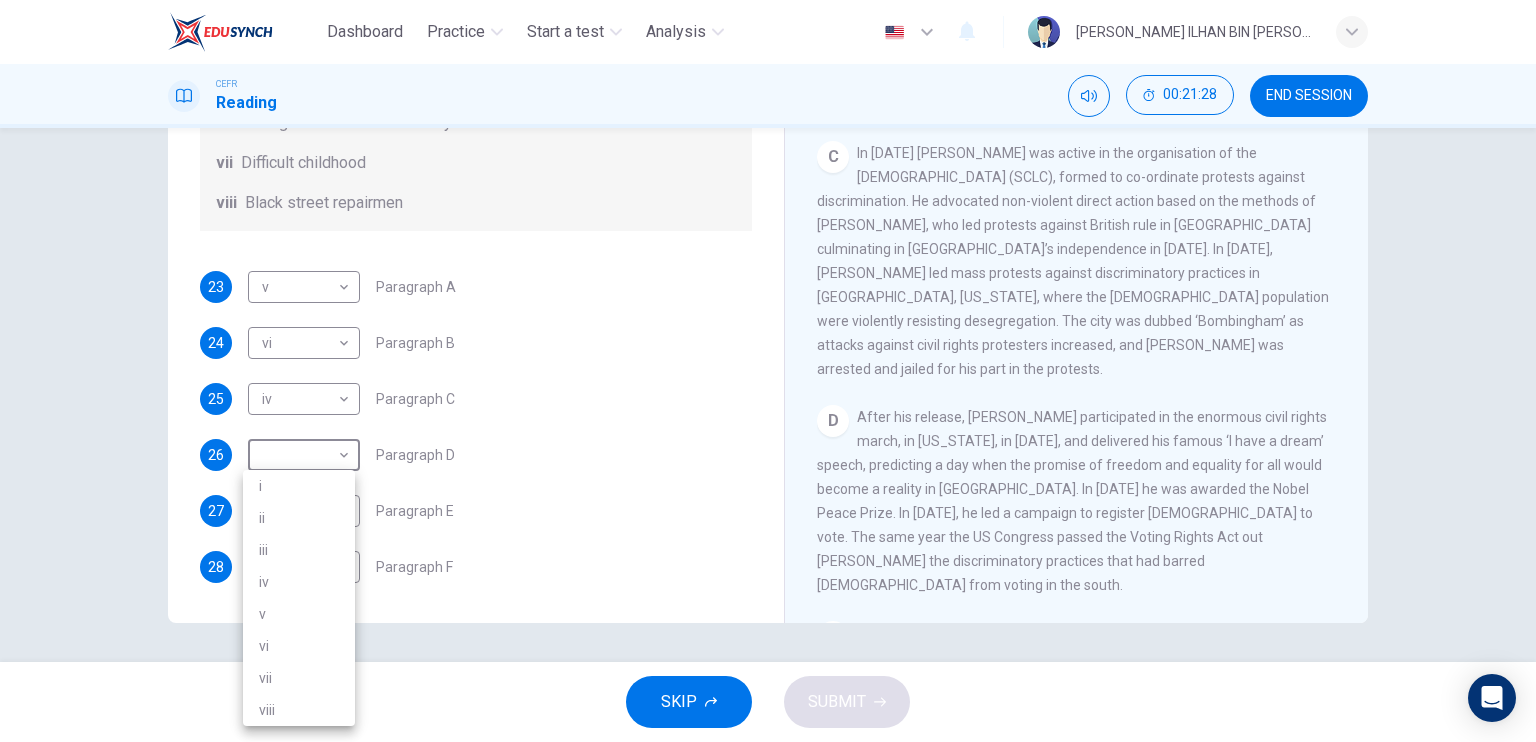 click at bounding box center [768, 371] 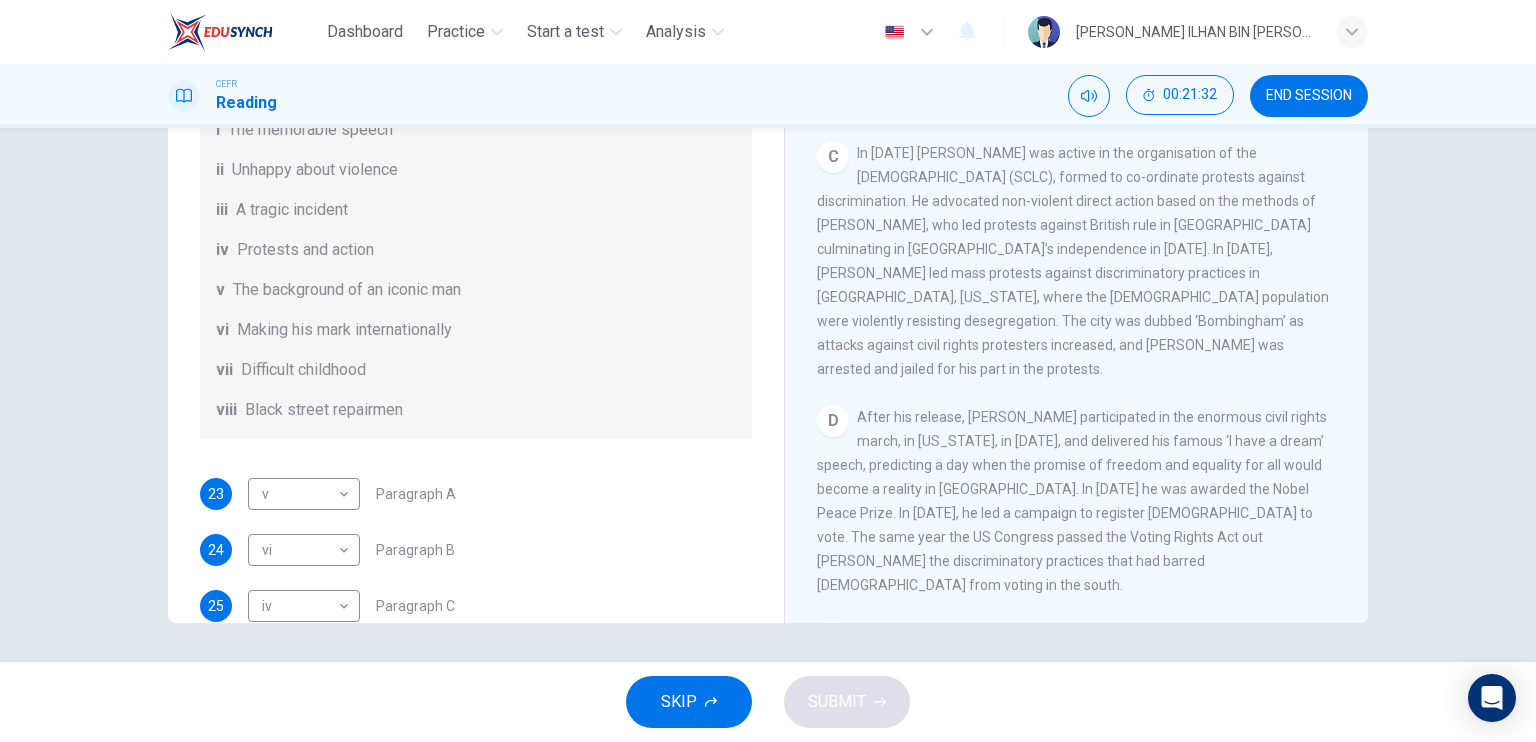 scroll, scrollTop: 352, scrollLeft: 0, axis: vertical 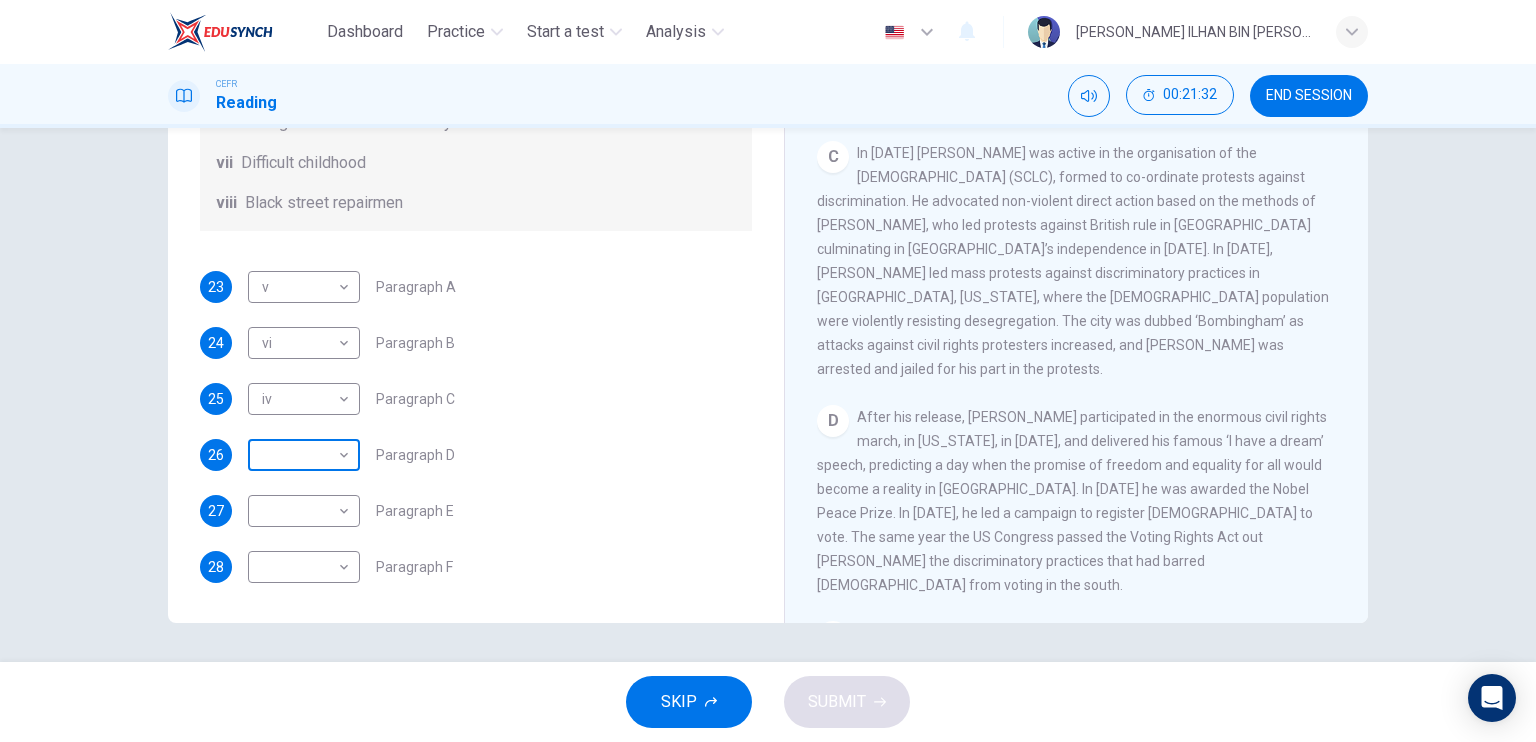 click on "Dashboard Practice Start a test Analysis English en ​ MUHAMMAD OMAR ILHAN BIN OMAR CEFR Reading 00:21:32 END SESSION Questions 23 - 28 The Reading Passage has 6 paragraphs.
Choose the correct heading for each paragraph  A – F , from the list of headings.
Write the correct number,  i – viii , in the spaces below. List of Headings i The memorable speech ii Unhappy about violence iii A tragic incident iv Protests and action v The background of an iconic man vi Making his mark internationally vii Difficult childhood viii Black street repairmen 23 v v ​ Paragraph A 24 vi vi ​ Paragraph B 25 iv iv ​ Paragraph C 26 ​ ​ Paragraph D 27 ​ ​ Paragraph E 28 ​ ​ Paragraph F Martin Luther King CLICK TO ZOOM Click to Zoom A B C D E F SKIP SUBMIT EduSynch - Online Language Proficiency Testing
×
Dashboard Practice Start a test Analysis Notifications © Copyright" at bounding box center [768, 371] 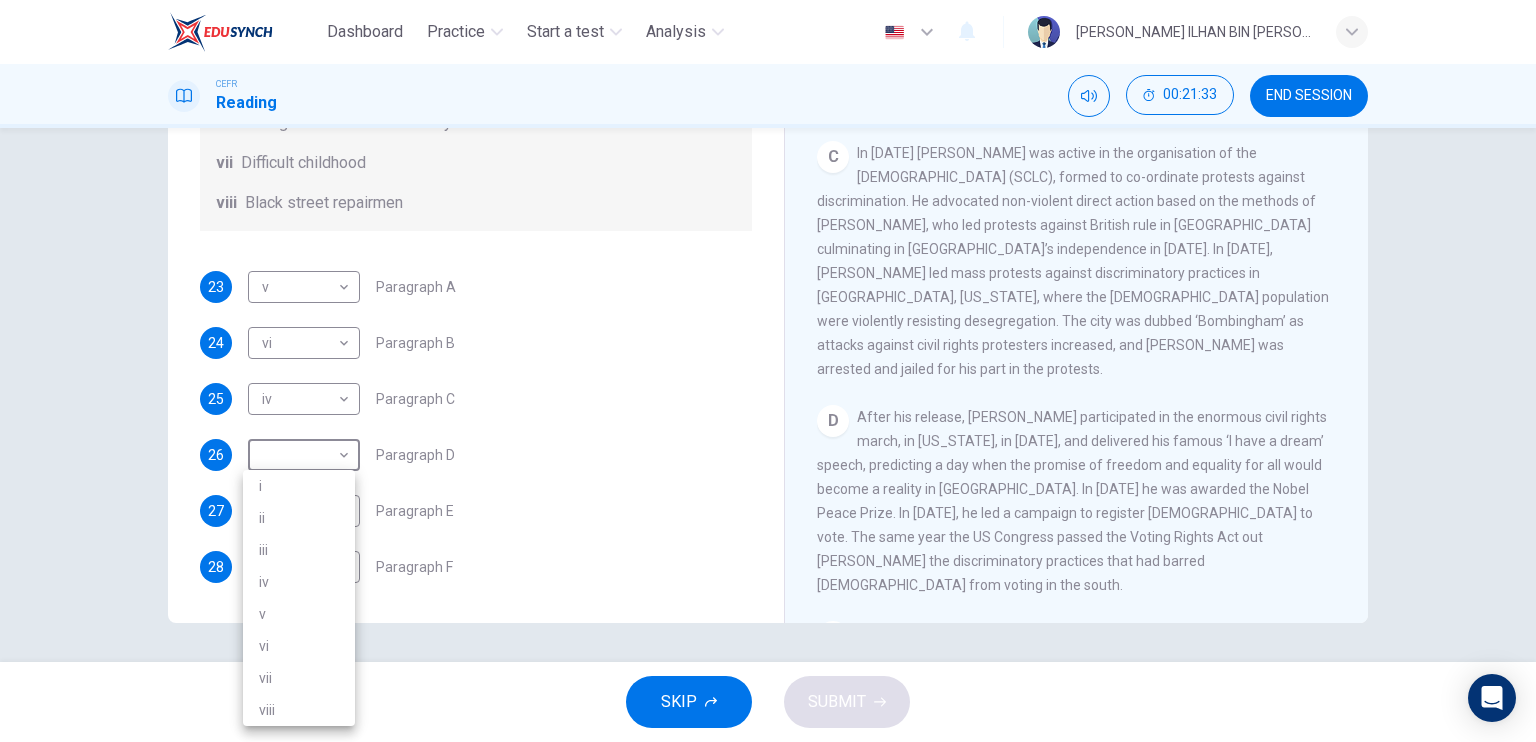 click on "i" at bounding box center [299, 486] 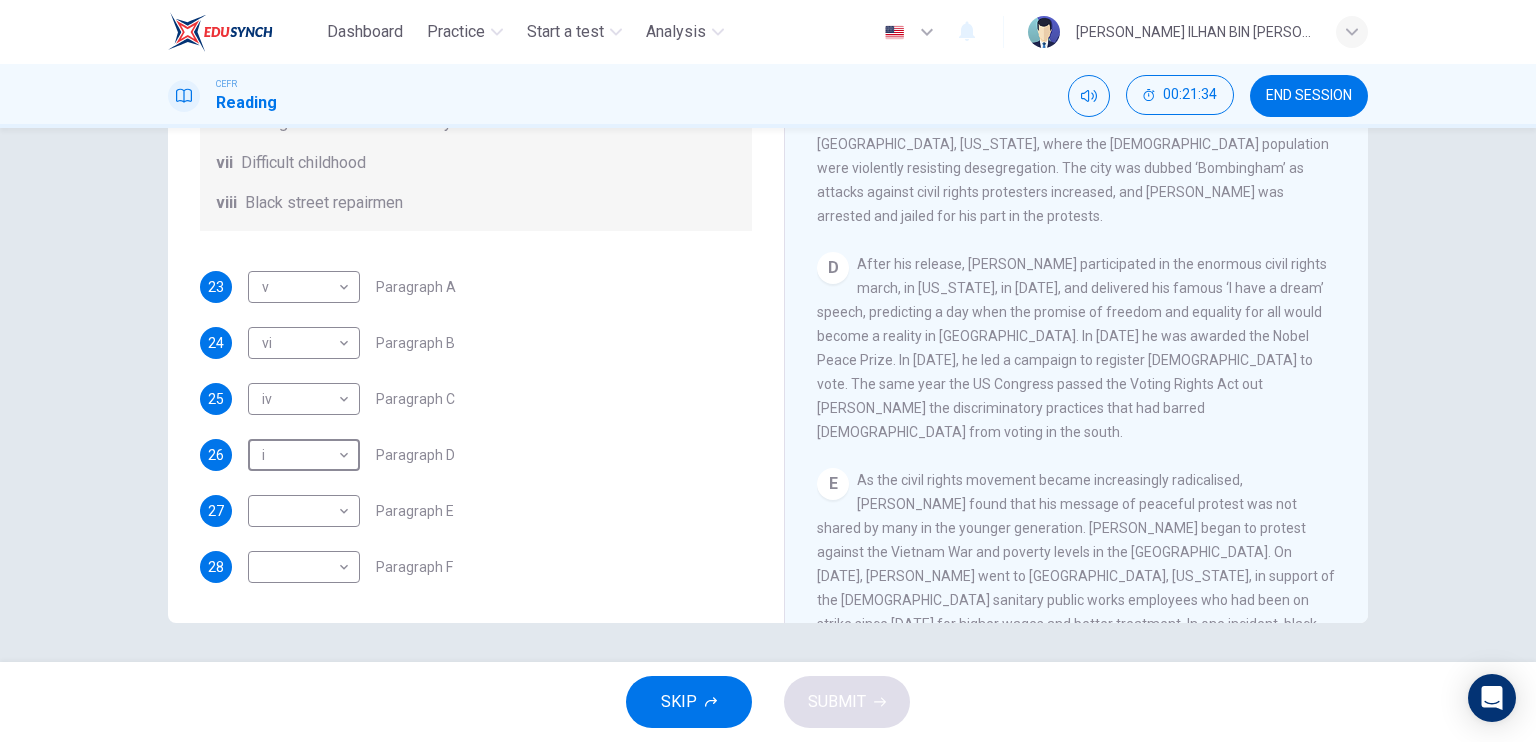 scroll, scrollTop: 1072, scrollLeft: 0, axis: vertical 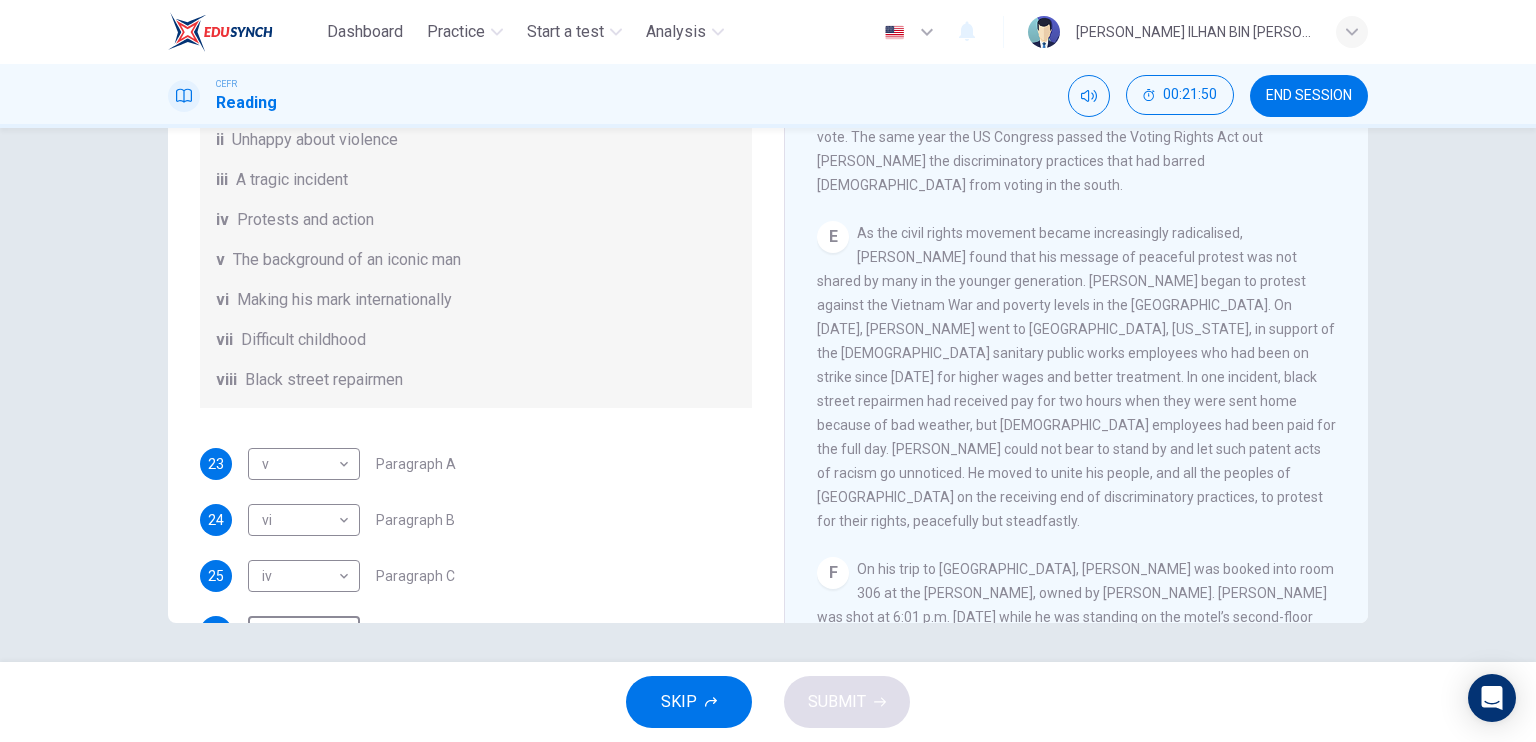 click on "As the civil rights movement became increasingly radicalised, King found that his message of peaceful protest was not shared by many in the younger generation. King began to protest against the Vietnam War and poverty levels in the US. On March 29, 1968, King went to Memphis, Tennessee, in support of the black sanitary public works employees who had been on strike since March 12 for higher wages and better treatment. In one incident, black street repairmen had received pay for two hours when they were sent home because of bad weather, but white employees had been paid for the full day. King could not bear to stand by and let such patent acts of racism go unnoticed. He moved to unite his people, and all the peoples of America on the receiving end of discriminatory practices, to protest for their rights, peacefully but steadfastly." at bounding box center (1076, 377) 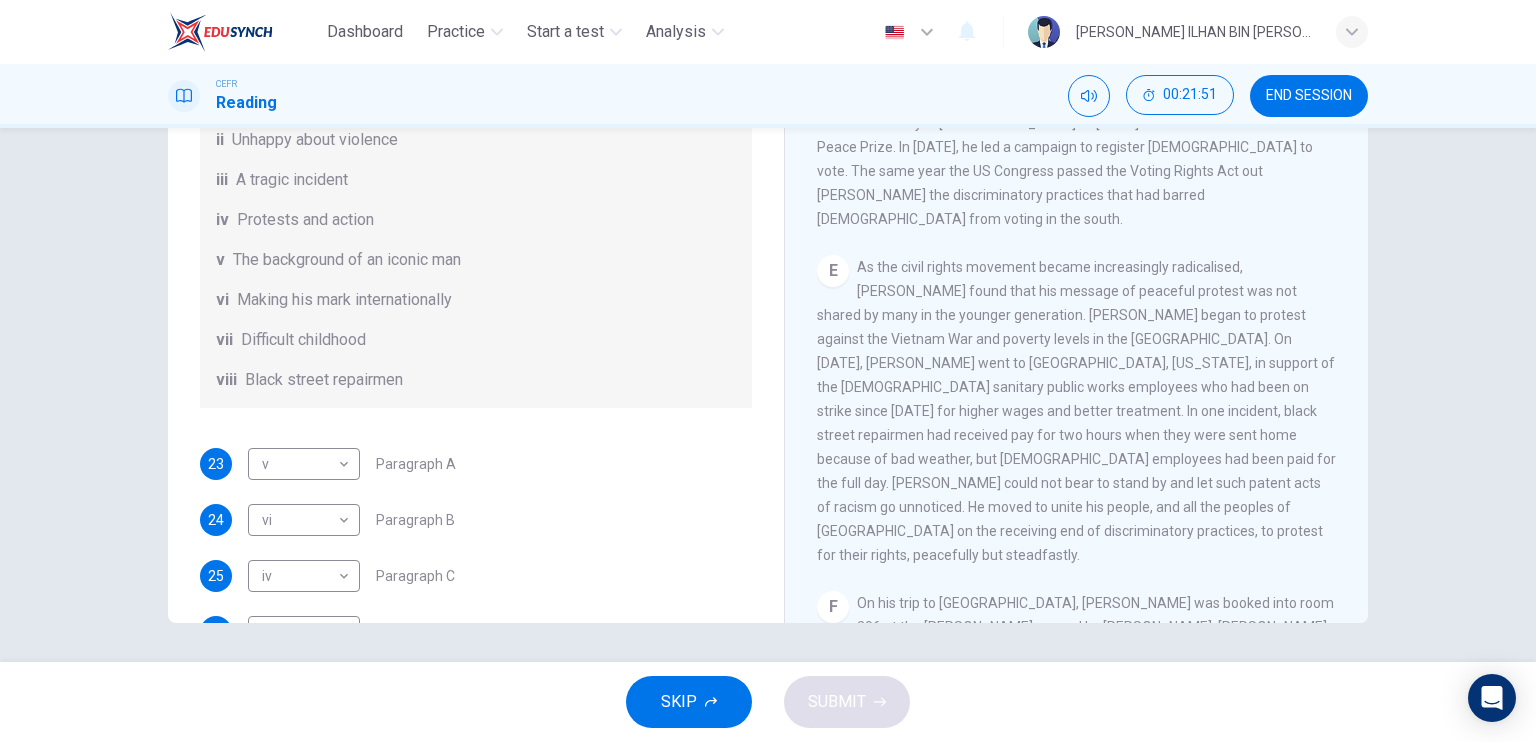 scroll, scrollTop: 1272, scrollLeft: 0, axis: vertical 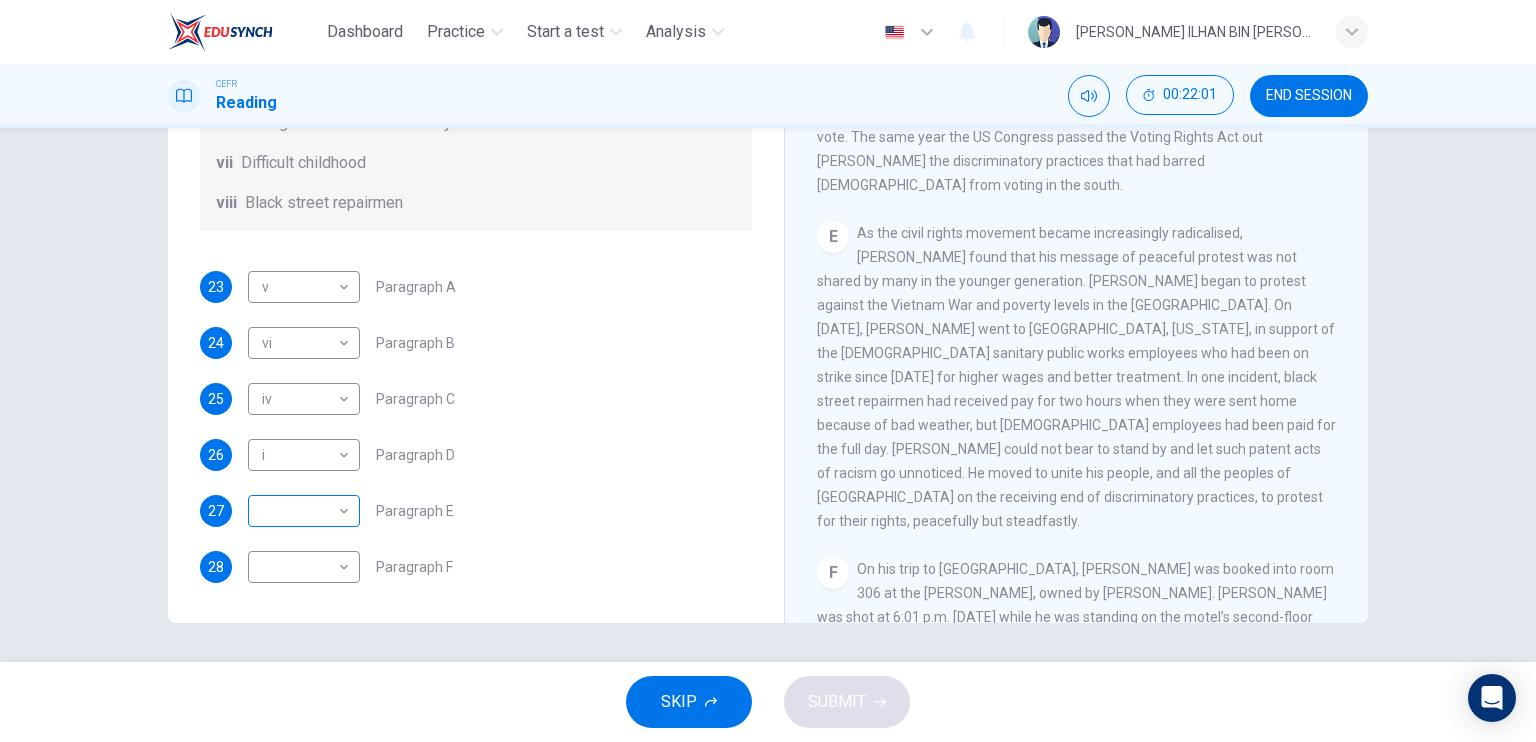 click on "Dashboard Practice Start a test Analysis English en ​ MUHAMMAD OMAR ILHAN BIN OMAR CEFR Reading 00:22:01 END SESSION Questions 23 - 28 The Reading Passage has 6 paragraphs.
Choose the correct heading for each paragraph  A – F , from the list of headings.
Write the correct number,  i – viii , in the spaces below. List of Headings i The memorable speech ii Unhappy about violence iii A tragic incident iv Protests and action v The background of an iconic man vi Making his mark internationally vii Difficult childhood viii Black street repairmen 23 v v ​ Paragraph A 24 vi vi ​ Paragraph B 25 iv iv ​ Paragraph C 26 i i ​ Paragraph D 27 ​ ​ Paragraph E 28 ​ ​ Paragraph F Martin Luther King CLICK TO ZOOM Click to Zoom A B C D E F SKIP SUBMIT EduSynch - Online Language Proficiency Testing
×
Dashboard Practice Start a test Analysis Notifications © Copyright" at bounding box center [768, 371] 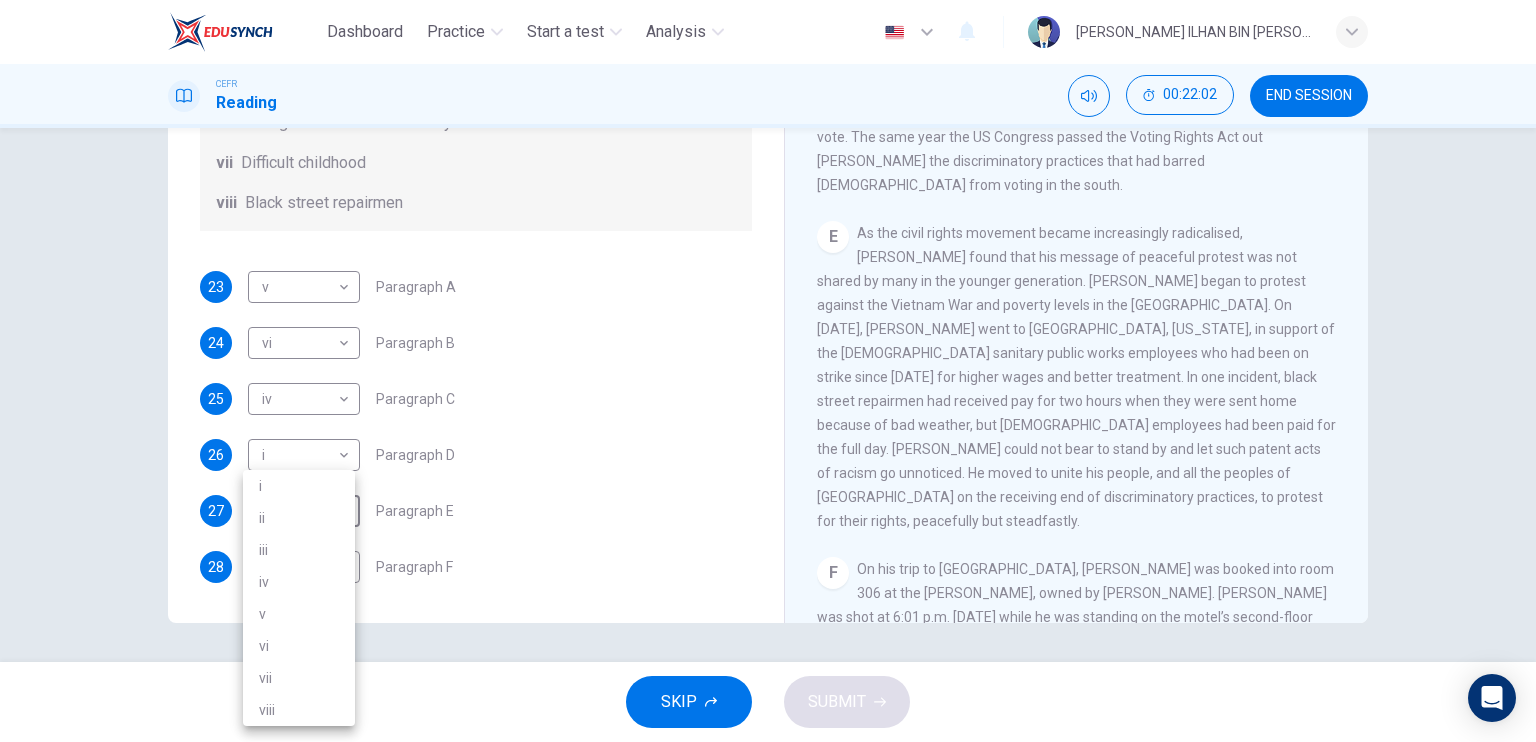 click on "ii" at bounding box center [299, 518] 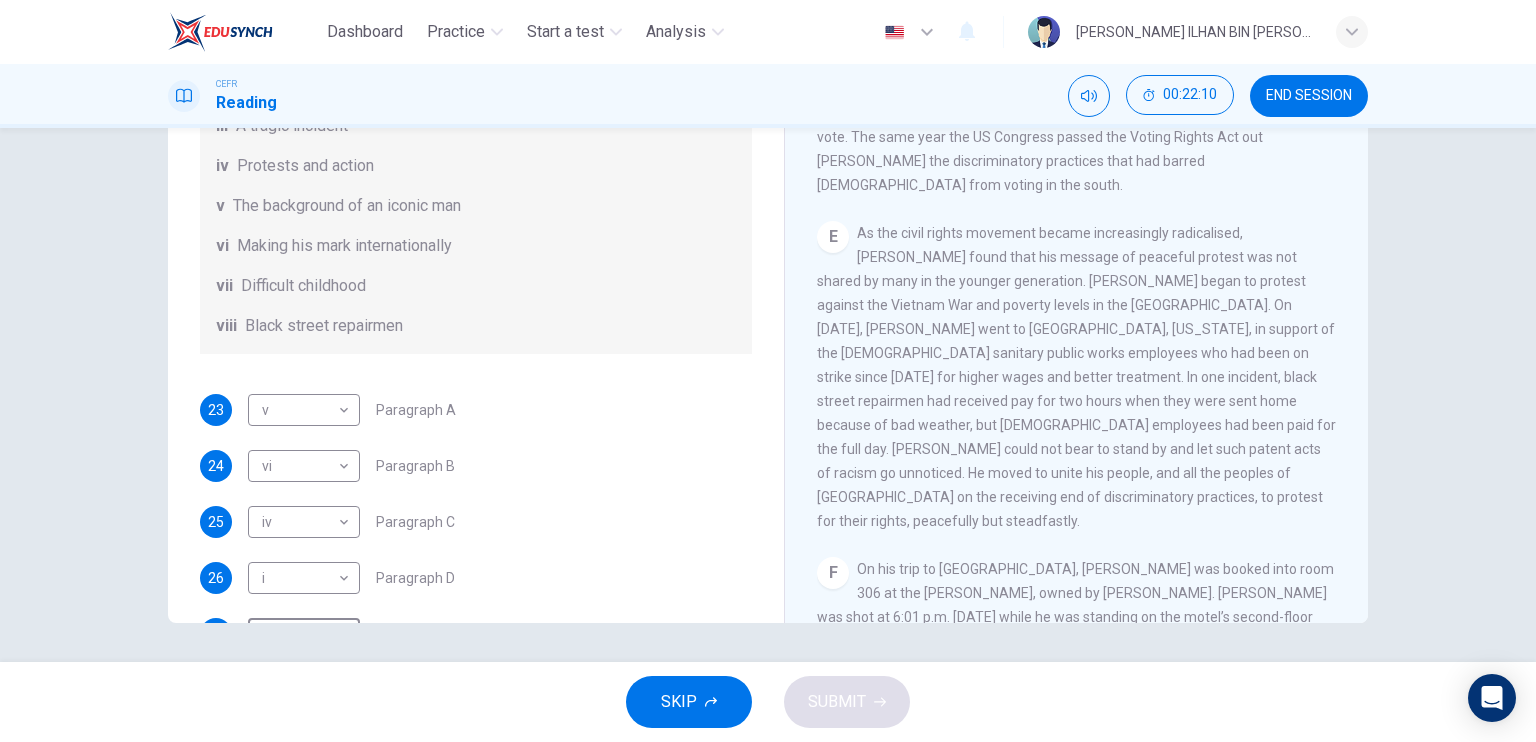 scroll, scrollTop: 352, scrollLeft: 0, axis: vertical 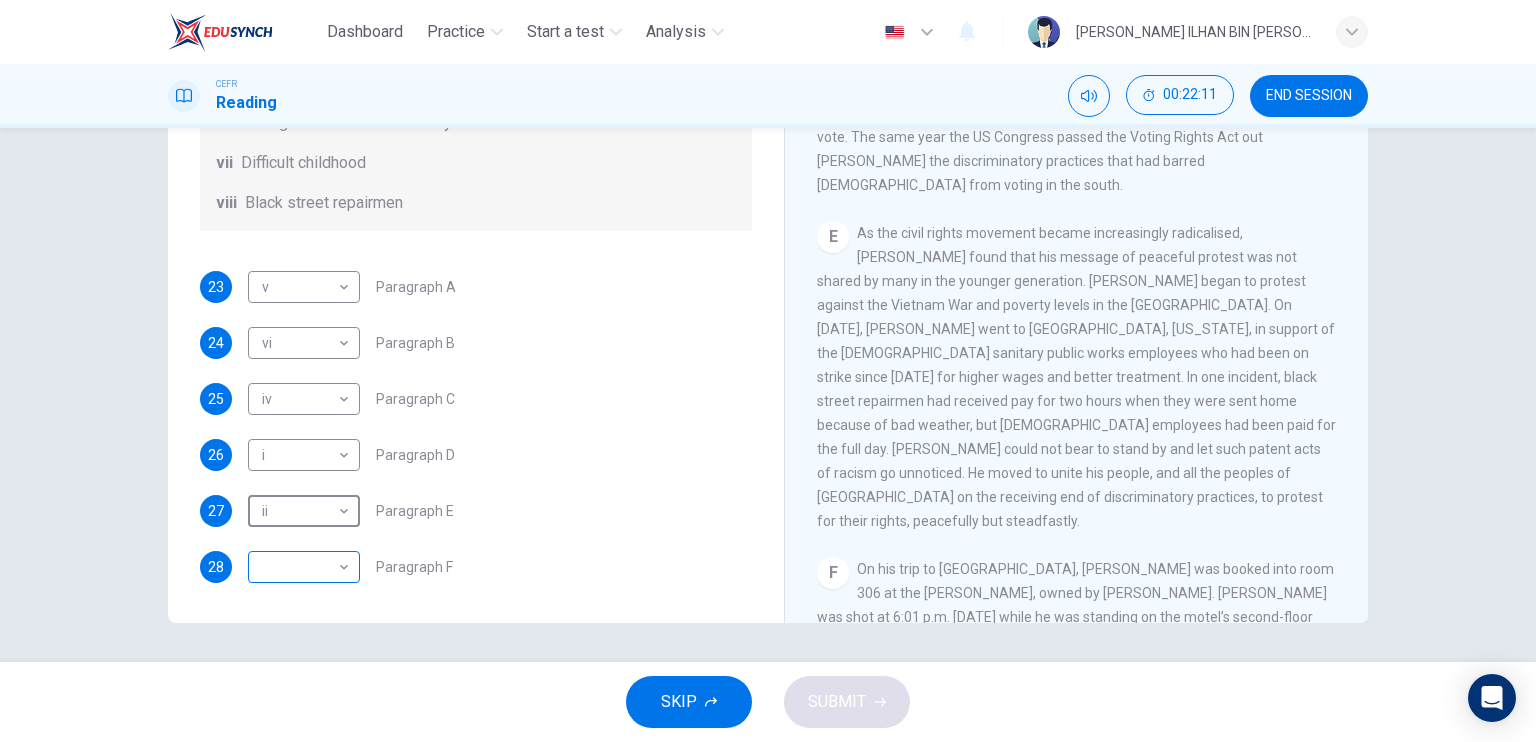 click on "Dashboard Practice Start a test Analysis English en ​ MUHAMMAD OMAR ILHAN BIN OMAR CEFR Reading 00:22:11 END SESSION Questions 23 - 28 The Reading Passage has 6 paragraphs.
Choose the correct heading for each paragraph  A – F , from the list of headings.
Write the correct number,  i – viii , in the spaces below. List of Headings i The memorable speech ii Unhappy about violence iii A tragic incident iv Protests and action v The background of an iconic man vi Making his mark internationally vii Difficult childhood viii Black street repairmen 23 v v ​ Paragraph A 24 vi vi ​ Paragraph B 25 iv iv ​ Paragraph C 26 i i ​ Paragraph D 27 ii ii ​ Paragraph E 28 ​ ​ Paragraph F Martin Luther King CLICK TO ZOOM Click to Zoom A B C D E F SKIP SUBMIT EduSynch - Online Language Proficiency Testing
×
Dashboard Practice Start a test Analysis Notifications © Copyright" at bounding box center (768, 371) 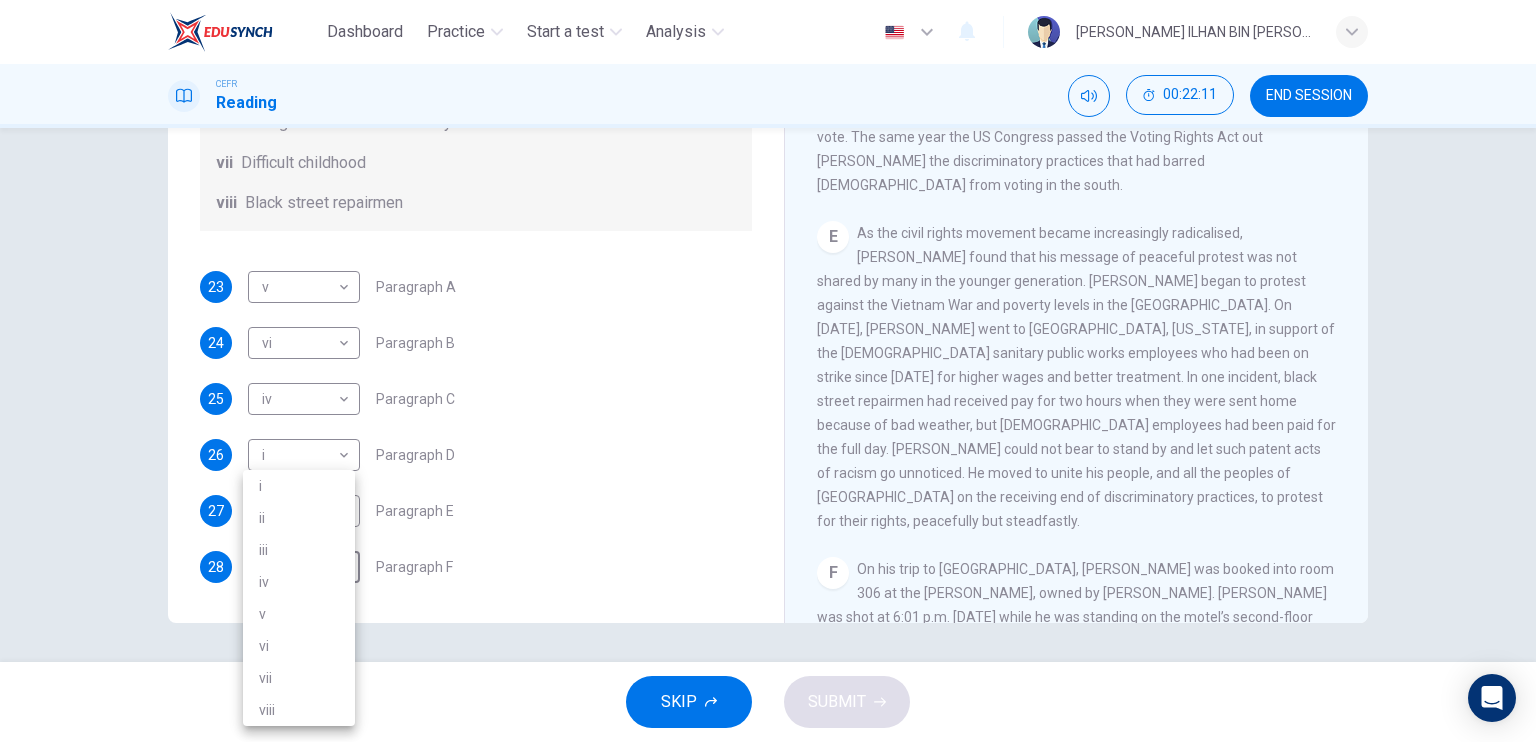 click on "iii" at bounding box center [299, 550] 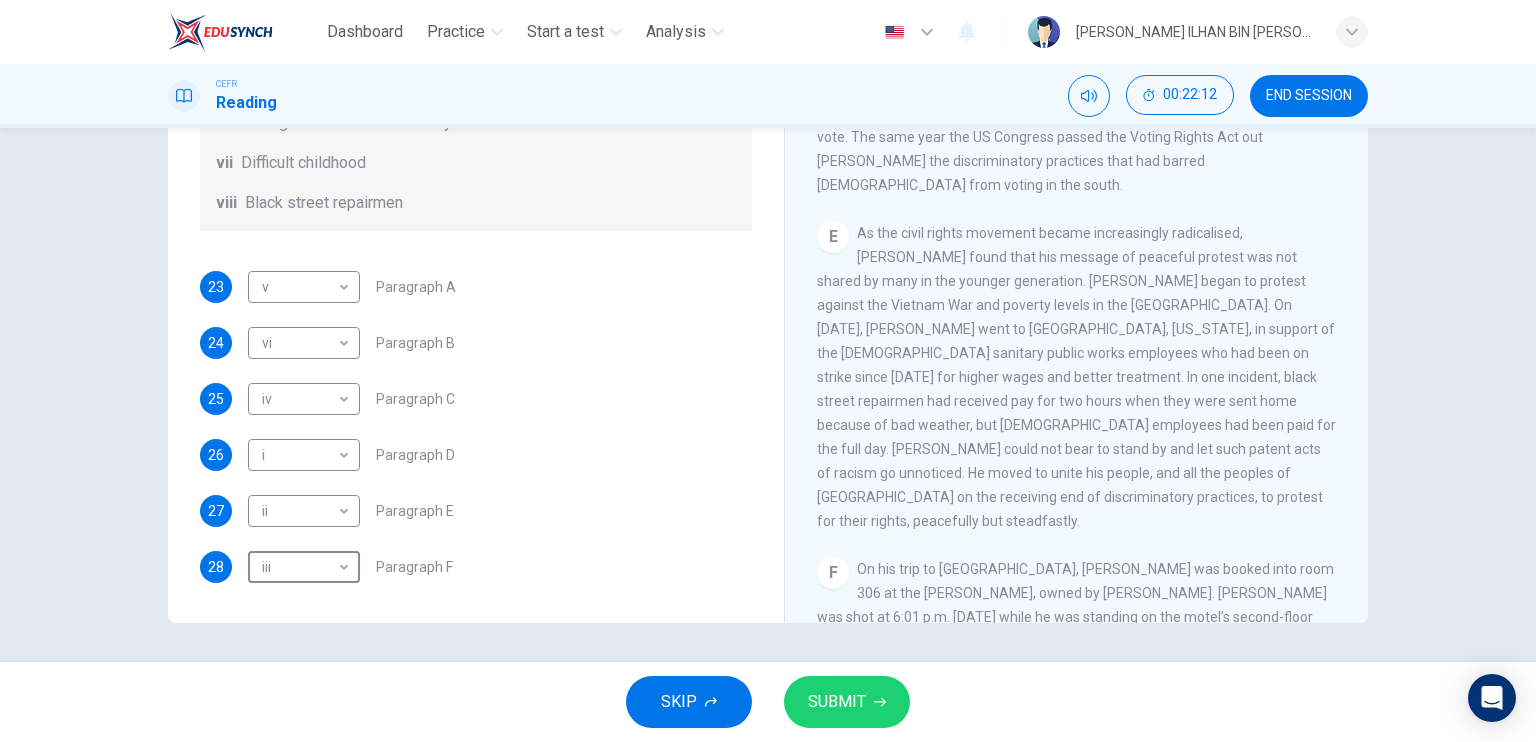 click on "SUBMIT" at bounding box center (847, 702) 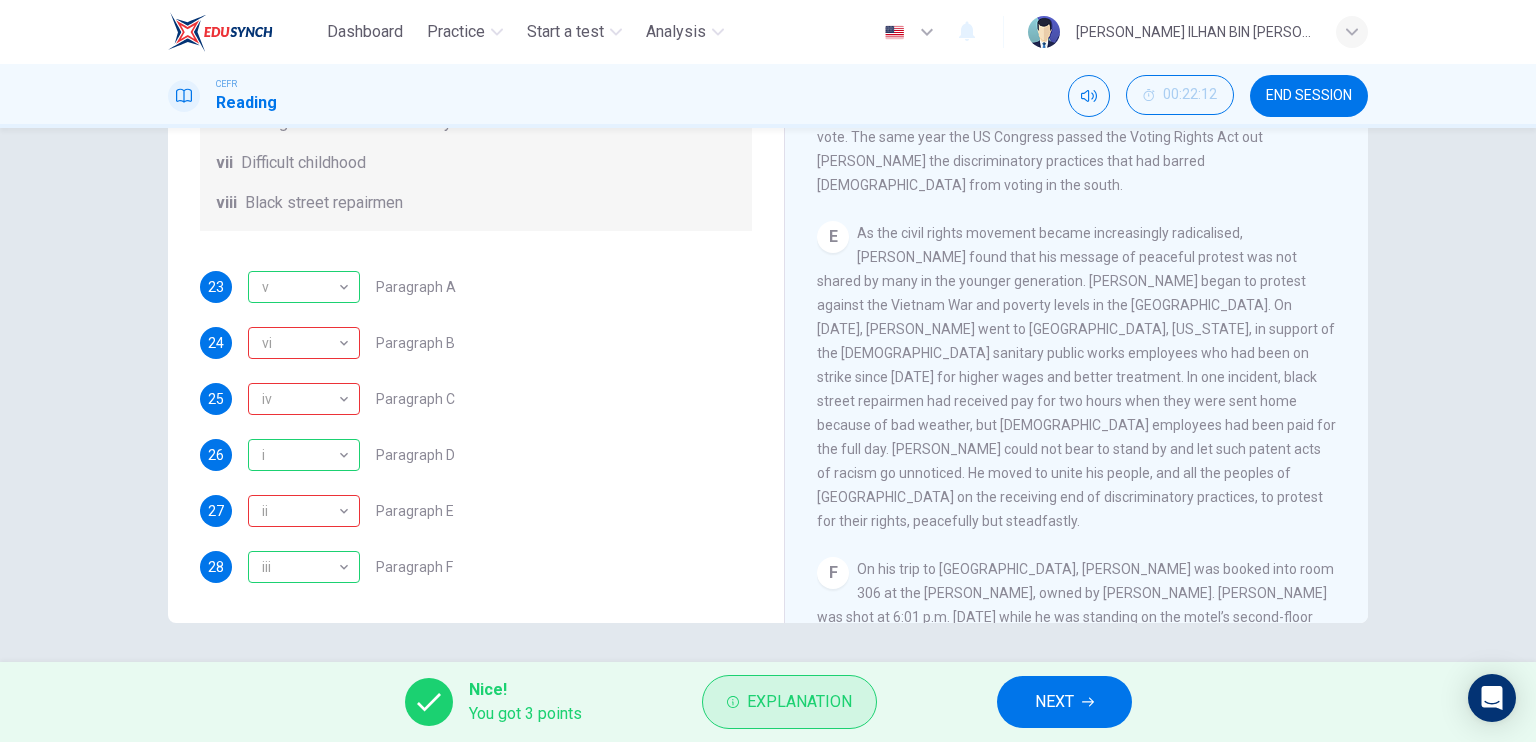 click on "Explanation" at bounding box center [799, 702] 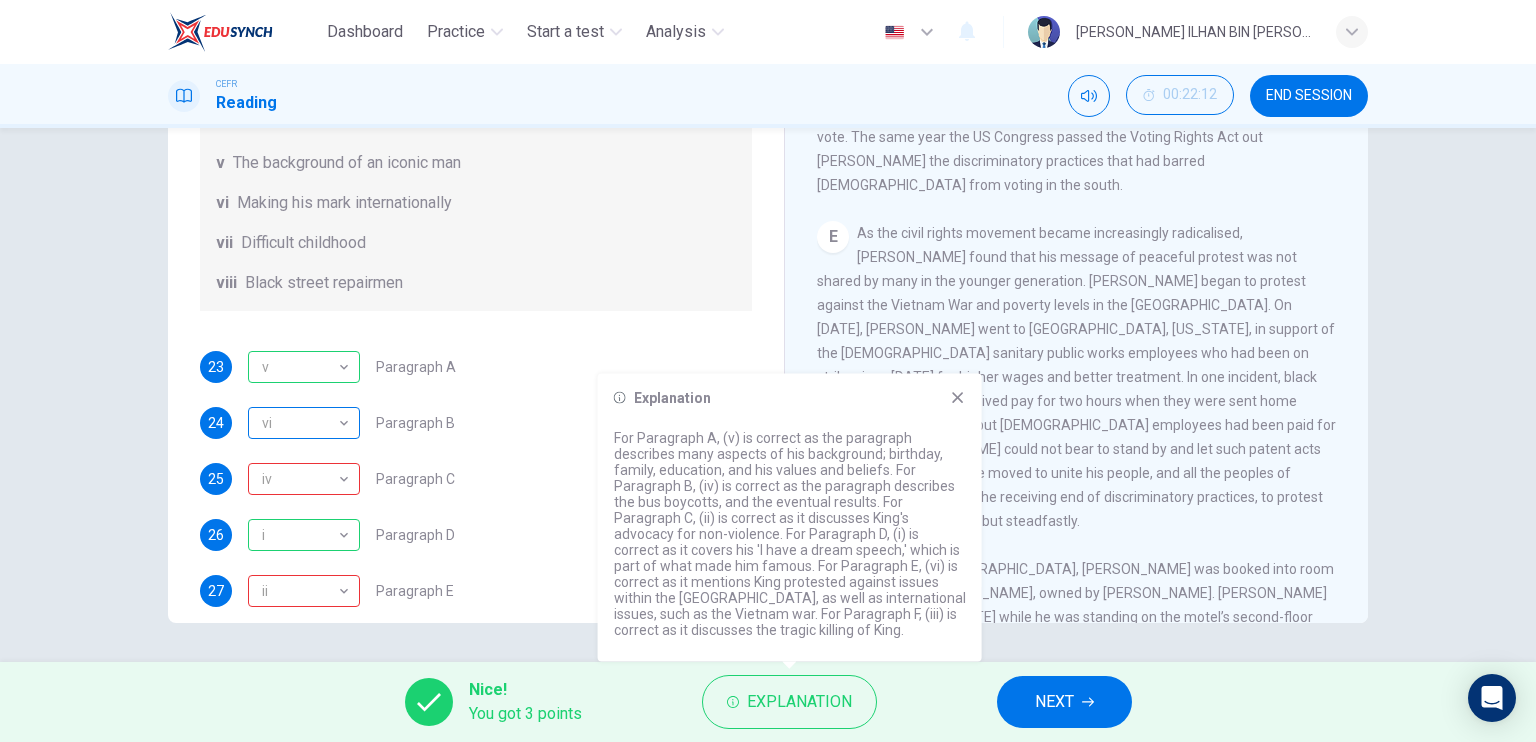 scroll, scrollTop: 252, scrollLeft: 0, axis: vertical 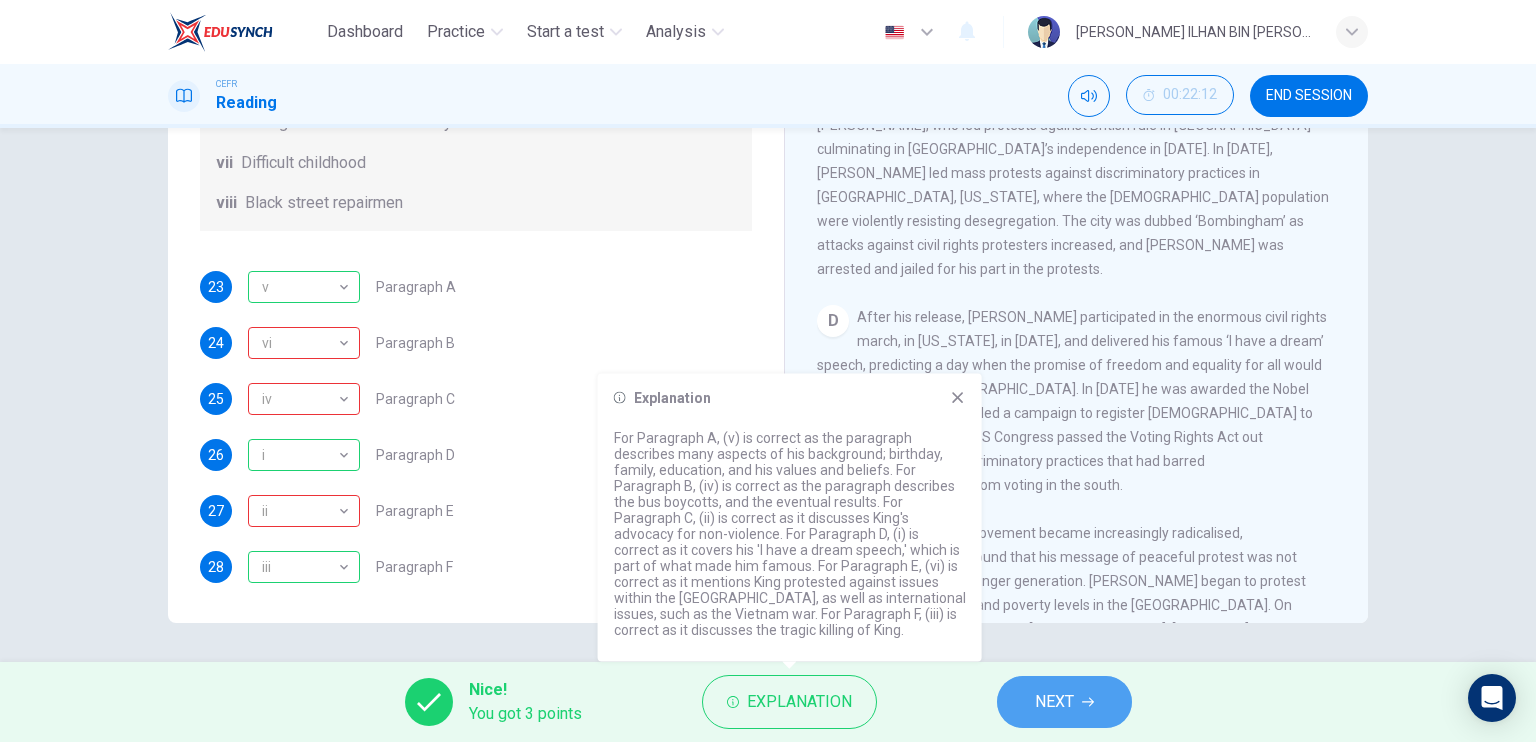 click on "NEXT" at bounding box center [1064, 702] 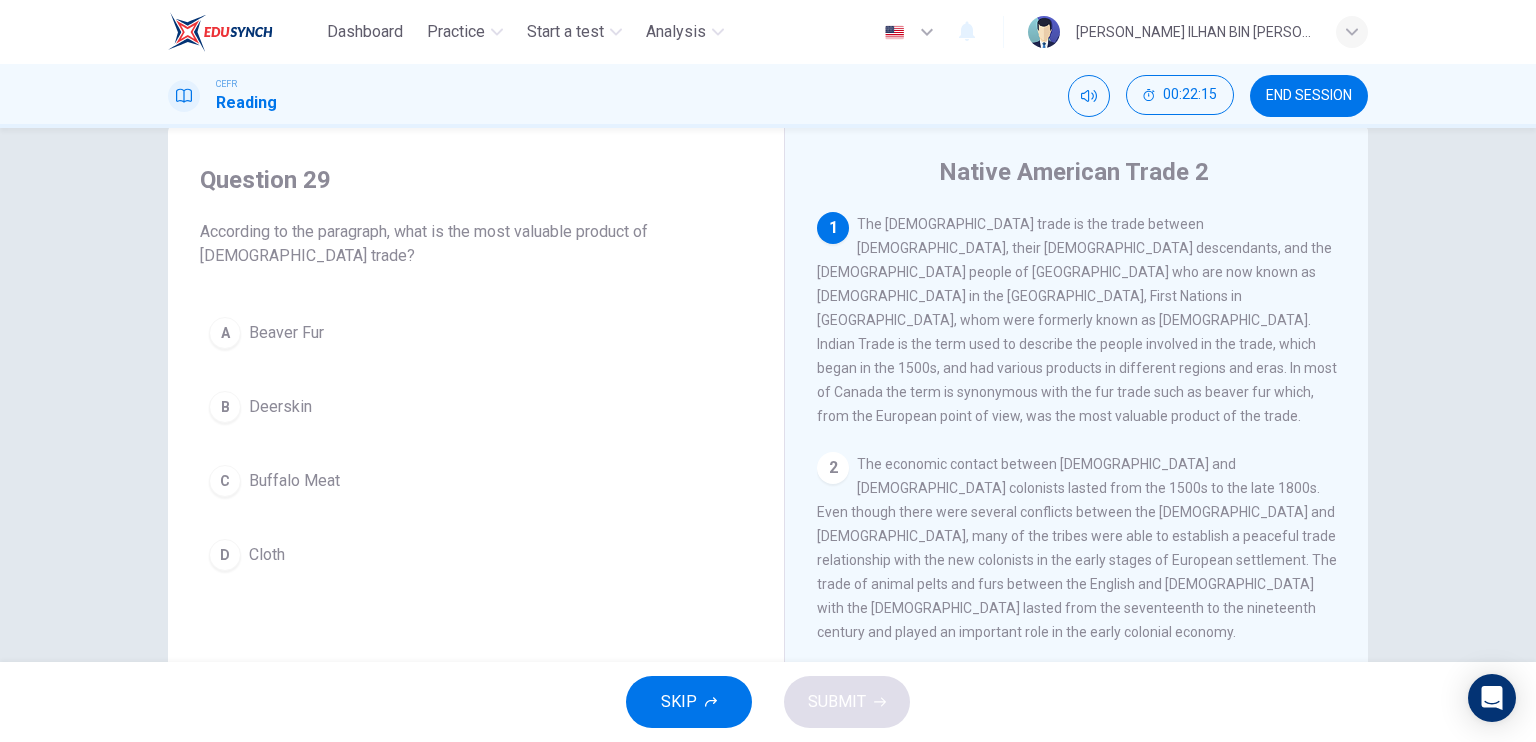 scroll, scrollTop: 0, scrollLeft: 0, axis: both 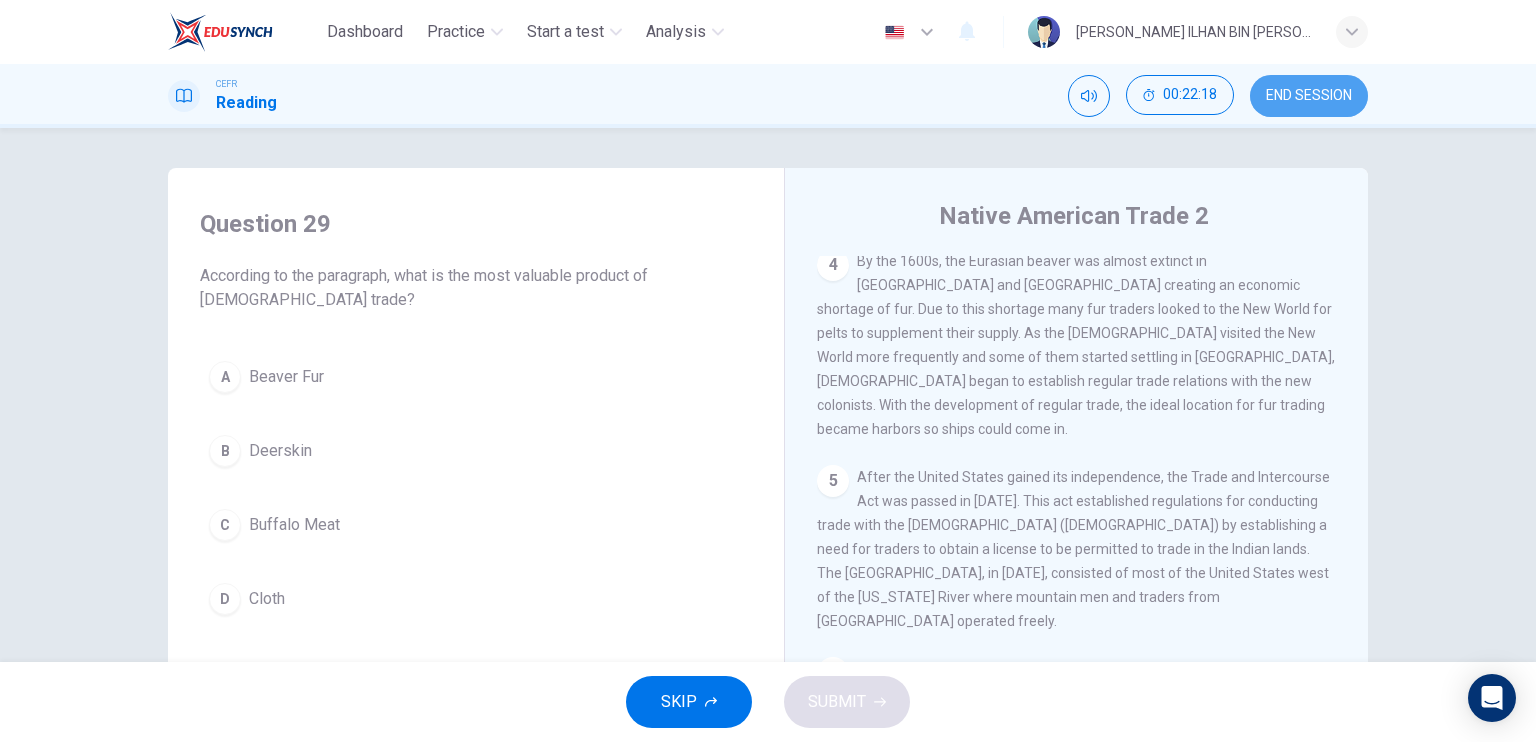 click on "END SESSION" at bounding box center [1309, 96] 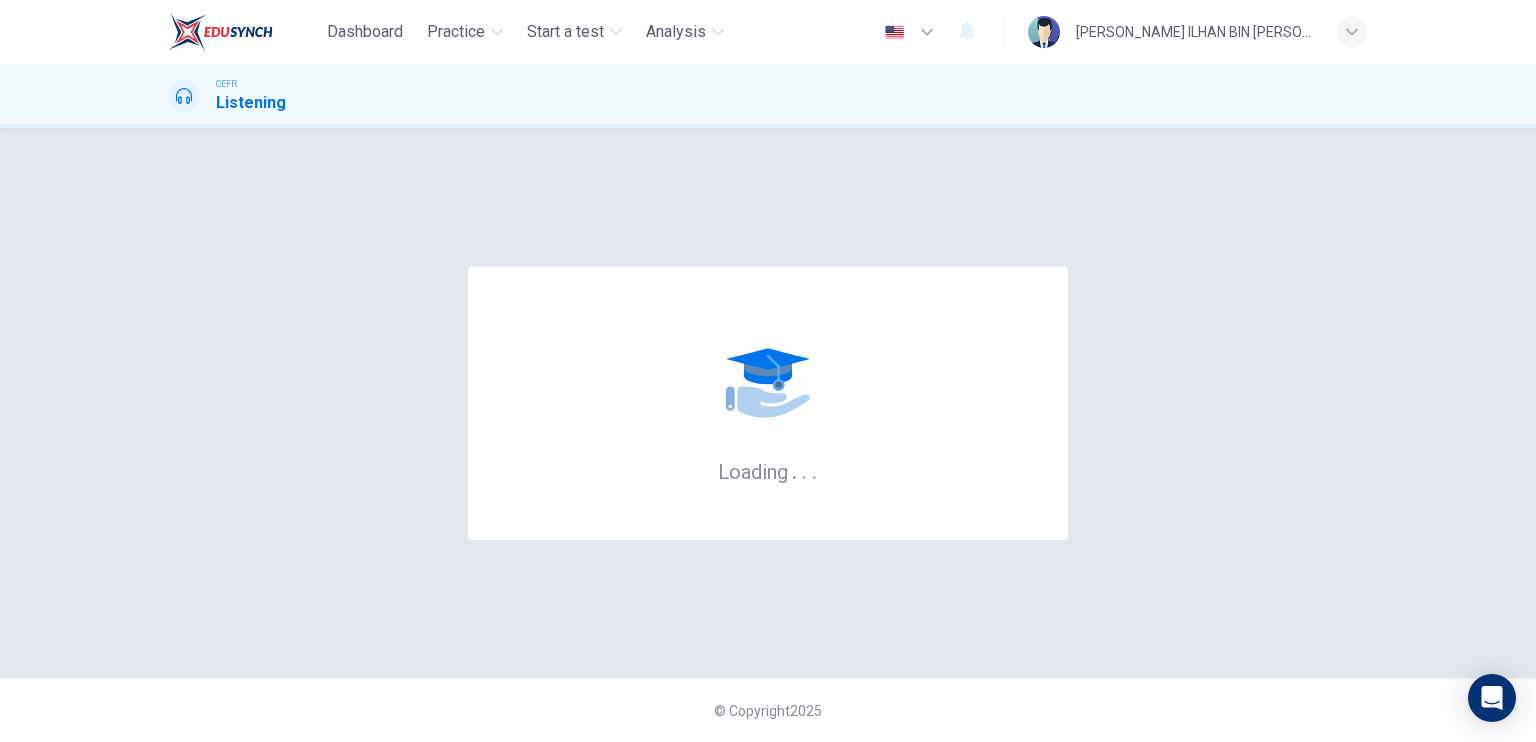 scroll, scrollTop: 0, scrollLeft: 0, axis: both 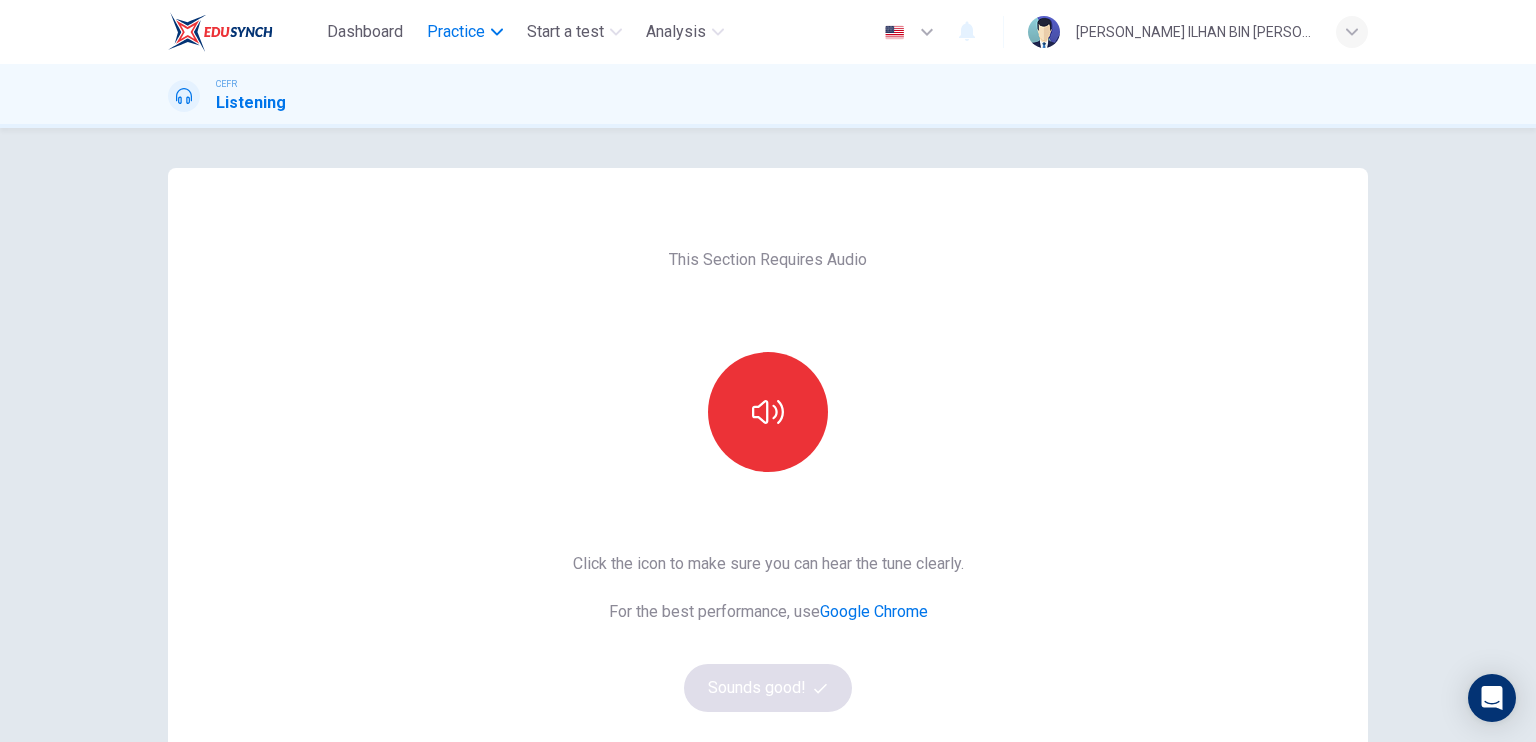 click on "Practice" at bounding box center [456, 32] 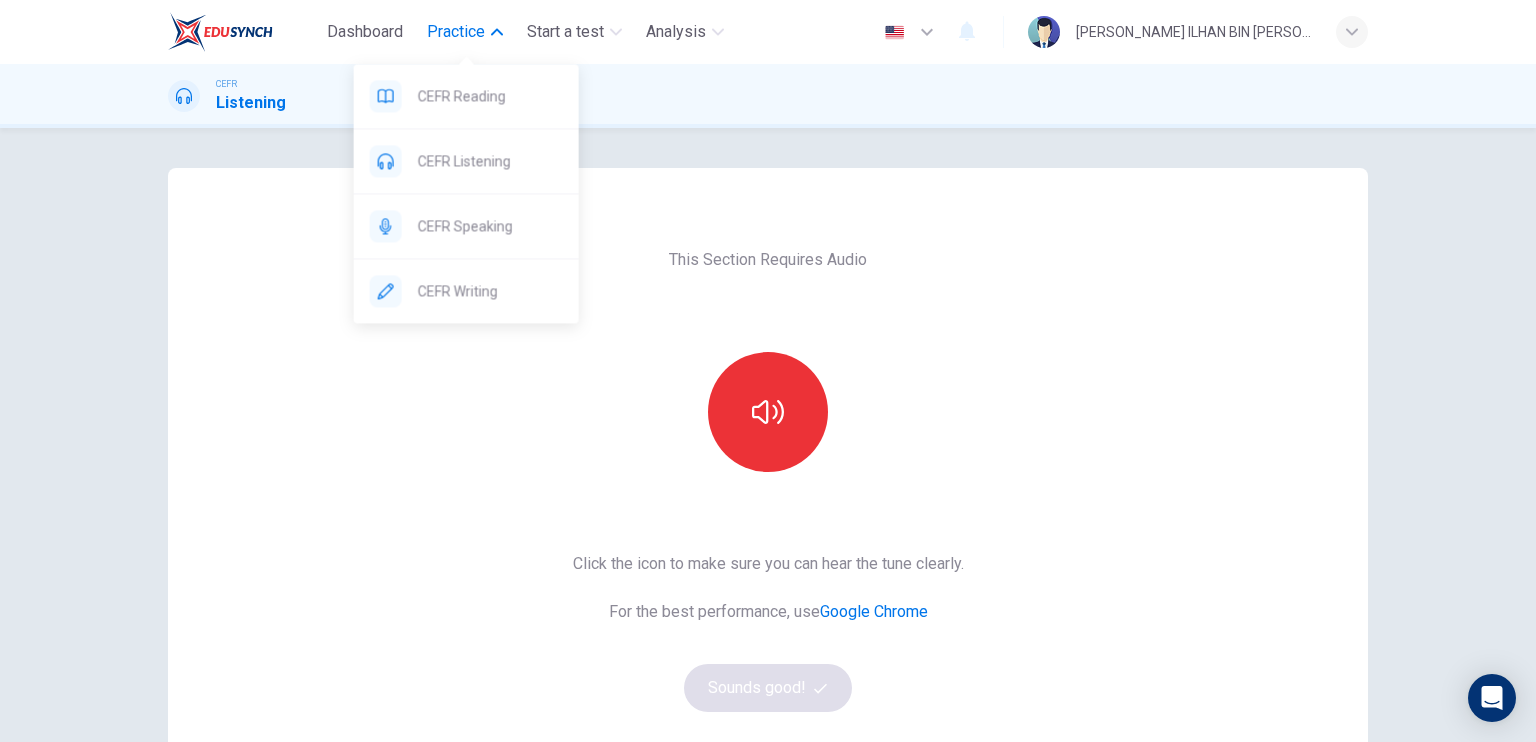 click on "Practice" at bounding box center [456, 32] 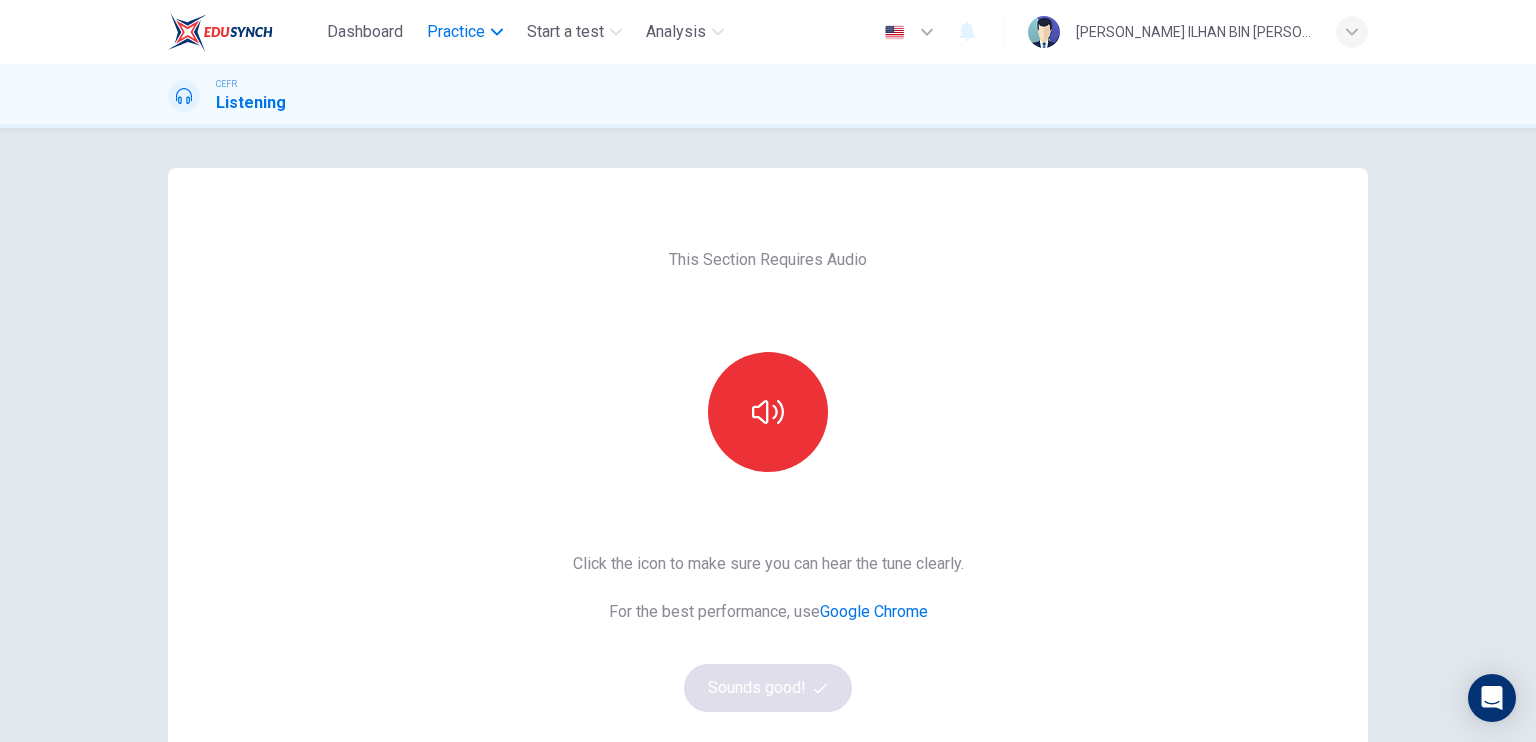 click on "Practice" at bounding box center (456, 32) 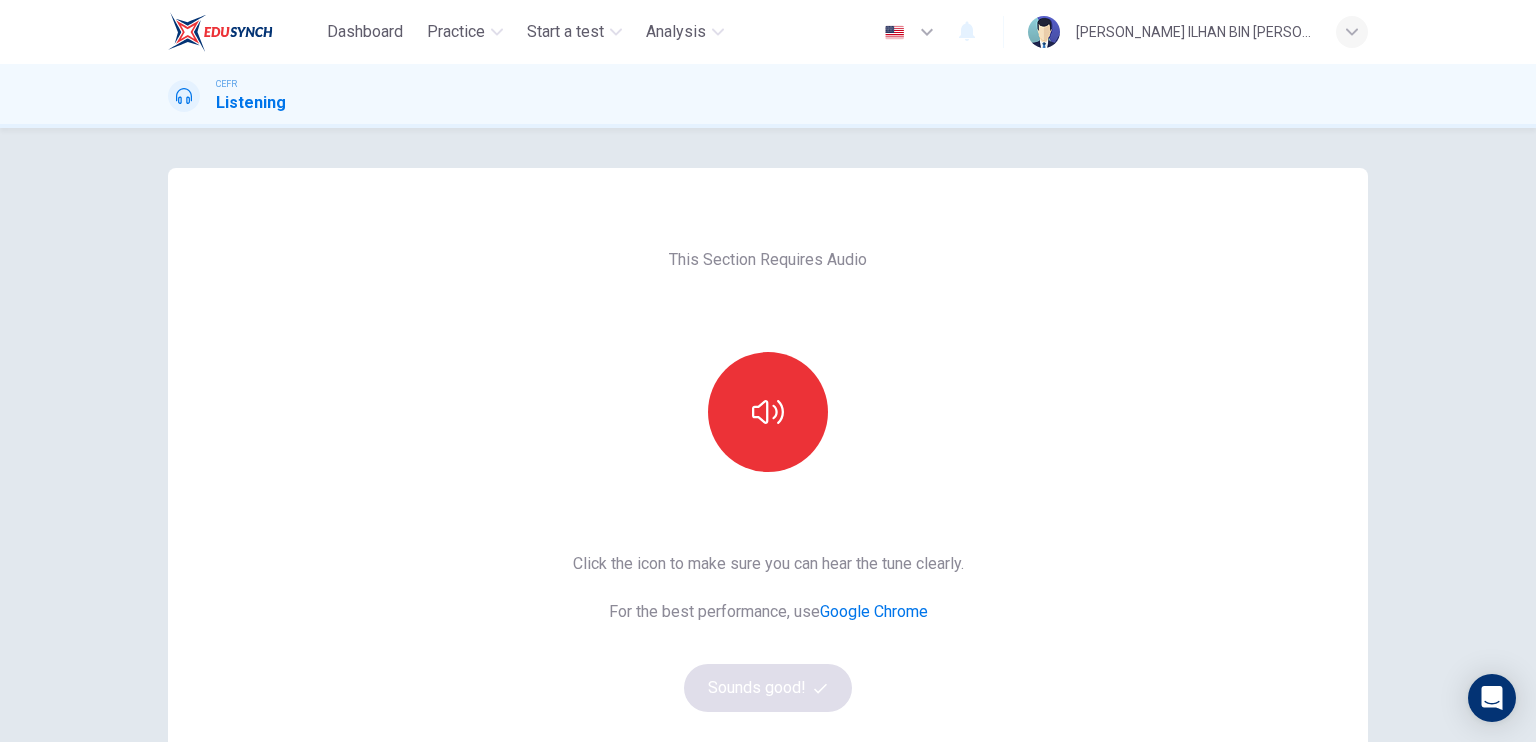click on "Dashboard Practice Start a test Analysis English en ​ [PERSON_NAME] ILHAN BIN [PERSON_NAME]" at bounding box center [768, 32] 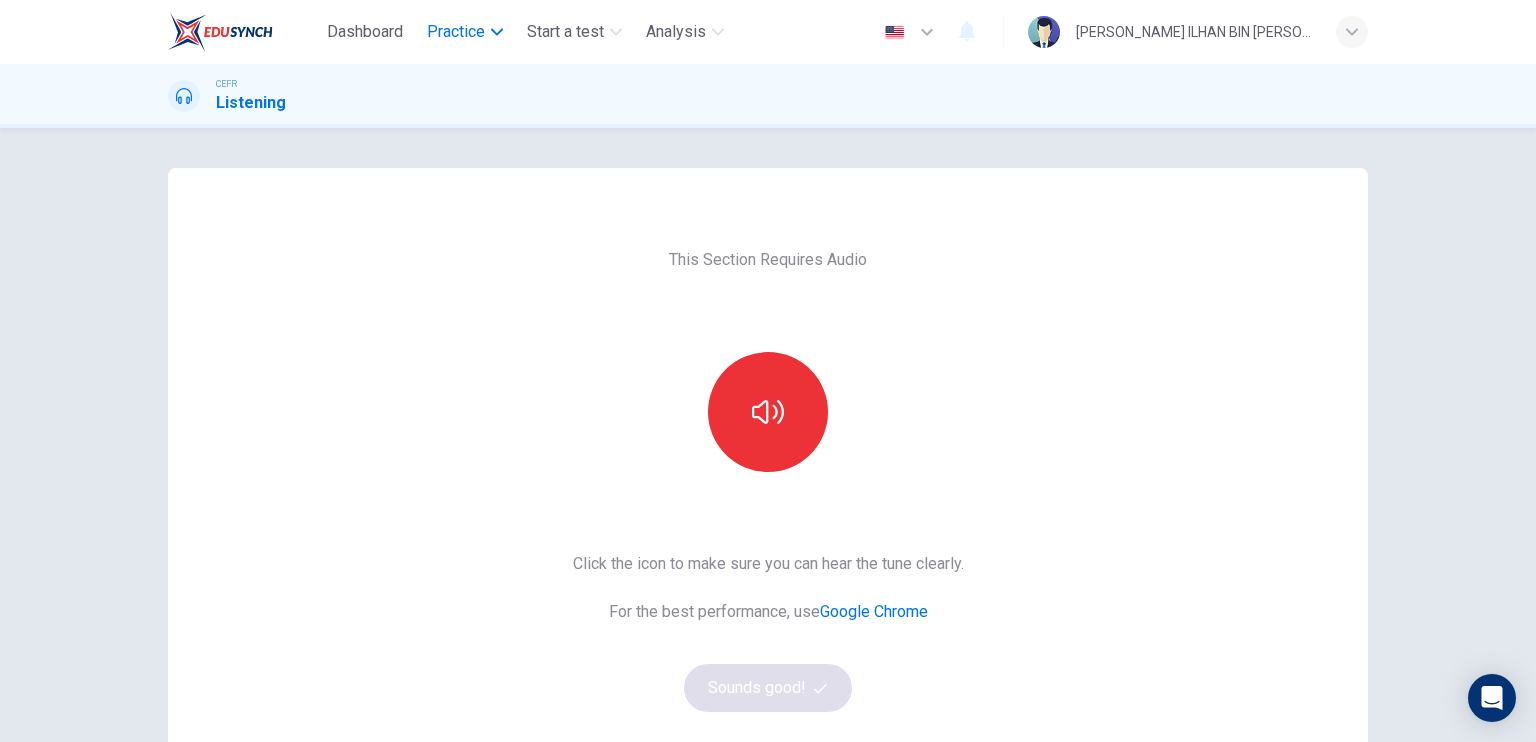 click on "Practice" at bounding box center [465, 32] 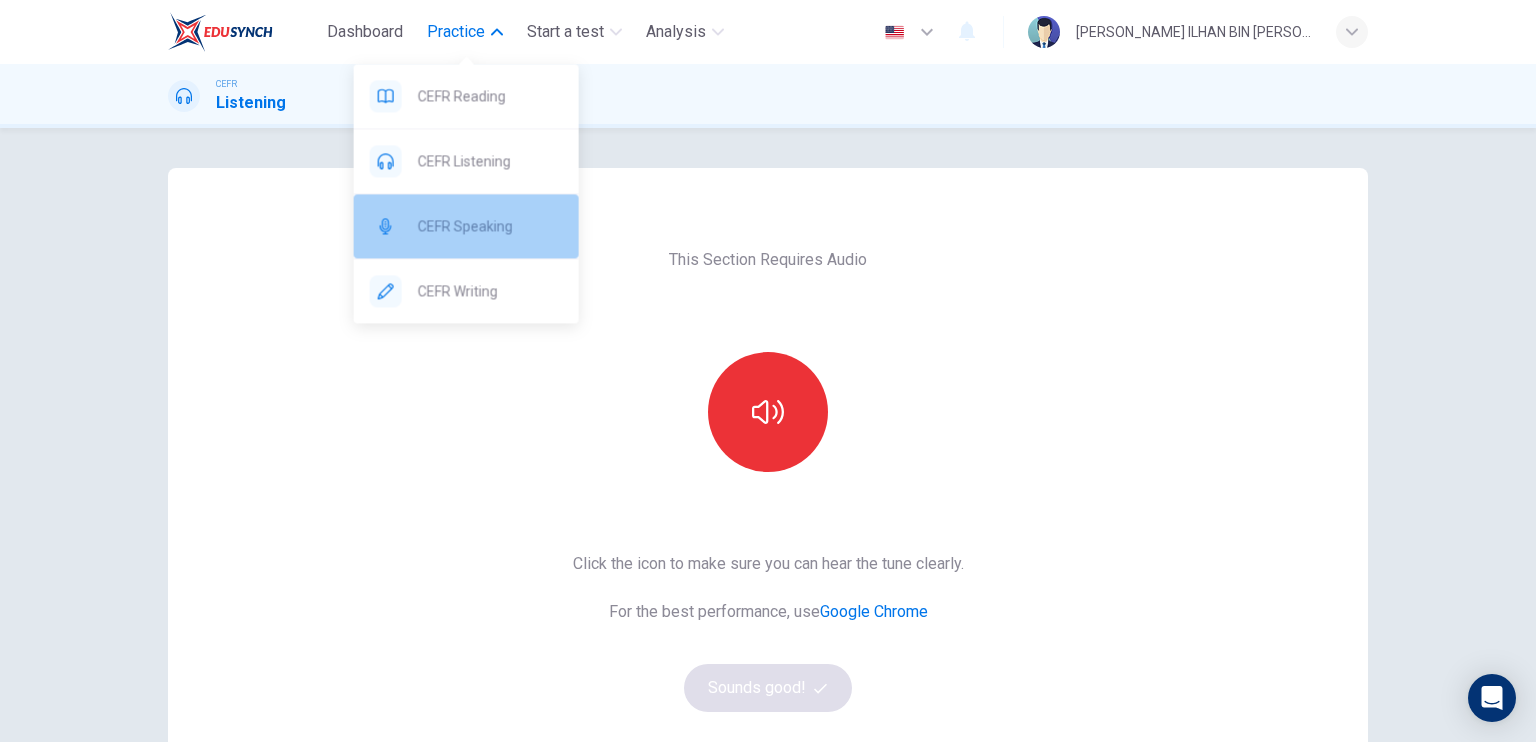 click on "CEFR Speaking" at bounding box center (466, 226) 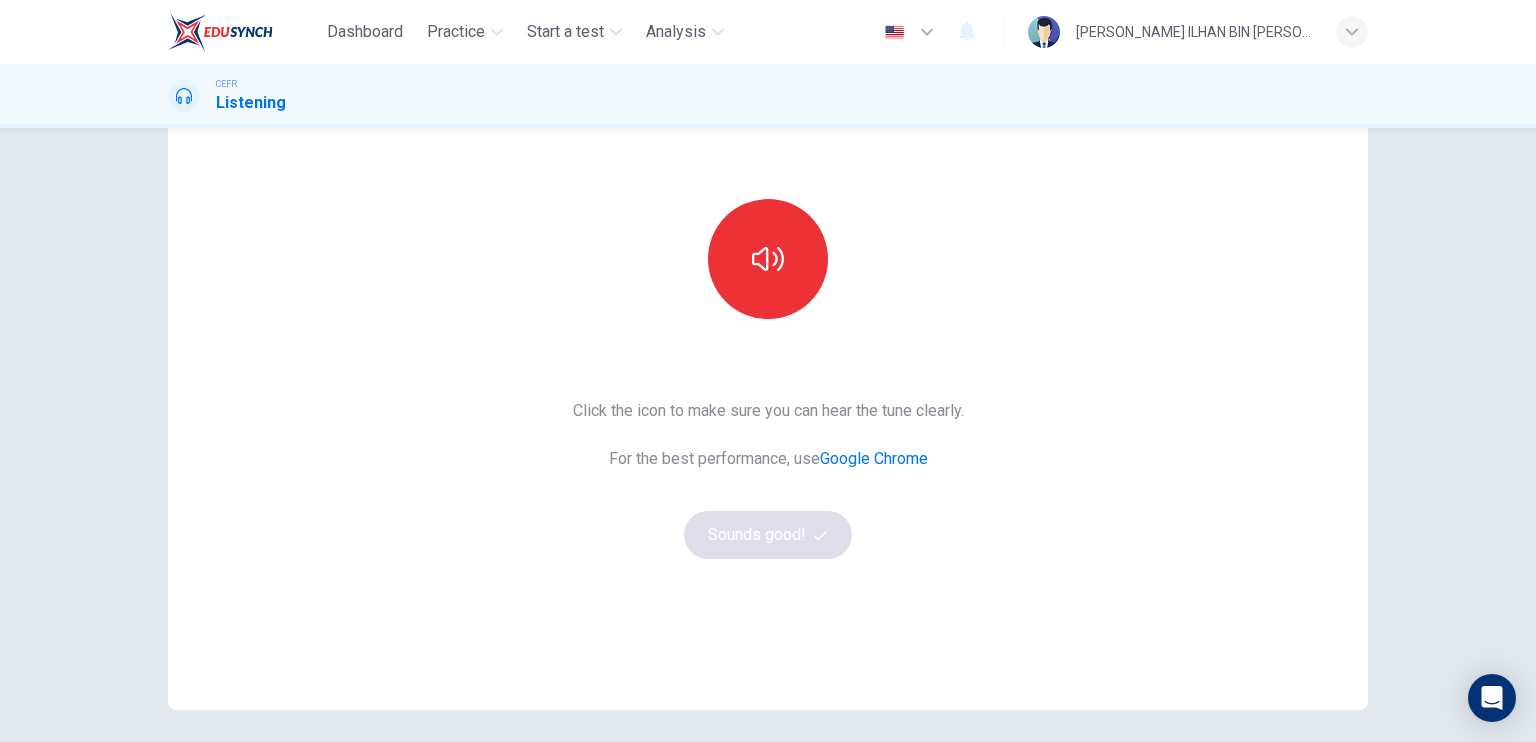 scroll, scrollTop: 0, scrollLeft: 0, axis: both 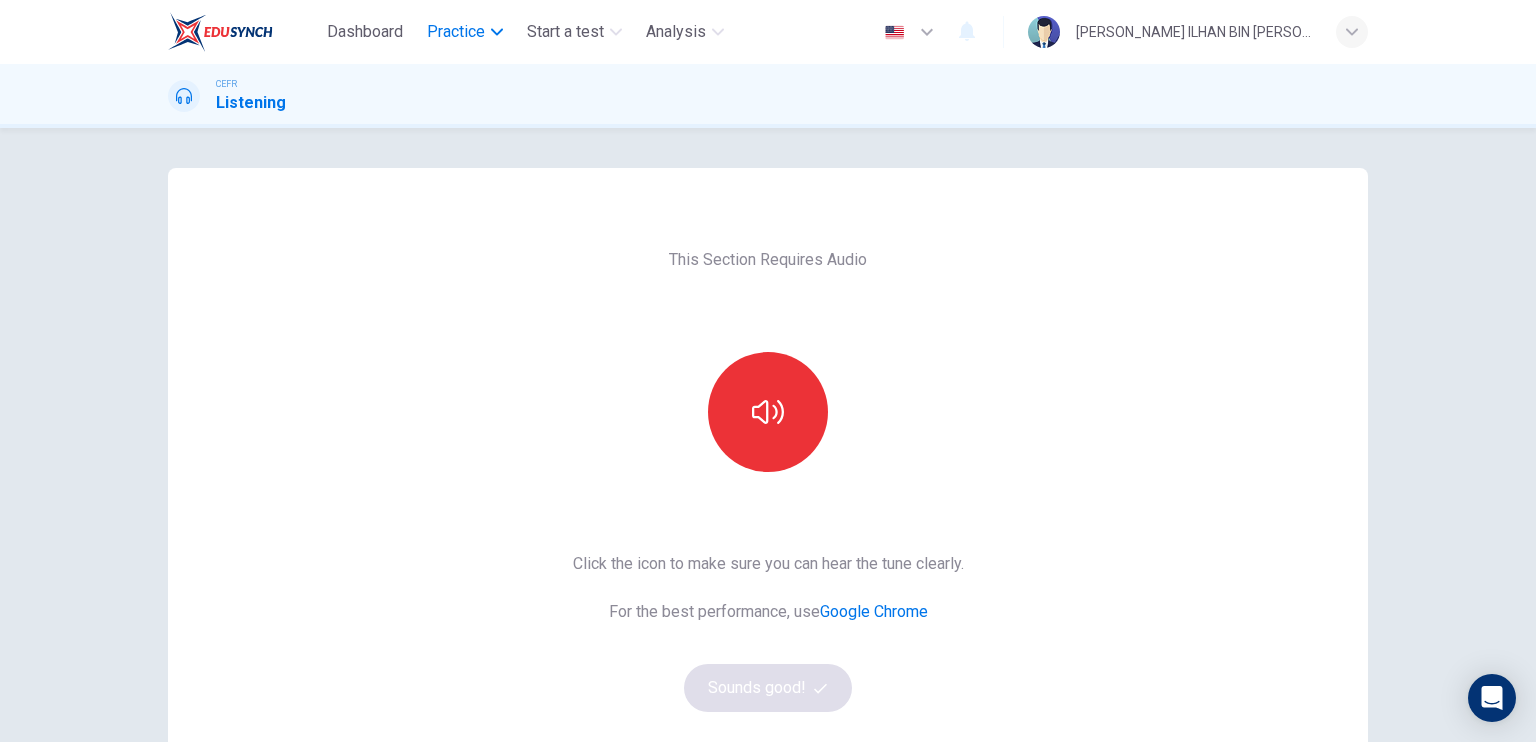 click on "Practice" at bounding box center (456, 32) 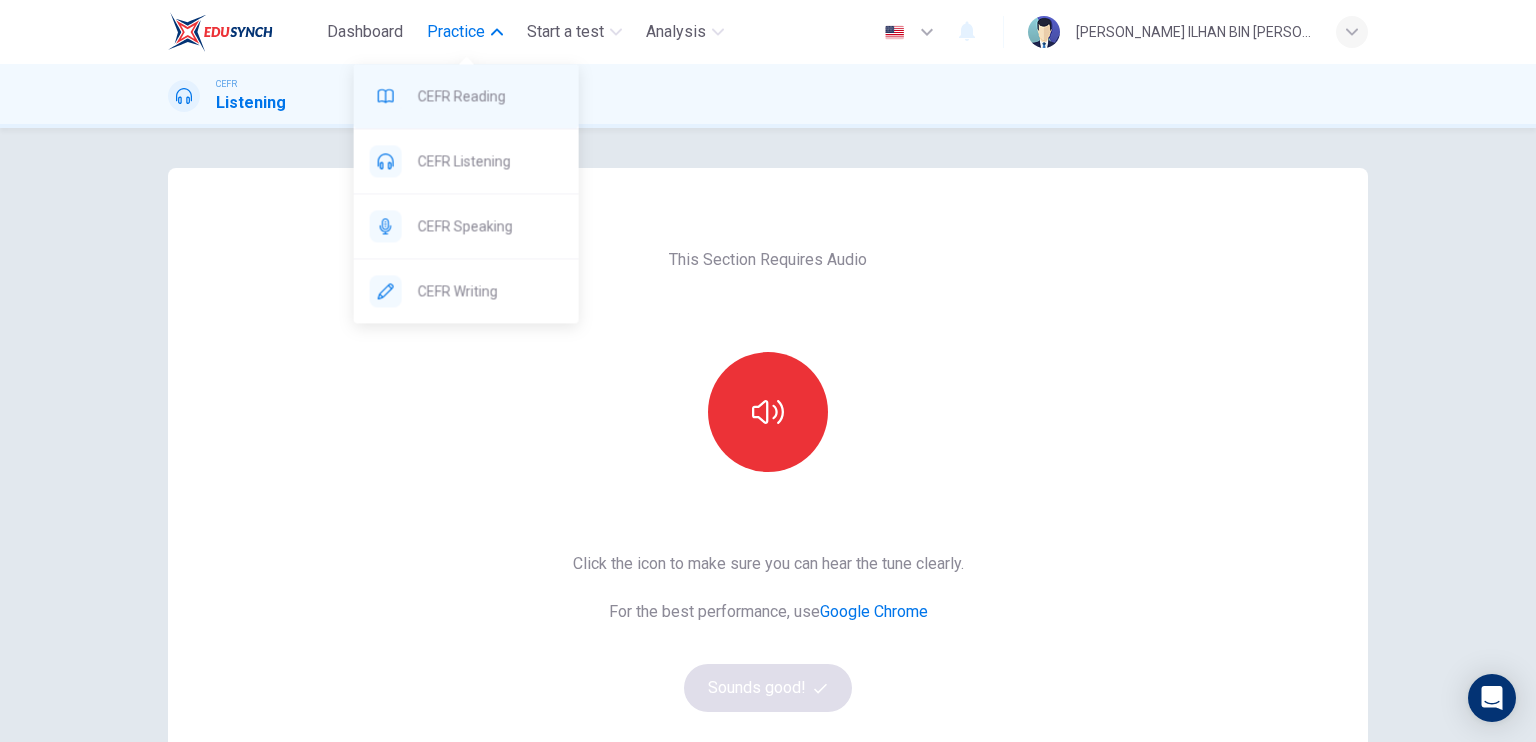 click on "CEFR Reading" at bounding box center [490, 96] 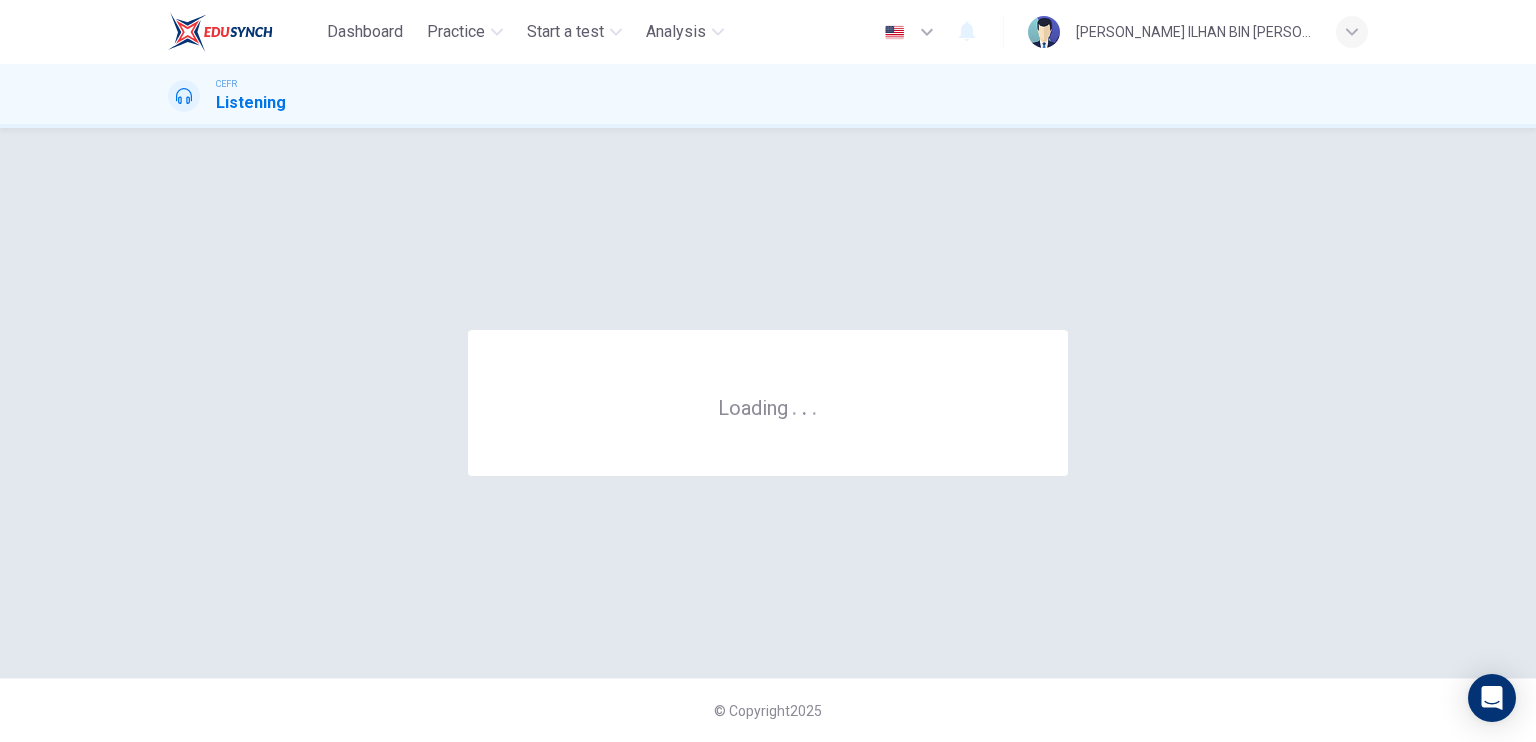 scroll, scrollTop: 0, scrollLeft: 0, axis: both 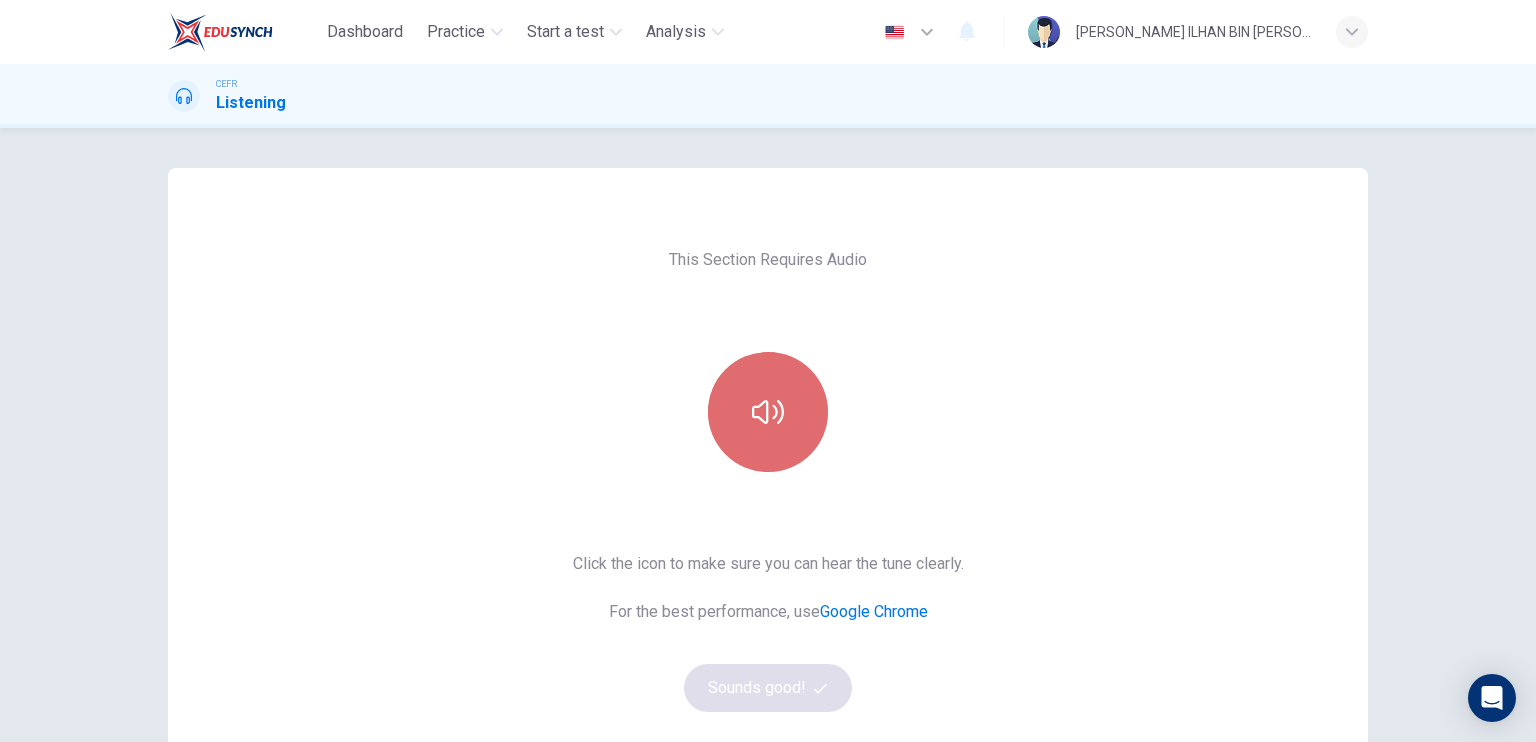 click at bounding box center [768, 412] 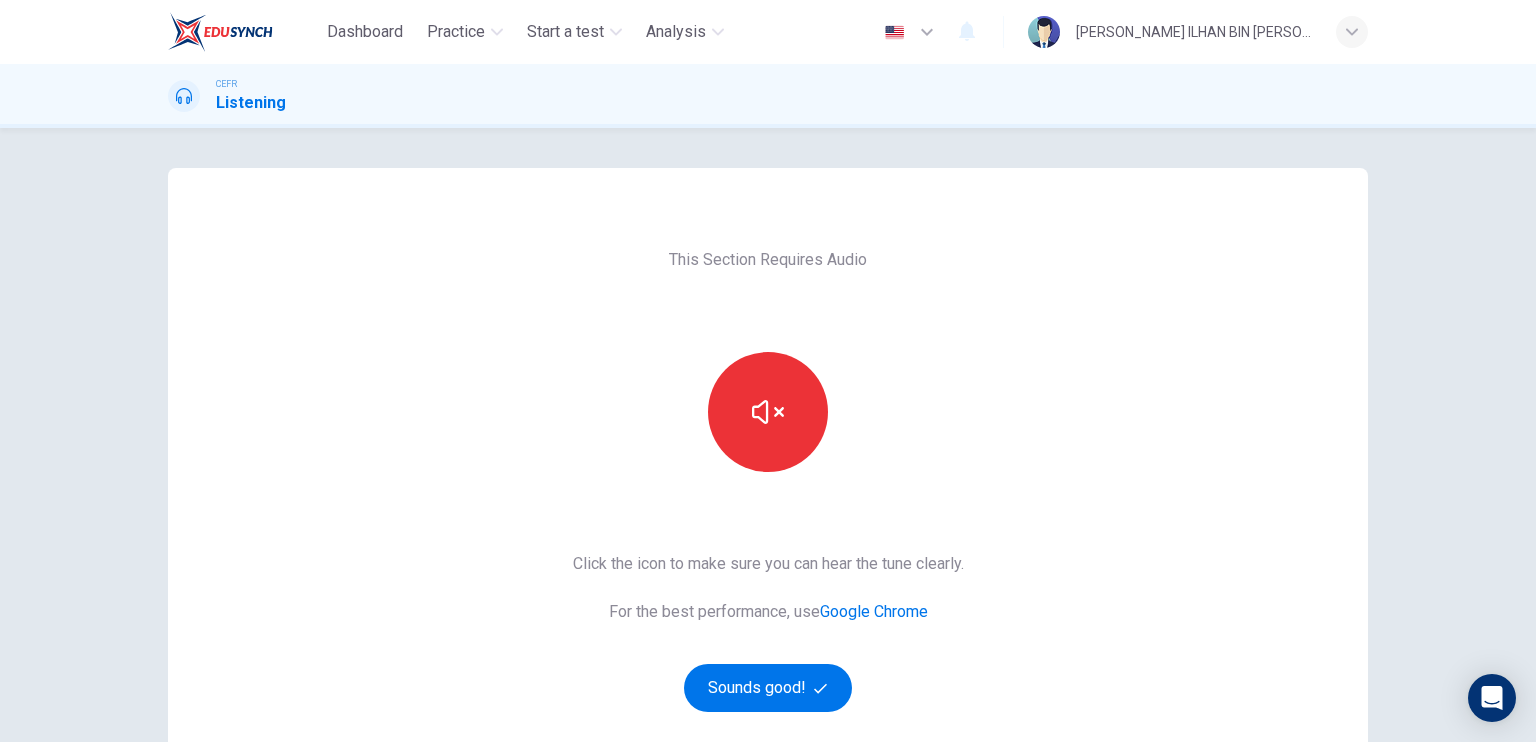click on "This Section Requires Audio Click the icon to make sure you can hear the tune clearly. For the best performance, use  Google Chrome Sounds good!" at bounding box center (768, 515) 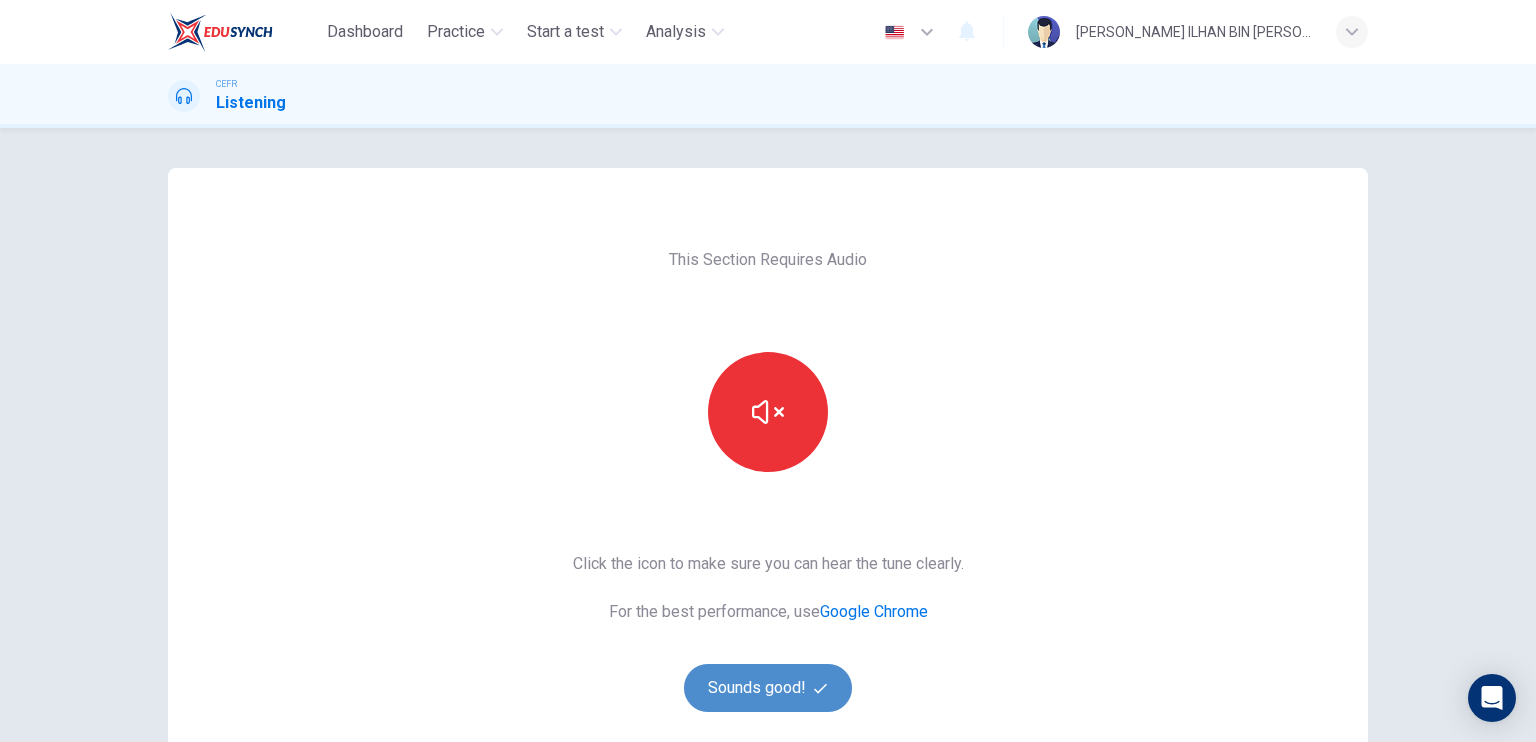 click on "Sounds good!" at bounding box center [768, 688] 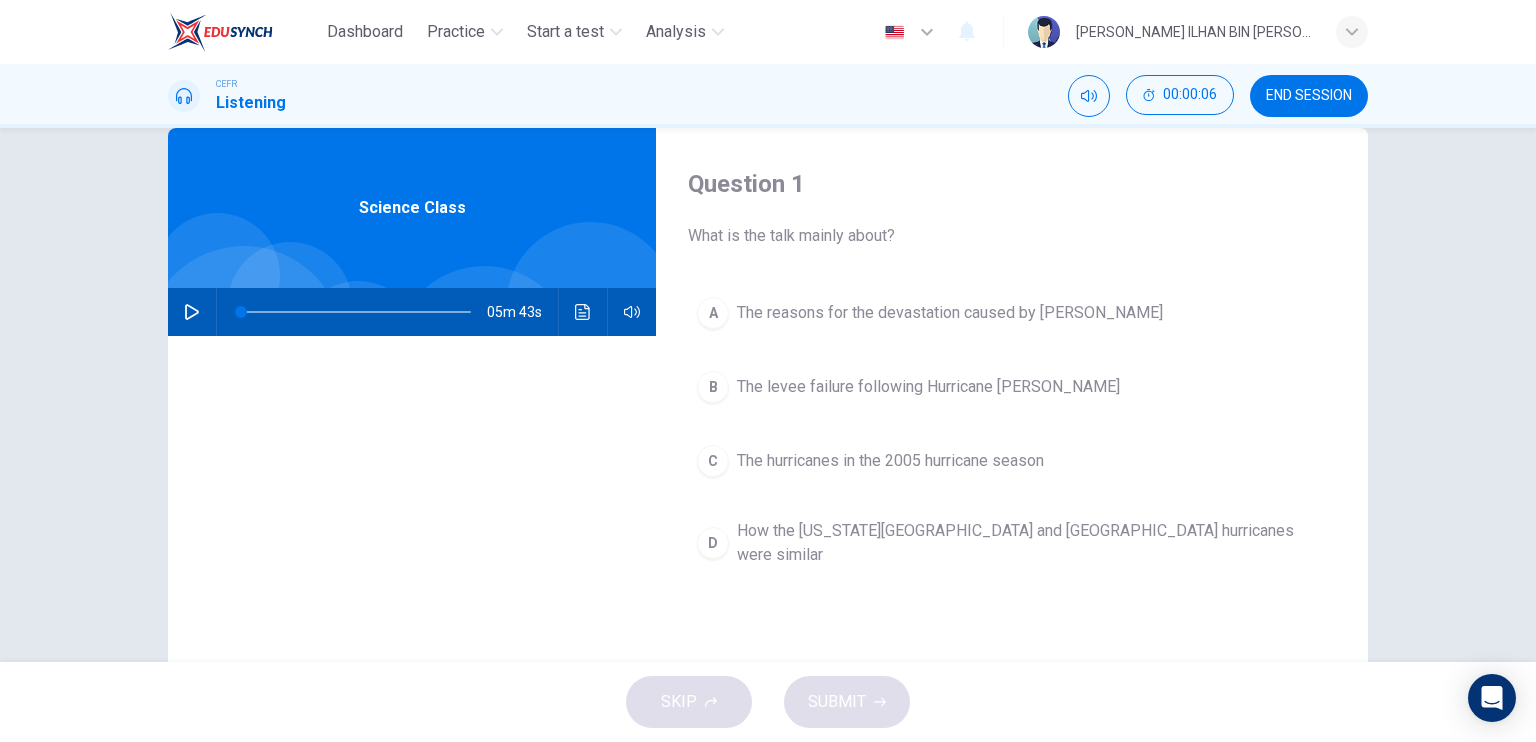 scroll, scrollTop: 0, scrollLeft: 0, axis: both 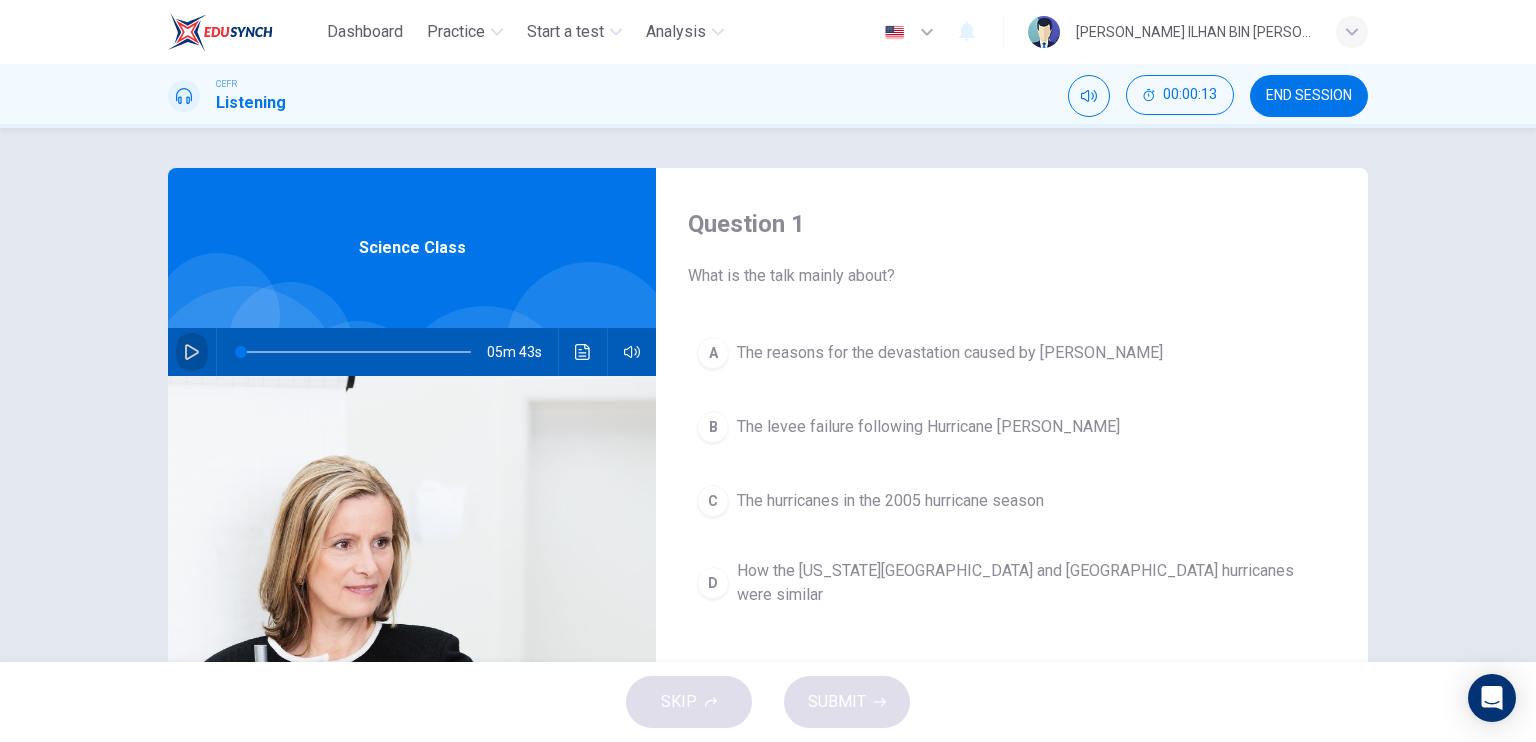 click at bounding box center (192, 352) 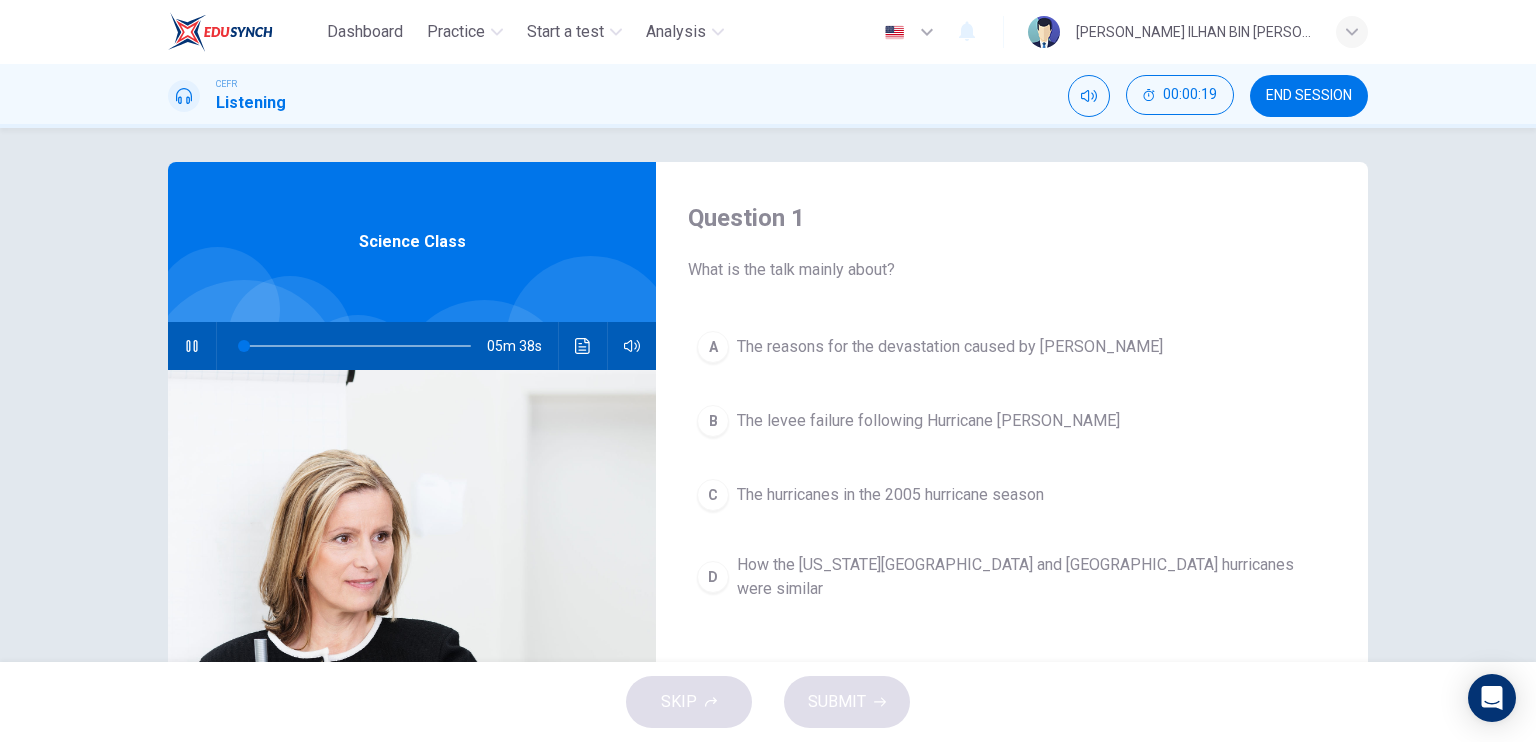 scroll, scrollTop: 0, scrollLeft: 0, axis: both 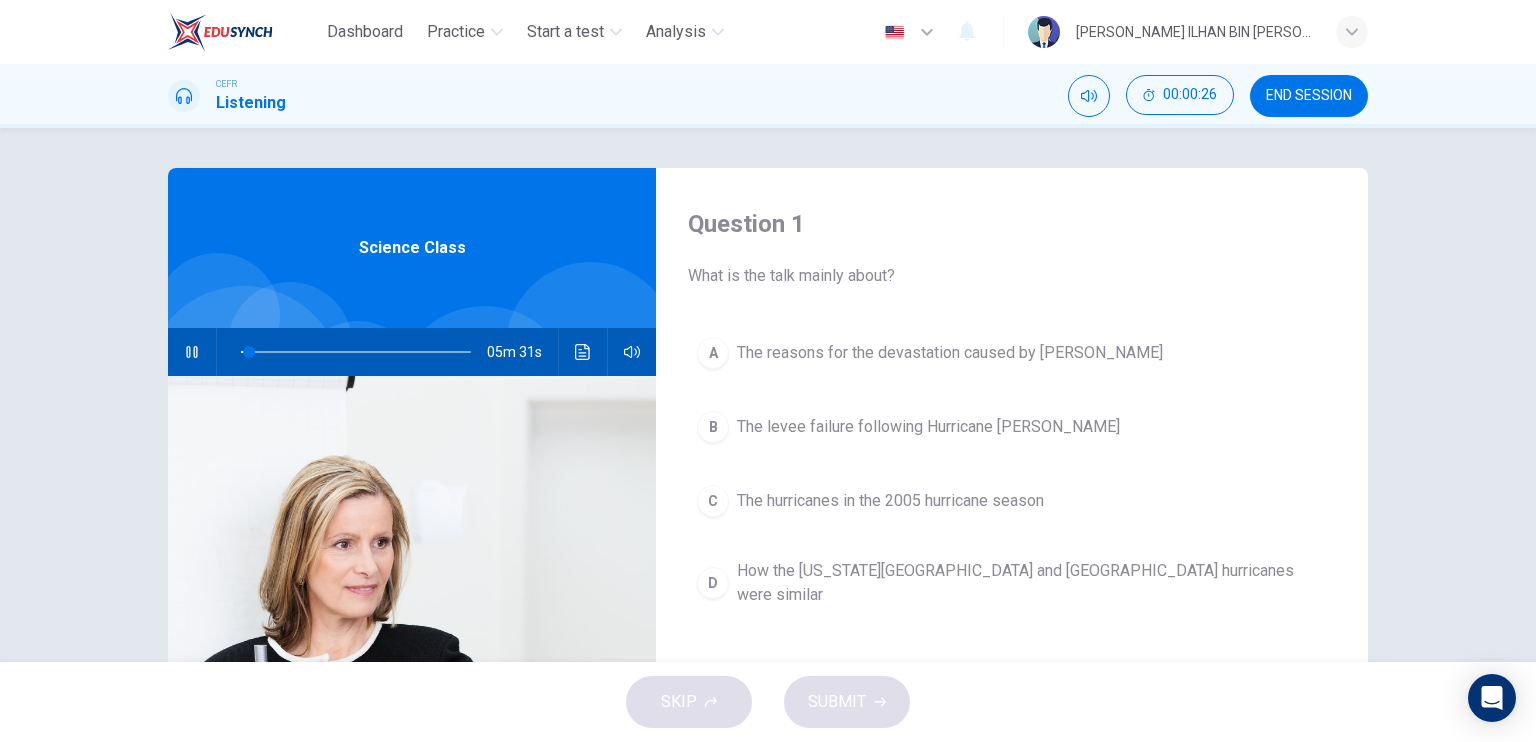 click on "A The reasons for the devastation caused by Katrina" at bounding box center (1012, 353) 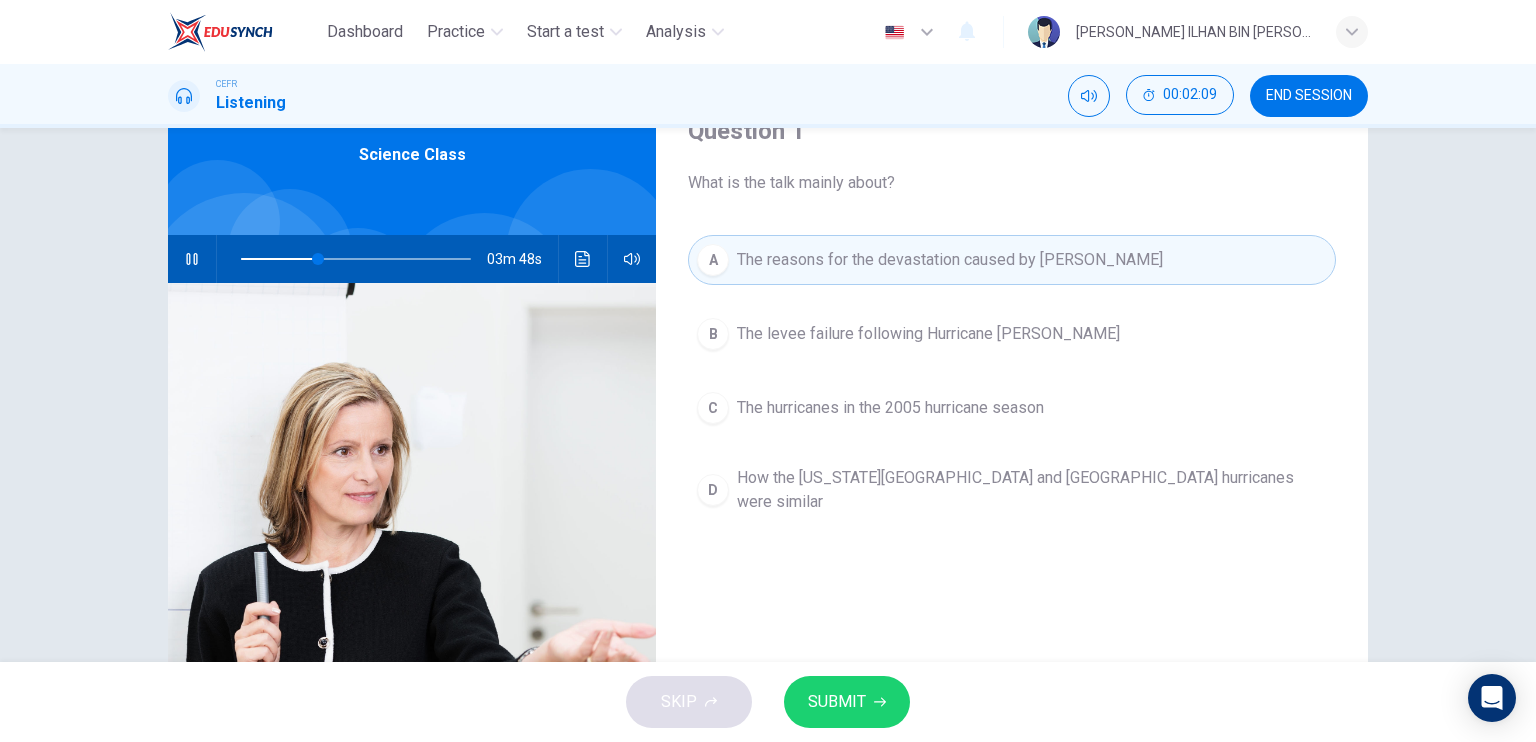 scroll, scrollTop: 100, scrollLeft: 0, axis: vertical 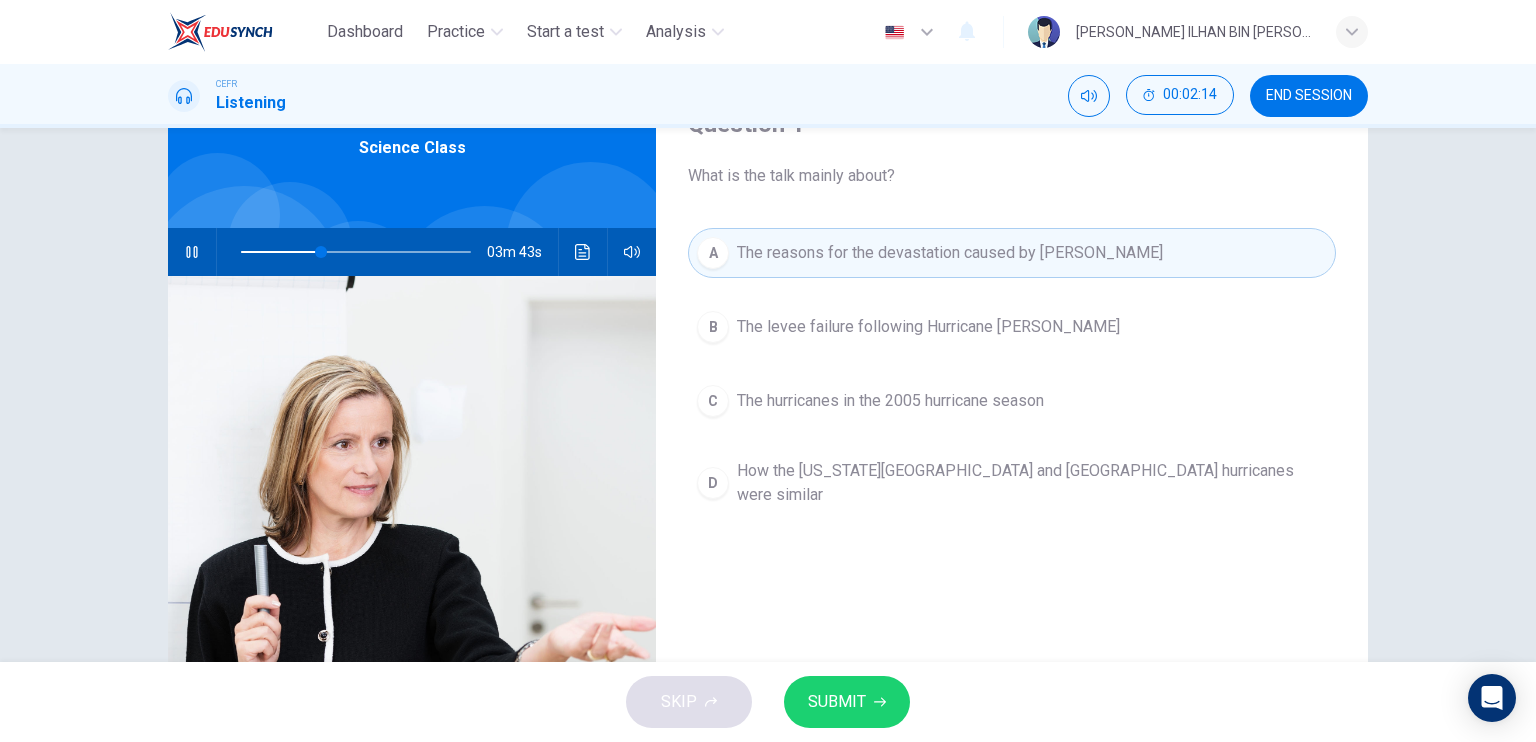 click on "SUBMIT" at bounding box center [847, 702] 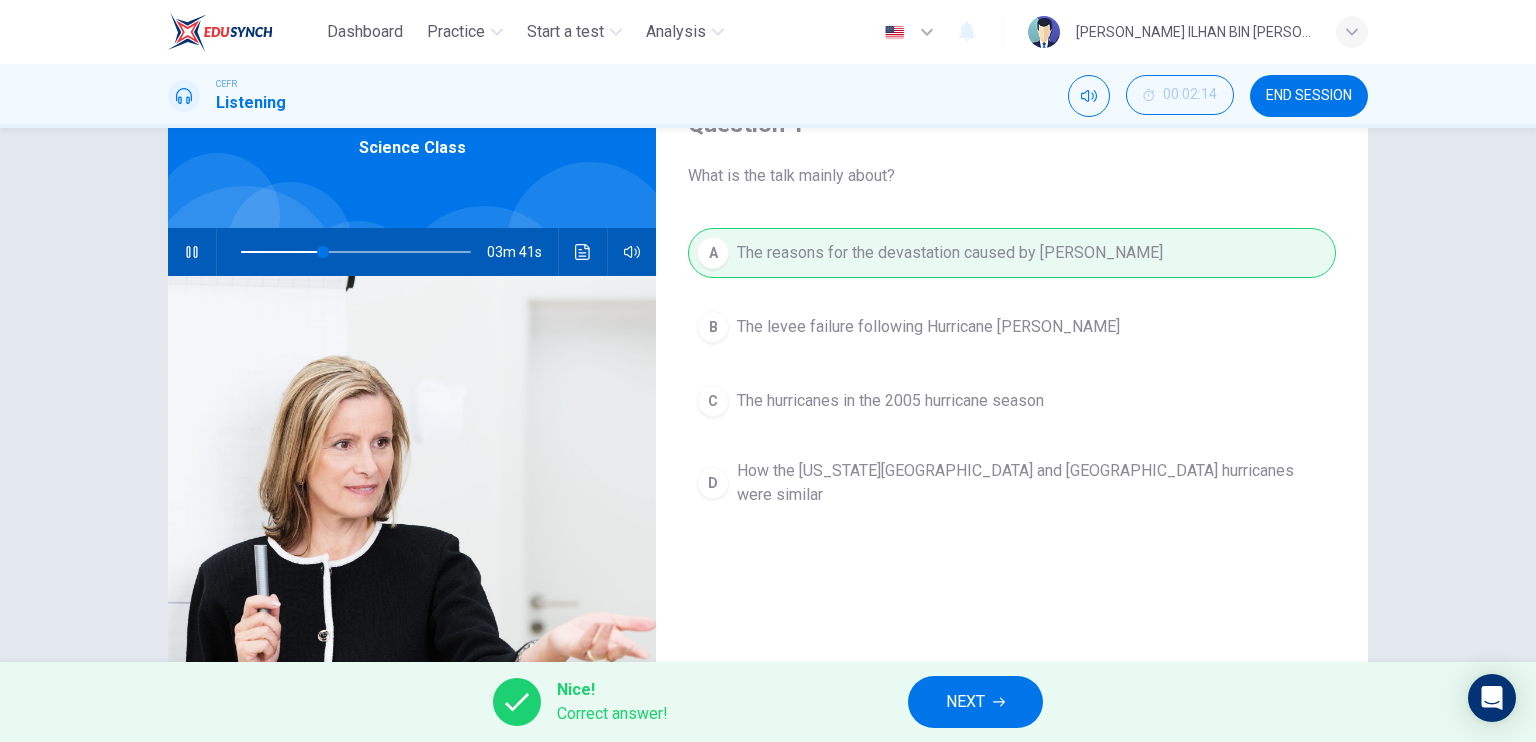 click on "NEXT" at bounding box center (975, 702) 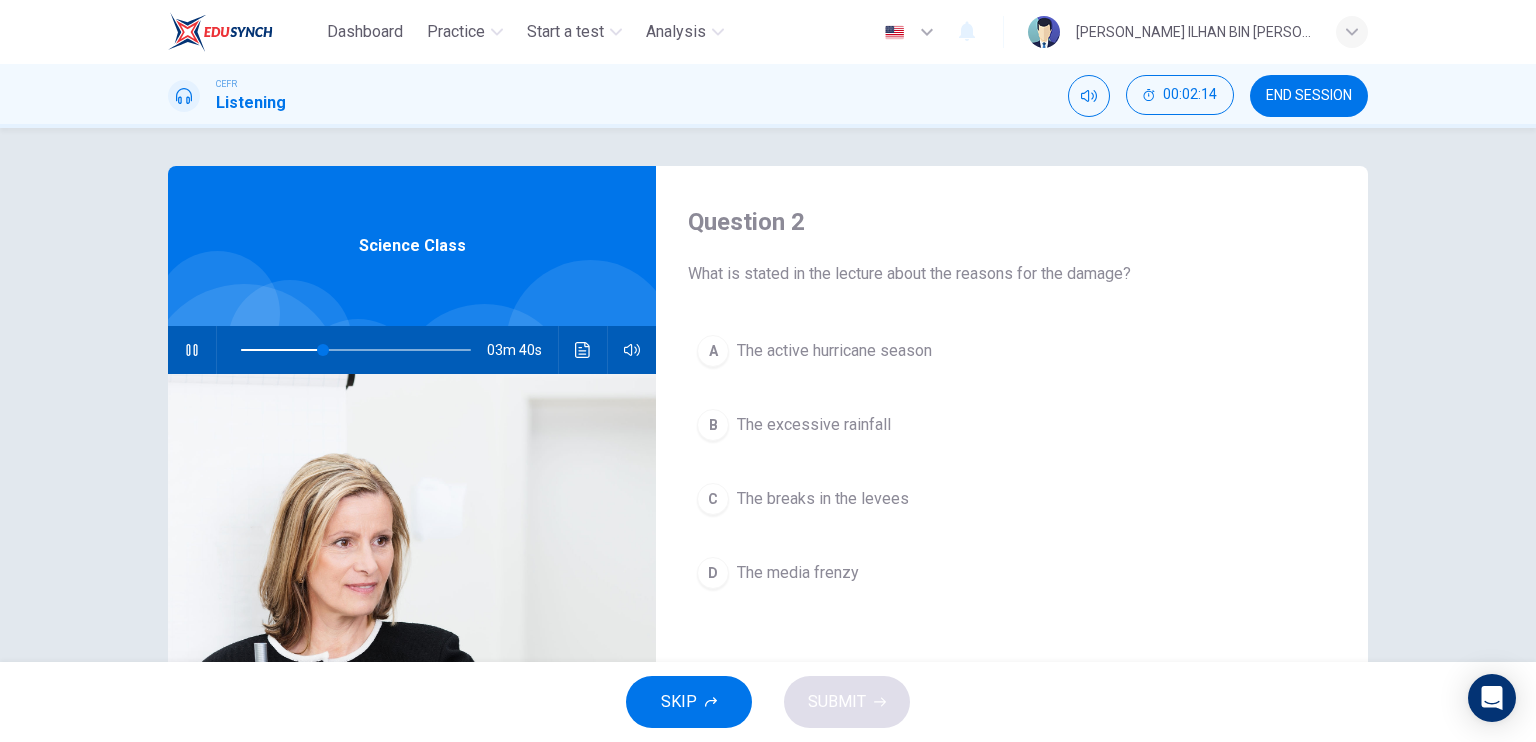 scroll, scrollTop: 0, scrollLeft: 0, axis: both 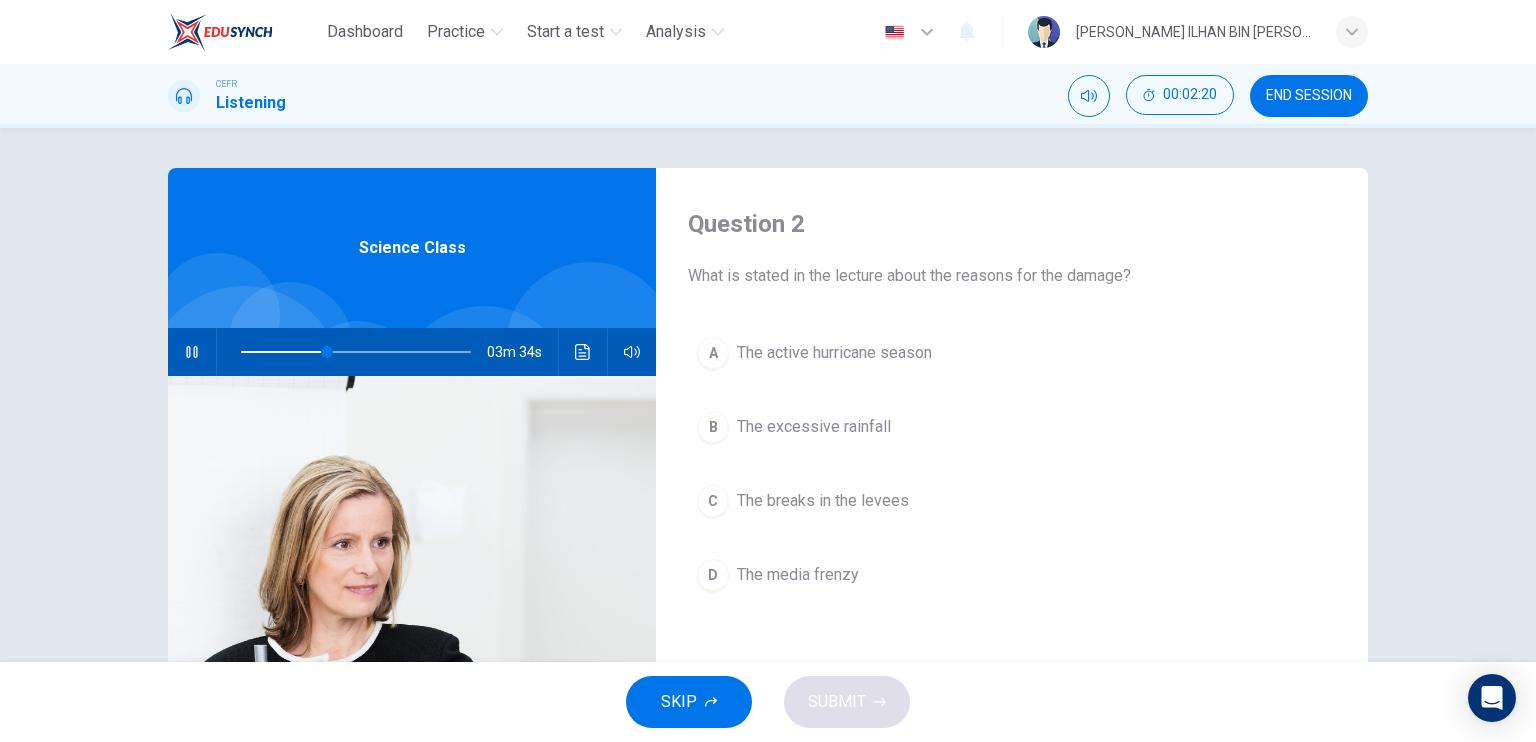 click on "A" at bounding box center [713, 353] 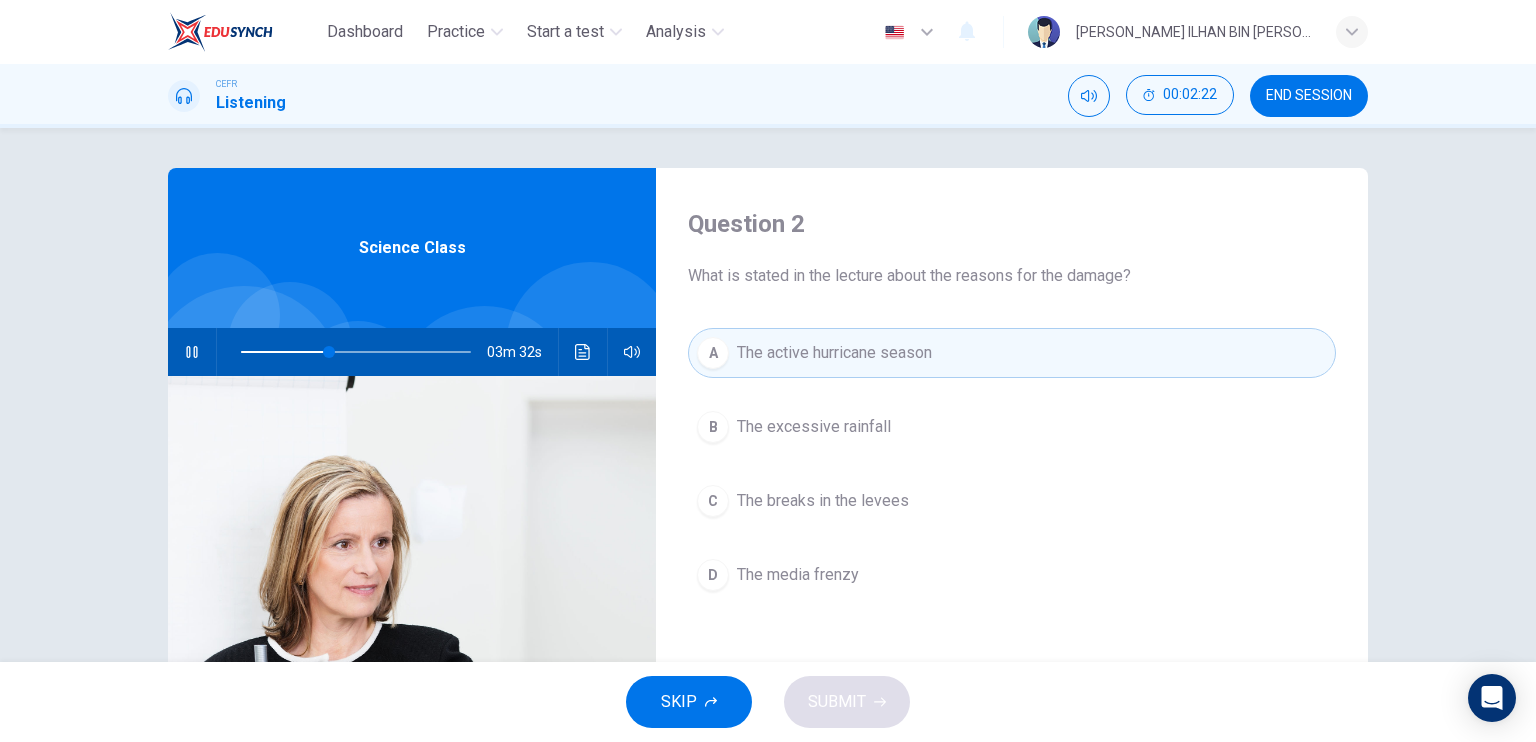 click on "A" at bounding box center (713, 353) 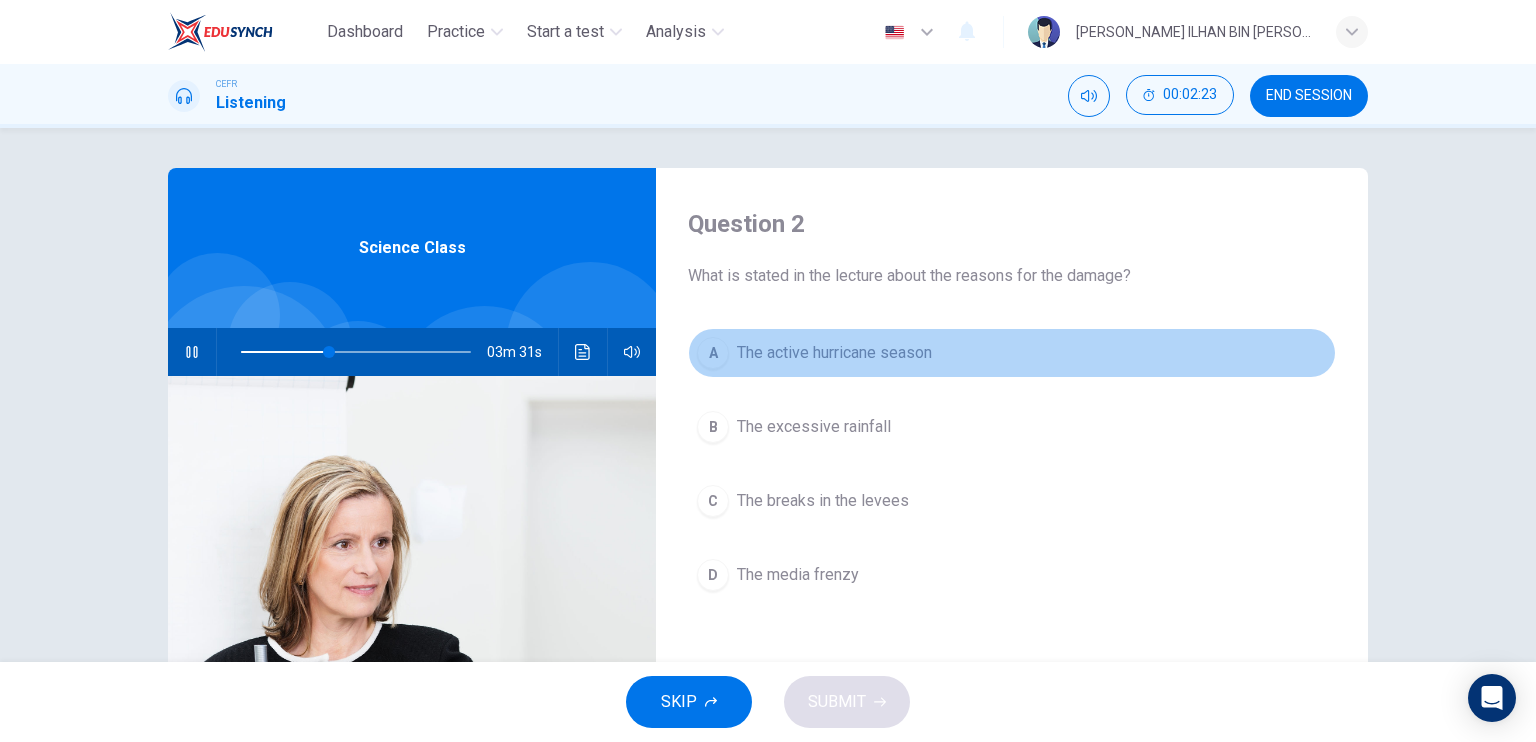 click on "A" at bounding box center (713, 353) 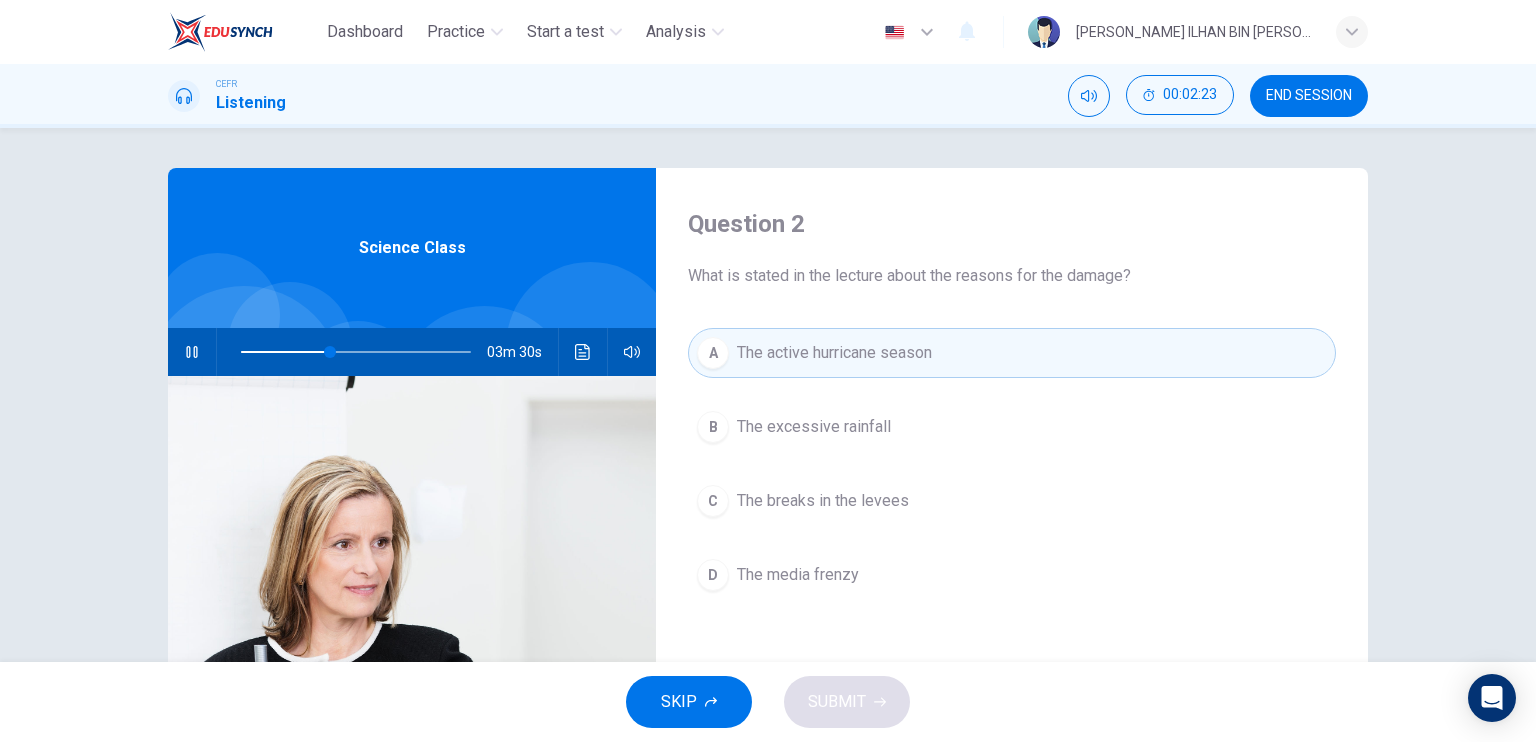 click on "A The active hurricane season B The excessive rainfall C The breaks in the levees D The media frenzy" at bounding box center [1012, 484] 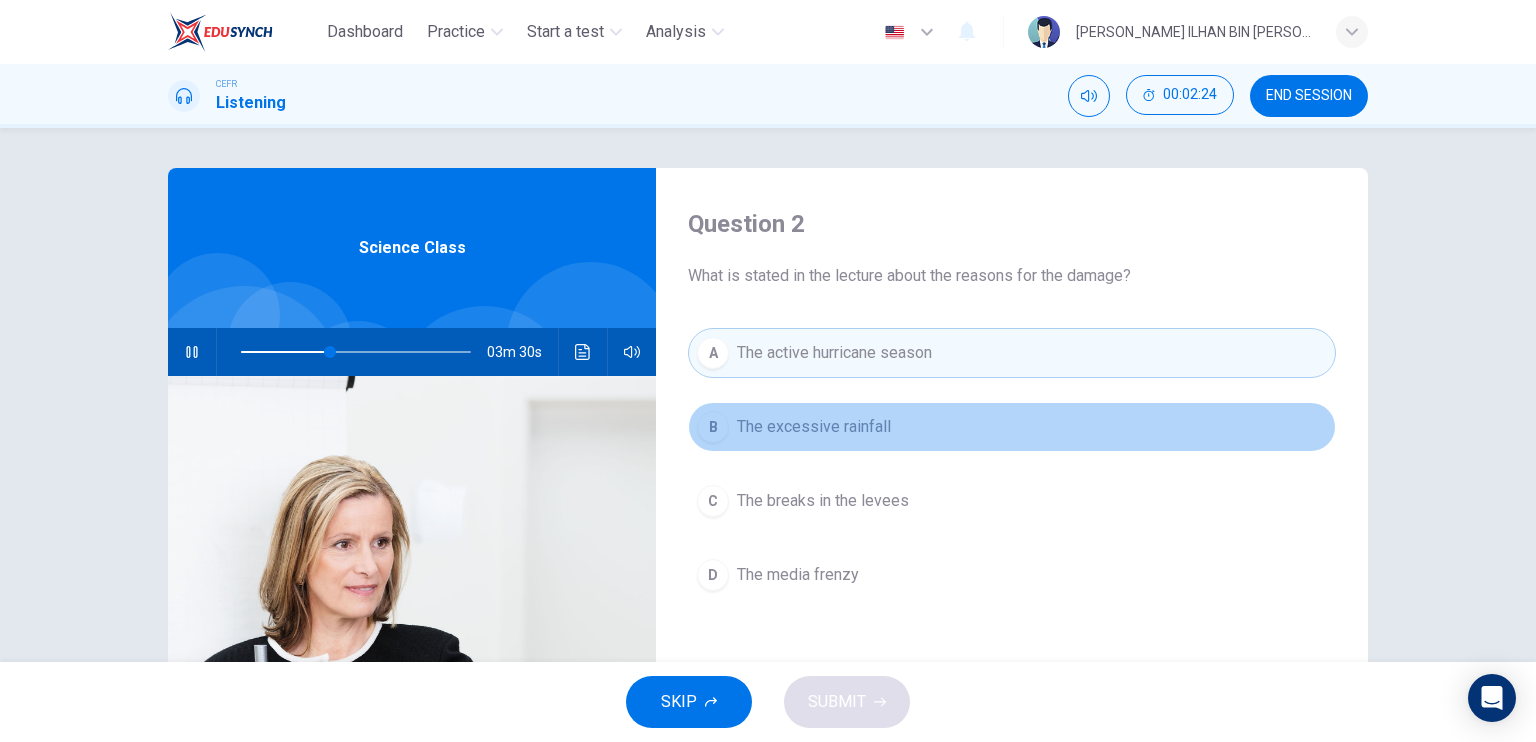 click on "B" at bounding box center (713, 427) 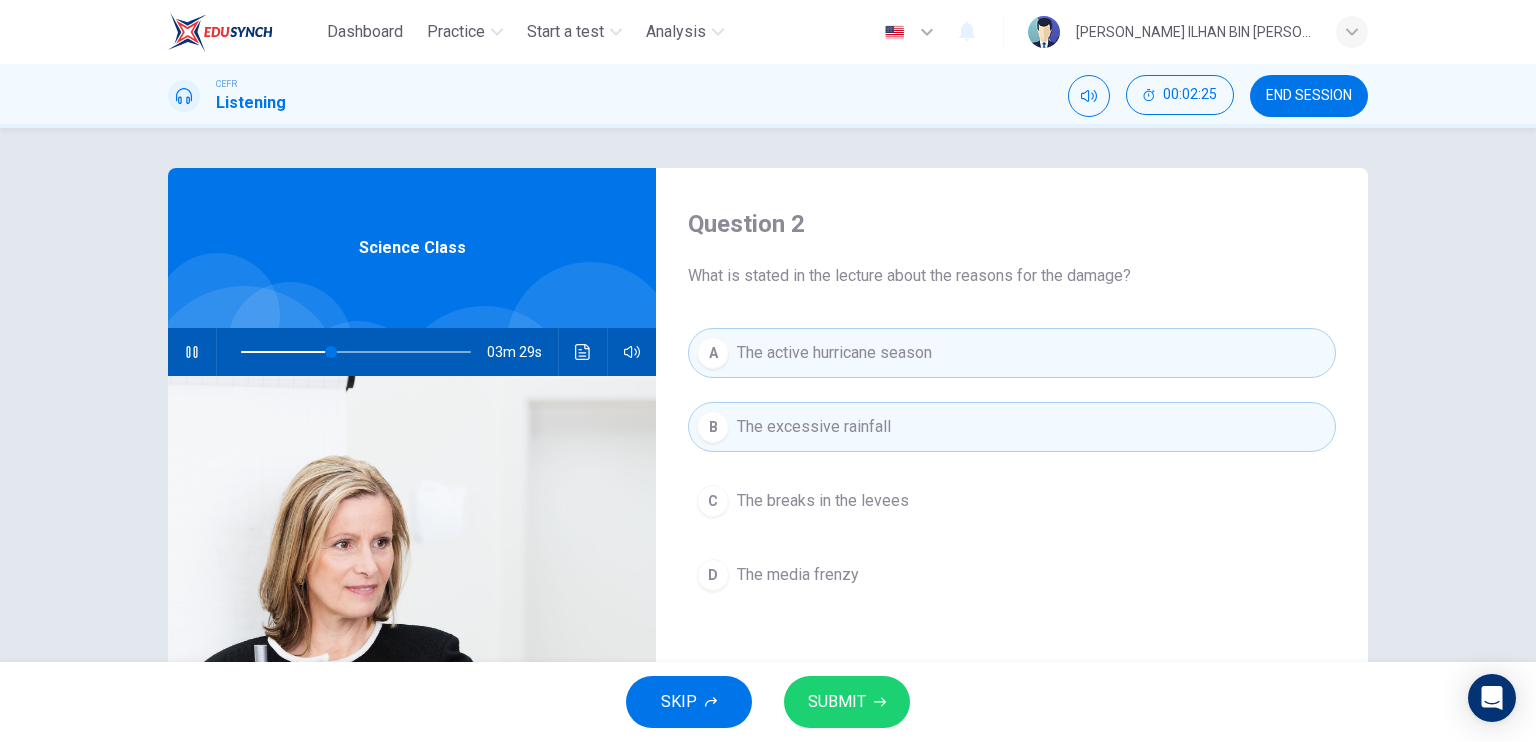 click on "B The excessive rainfall" at bounding box center [1012, 427] 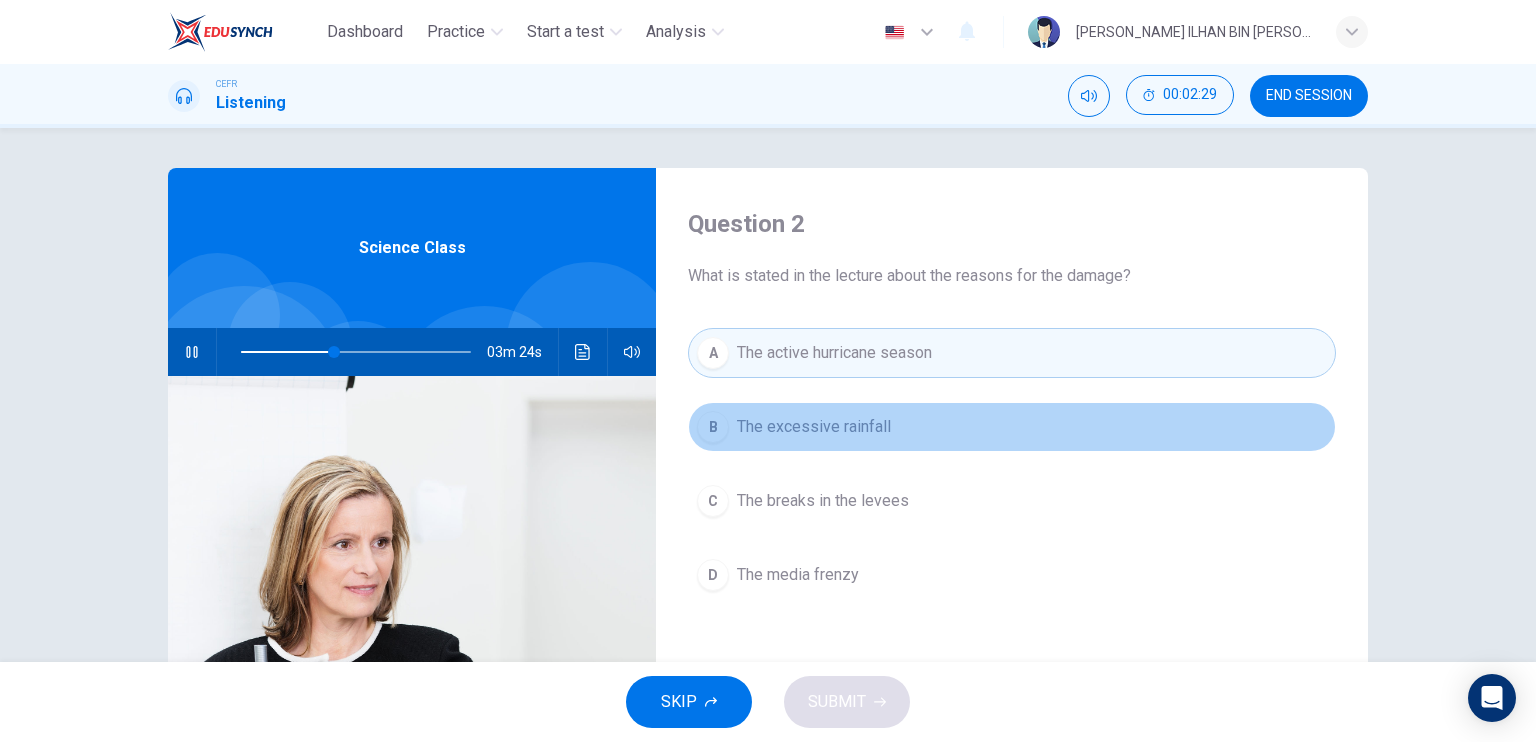 click on "The excessive rainfall" at bounding box center (814, 427) 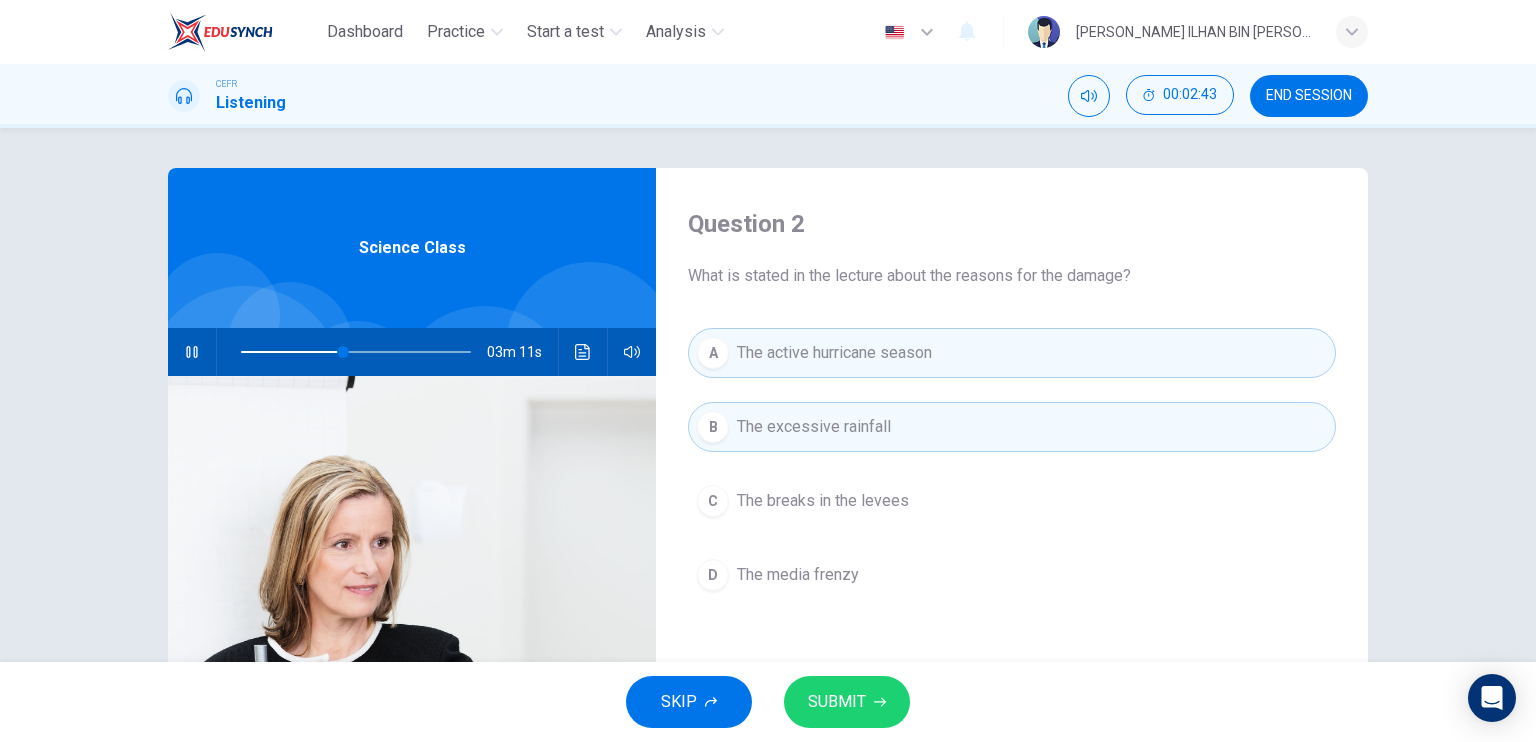 click on "SUBMIT" at bounding box center (837, 702) 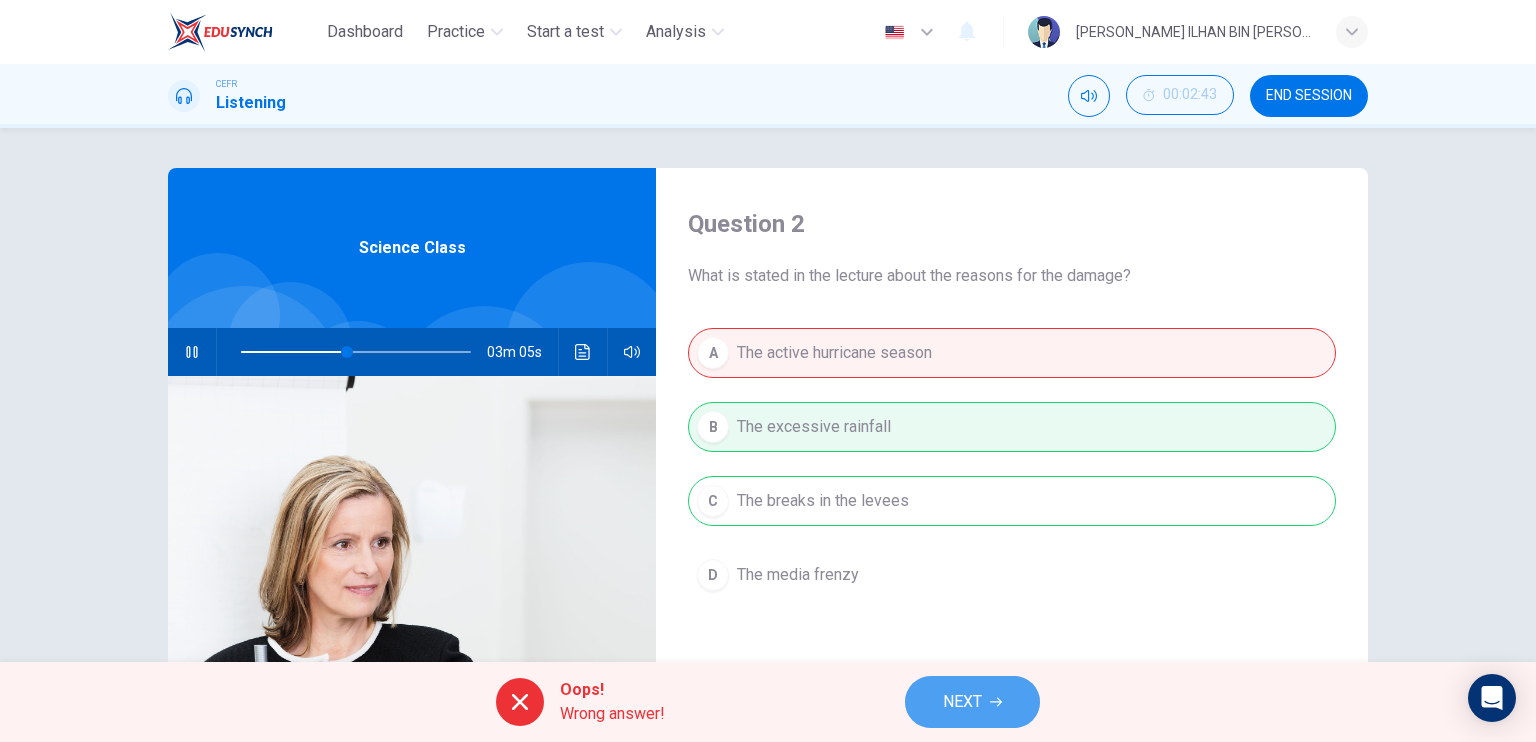 click on "NEXT" at bounding box center (972, 702) 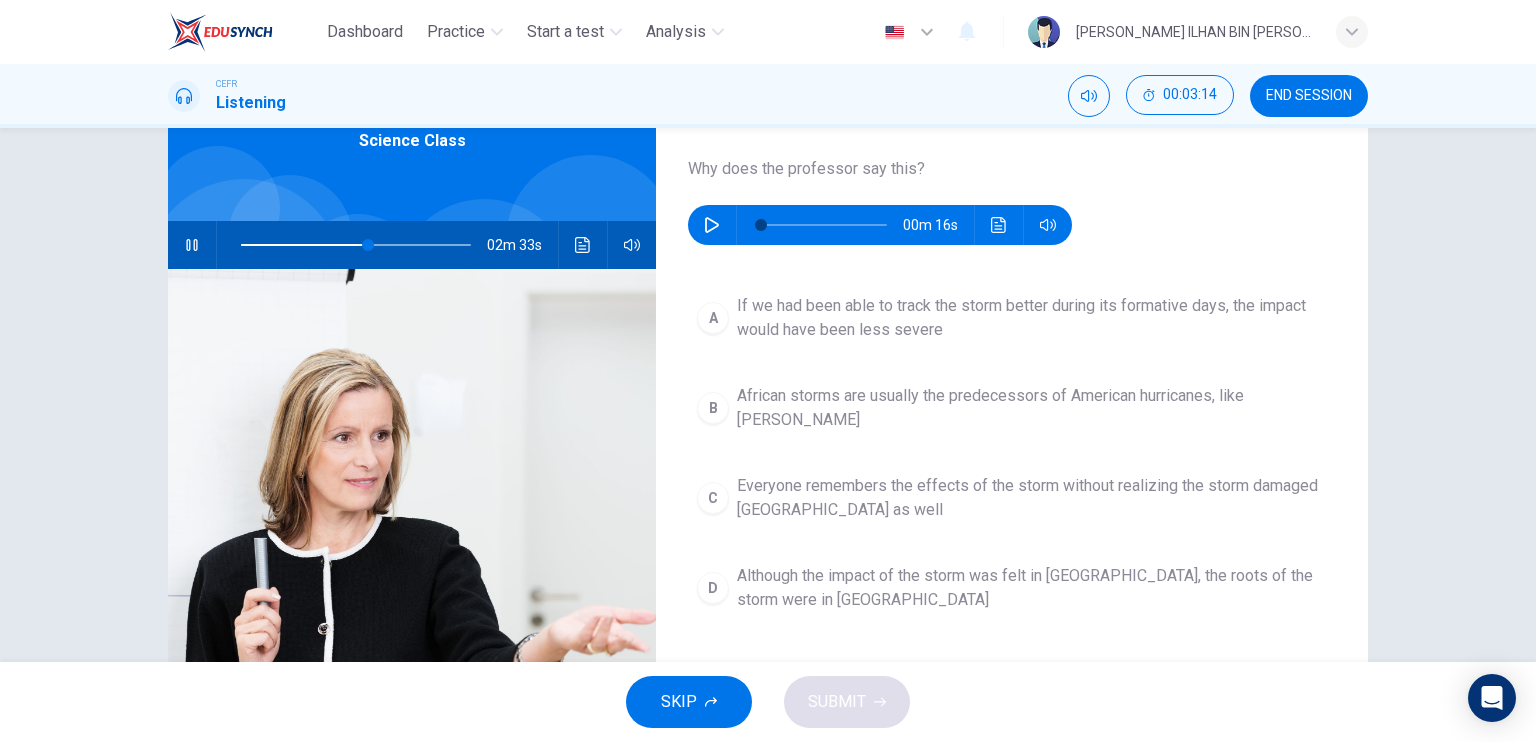 scroll, scrollTop: 100, scrollLeft: 0, axis: vertical 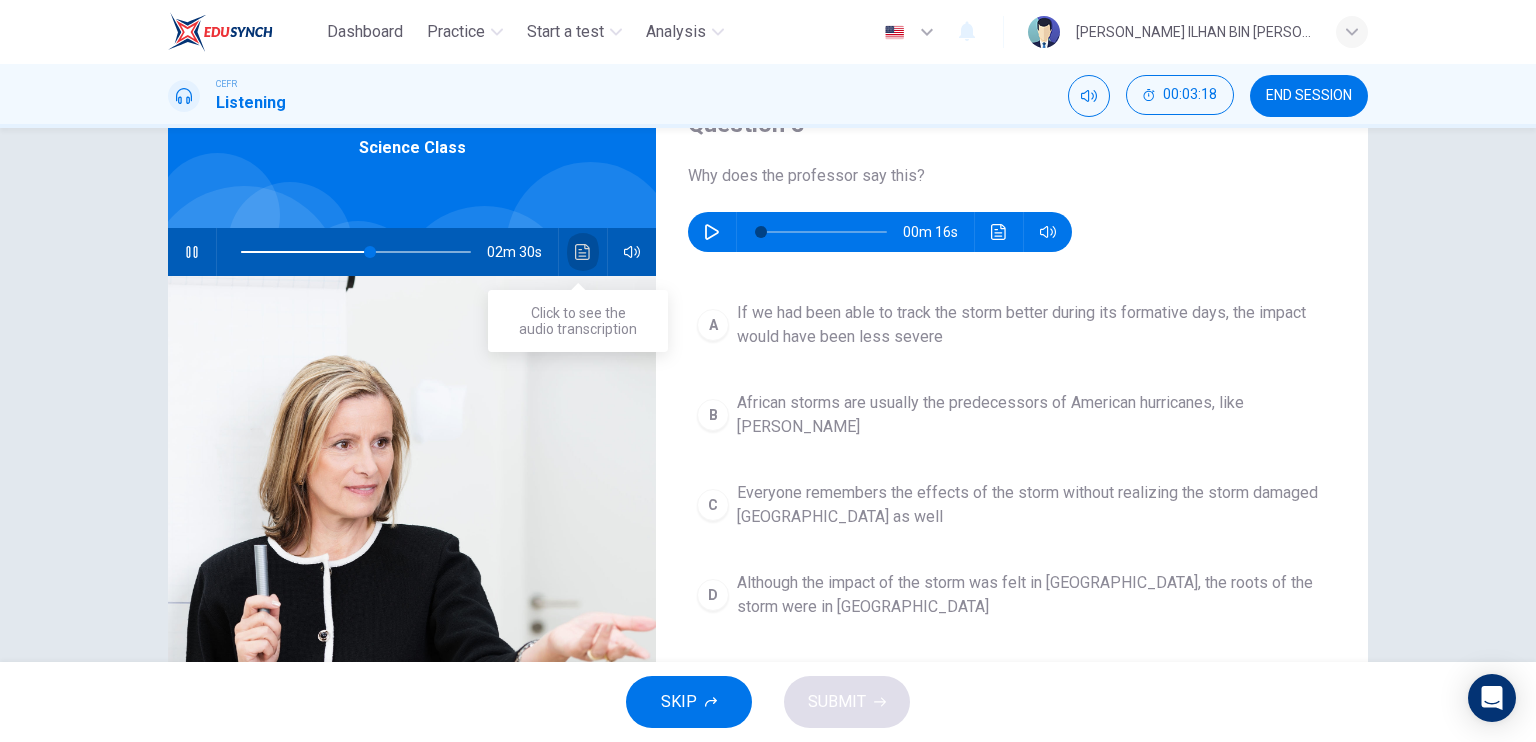 click at bounding box center [583, 252] 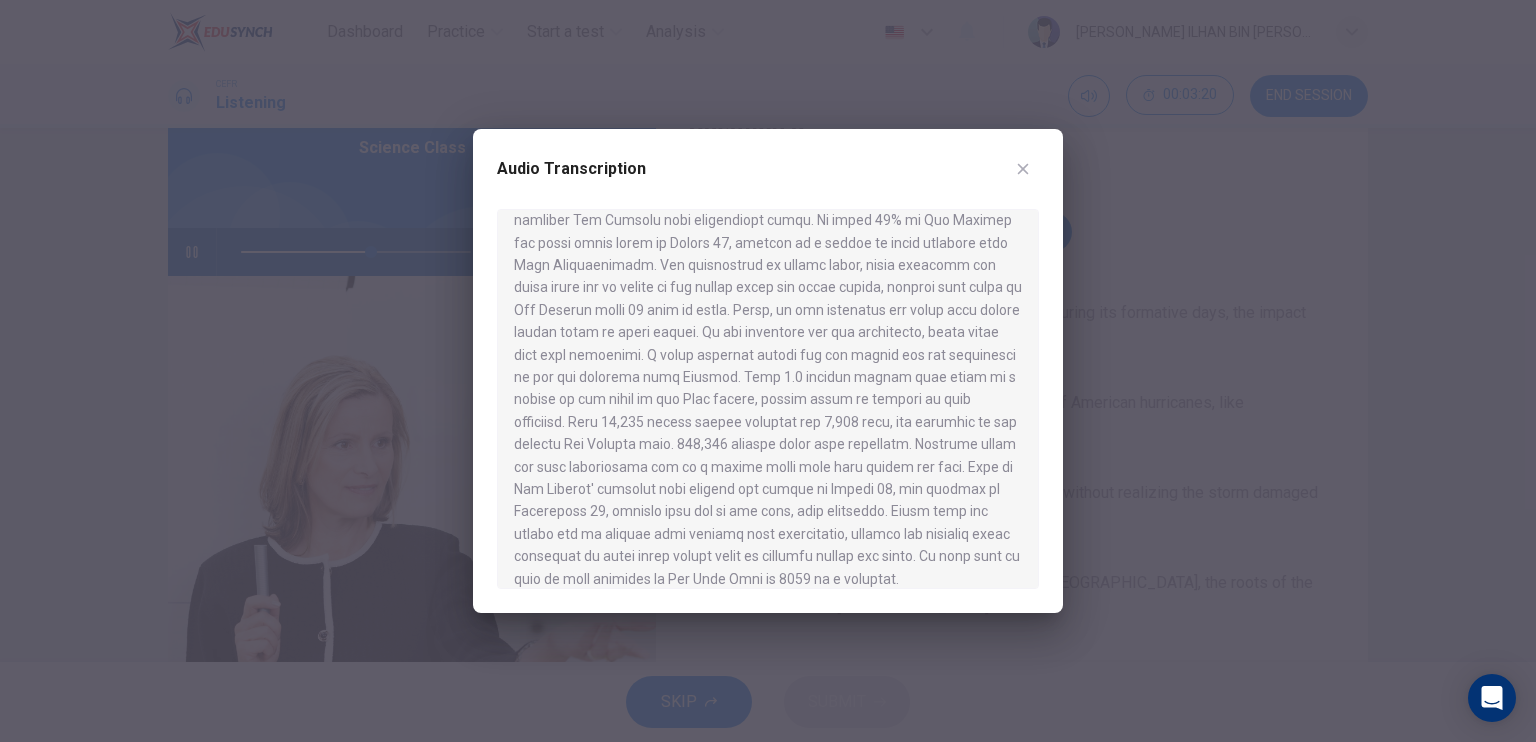 scroll, scrollTop: 796, scrollLeft: 0, axis: vertical 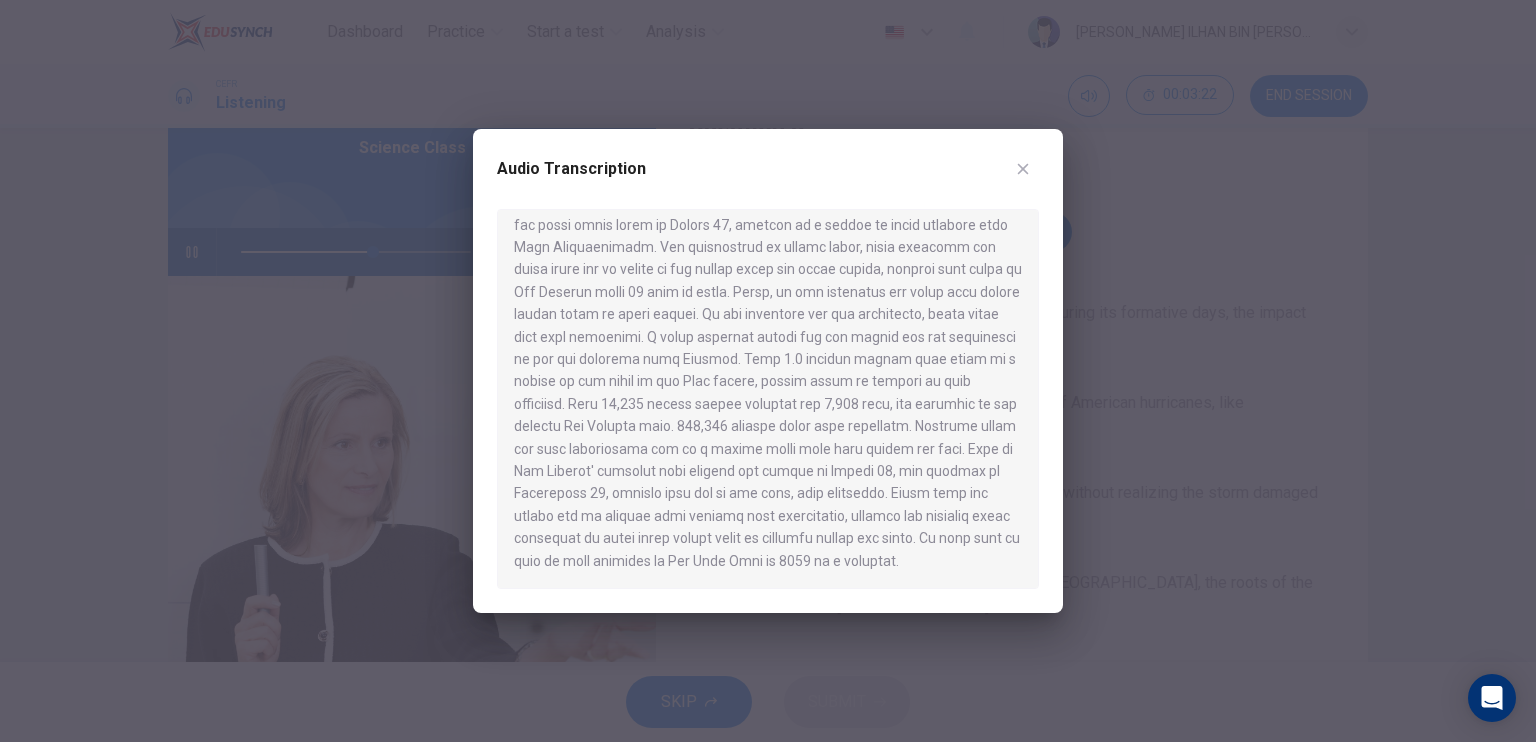 click 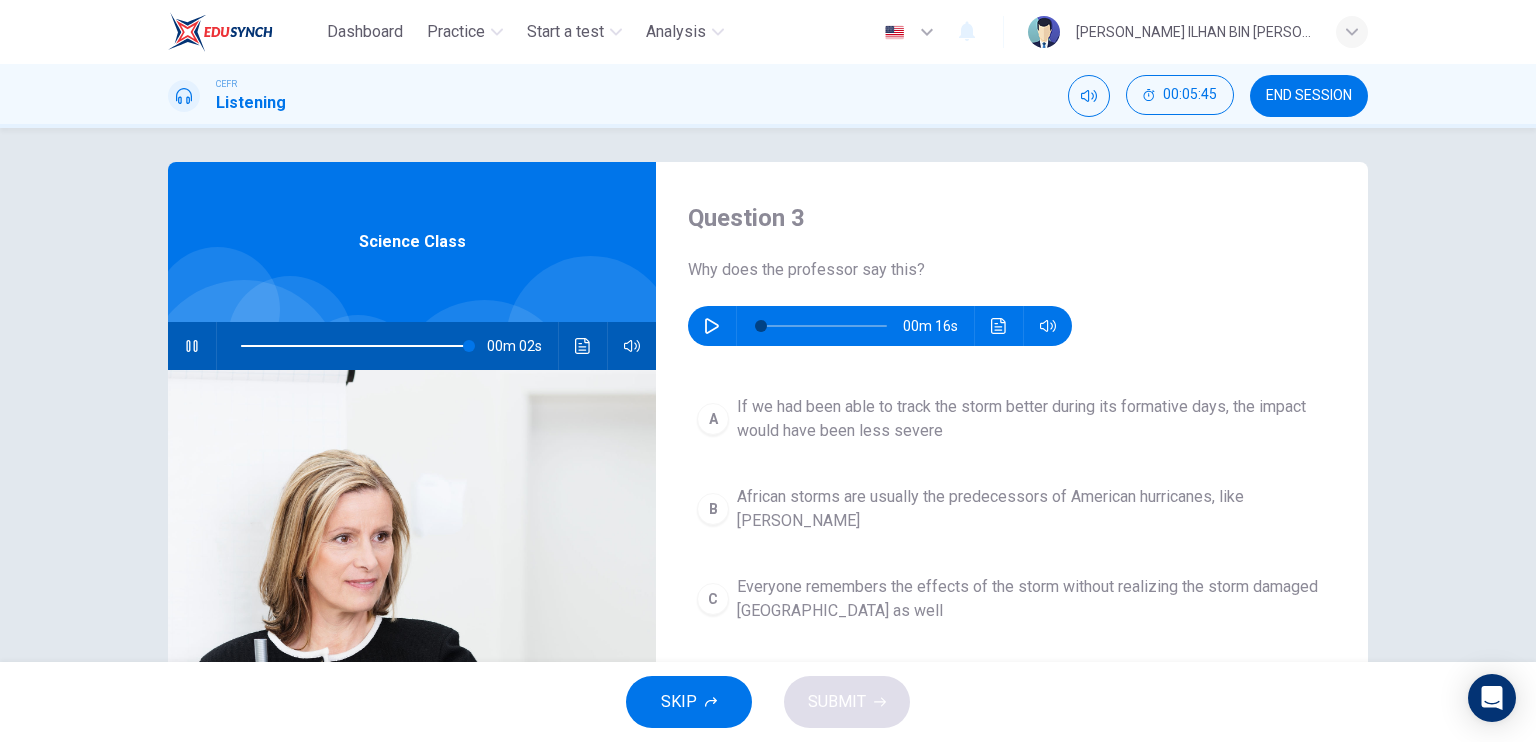 scroll, scrollTop: 0, scrollLeft: 0, axis: both 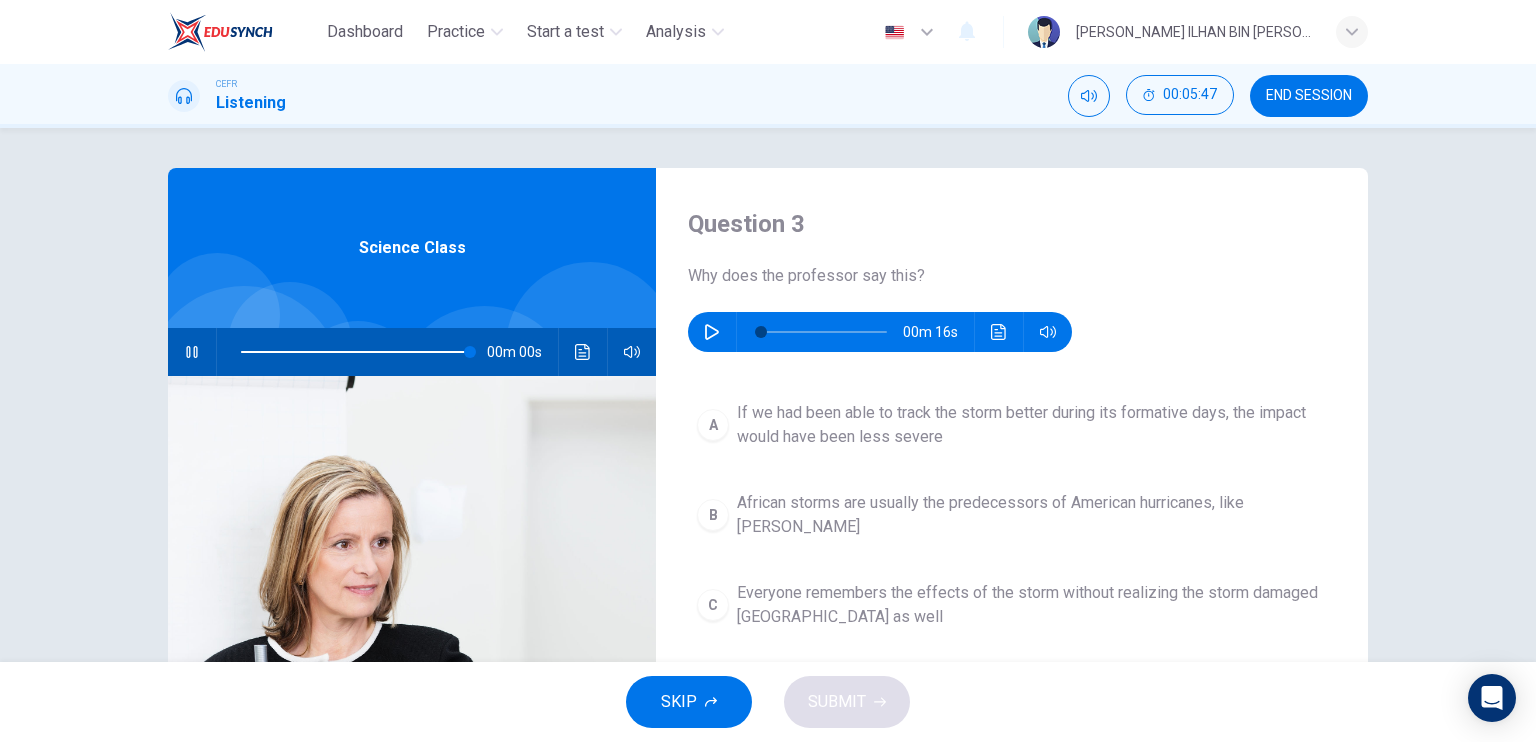 type on "0" 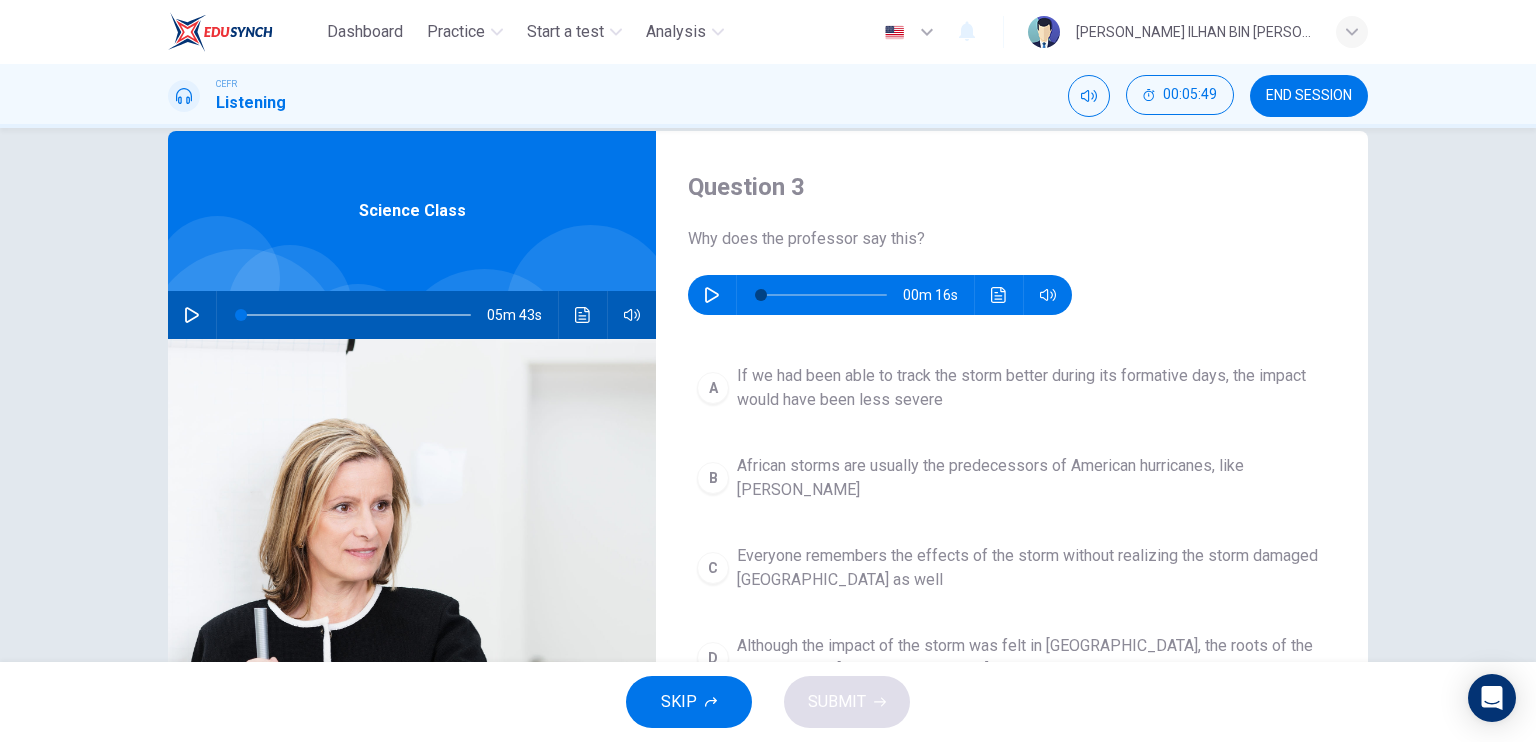scroll, scrollTop: 100, scrollLeft: 0, axis: vertical 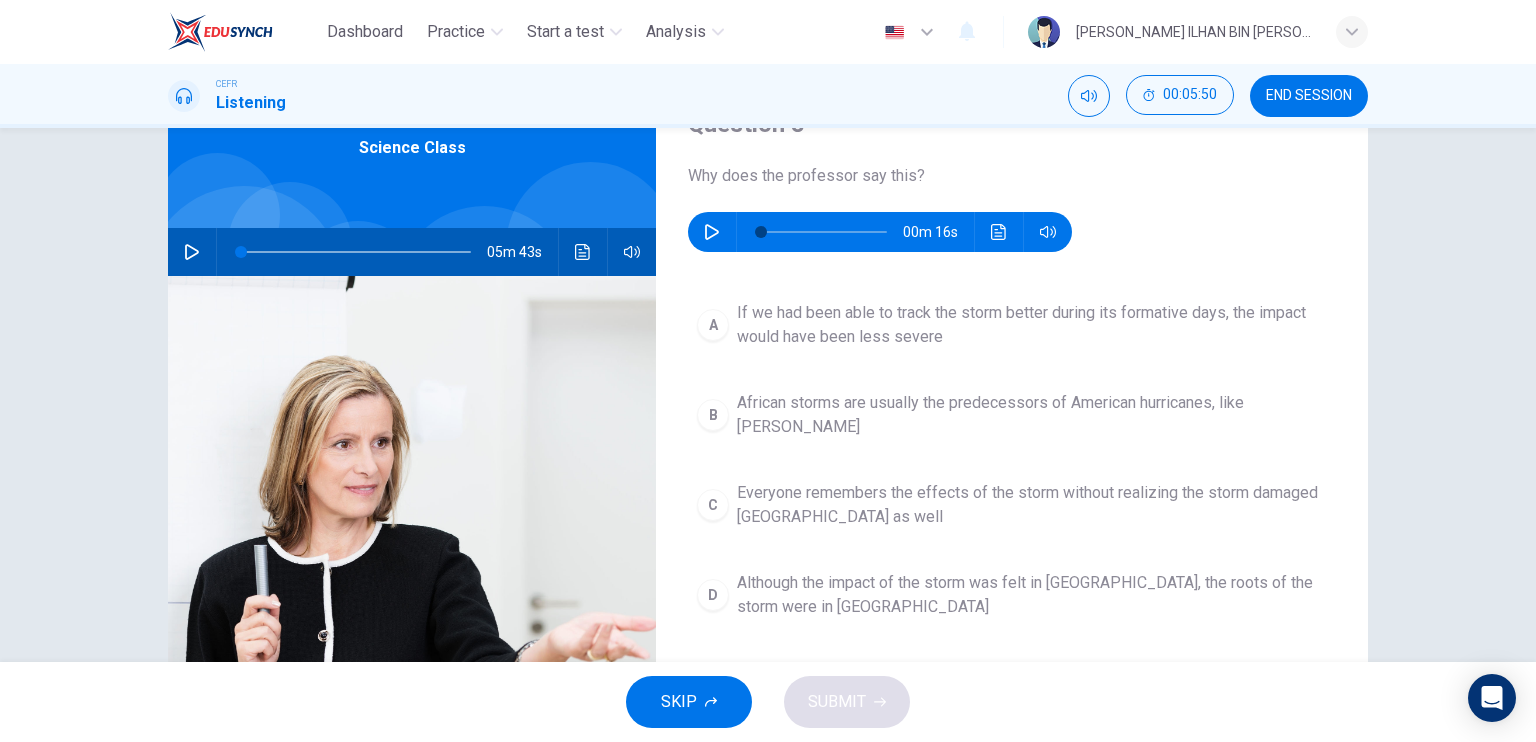 click on "00m 16s" at bounding box center (880, 232) 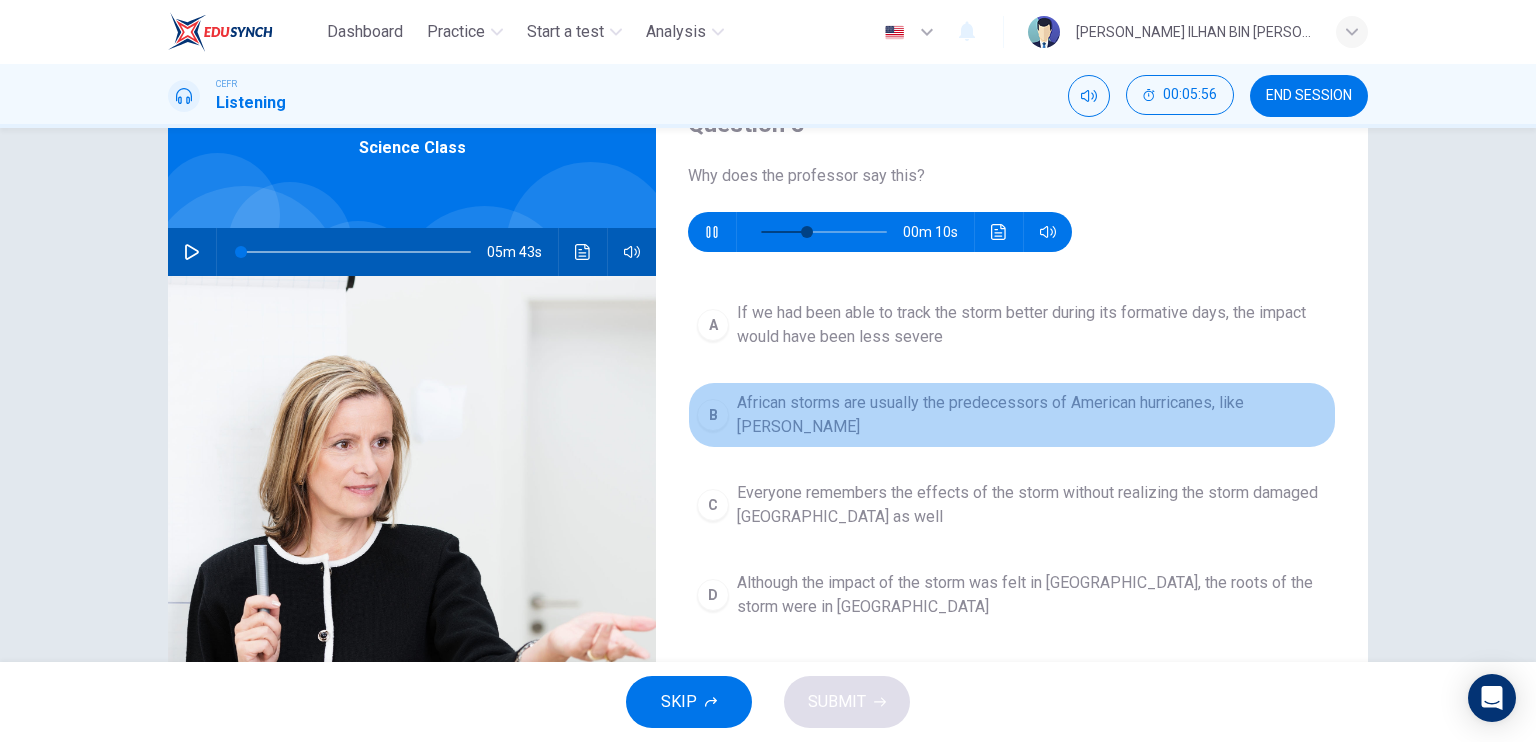 click on "B" at bounding box center (713, 415) 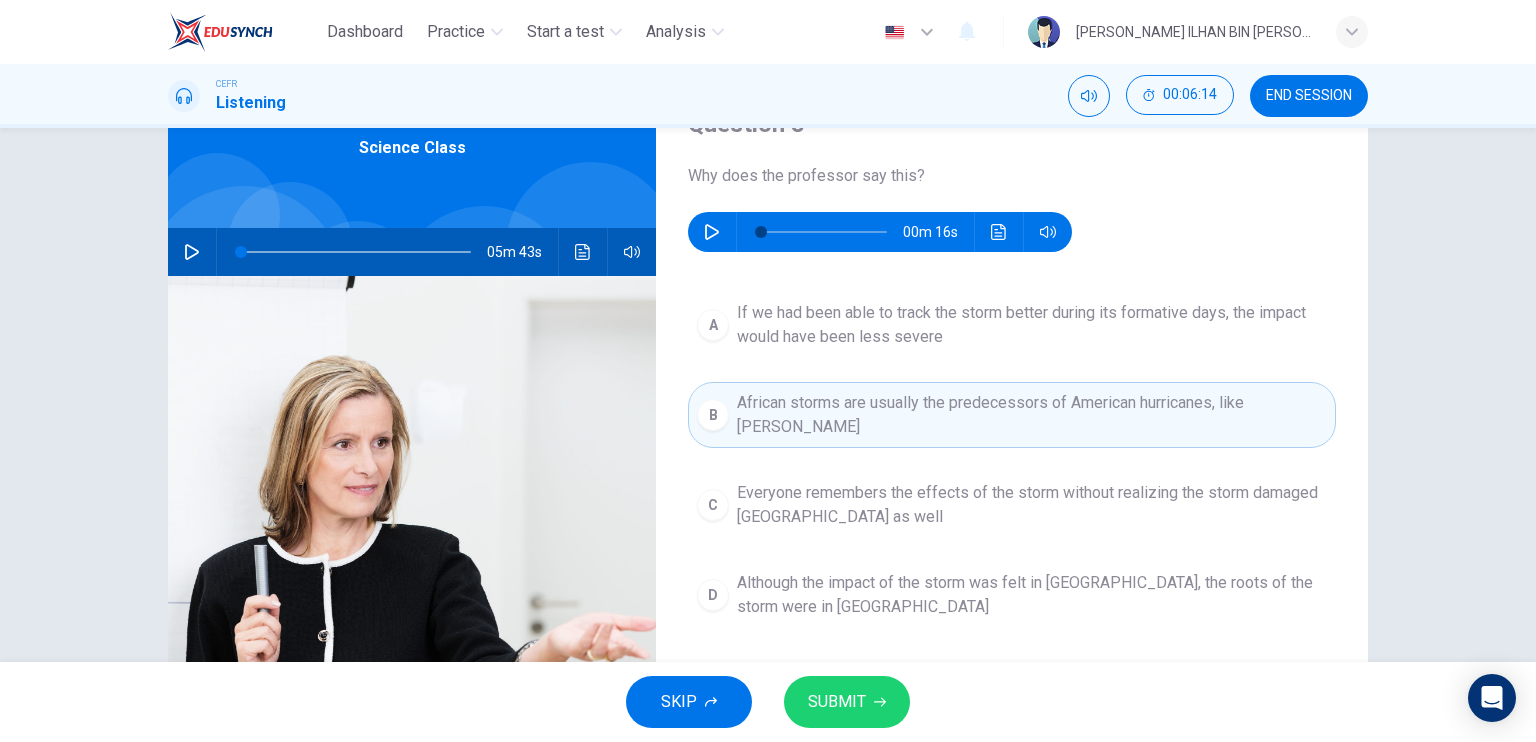 click on "00m 16s" at bounding box center (880, 232) 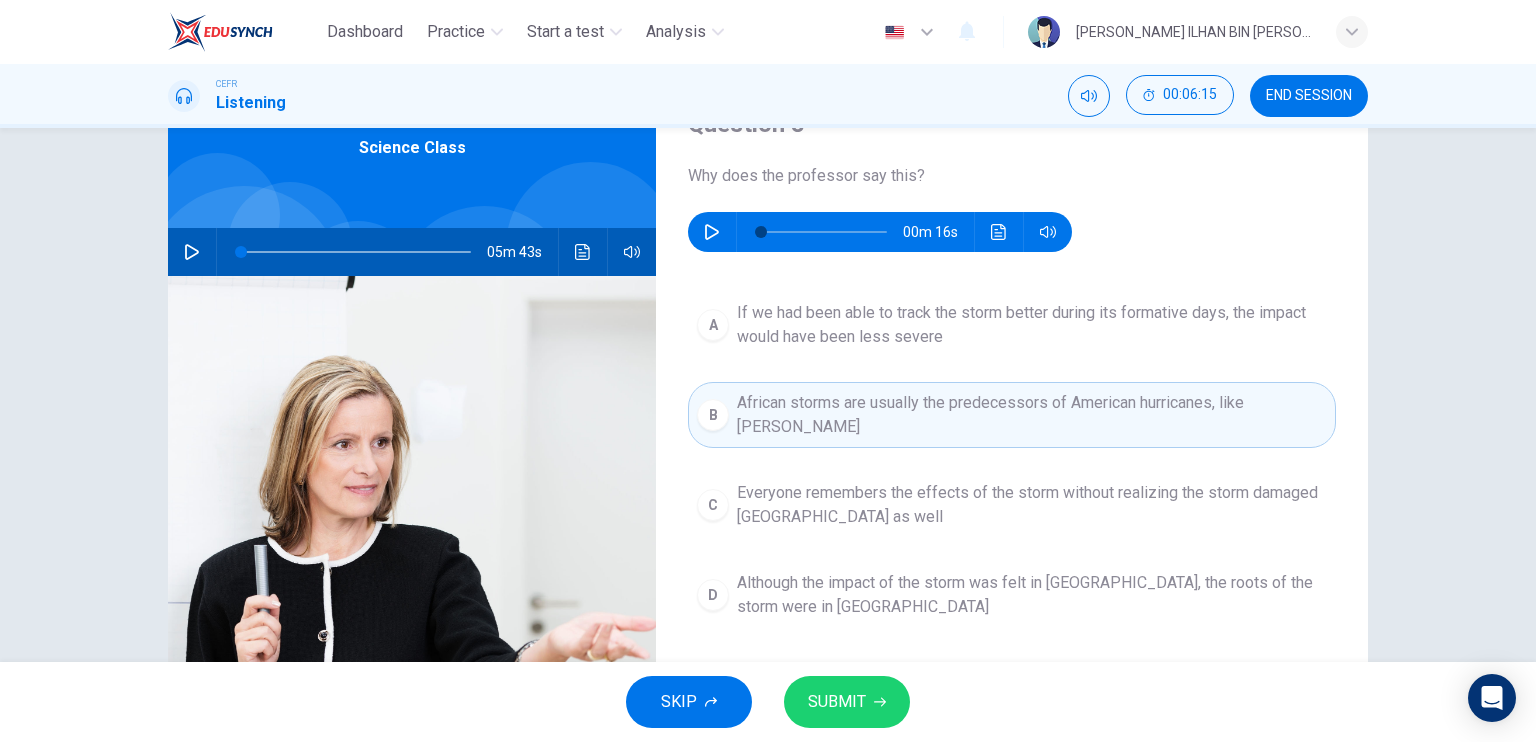 click at bounding box center [712, 232] 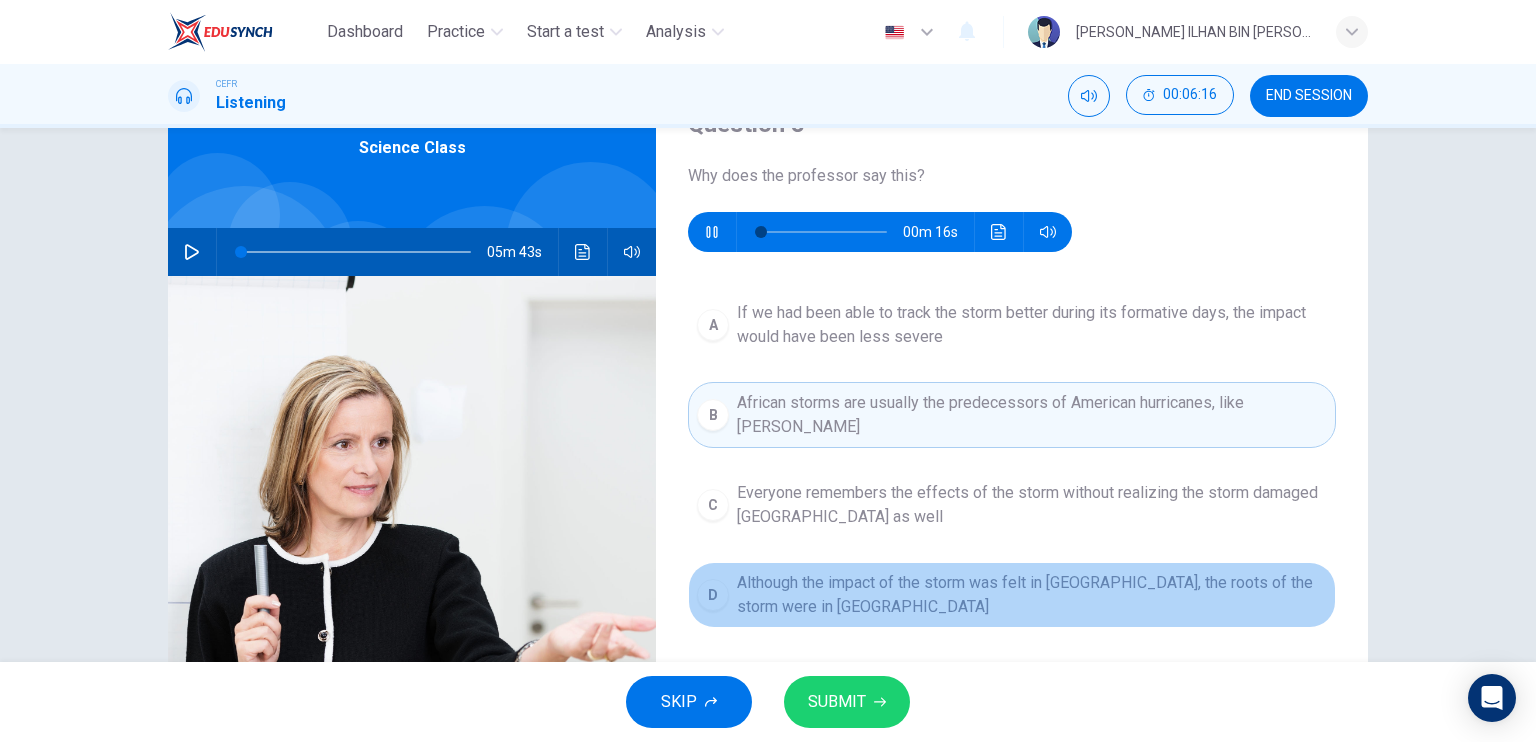 click on "D Although the impact of the storm was felt in New Orleans, the roots of the storm were in Africa" at bounding box center [1012, 595] 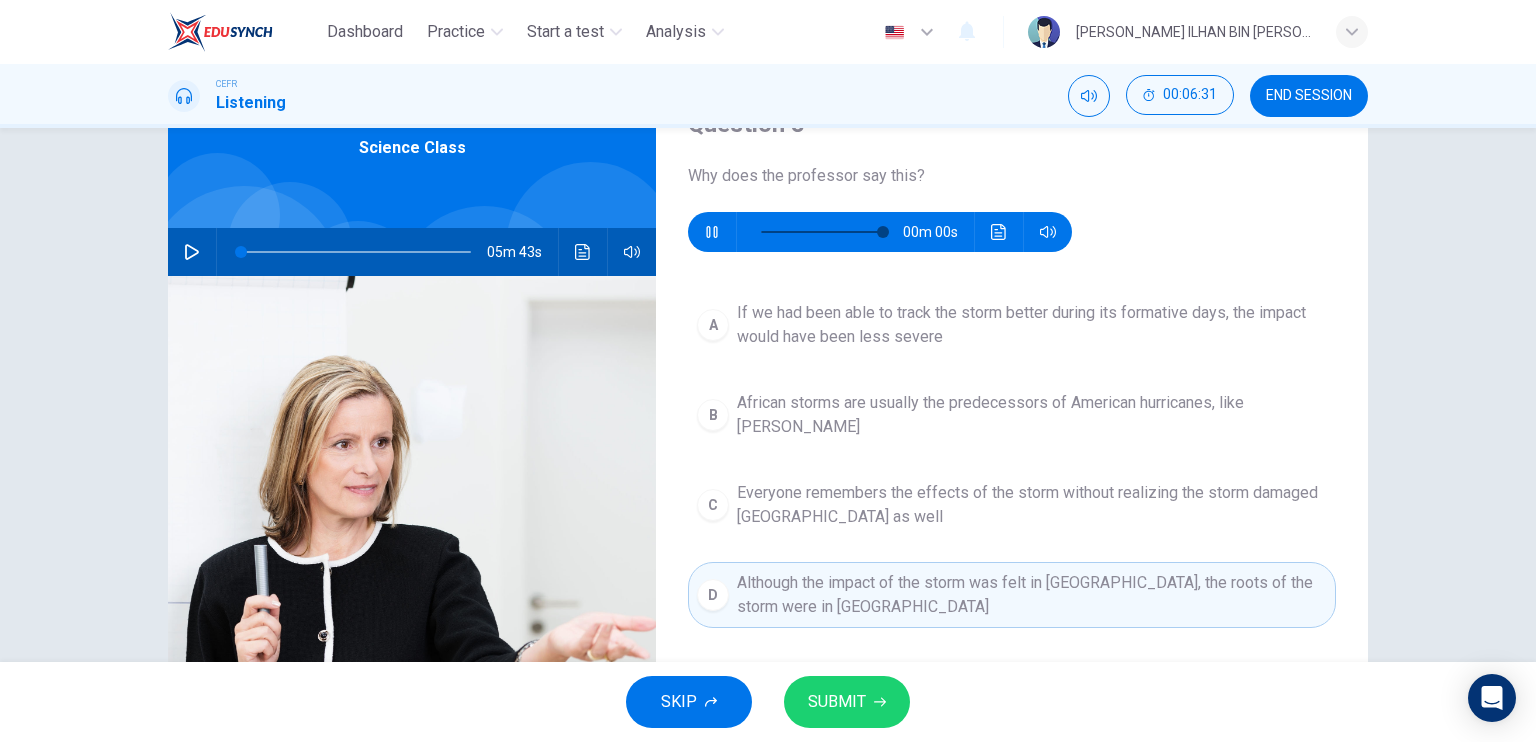 type on "0" 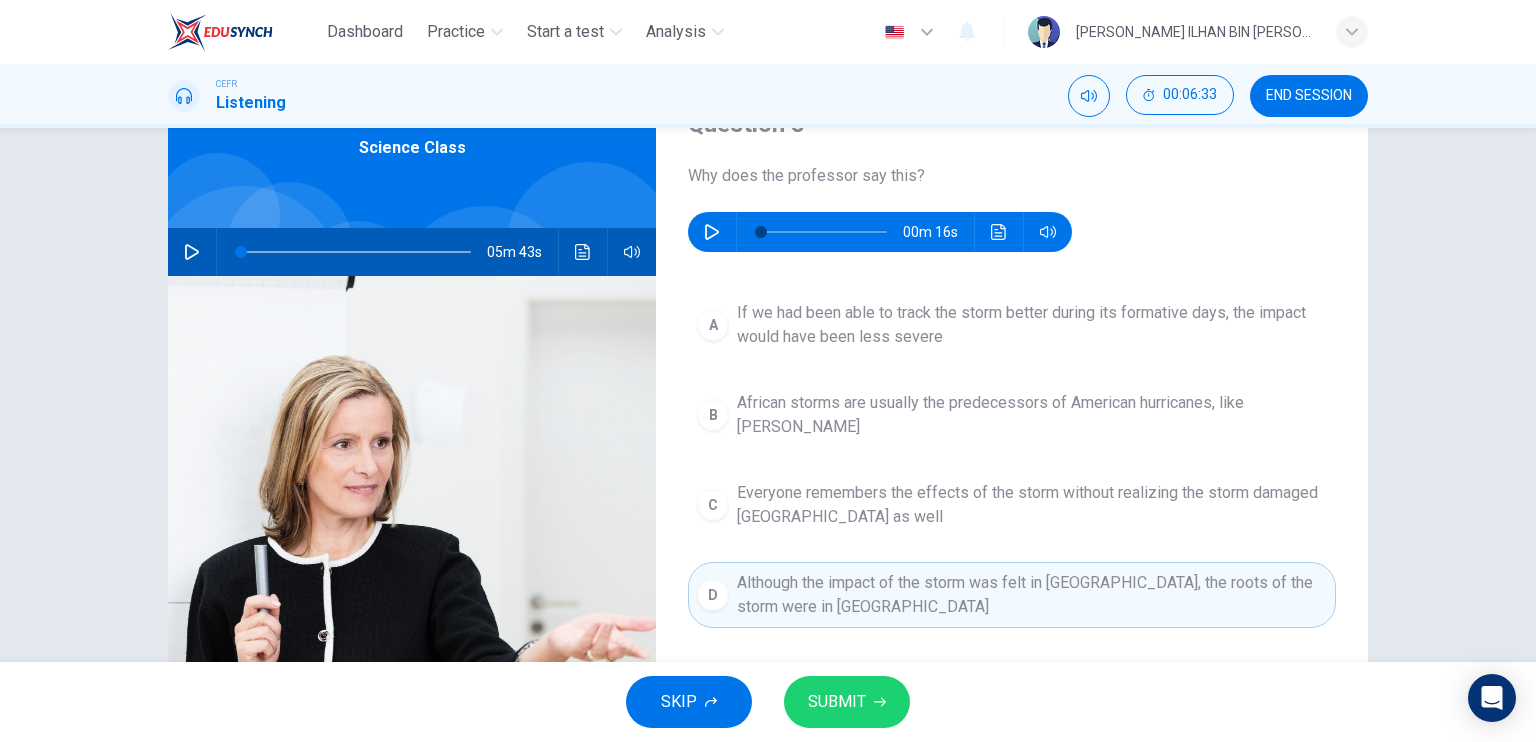 click on "Everyone remembers the effects of the storm without realizing the storm damaged Africa as well" at bounding box center [1032, 505] 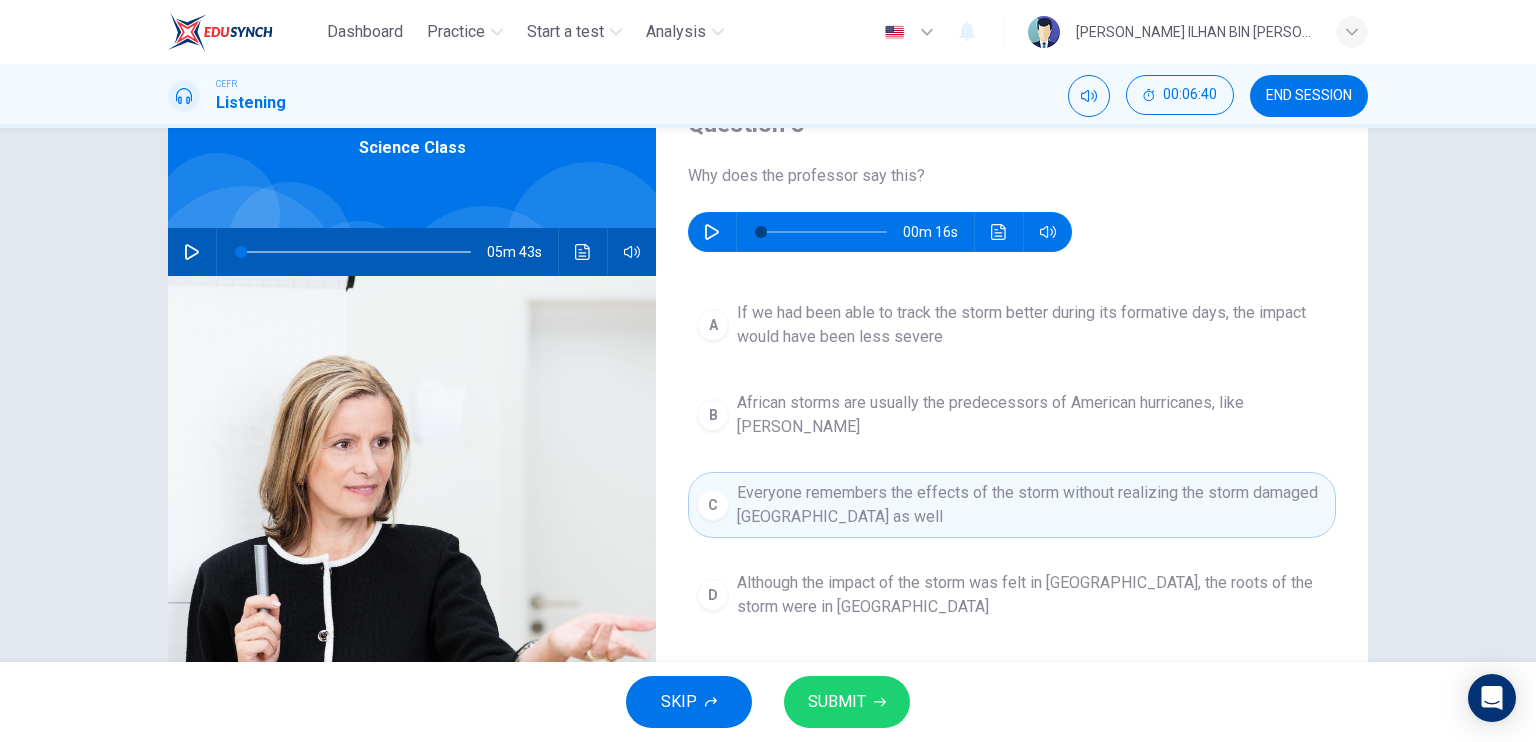click 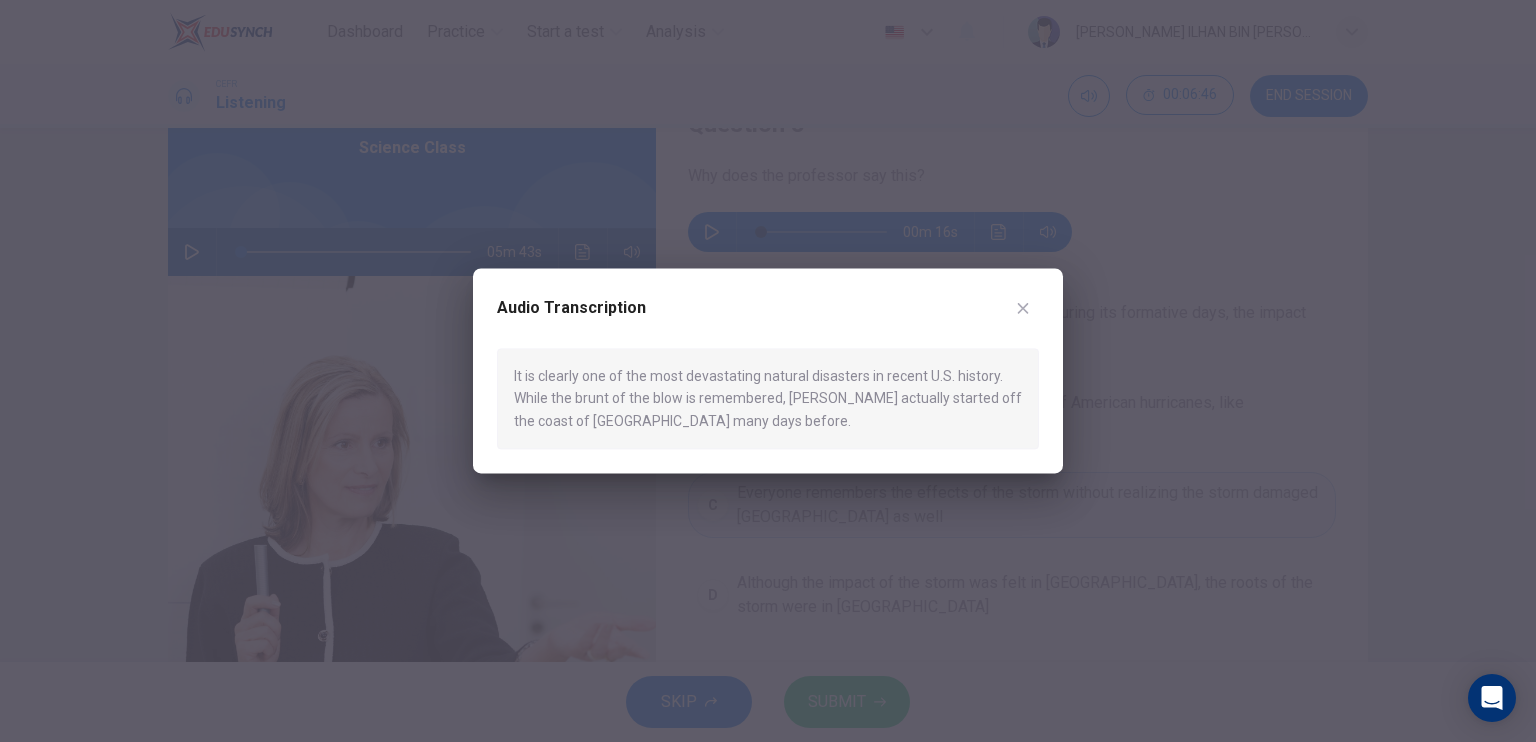 click at bounding box center (768, 371) 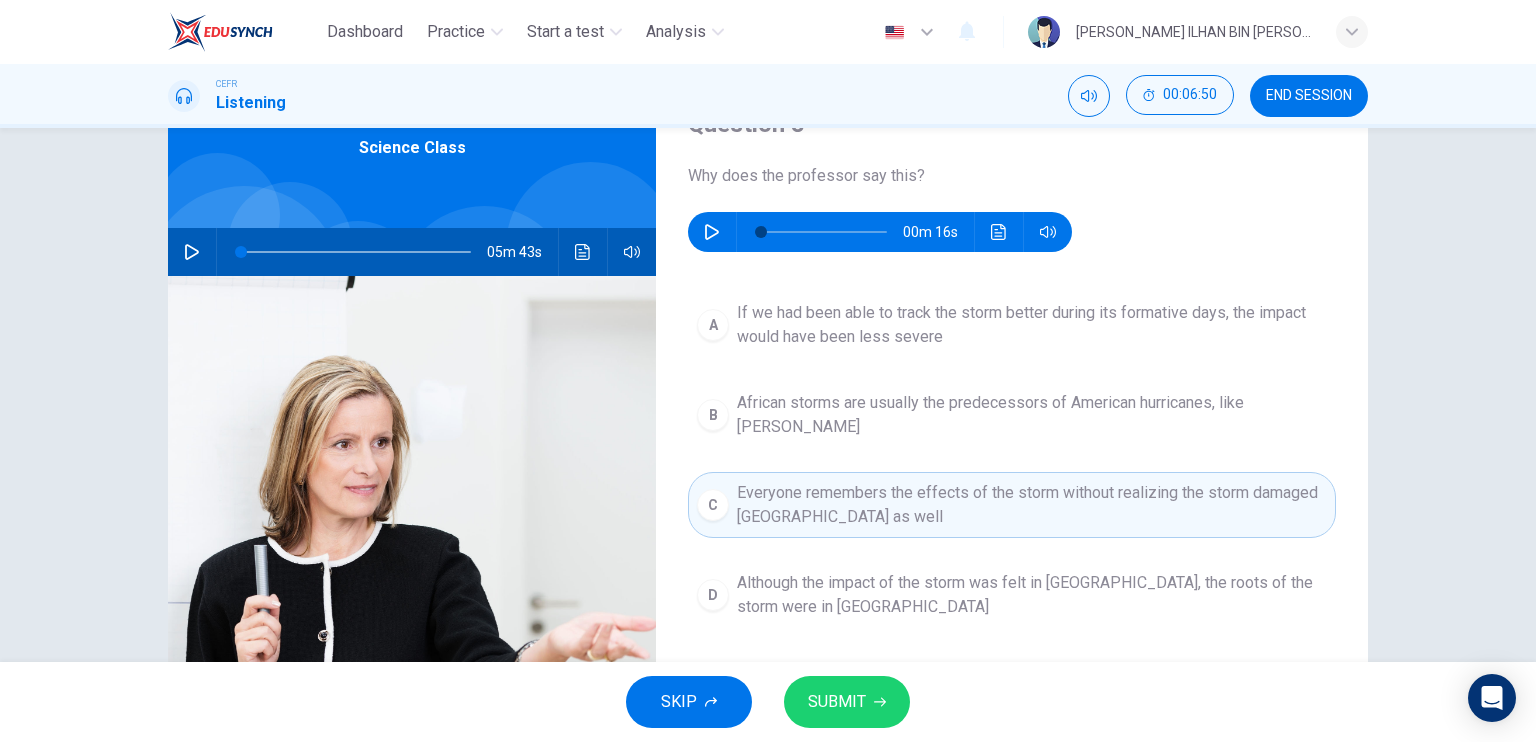 click on "Although the impact of the storm was felt in New Orleans, the roots of the storm were in Africa" at bounding box center [1032, 595] 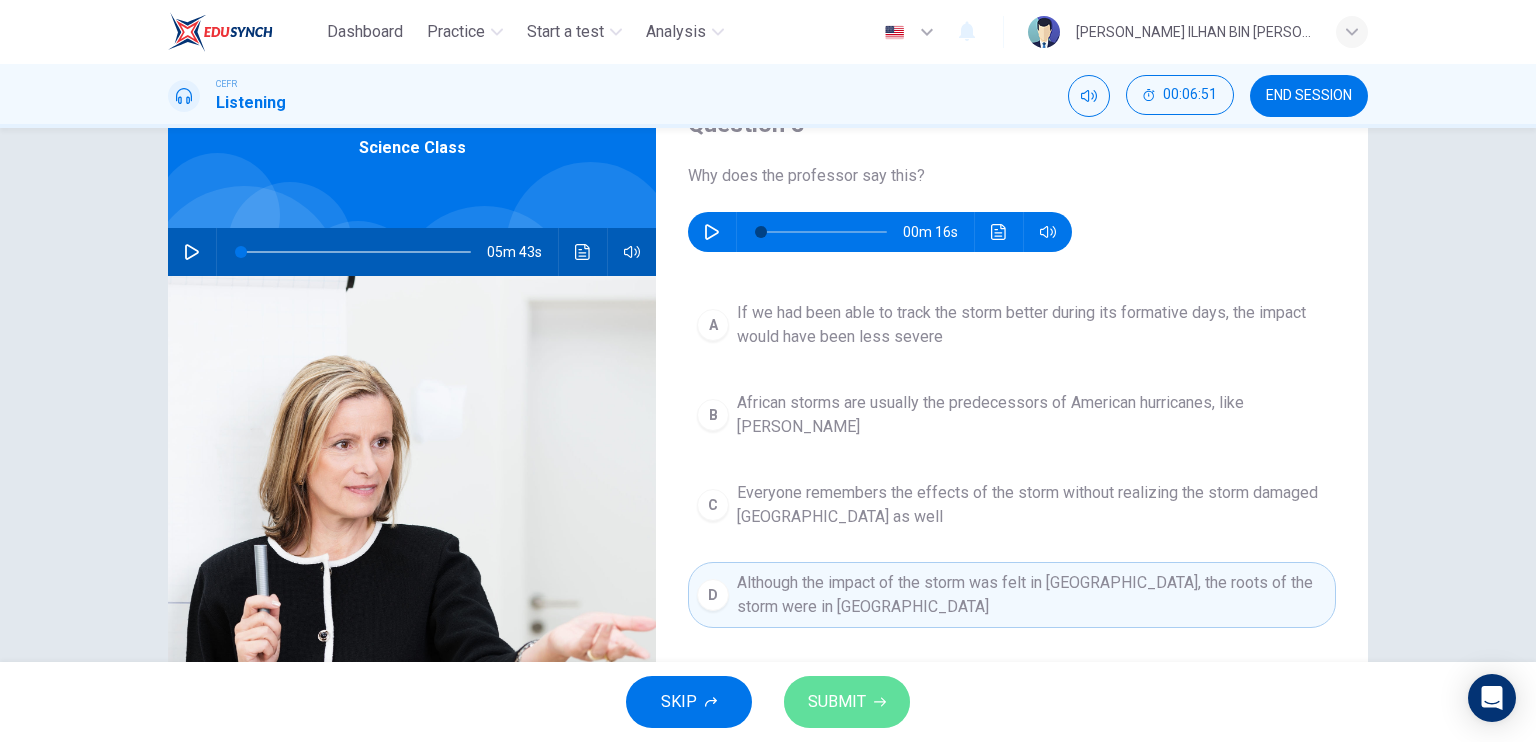 click on "SUBMIT" at bounding box center [837, 702] 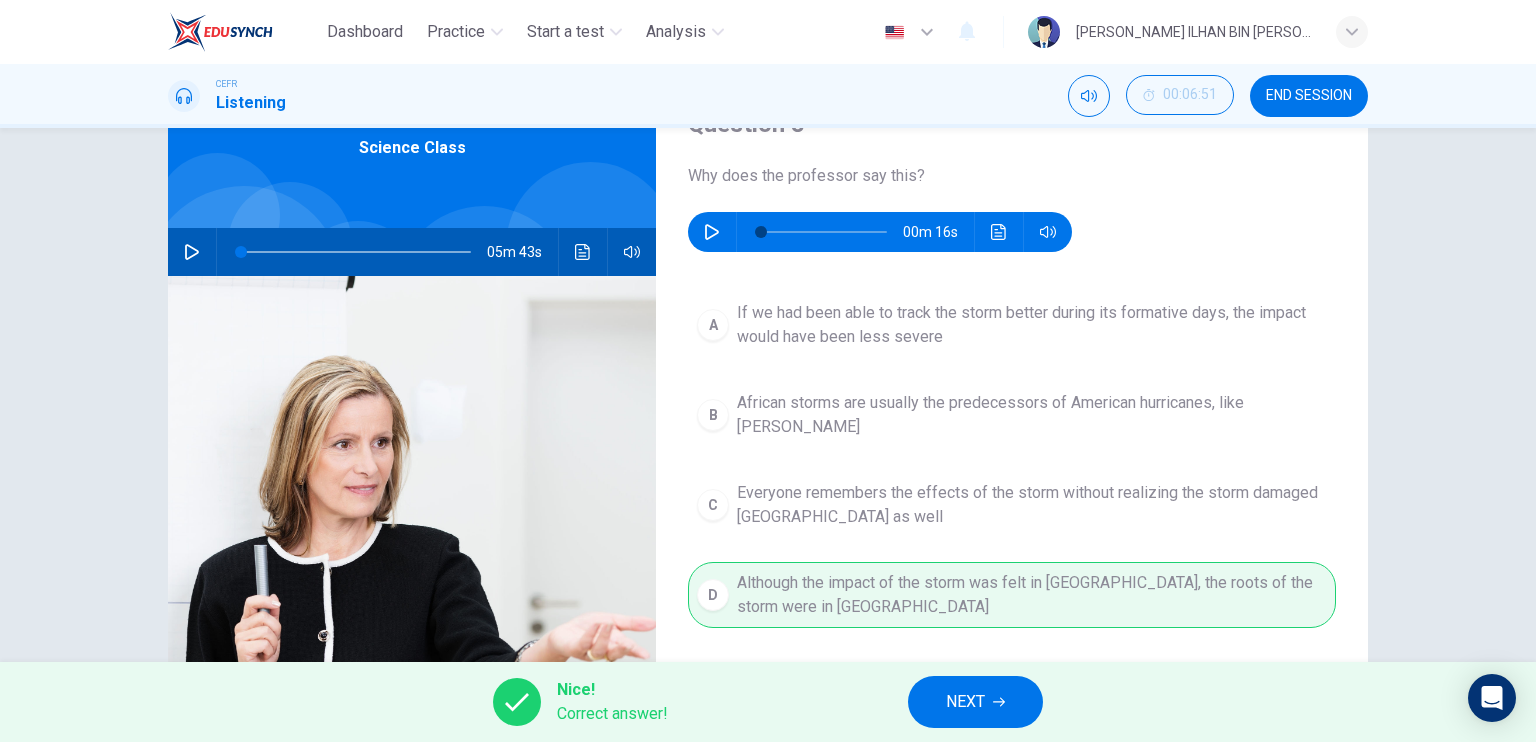 click on "NEXT" at bounding box center (965, 702) 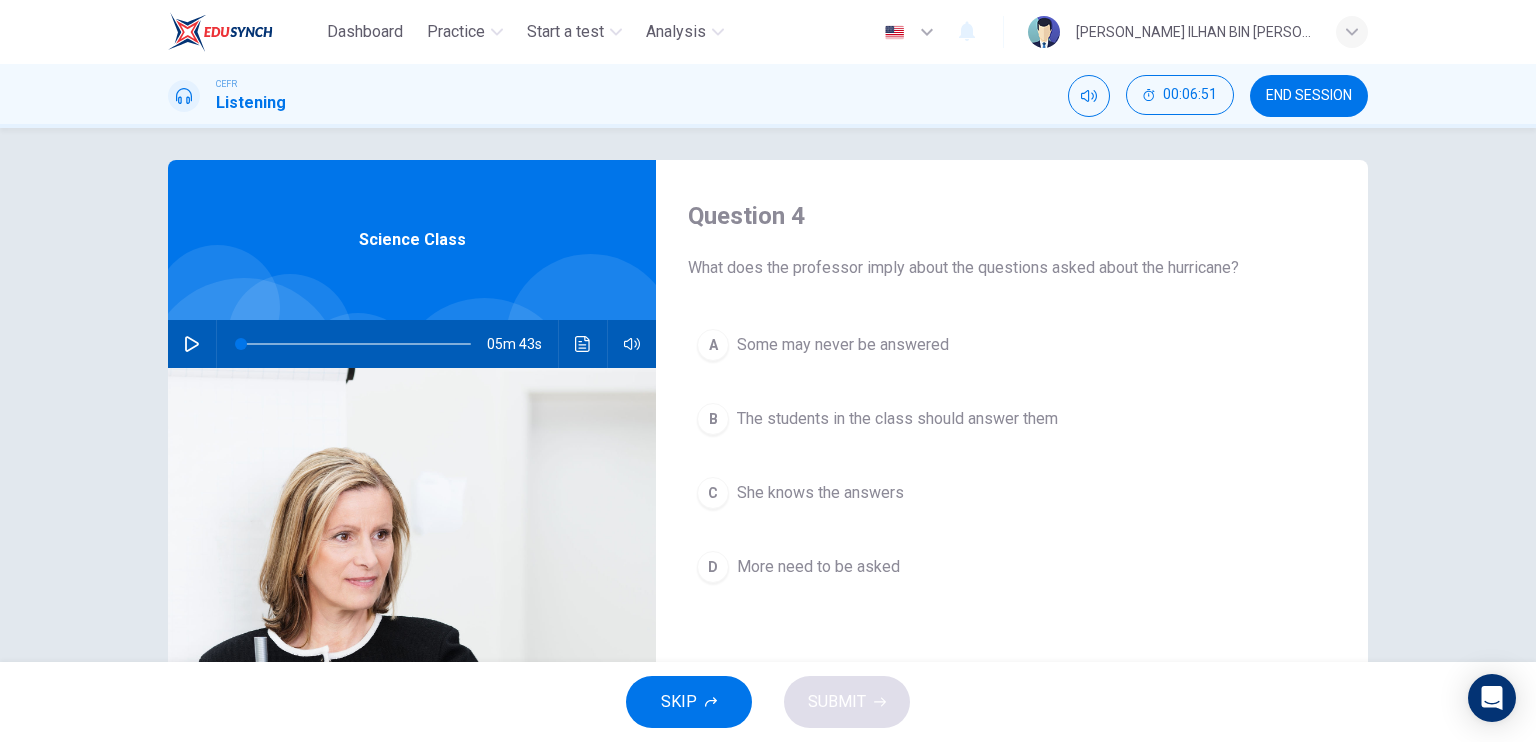 scroll, scrollTop: 0, scrollLeft: 0, axis: both 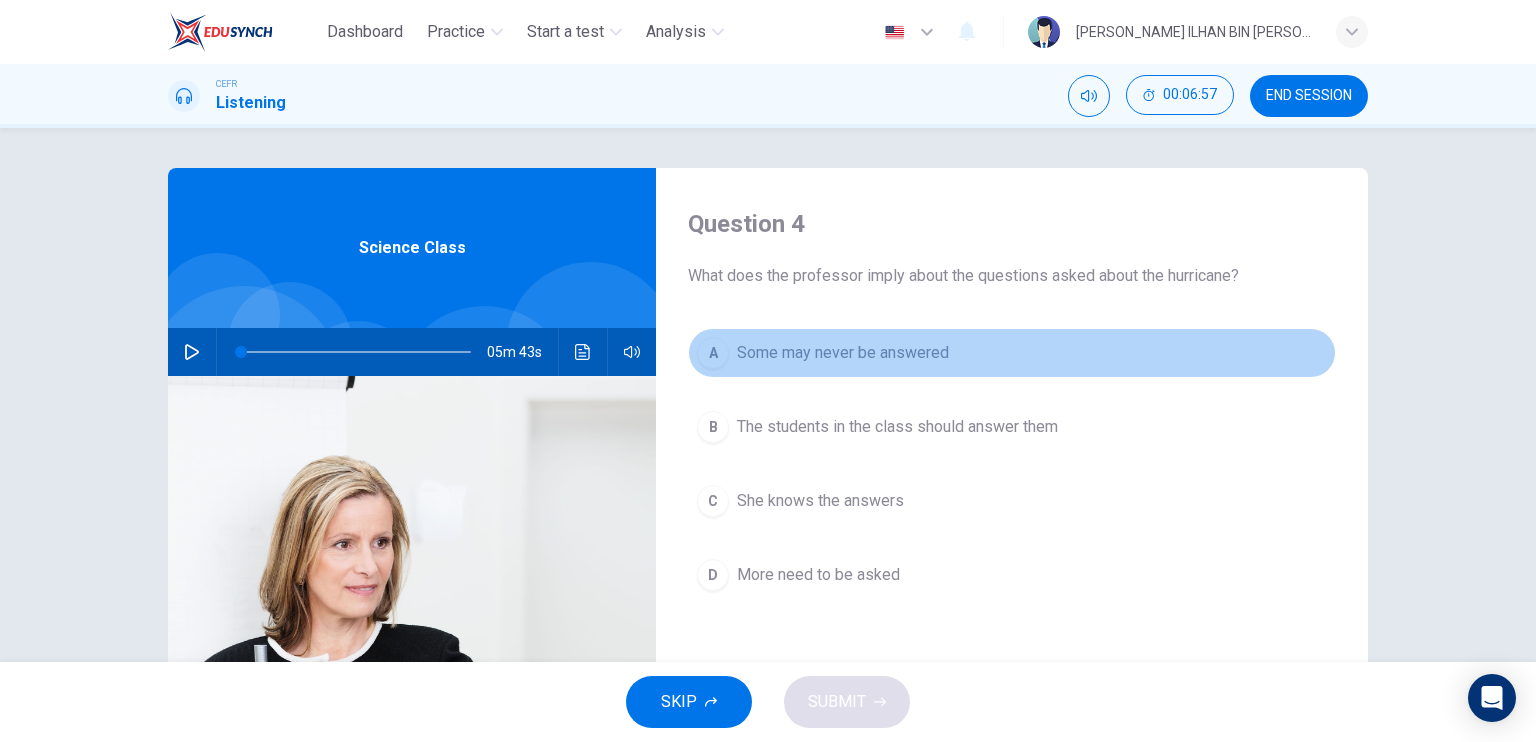 click on "Some may never be answered" at bounding box center [843, 353] 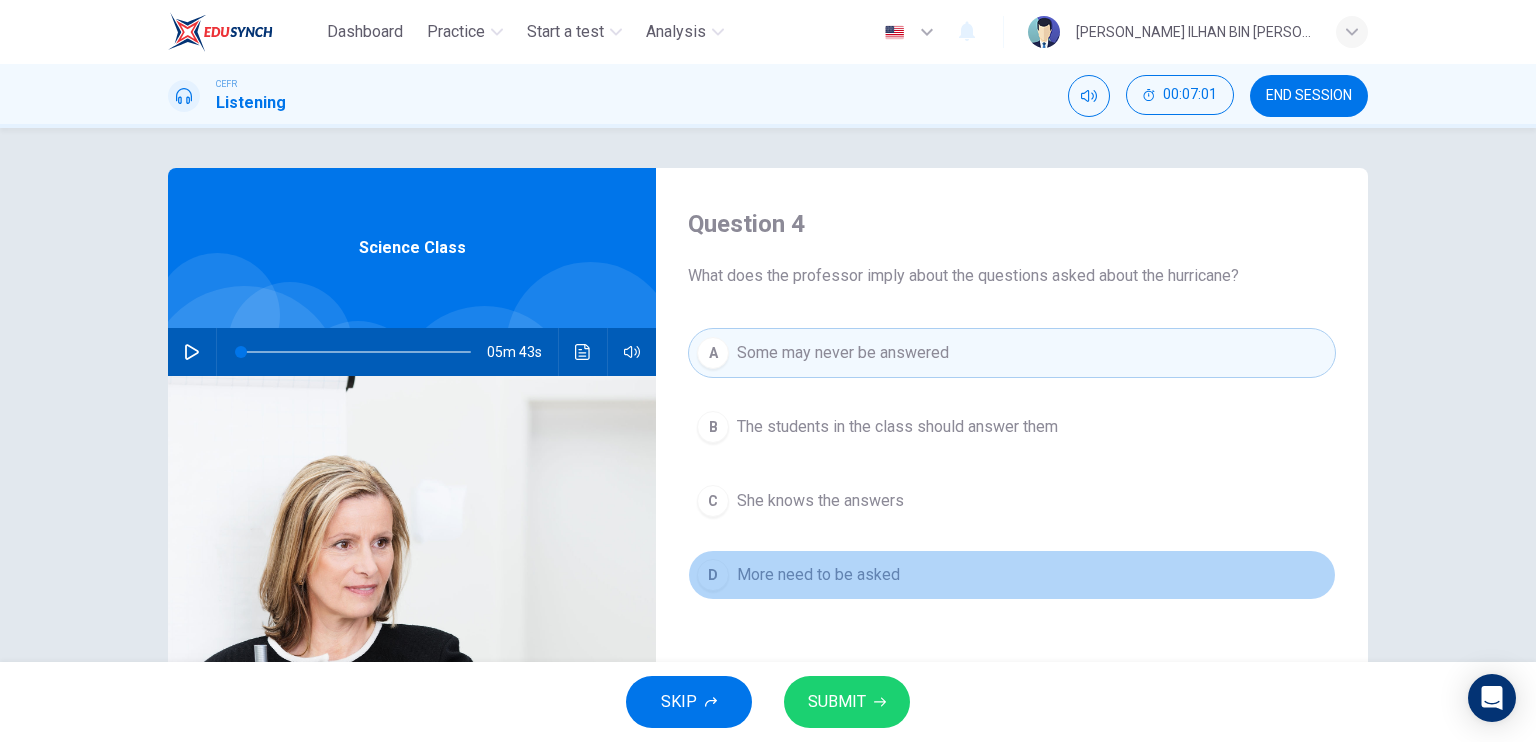 click on "D More need to be asked" at bounding box center (1012, 575) 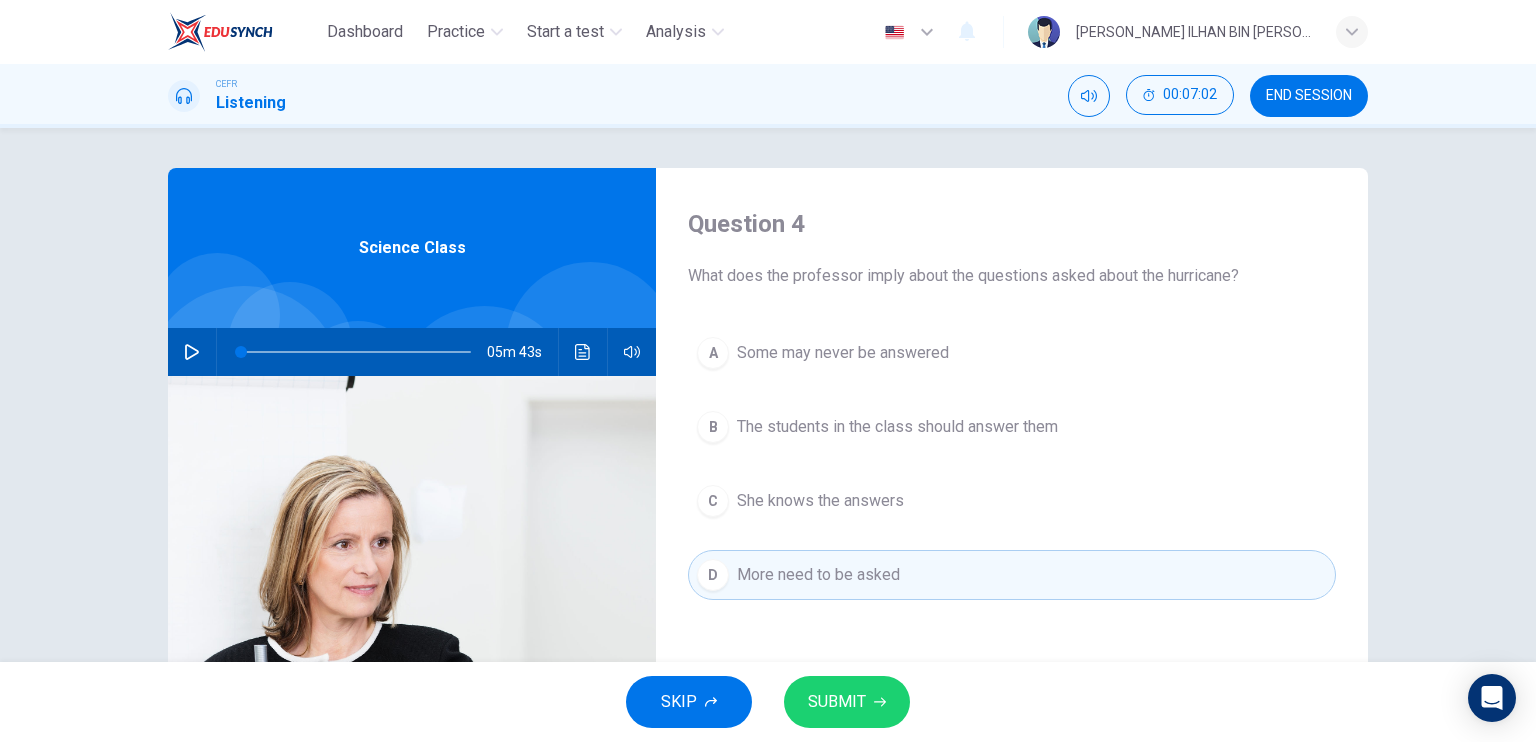 click on "Some may never be answered" at bounding box center (843, 353) 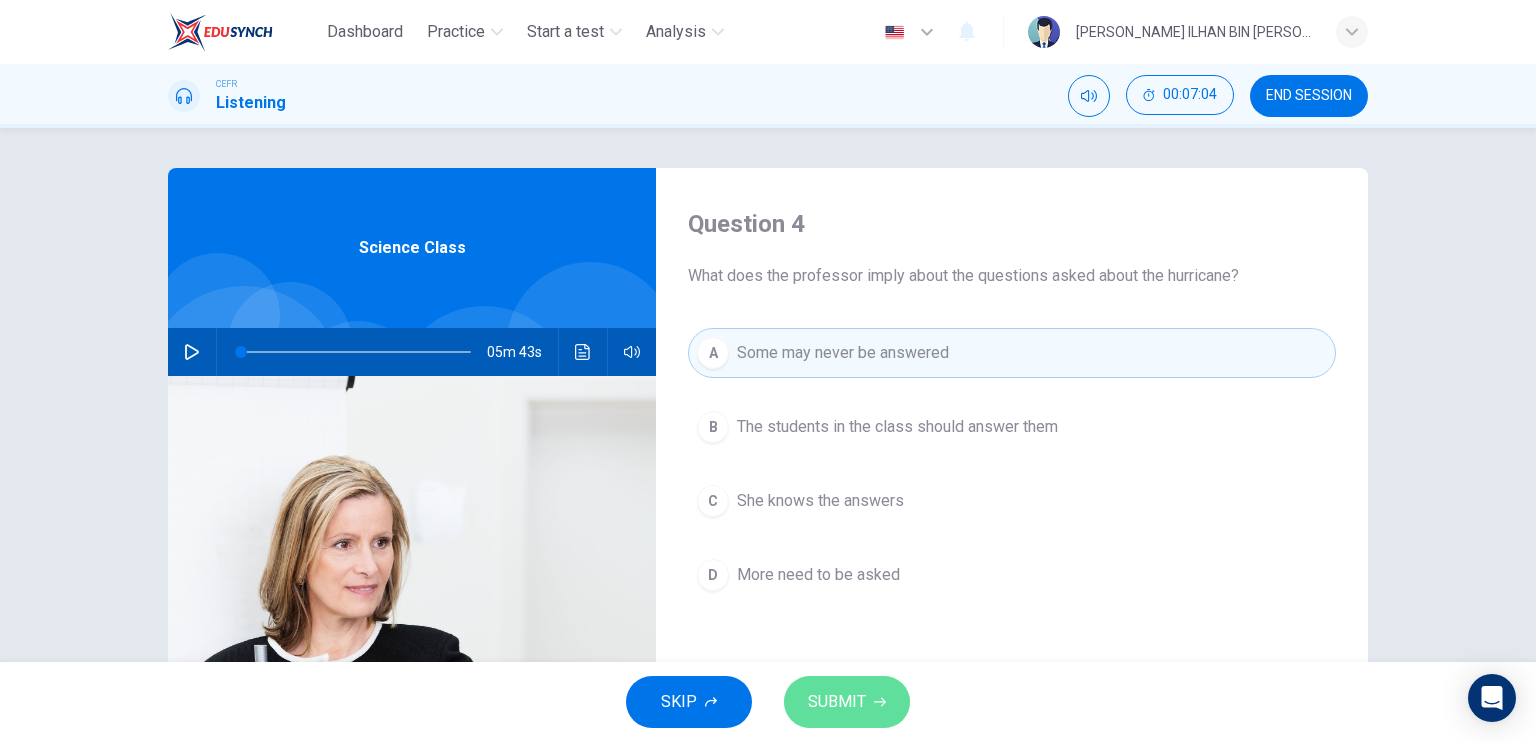 click on "SUBMIT" at bounding box center (837, 702) 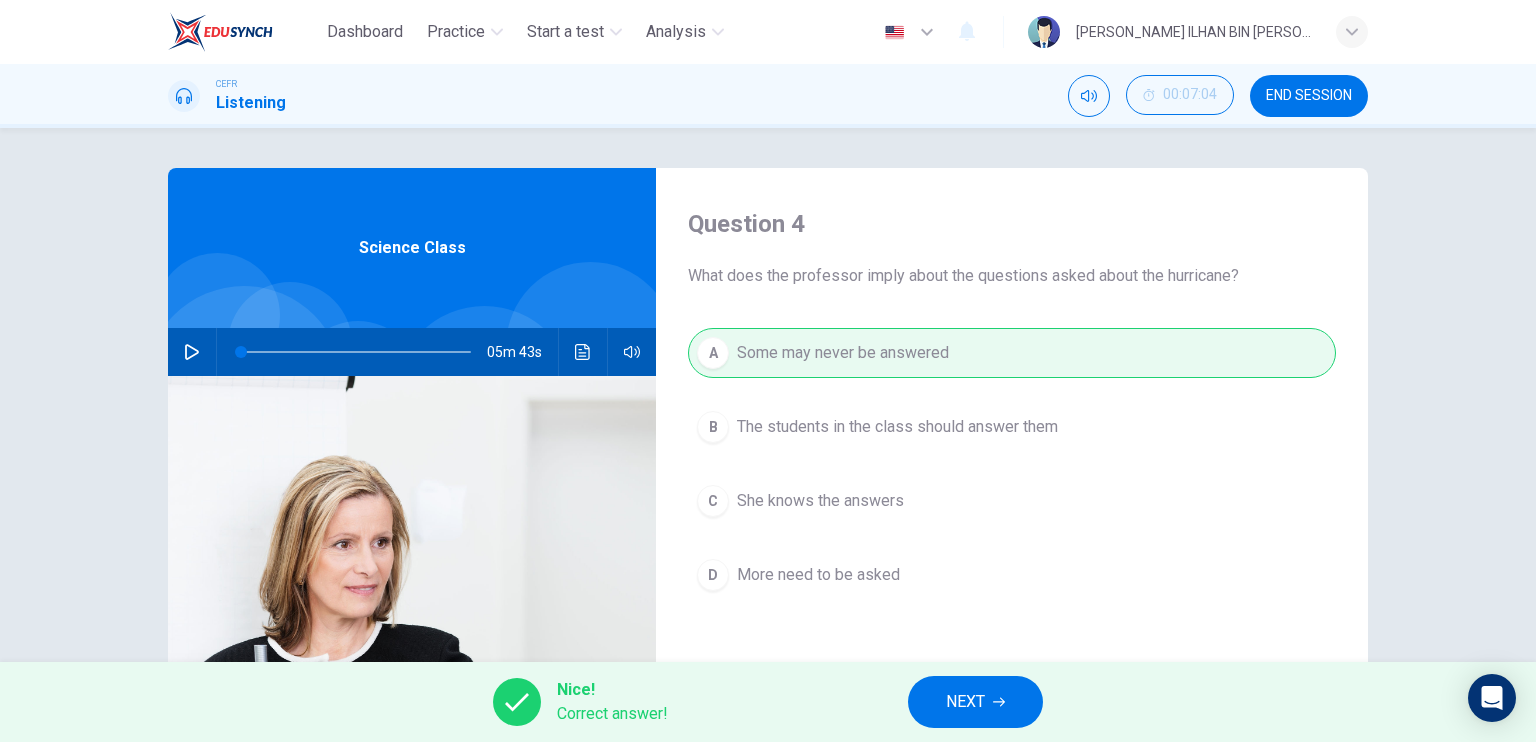 click on "Question 4 What does the professor imply about the questions asked about the hurricane? A Some may never be answered B The students in the class should answer them C She knows the answers D More need to be asked Science Class 05m 43s" at bounding box center [768, 395] 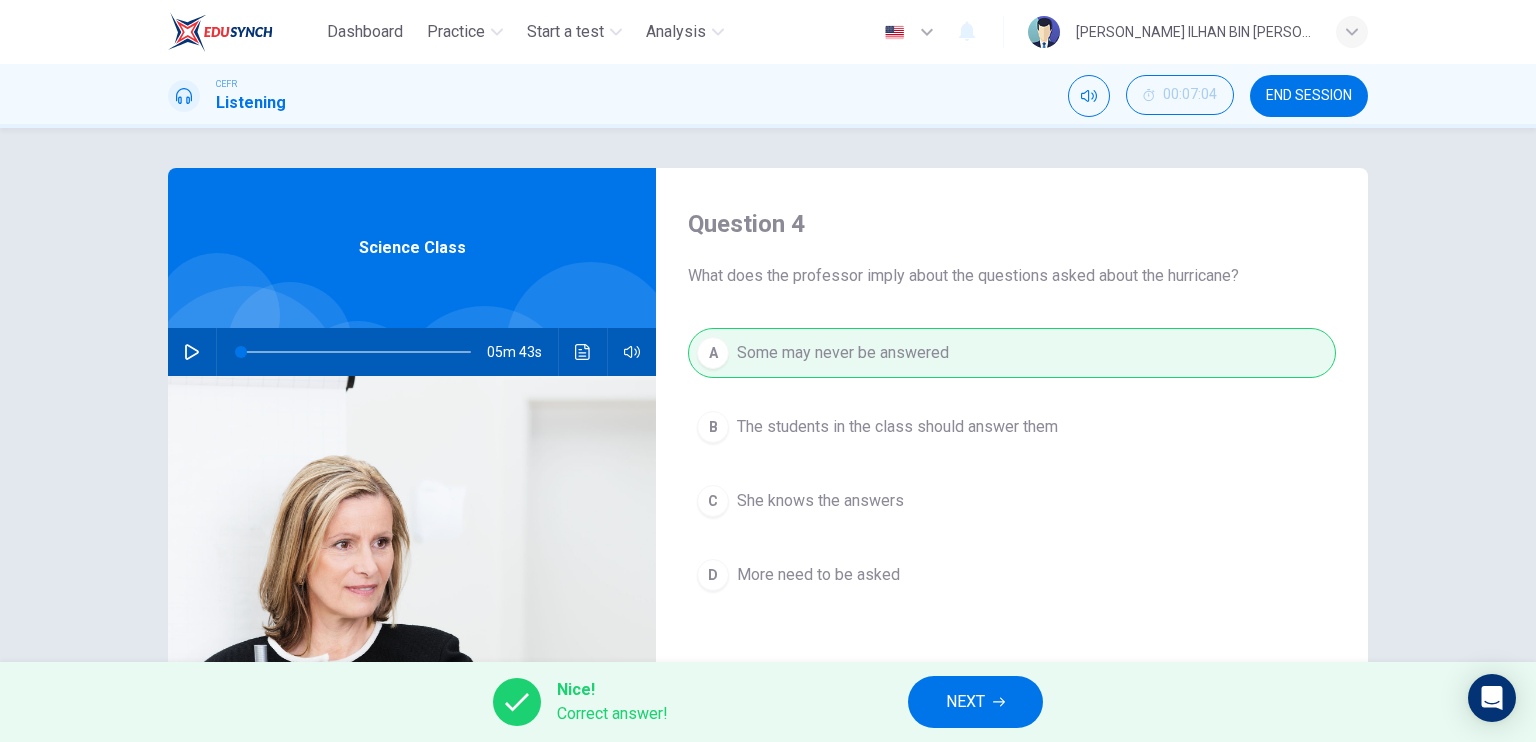 click on "NEXT" at bounding box center [975, 702] 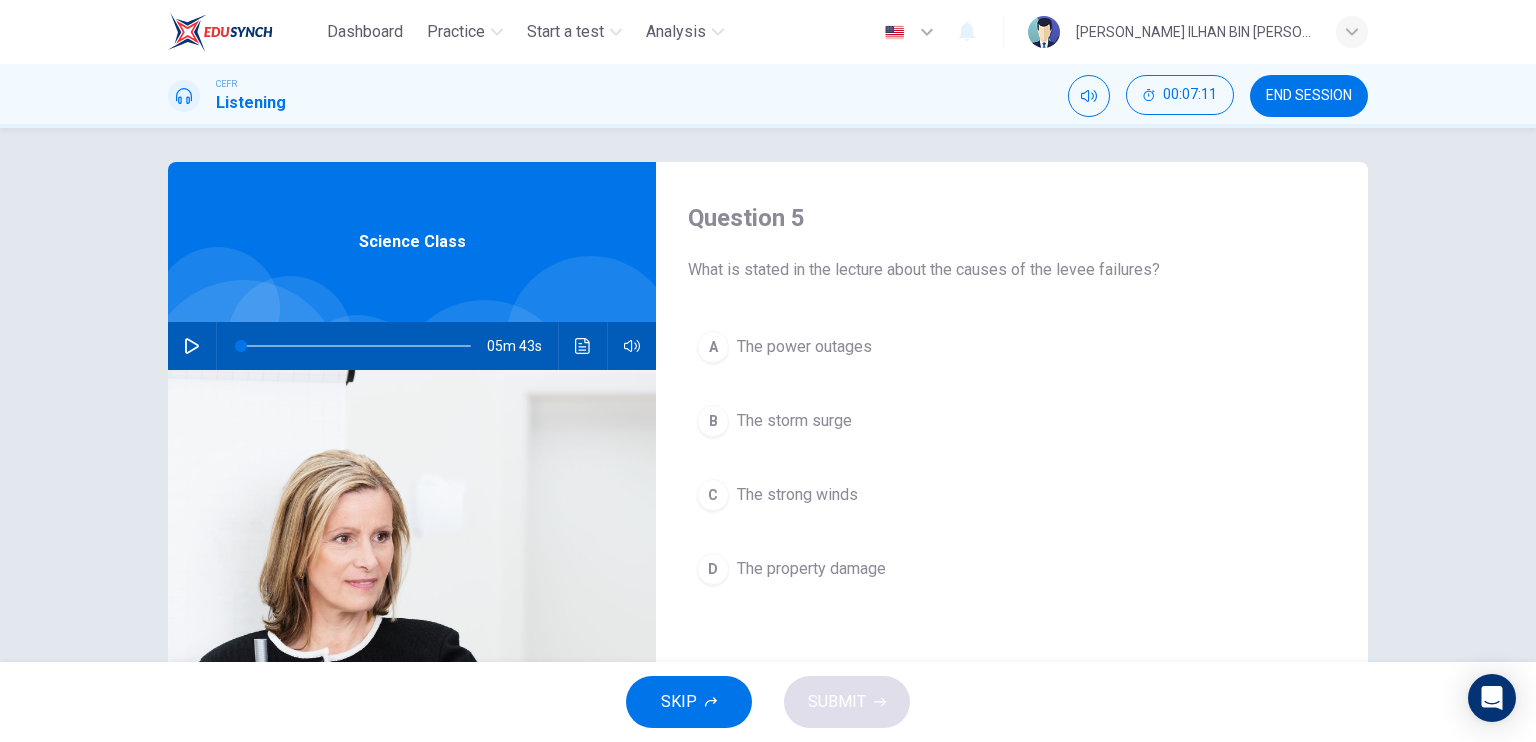 scroll, scrollTop: 0, scrollLeft: 0, axis: both 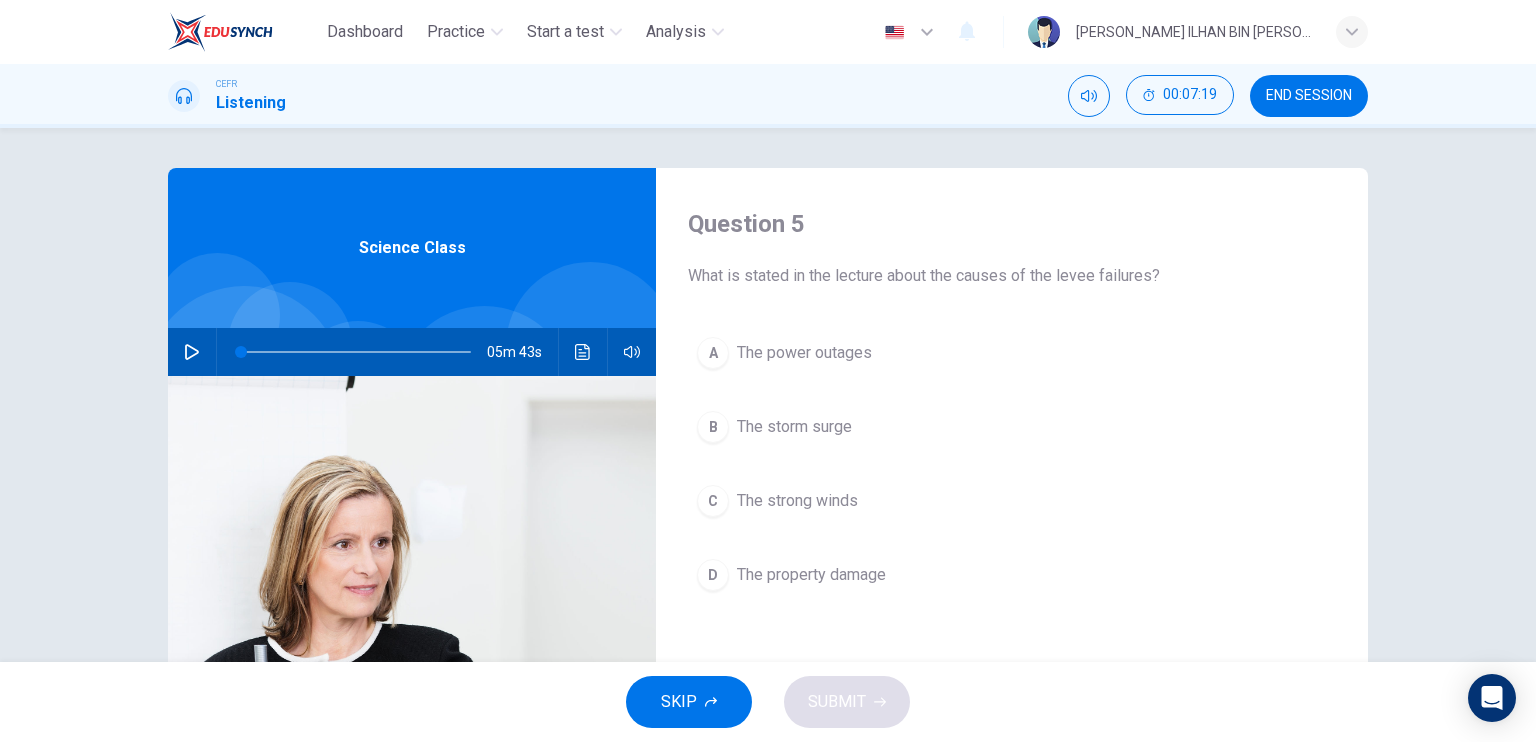 click on "B" at bounding box center (713, 427) 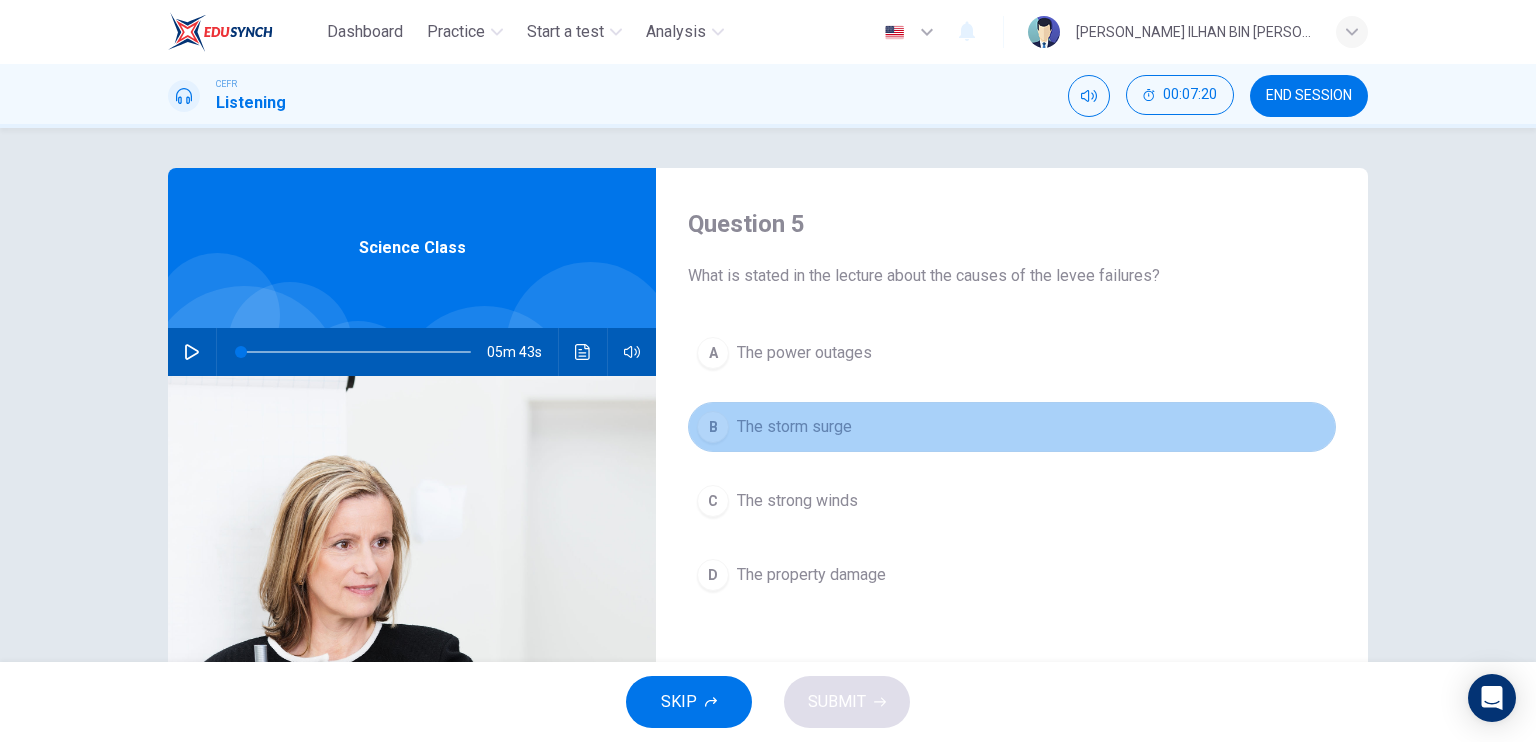 click on "B The storm surge" at bounding box center [1012, 427] 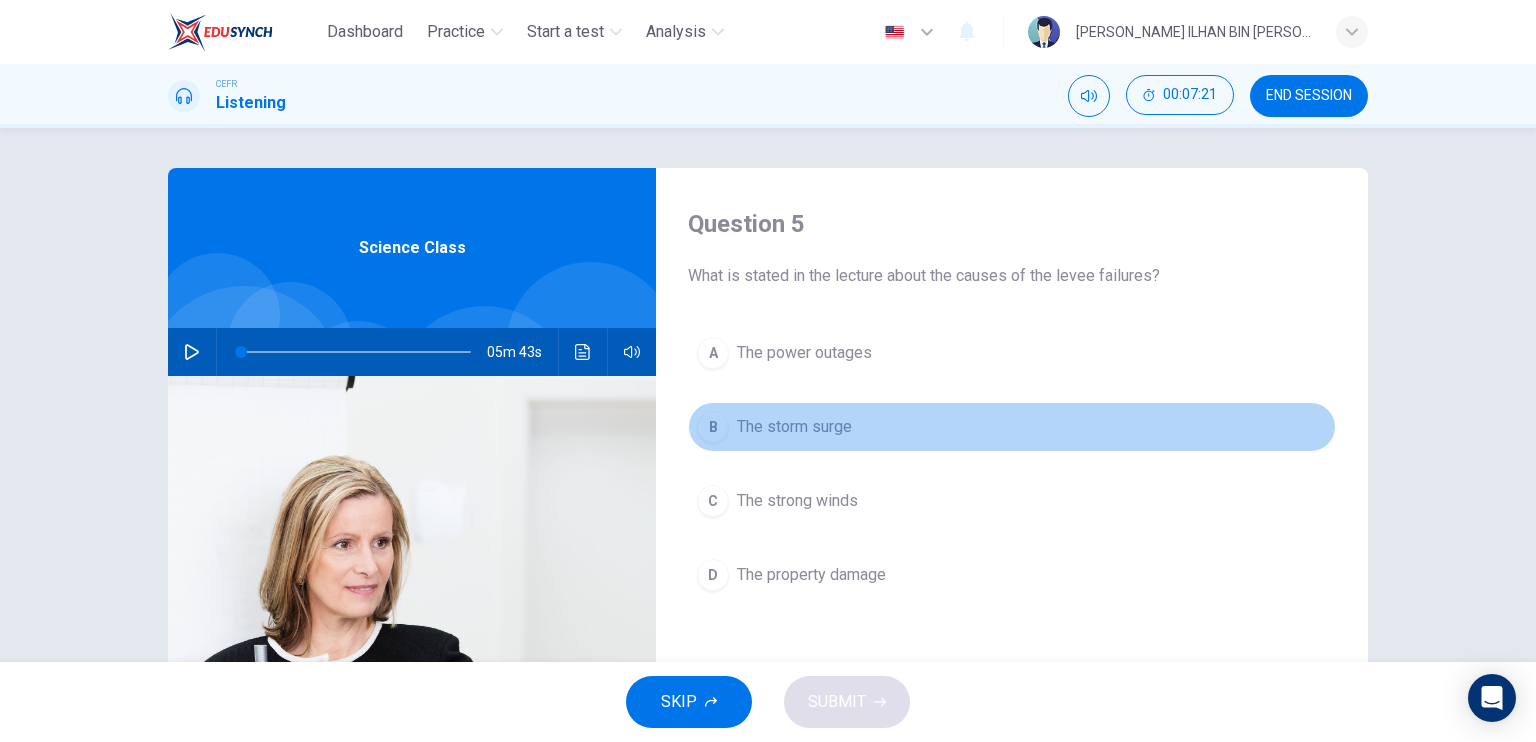 click on "B" at bounding box center [713, 427] 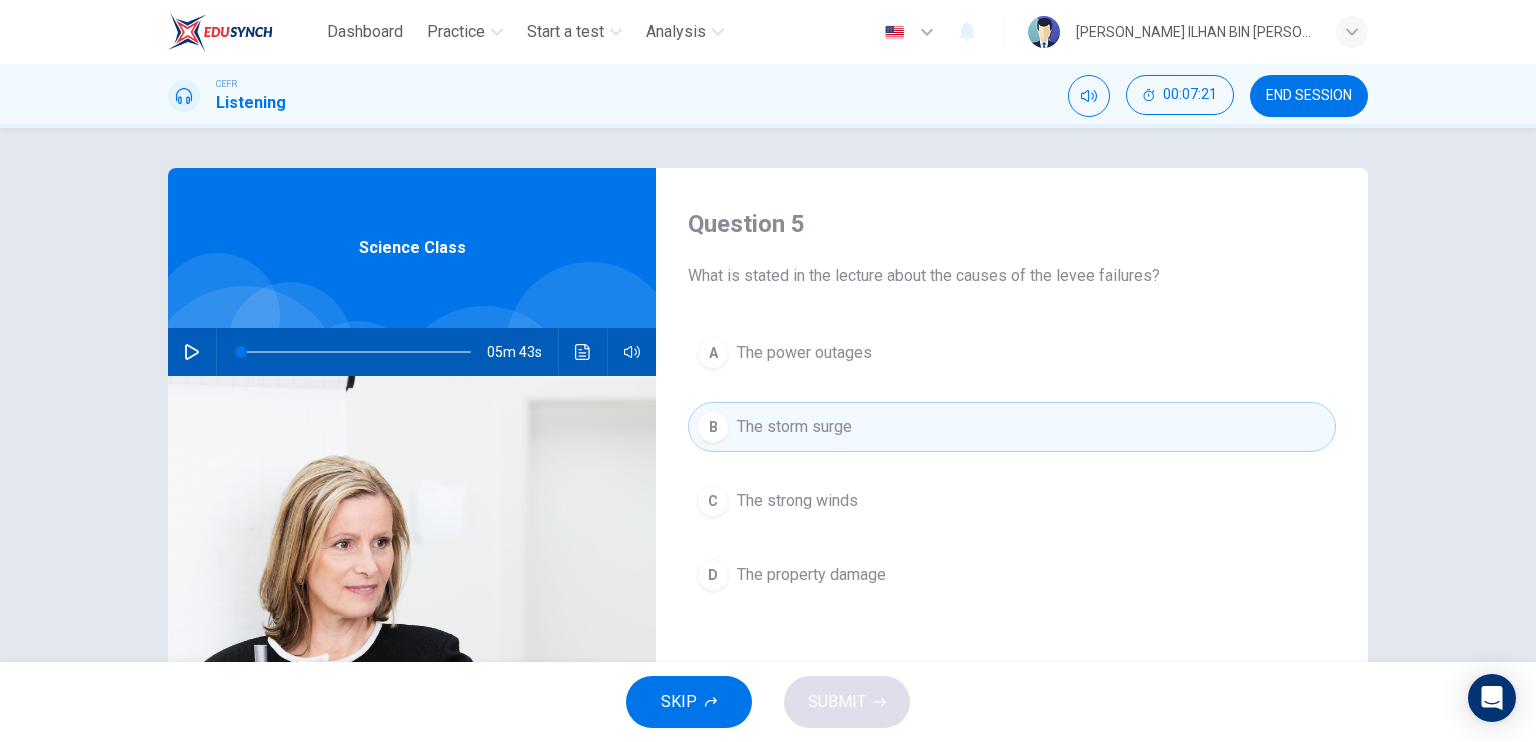 click on "C The strong winds" at bounding box center [1012, 501] 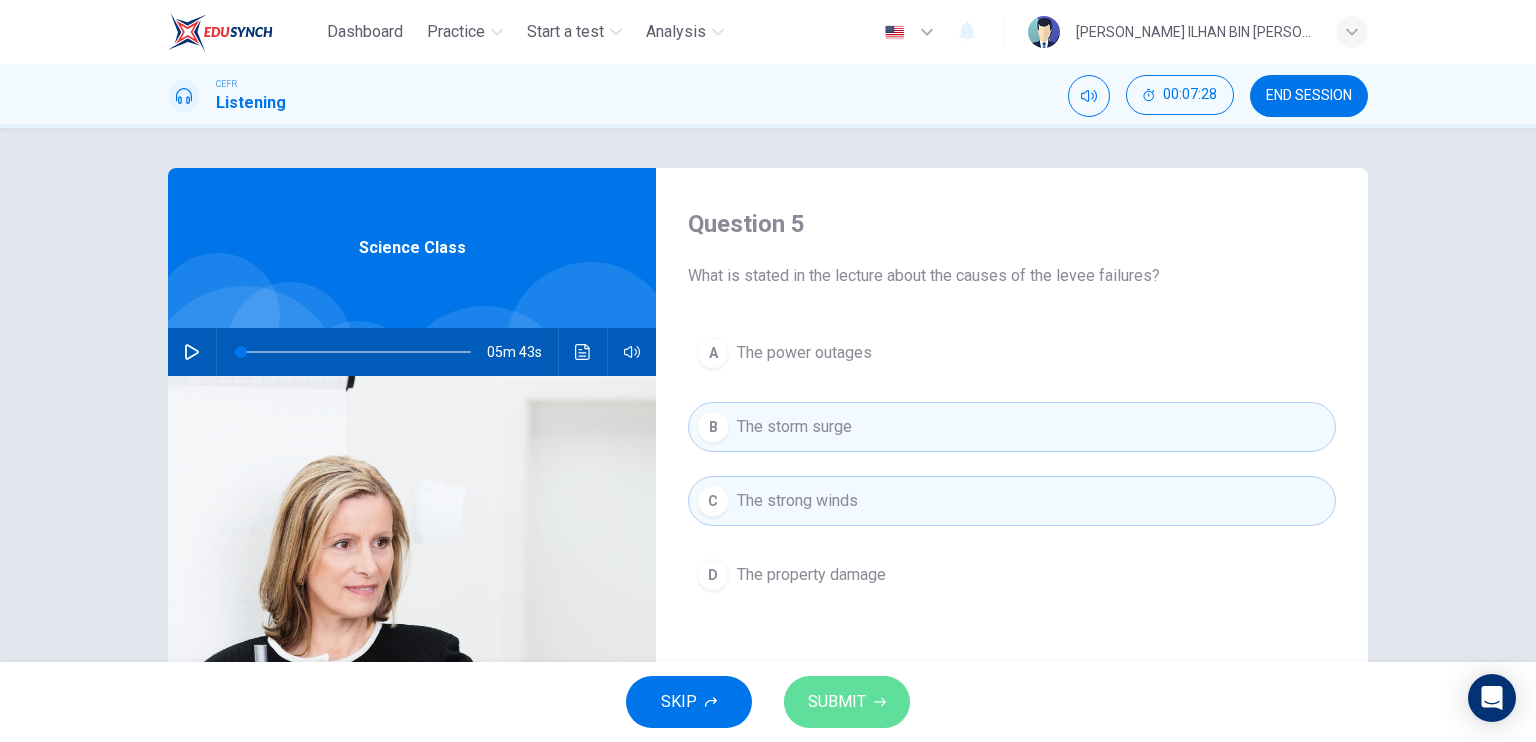click on "SUBMIT" at bounding box center (837, 702) 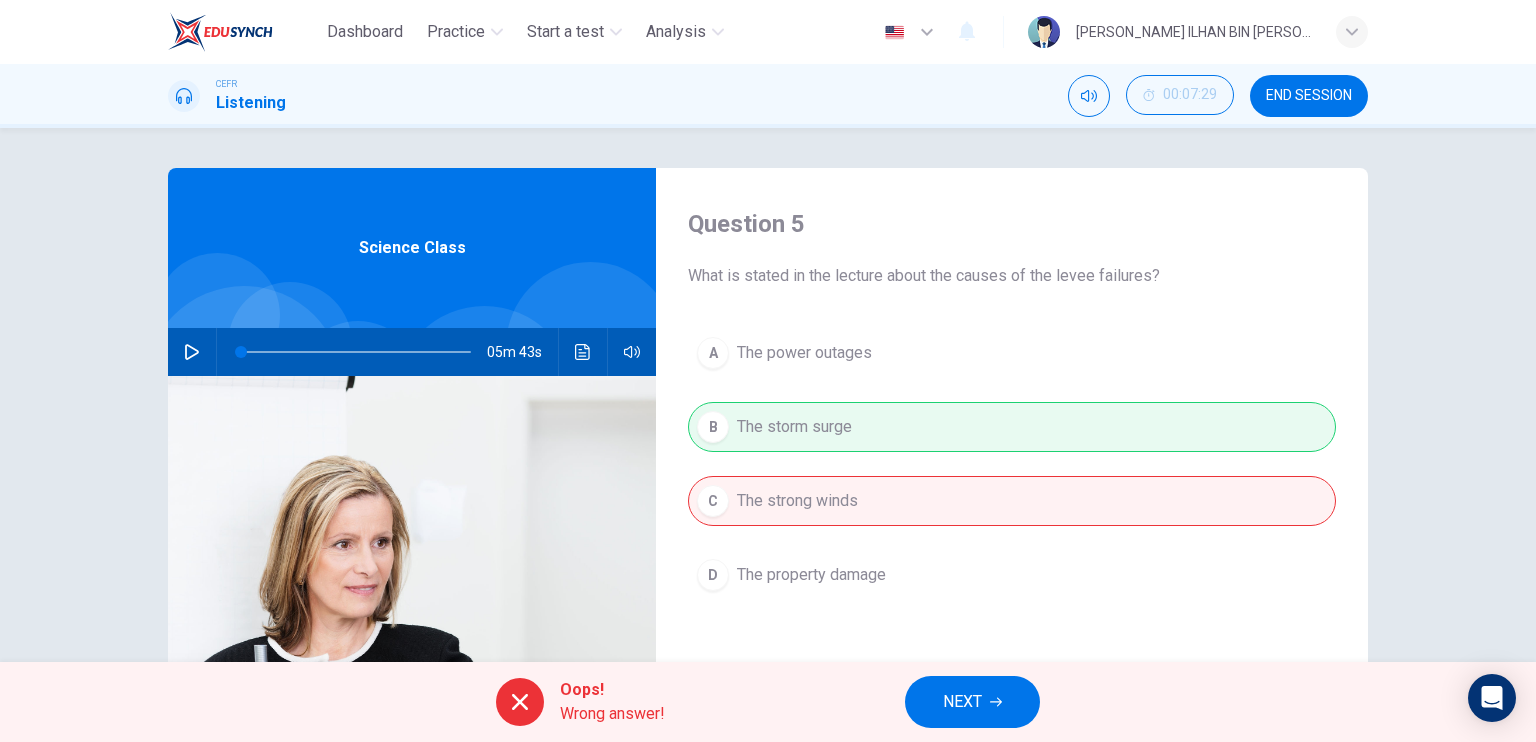 click on "NEXT" at bounding box center (962, 702) 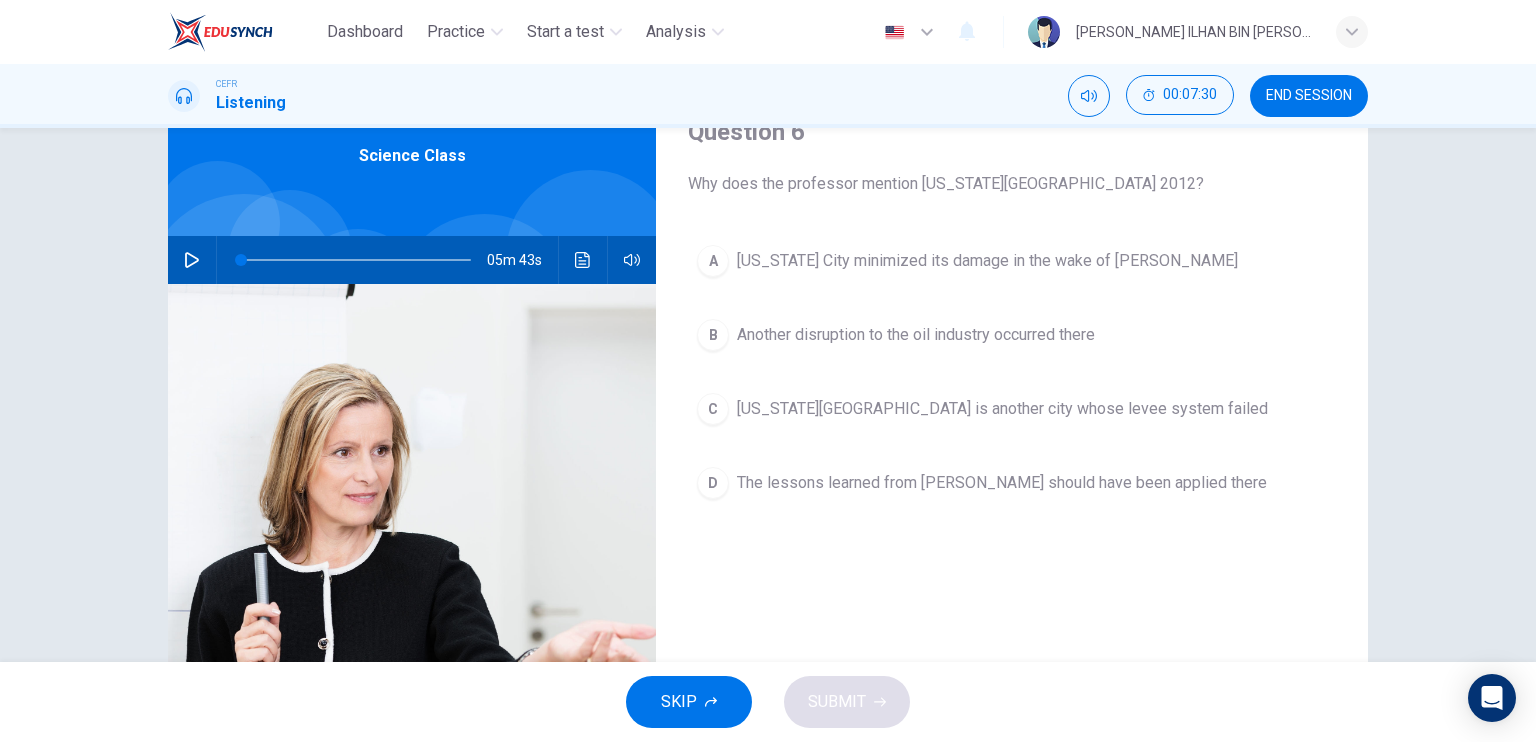 scroll, scrollTop: 100, scrollLeft: 0, axis: vertical 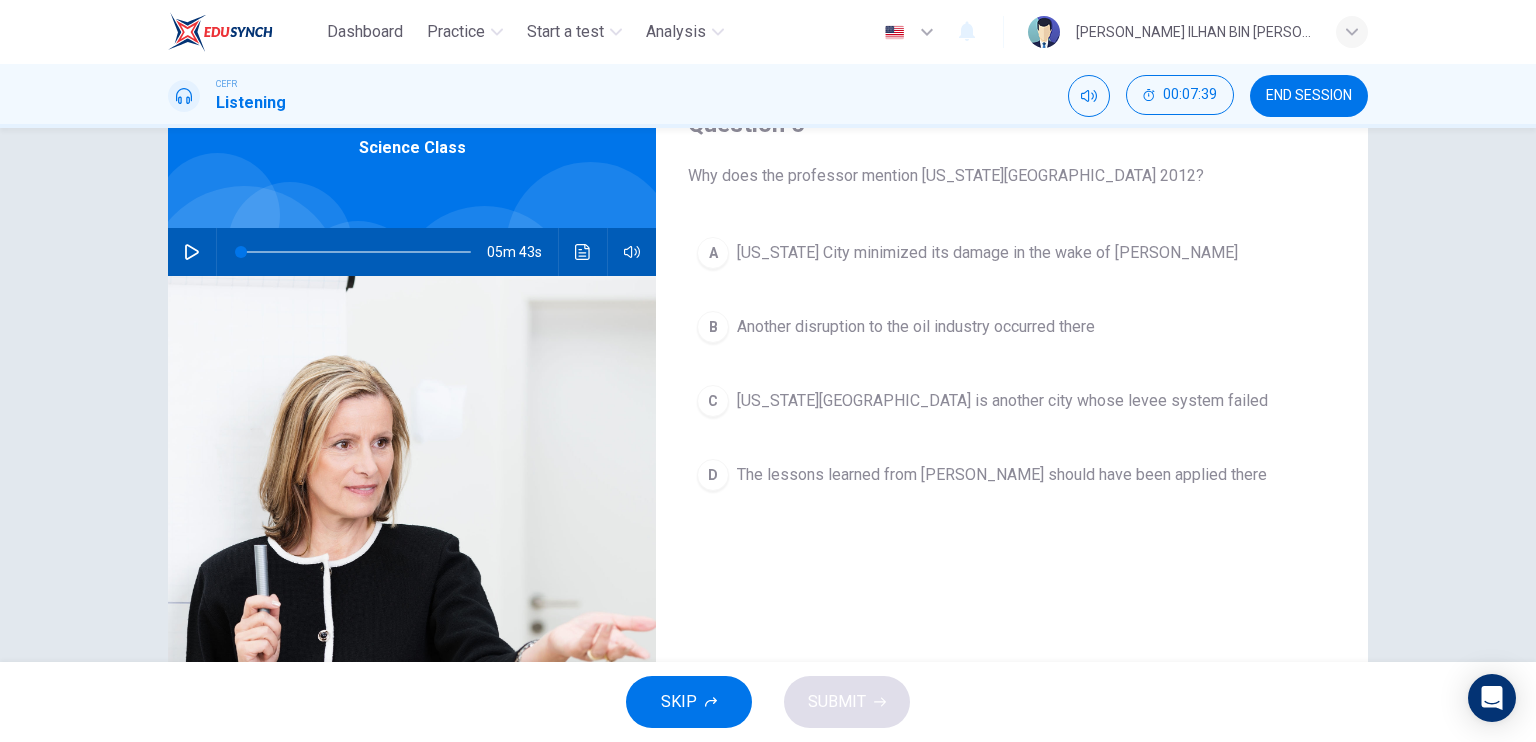 click on "New York City is another city whose levee system failed" at bounding box center [1002, 401] 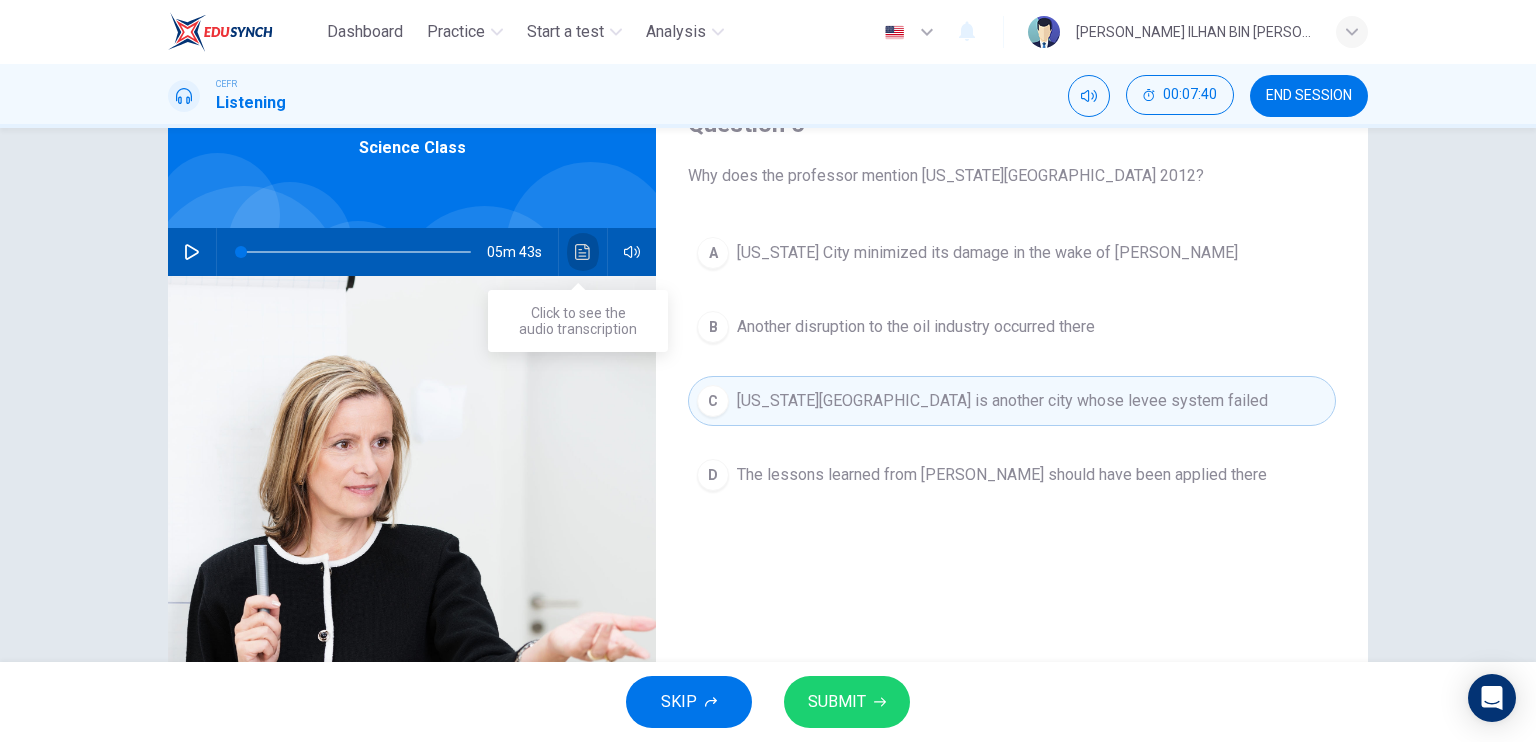 click 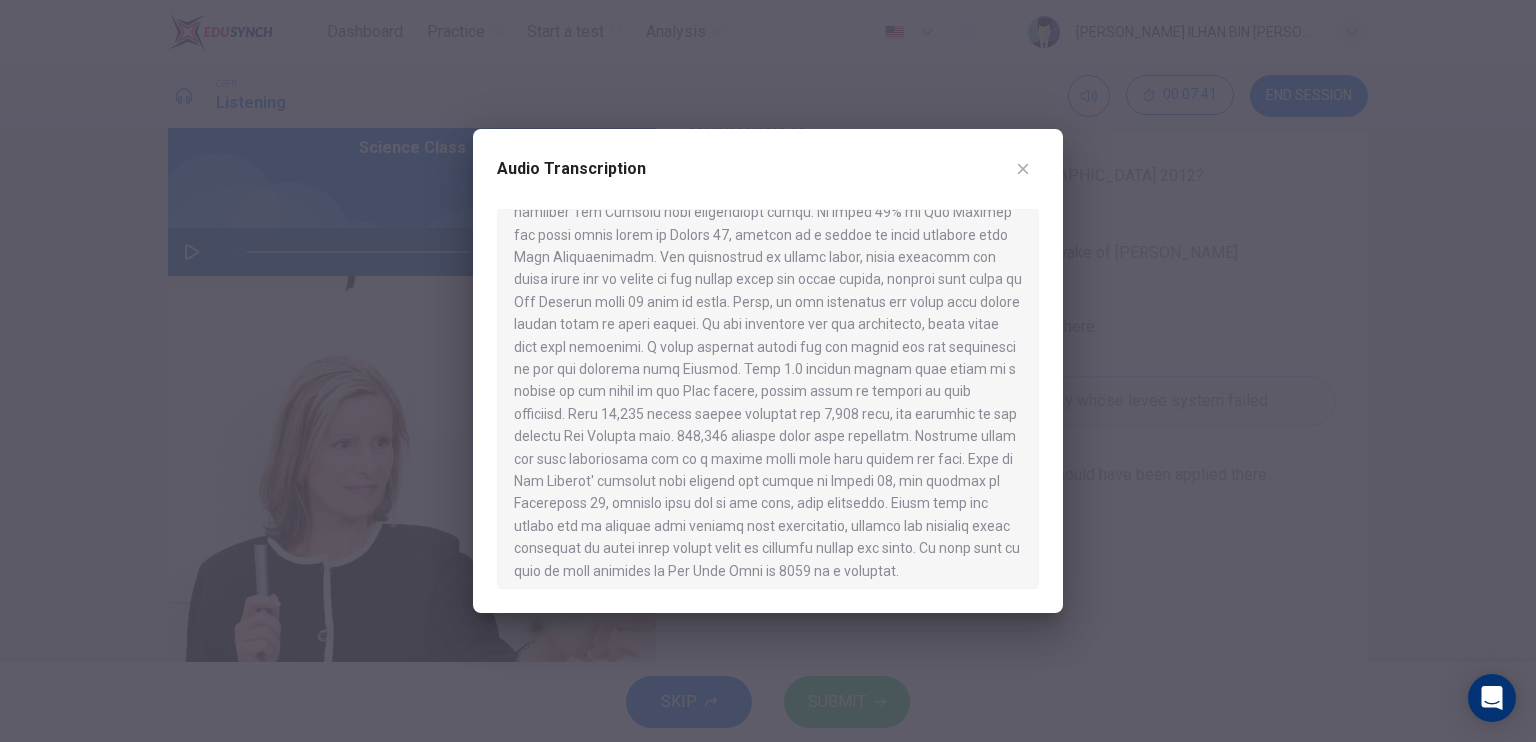scroll, scrollTop: 796, scrollLeft: 0, axis: vertical 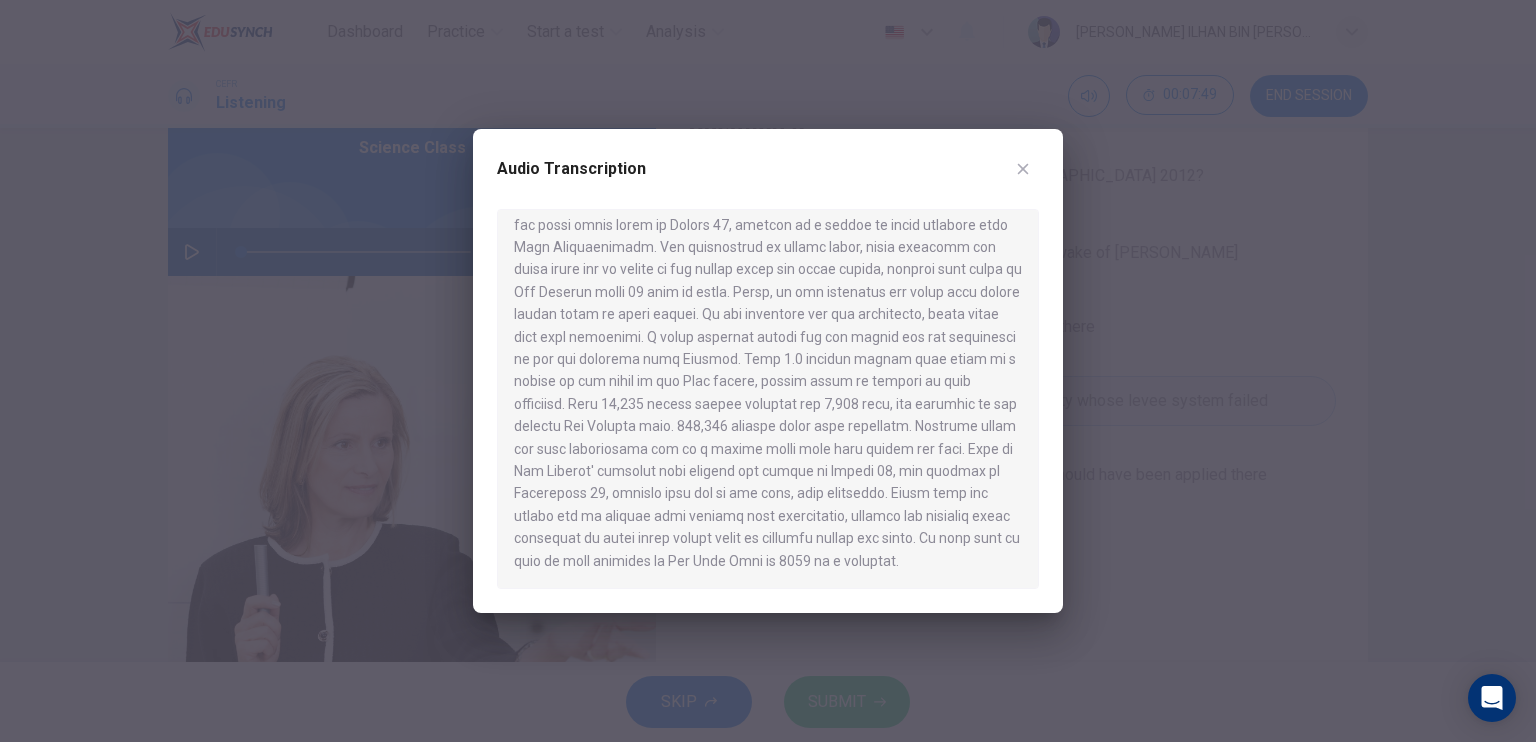 click on "Audio Transcription" at bounding box center (768, 181) 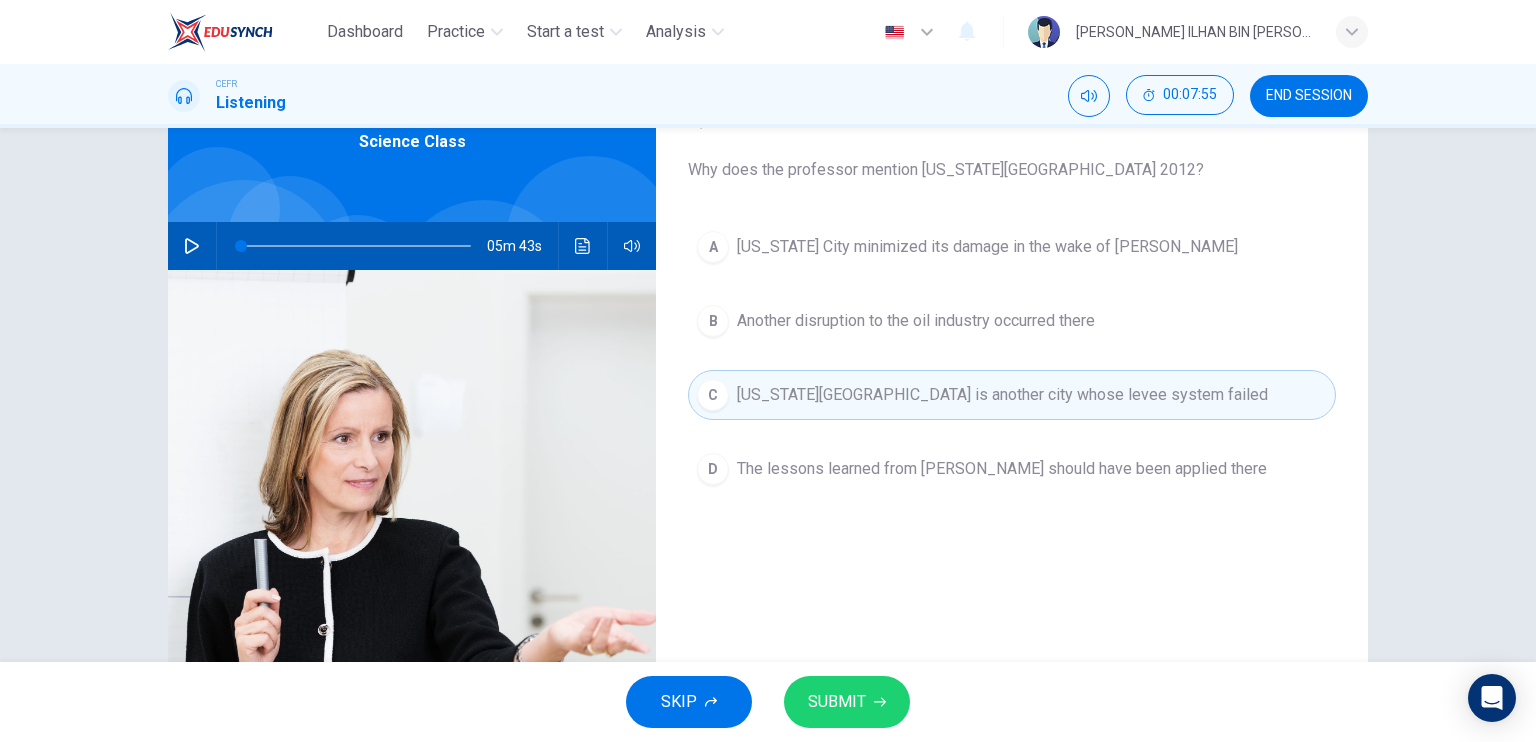 scroll, scrollTop: 100, scrollLeft: 0, axis: vertical 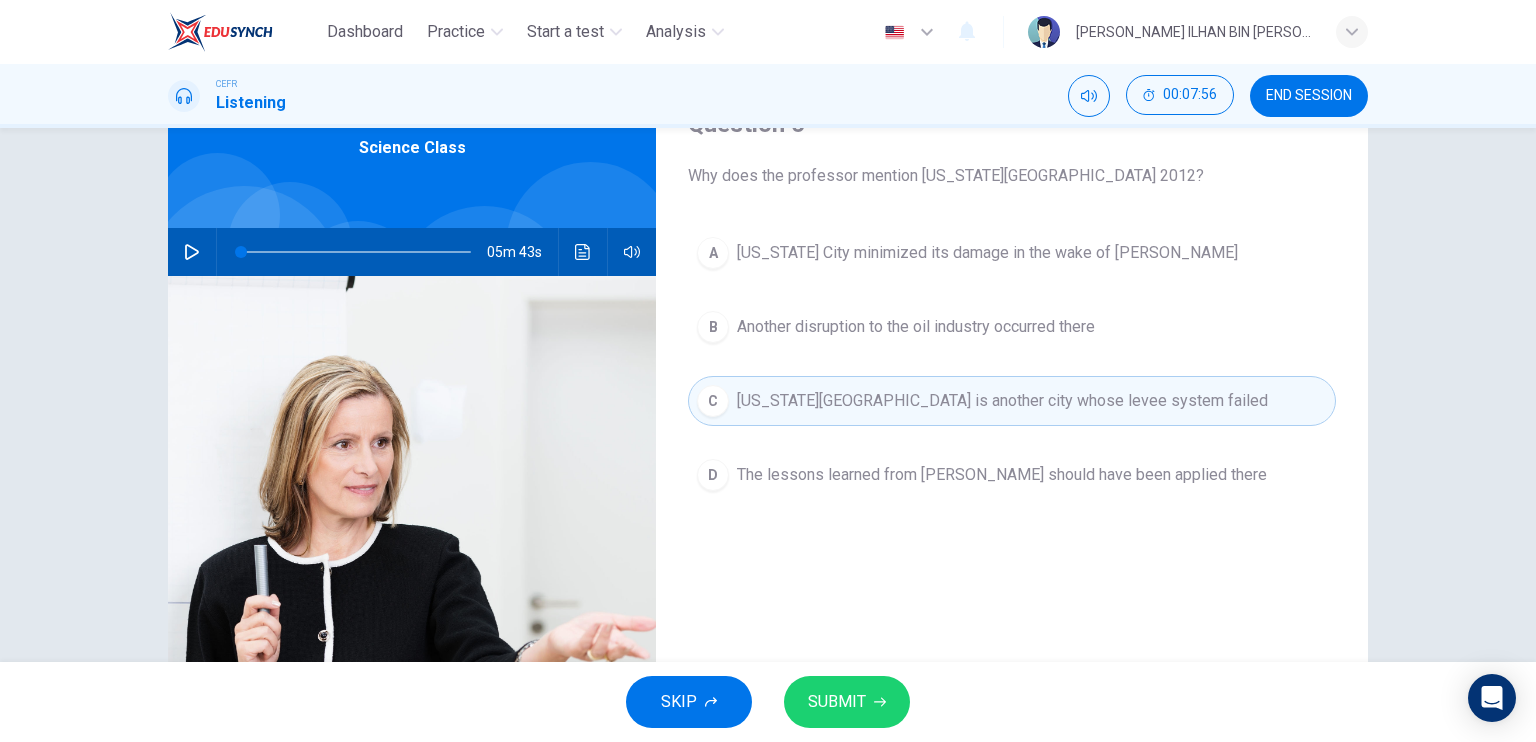 click on "SUBMIT" at bounding box center [847, 702] 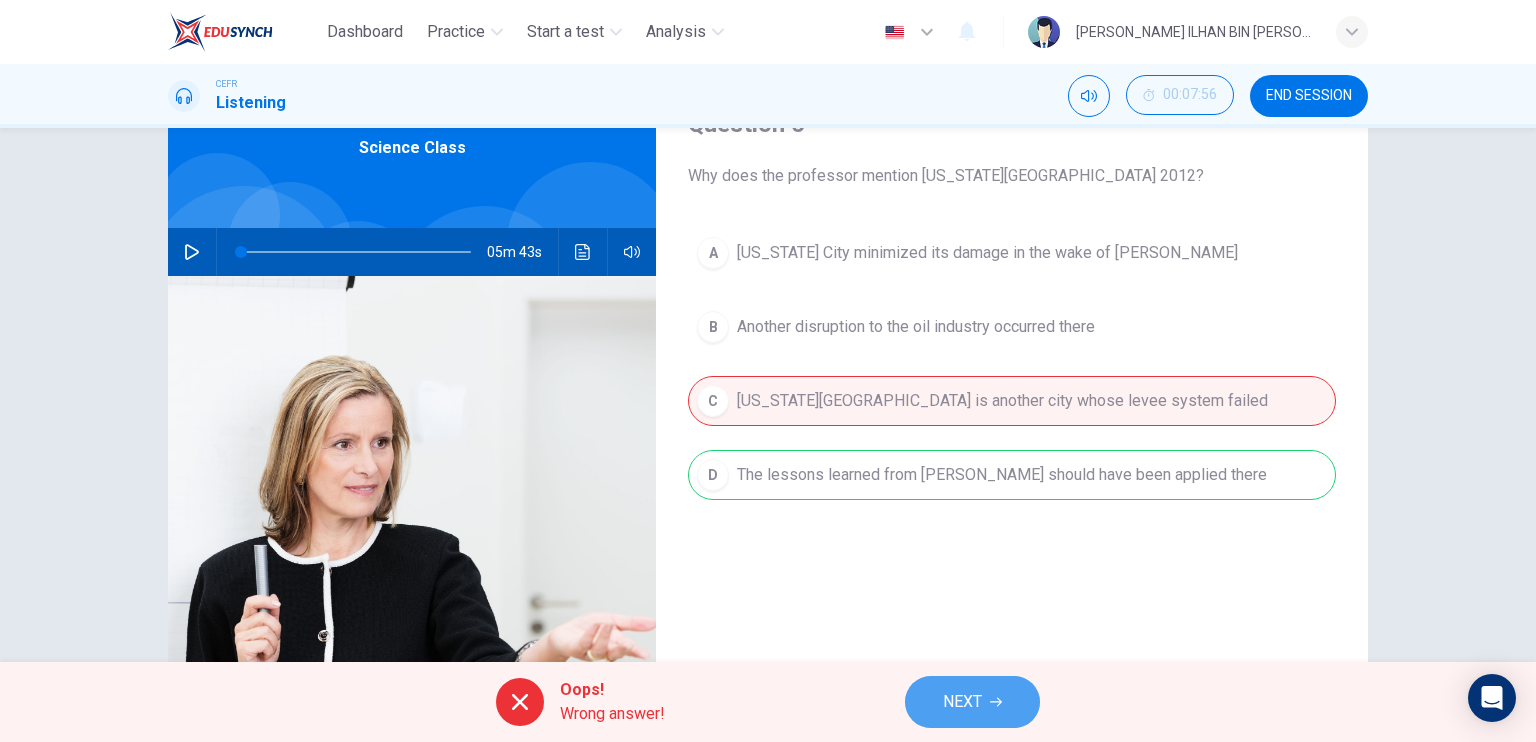 click 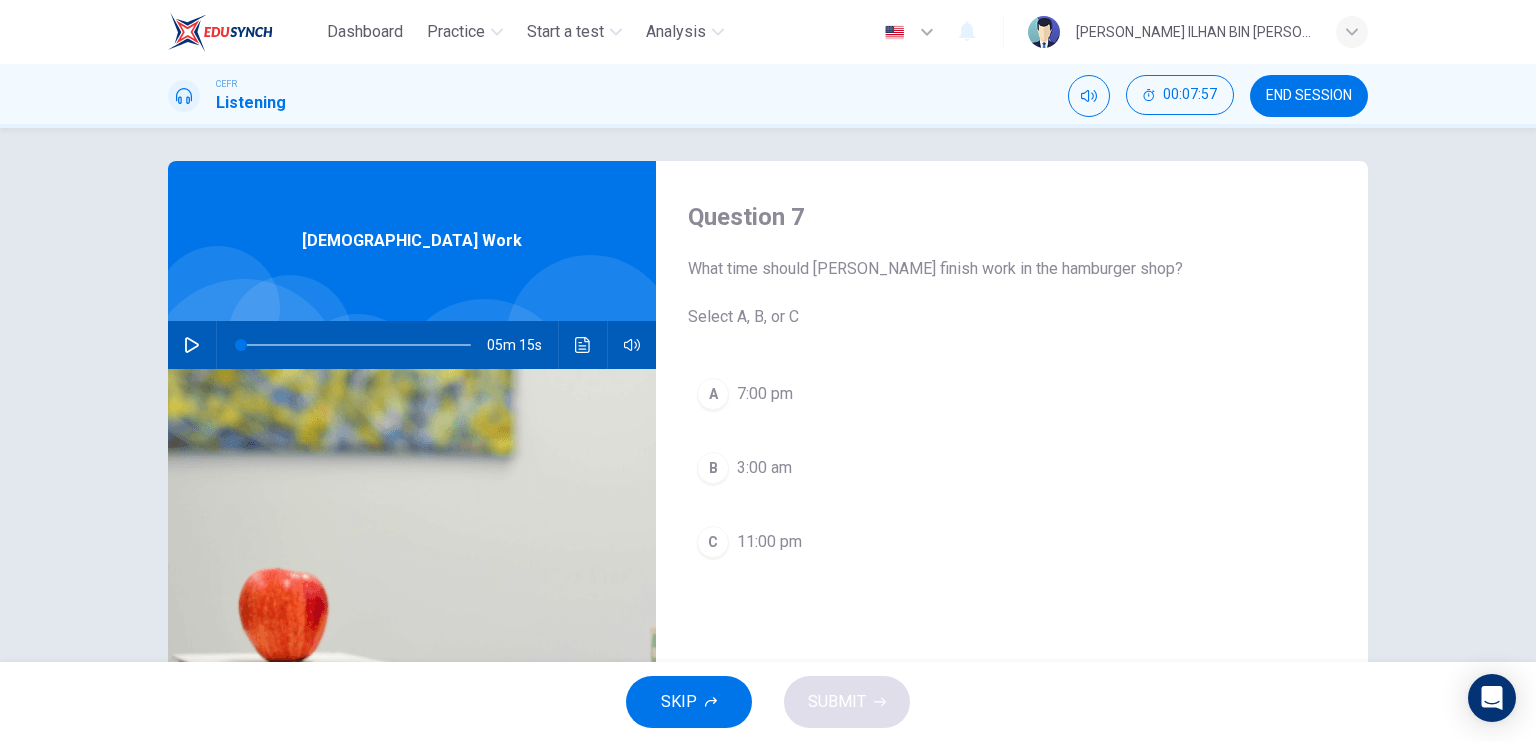 scroll, scrollTop: 0, scrollLeft: 0, axis: both 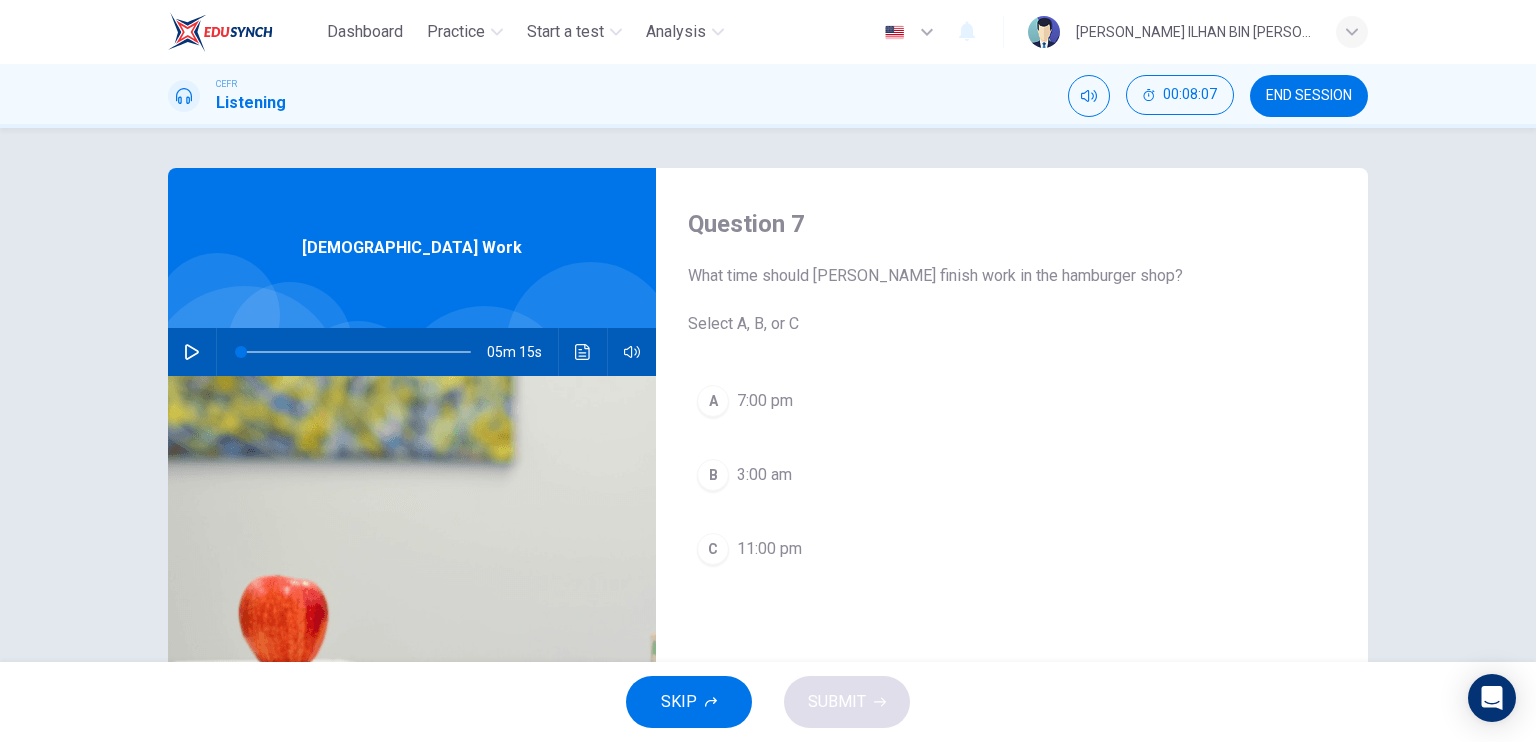 click on "END SESSION" at bounding box center [1309, 96] 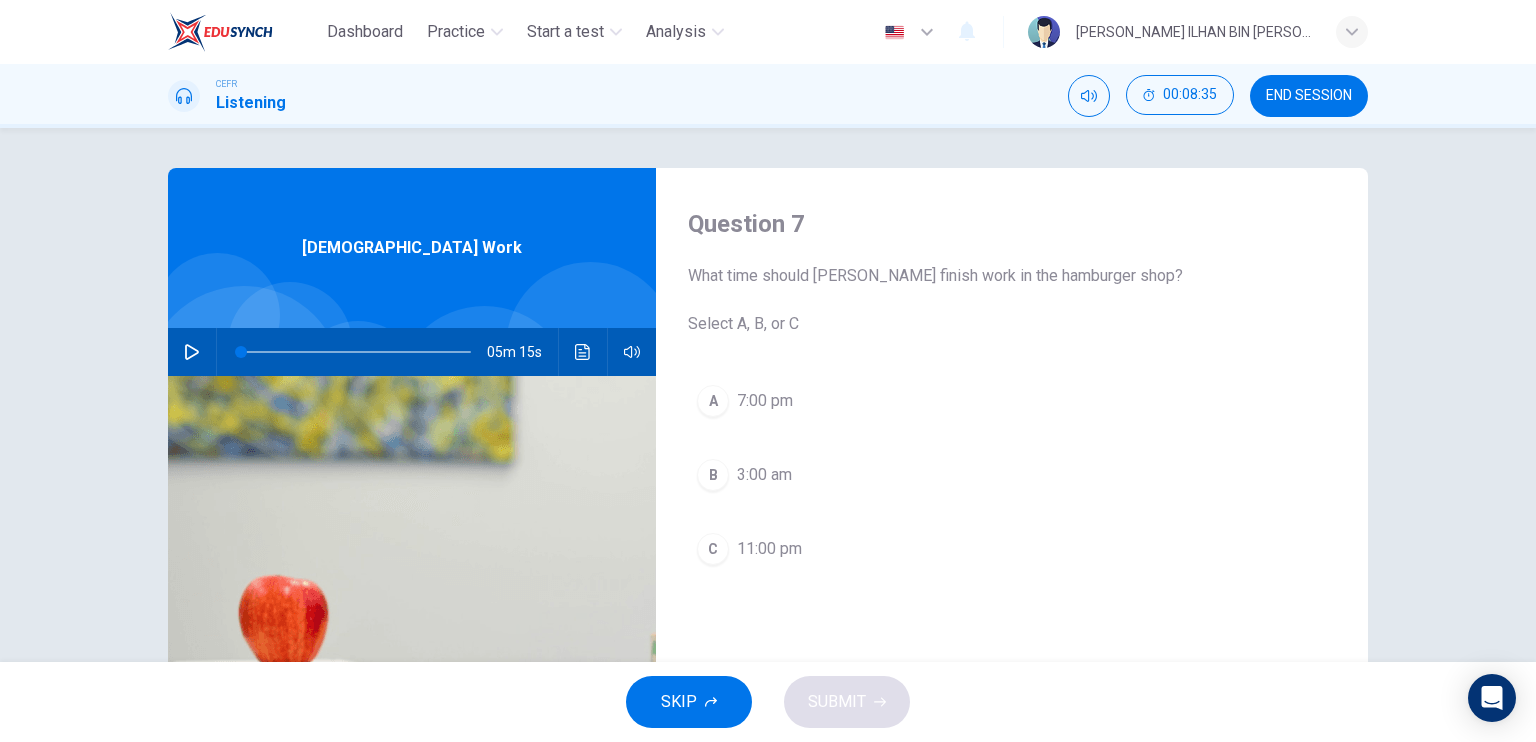 click 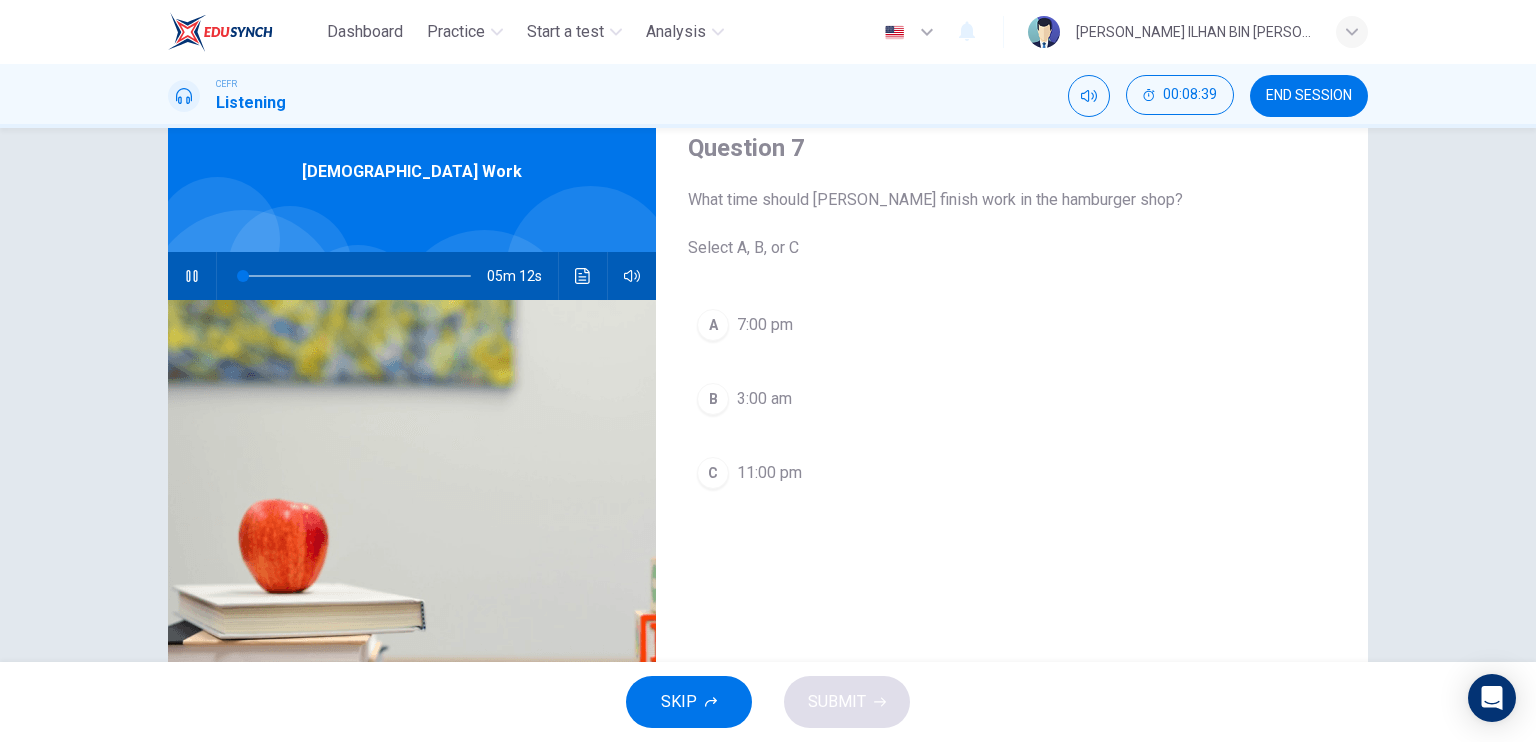 scroll, scrollTop: 40, scrollLeft: 0, axis: vertical 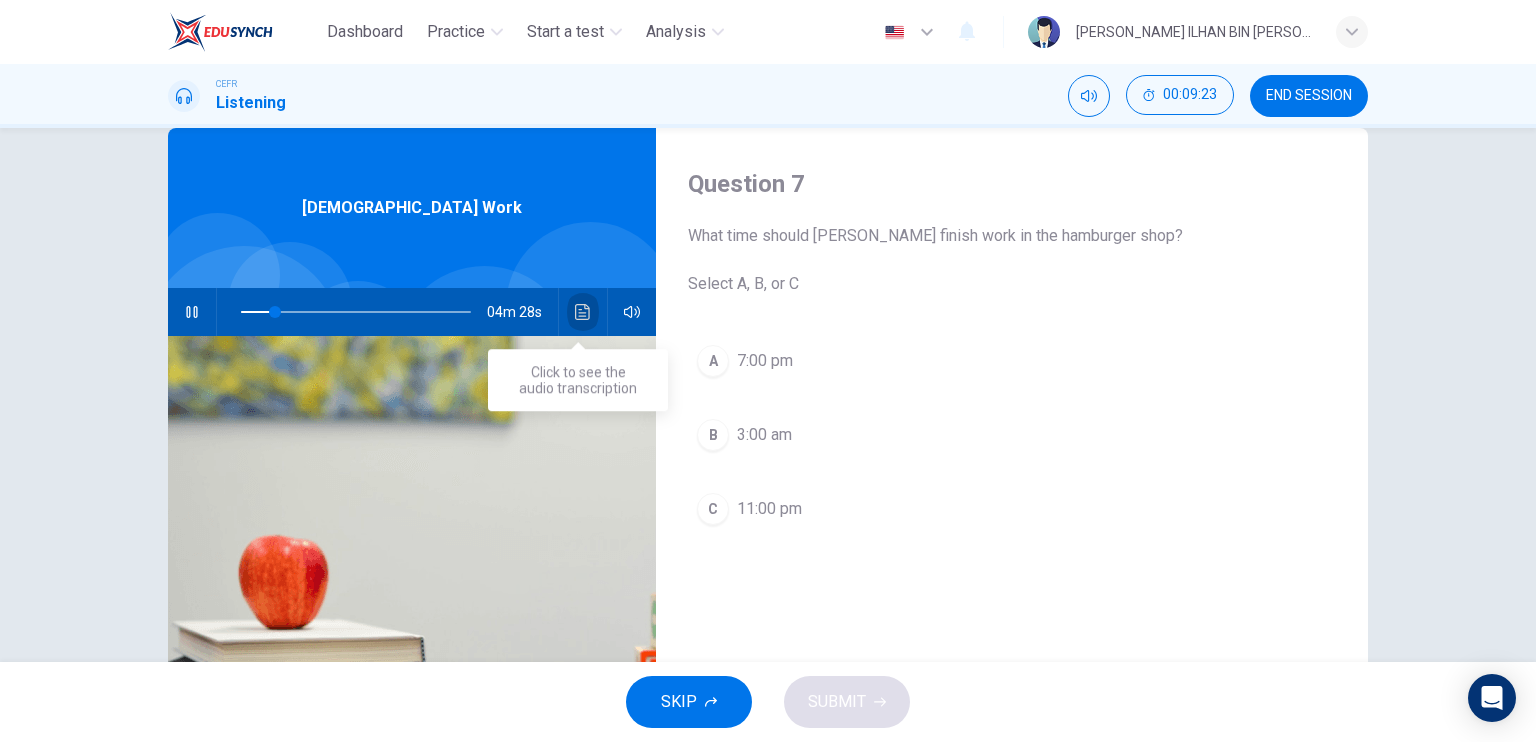 click at bounding box center (583, 312) 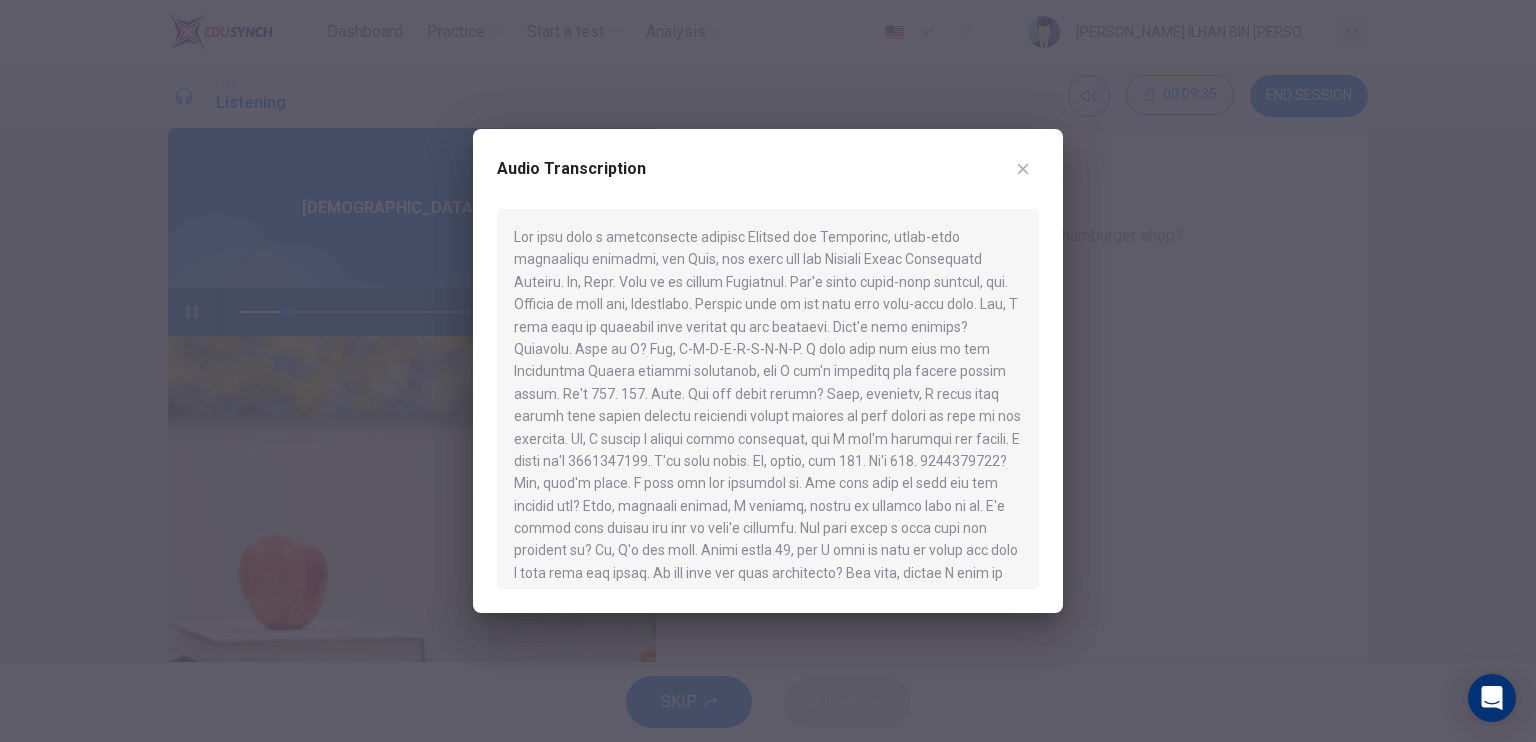 click at bounding box center [1023, 169] 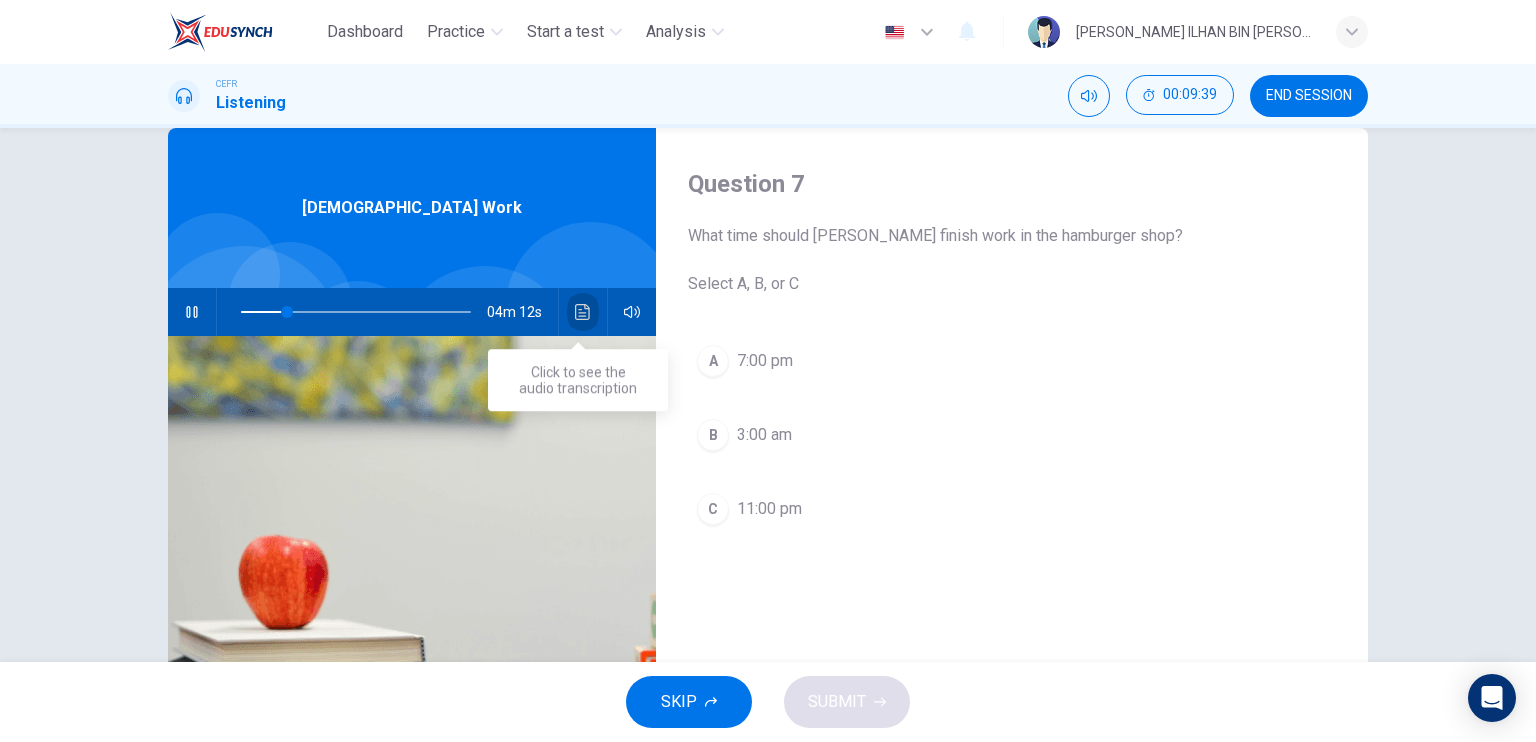 click at bounding box center (583, 312) 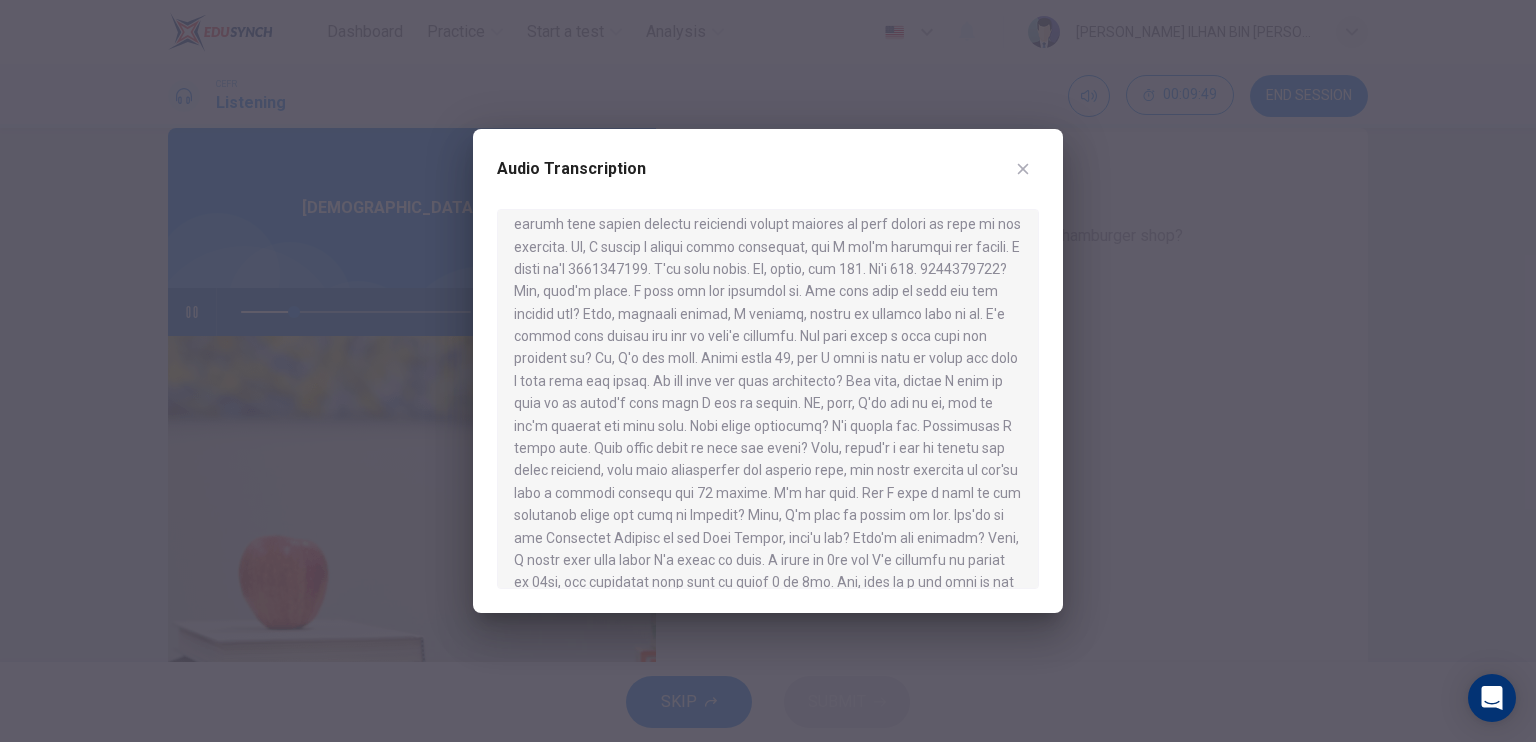 scroll, scrollTop: 200, scrollLeft: 0, axis: vertical 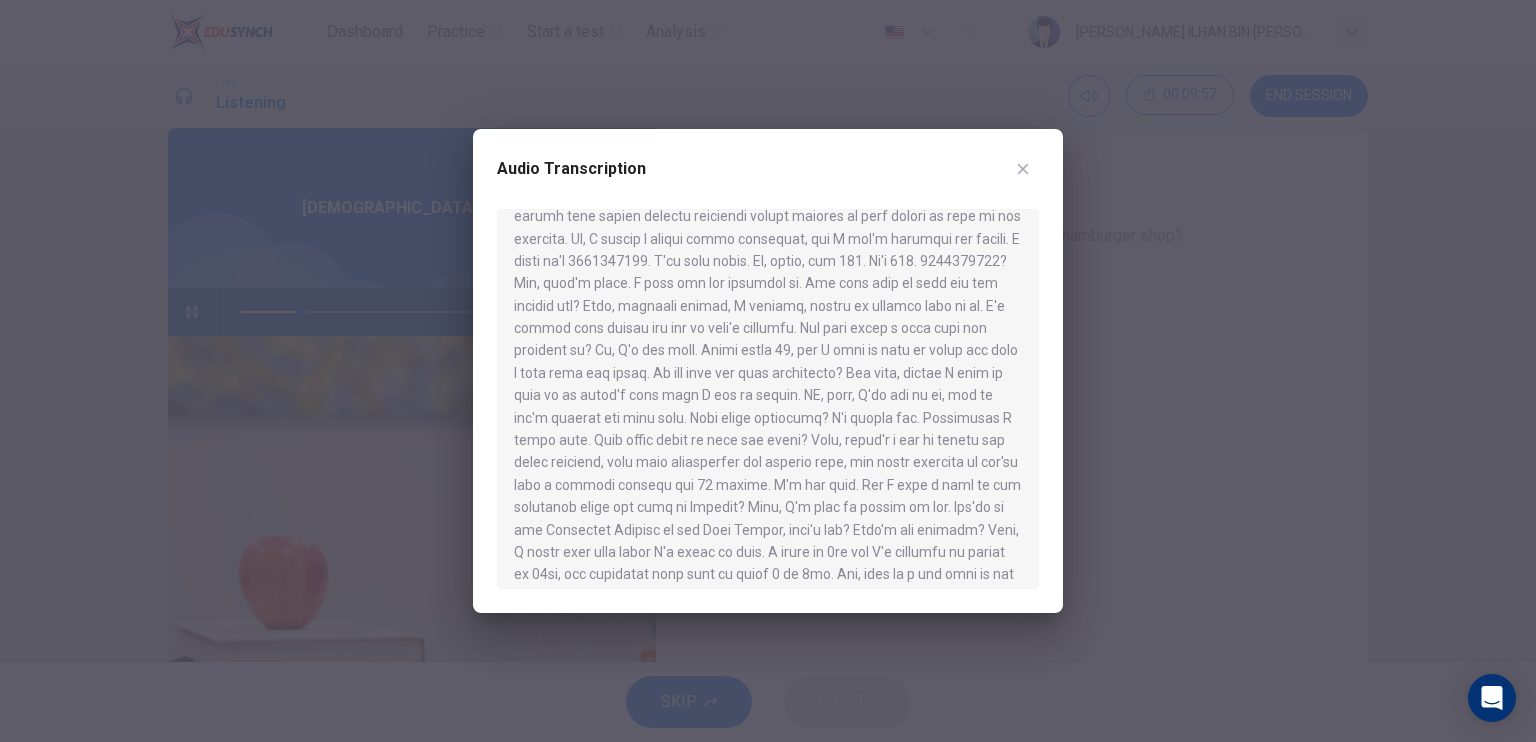 click 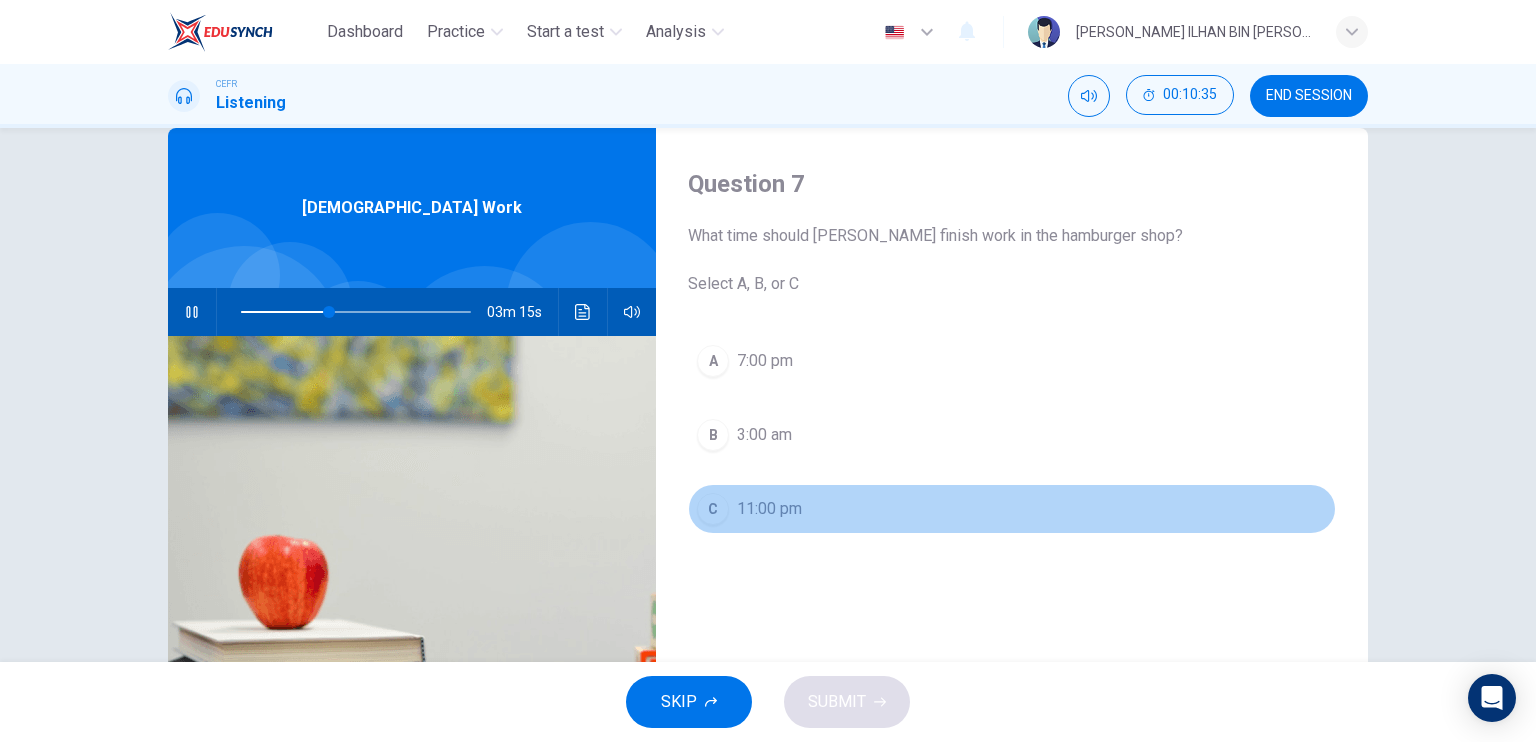 click on "C" at bounding box center (713, 509) 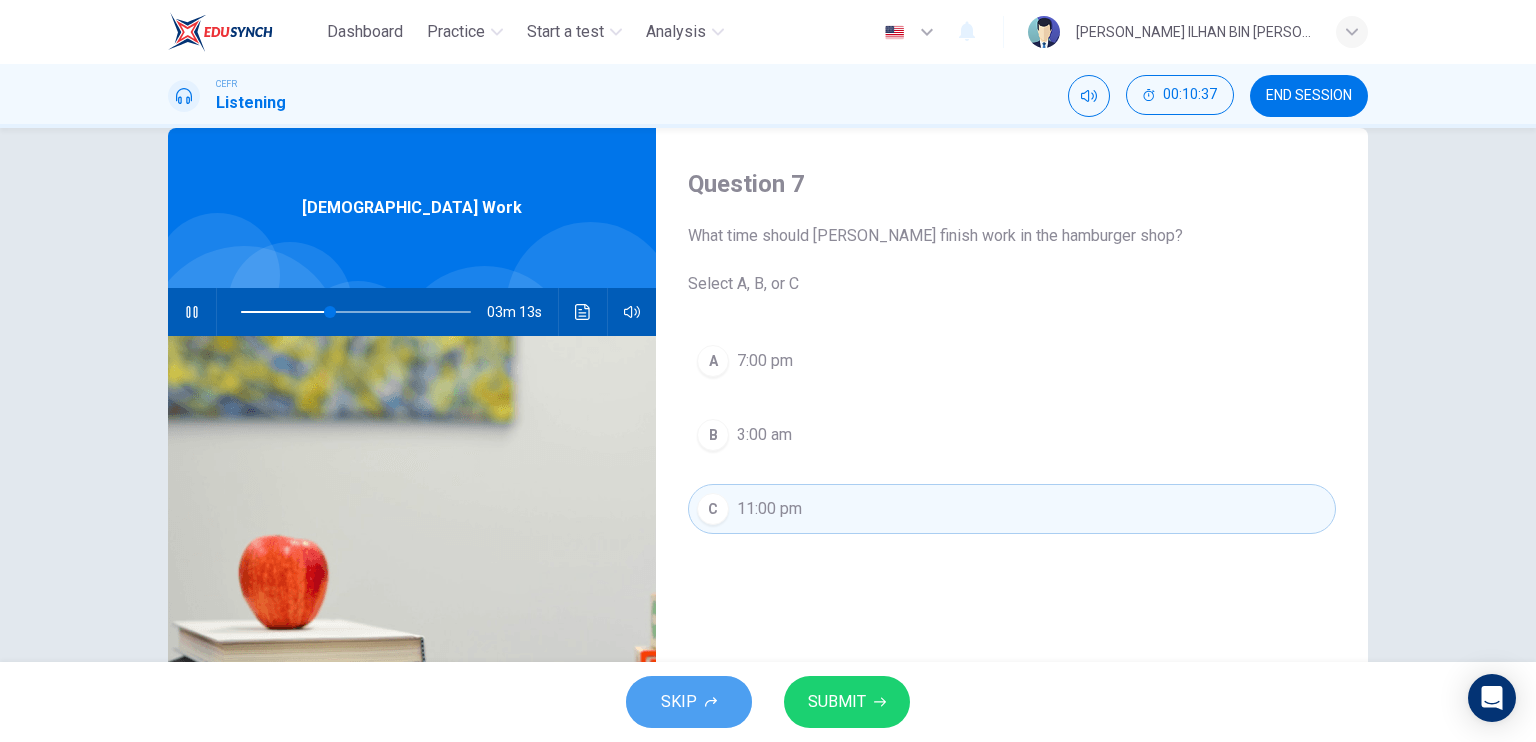 click on "SKIP" at bounding box center [689, 702] 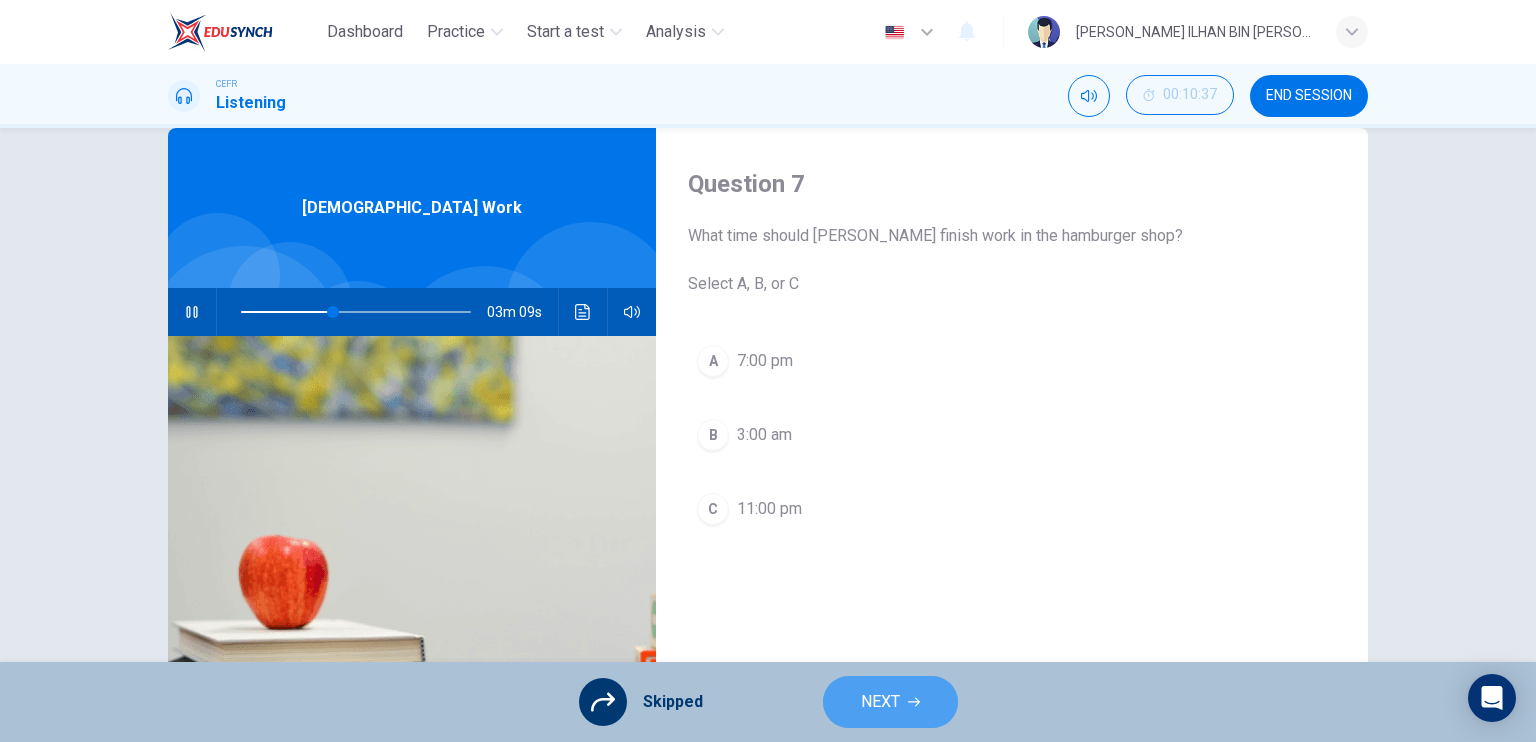 click on "NEXT" at bounding box center (890, 702) 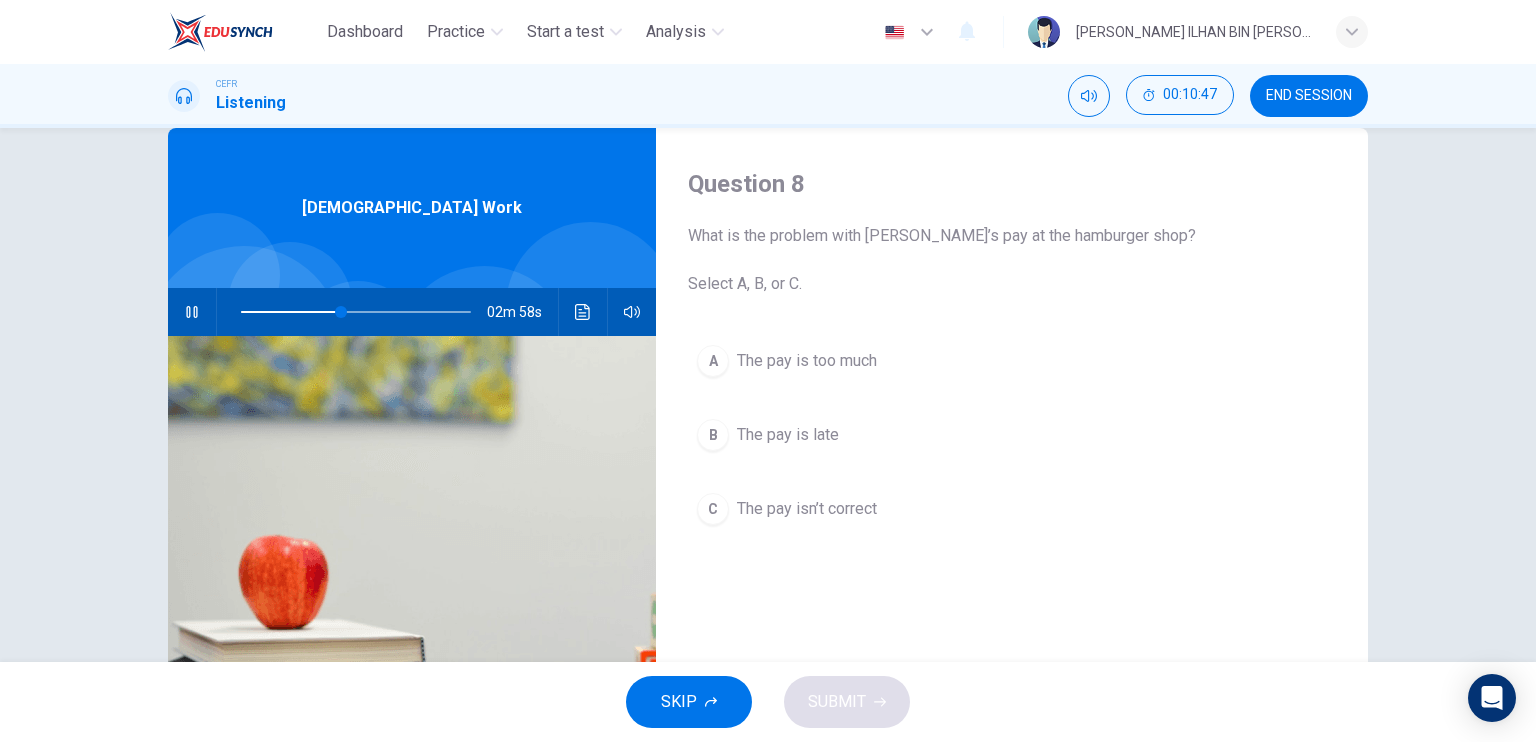 click 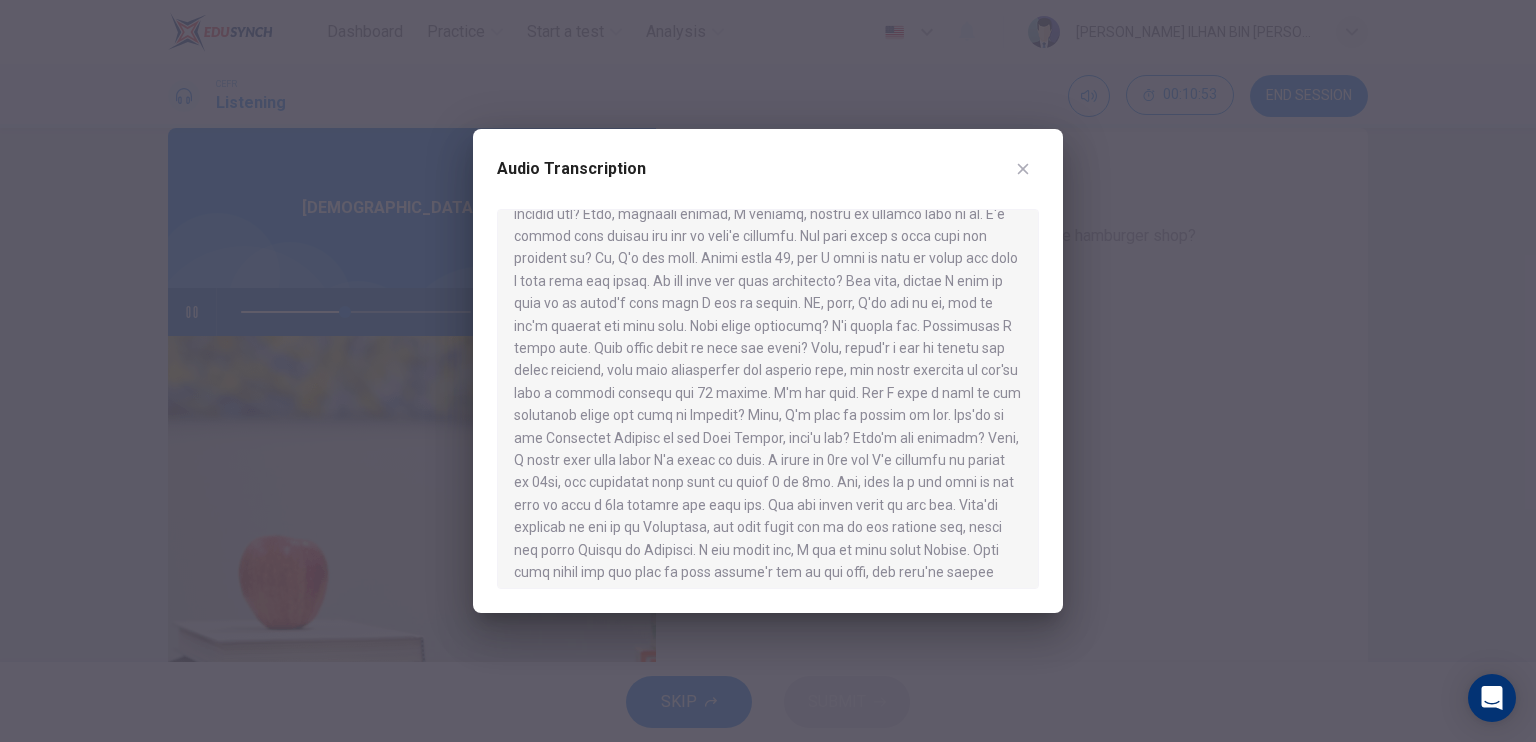 scroll, scrollTop: 300, scrollLeft: 0, axis: vertical 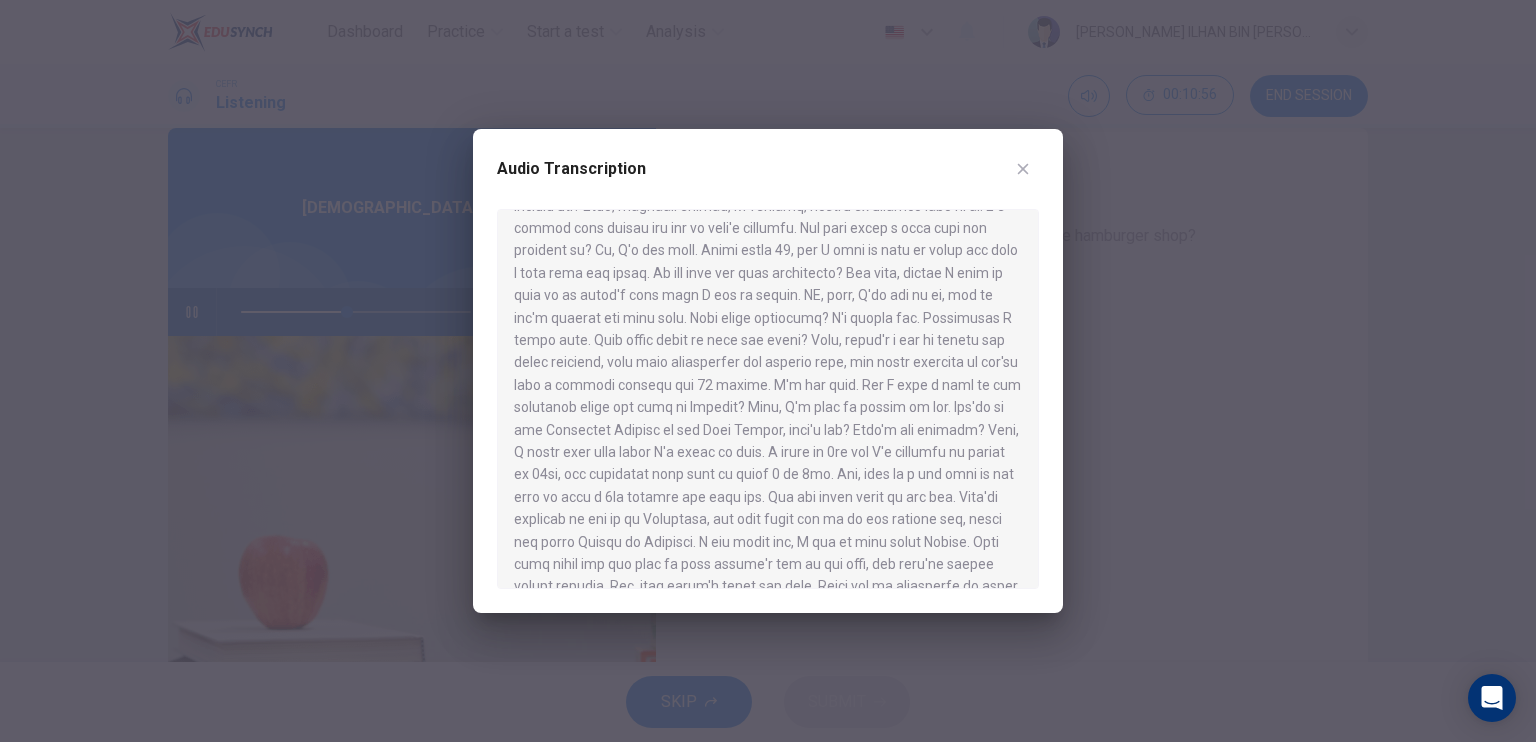 click at bounding box center (768, 371) 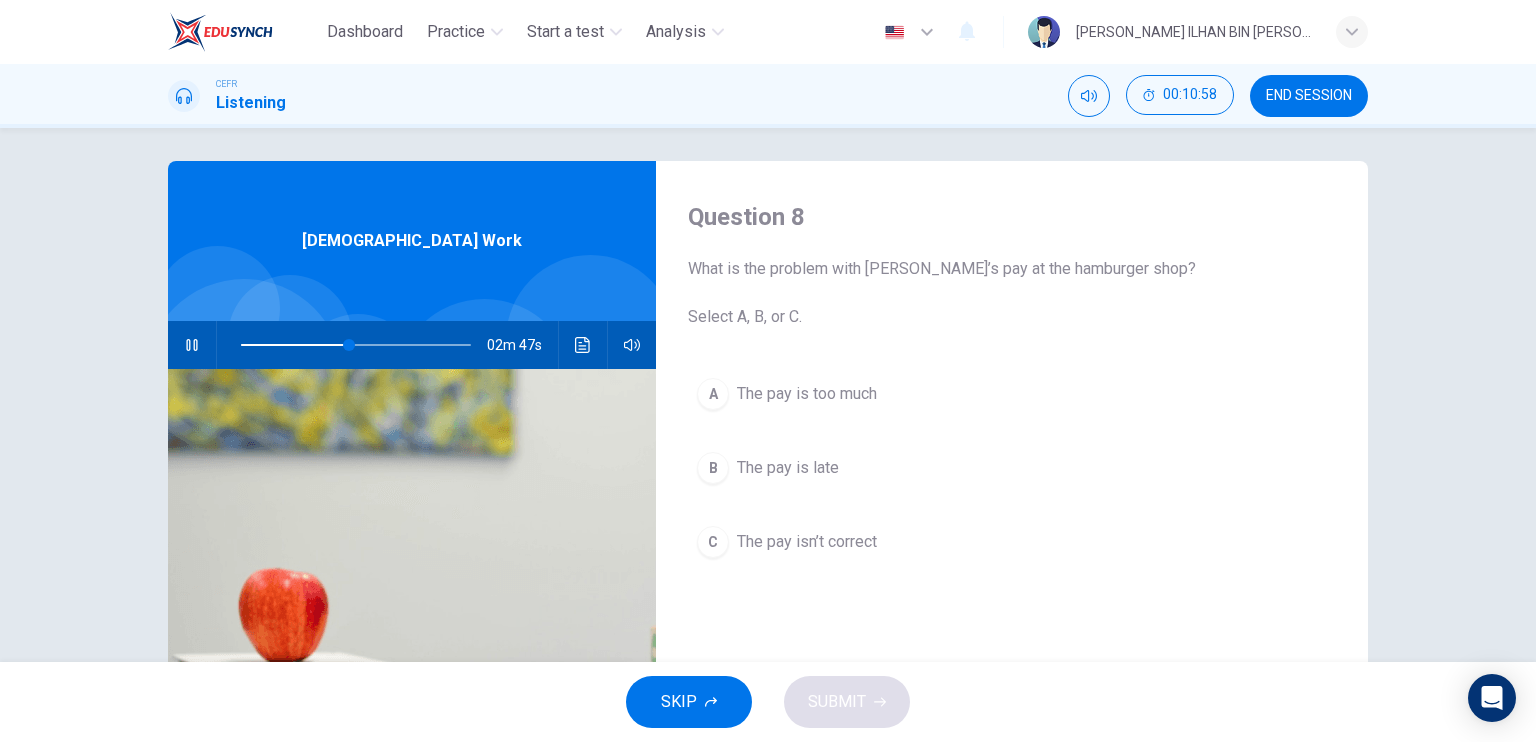 scroll, scrollTop: 0, scrollLeft: 0, axis: both 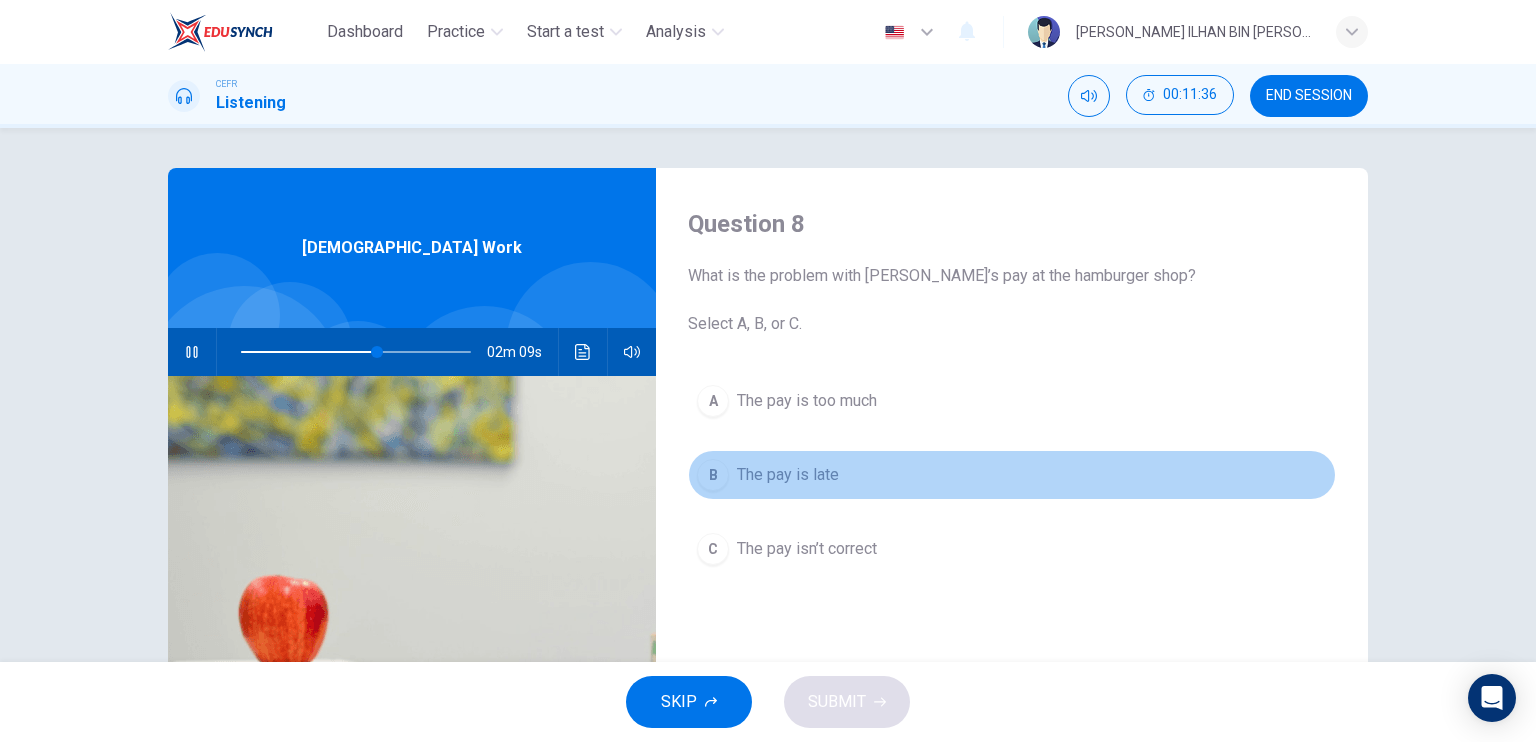 click on "B" at bounding box center (713, 475) 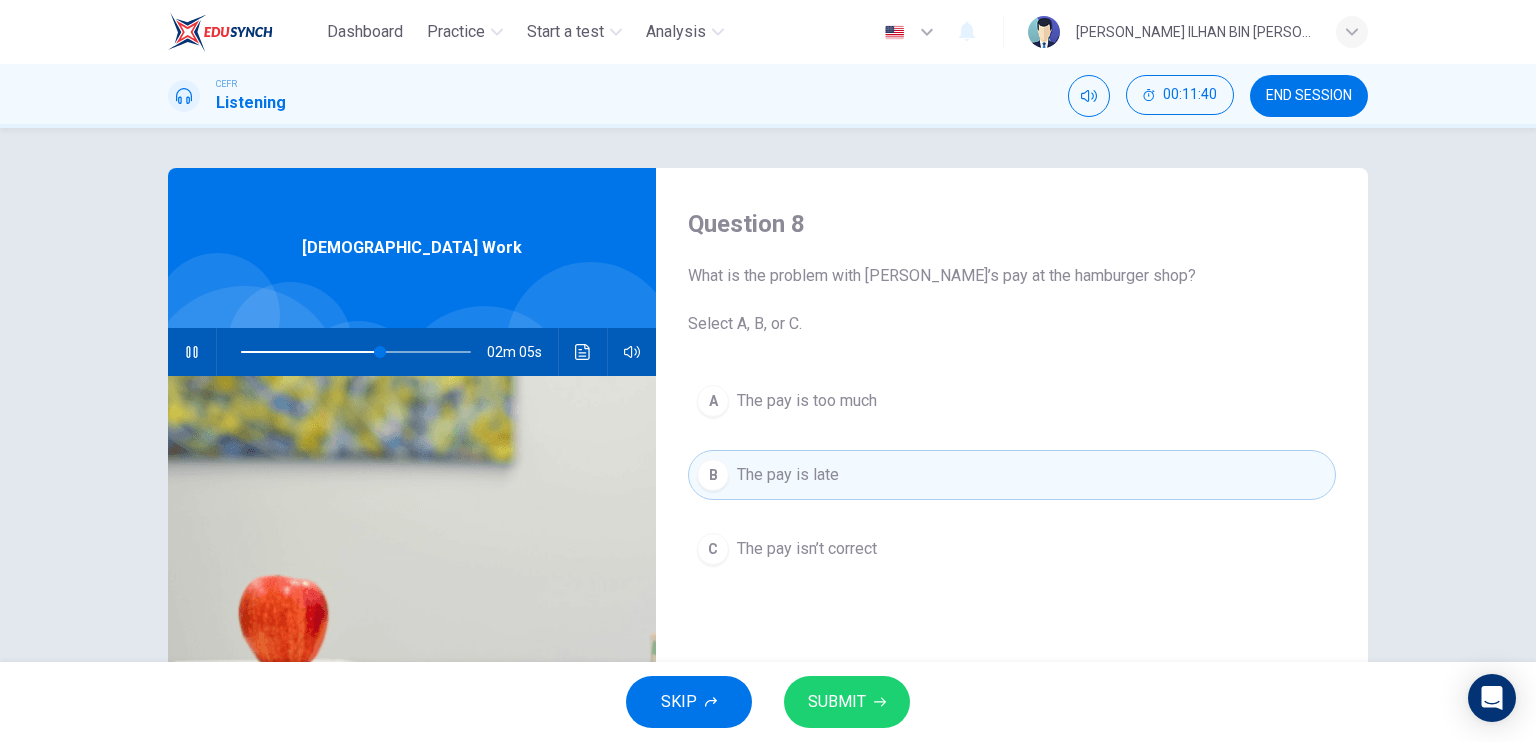 click on "SUBMIT" at bounding box center (847, 702) 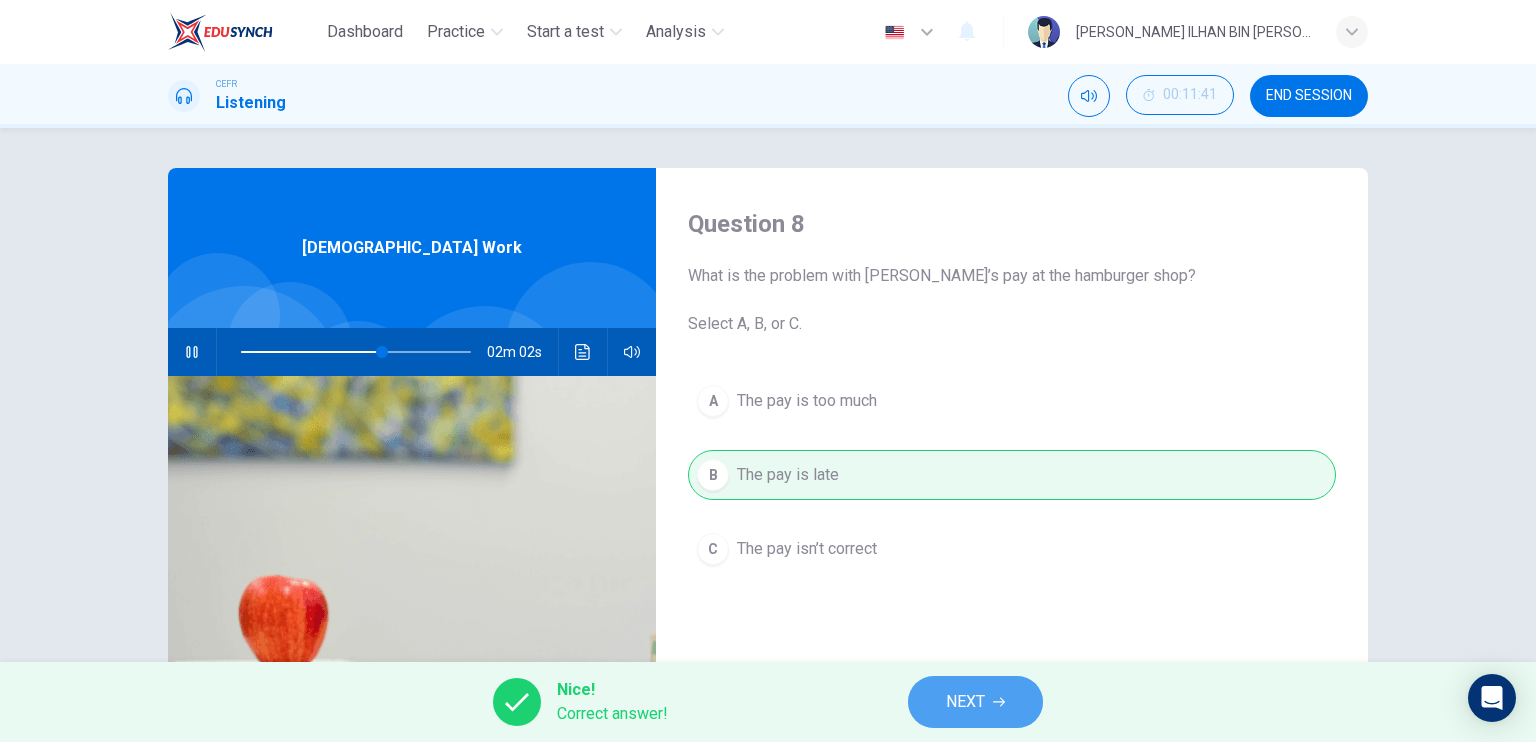 click on "NEXT" at bounding box center (975, 702) 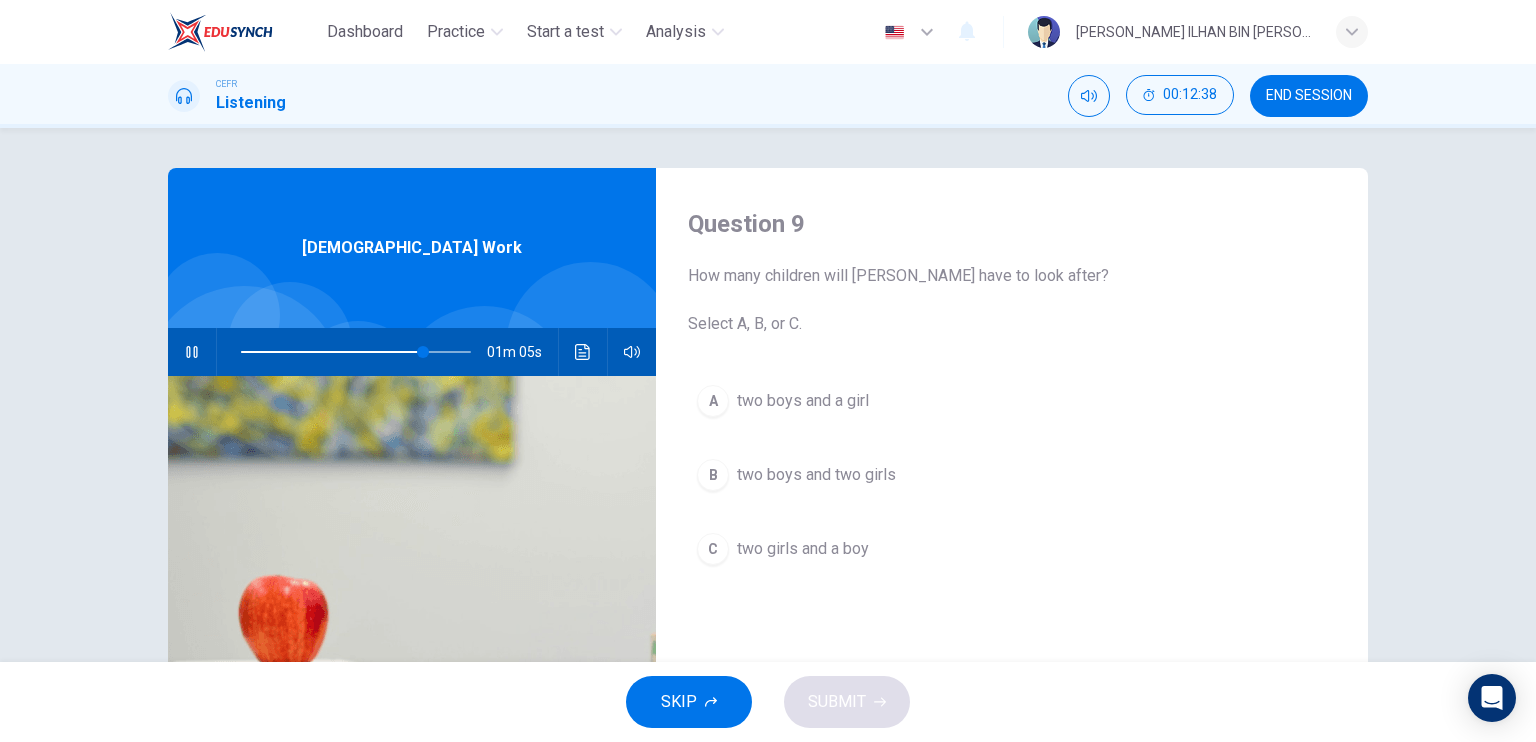 click on "C" at bounding box center [713, 549] 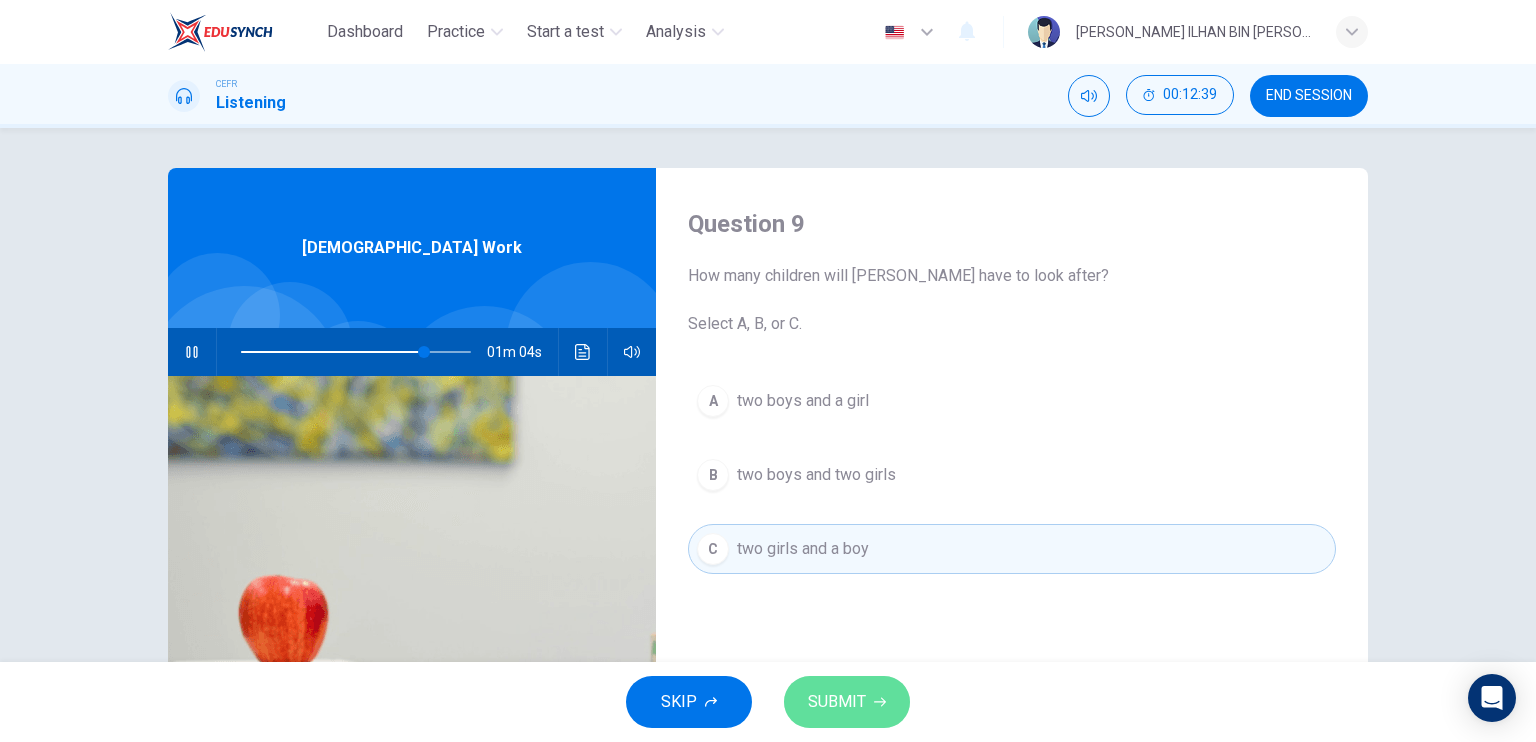 click on "SUBMIT" at bounding box center (837, 702) 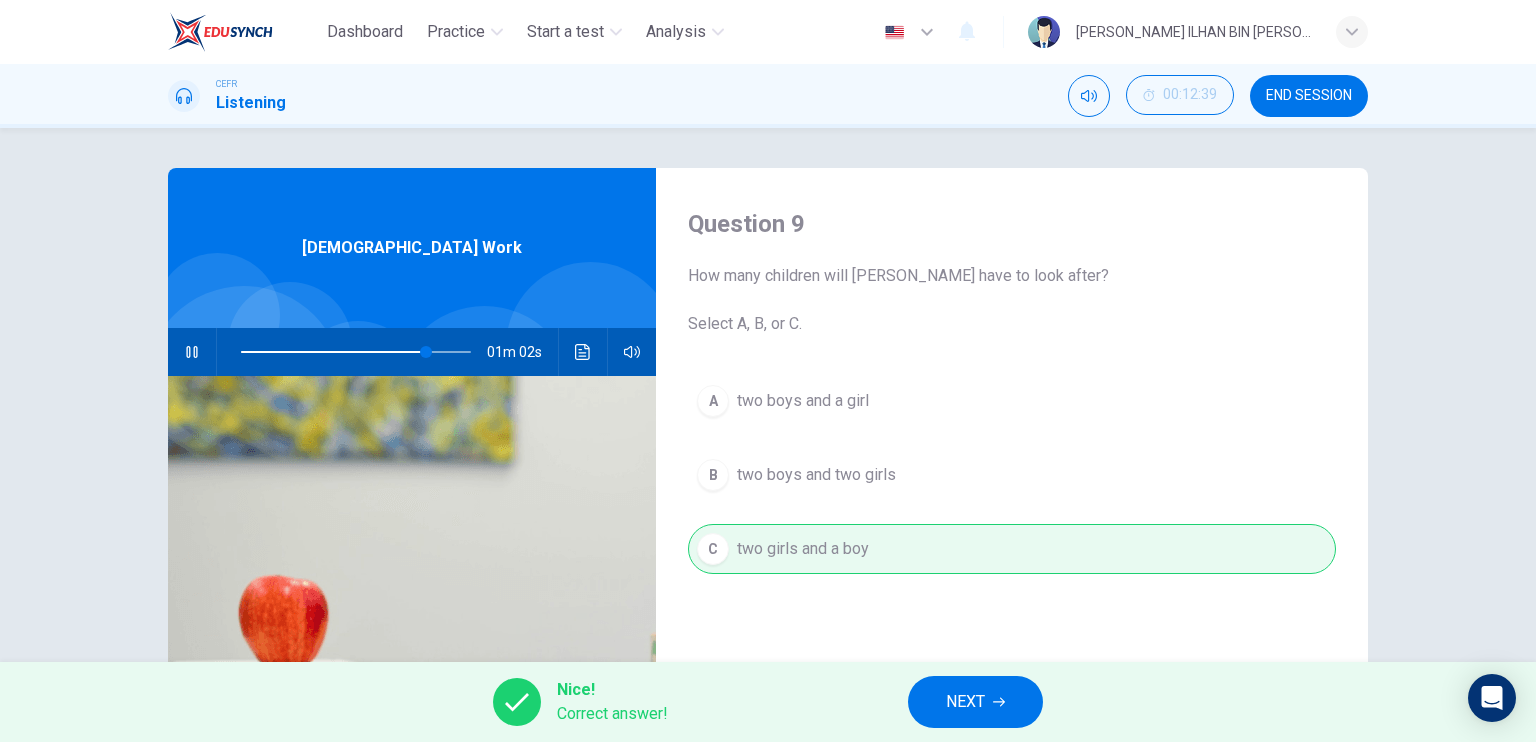 type on "81" 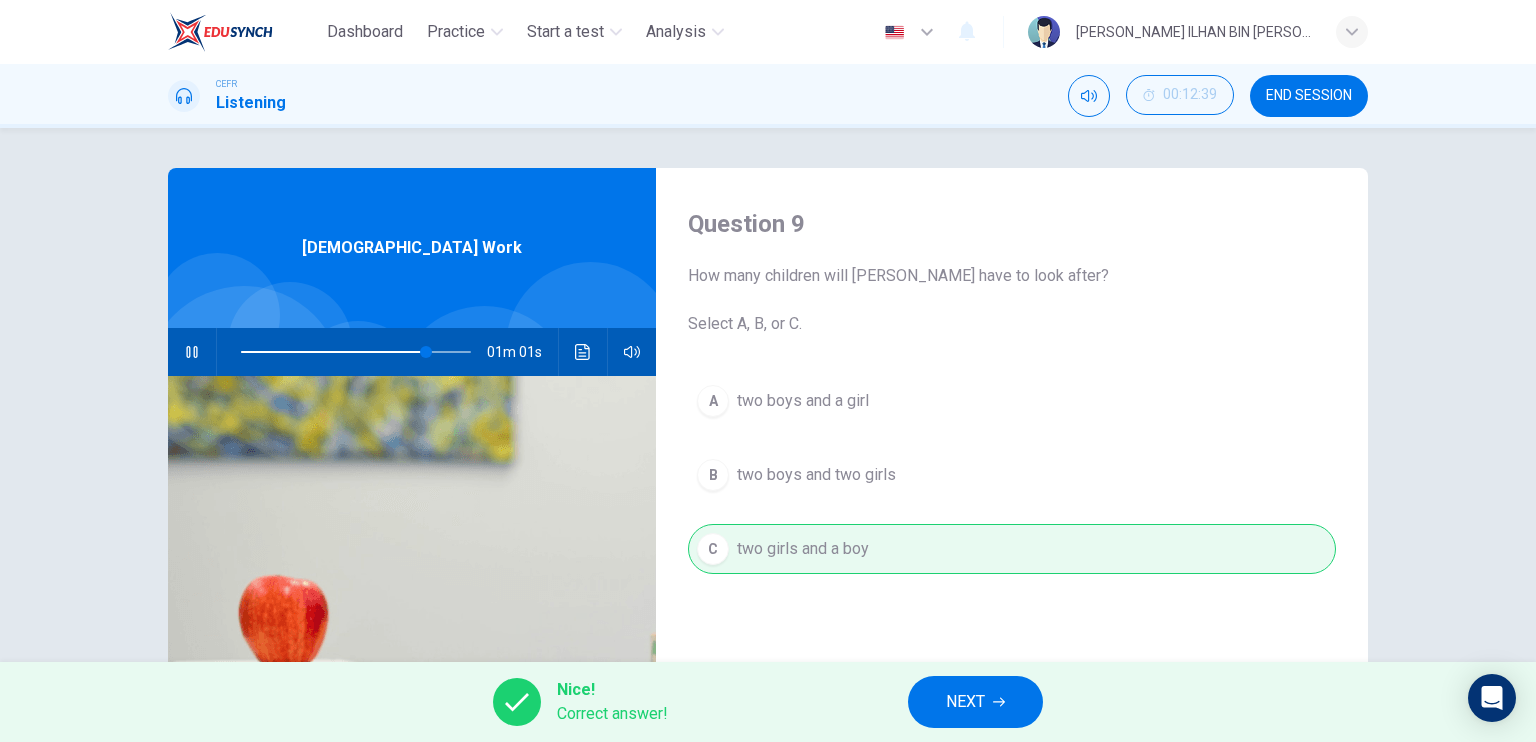 click on "NEXT" at bounding box center (975, 702) 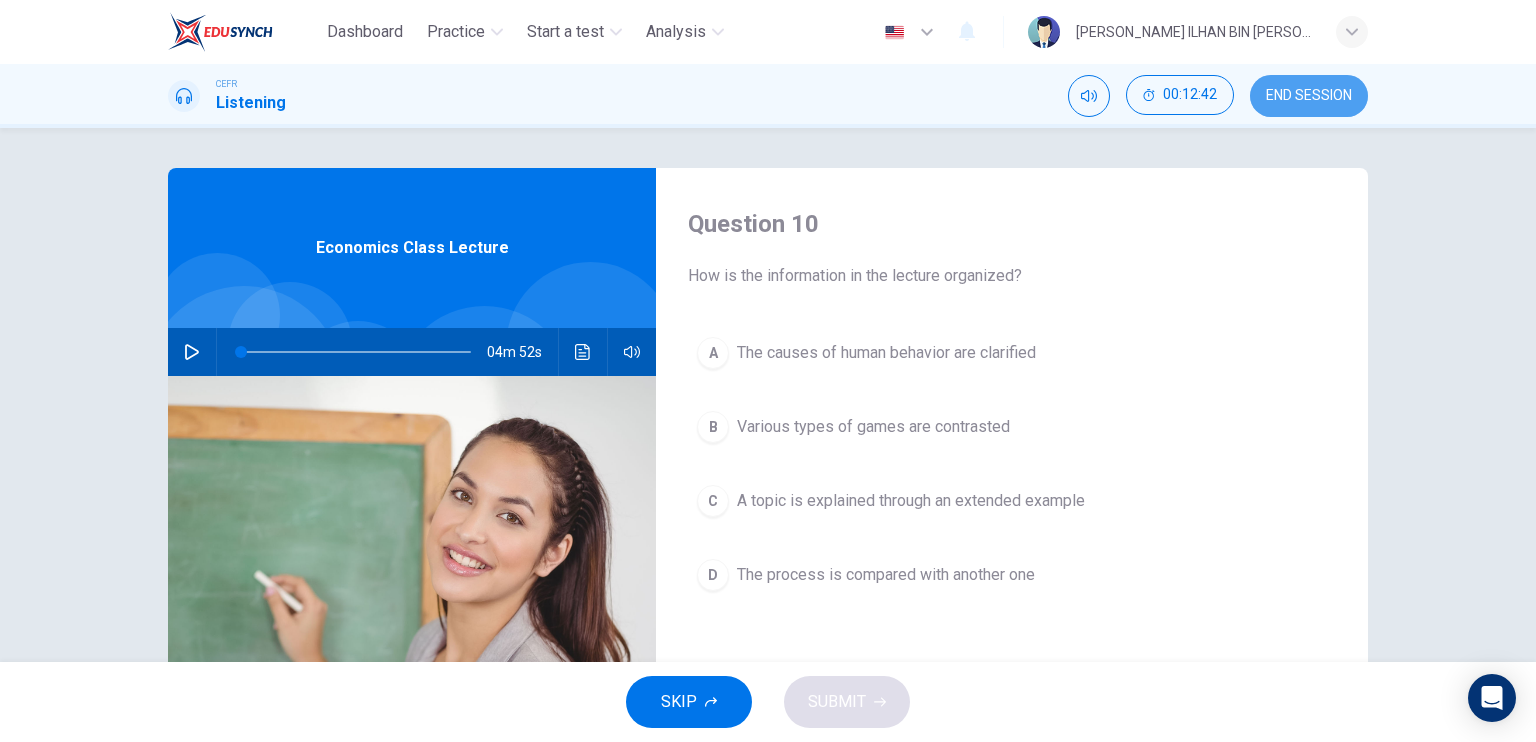 click on "END SESSION" at bounding box center (1309, 96) 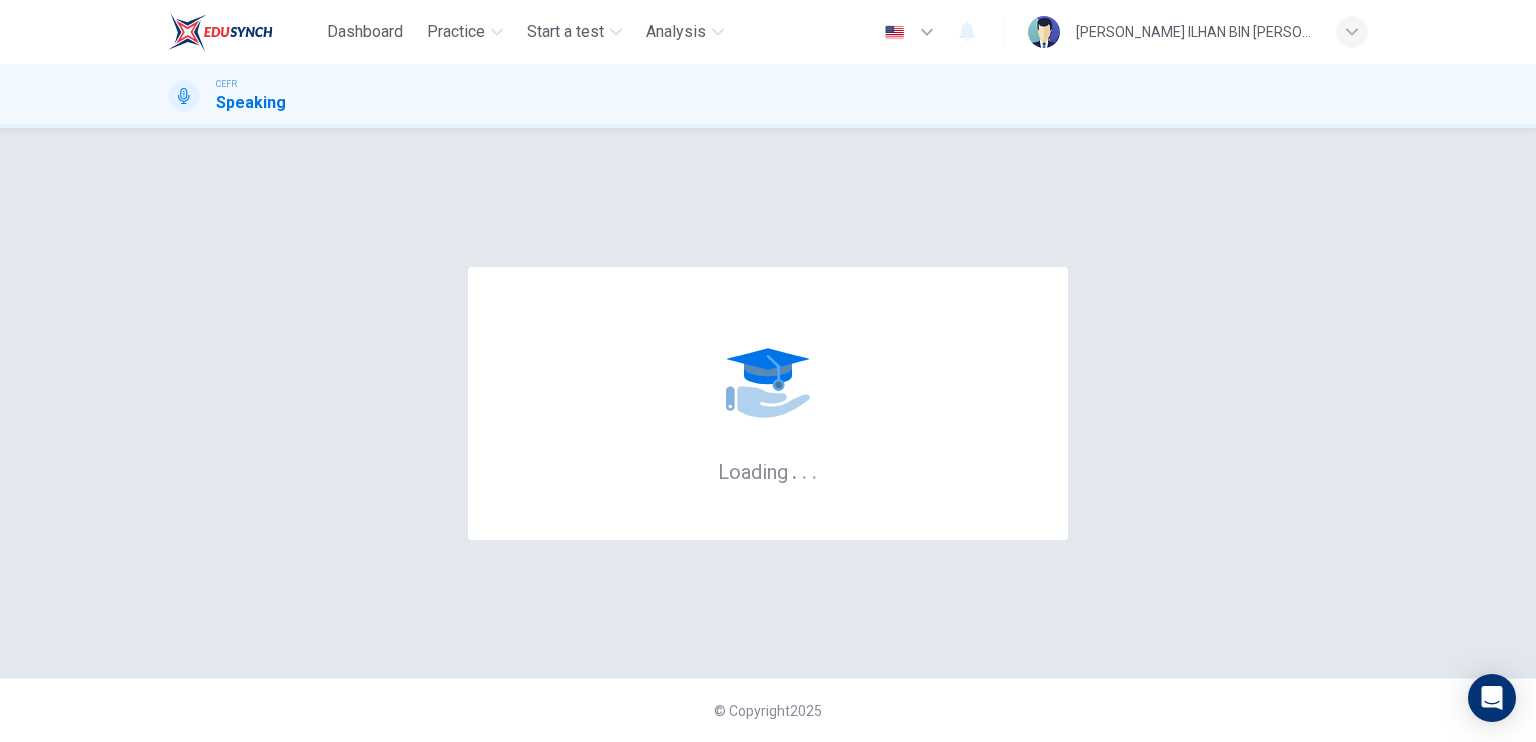 scroll, scrollTop: 0, scrollLeft: 0, axis: both 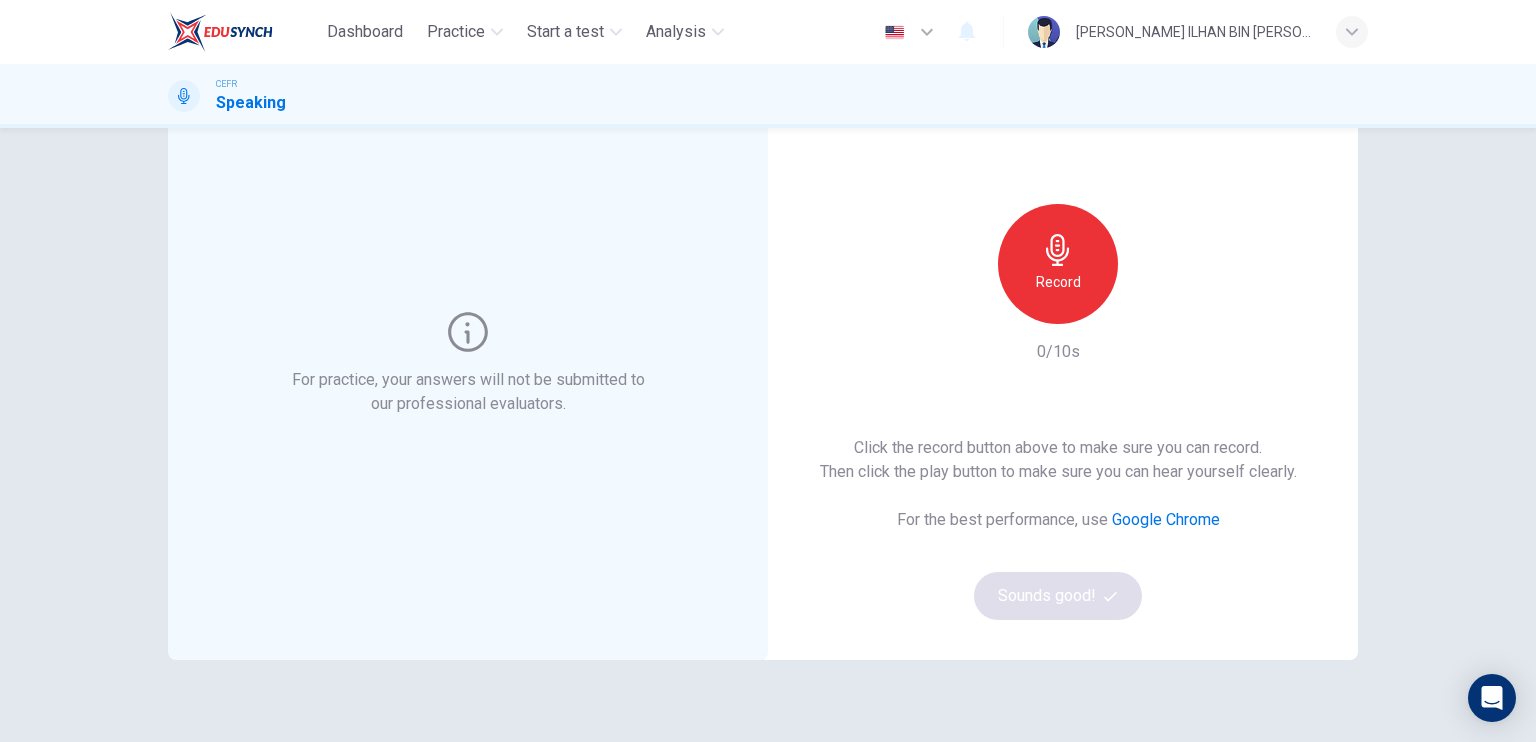 click on "Record" at bounding box center [1058, 264] 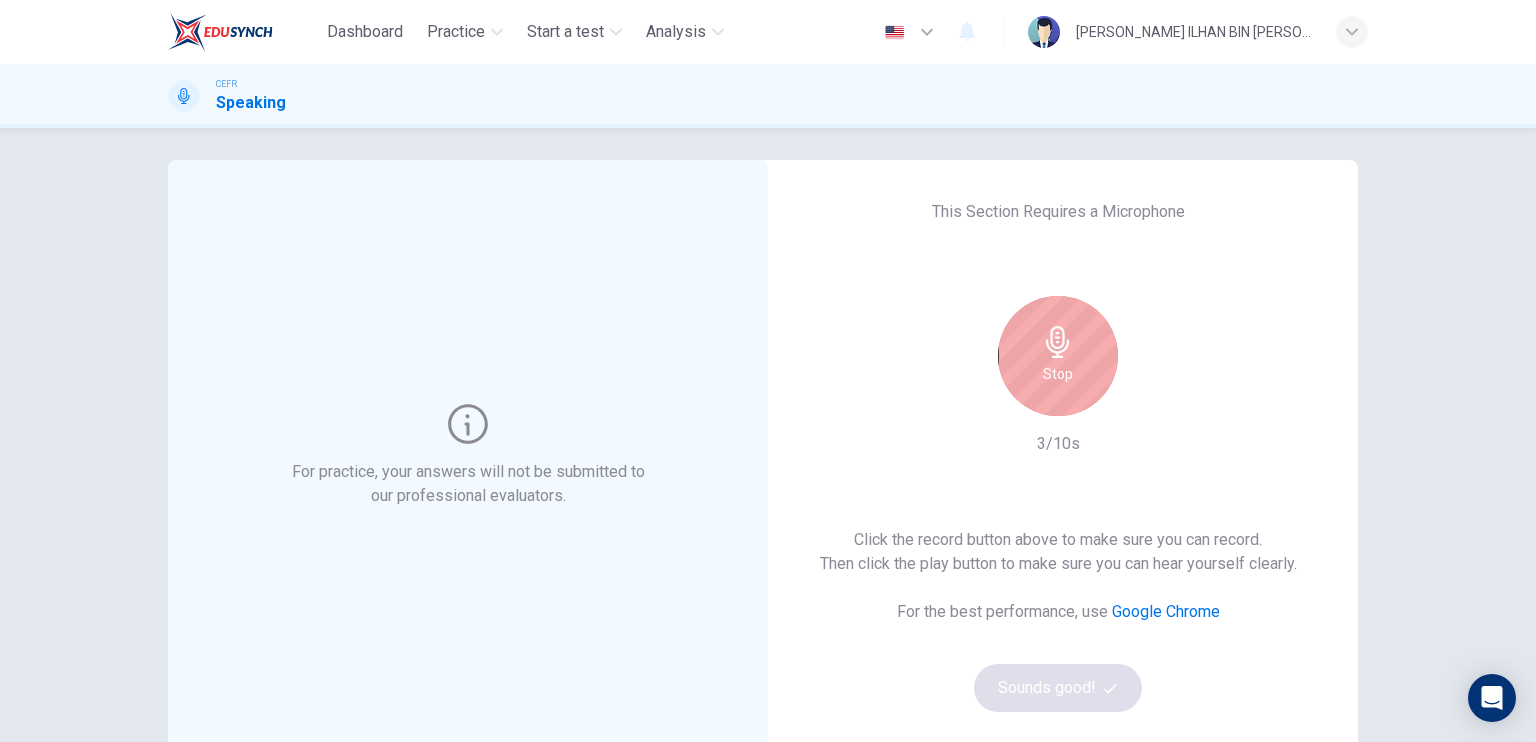 scroll, scrollTop: 0, scrollLeft: 0, axis: both 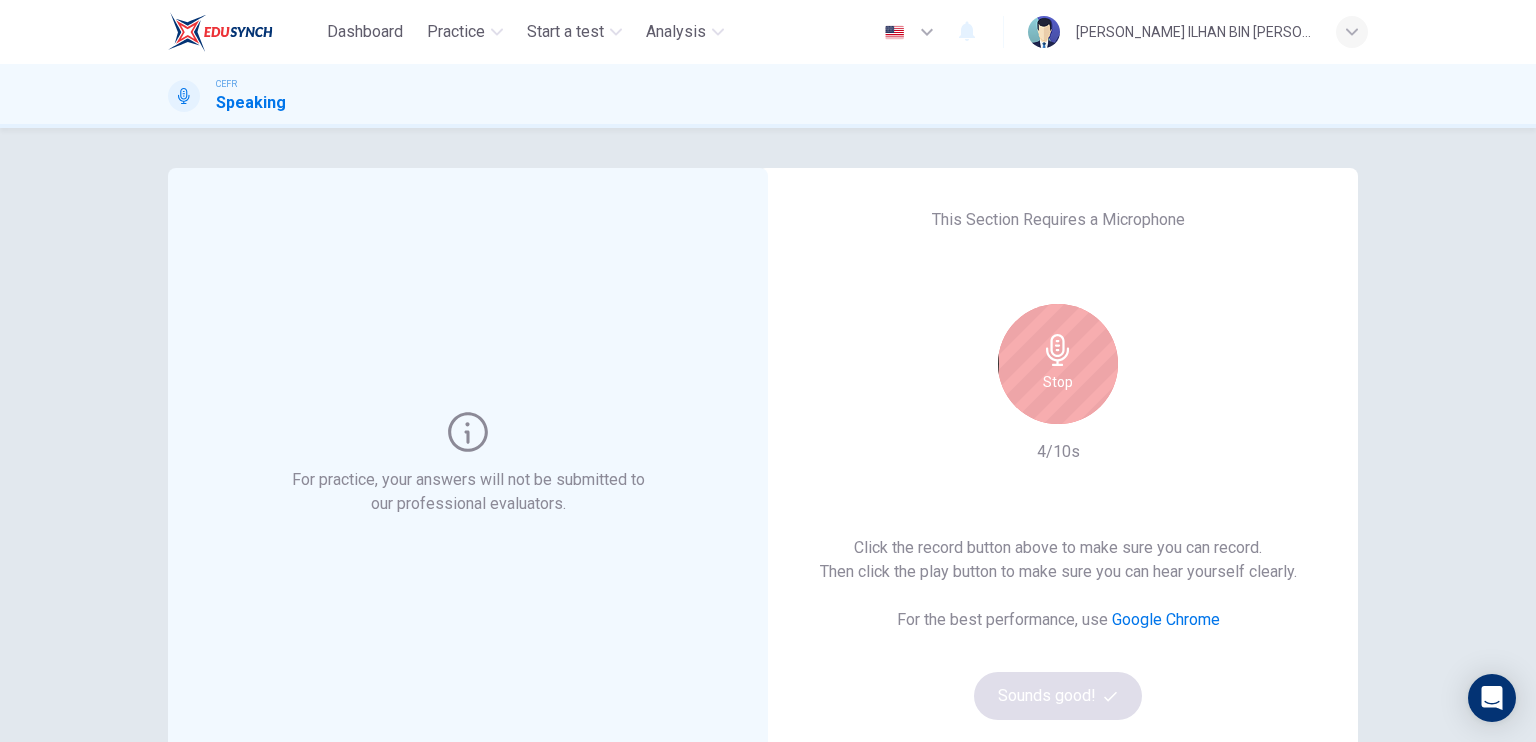 click on "Stop" at bounding box center (1058, 382) 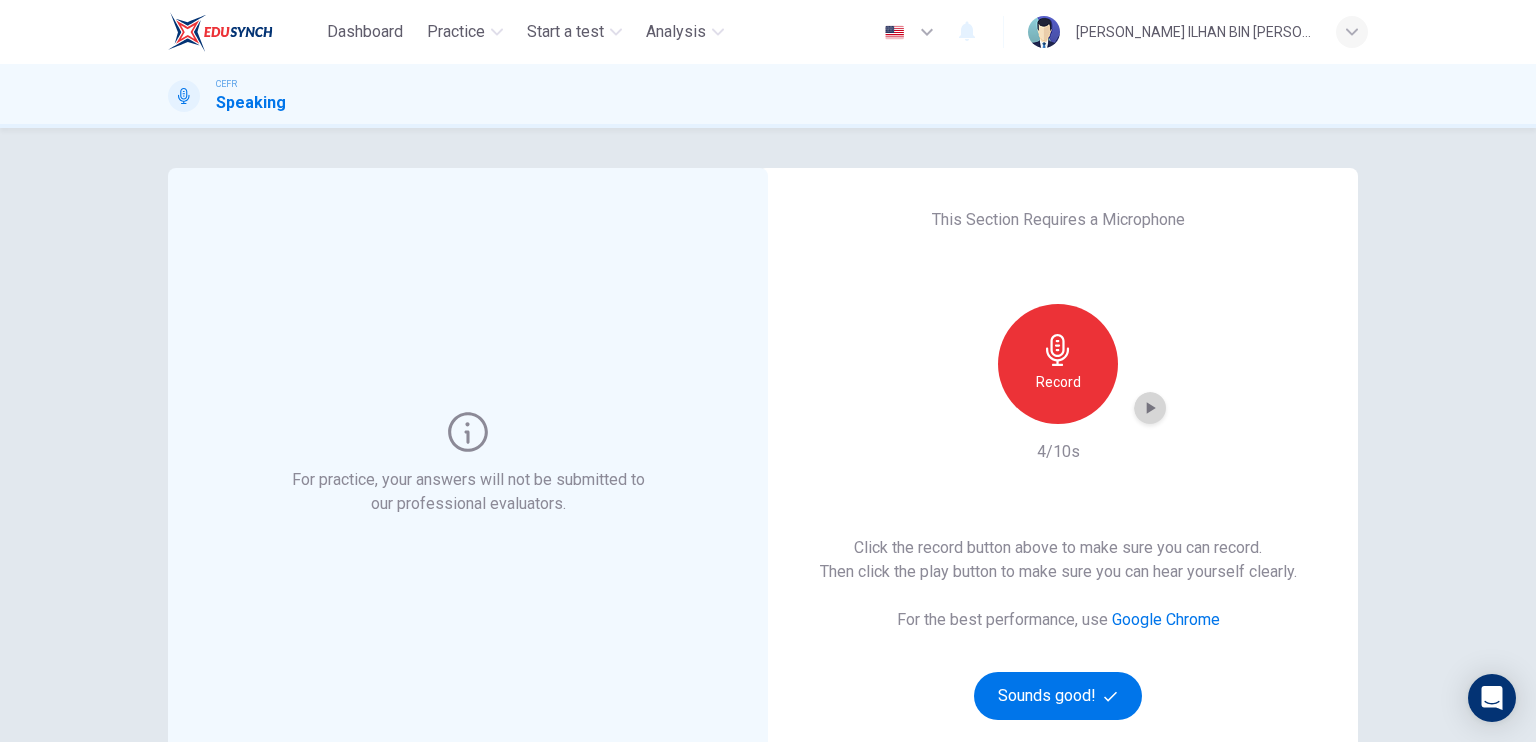 click 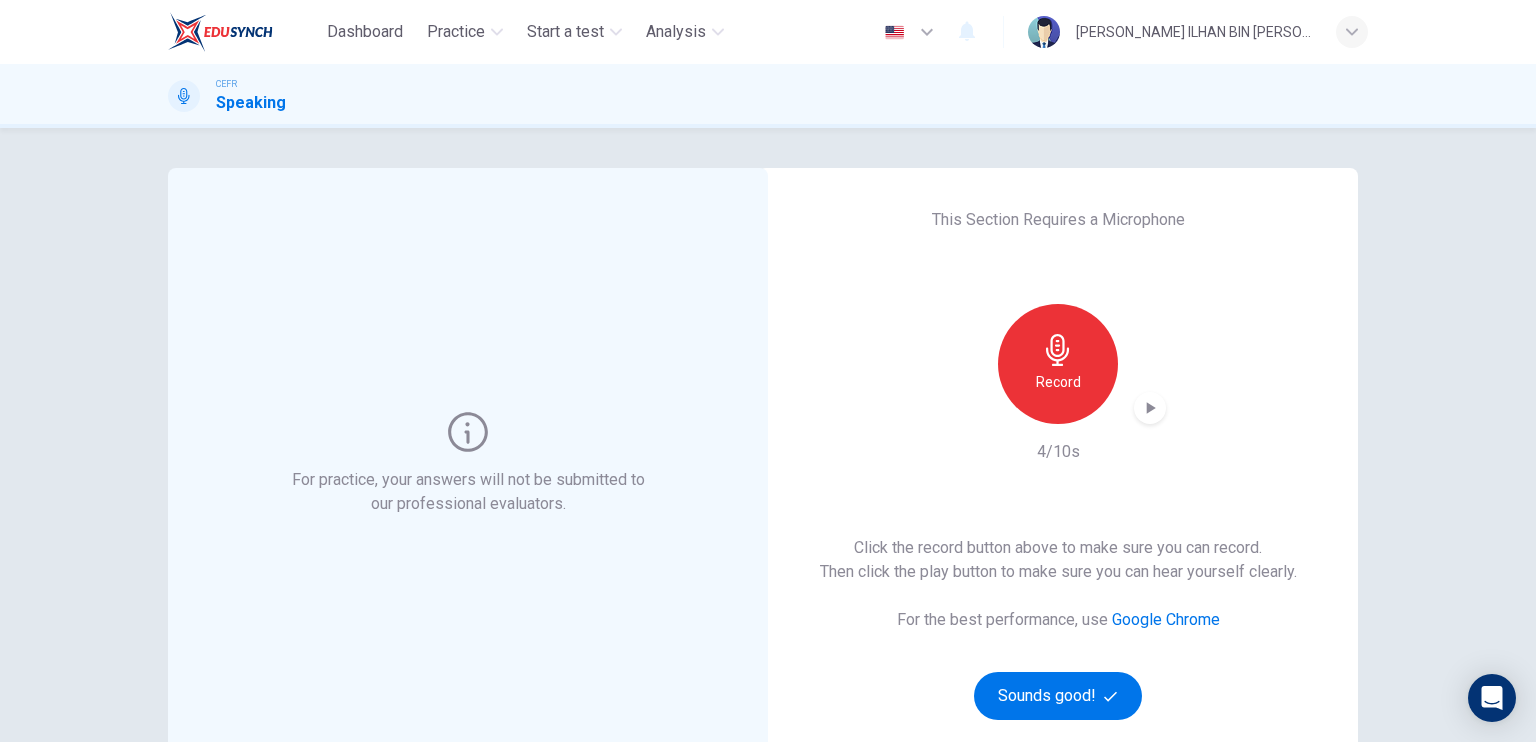 drag, startPoint x: 1160, startPoint y: 210, endPoint x: 1135, endPoint y: 238, distance: 37.536648 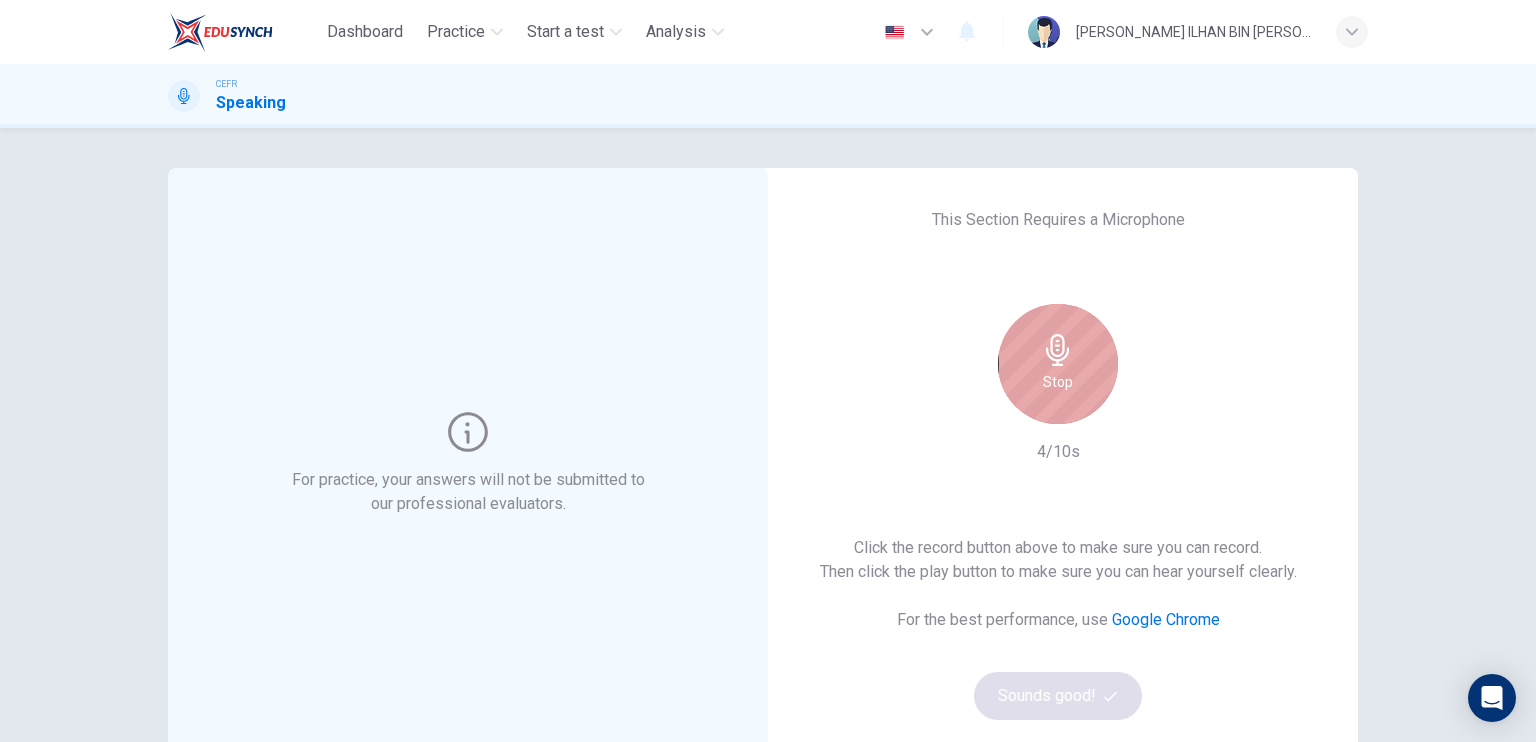 click 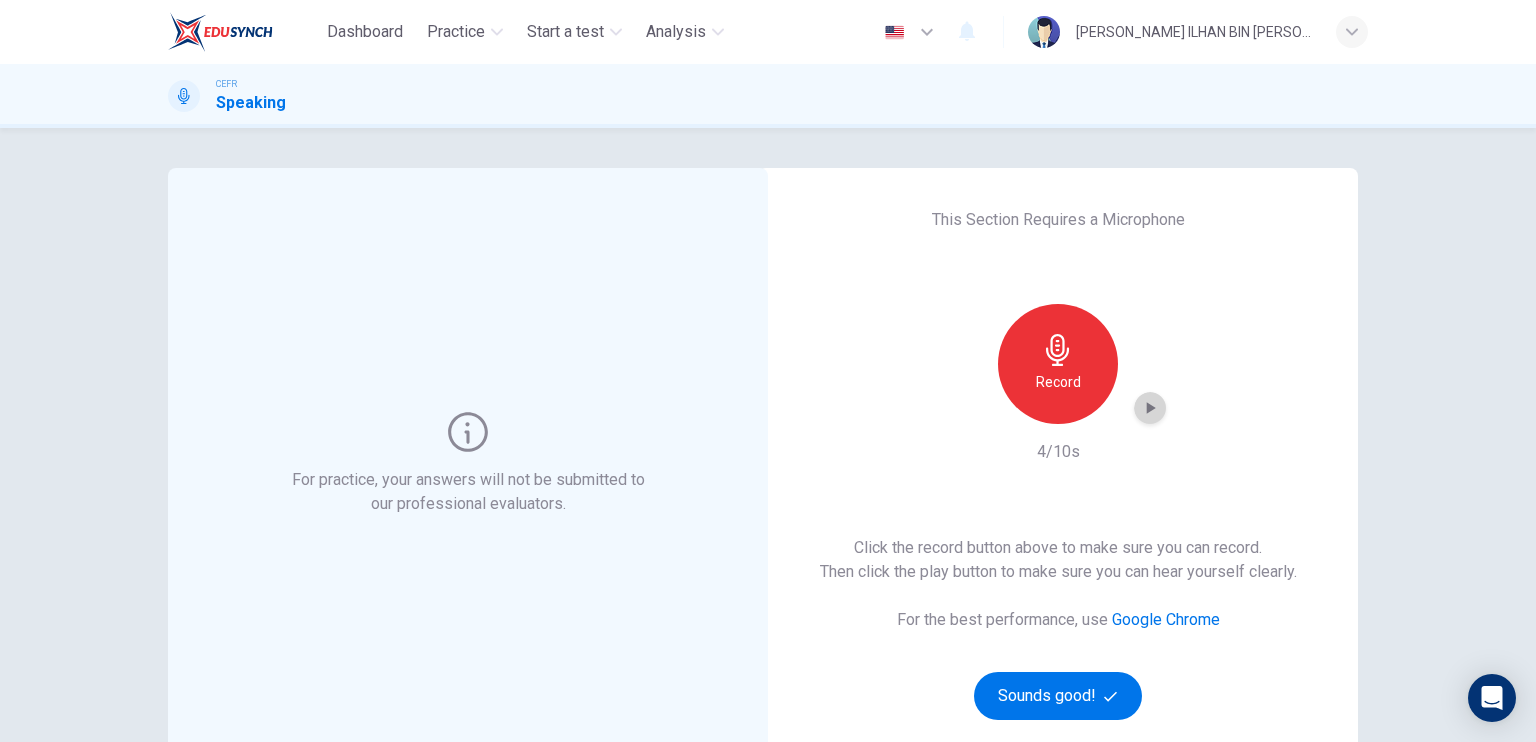 click 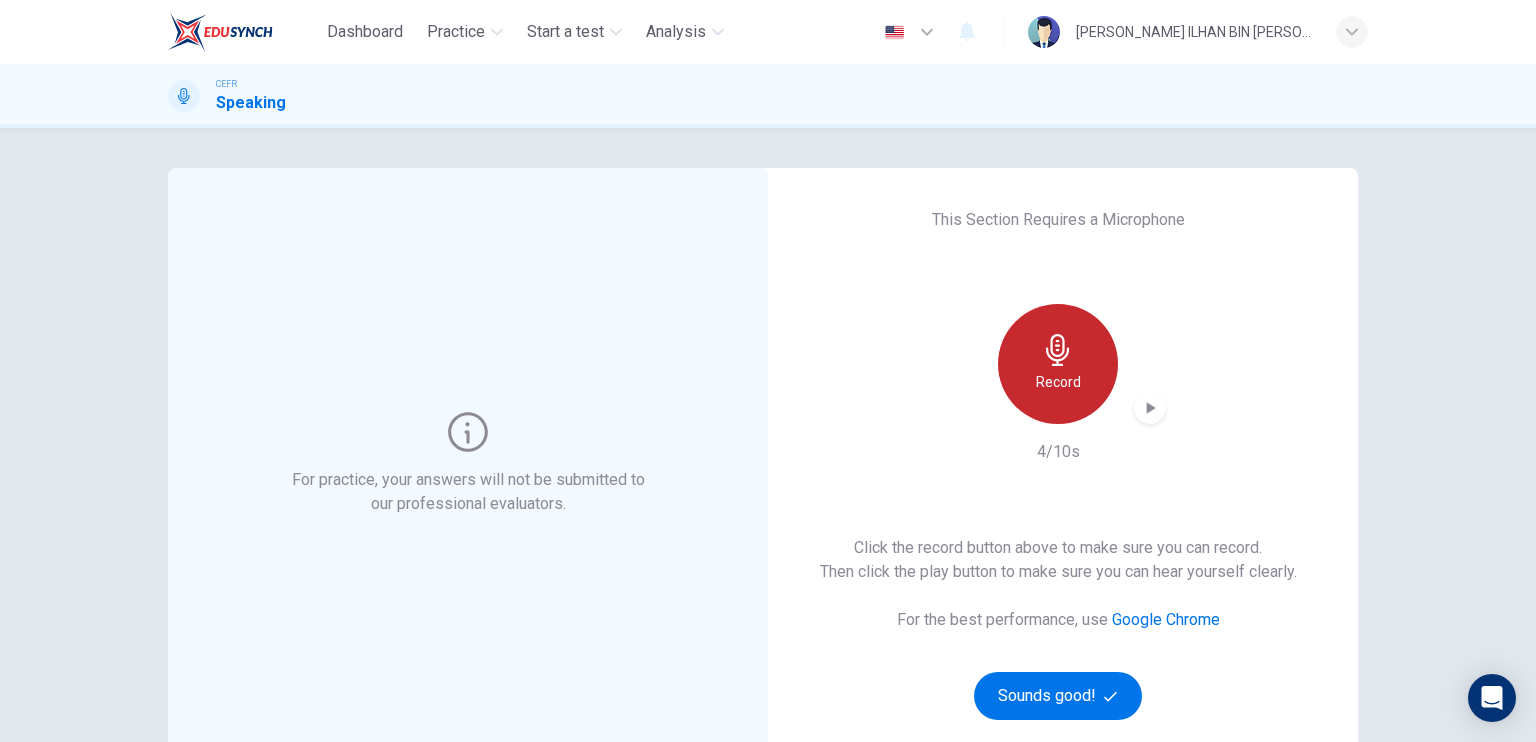 click on "Record" at bounding box center (1058, 364) 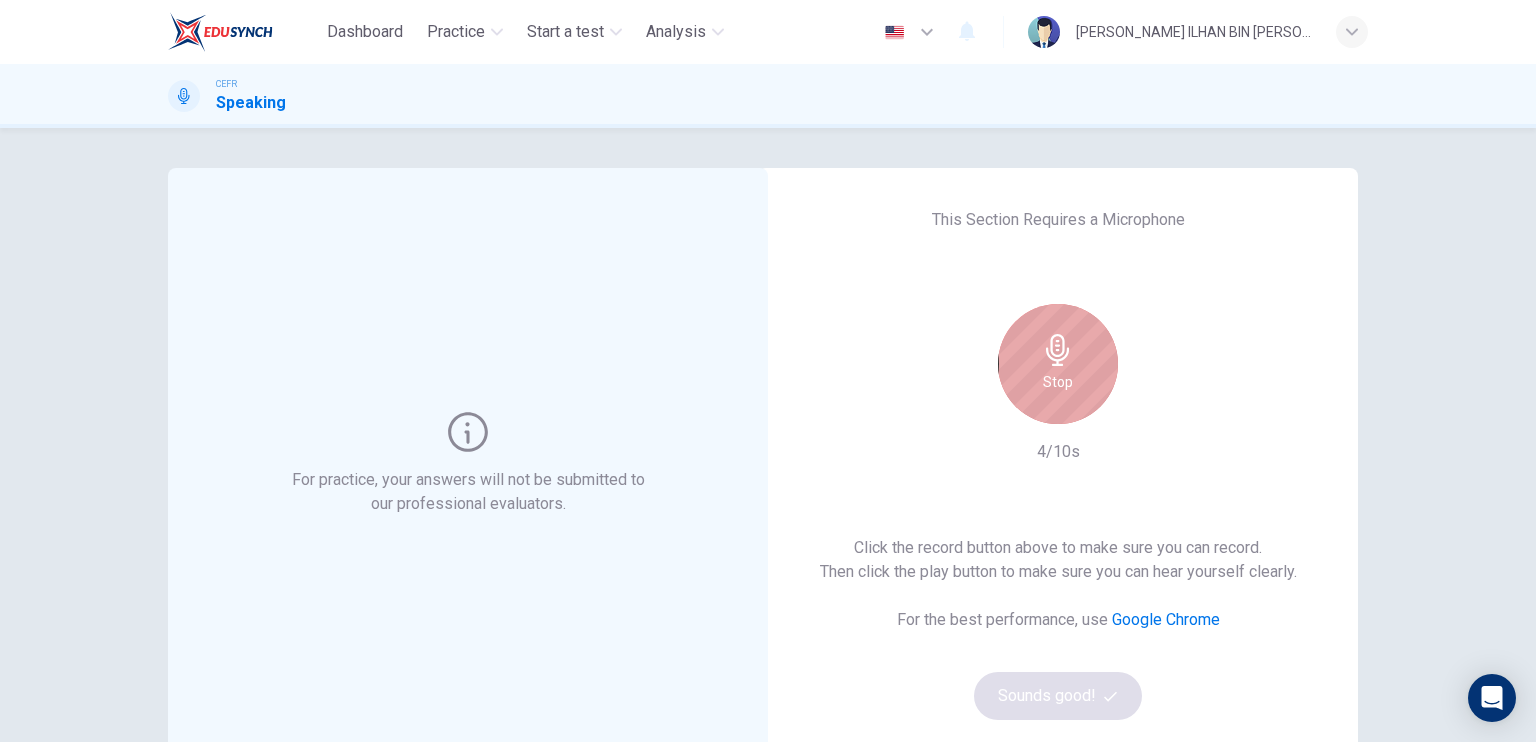 click on "Stop" at bounding box center [1058, 364] 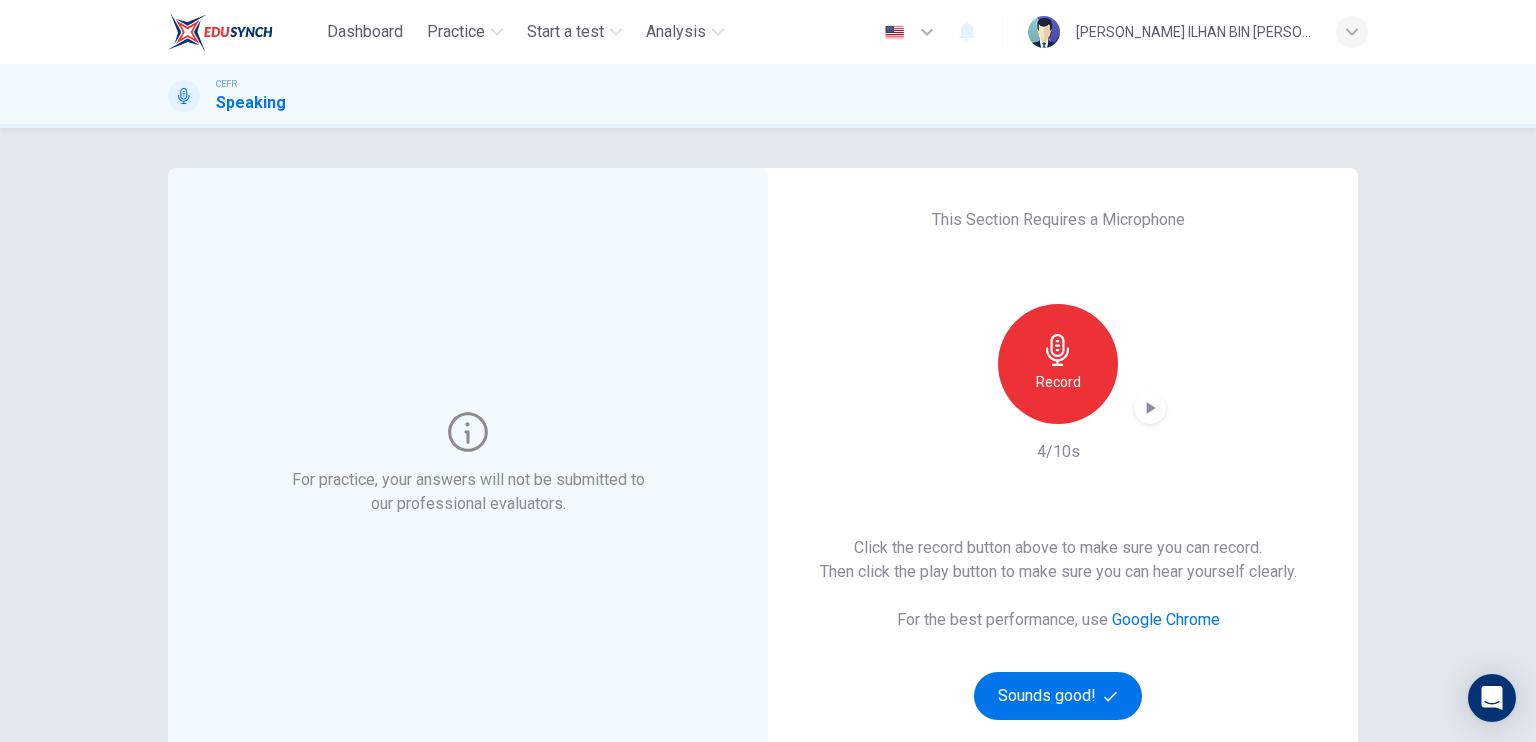 click on "Record" at bounding box center [1058, 364] 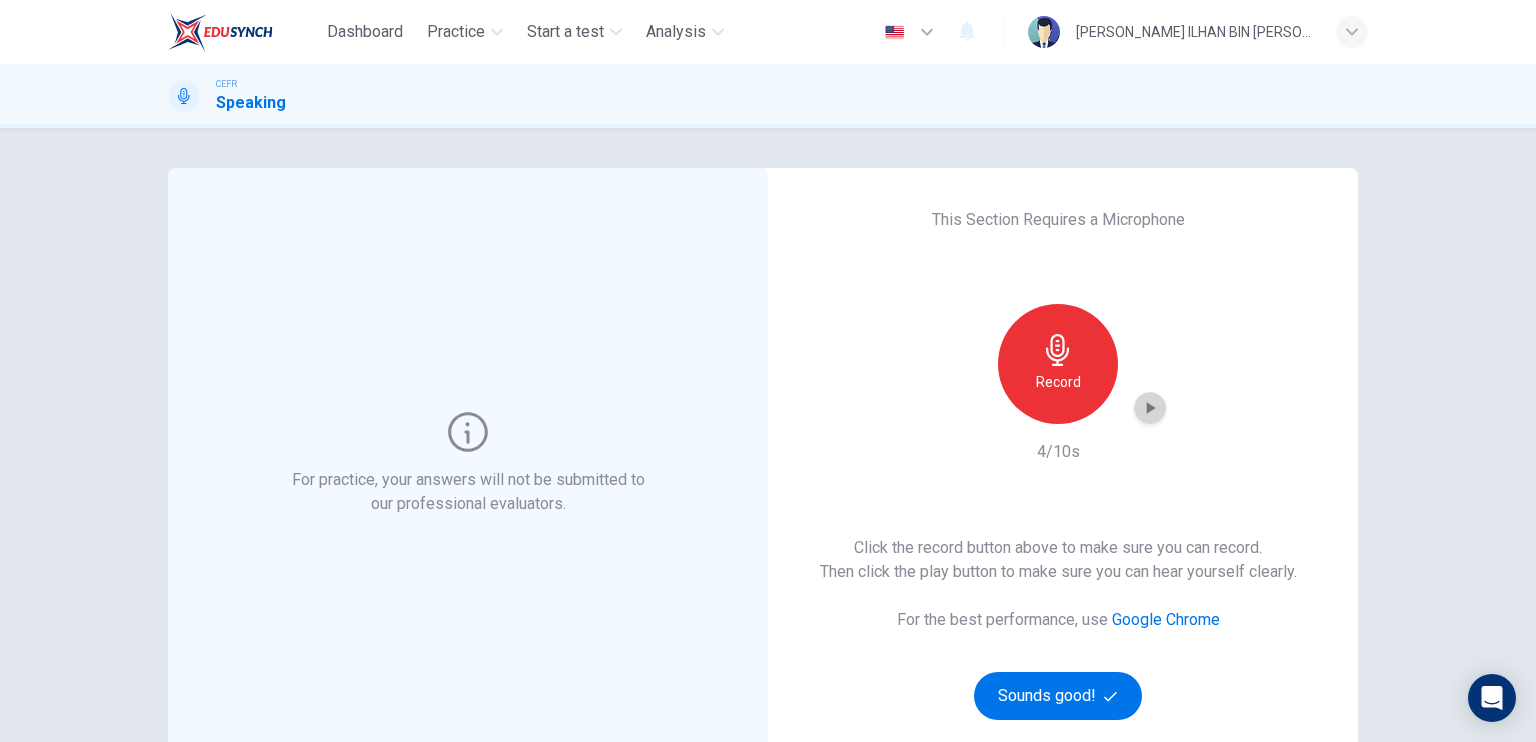 click at bounding box center [1150, 408] 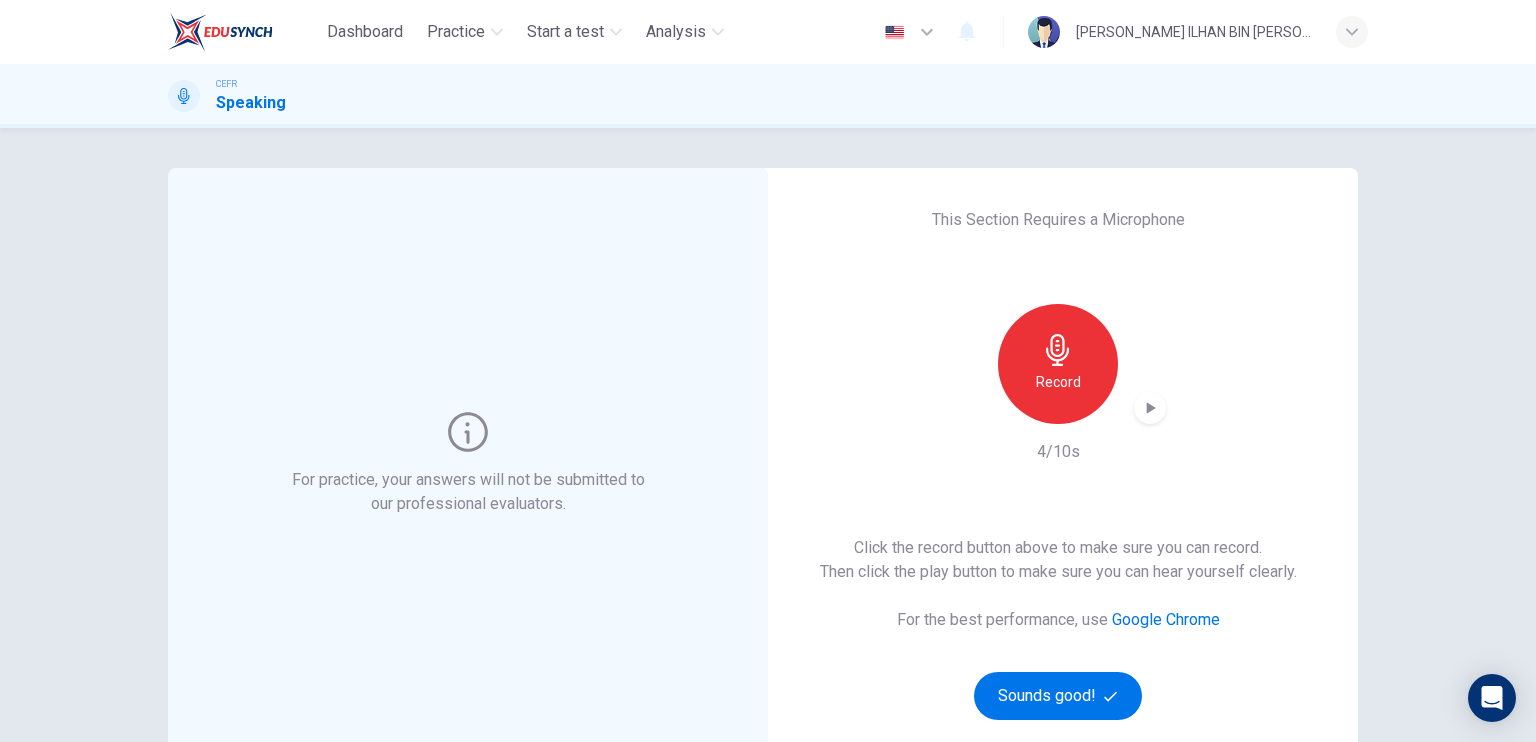 drag, startPoint x: 954, startPoint y: 267, endPoint x: 1034, endPoint y: 320, distance: 95.96353 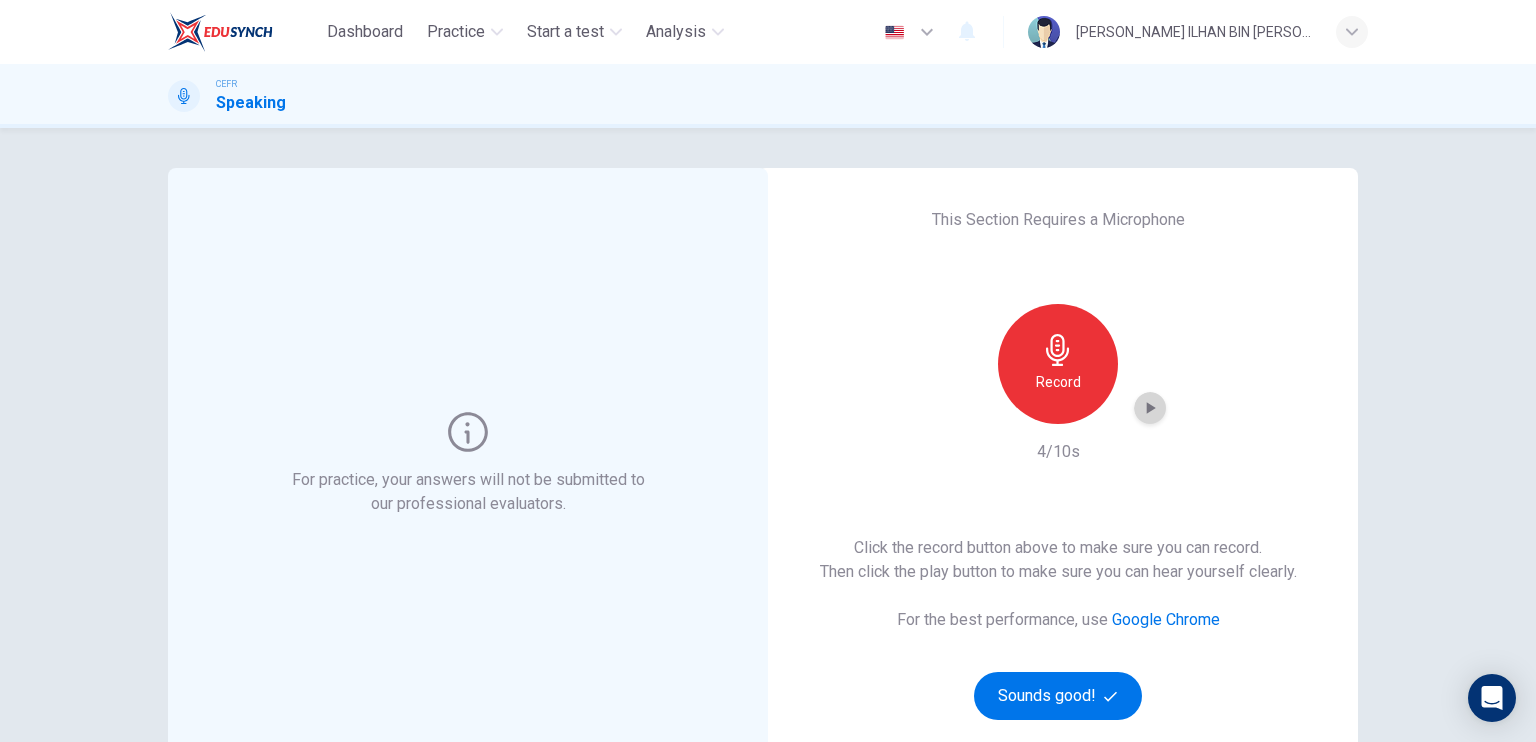 click at bounding box center (1150, 408) 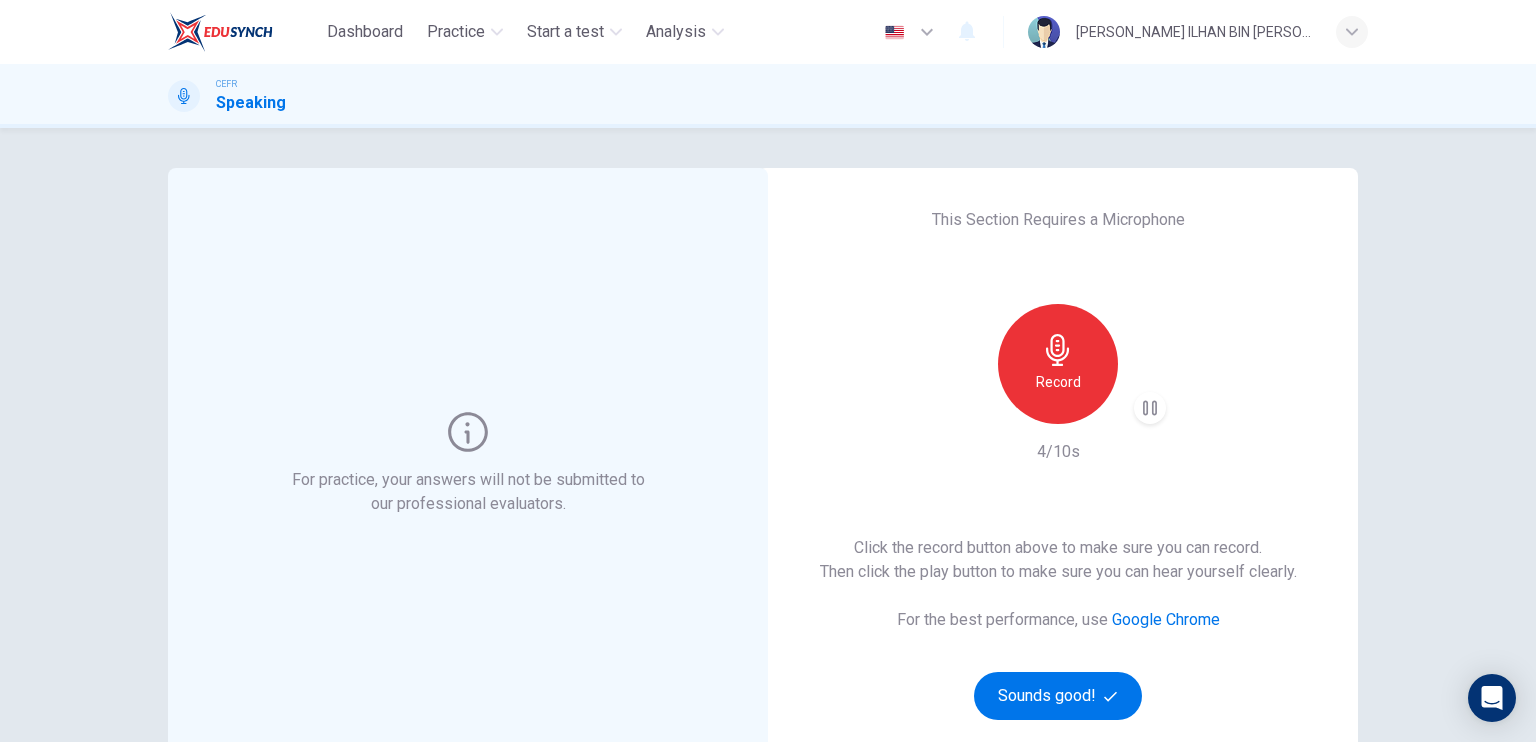 click on "Record" at bounding box center [1058, 364] 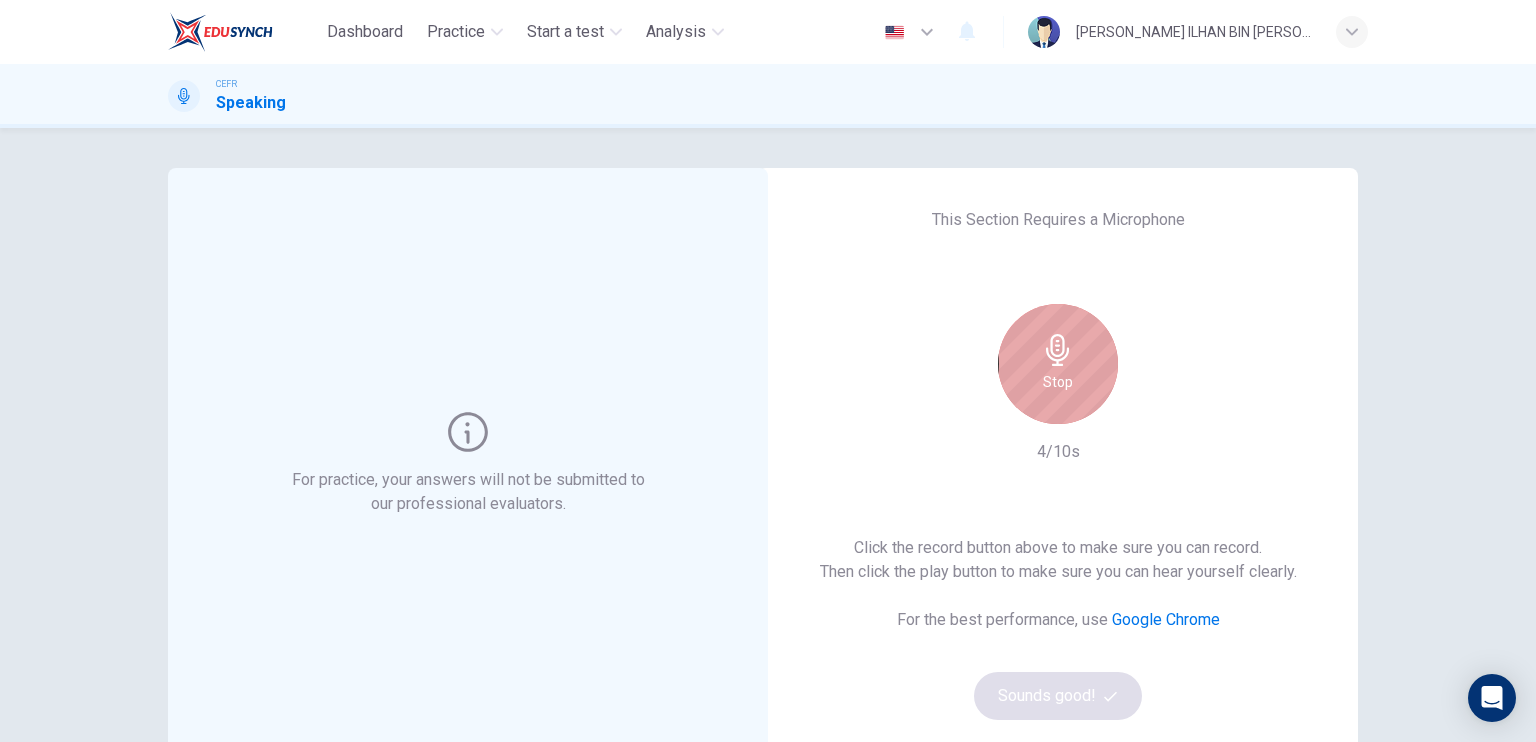 click on "Stop" at bounding box center [1058, 364] 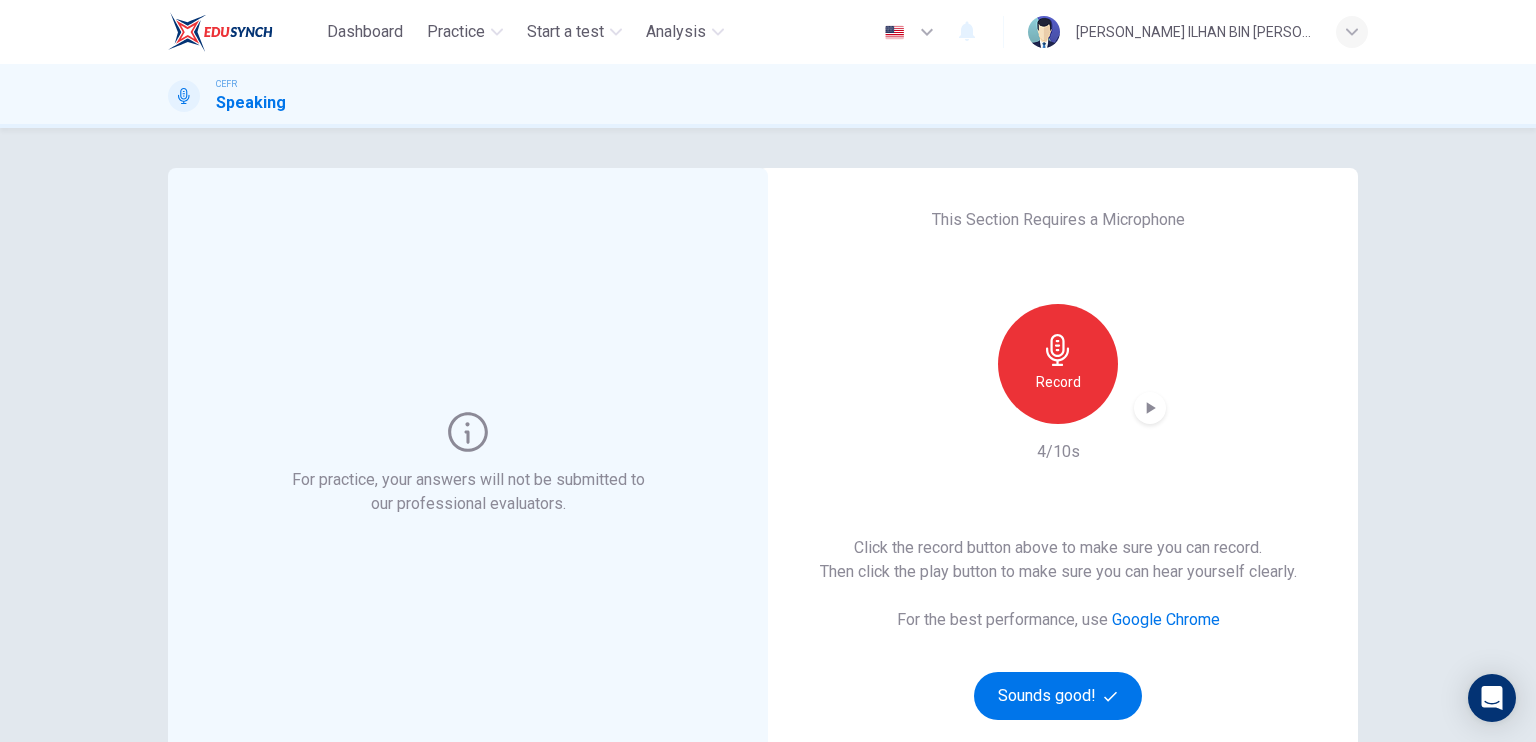 click 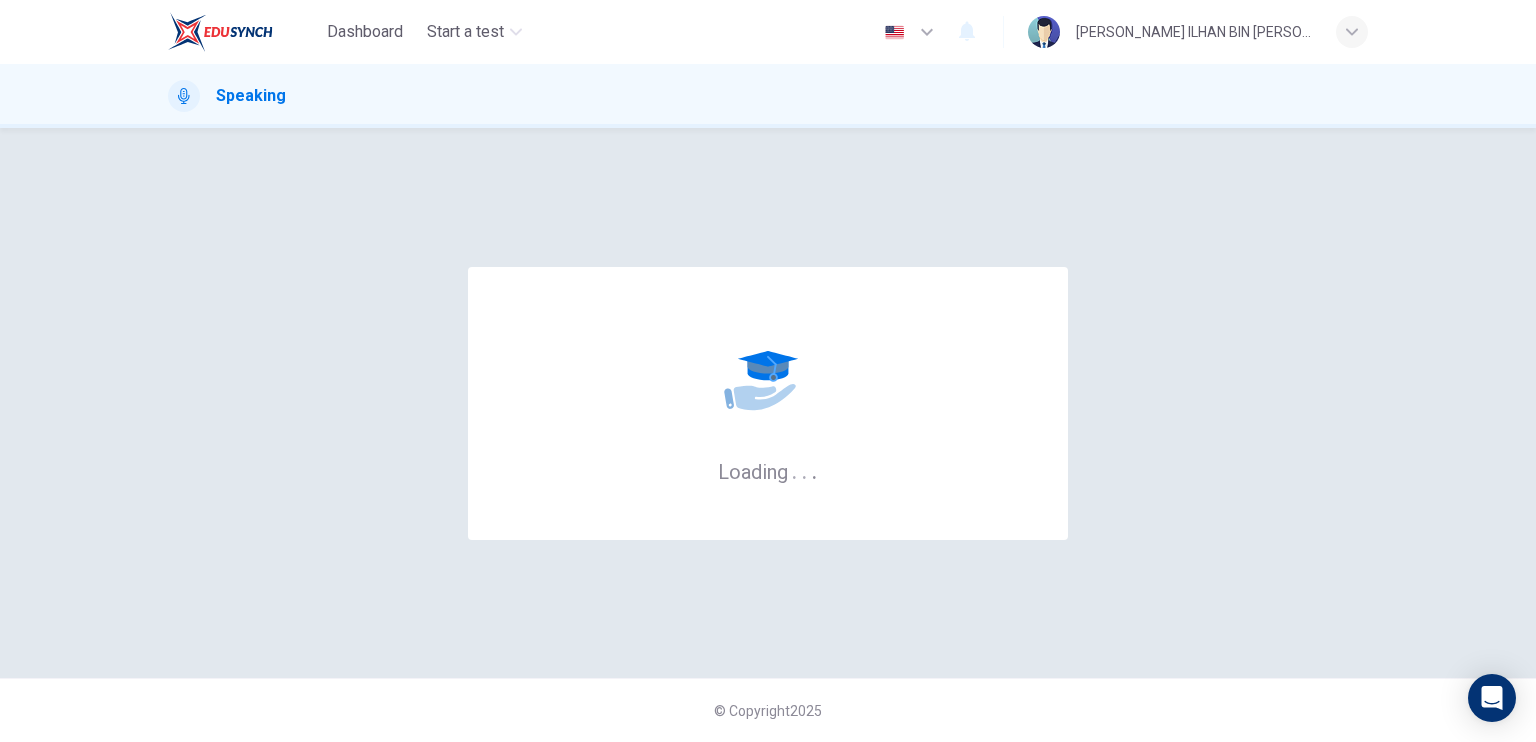 scroll, scrollTop: 0, scrollLeft: 0, axis: both 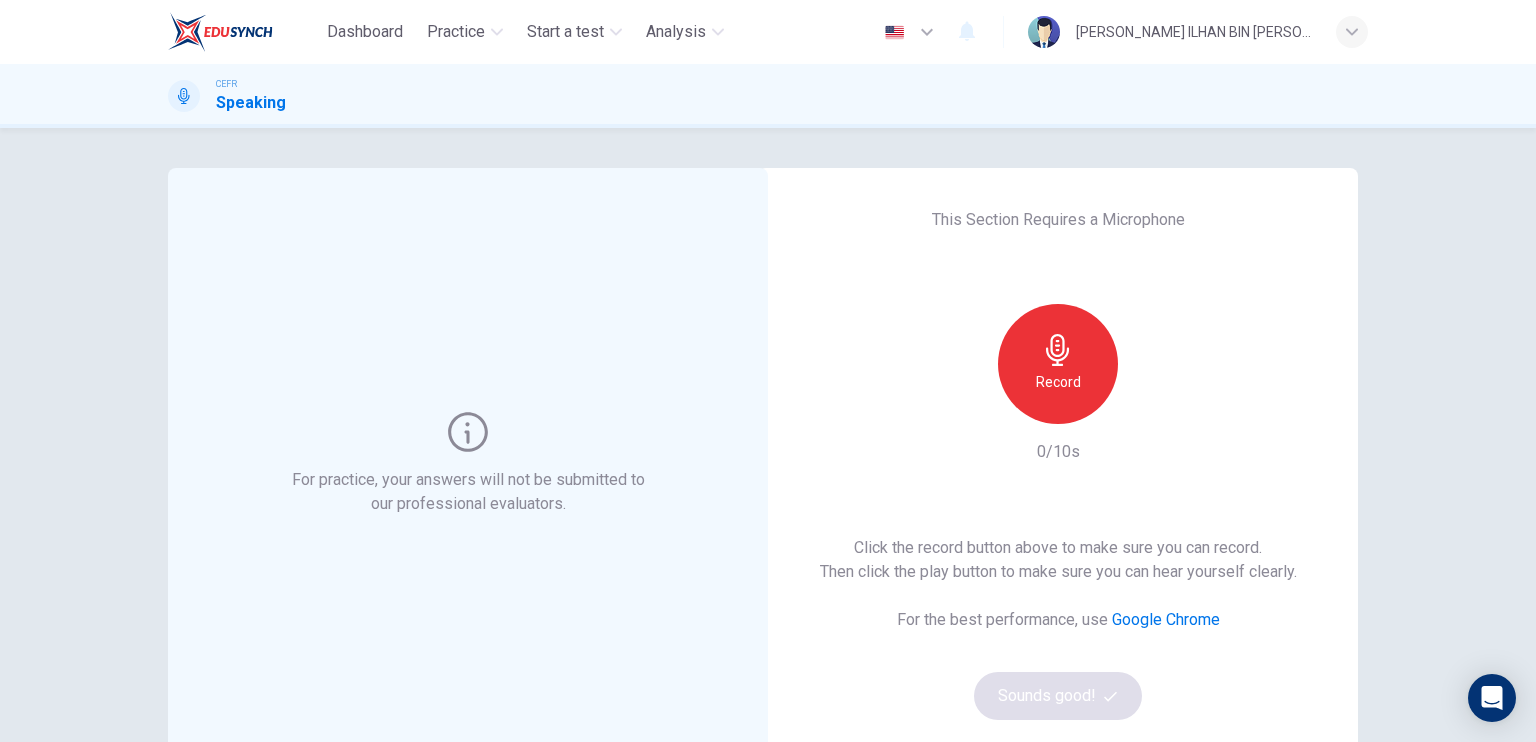 click on "This Section Requires a Microphone Record 0/10s Click the record button above to make sure you can record.     Then click the play button to make sure you can hear yourself clearly. For the best performance, use   Google Chrome Sounds good!" at bounding box center [1058, 464] 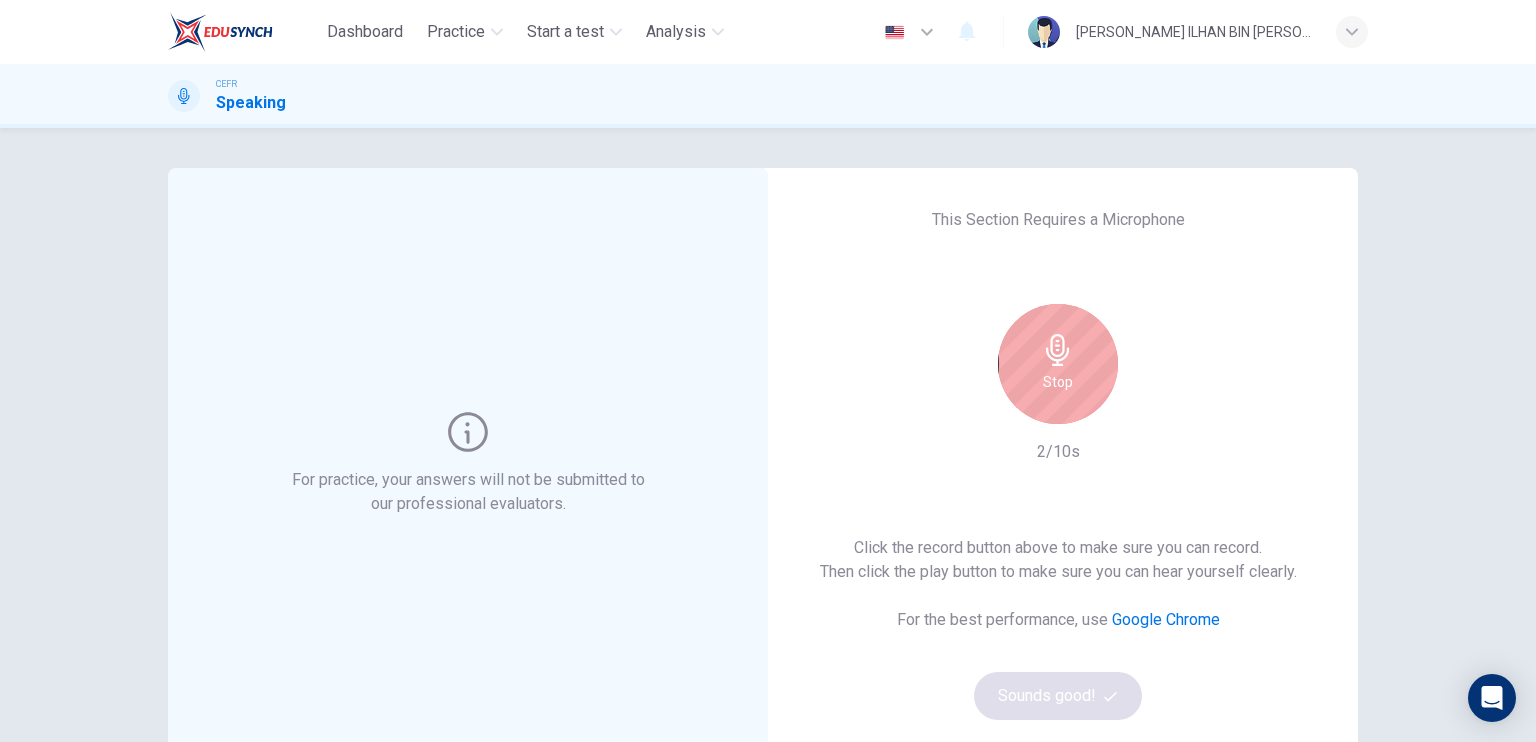 click on "Stop" at bounding box center (1058, 364) 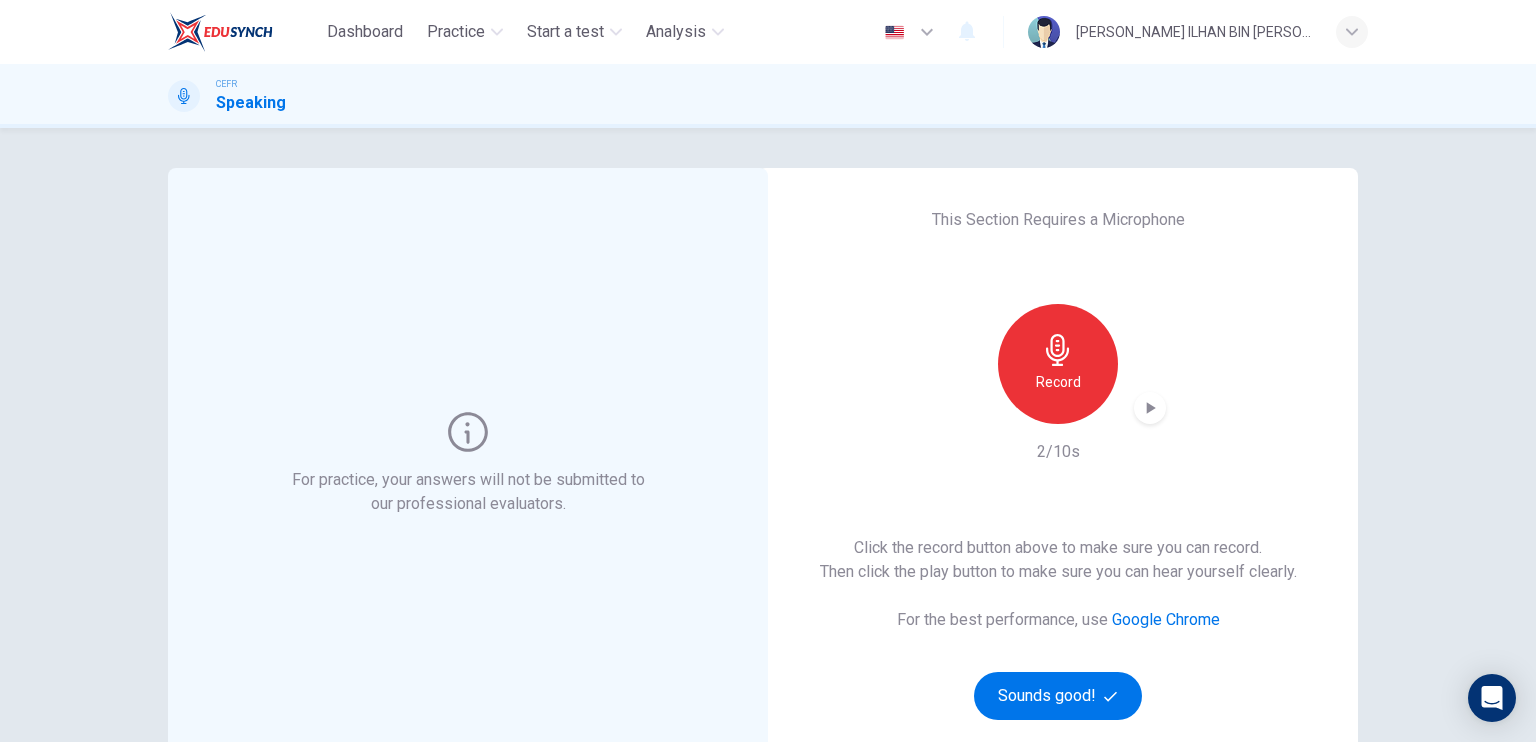 click on "This Section Requires a Microphone Record 2/10s Click the record button above to make sure you can record.     Then click the play button to make sure you can hear yourself clearly. For the best performance, use   Google Chrome Sounds good!" at bounding box center (1058, 464) 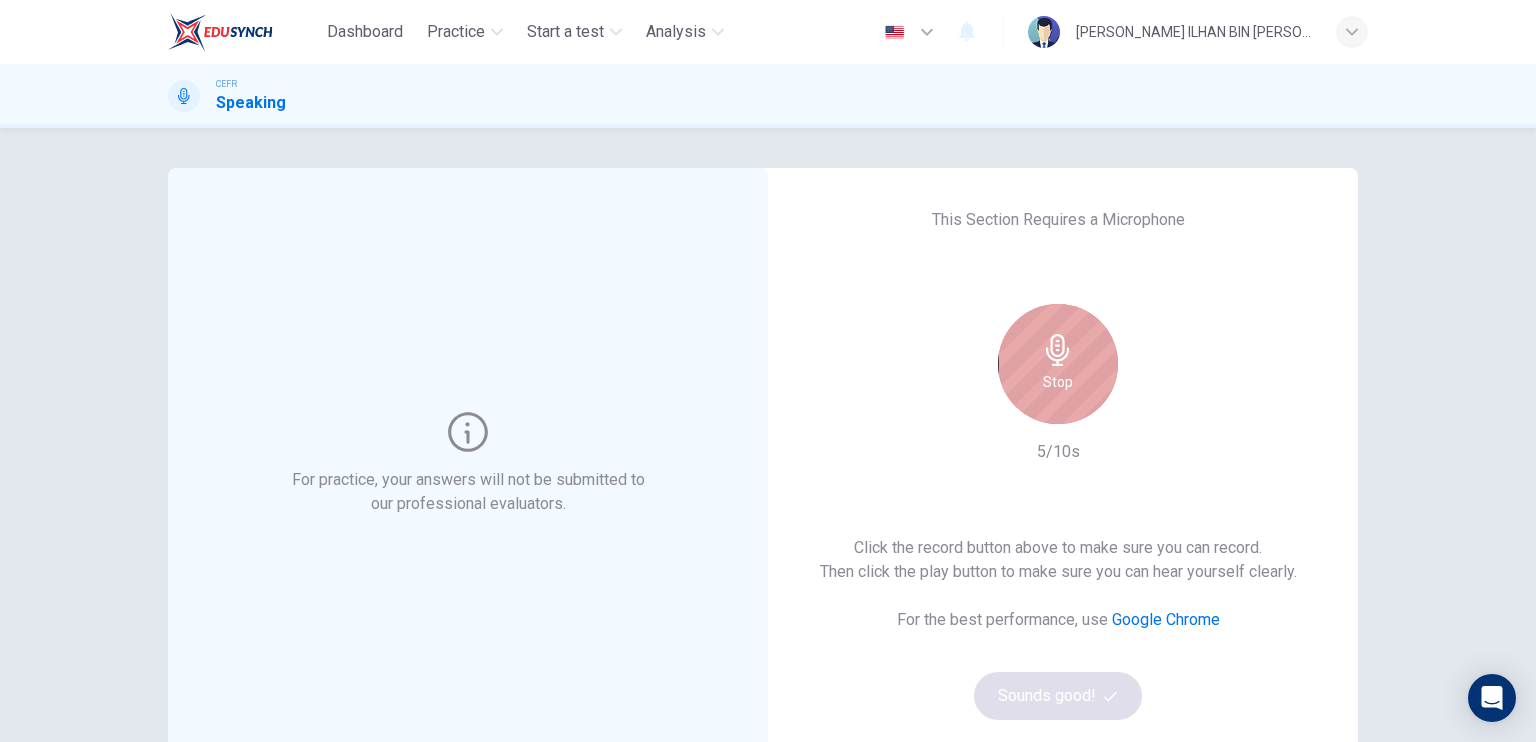 click 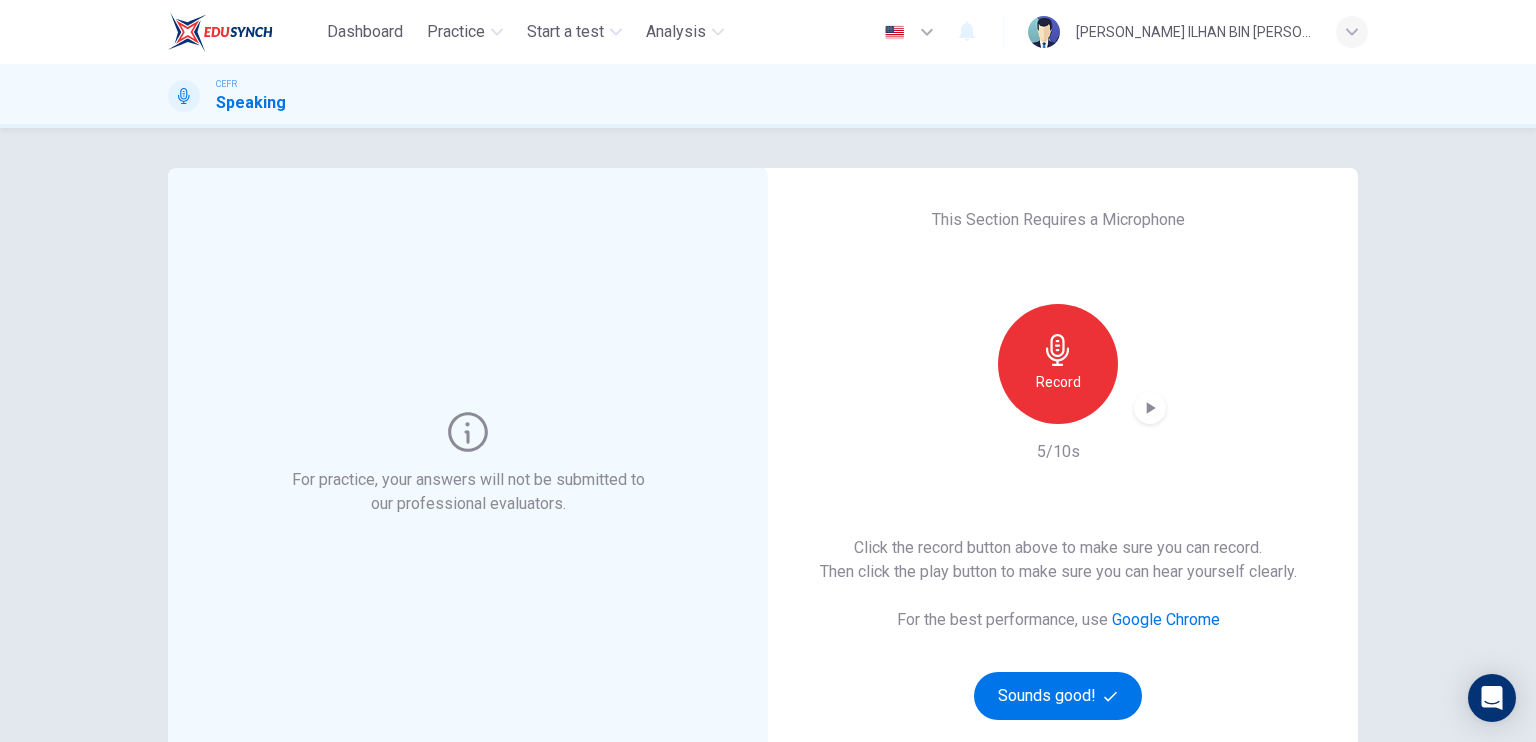 click 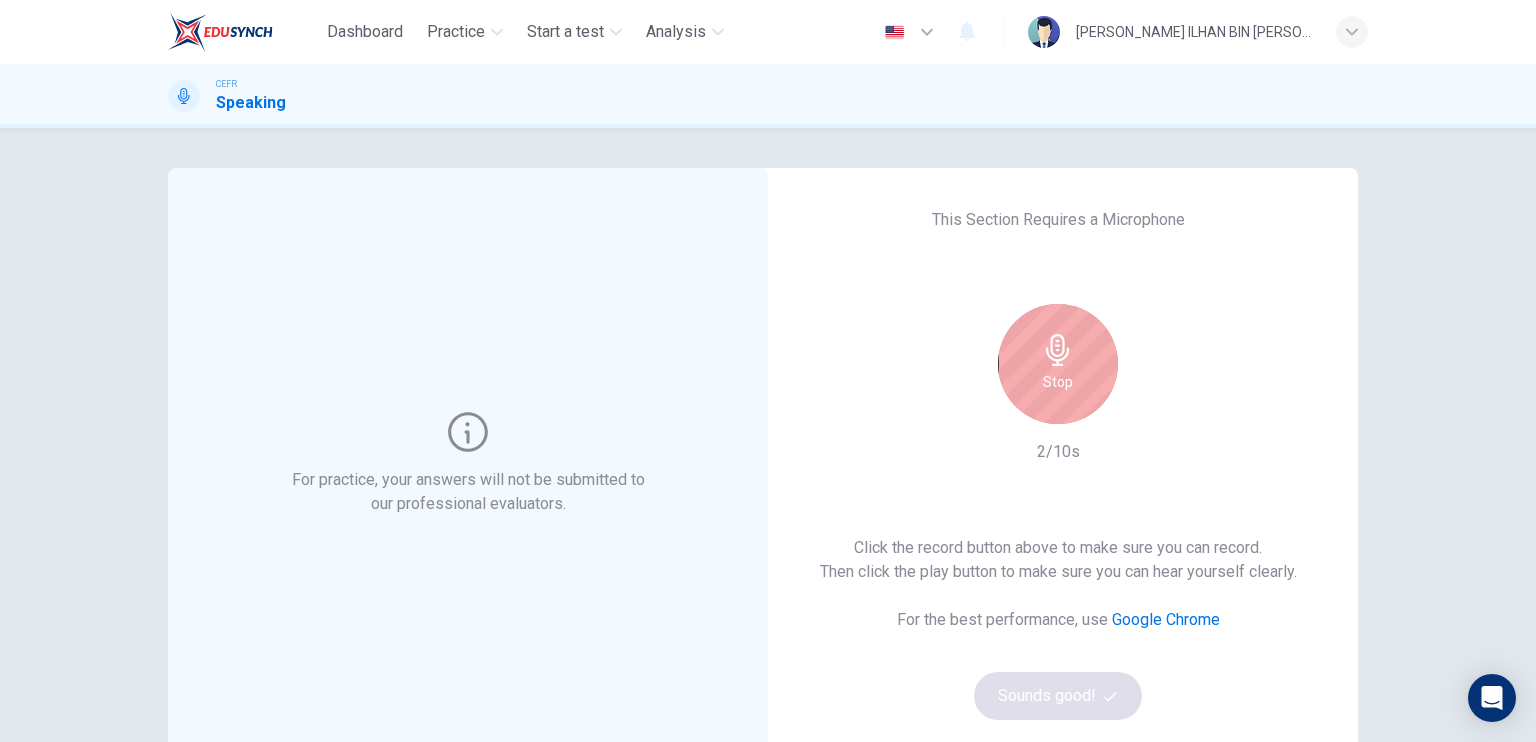 click on "Stop" at bounding box center (1058, 382) 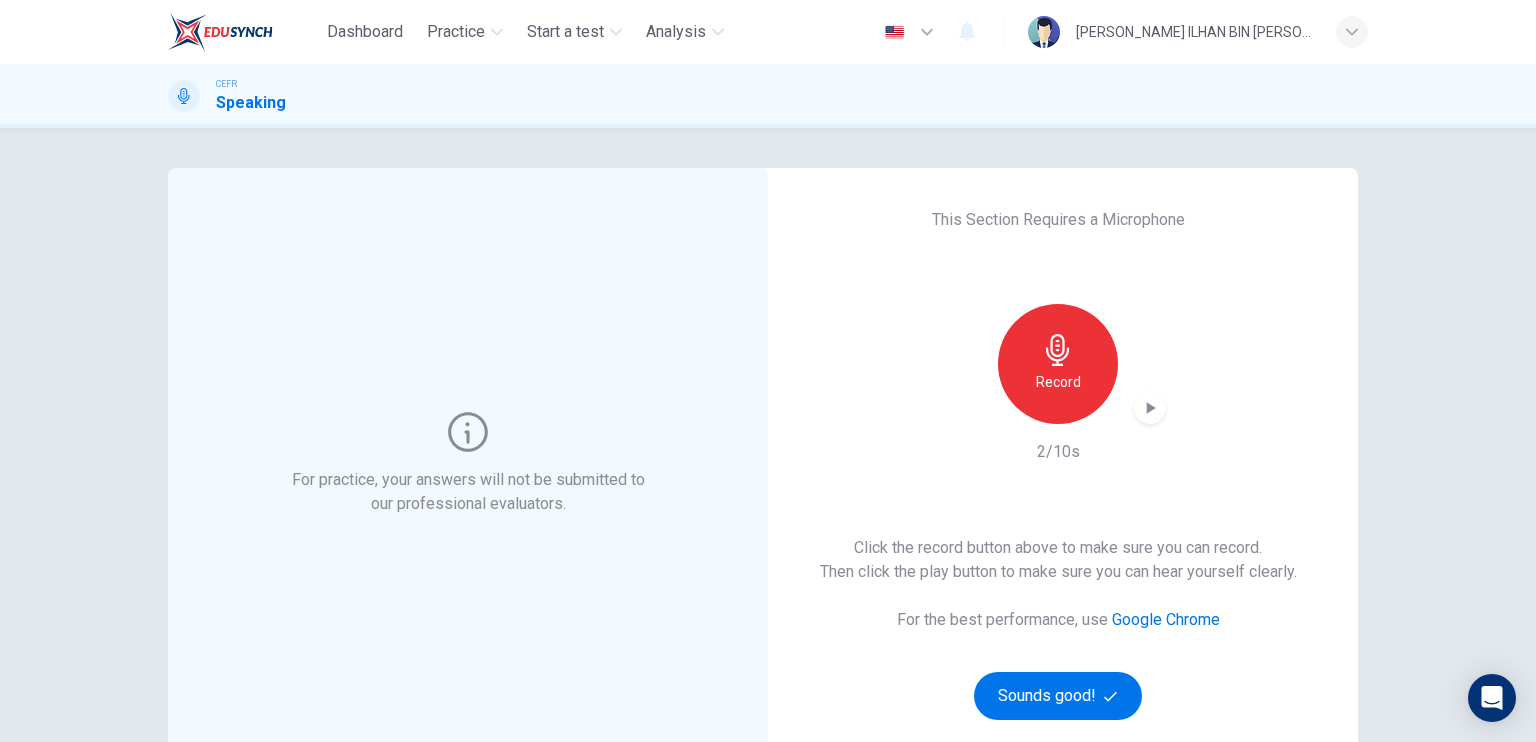 click on "This Section Requires a Microphone Record 2/10s Click the record button above to make sure you can record.     Then click the play button to make sure you can hear yourself clearly. For the best performance, use   Google Chrome Sounds good!" at bounding box center [1058, 464] 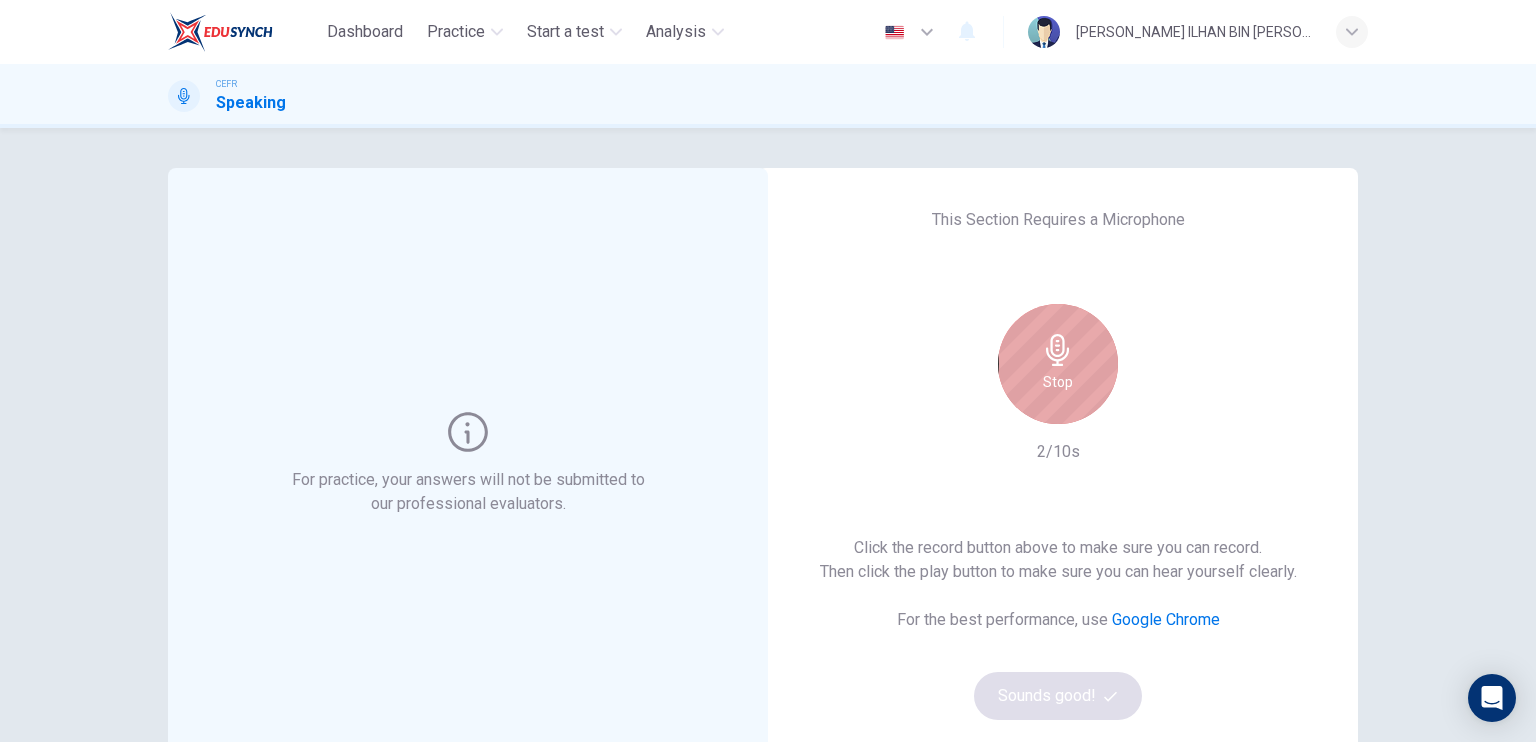 click 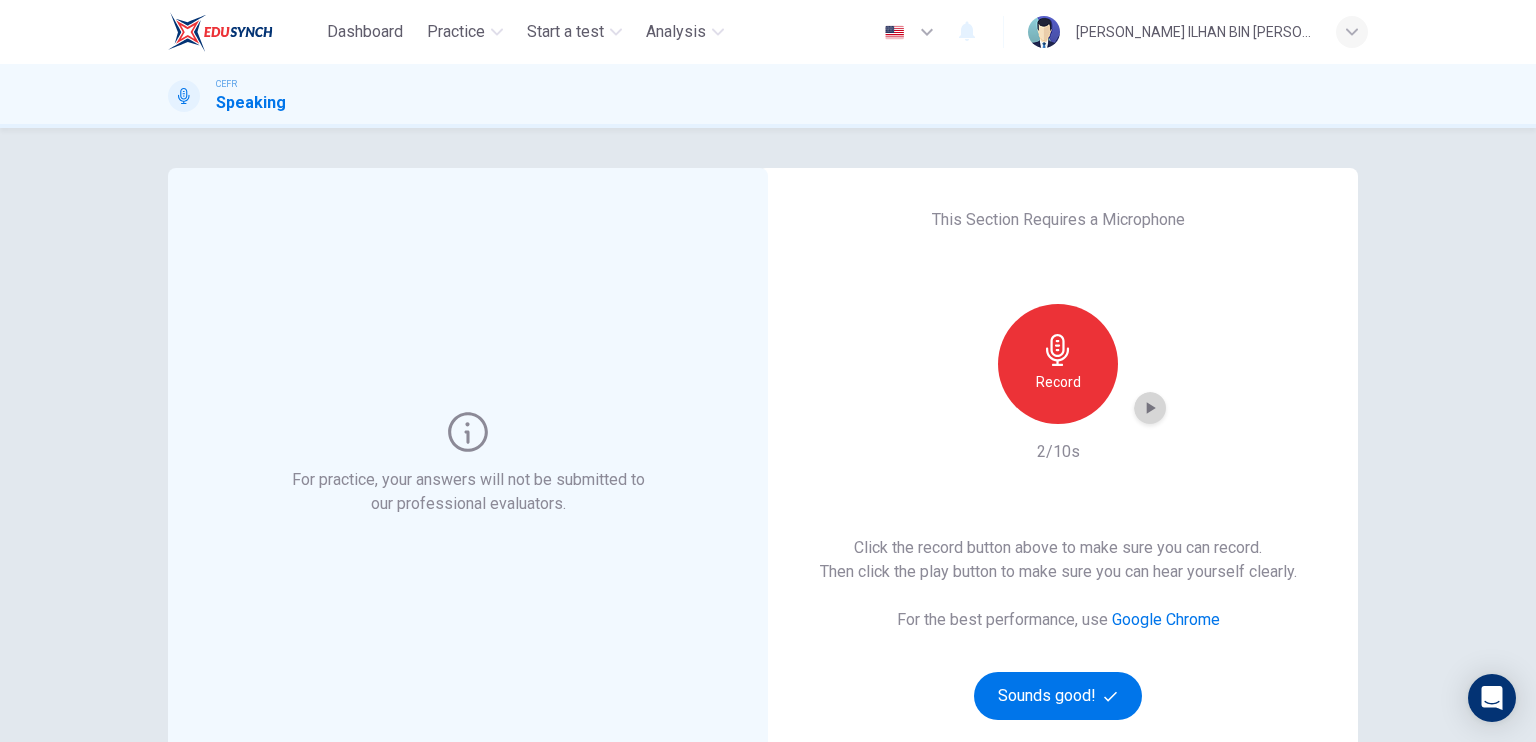 click 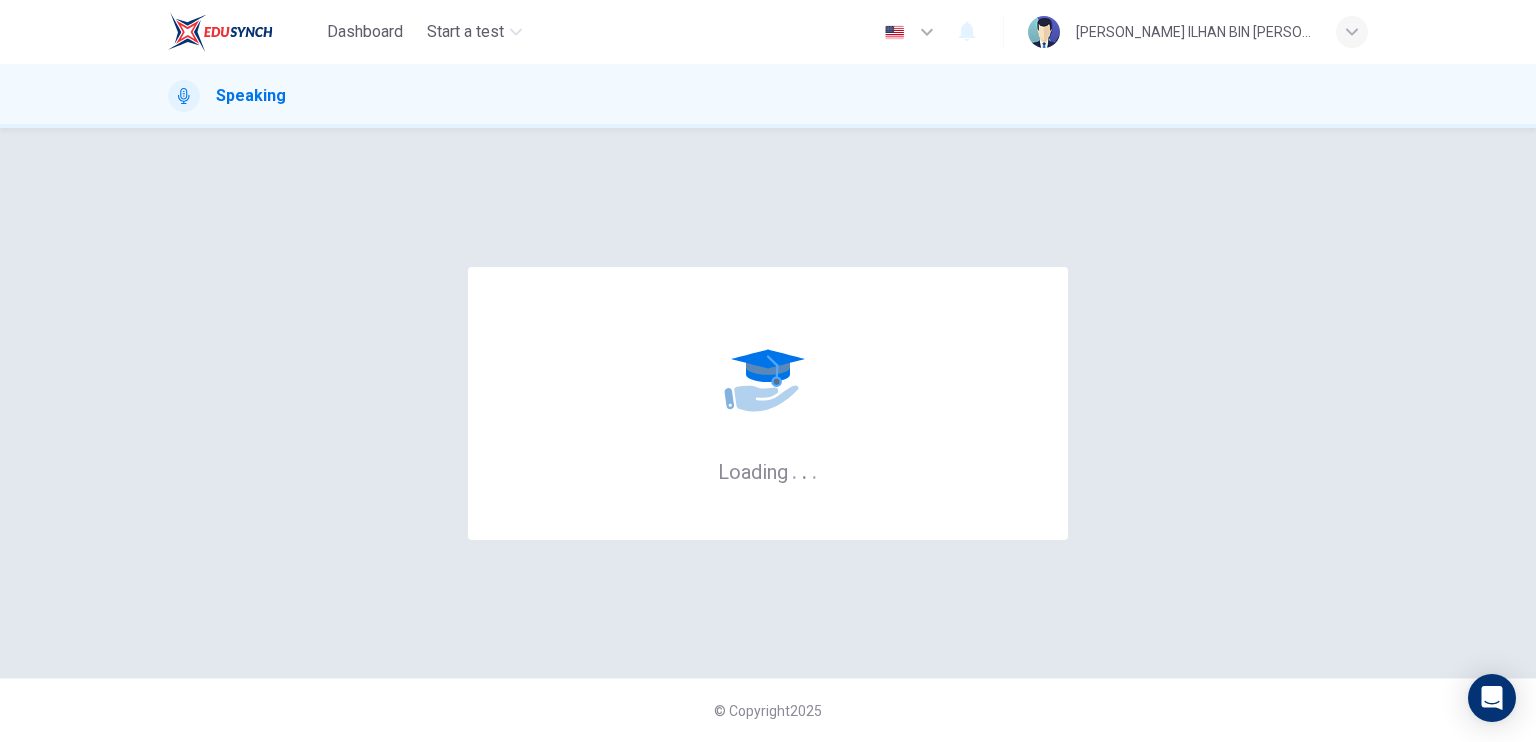 scroll, scrollTop: 0, scrollLeft: 0, axis: both 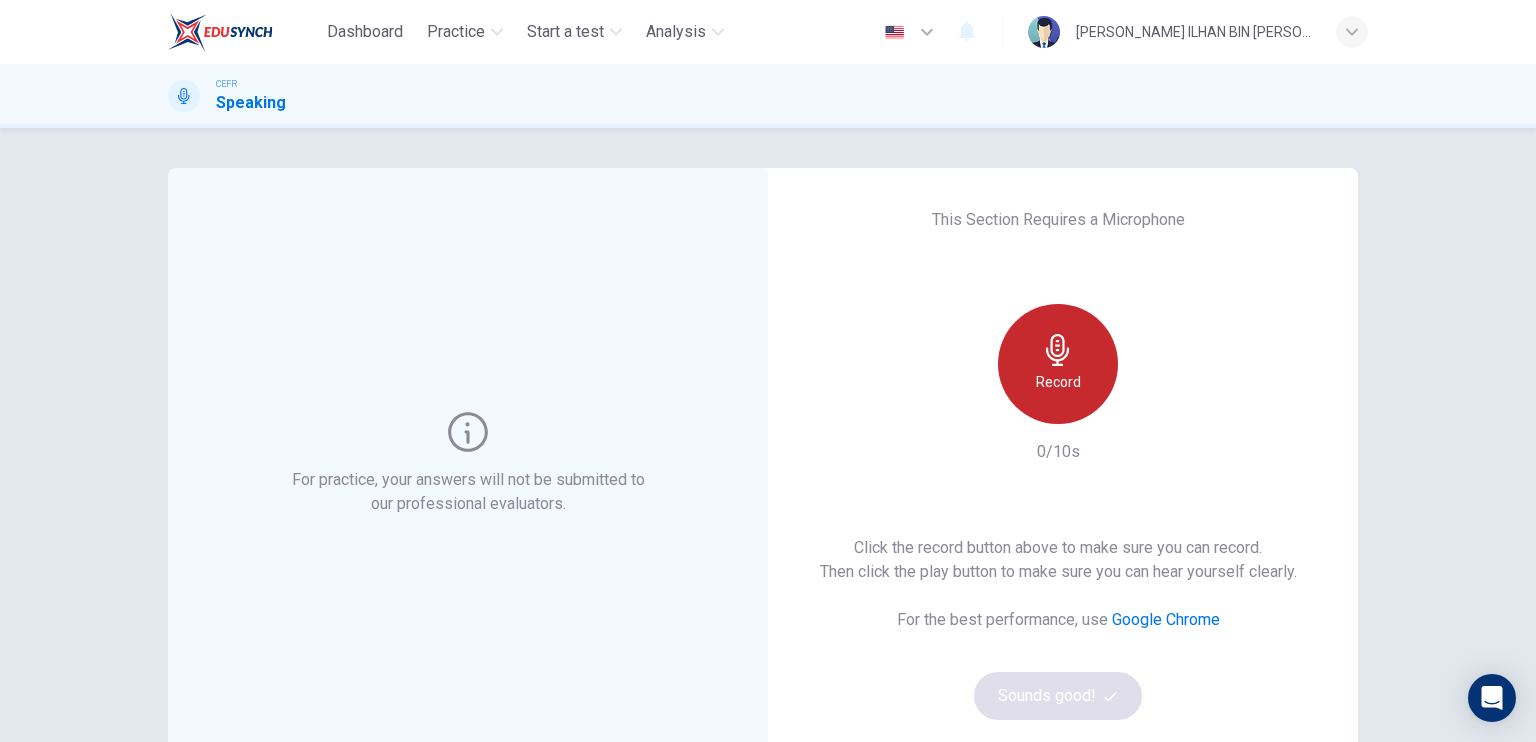 click on "Record" at bounding box center (1058, 364) 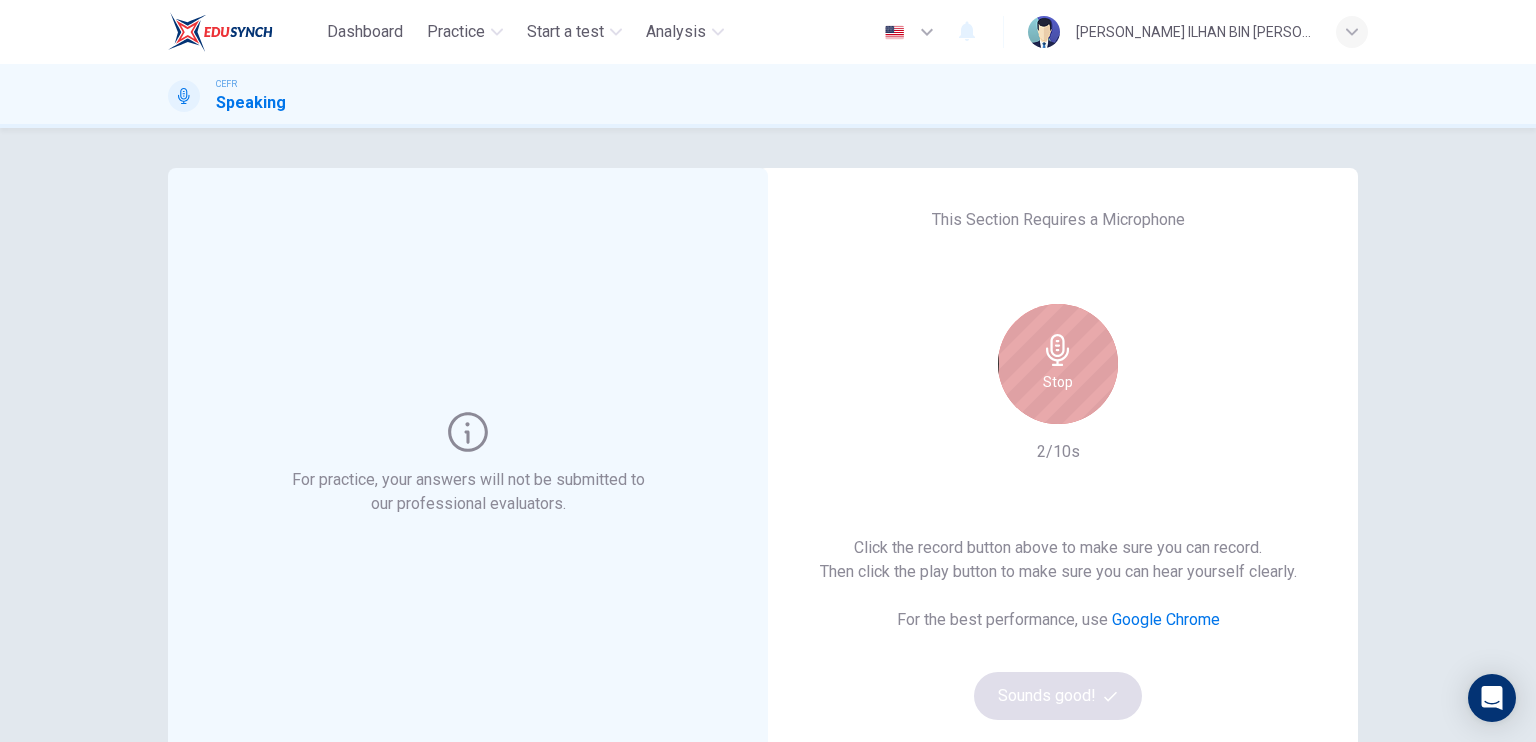 click on "Stop" at bounding box center (1058, 364) 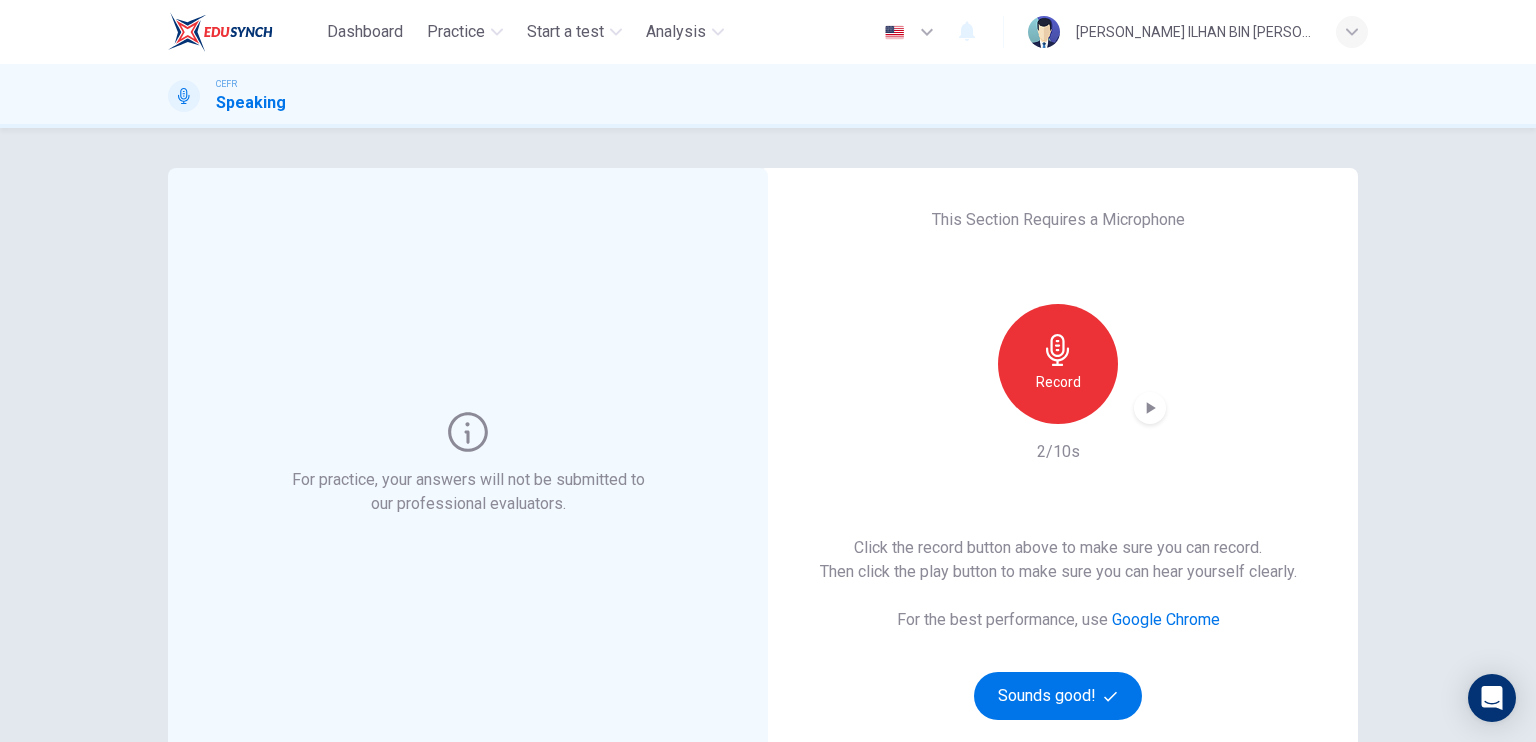 click on "This Section Requires a Microphone Record 2/10s Click the record button above to make sure you can record.     Then click the play button to make sure you can hear yourself clearly. For the best performance, use   Google Chrome Sounds good!" at bounding box center [1058, 464] 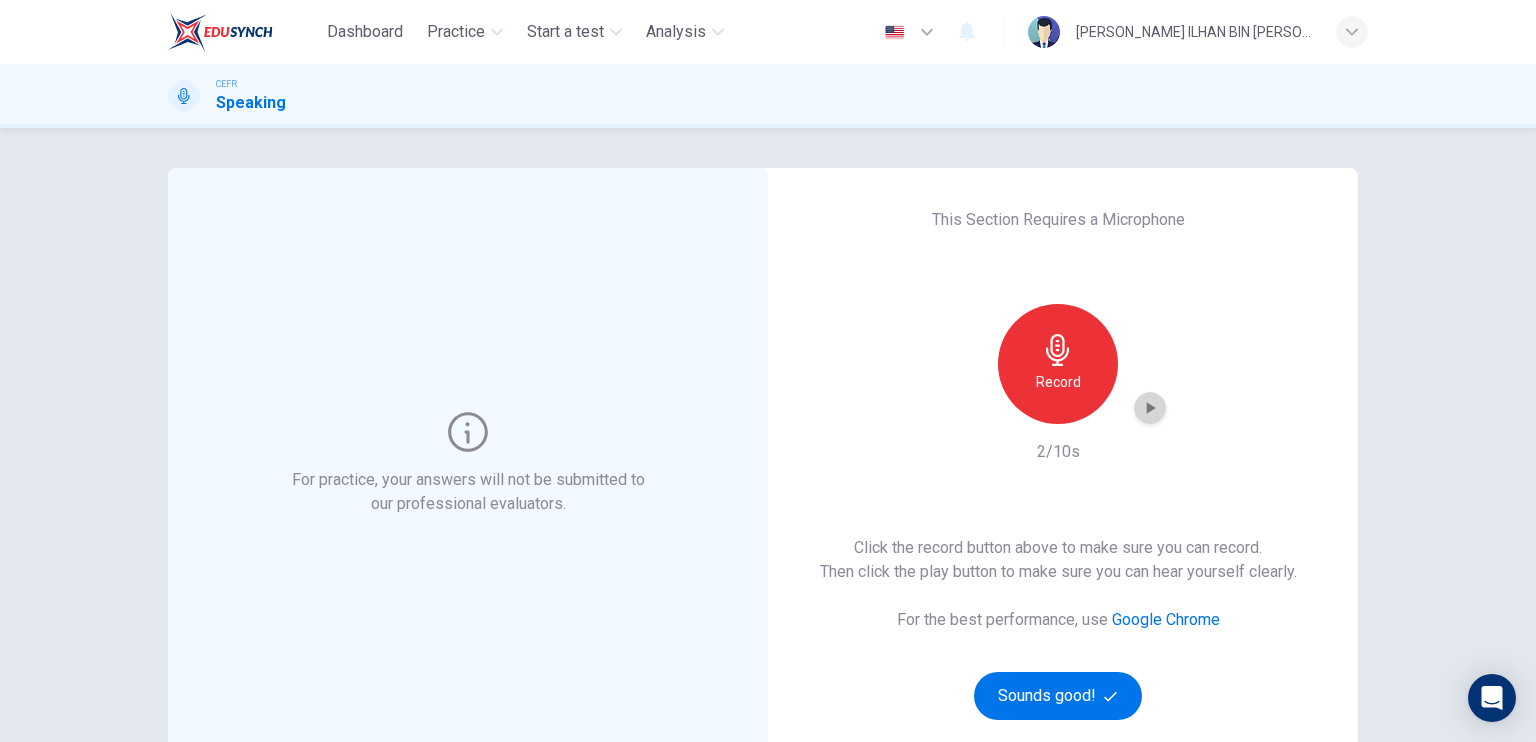 click at bounding box center (1150, 408) 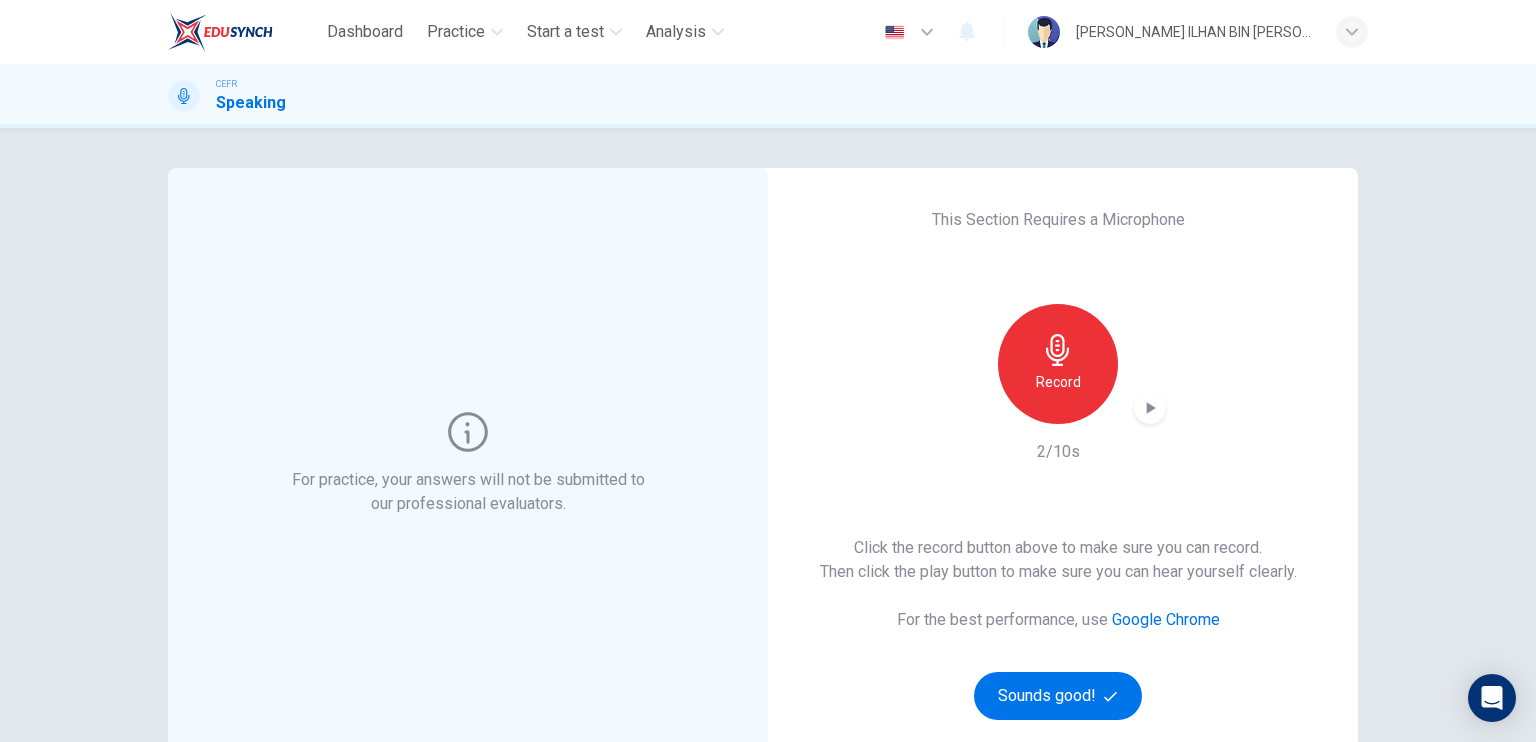 click on "Record" at bounding box center [1058, 364] 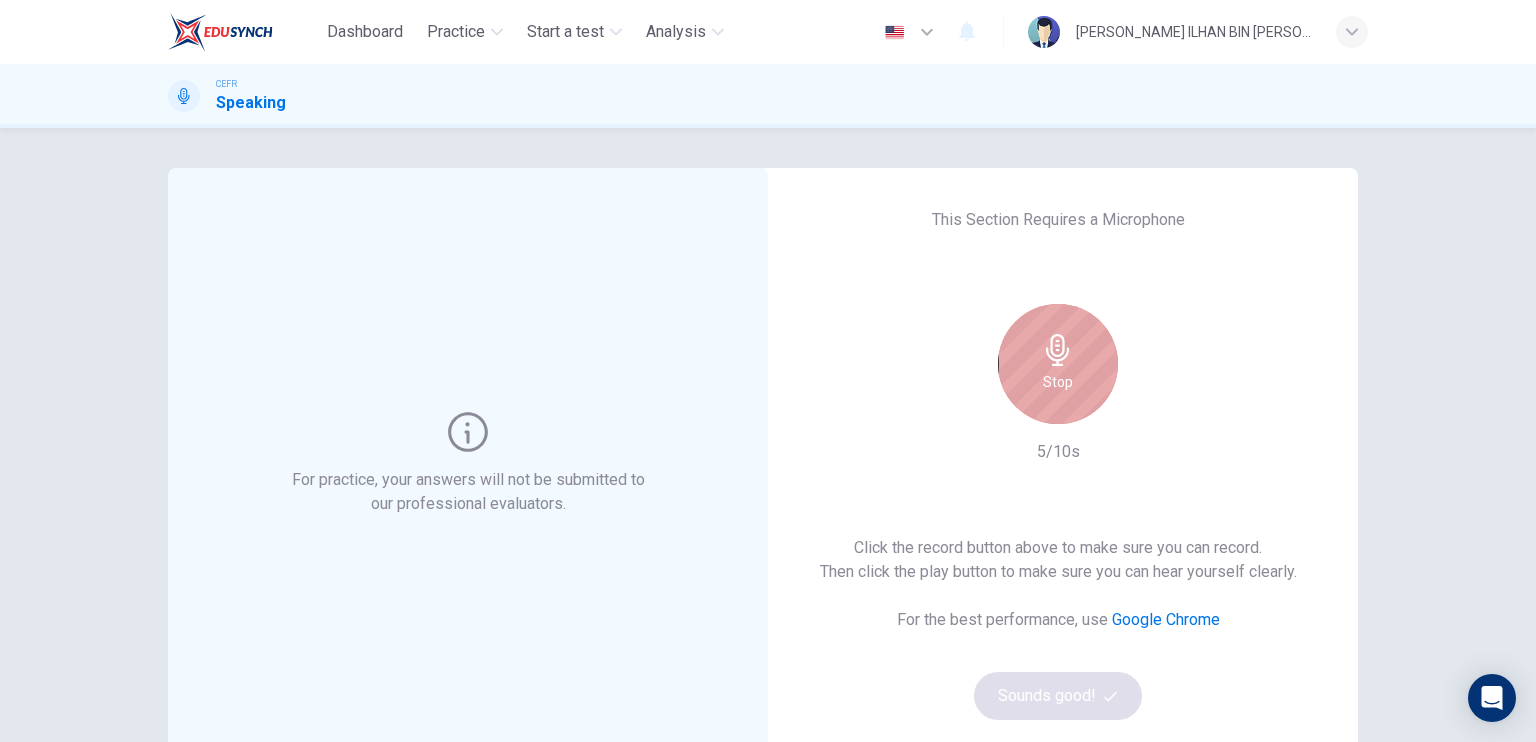 click on "Stop" at bounding box center [1058, 382] 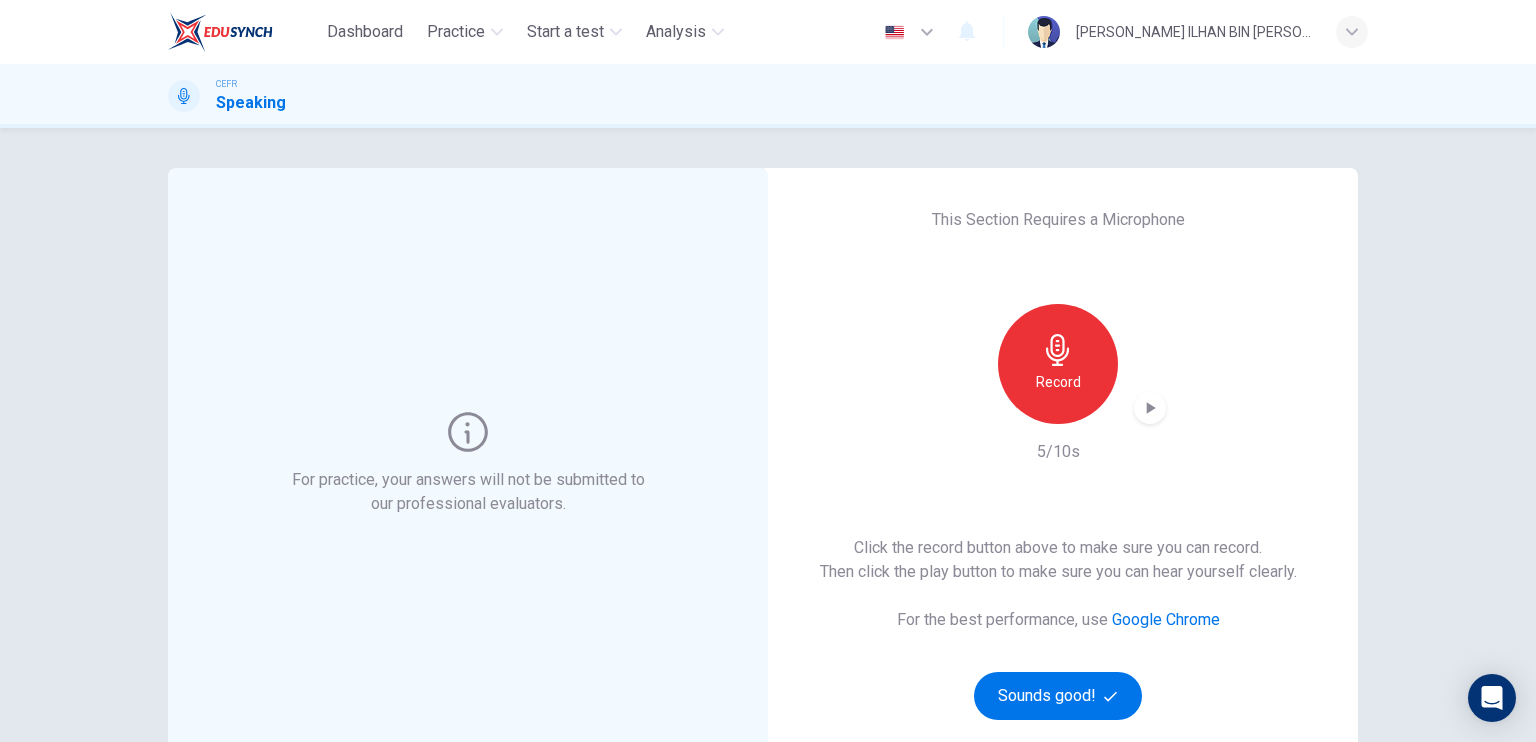 click at bounding box center [1150, 408] 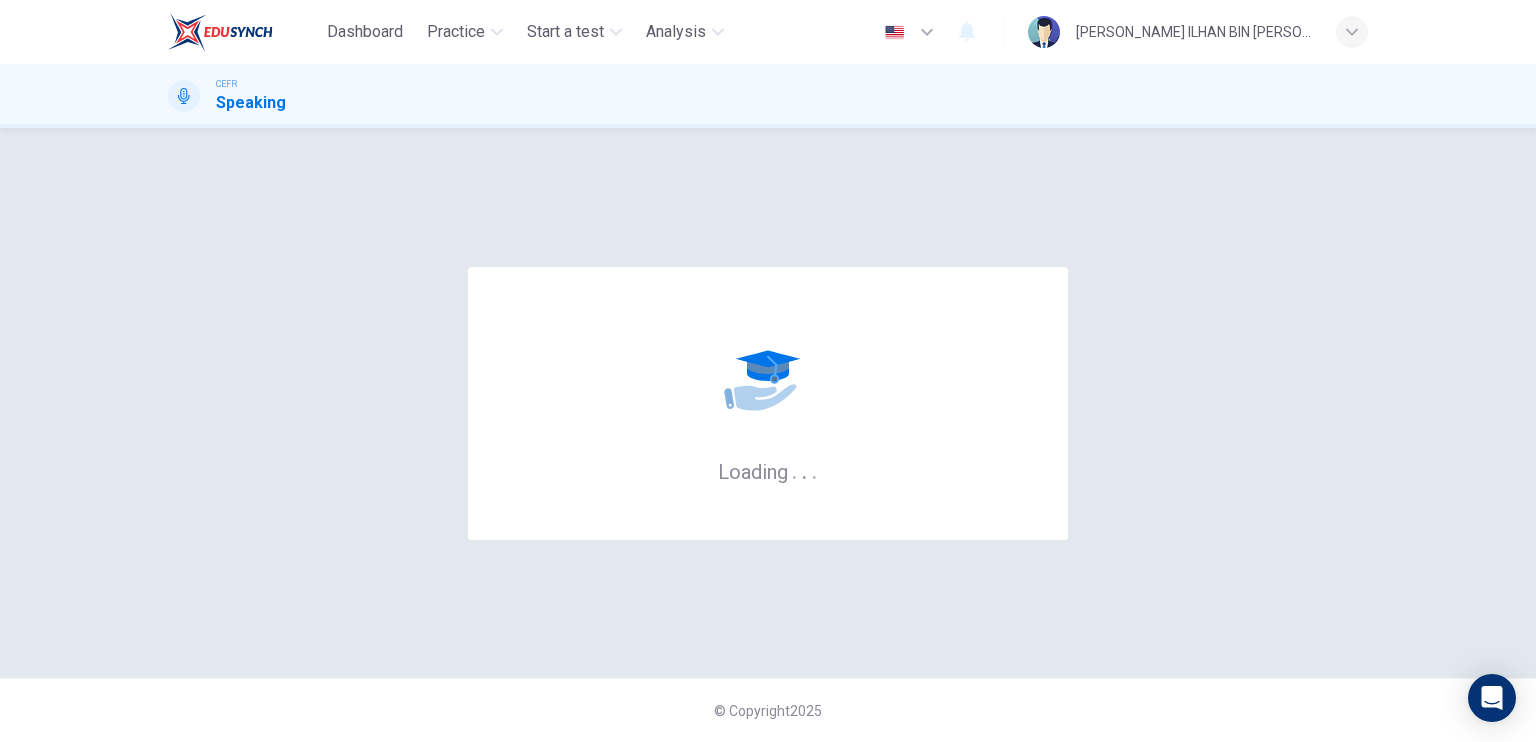scroll, scrollTop: 0, scrollLeft: 0, axis: both 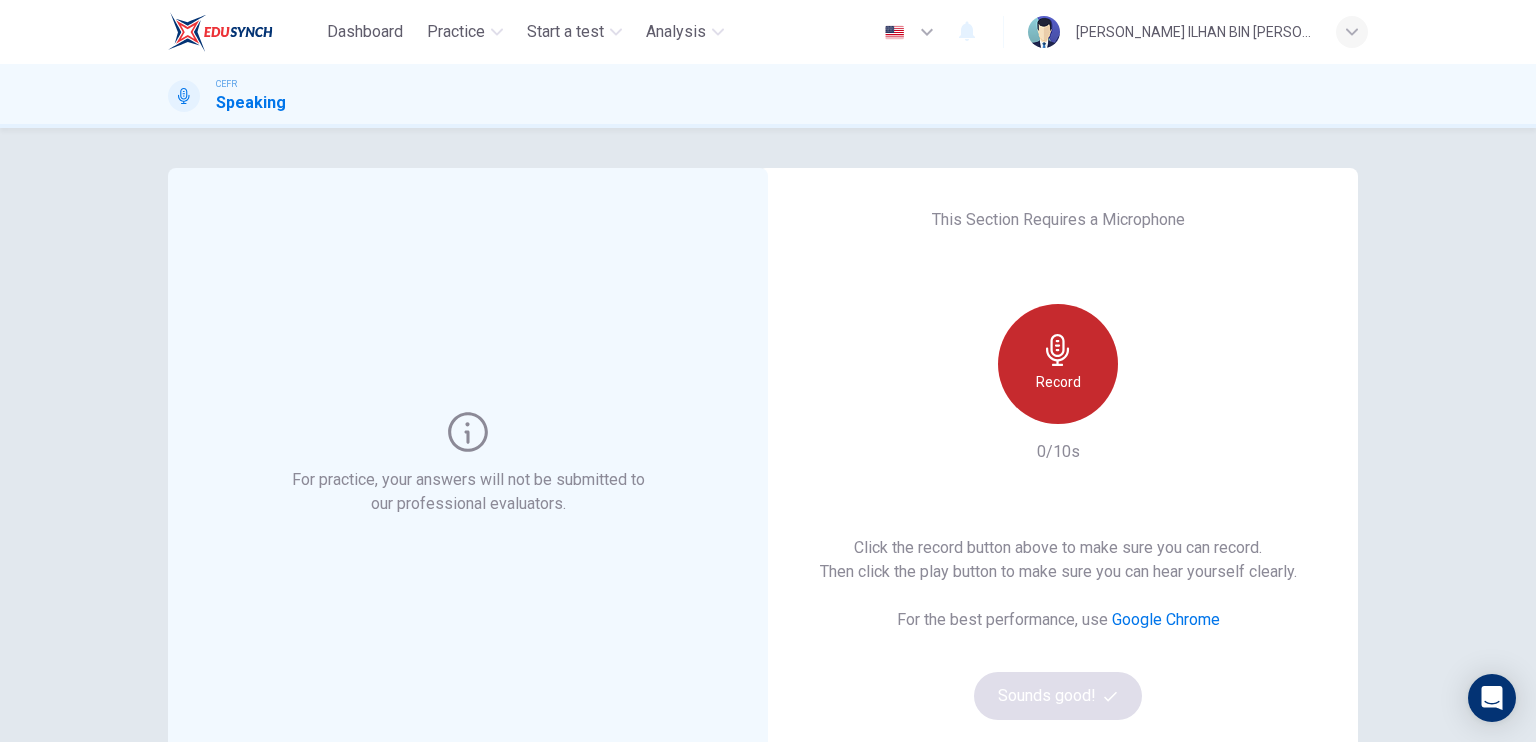click on "Record" at bounding box center [1058, 364] 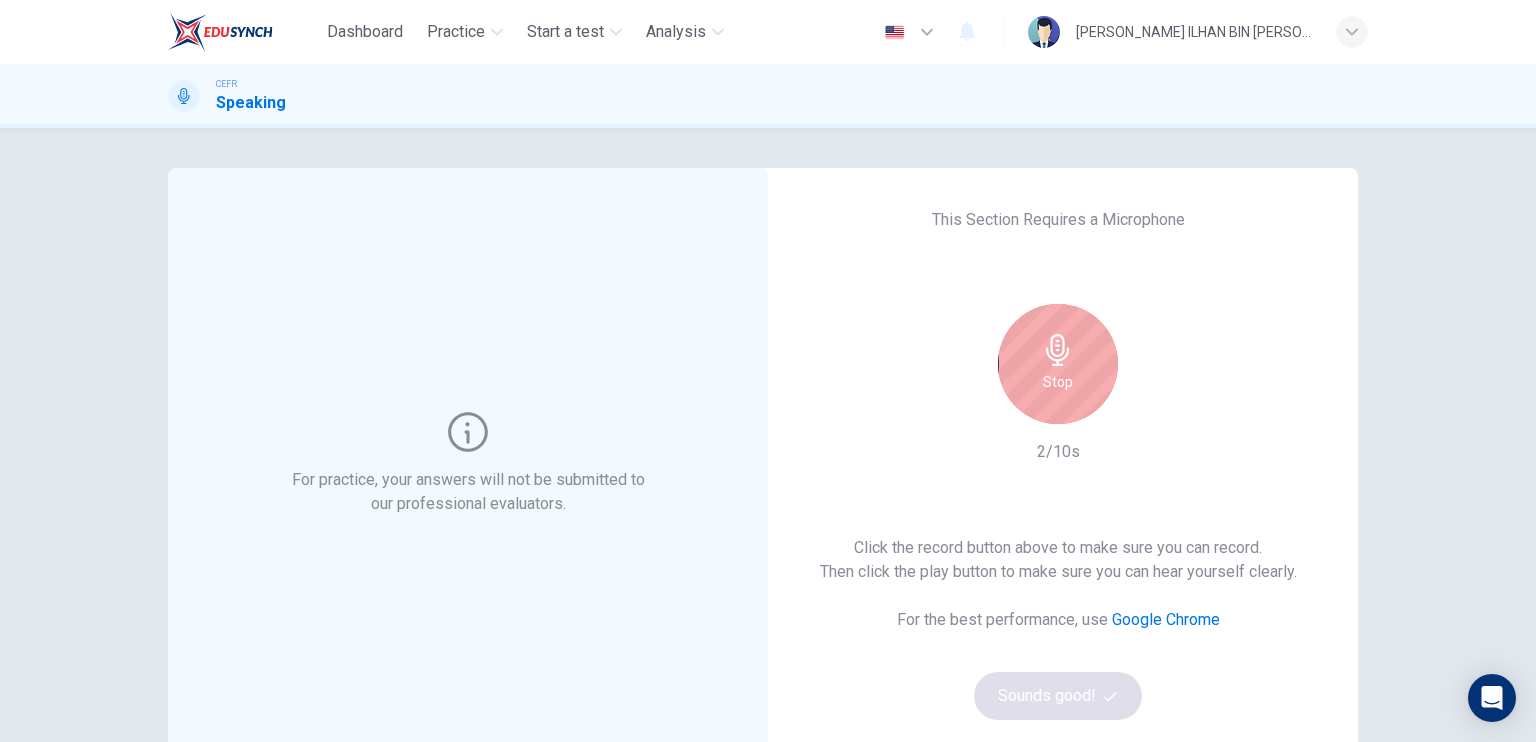 click on "Stop" at bounding box center [1058, 364] 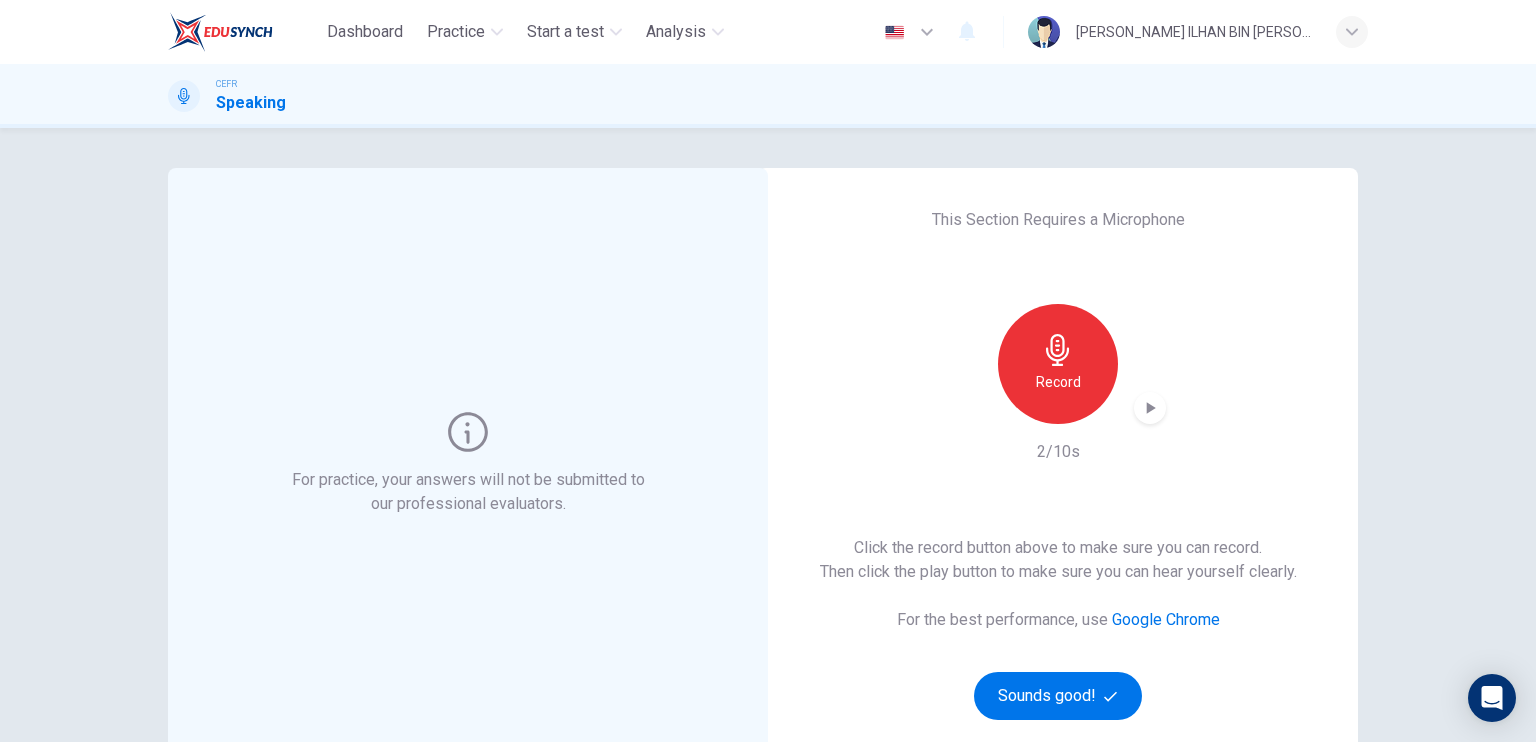 click 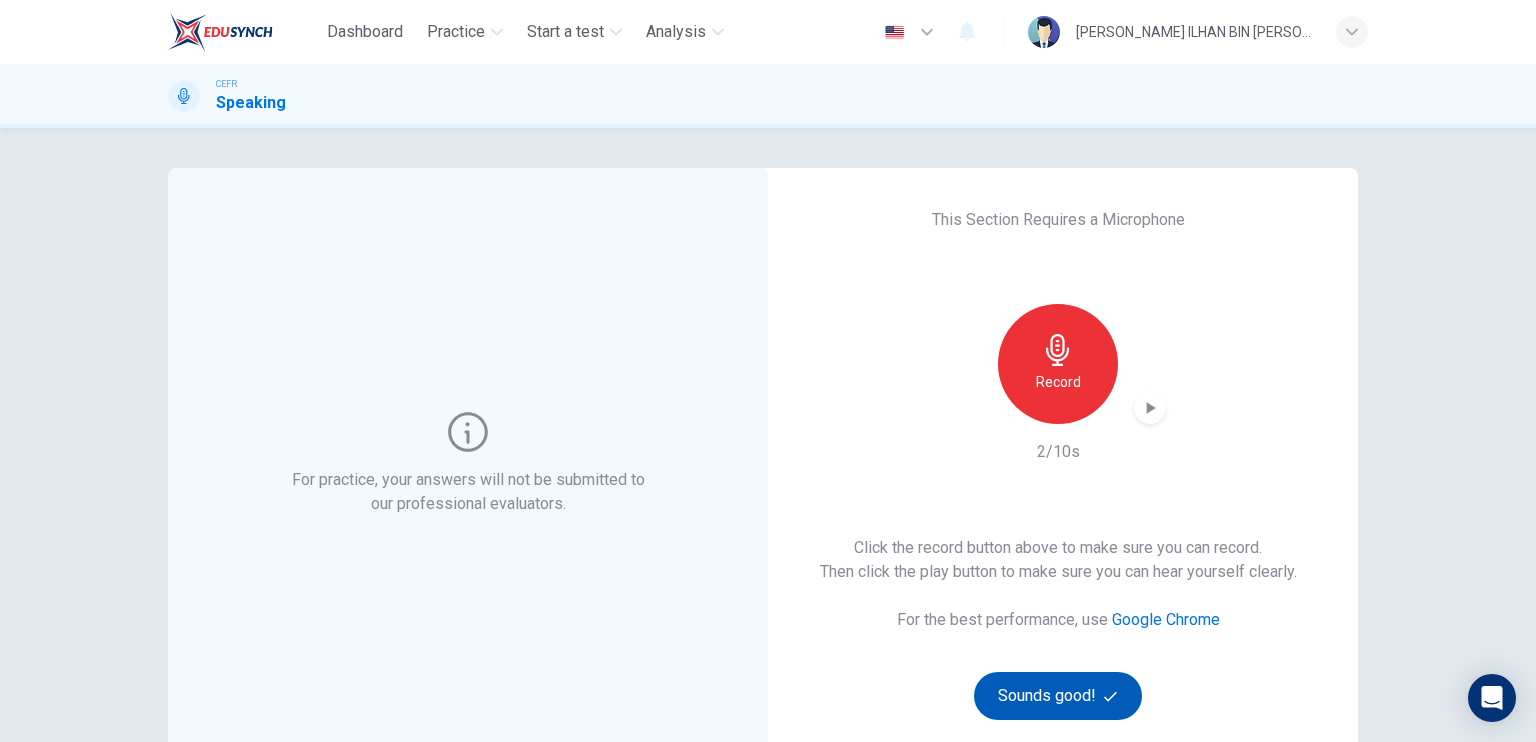 click on "Sounds good!" at bounding box center (1058, 696) 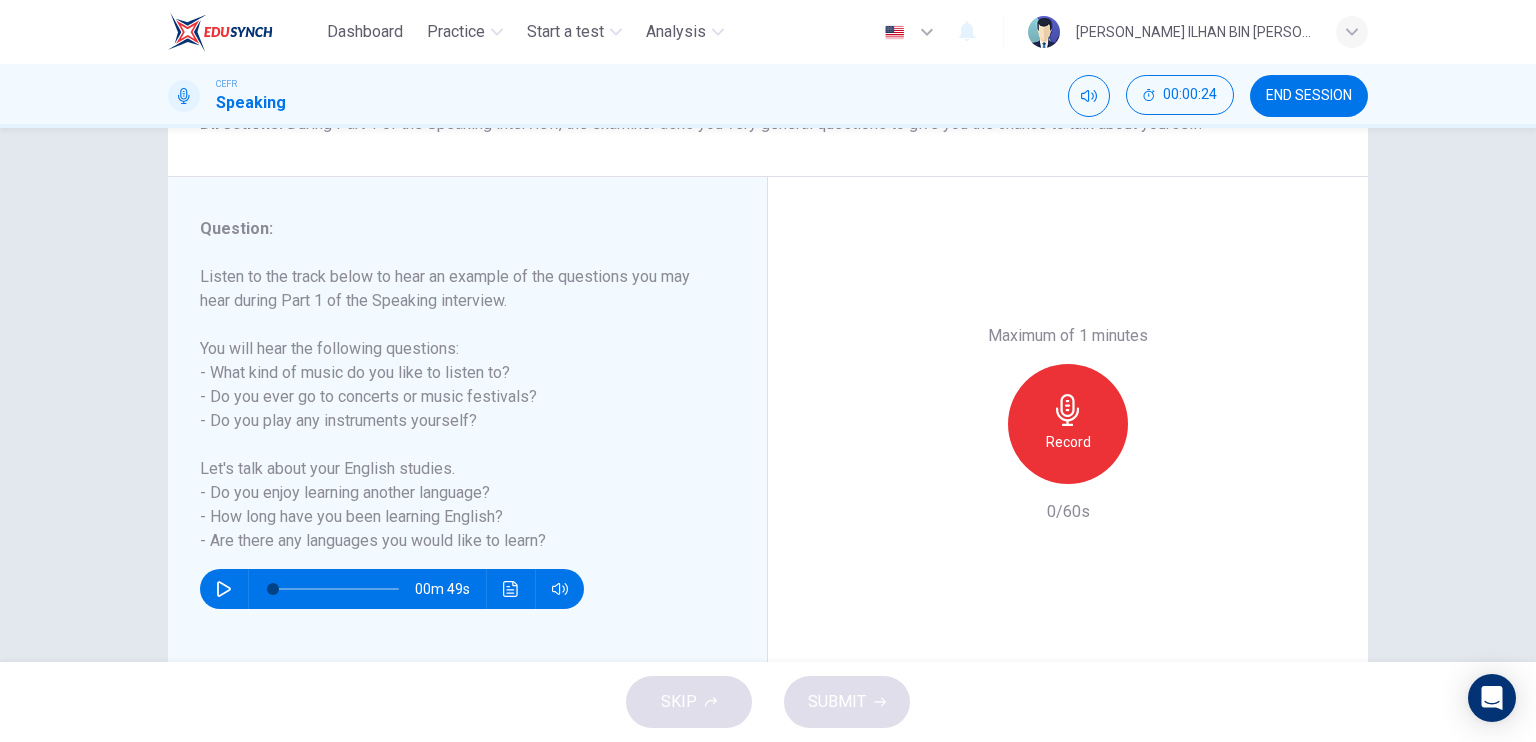 scroll, scrollTop: 200, scrollLeft: 0, axis: vertical 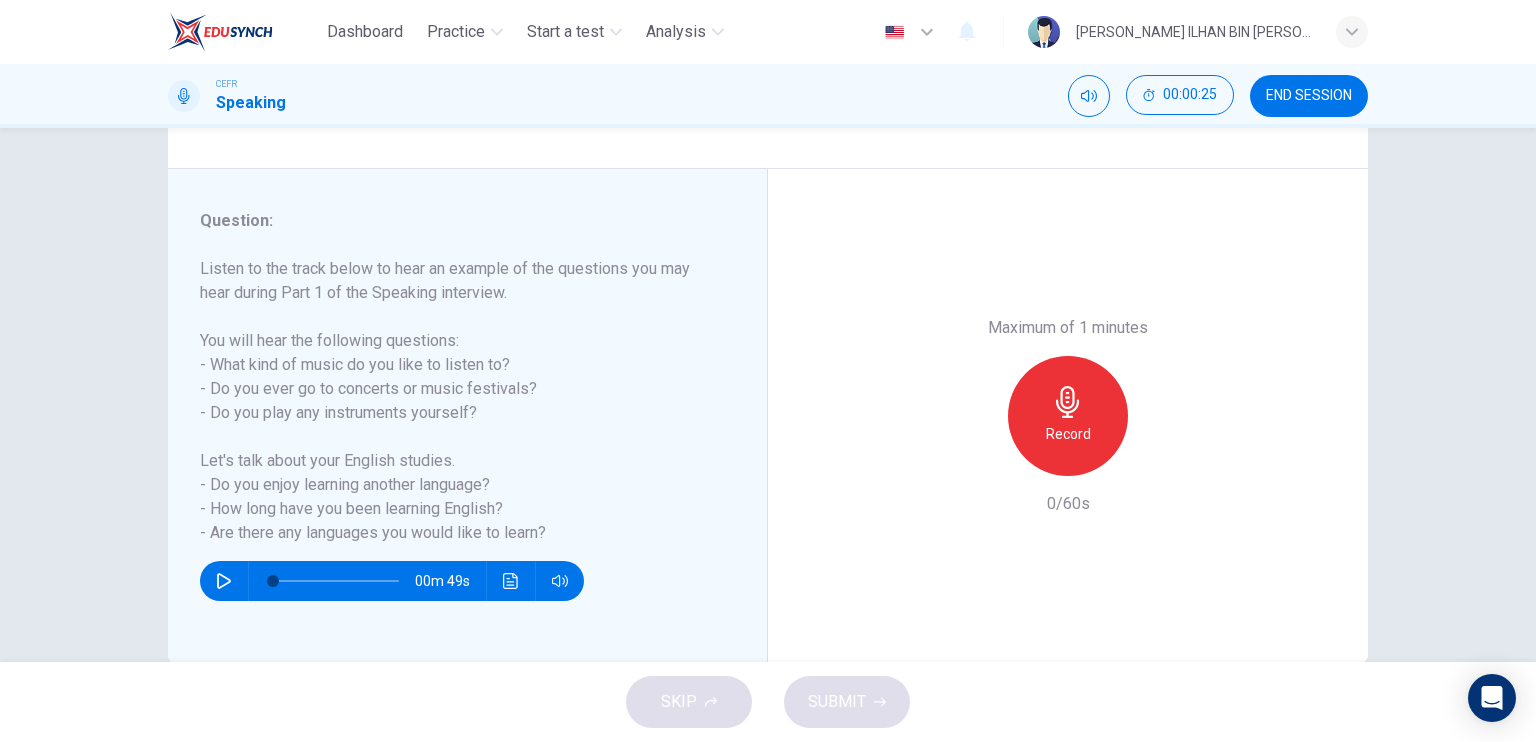 click at bounding box center (224, 581) 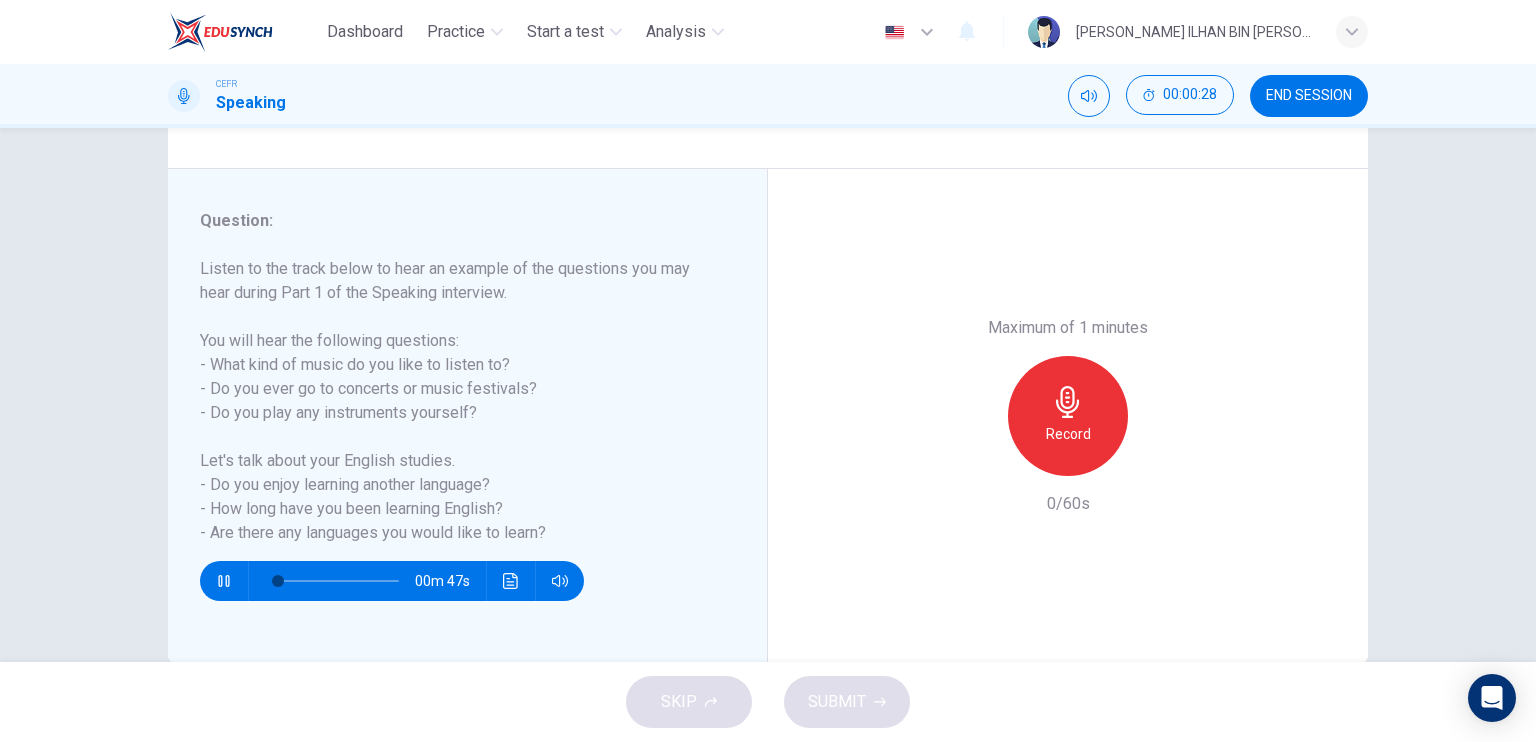 type on "6" 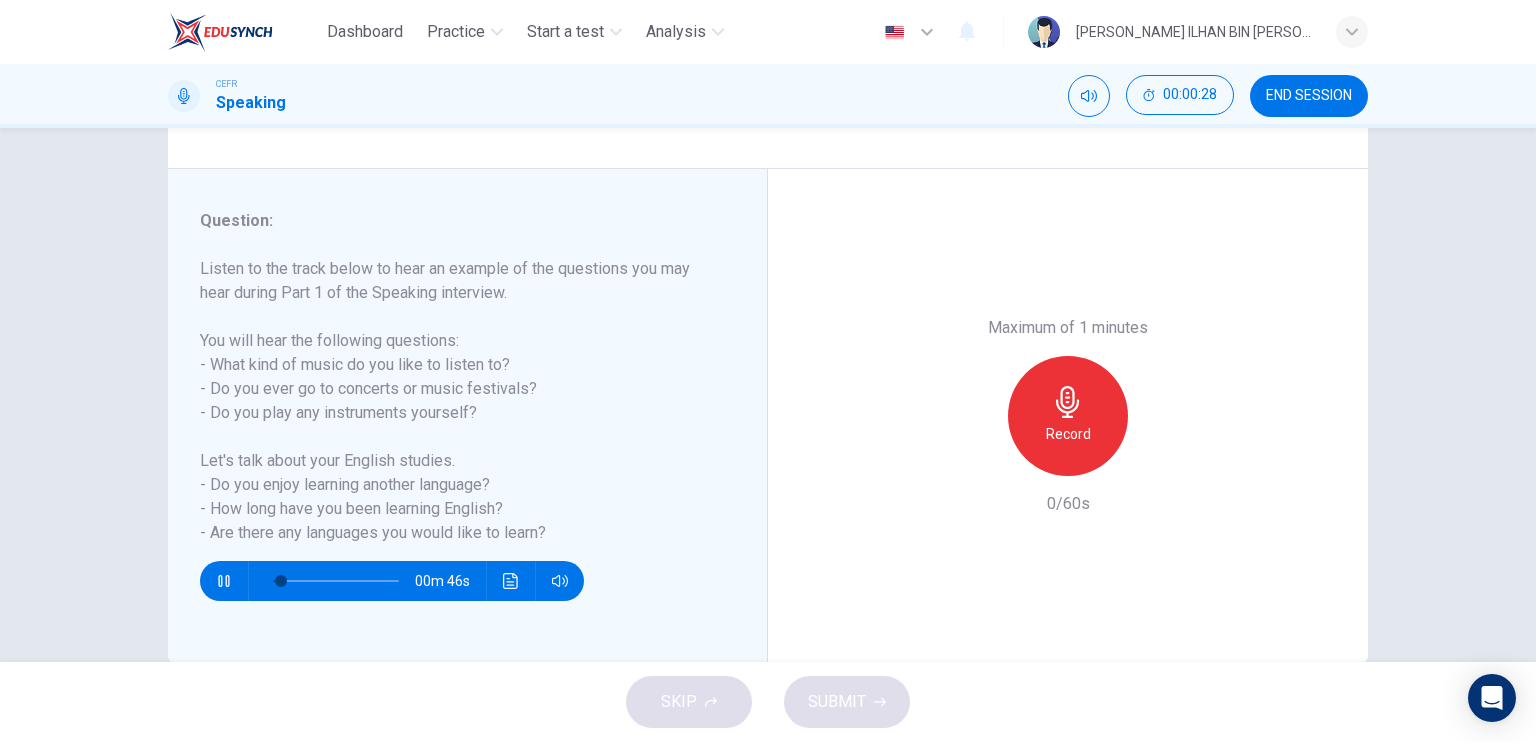 type 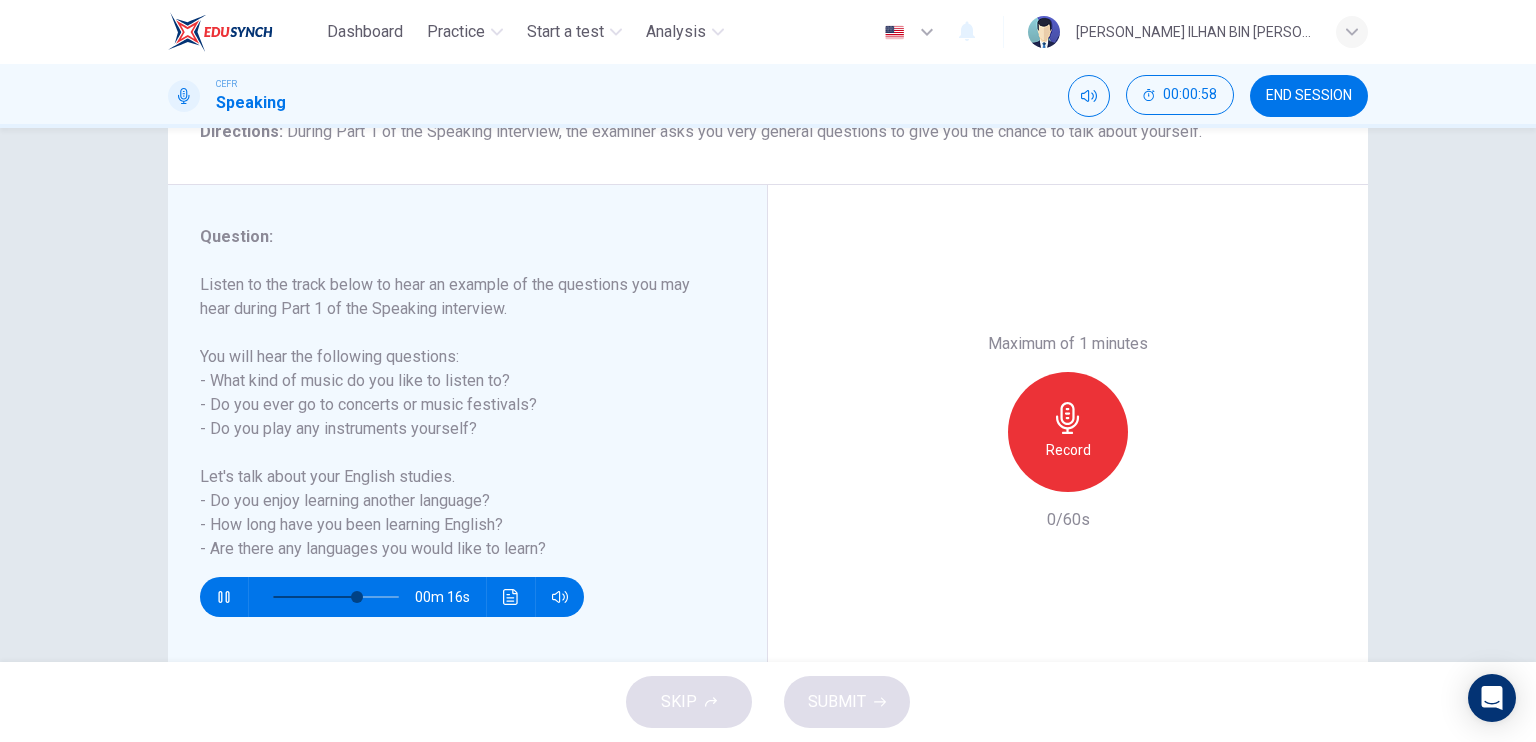 scroll, scrollTop: 240, scrollLeft: 0, axis: vertical 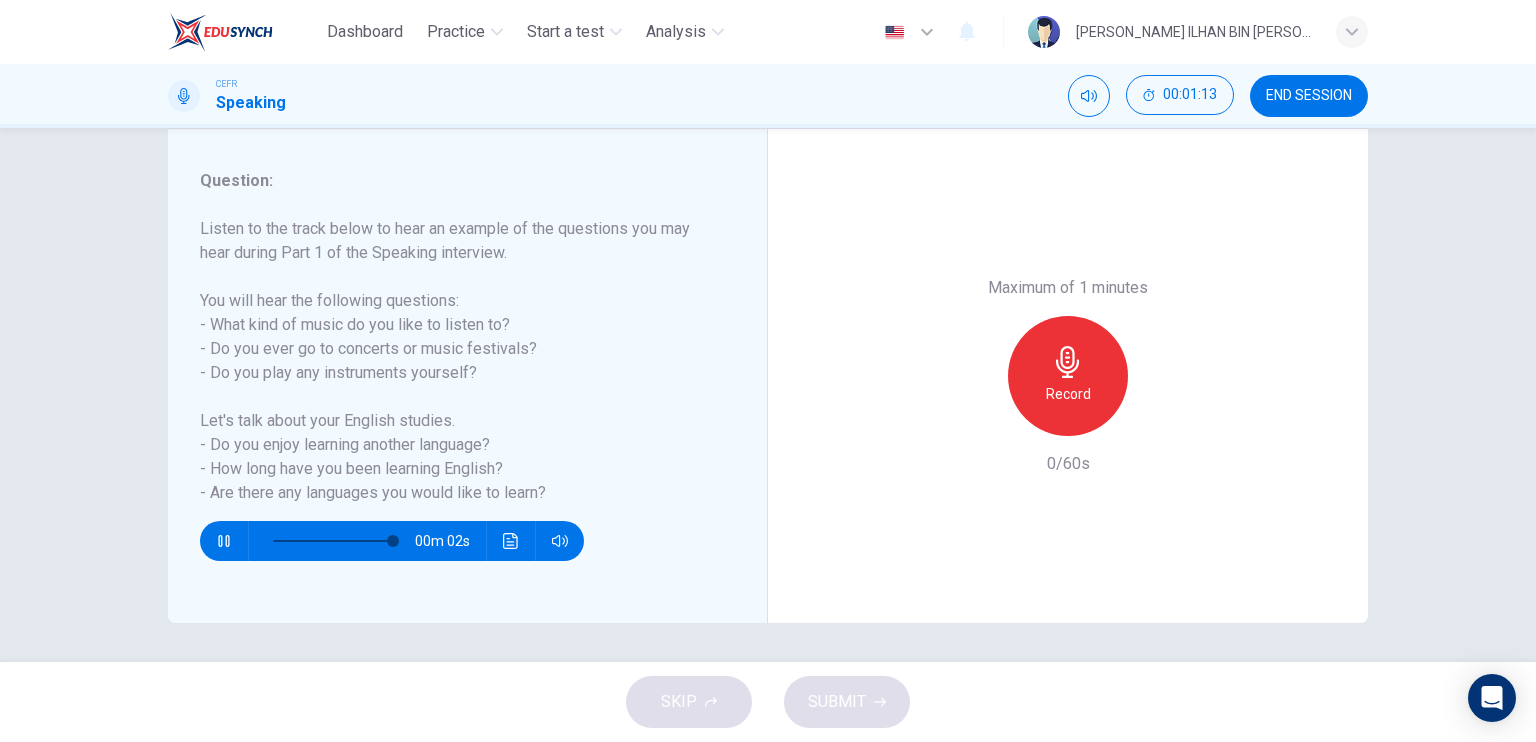 click at bounding box center (224, 541) 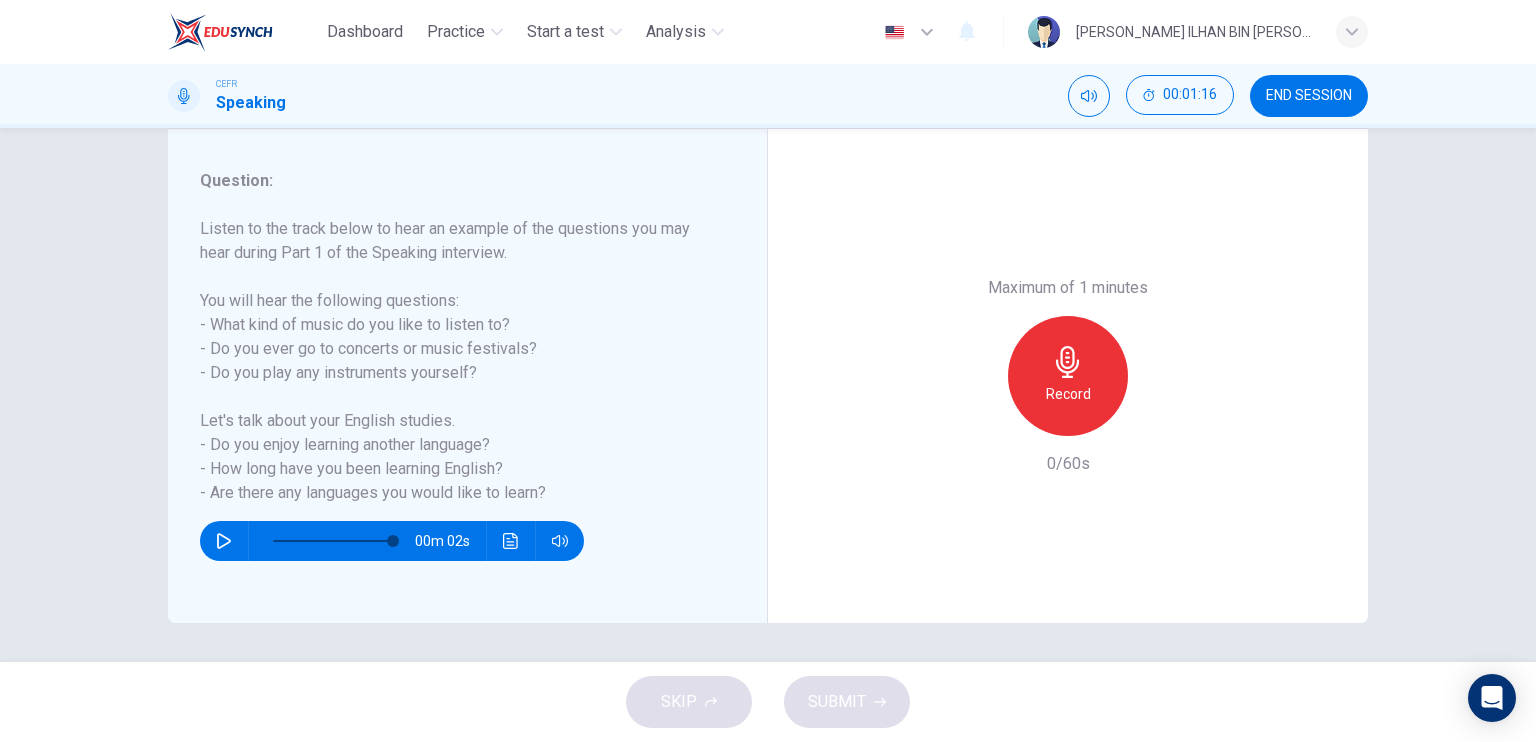 click 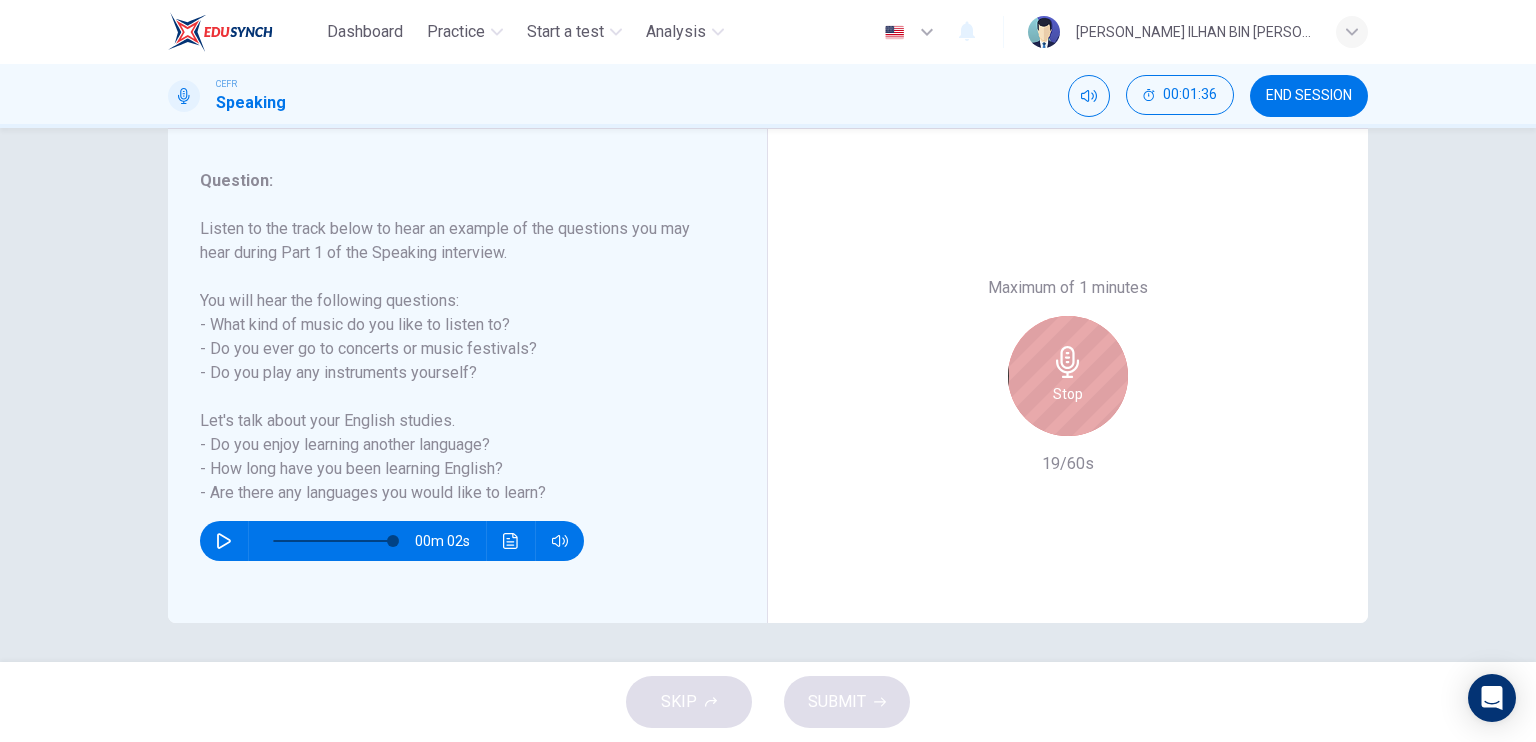click on "Stop" at bounding box center [1068, 376] 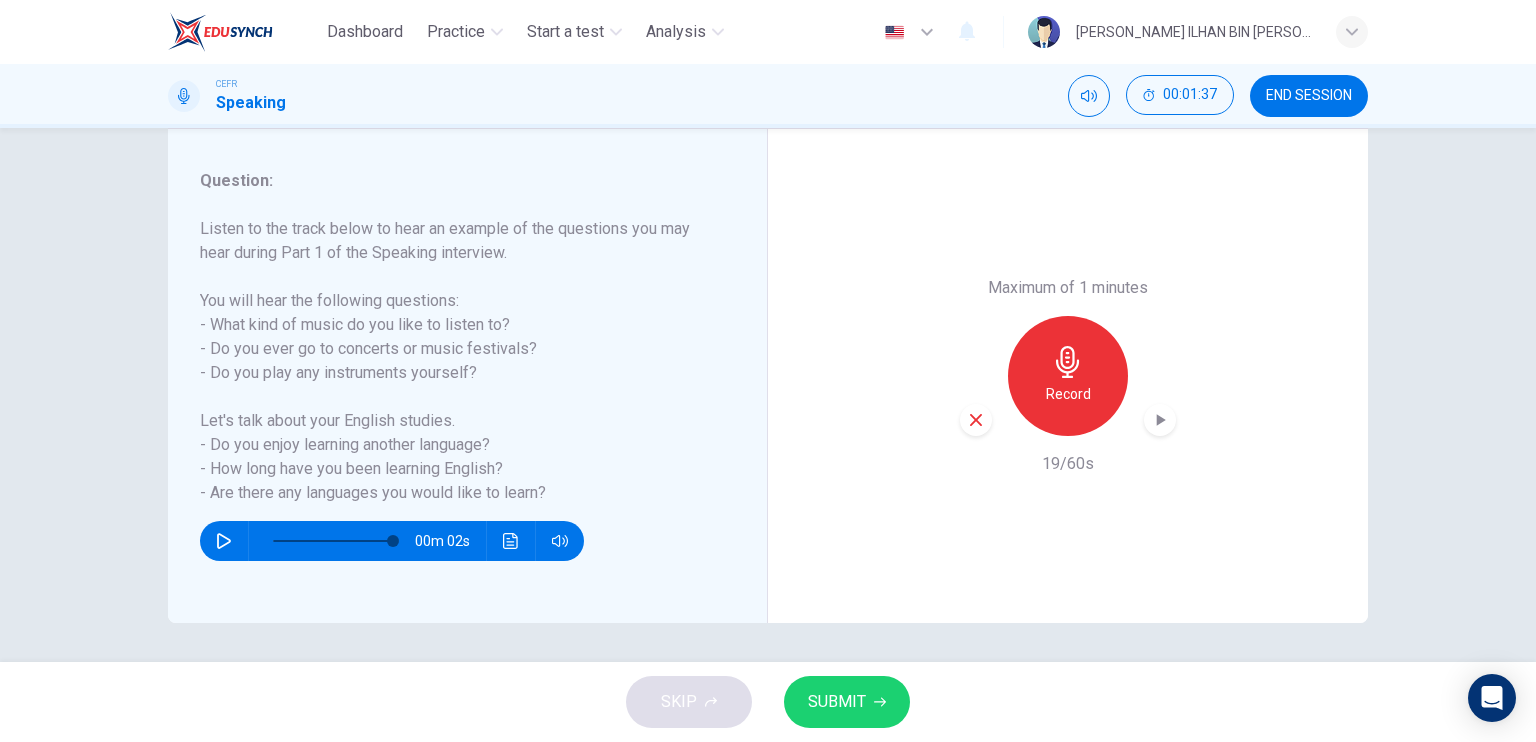 click at bounding box center (976, 420) 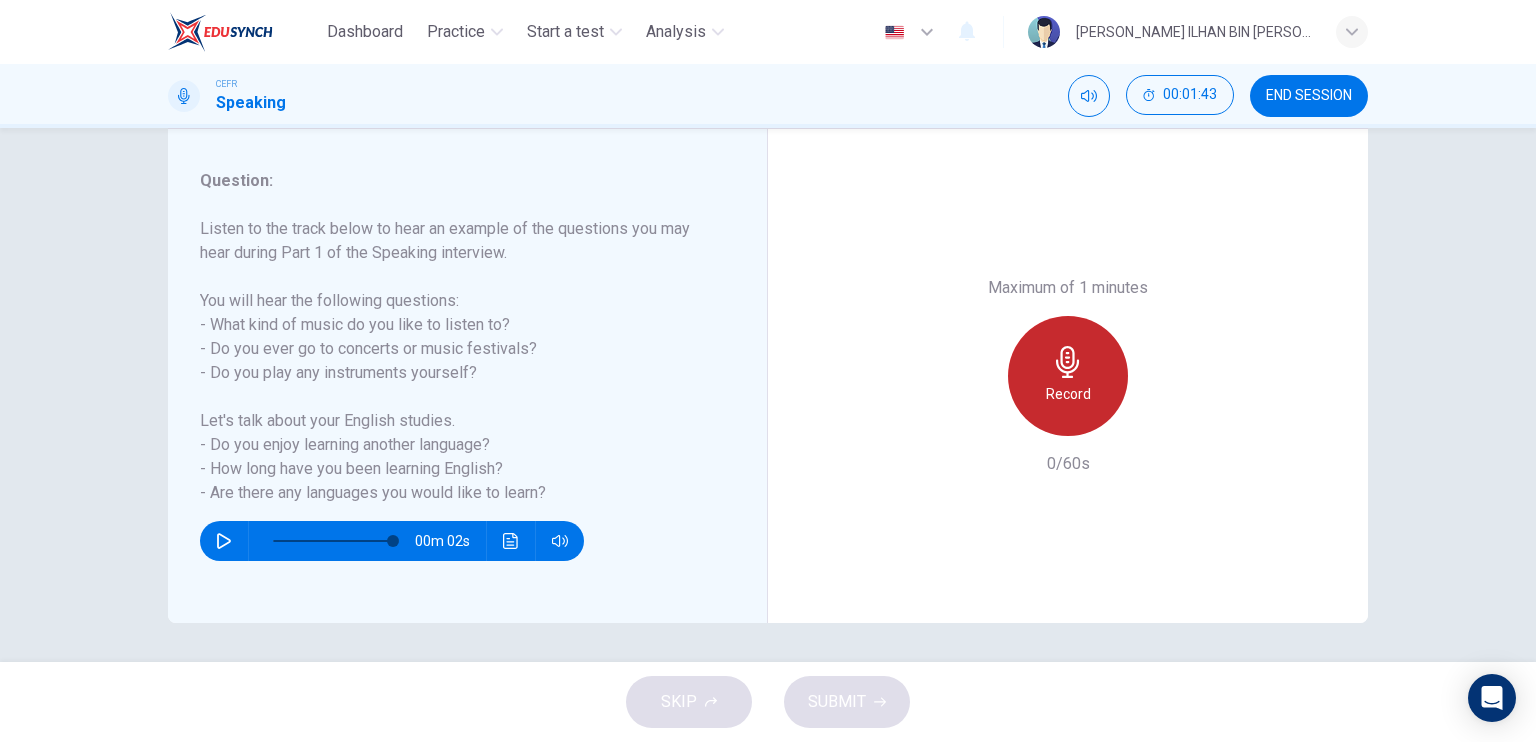 click on "Record" at bounding box center (1068, 376) 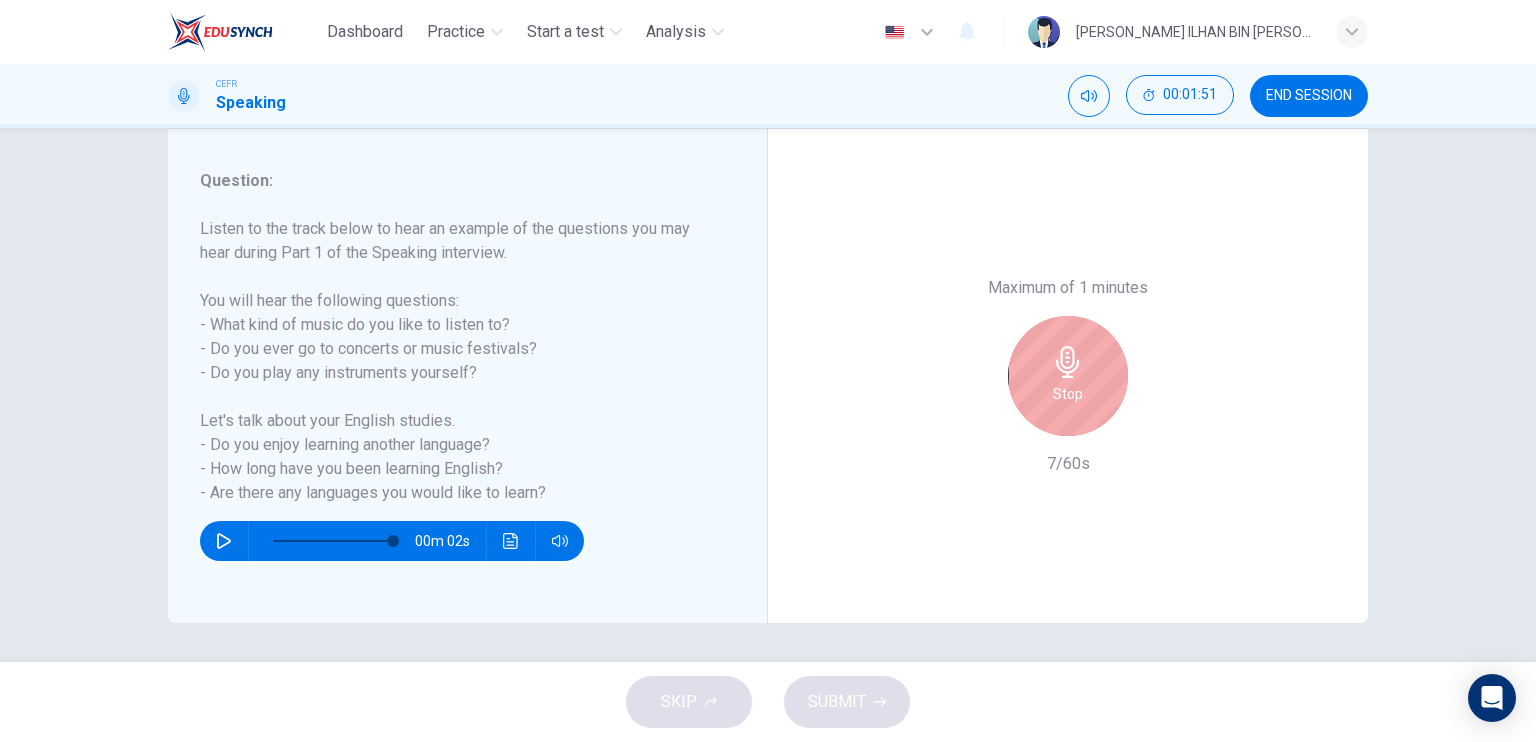 click on "Stop" at bounding box center (1068, 376) 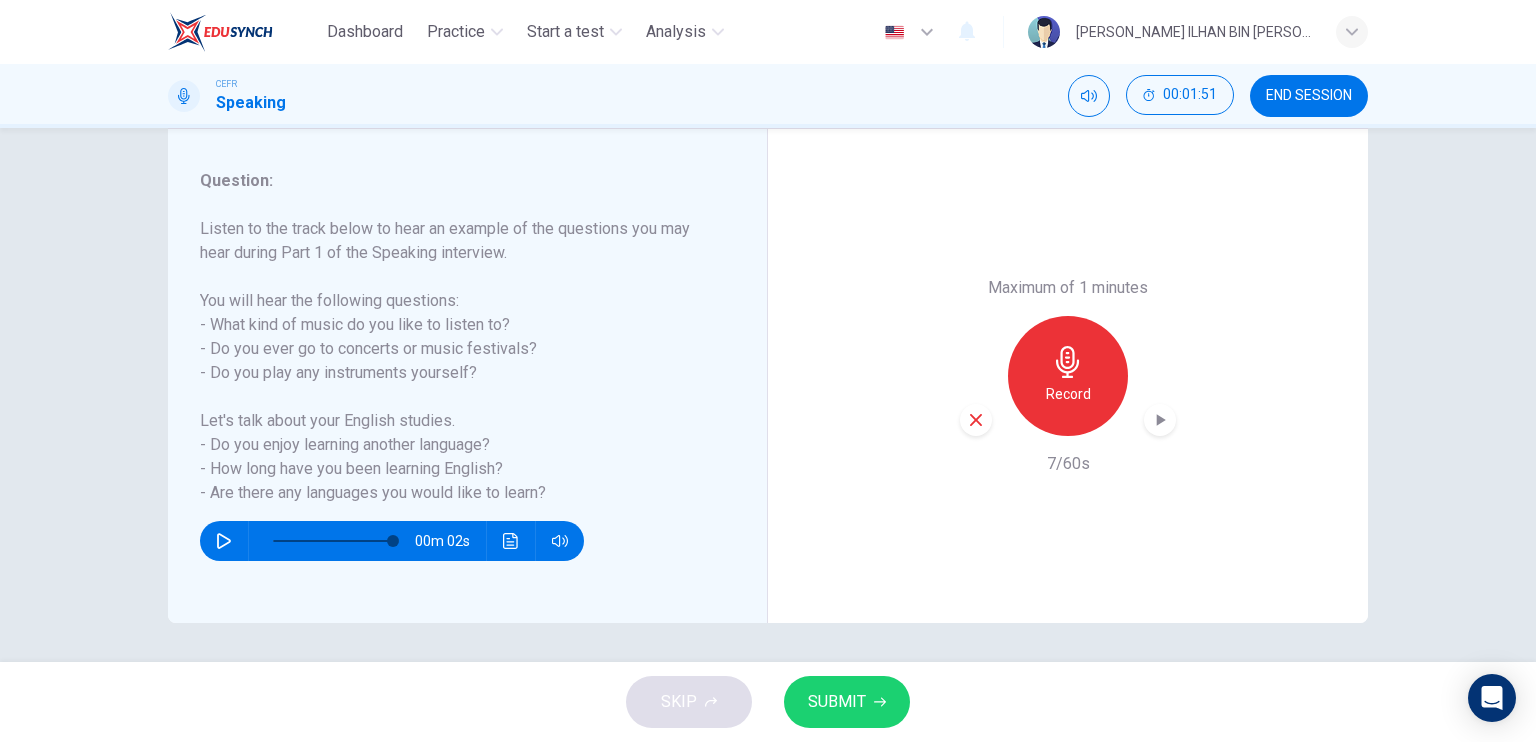 click on "Maximum of 1 minutes Record 7/60s" at bounding box center (1068, 376) 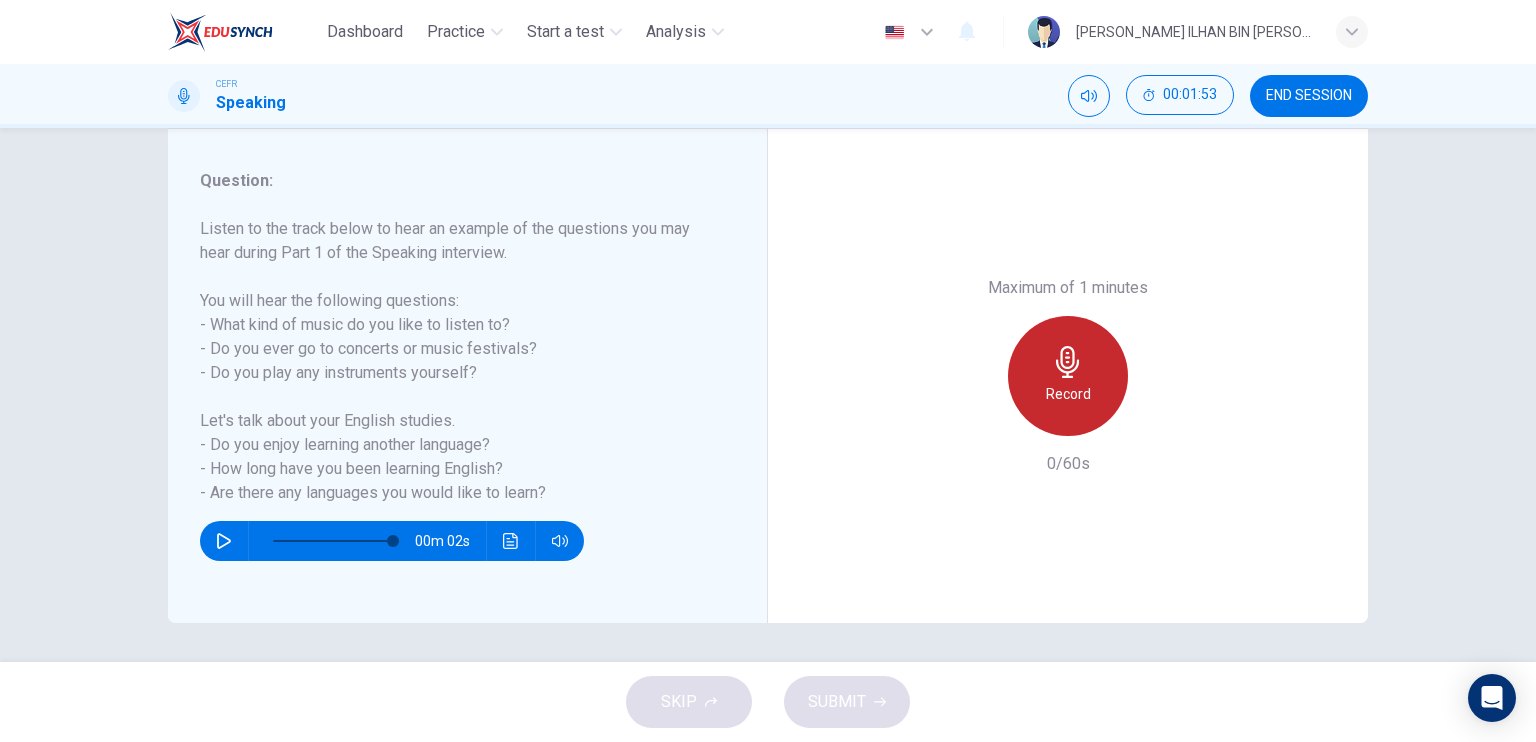 click on "Record" at bounding box center (1068, 394) 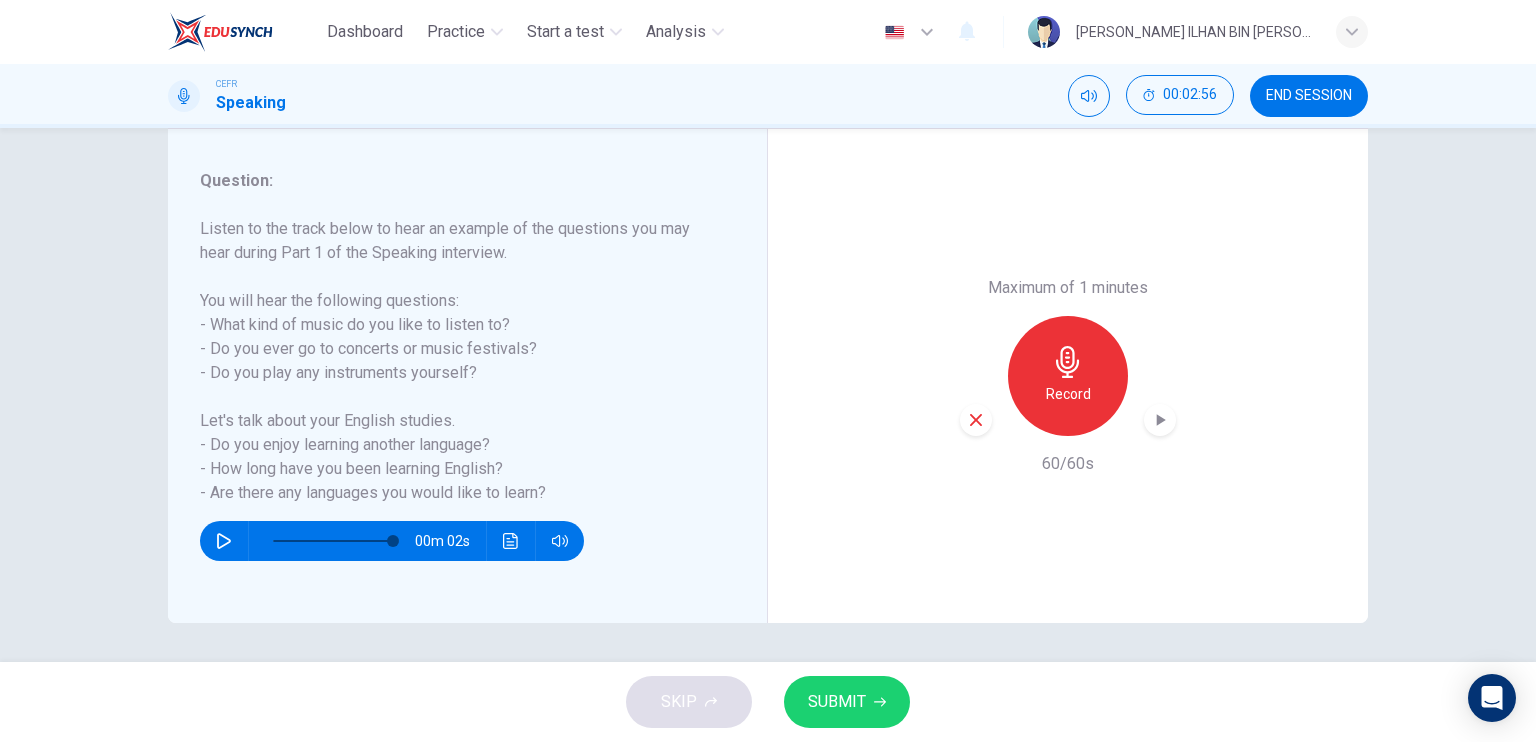 click 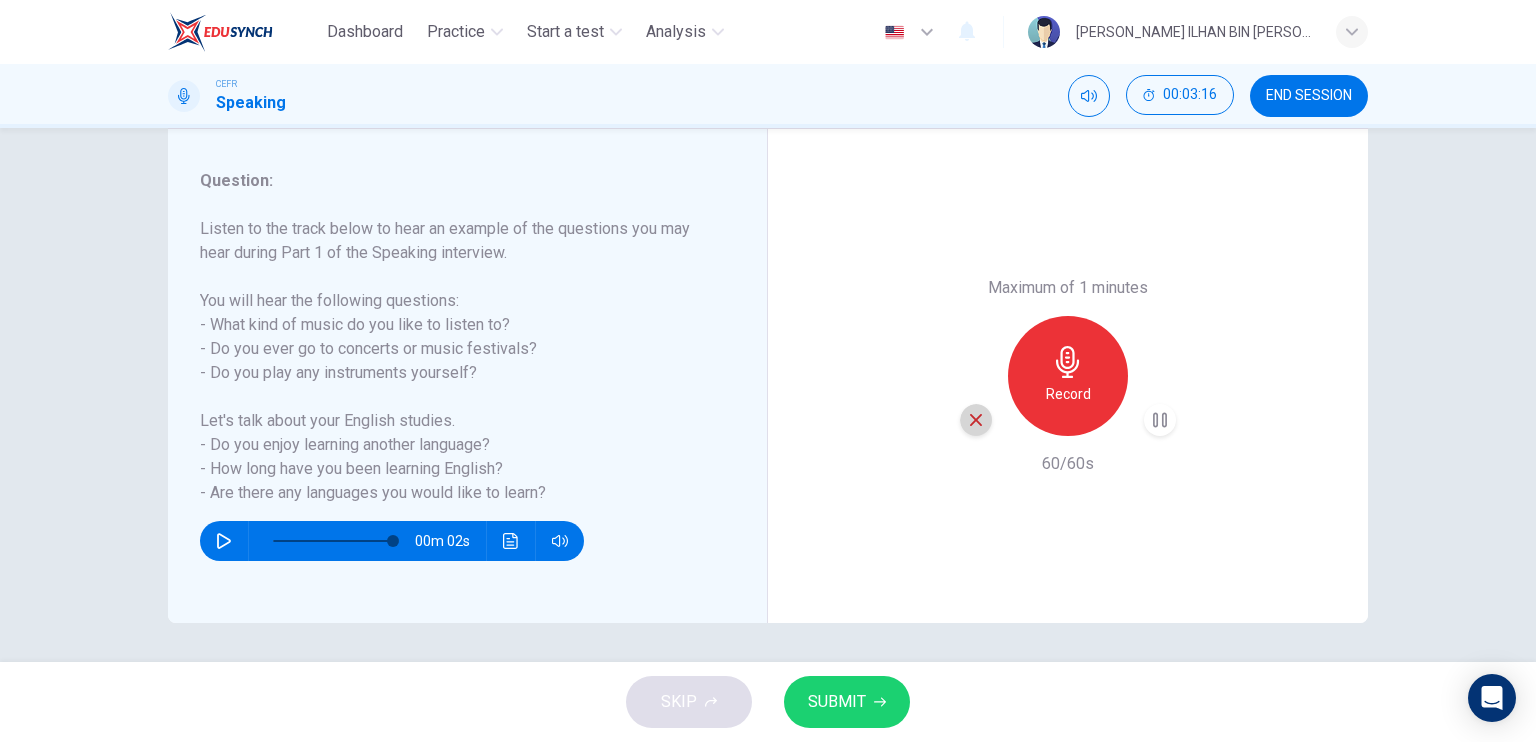 click at bounding box center (976, 420) 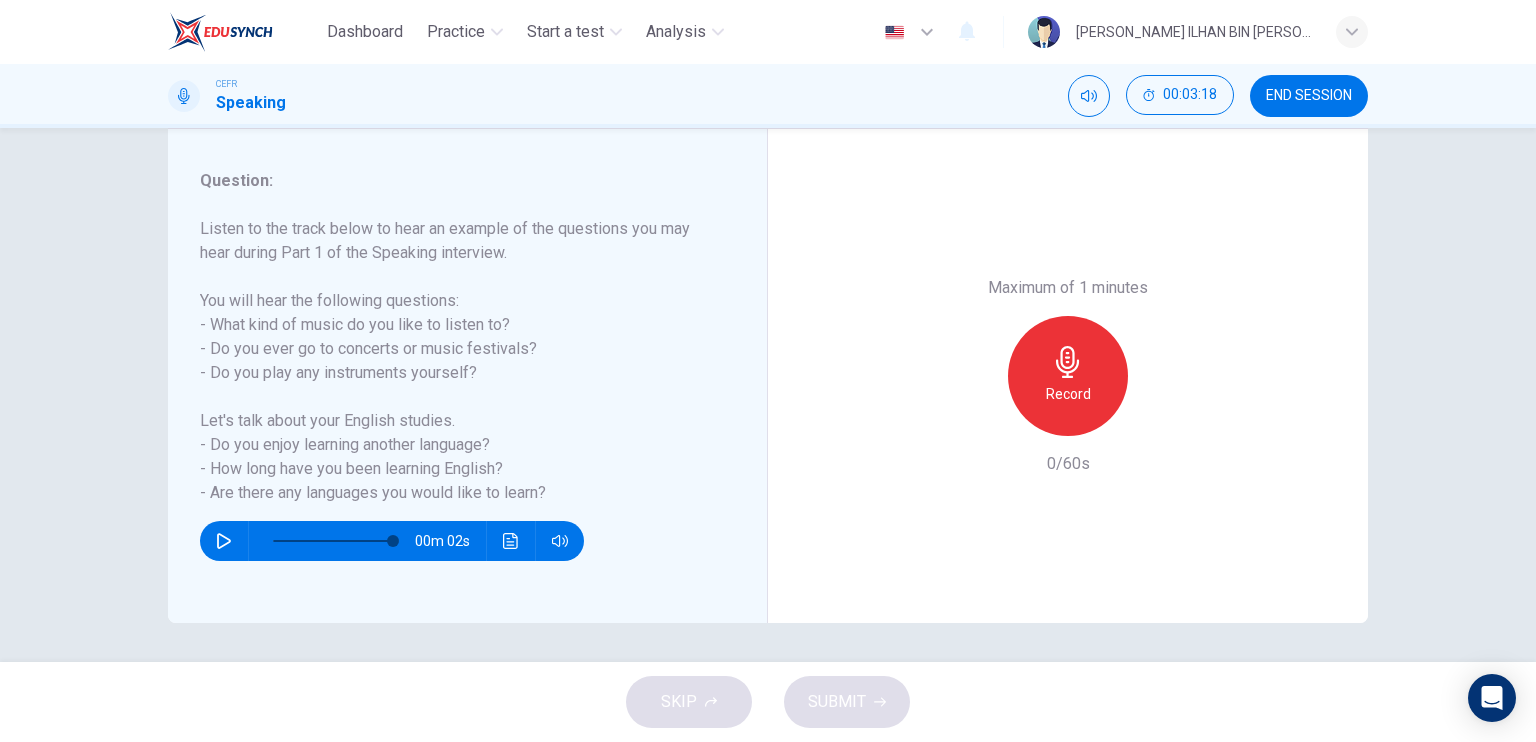 click 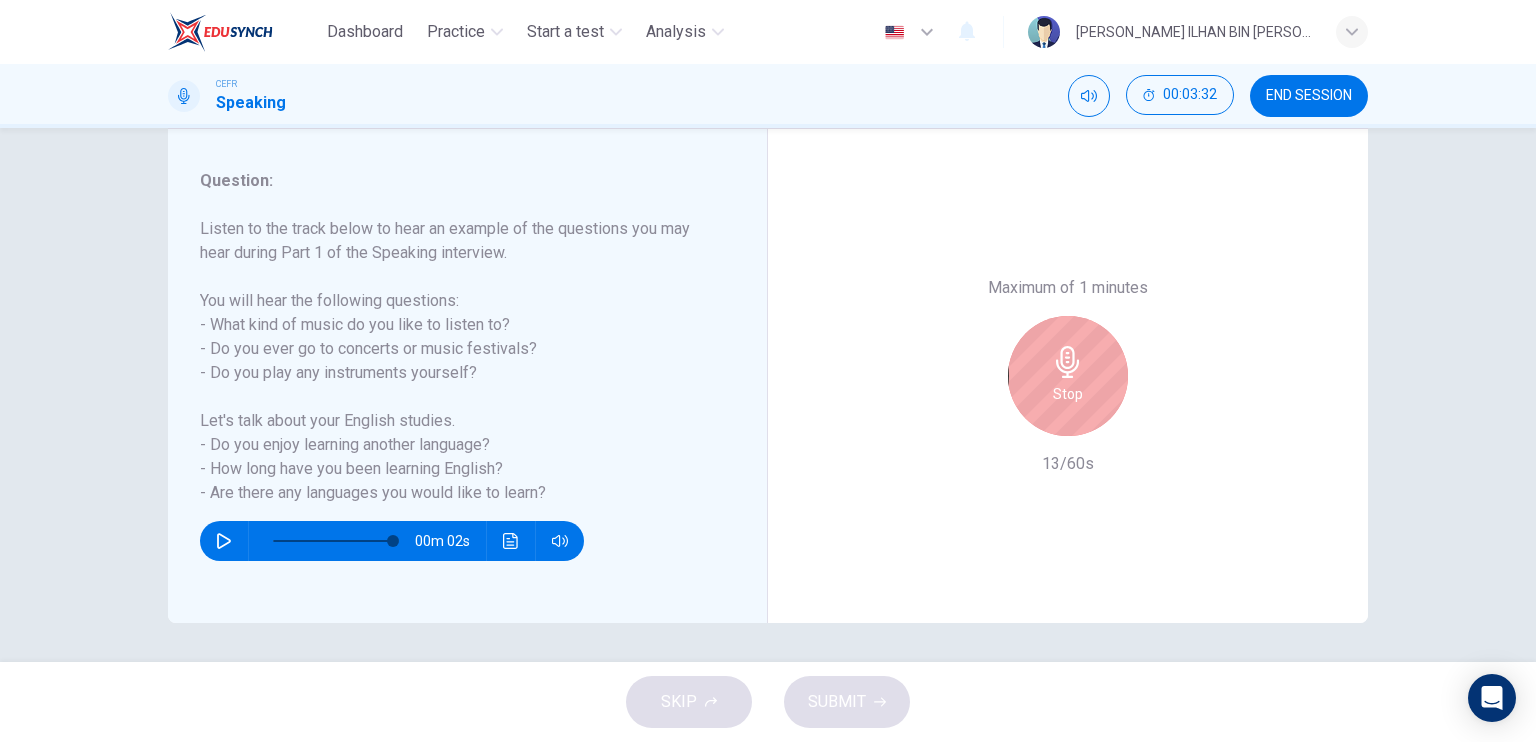 click 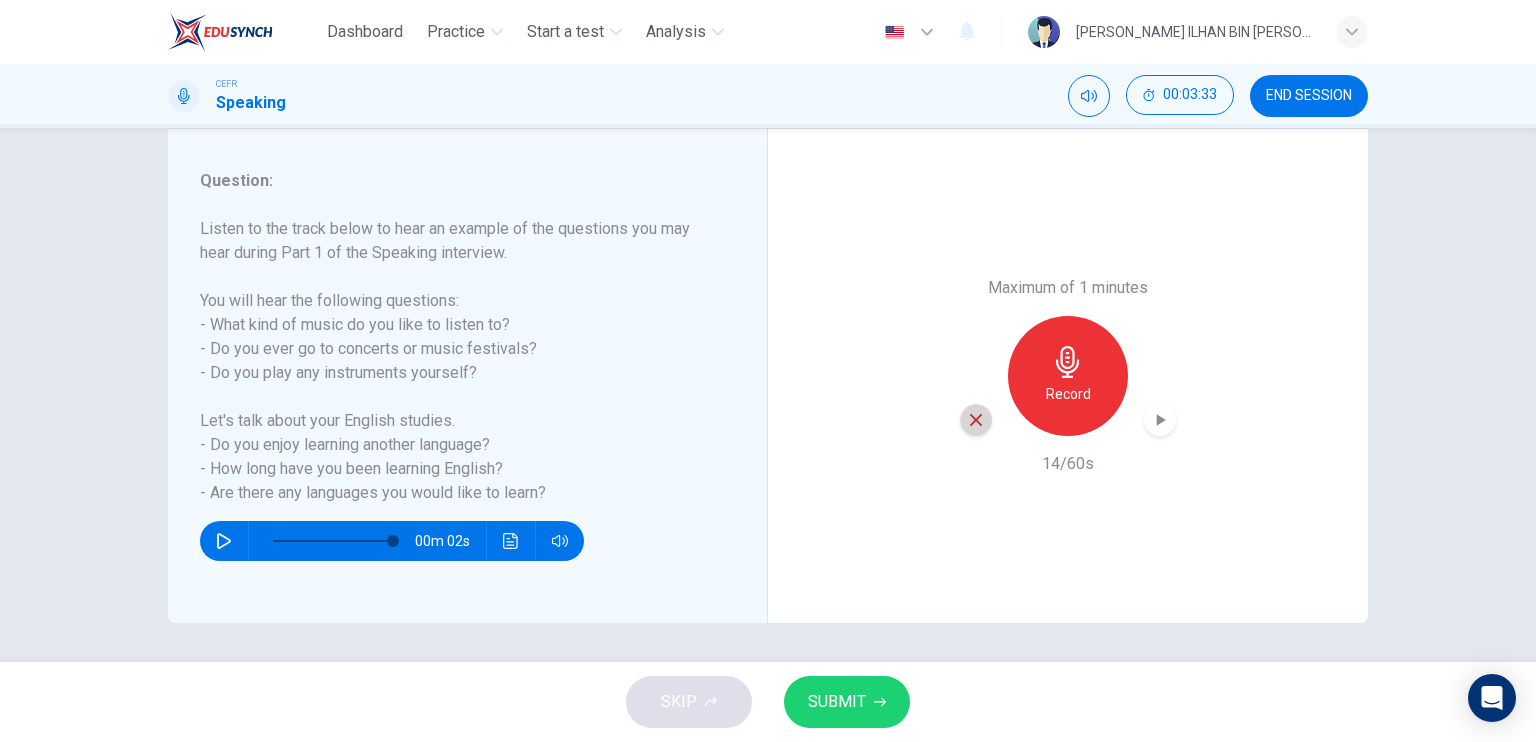 click at bounding box center (976, 420) 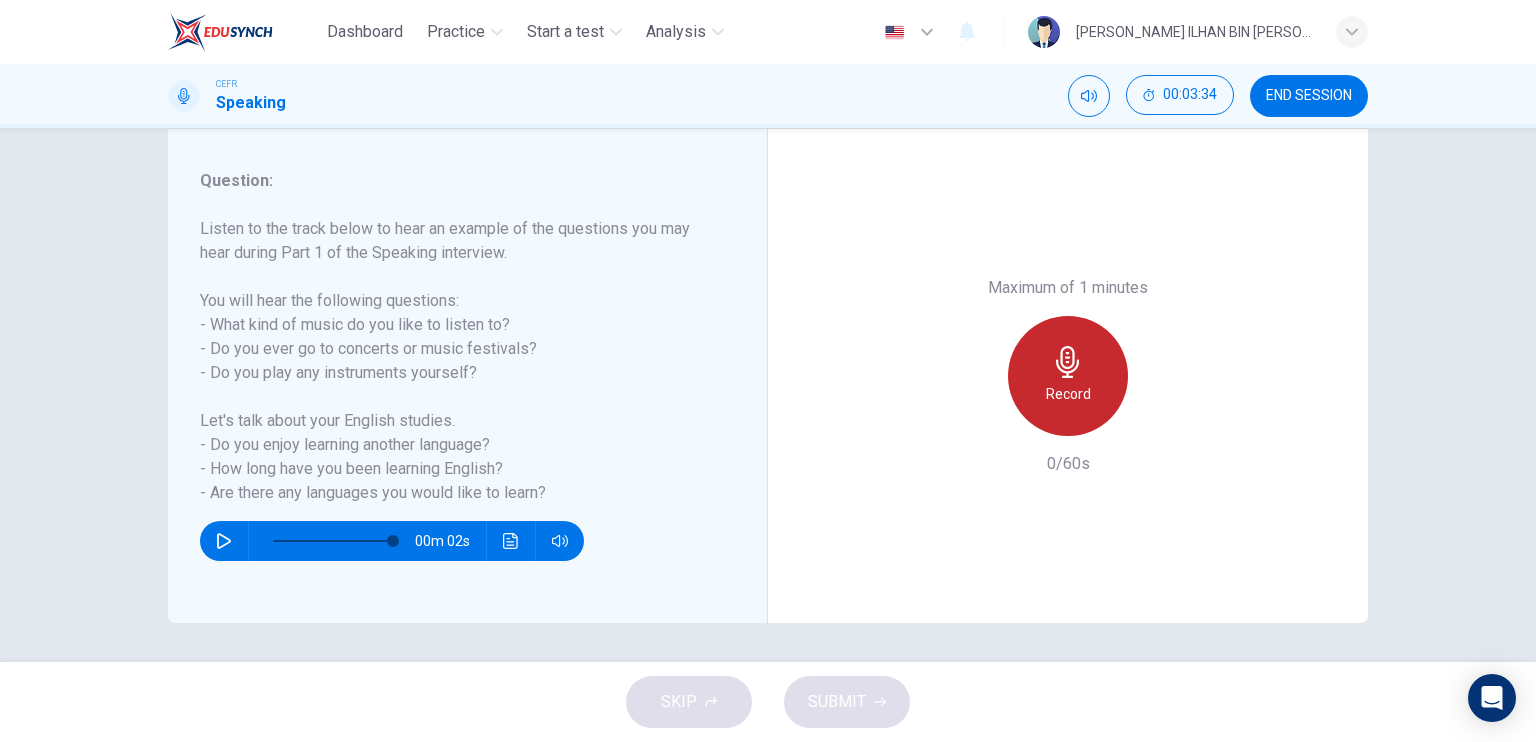 click on "Record" at bounding box center (1068, 376) 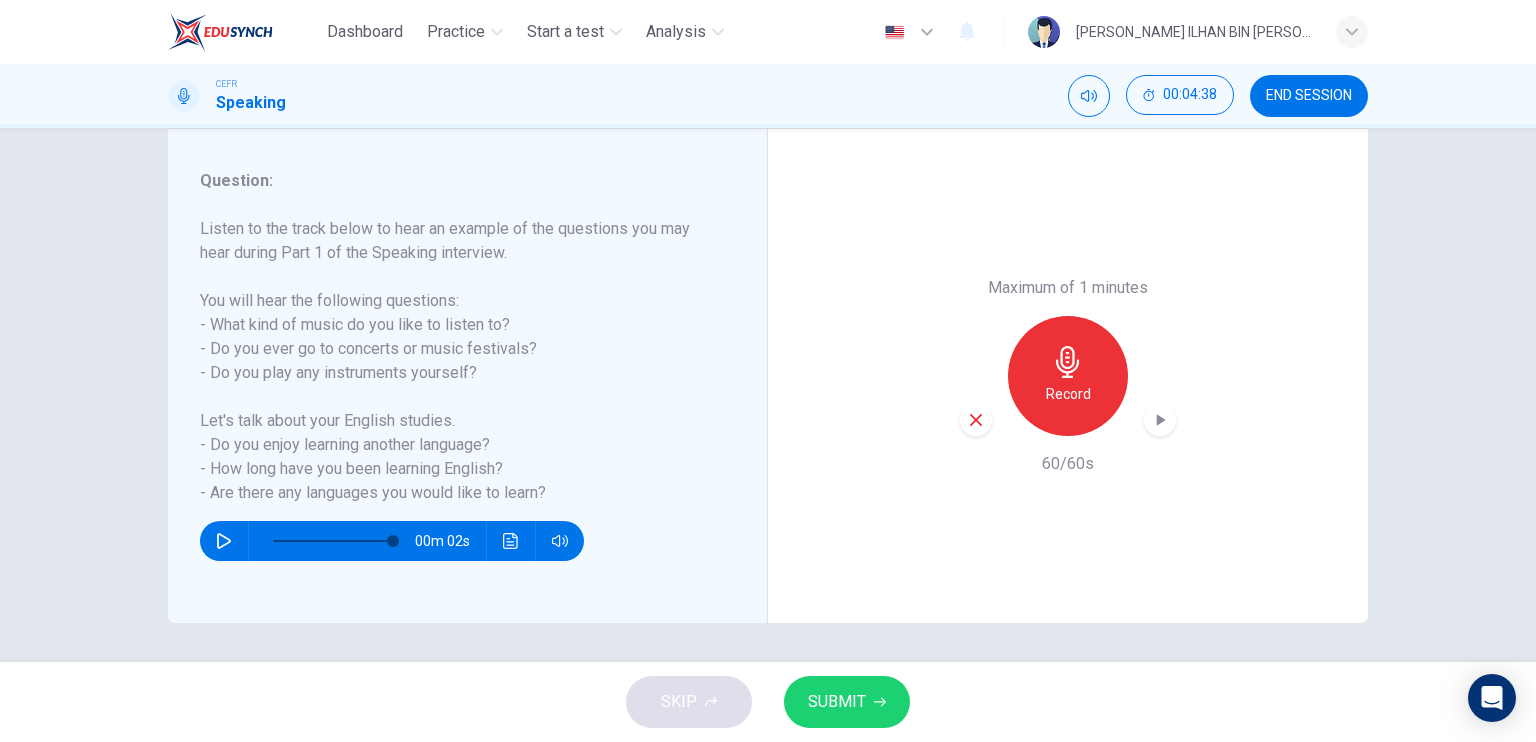 click 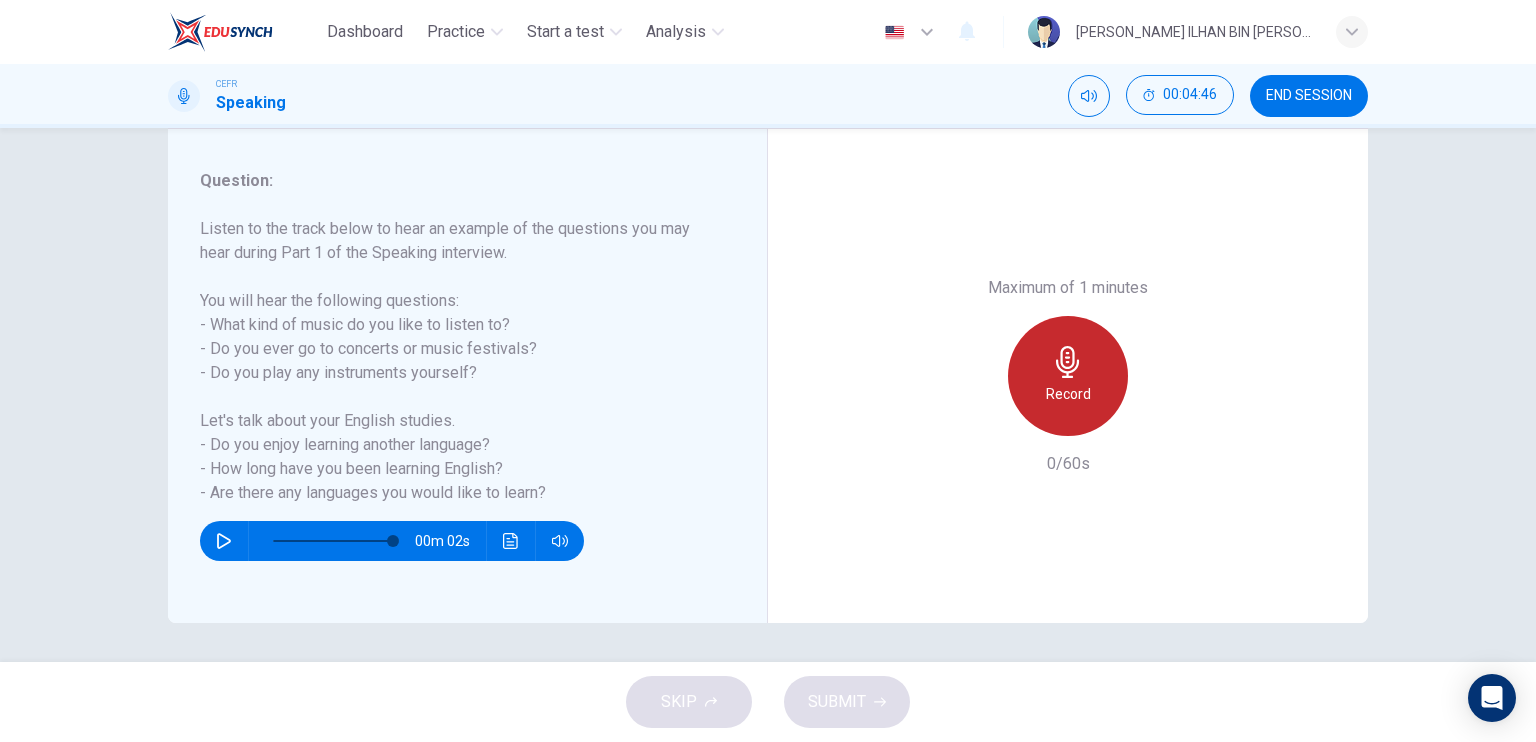 click on "Record" at bounding box center [1068, 394] 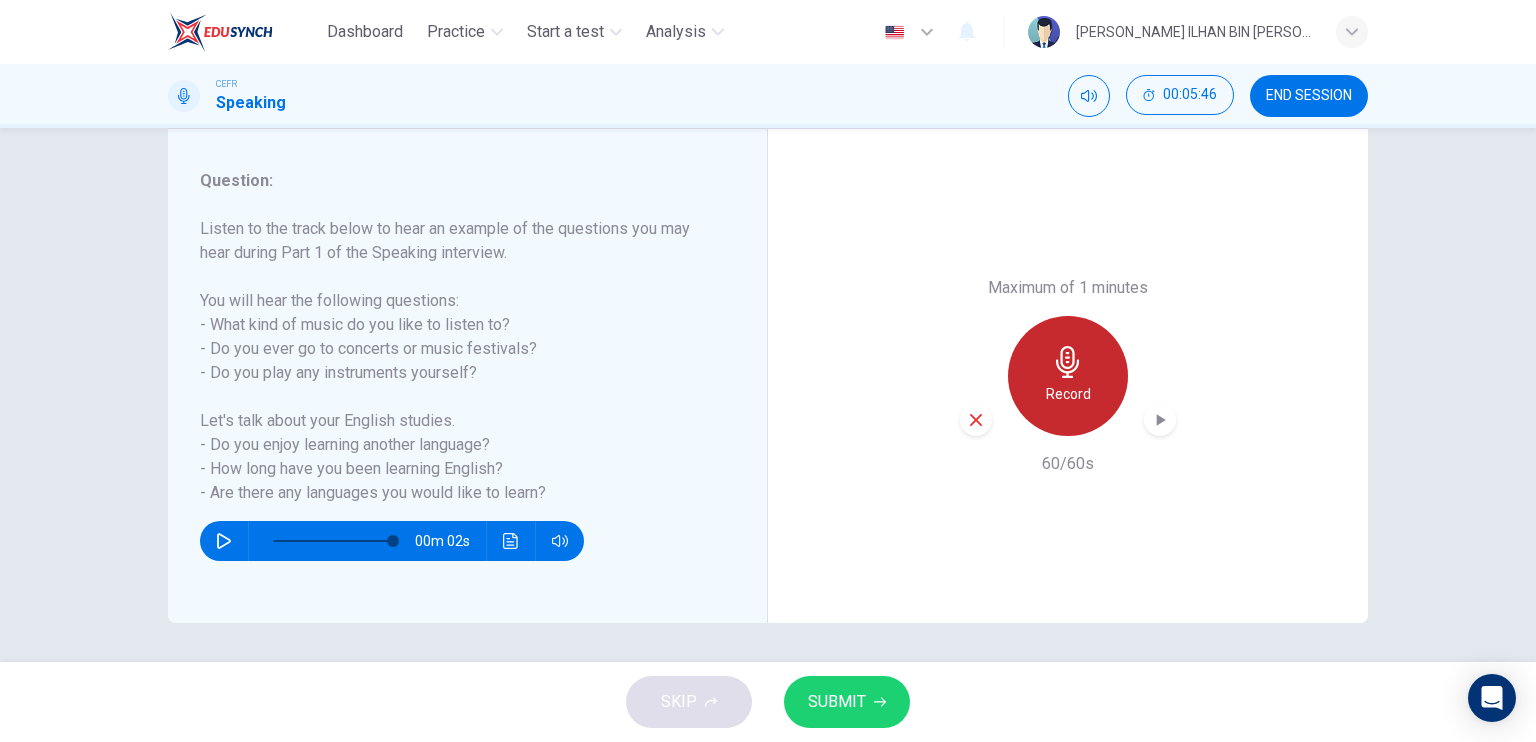 click on "Record" at bounding box center [1068, 394] 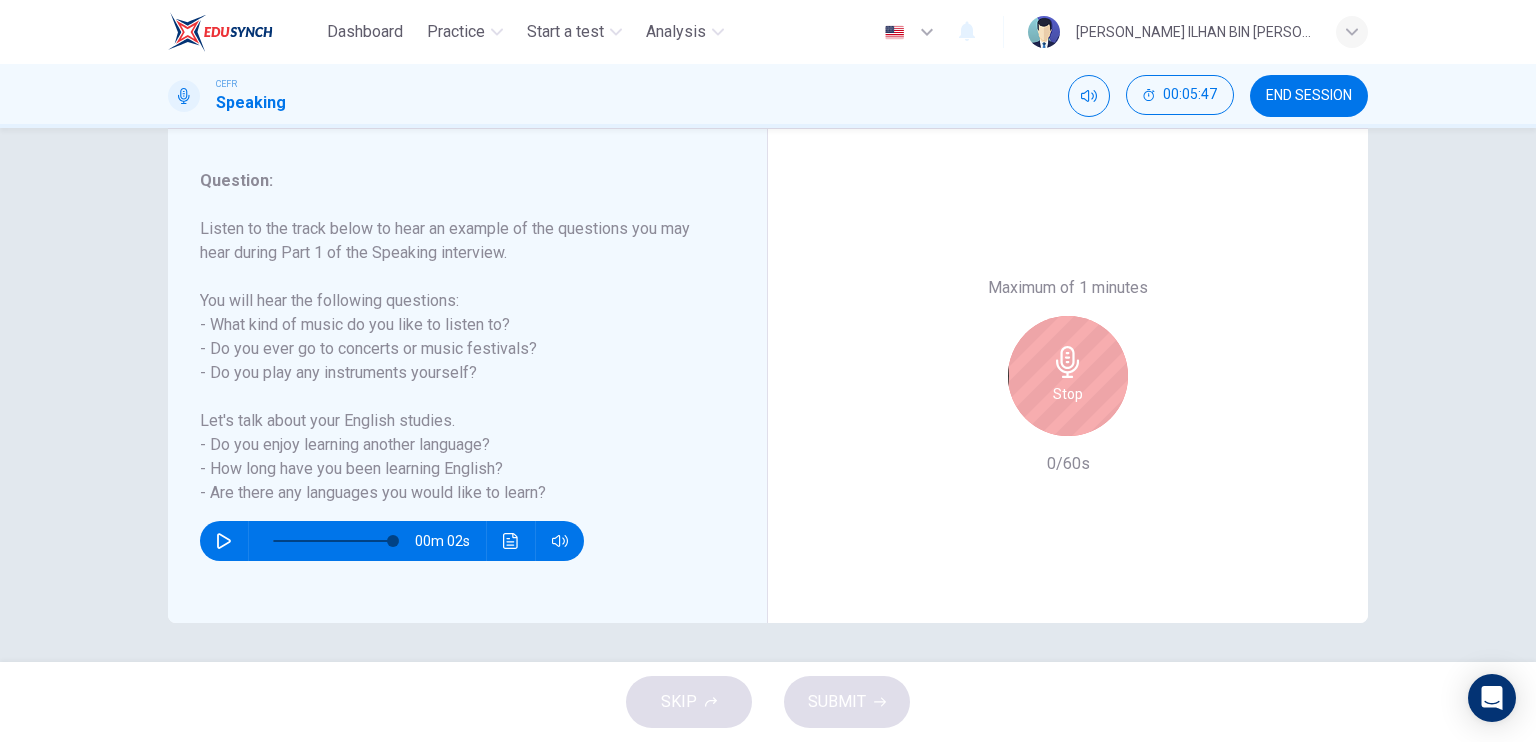 click on "Stop" at bounding box center (1068, 394) 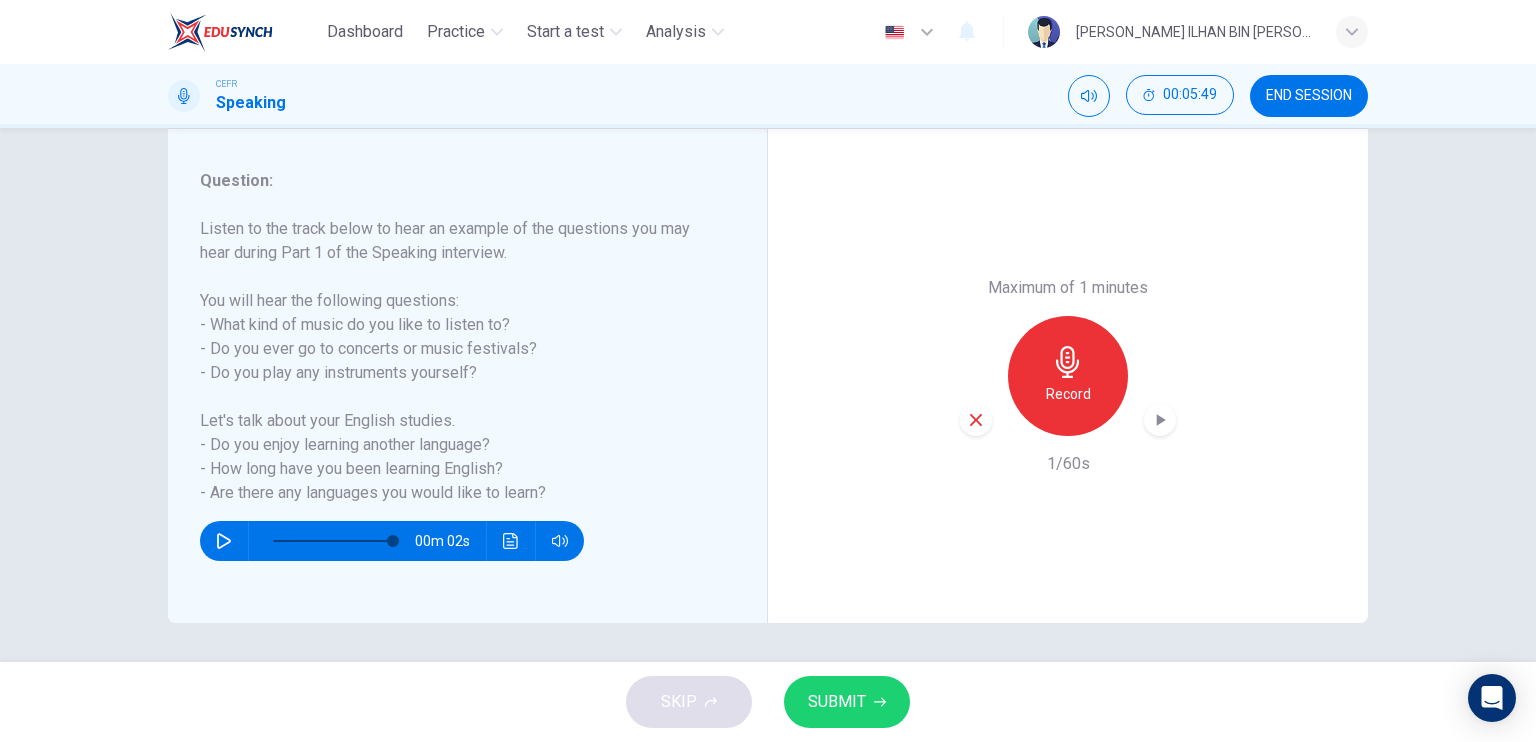 click at bounding box center (976, 420) 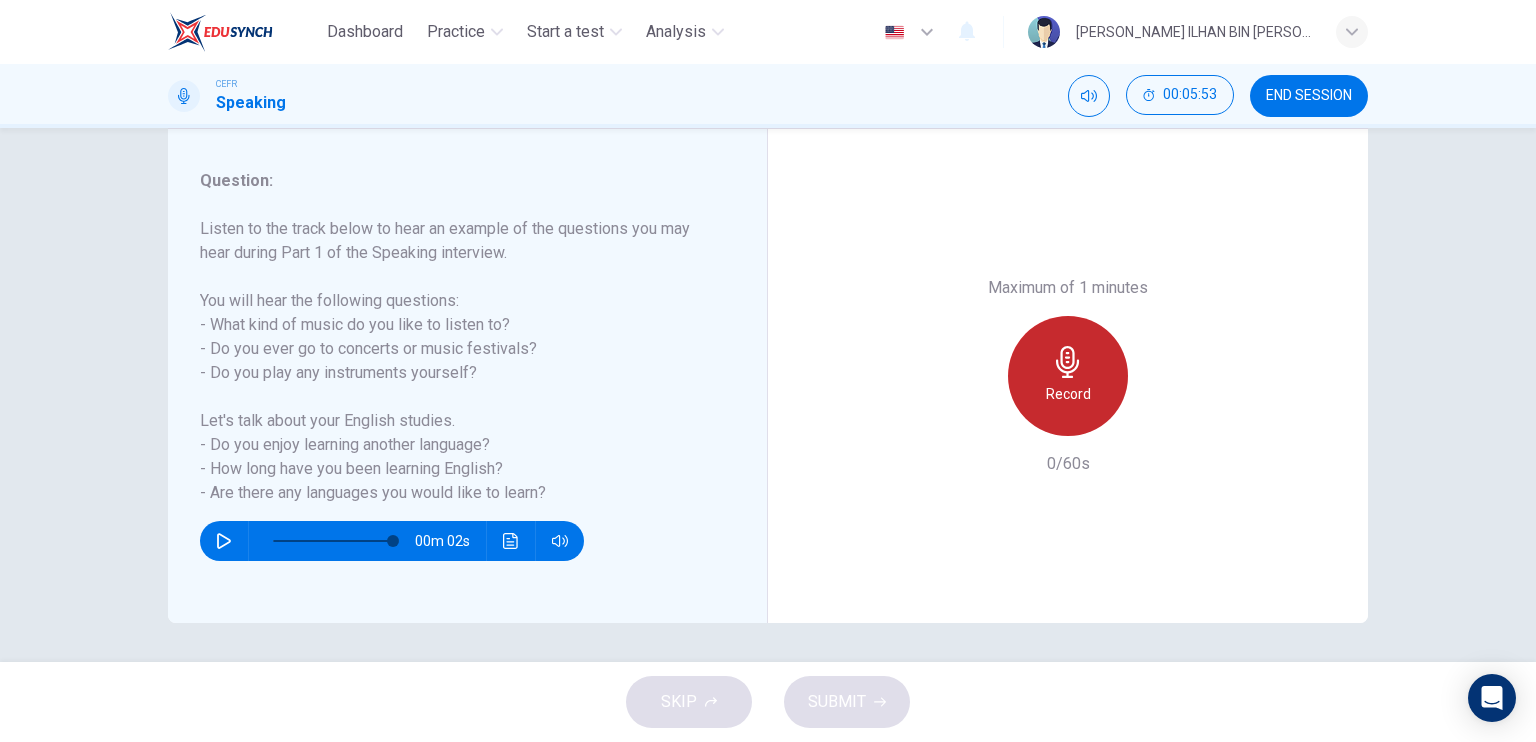 click on "Record" at bounding box center [1068, 376] 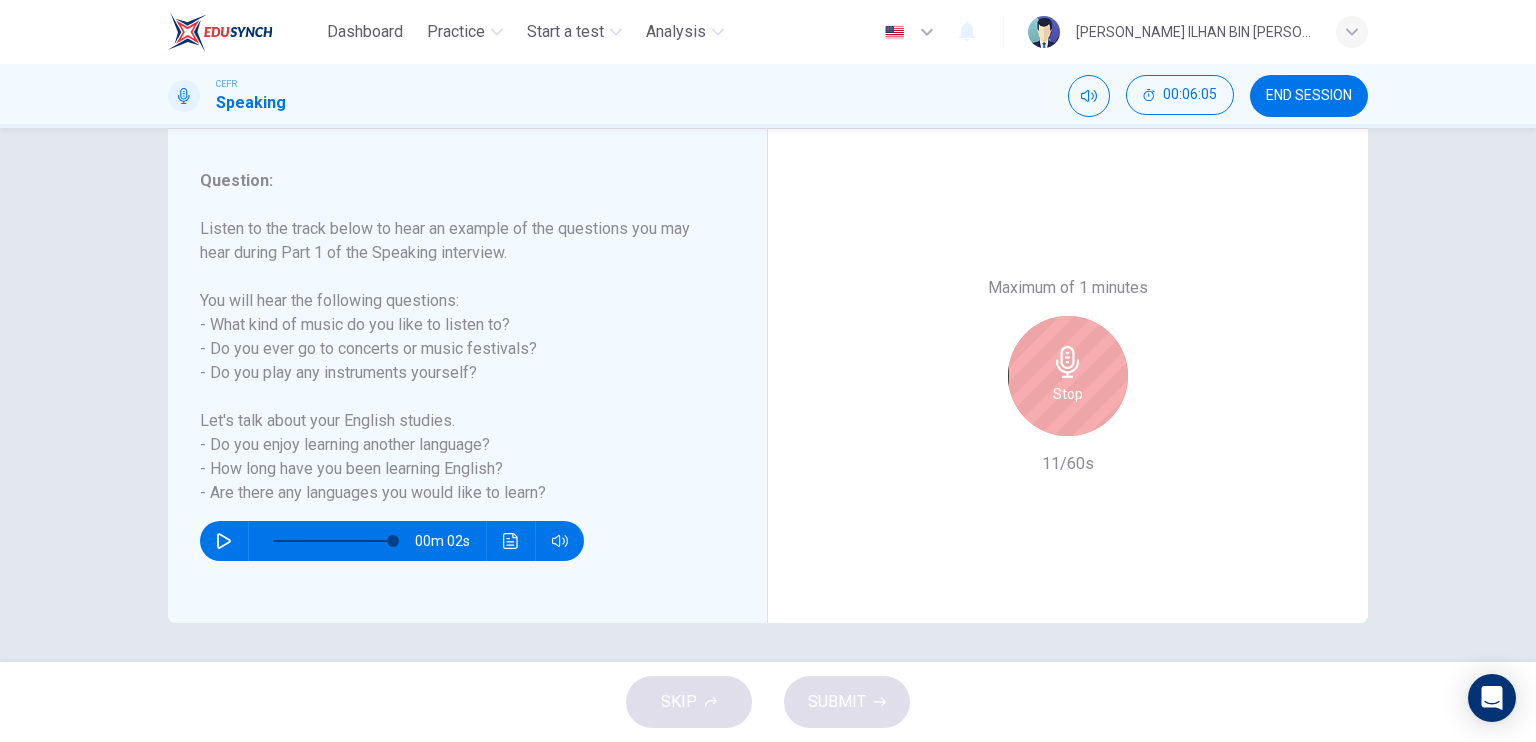 drag, startPoint x: 1084, startPoint y: 407, endPoint x: 1071, endPoint y: 408, distance: 13.038404 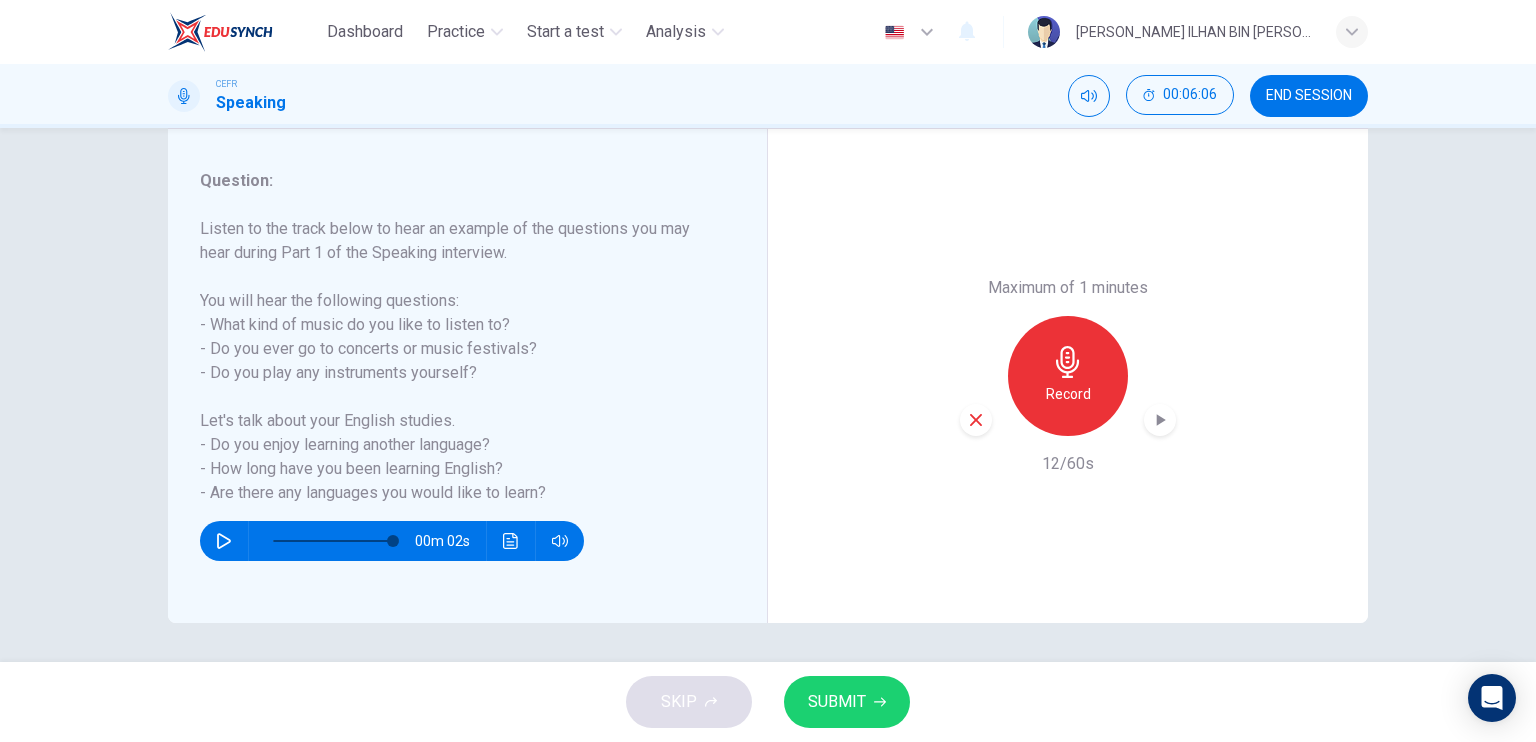 click on "Record" at bounding box center [1068, 376] 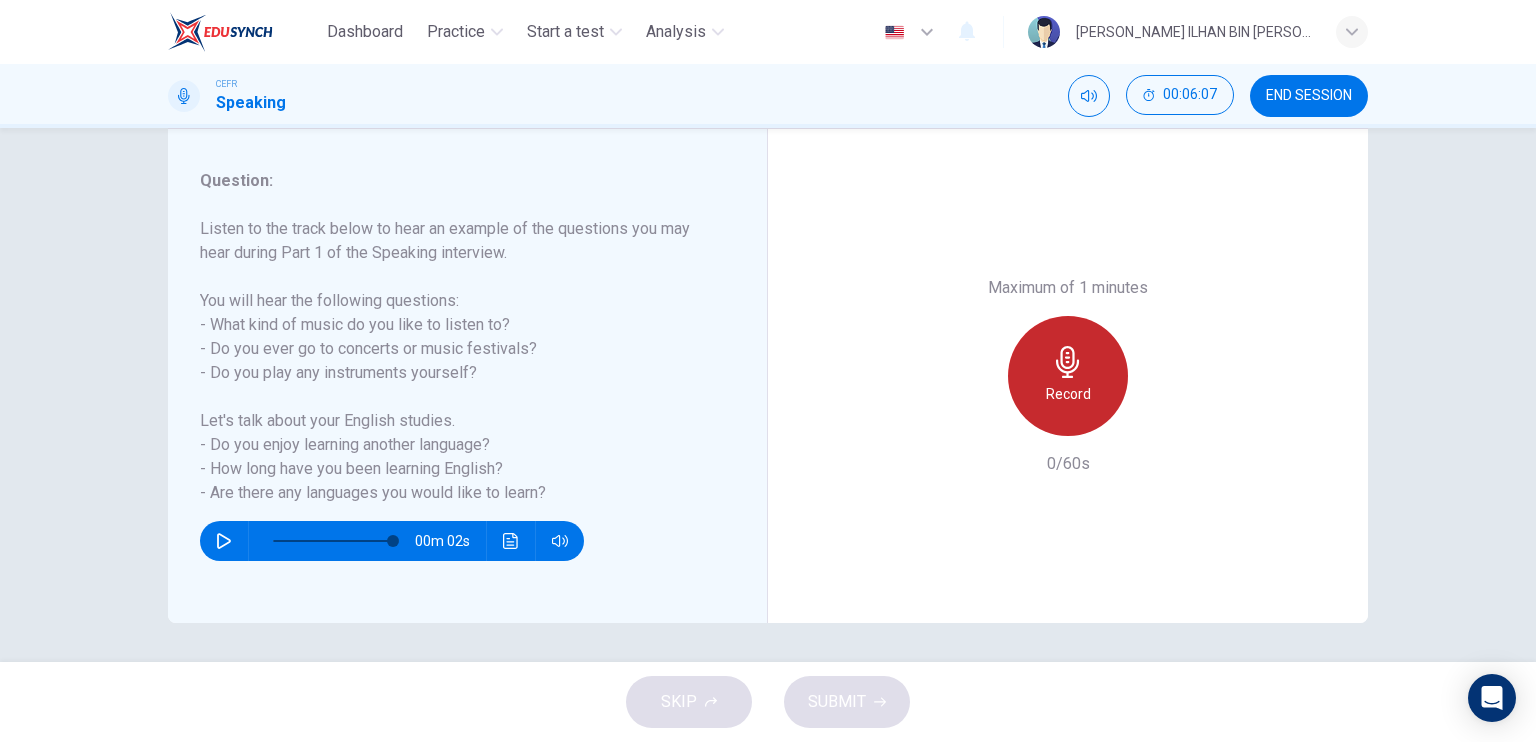 click on "Record" at bounding box center [1068, 394] 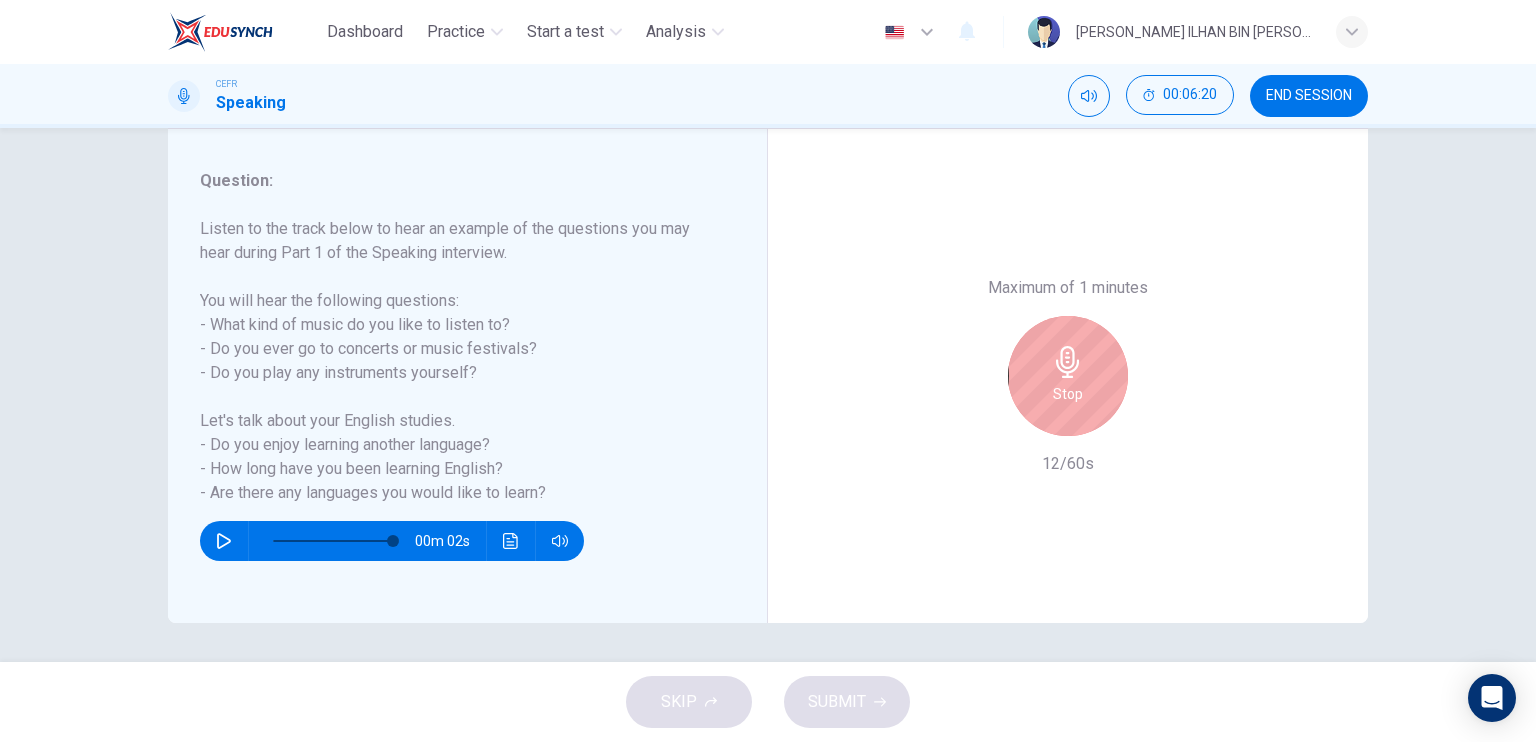 click on "Stop" at bounding box center [1068, 376] 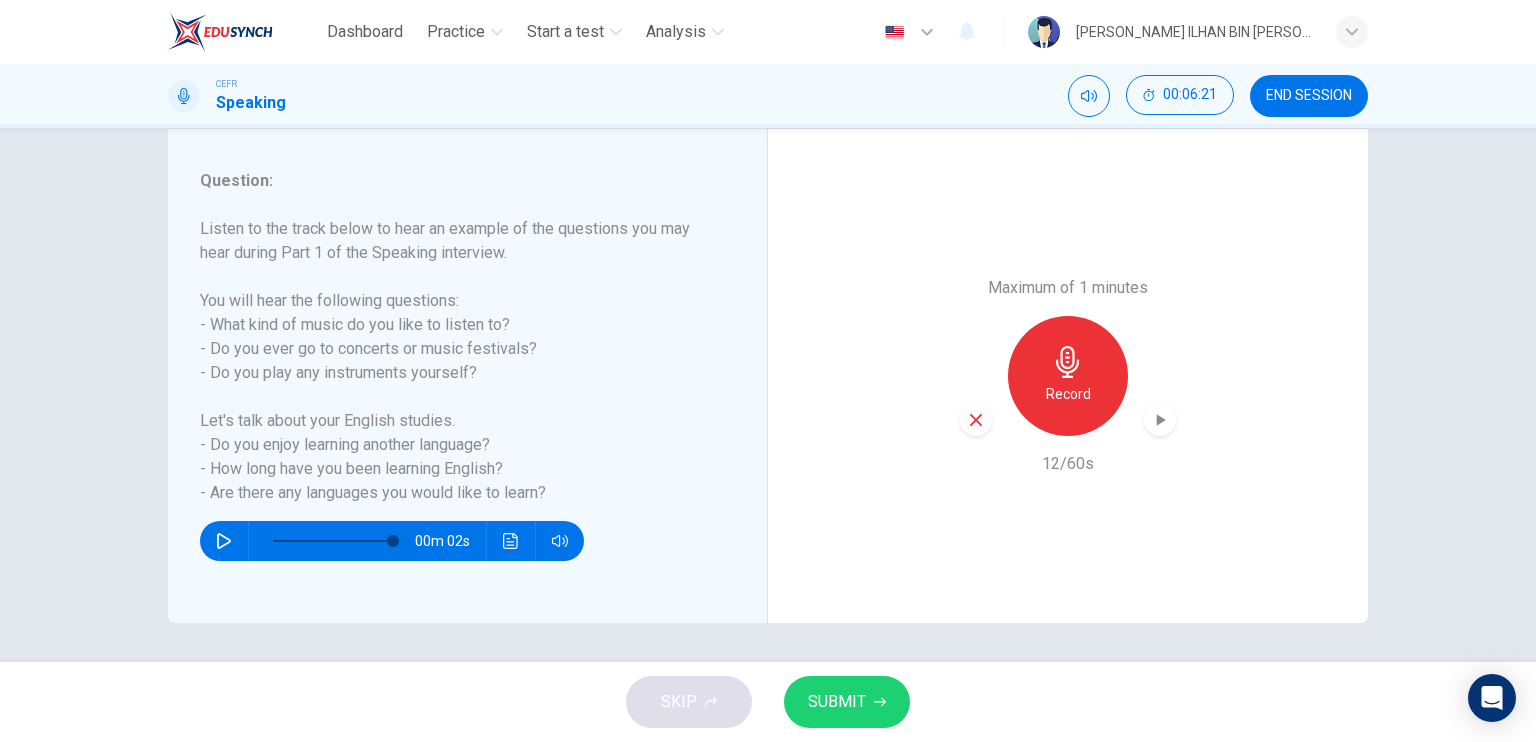 click at bounding box center [976, 420] 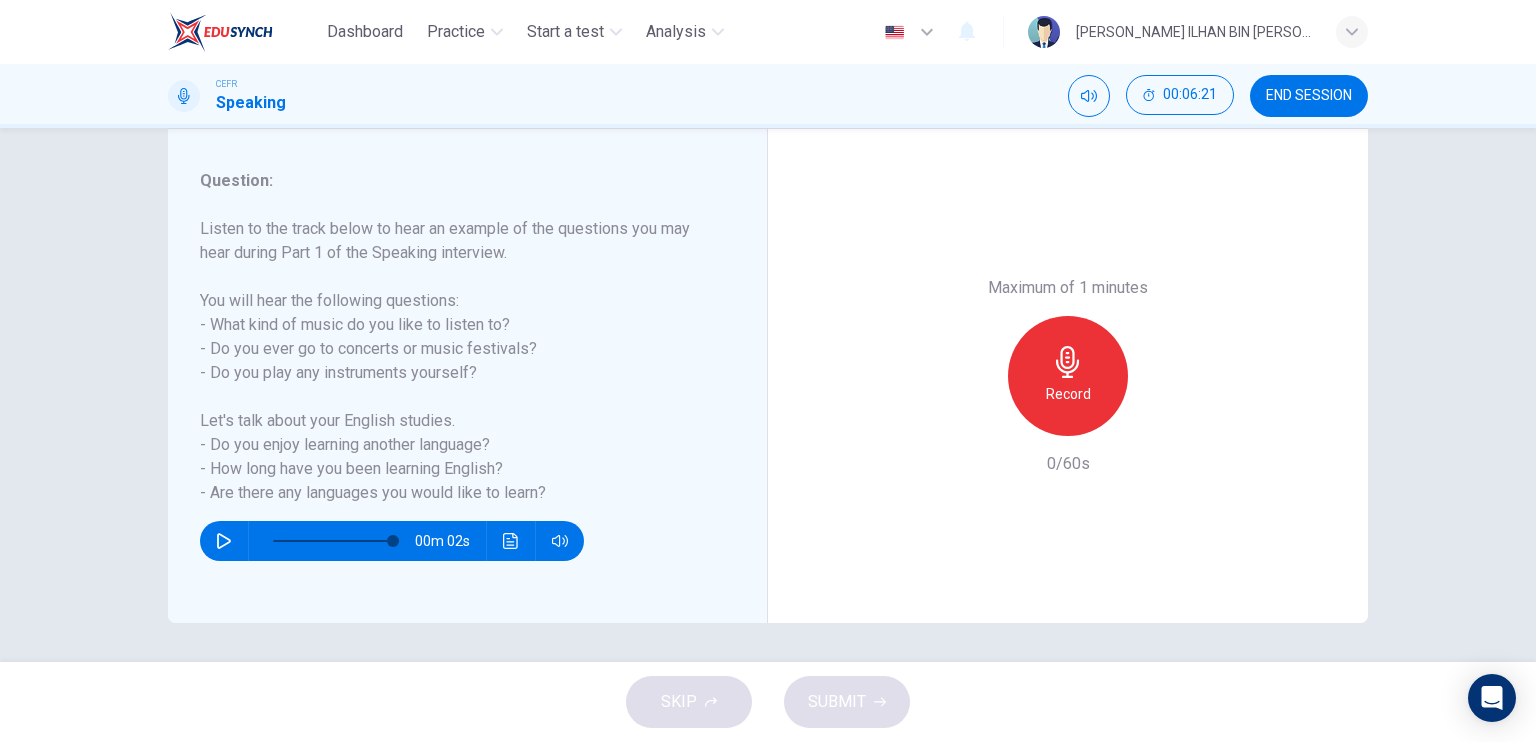 click on "Record" at bounding box center (1068, 376) 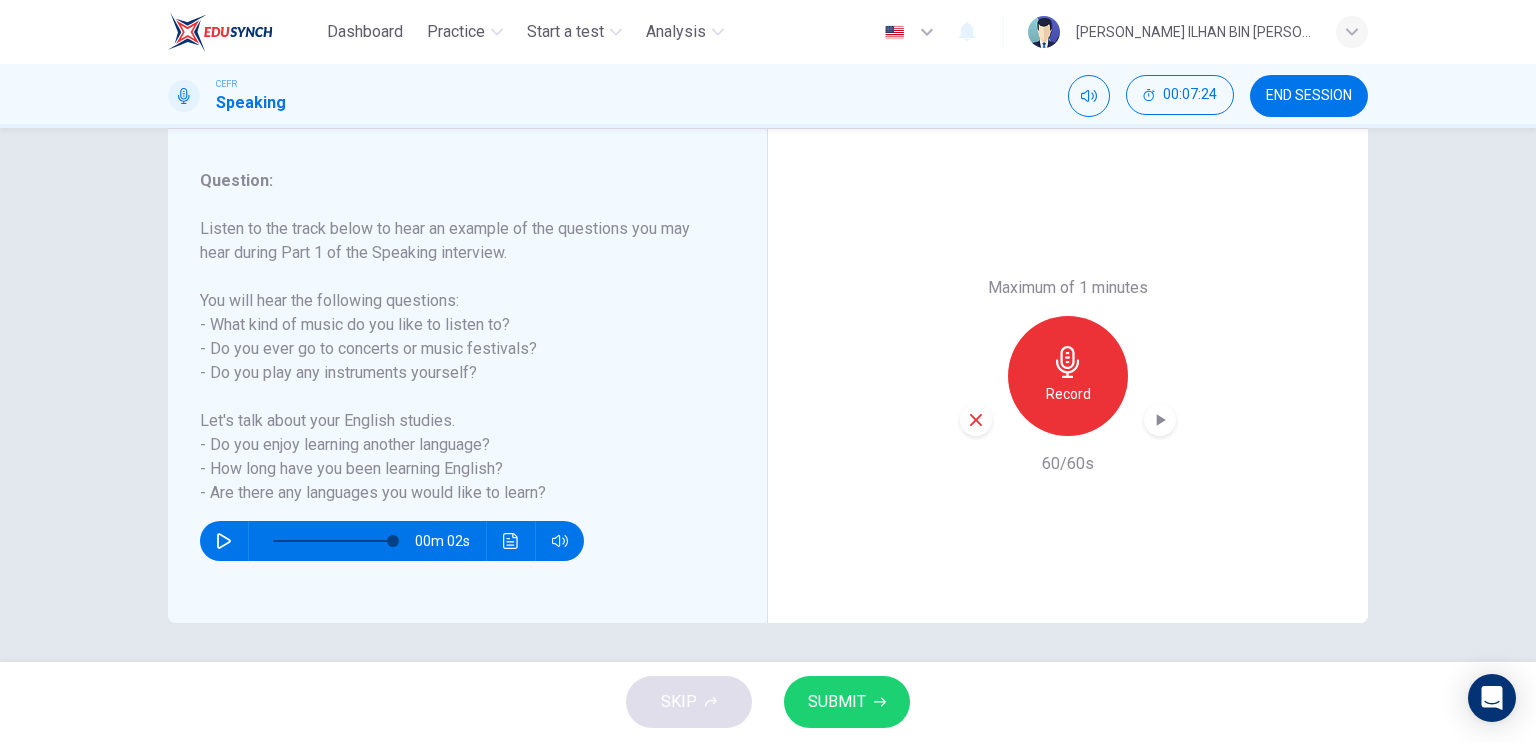 click on "SUBMIT" at bounding box center [837, 702] 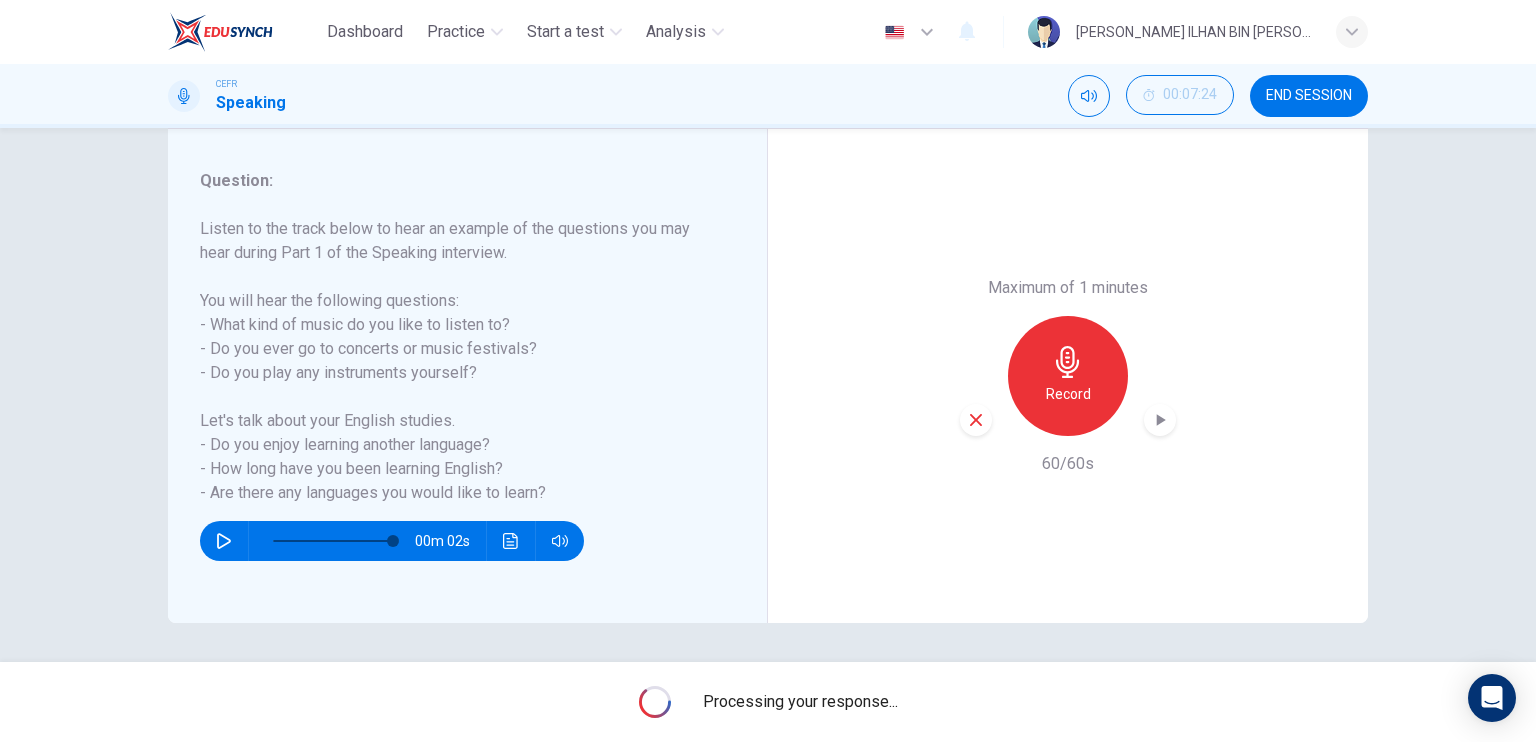 type on "0" 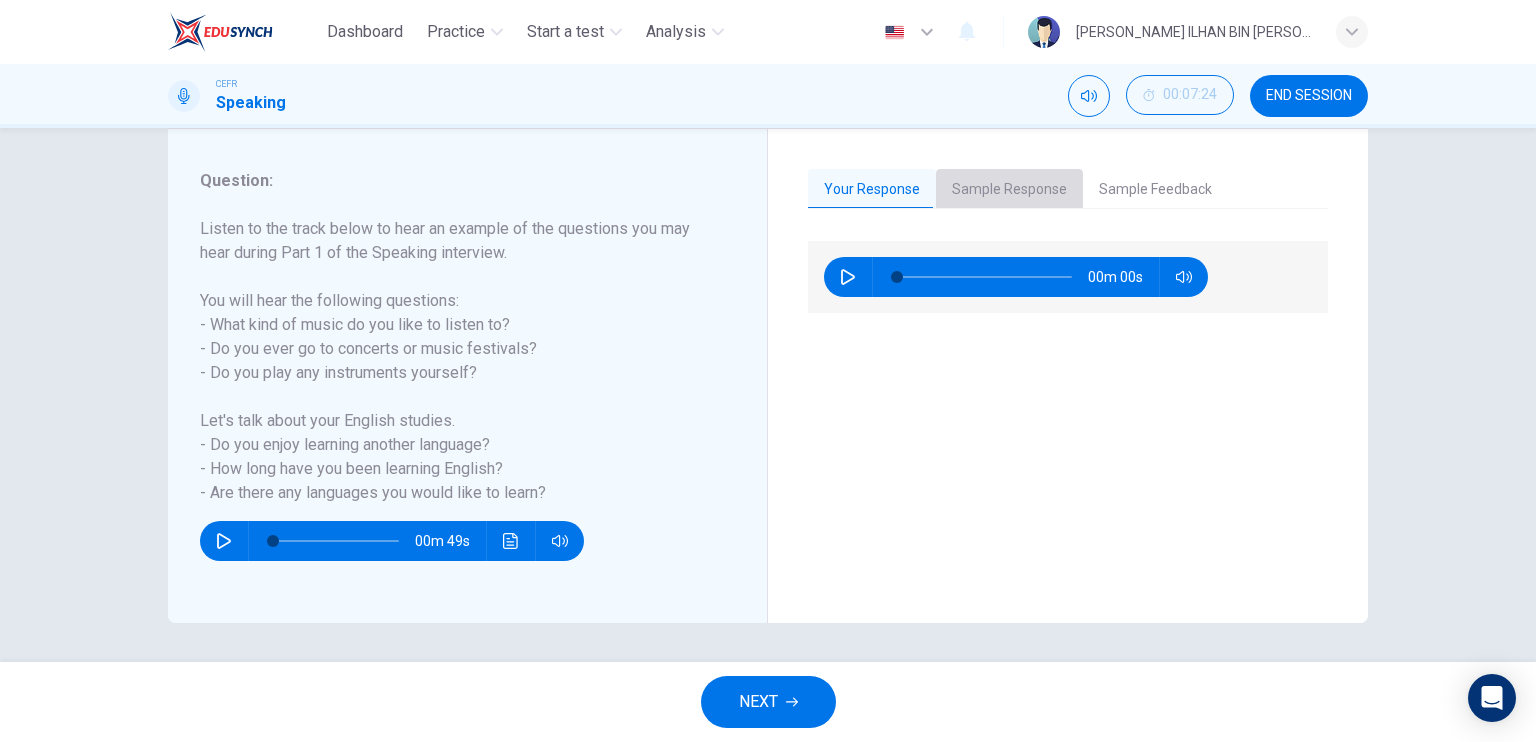 click on "Sample Response" at bounding box center [1009, 190] 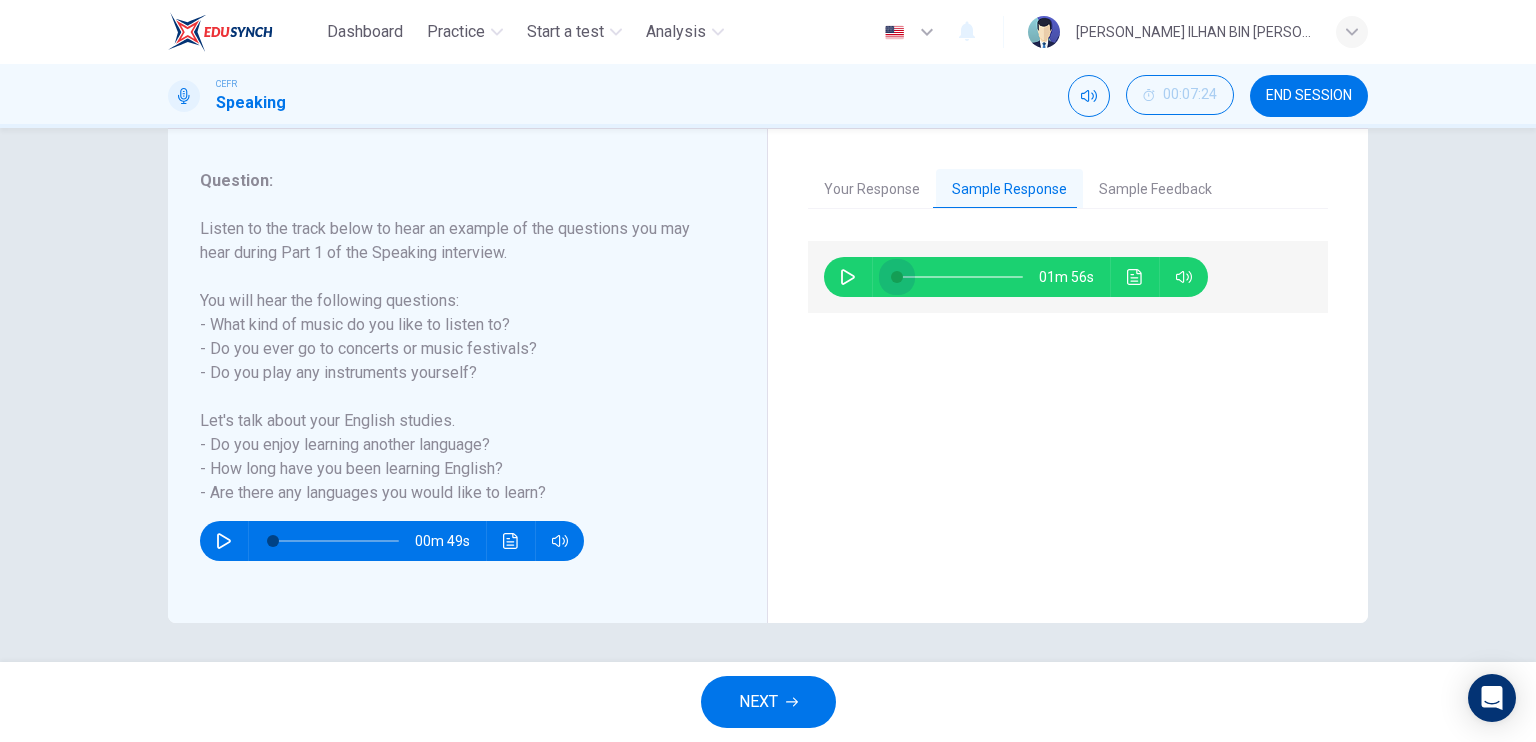 click at bounding box center [897, 277] 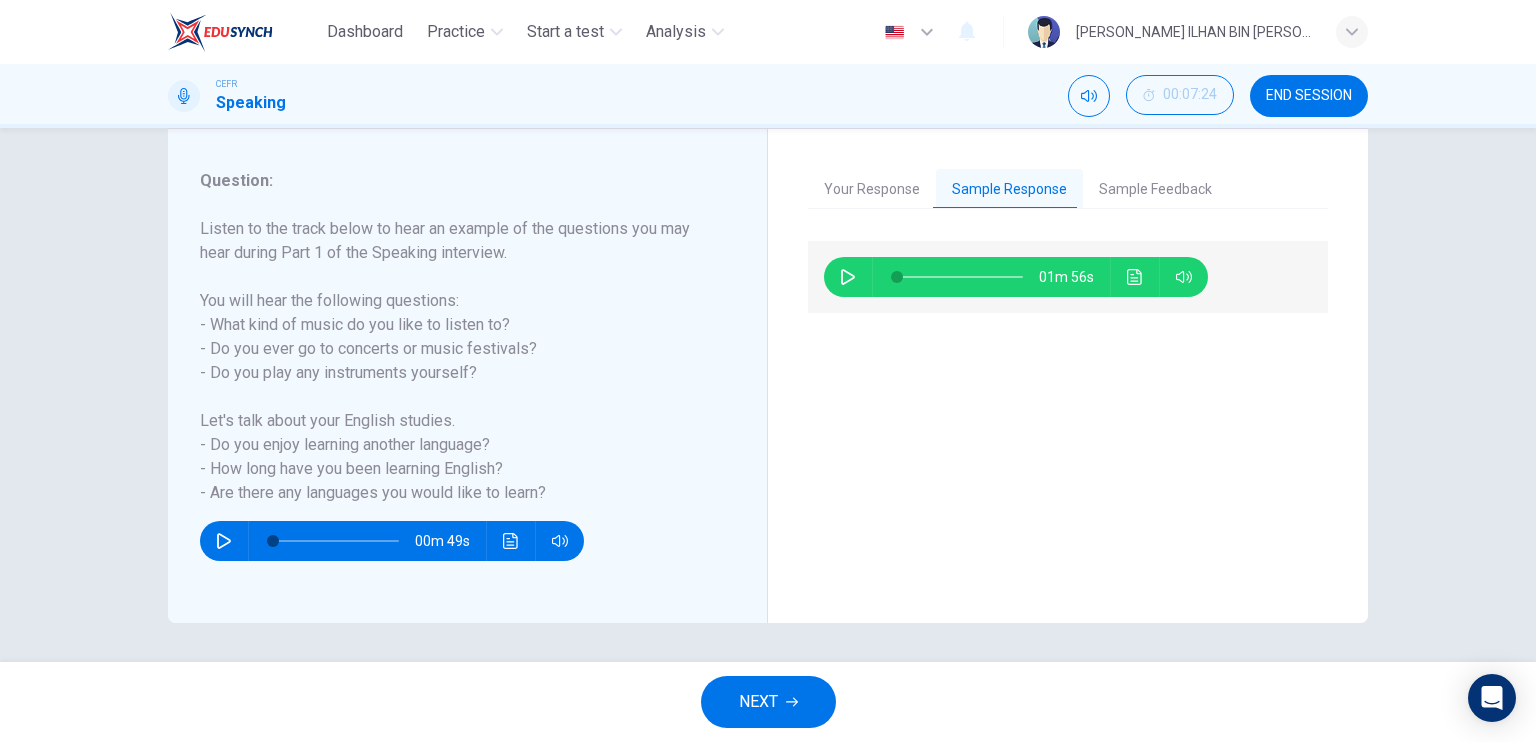 click at bounding box center (848, 277) 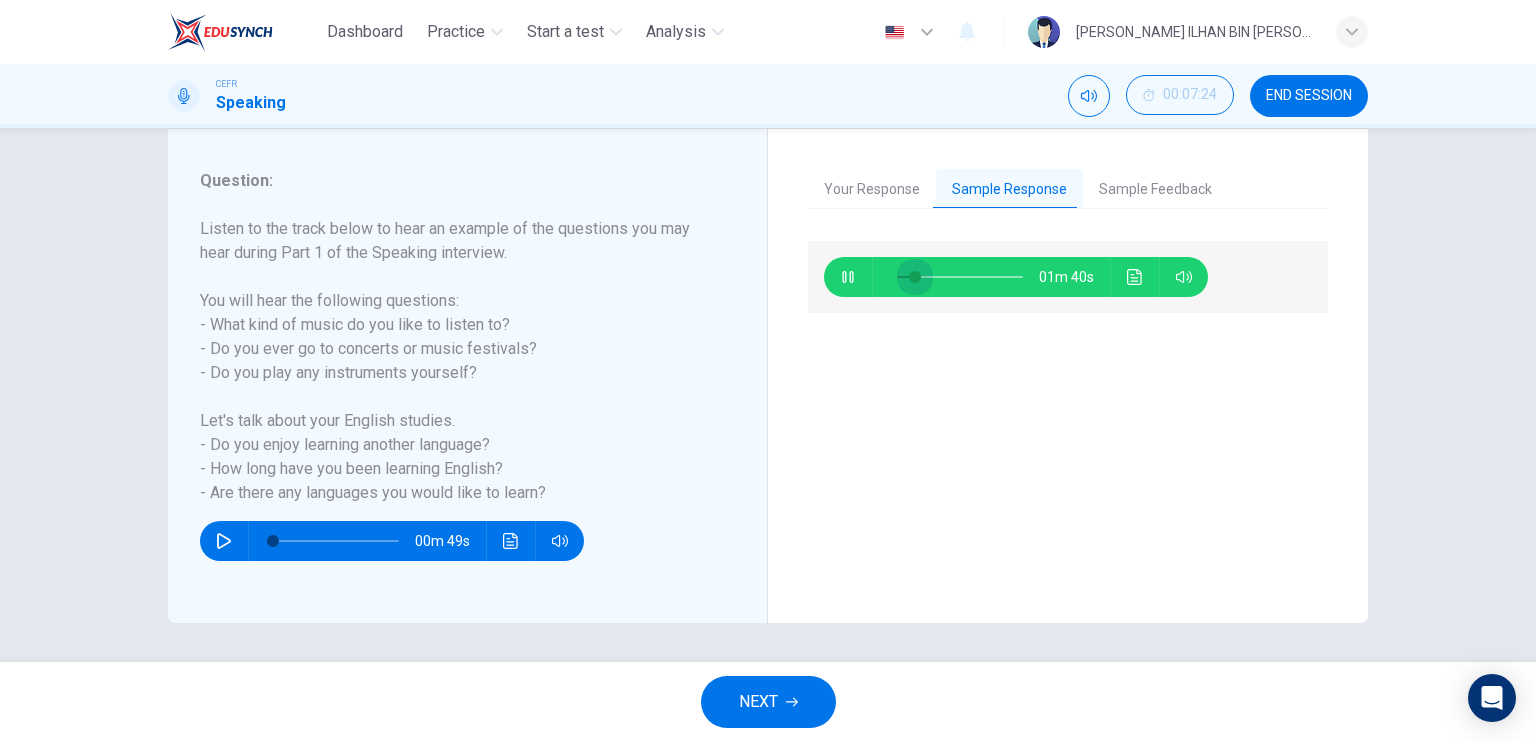 click at bounding box center [915, 277] 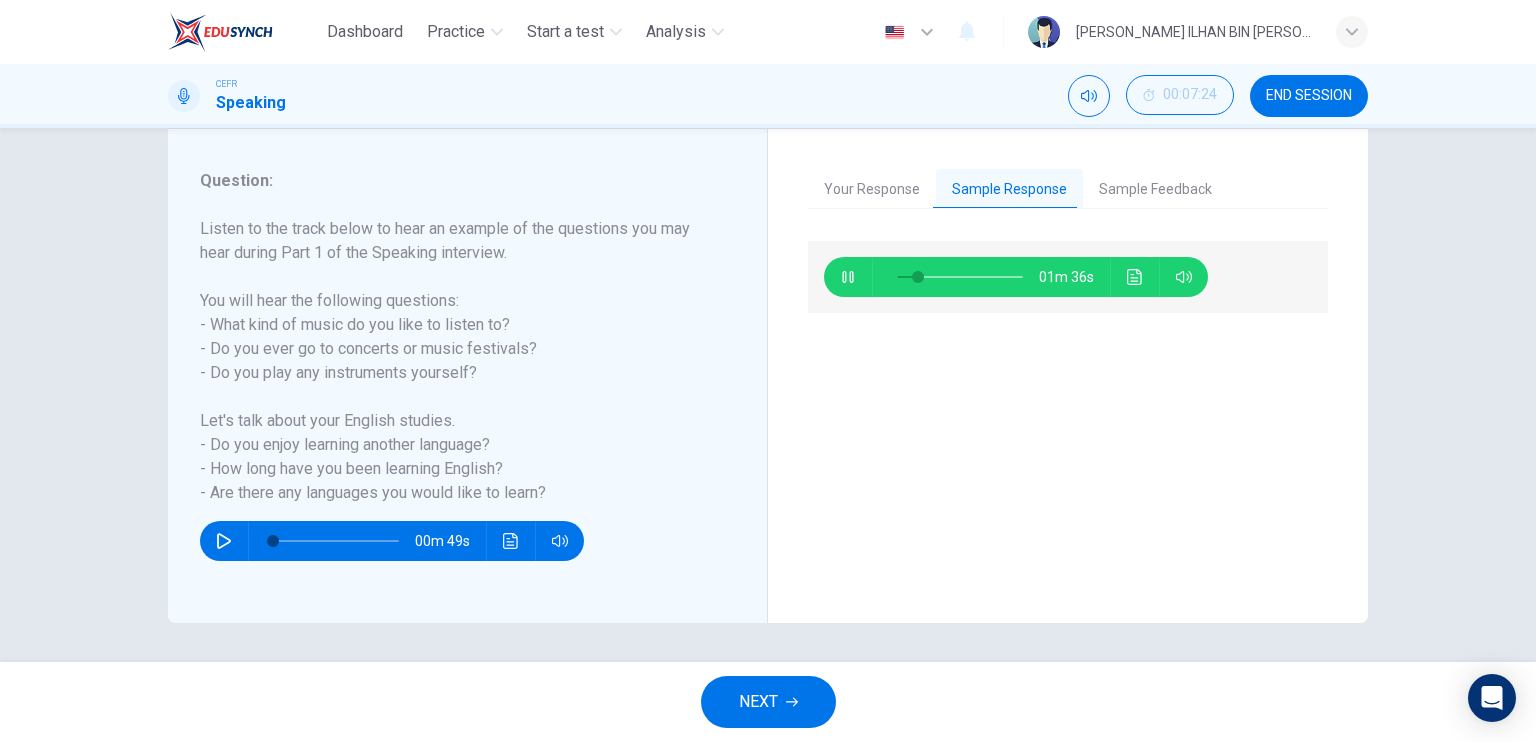 click on "Sample Feedback" at bounding box center [1155, 190] 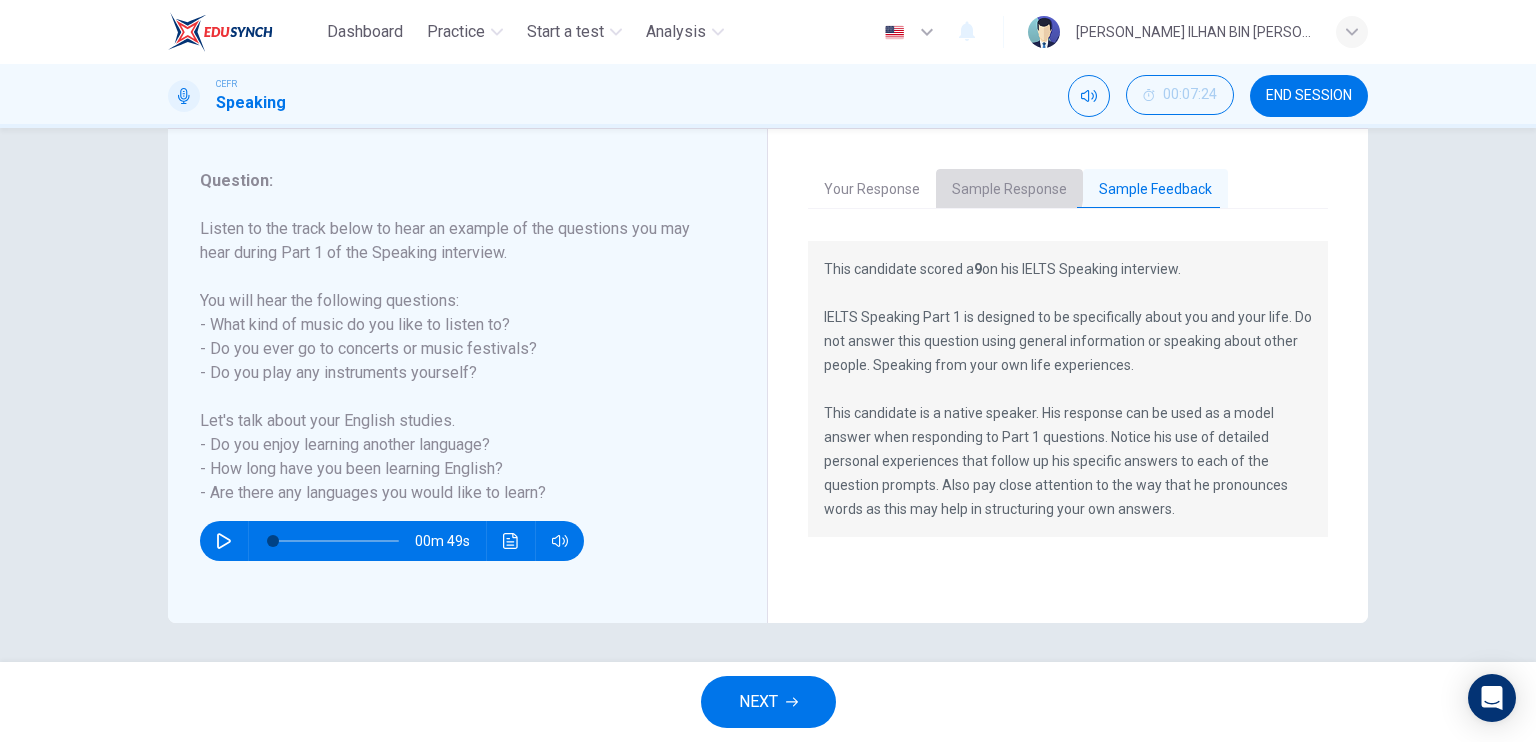 click on "Sample Response" at bounding box center [1009, 190] 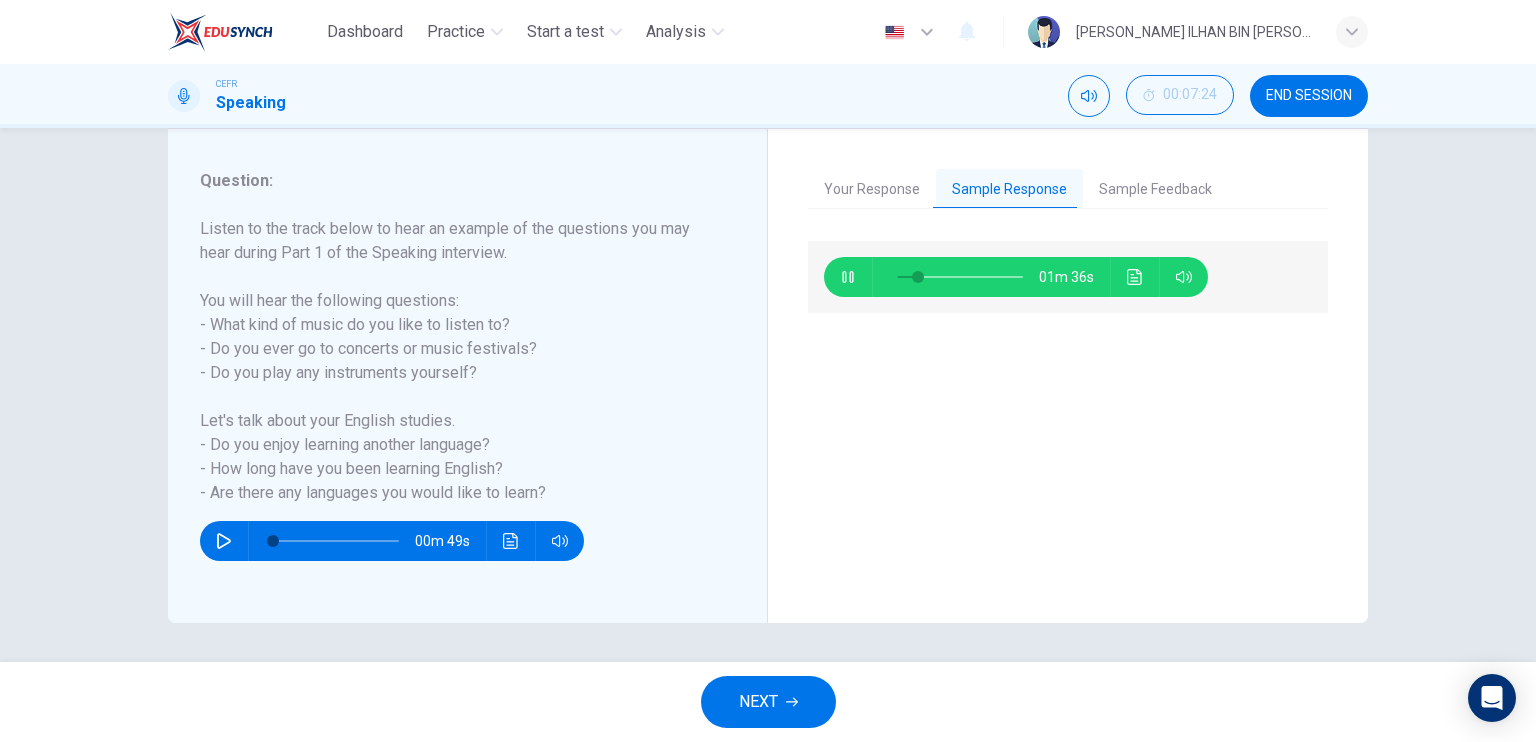 click 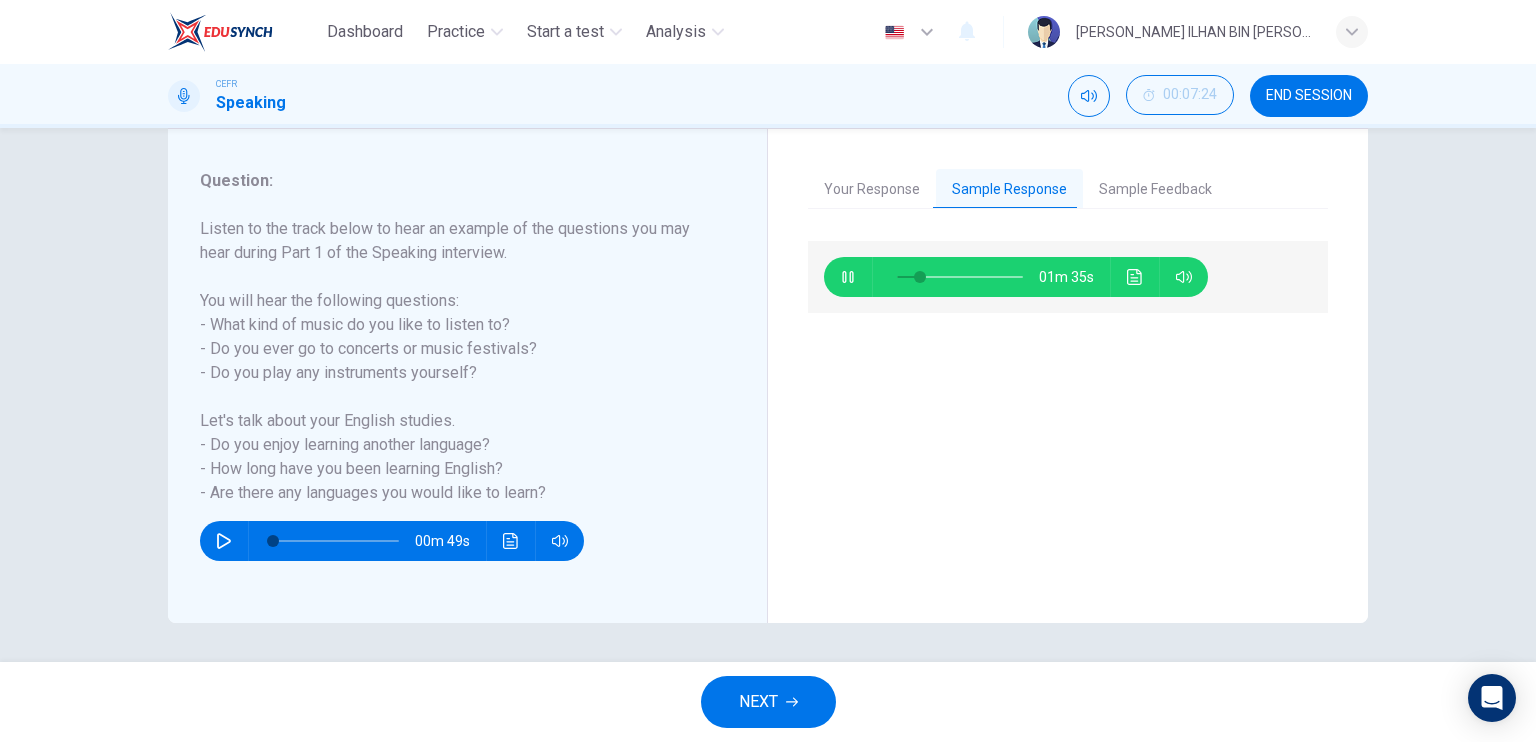 click 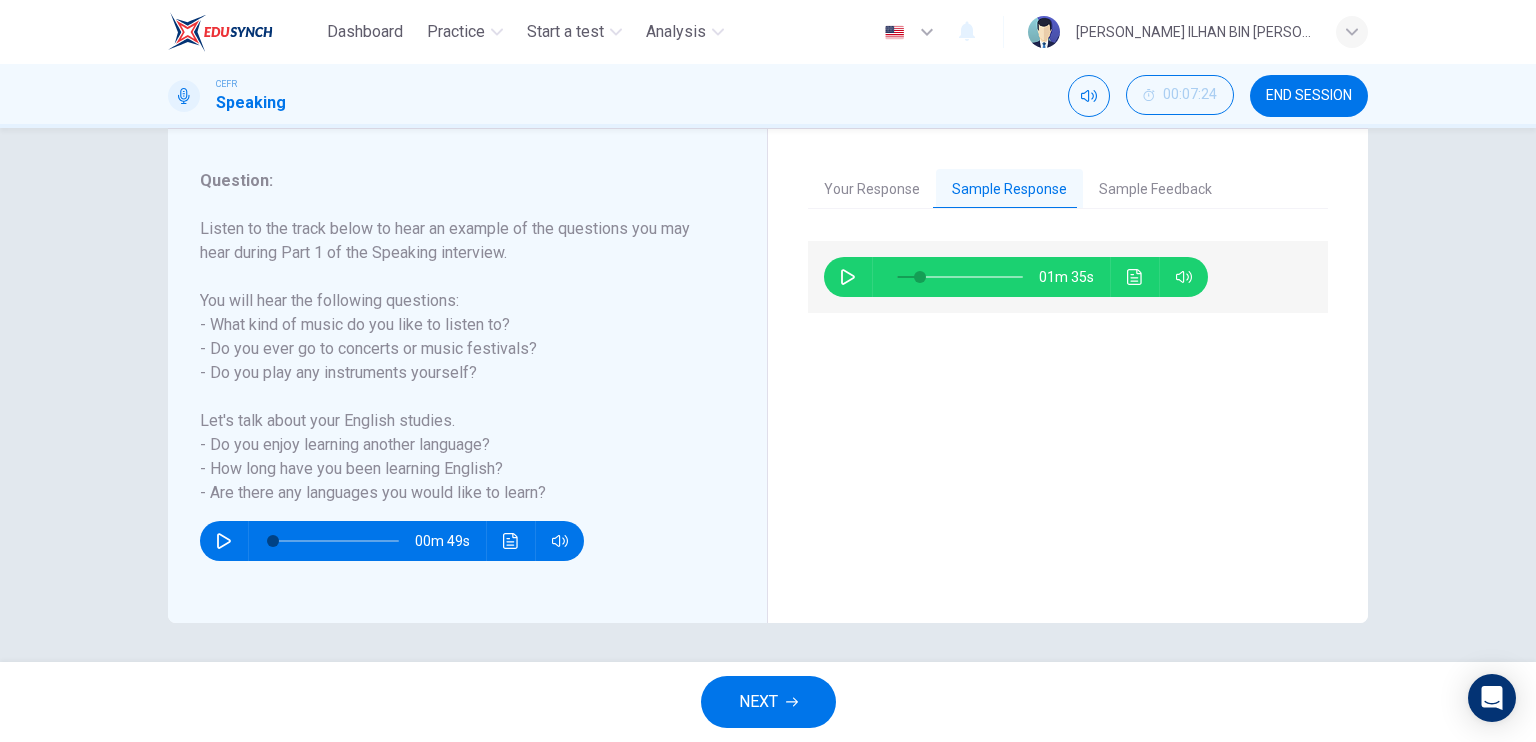 click 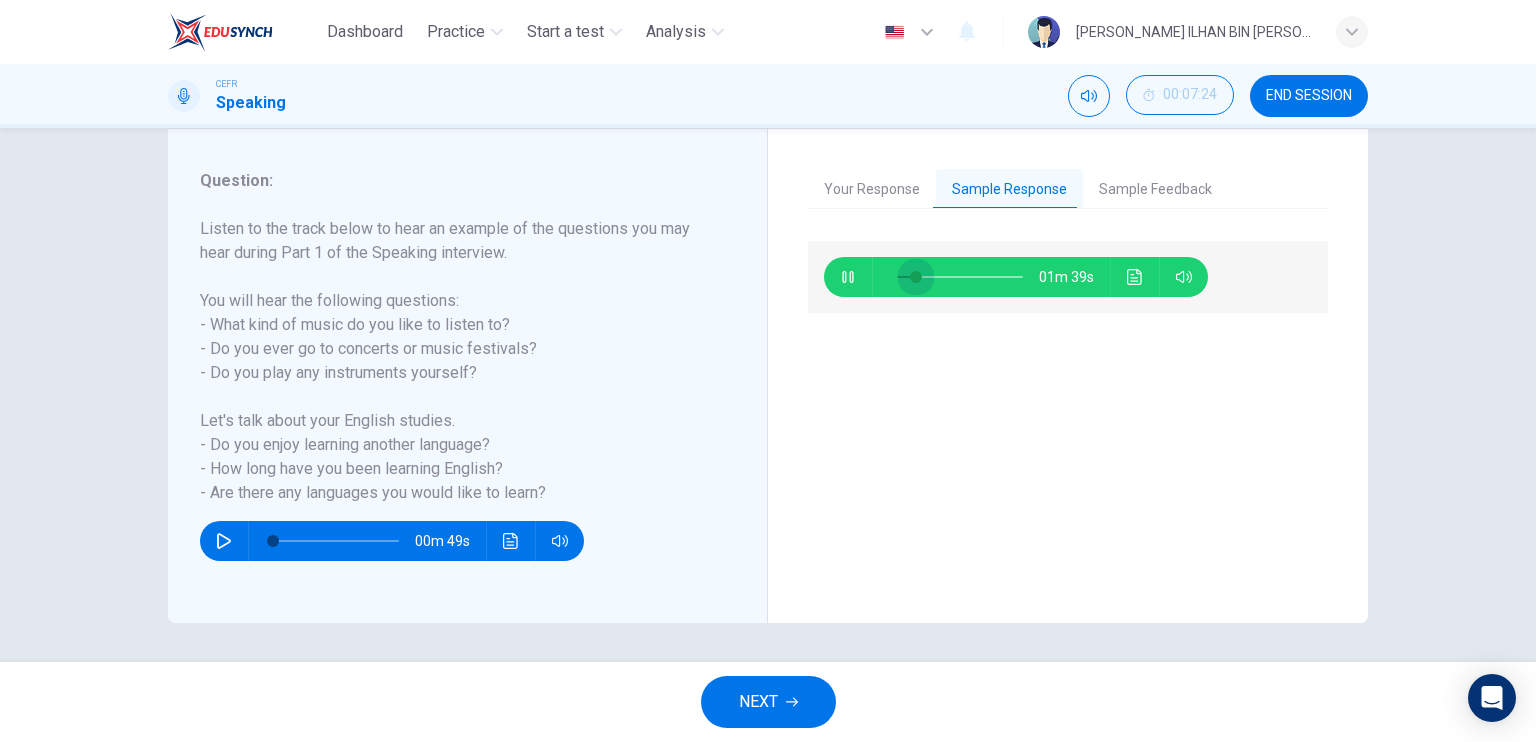 type on "0" 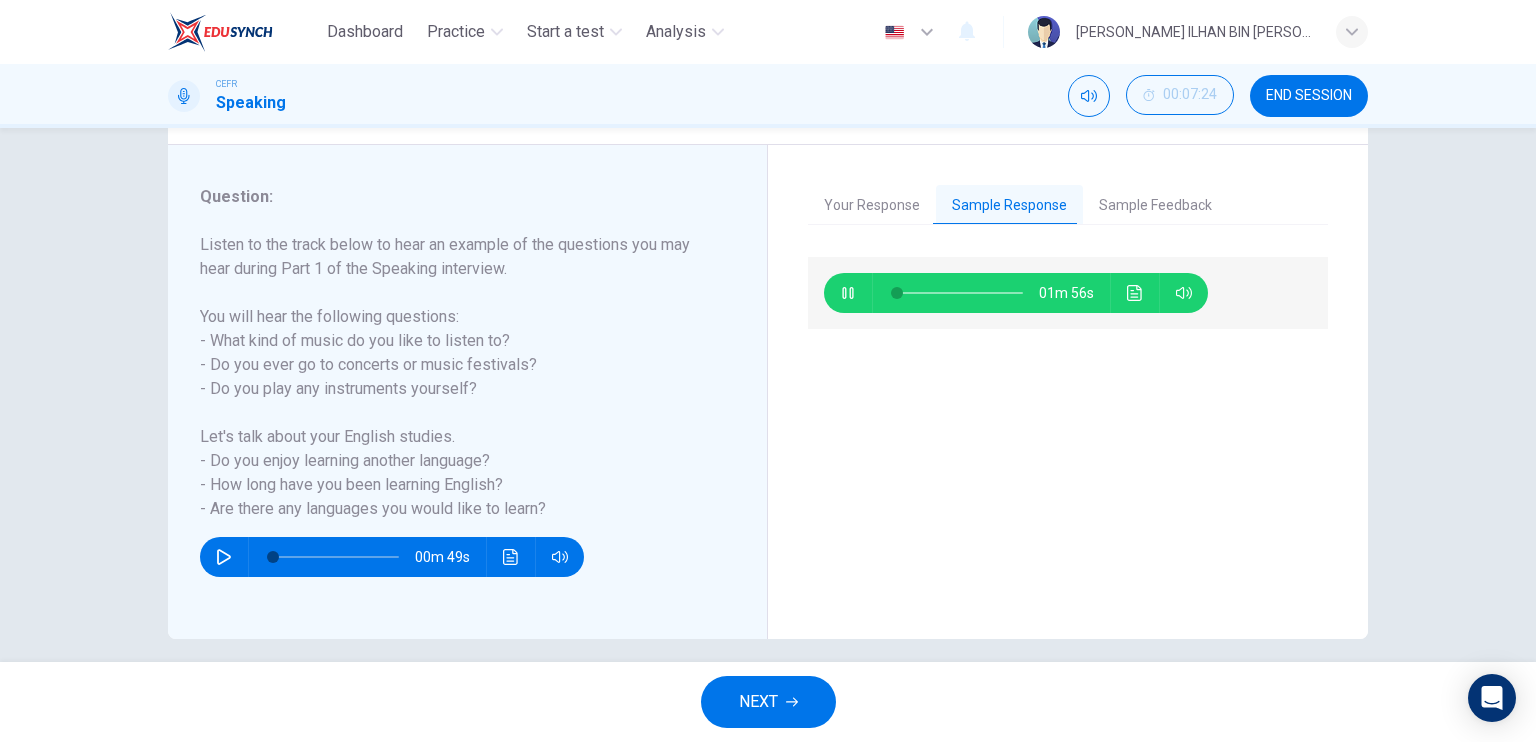 scroll, scrollTop: 240, scrollLeft: 0, axis: vertical 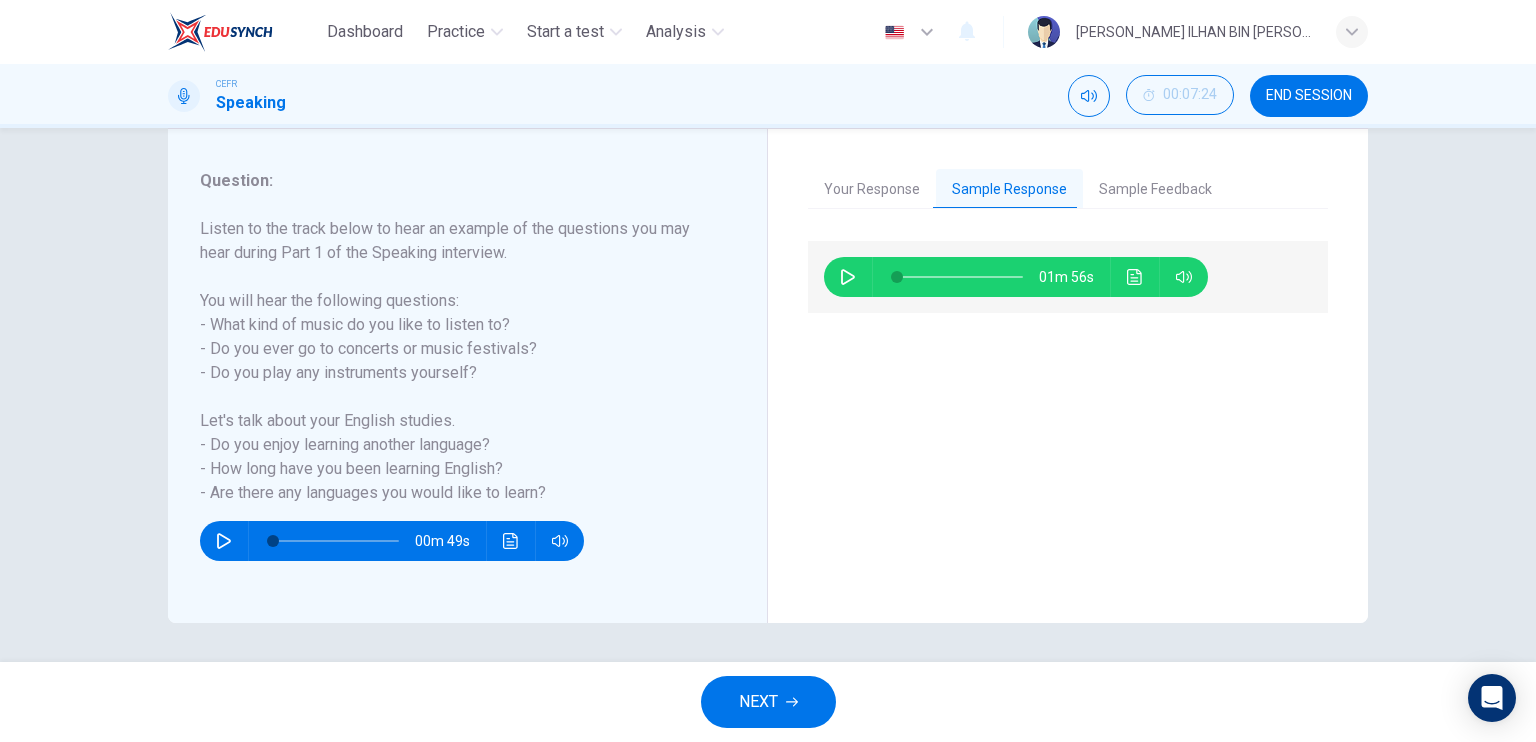 click on "Sample Feedback" at bounding box center [1155, 190] 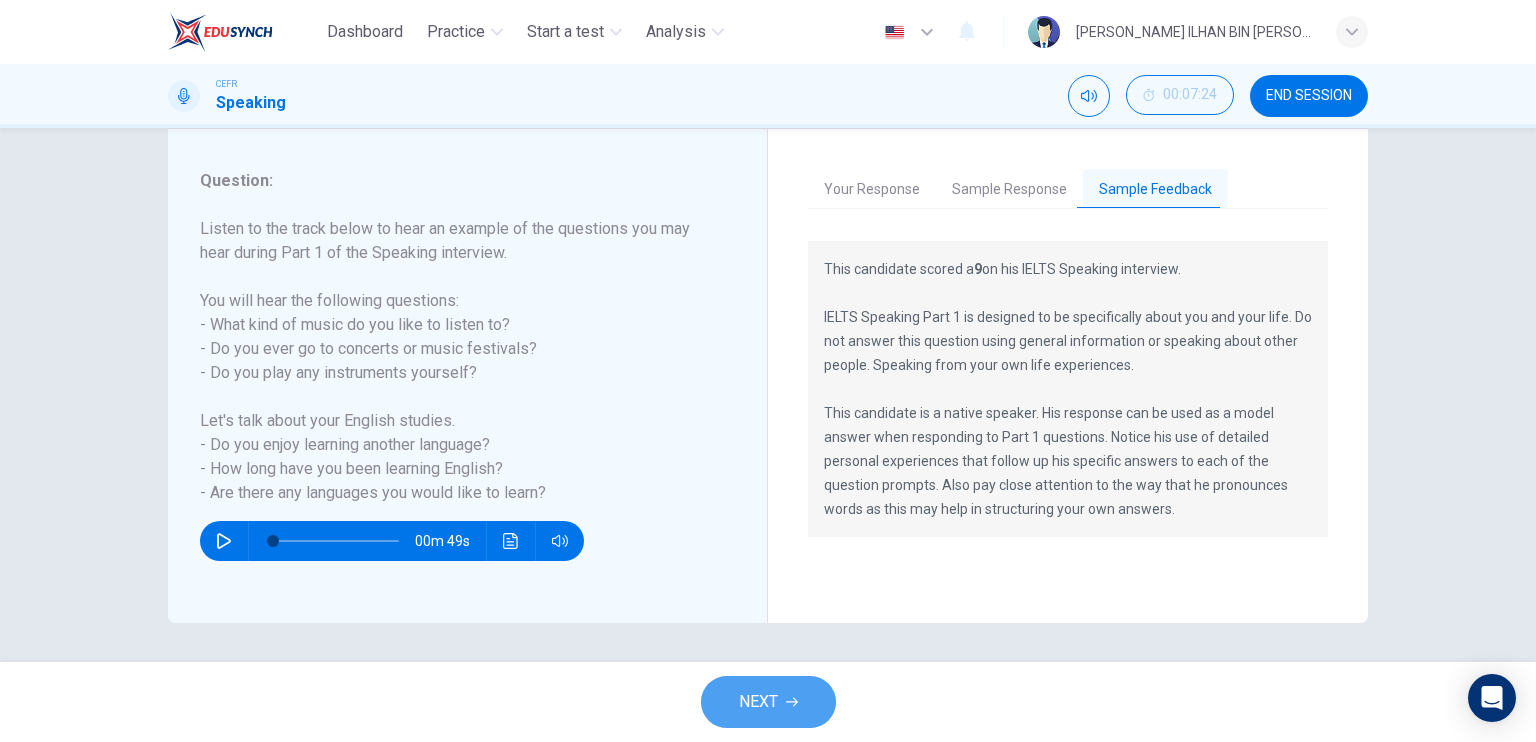 click on "NEXT" at bounding box center (768, 702) 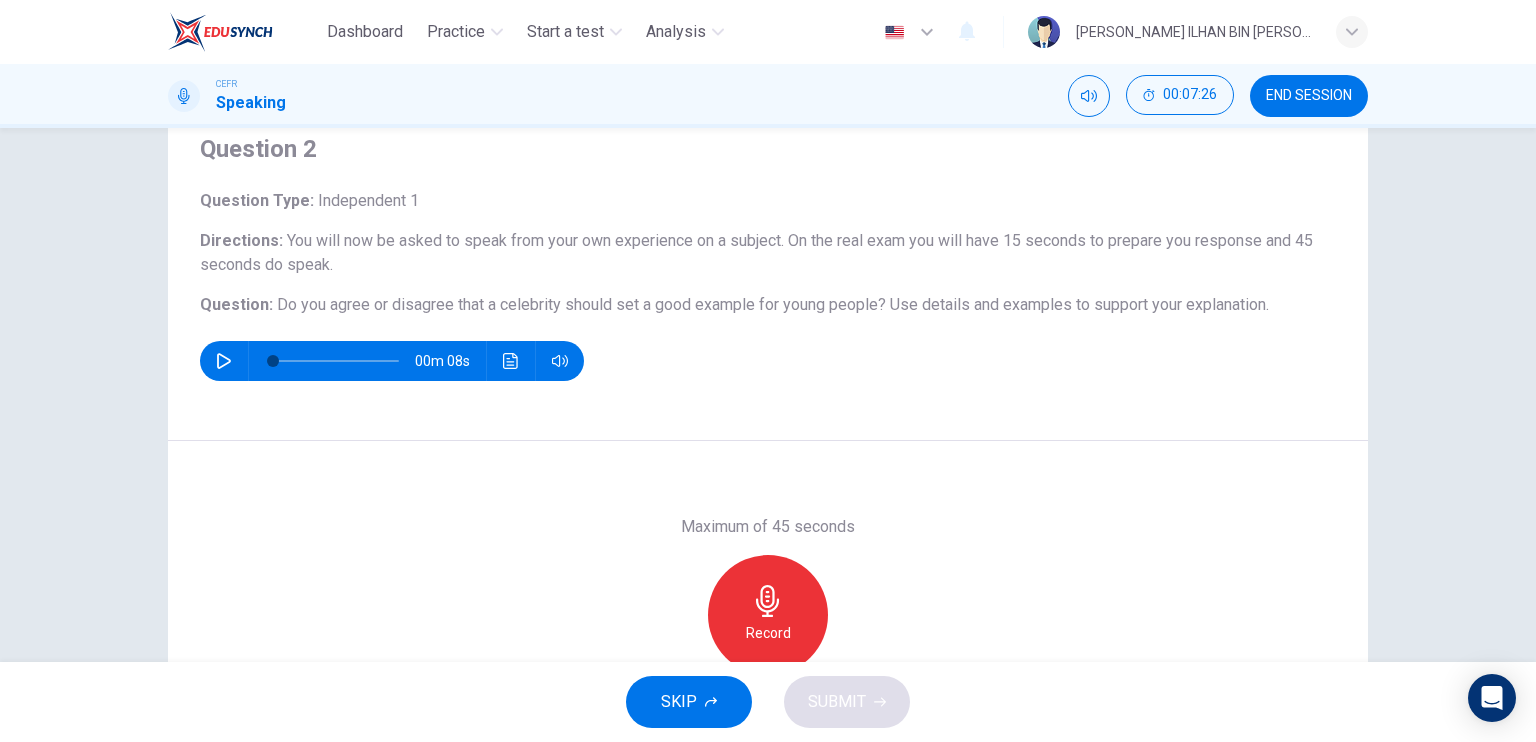scroll, scrollTop: 40, scrollLeft: 0, axis: vertical 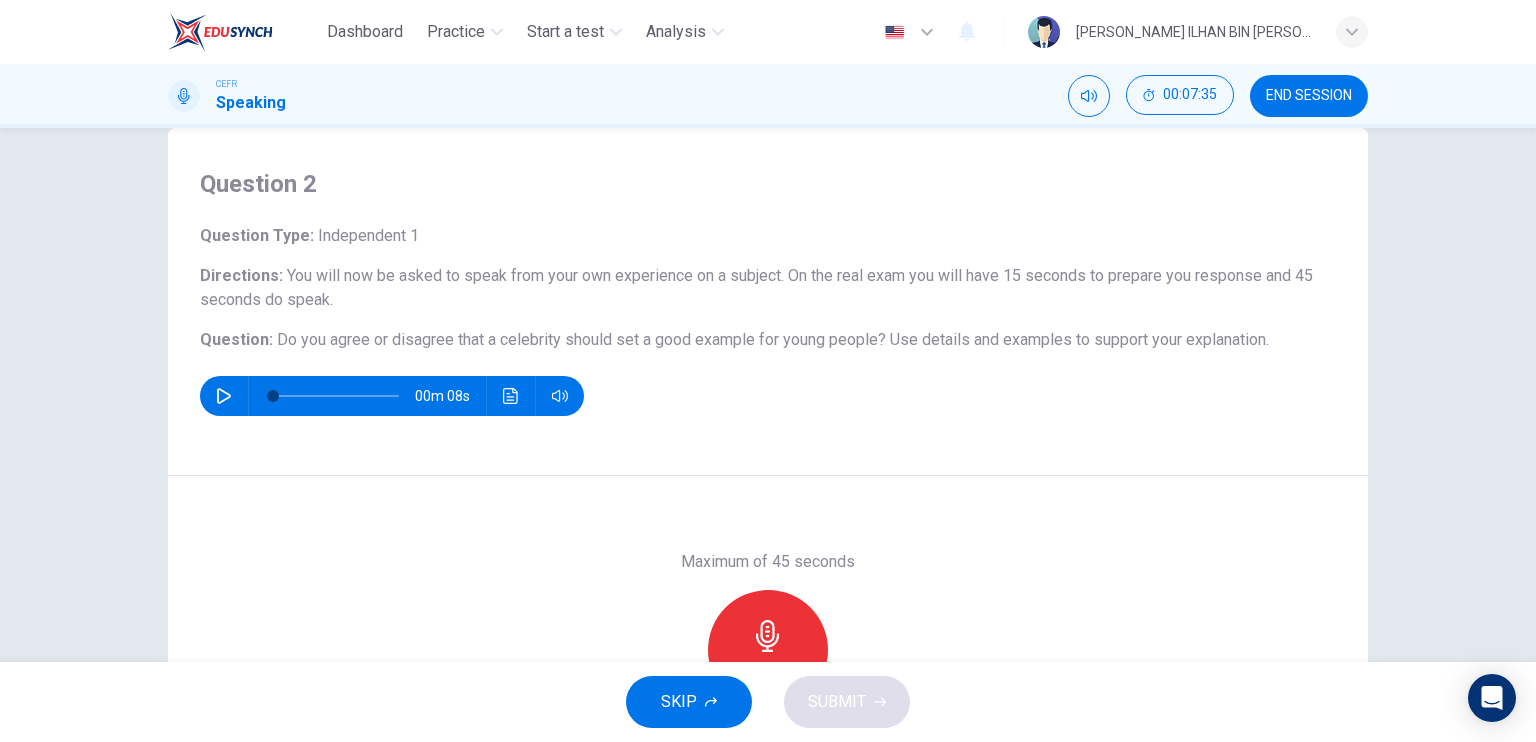 click at bounding box center (224, 396) 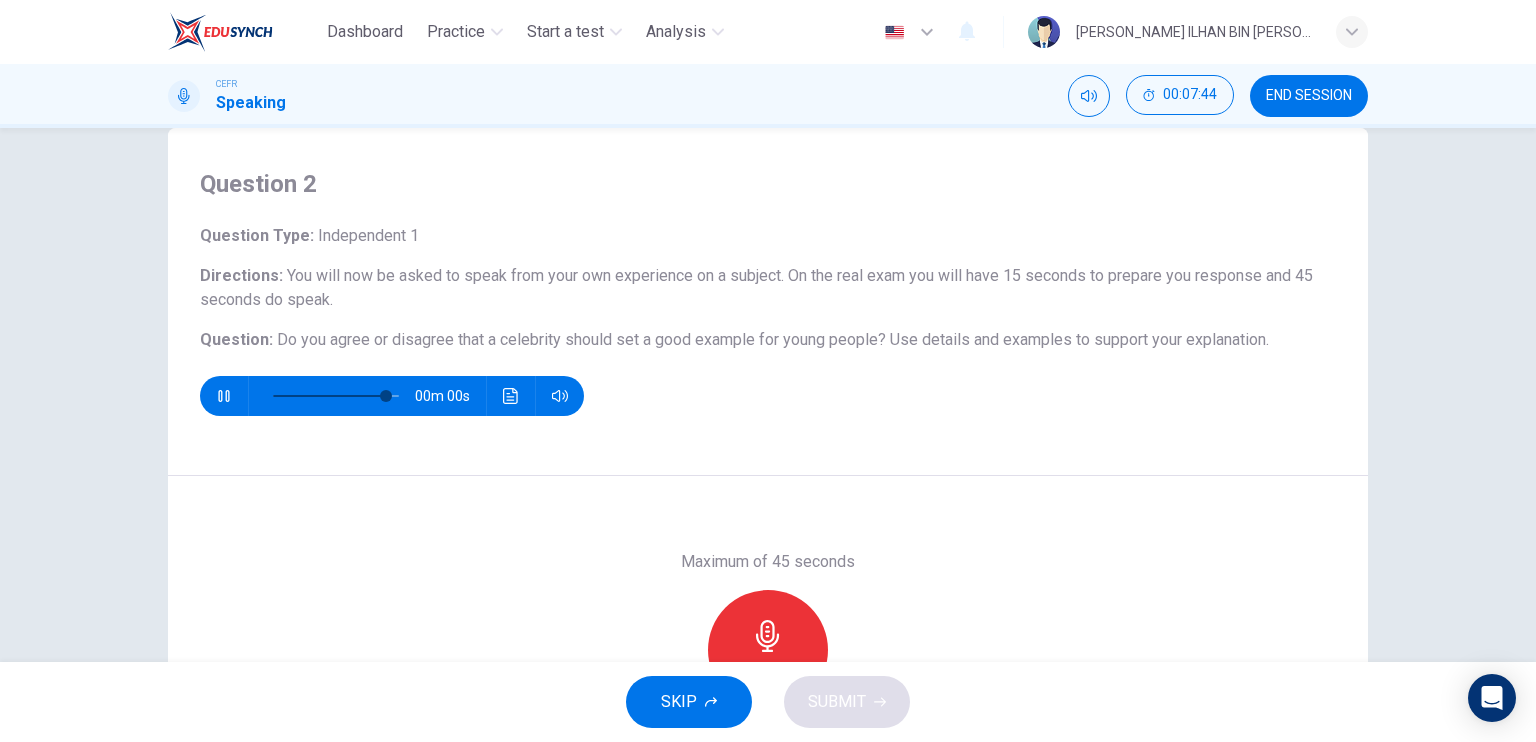 type on "0" 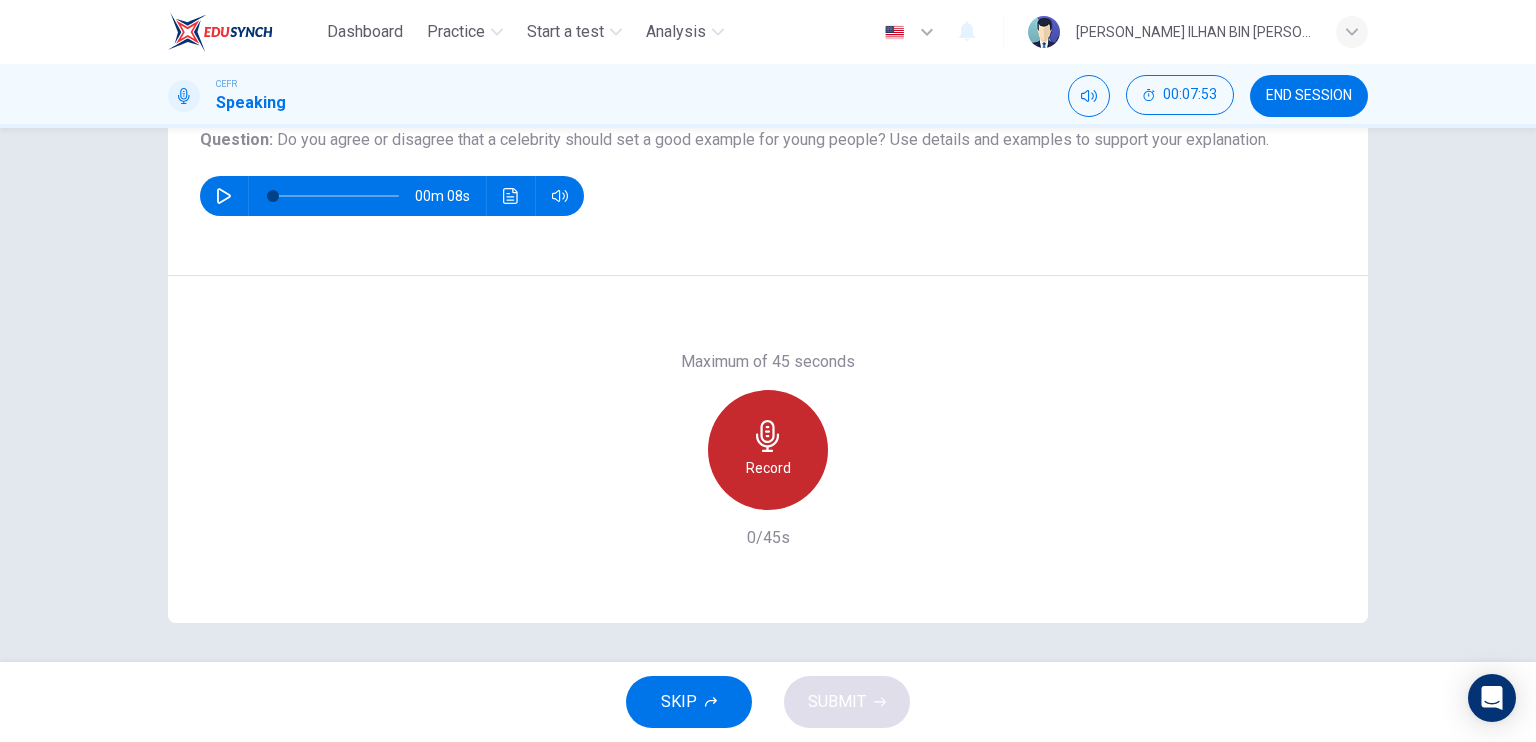 click on "Record" at bounding box center (768, 450) 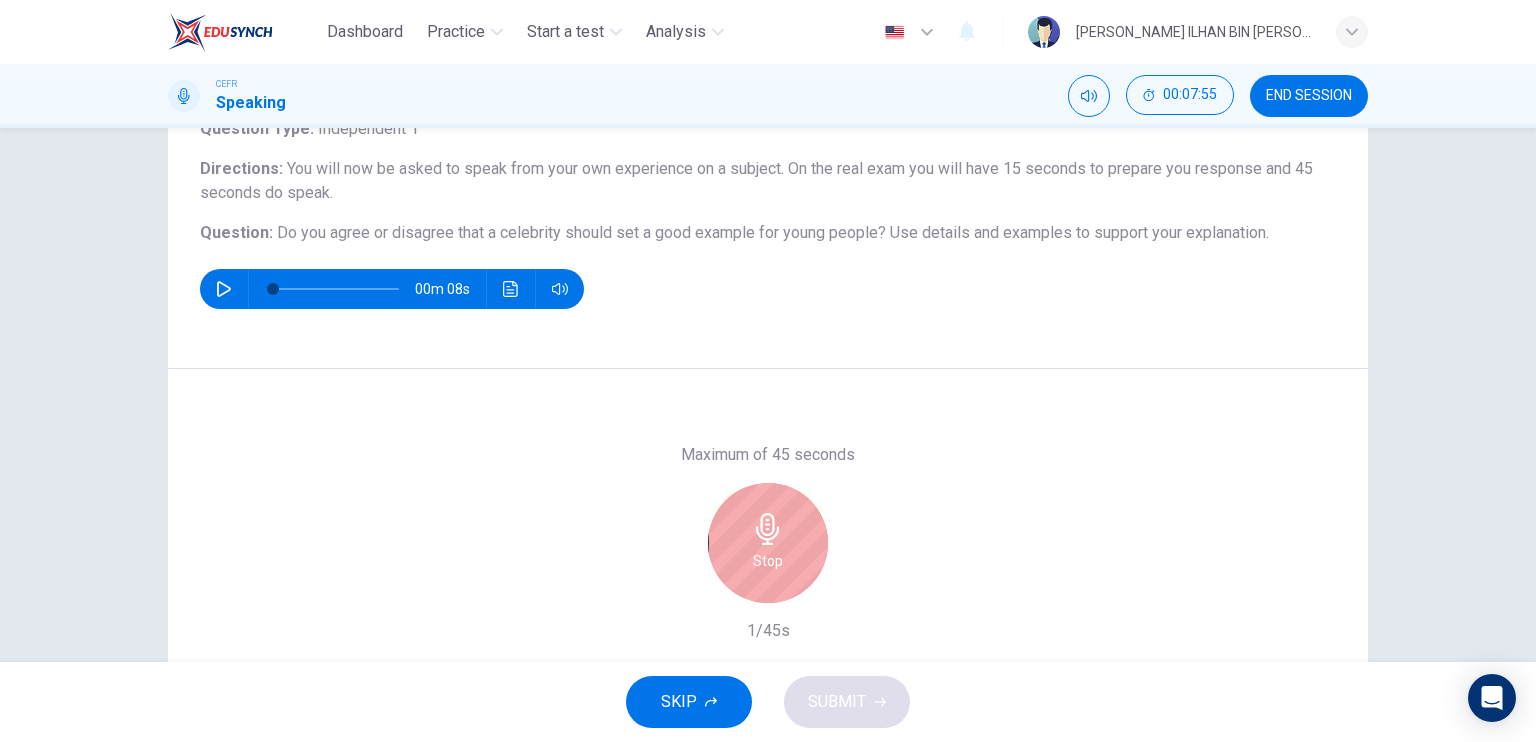 scroll, scrollTop: 140, scrollLeft: 0, axis: vertical 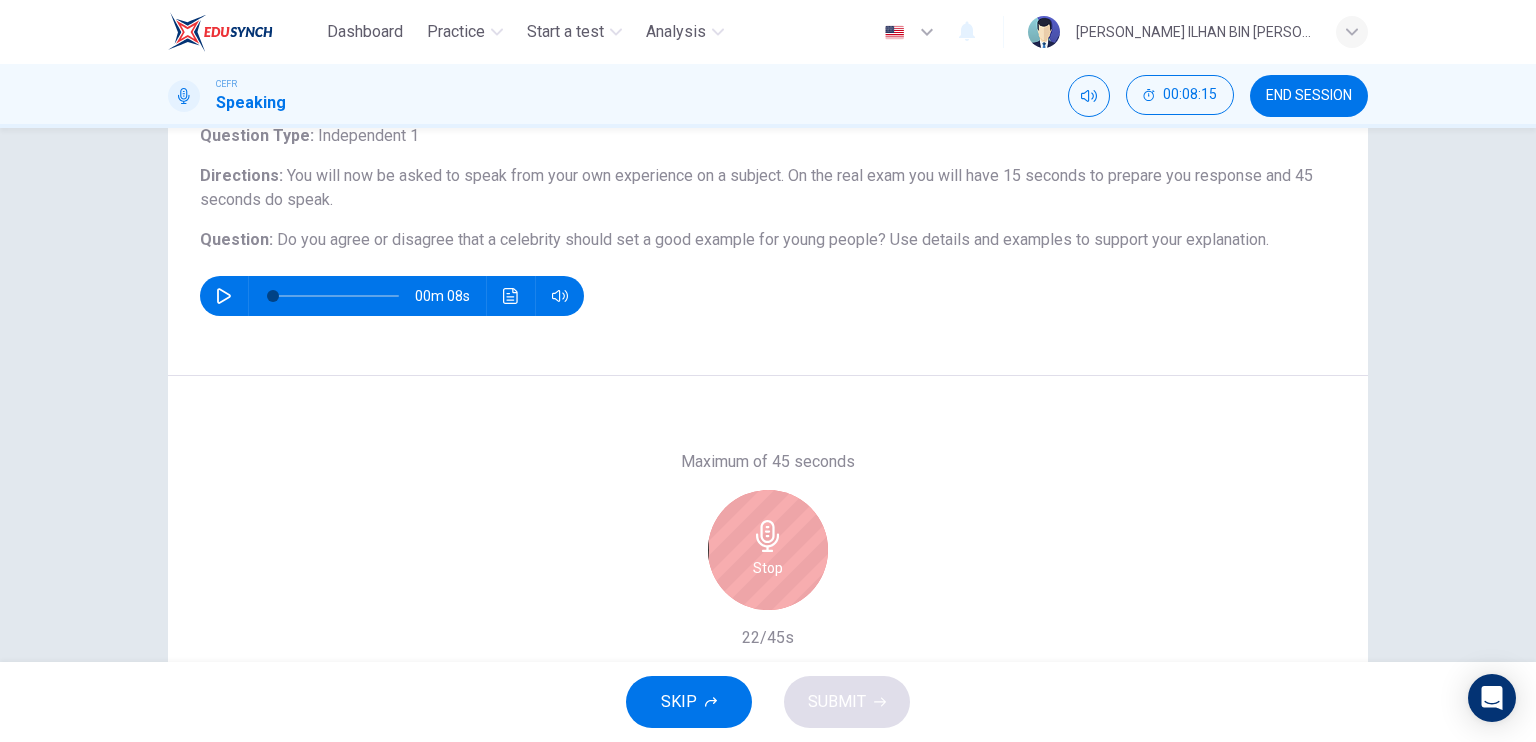 click on "Stop" at bounding box center (768, 568) 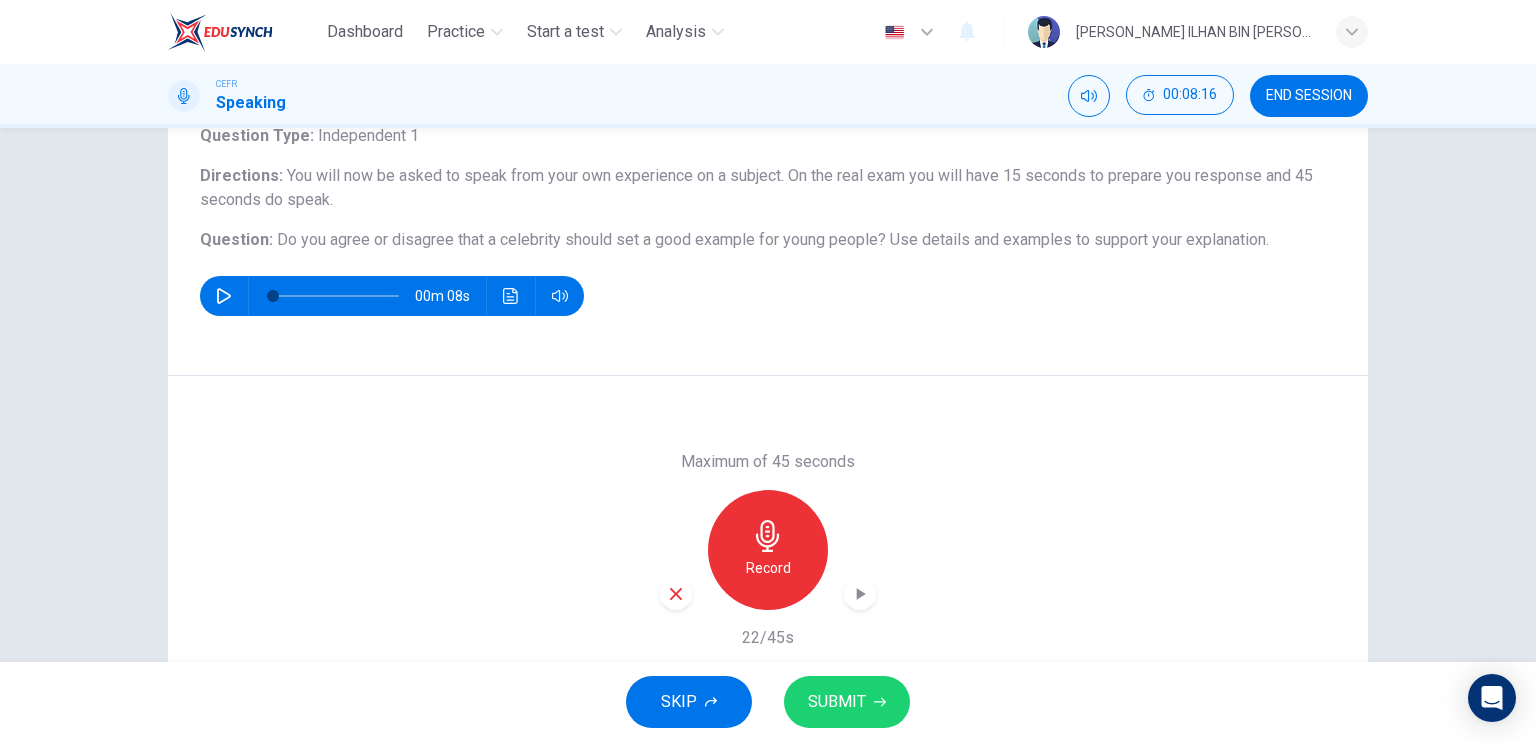 click at bounding box center [676, 594] 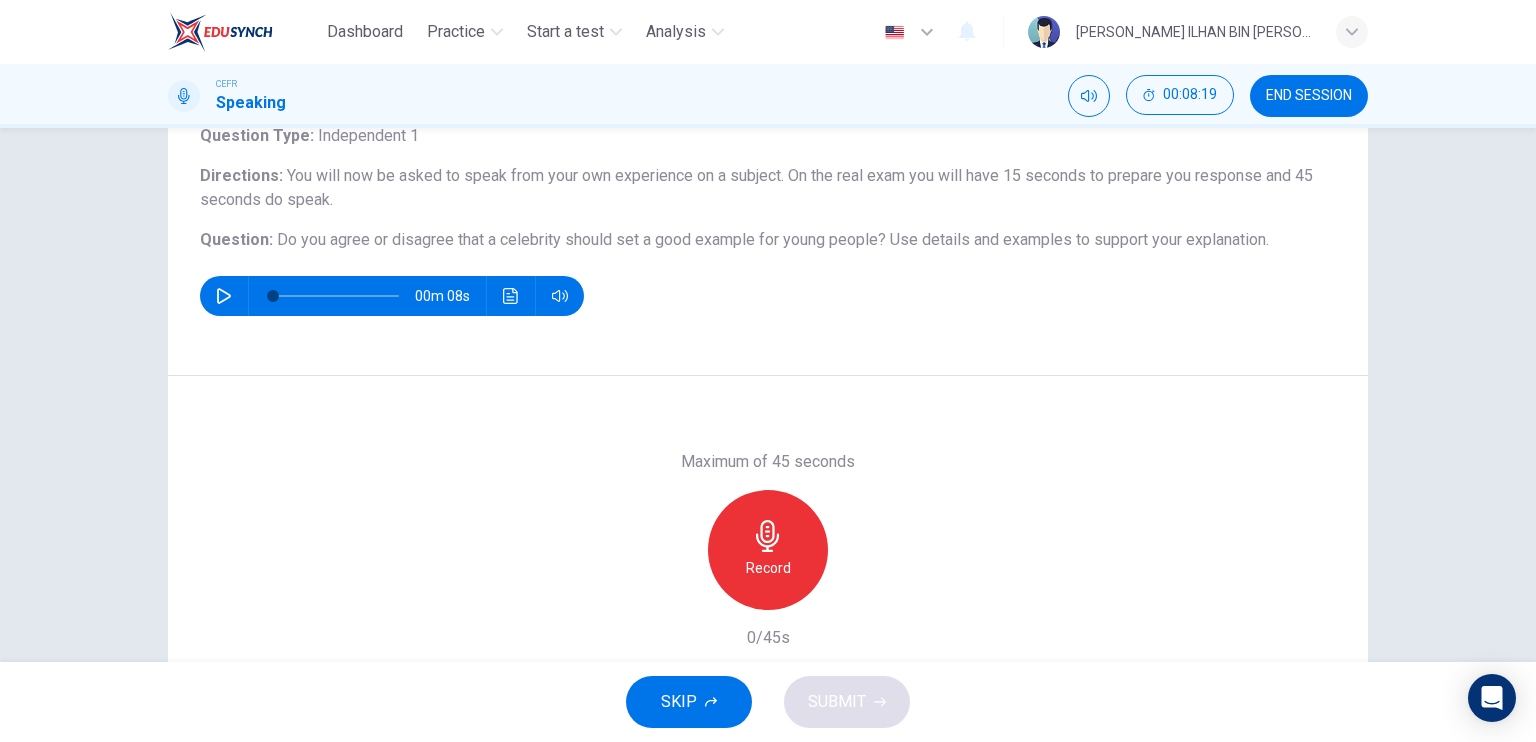 click on "Record" at bounding box center [768, 550] 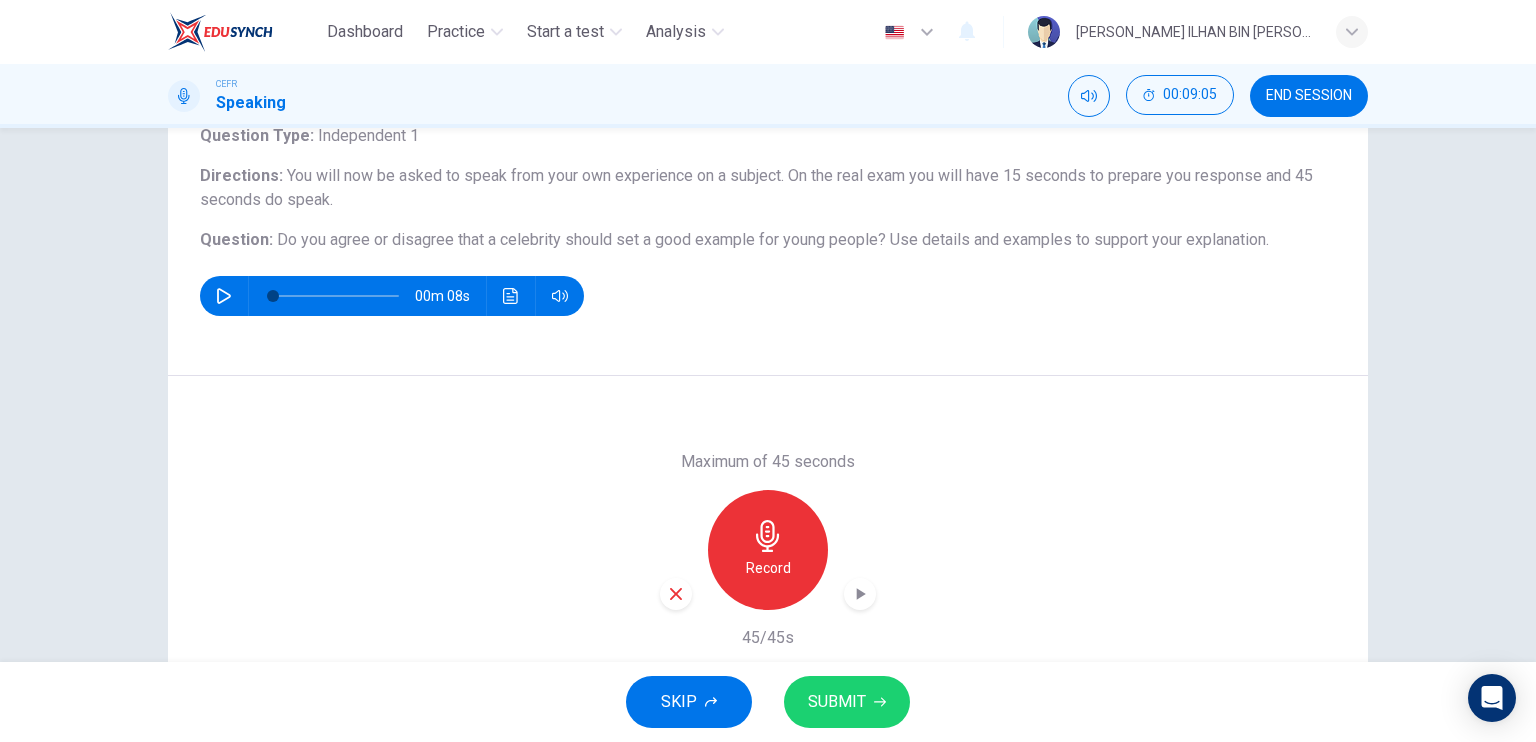 click on "Maximum of 45 seconds Record 45/45s" at bounding box center [768, 549] 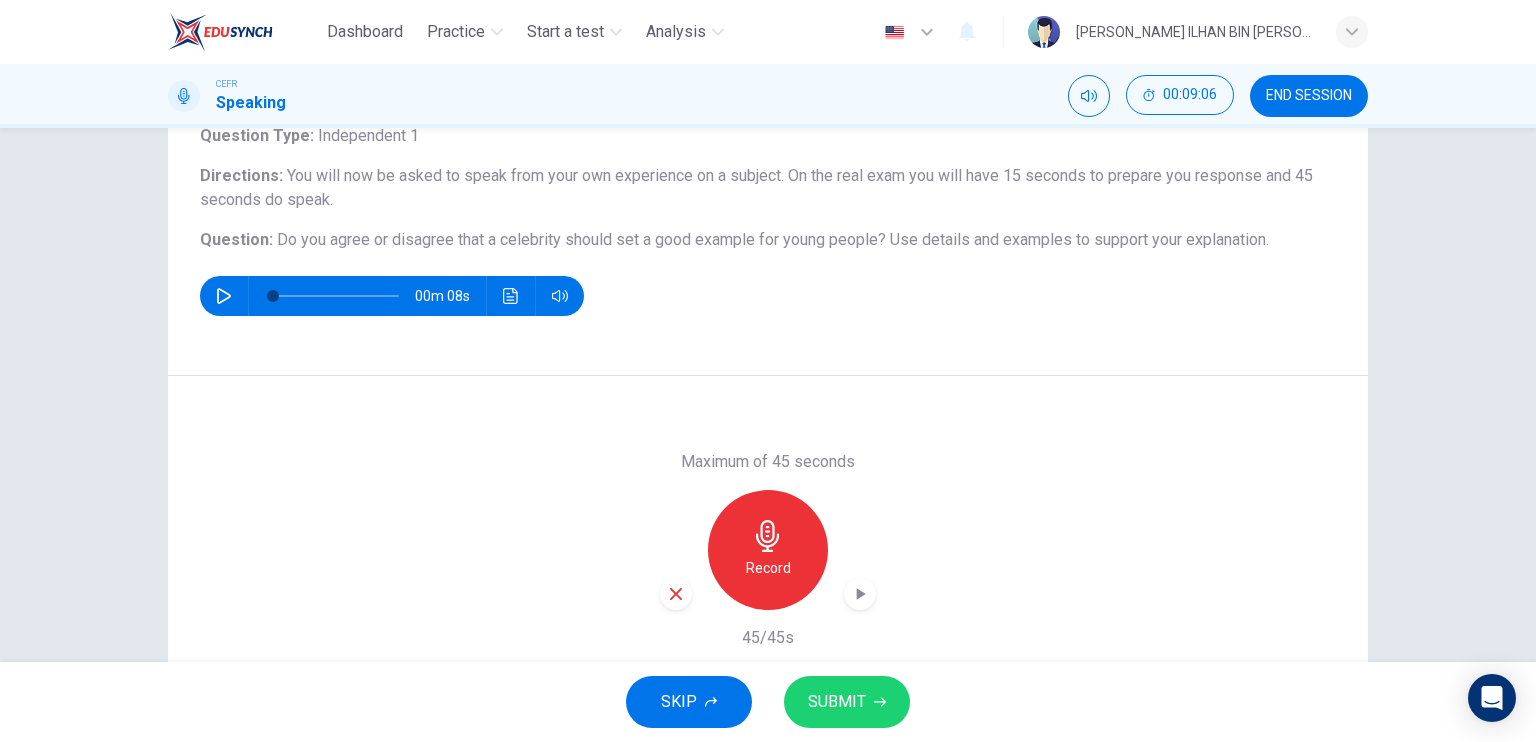 click at bounding box center (860, 594) 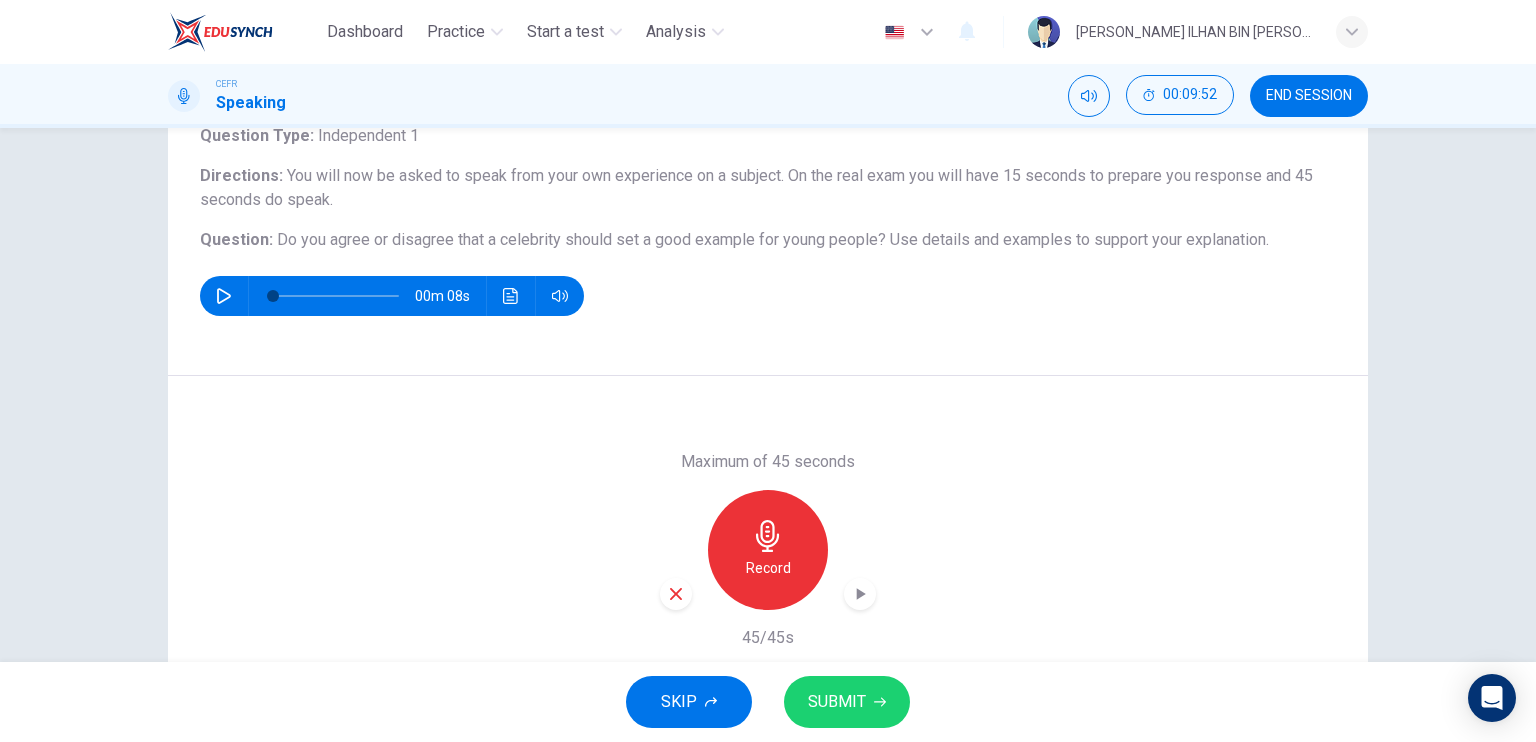 click on "SUBMIT" at bounding box center [847, 702] 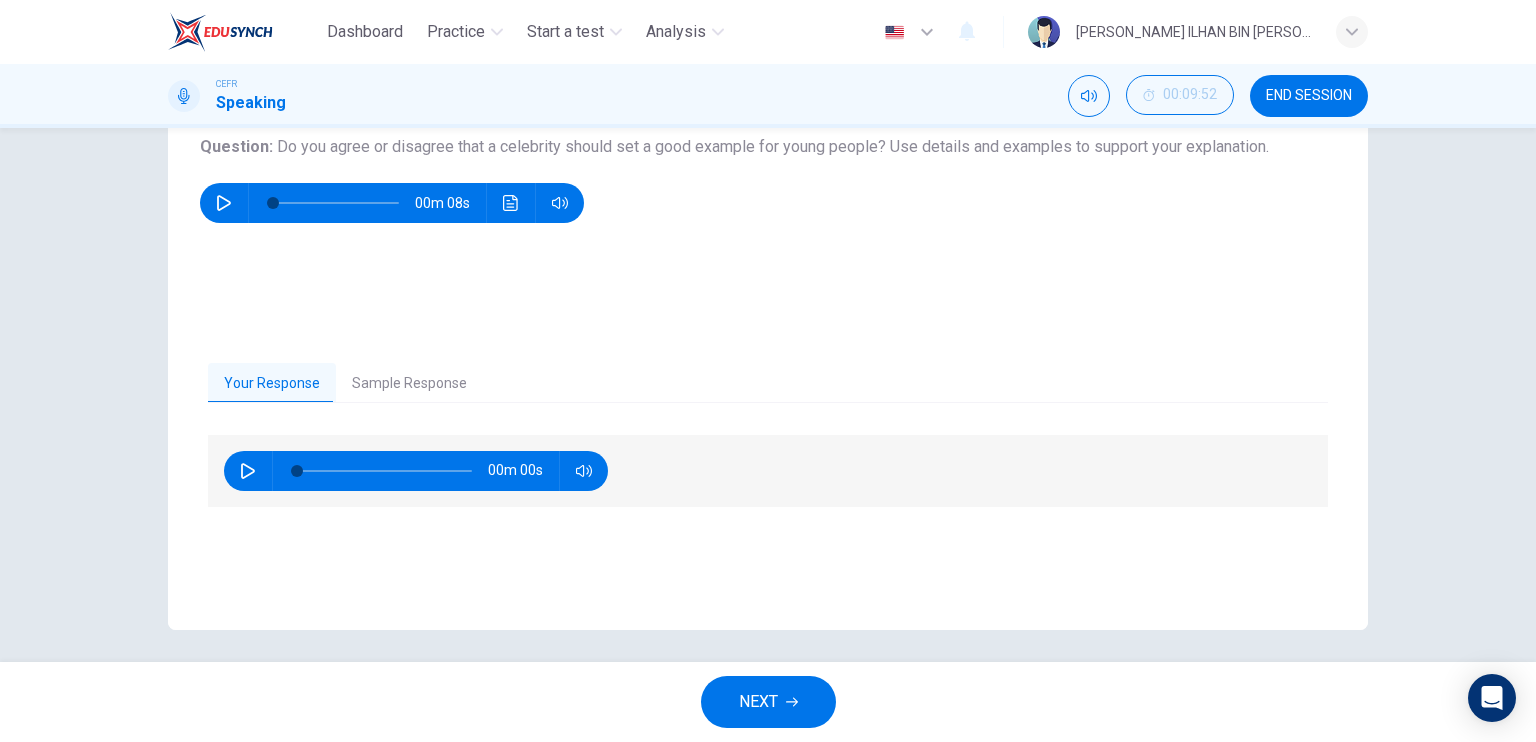 scroll, scrollTop: 240, scrollLeft: 0, axis: vertical 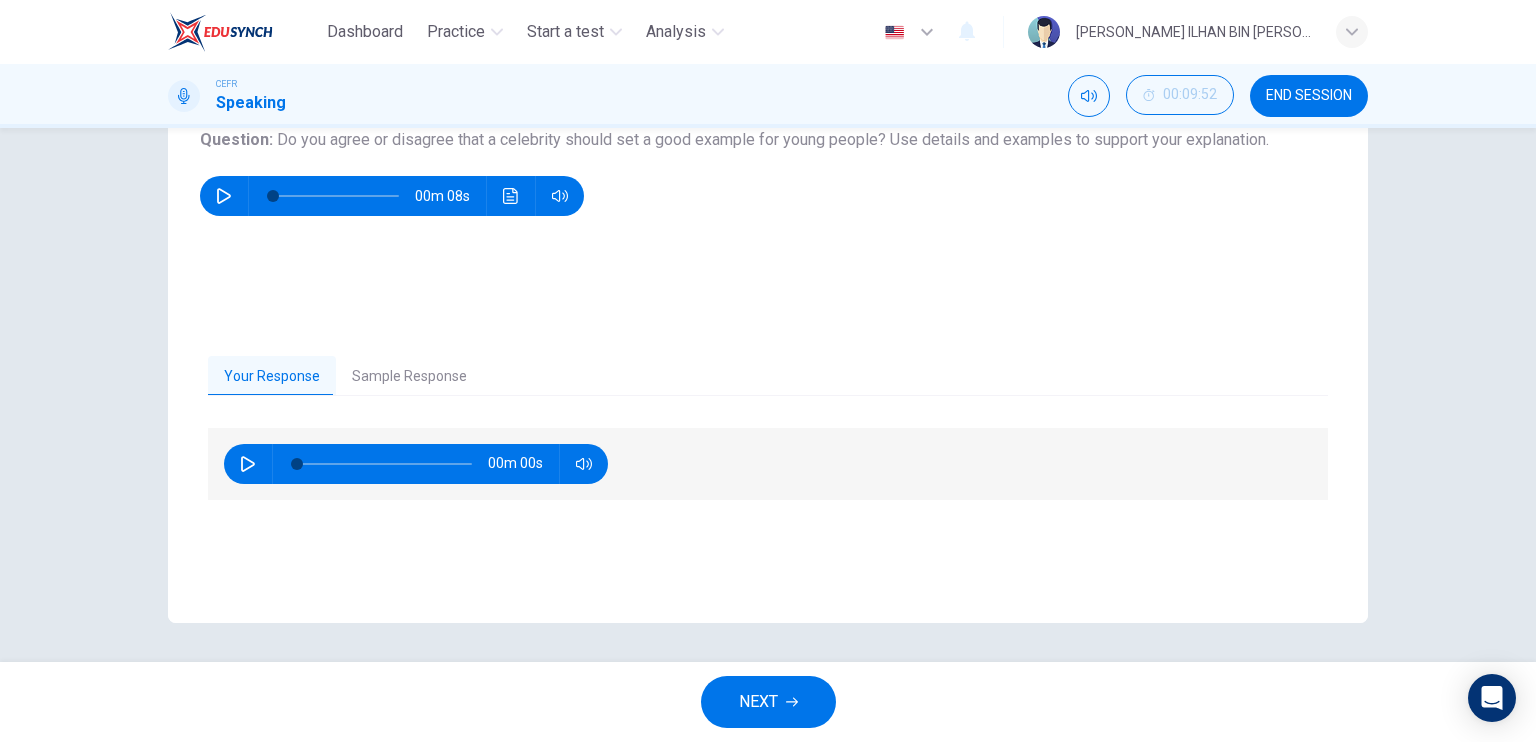 click on "Sample Response" at bounding box center (409, 377) 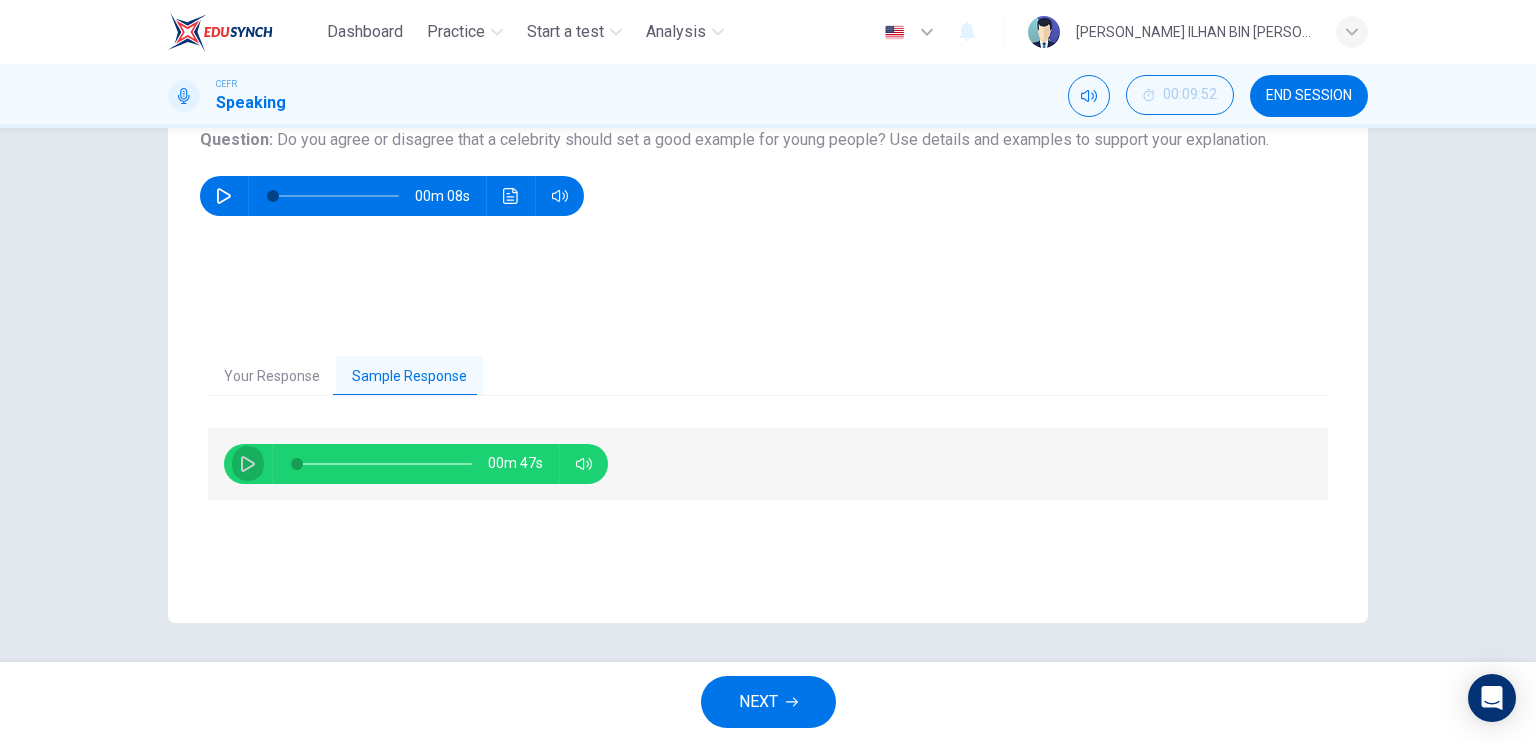 click 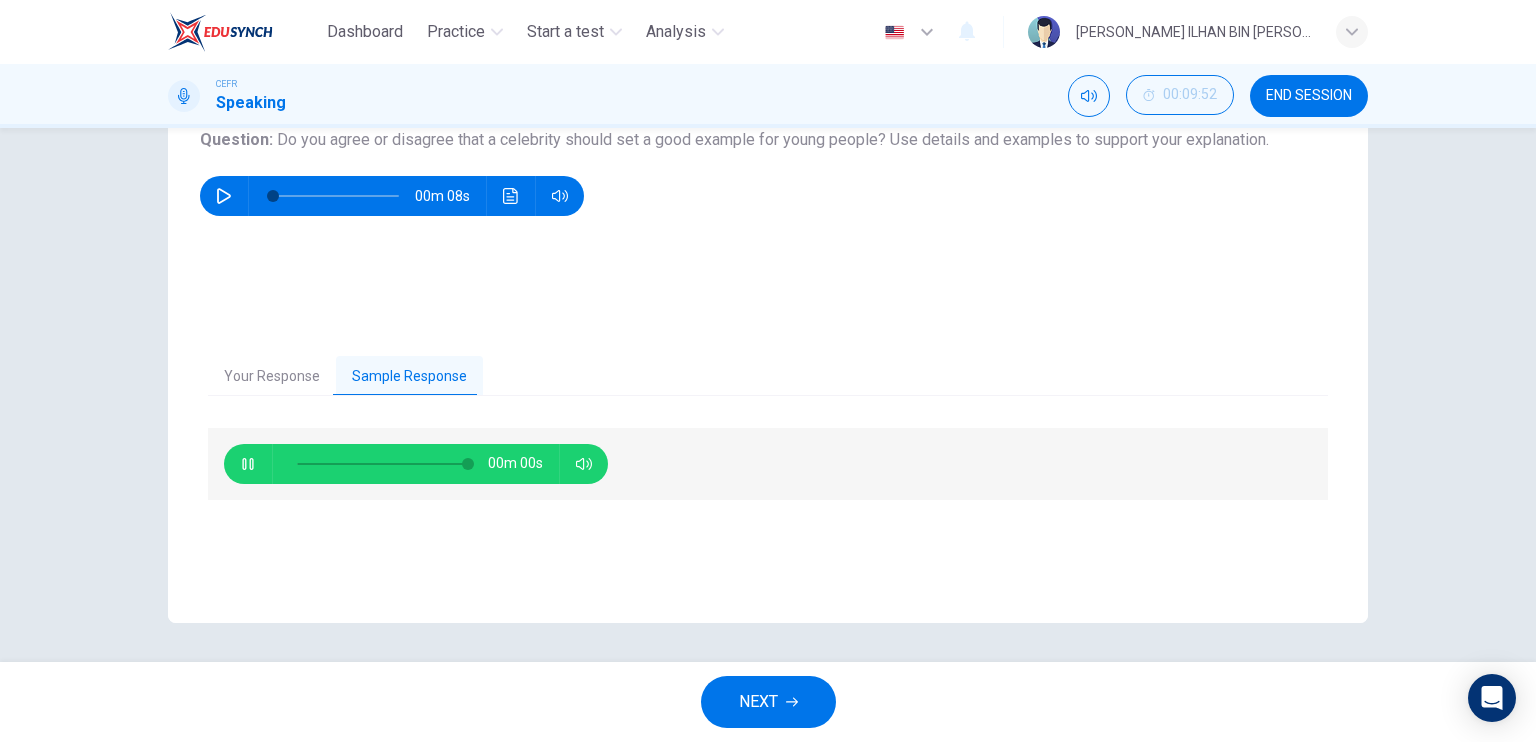 type on "0" 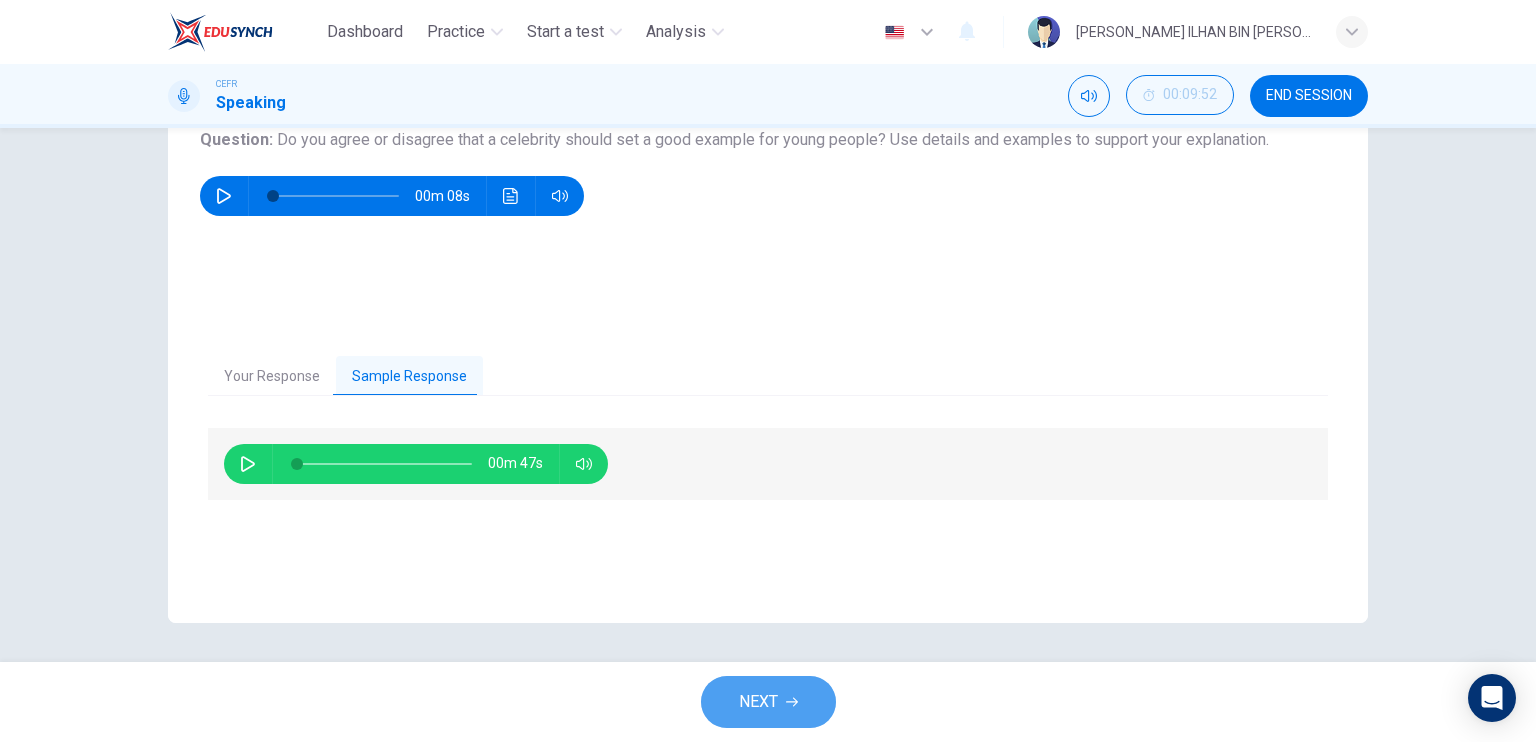 click on "NEXT" at bounding box center (768, 702) 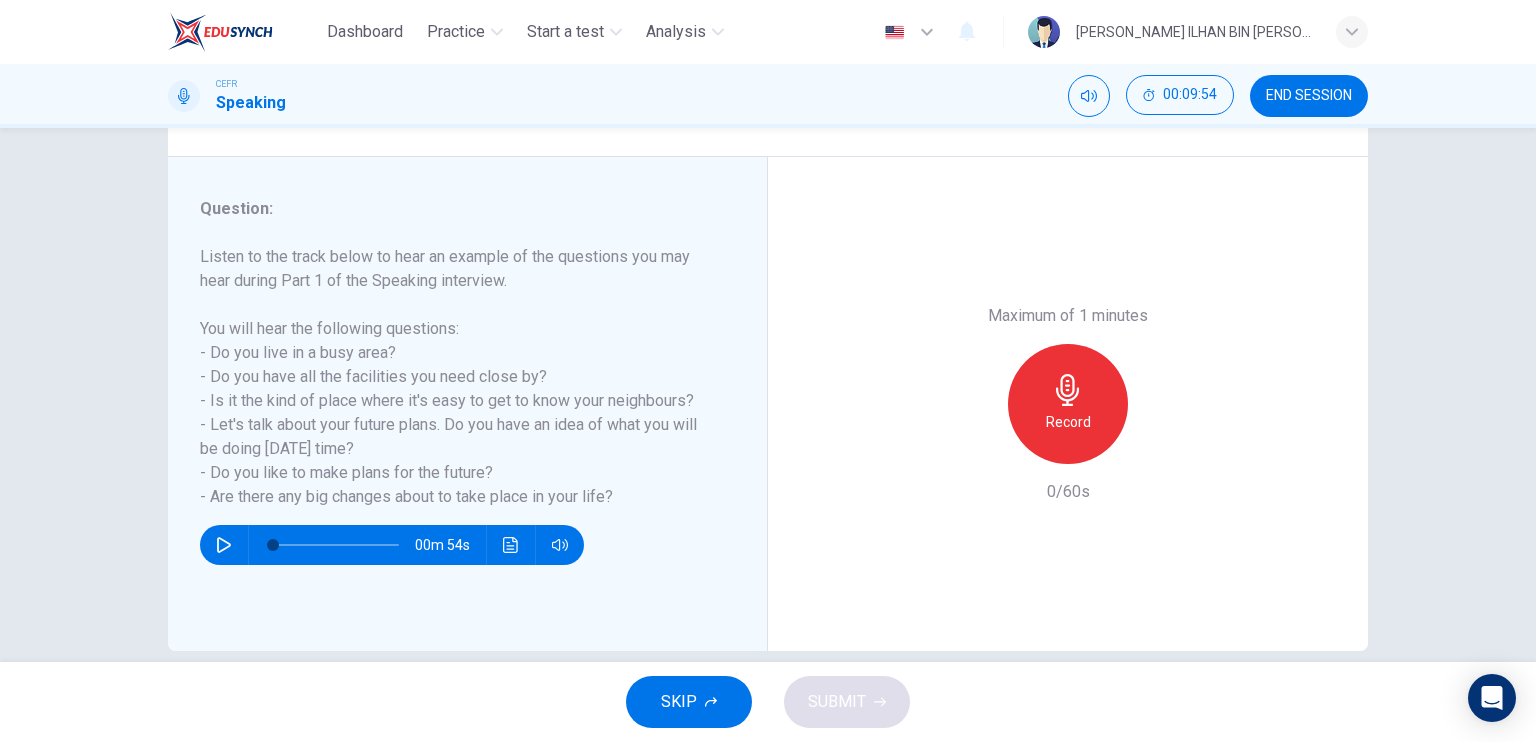 scroll, scrollTop: 240, scrollLeft: 0, axis: vertical 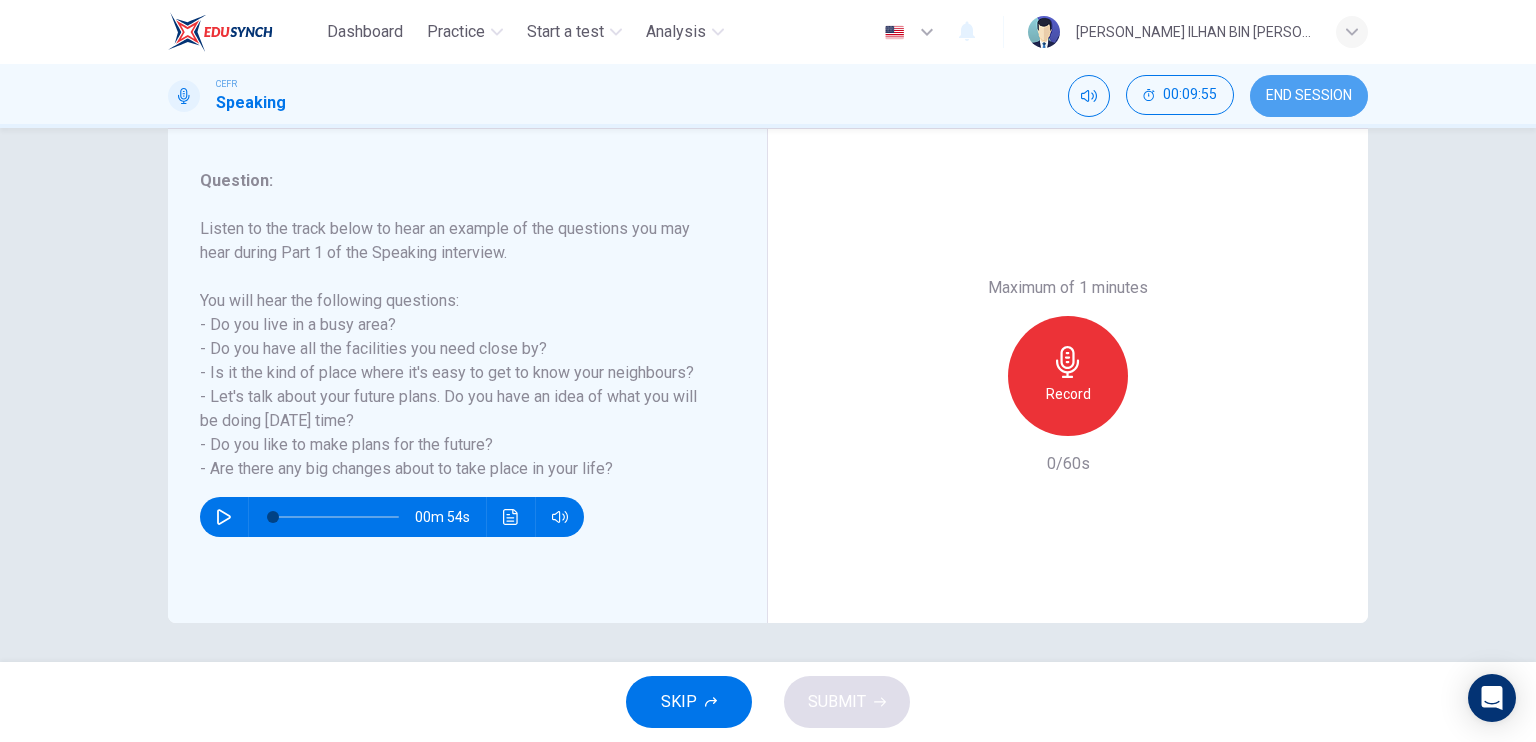 click on "END SESSION" at bounding box center [1309, 96] 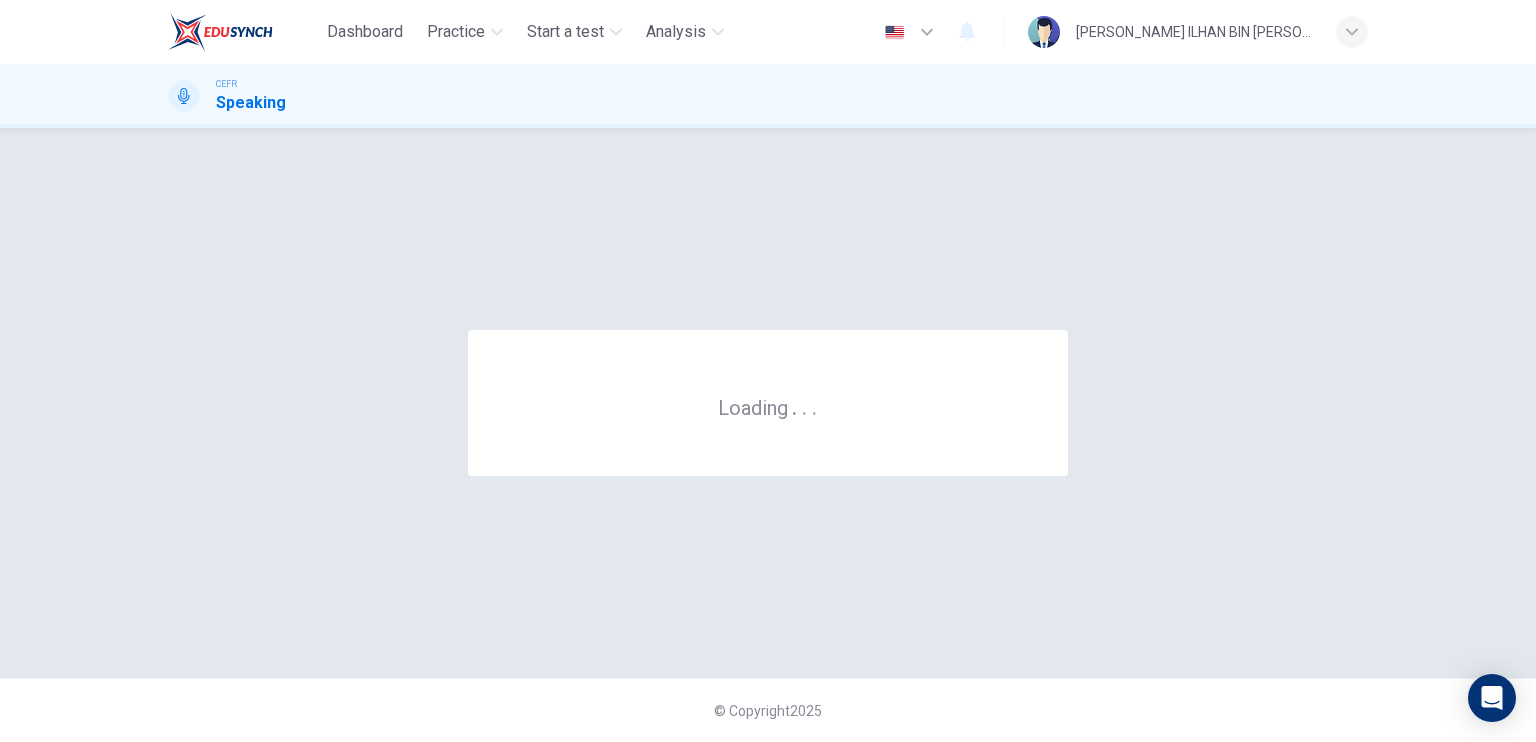 scroll, scrollTop: 0, scrollLeft: 0, axis: both 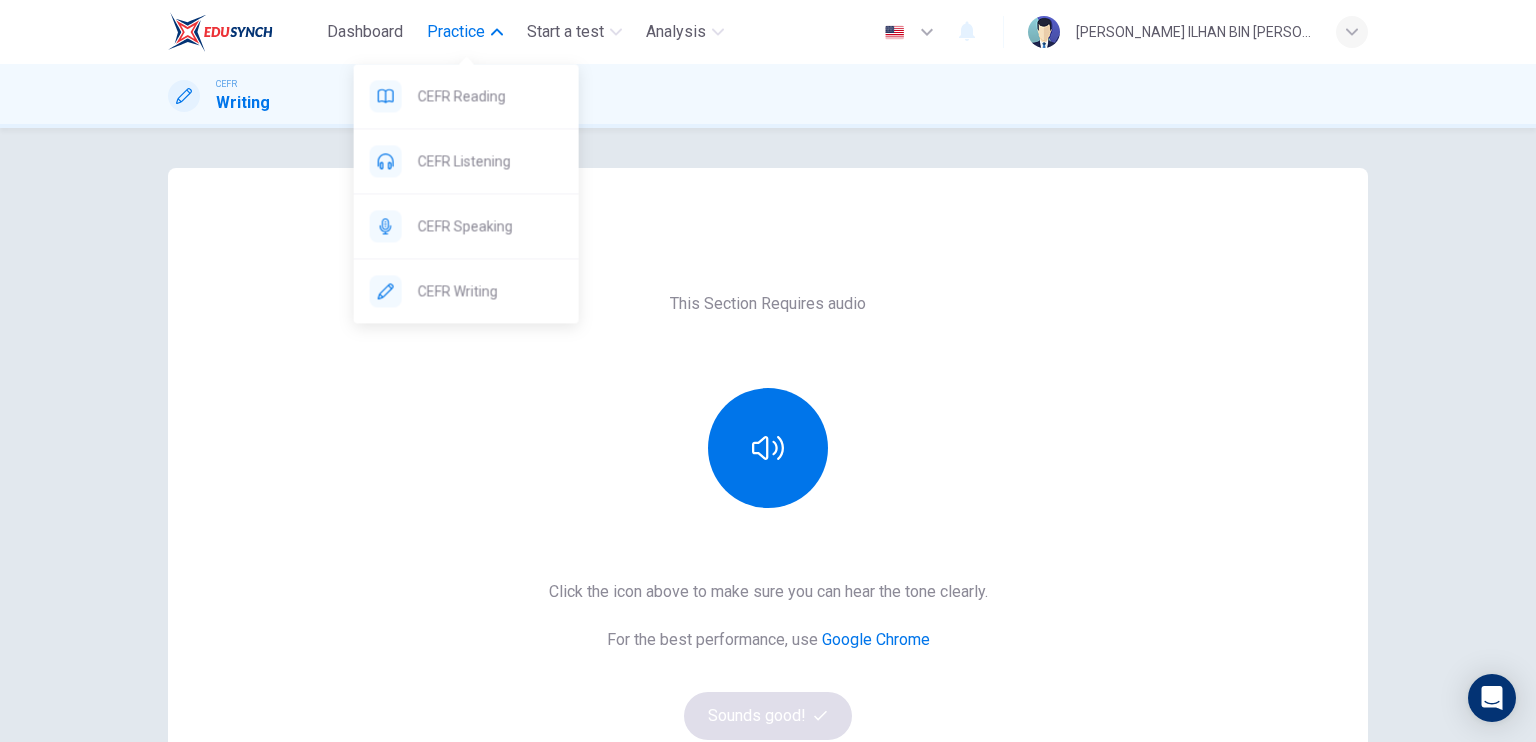 click on "Practice" at bounding box center (456, 32) 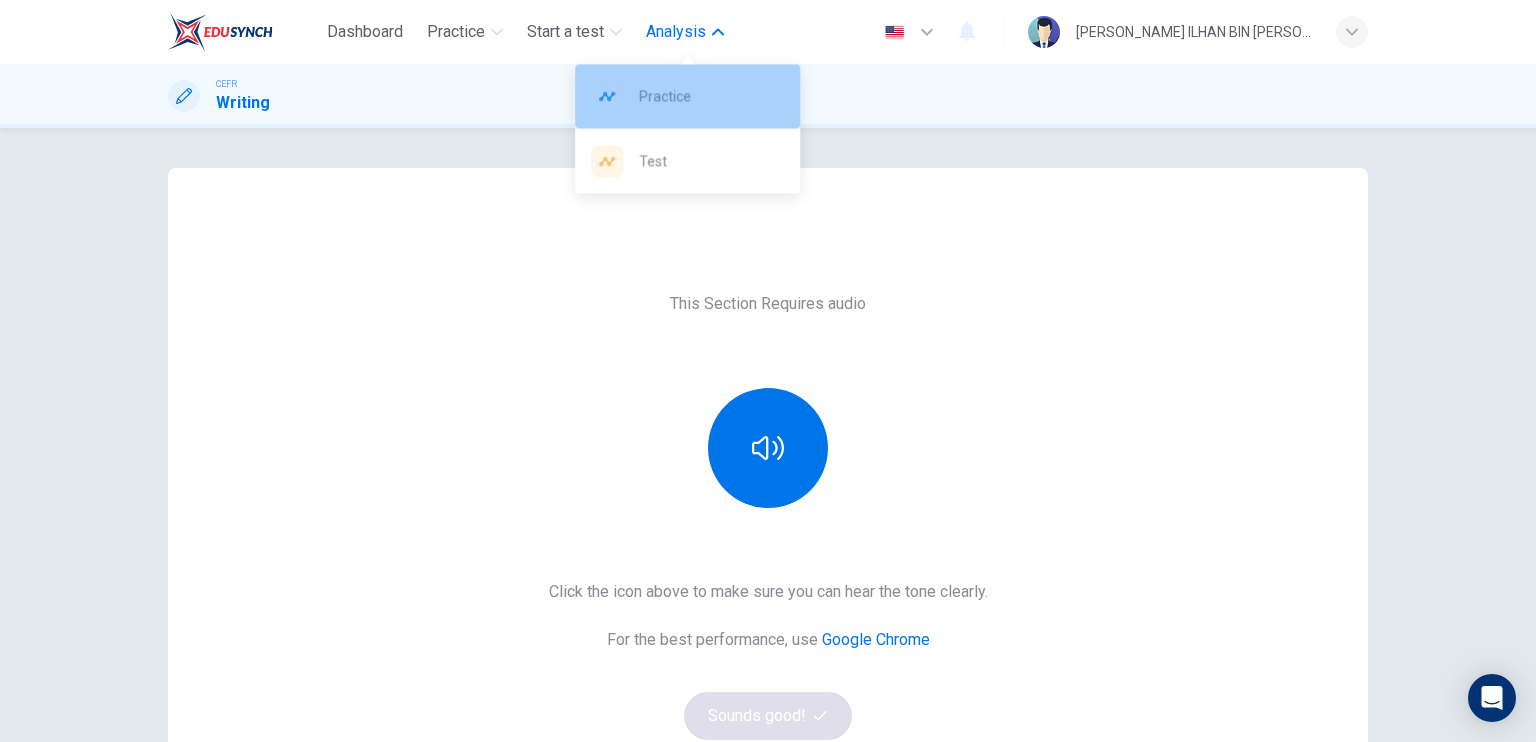 click on "Practice" at bounding box center (687, 96) 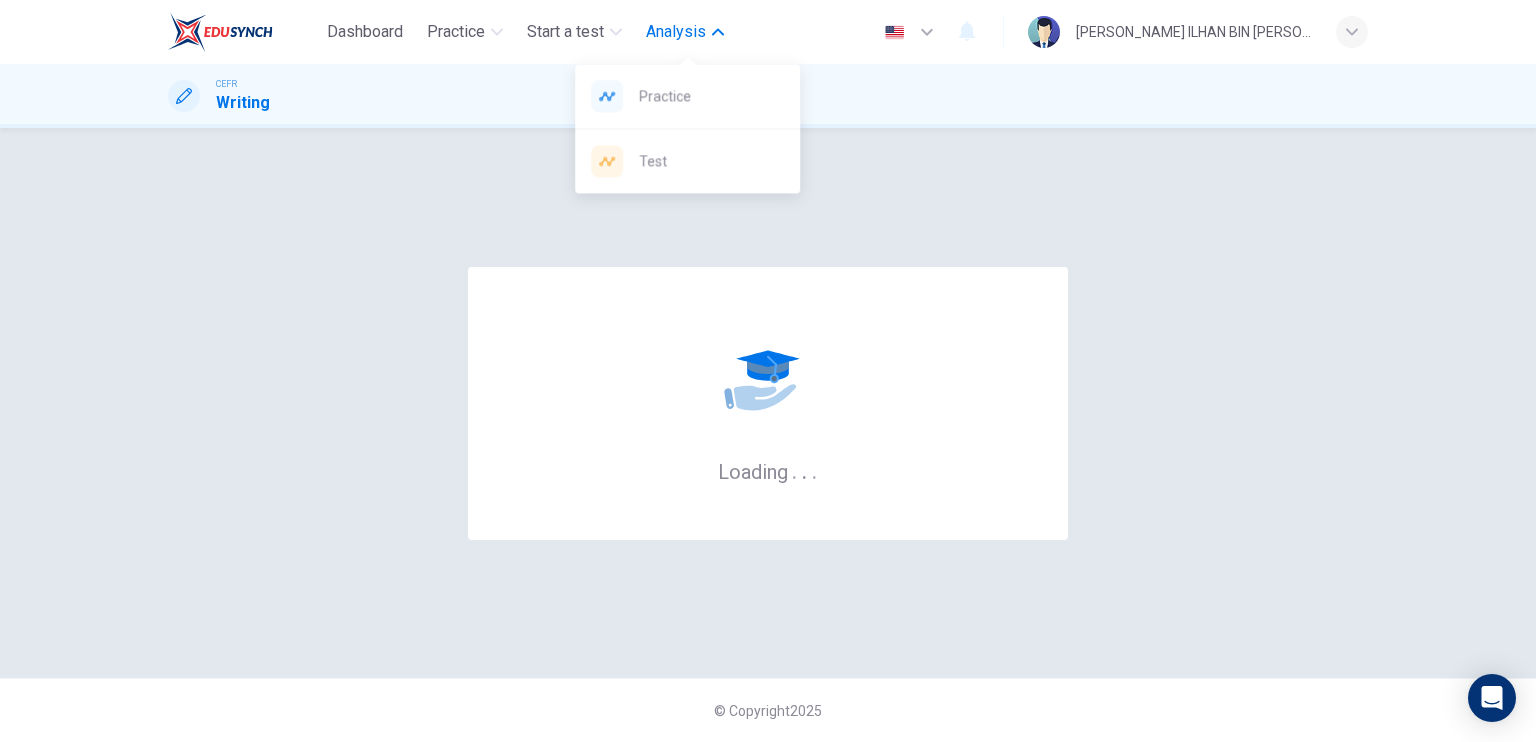 click on "Analysis" at bounding box center (676, 32) 